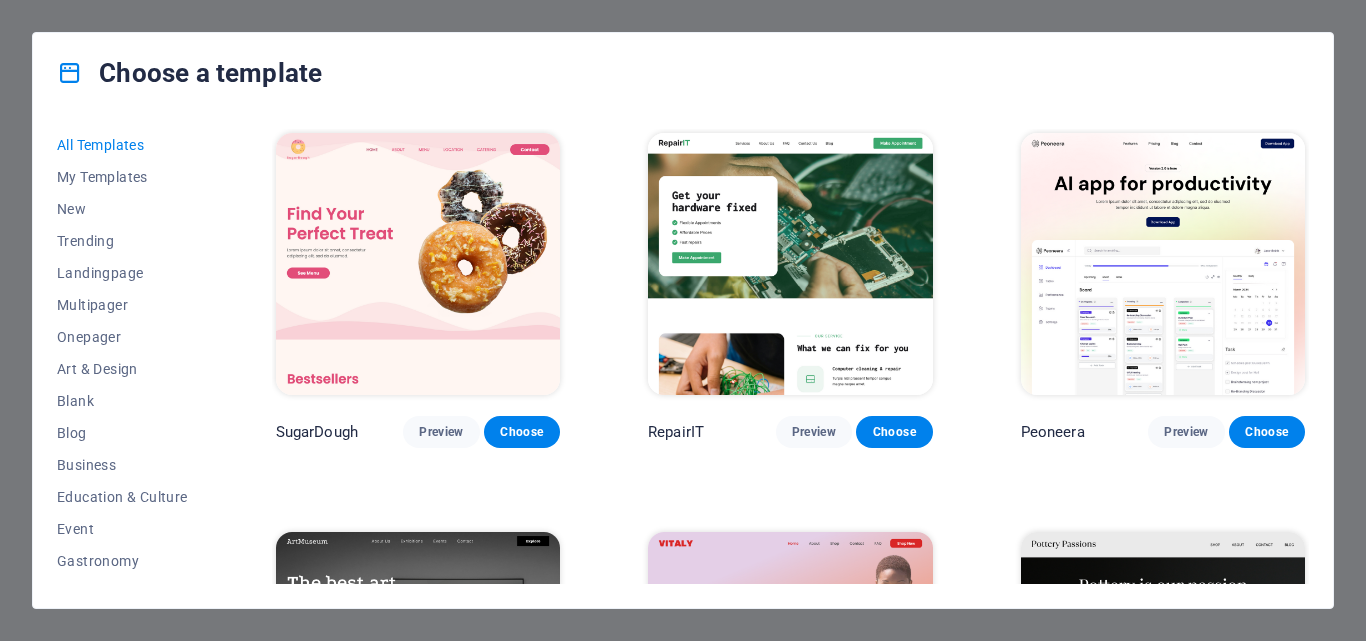 scroll, scrollTop: 0, scrollLeft: 0, axis: both 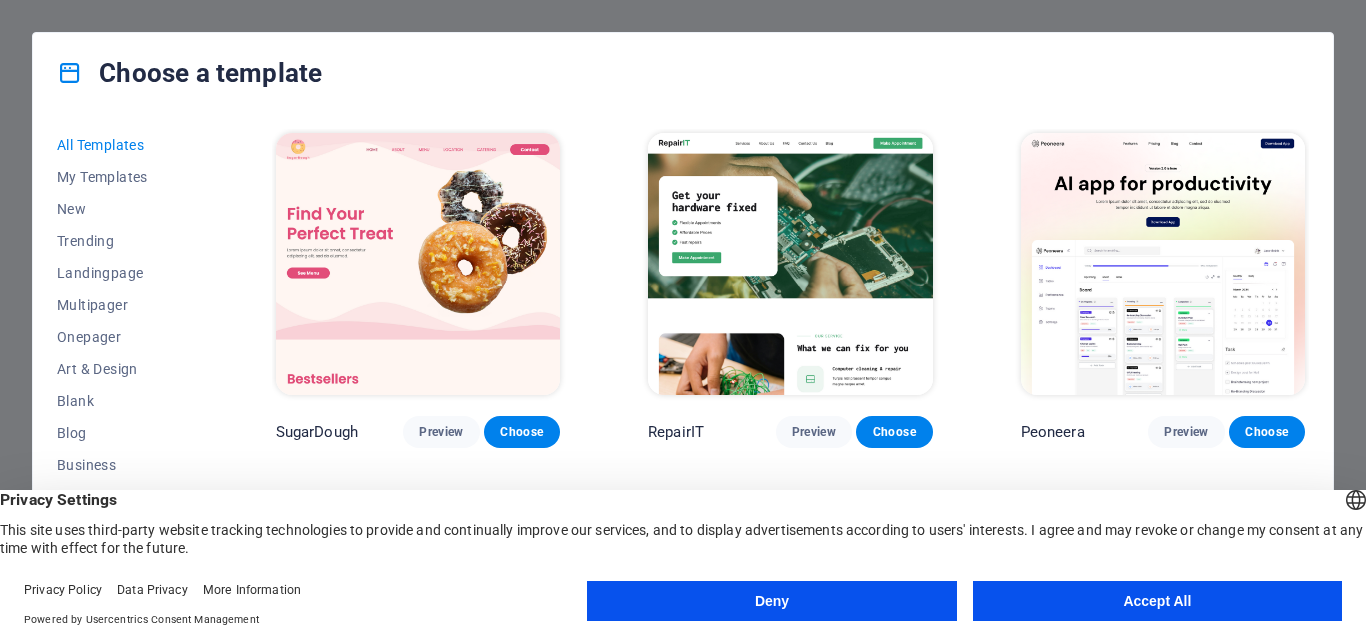 drag, startPoint x: 1126, startPoint y: 595, endPoint x: 1348, endPoint y: 224, distance: 432.34824 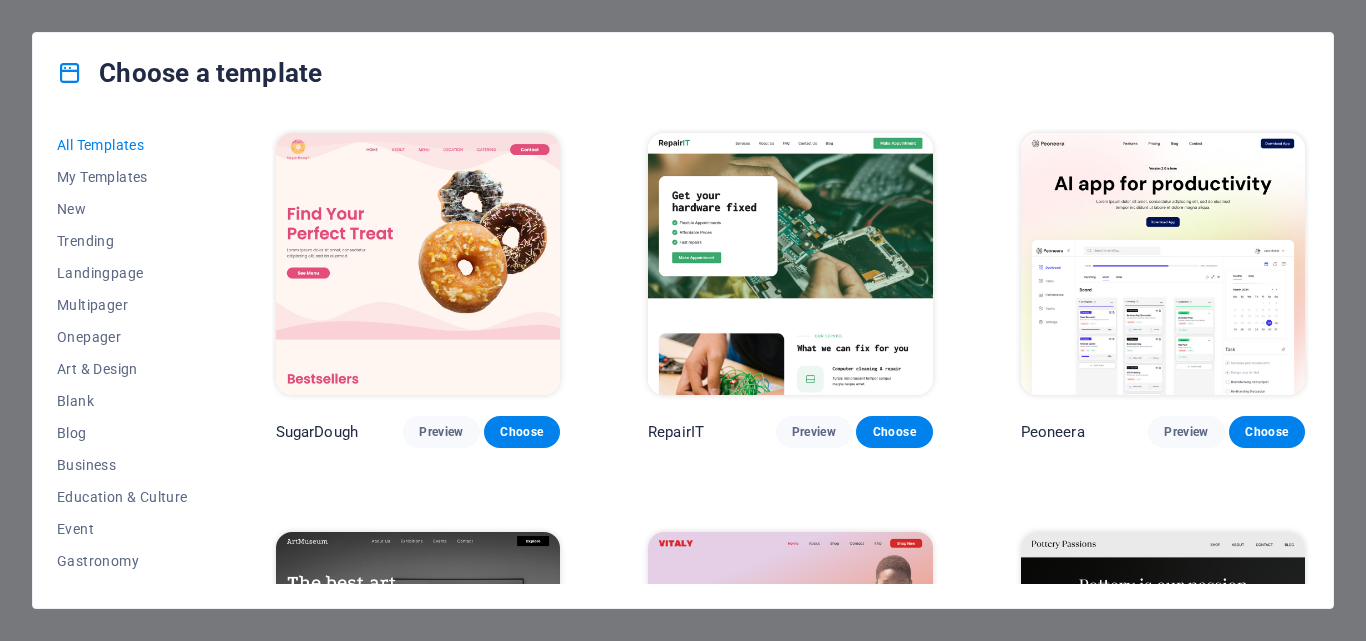 click on "Choose a template All Templates My Templates New Trending Landingpage Multipager Onepager Art & Design Blank Blog Business Education & Culture Event Gastronomy Health IT & Media Legal & Finance Non-Profit Performance Portfolio Services Shop Sports & Beauty Trades Travel Wireframe SugarDough Preview Choose RepairIT Preview Choose Peoneera Preview Choose Art Museum Preview Choose Vitaly Preview Choose Pottery Passions Preview Choose Home Decor Preview Choose Toyland Preview Choose Pet Shop Preview Choose Wonder Planner Preview Choose Transportable Preview Choose S&L Preview Choose WePaint Preview Choose Eco-Con Preview Choose MeetUp Preview Choose Help & Care Preview Choose Podcaster Preview Choose Academix Preview Choose BIG Barber Shop Preview Choose Health & Food Preview Choose UrbanNest Interiors Preview Choose Green Change Preview Choose The Beauty Temple Preview Choose WeTrain Preview Choose Cleaner Preview Choose Johanna James Preview Choose Delicioso Preview Choose Dream Garden Preview Choose LumeDeAqua" at bounding box center (683, 320) 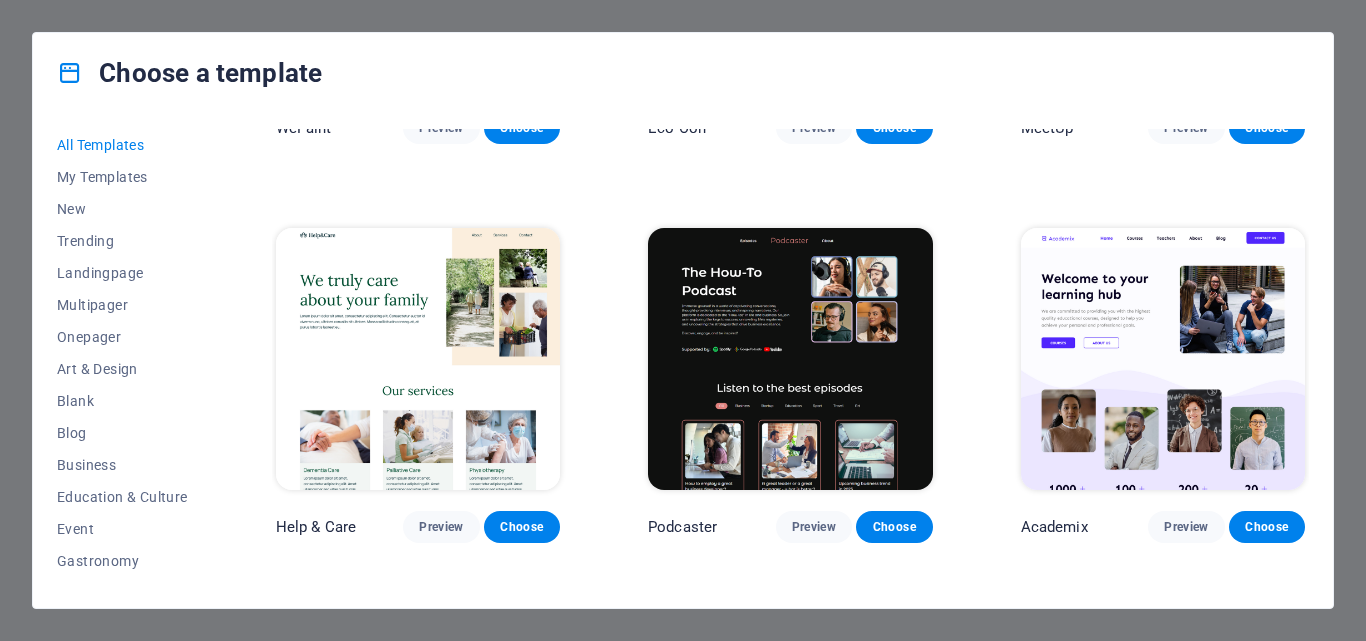 scroll, scrollTop: 2300, scrollLeft: 0, axis: vertical 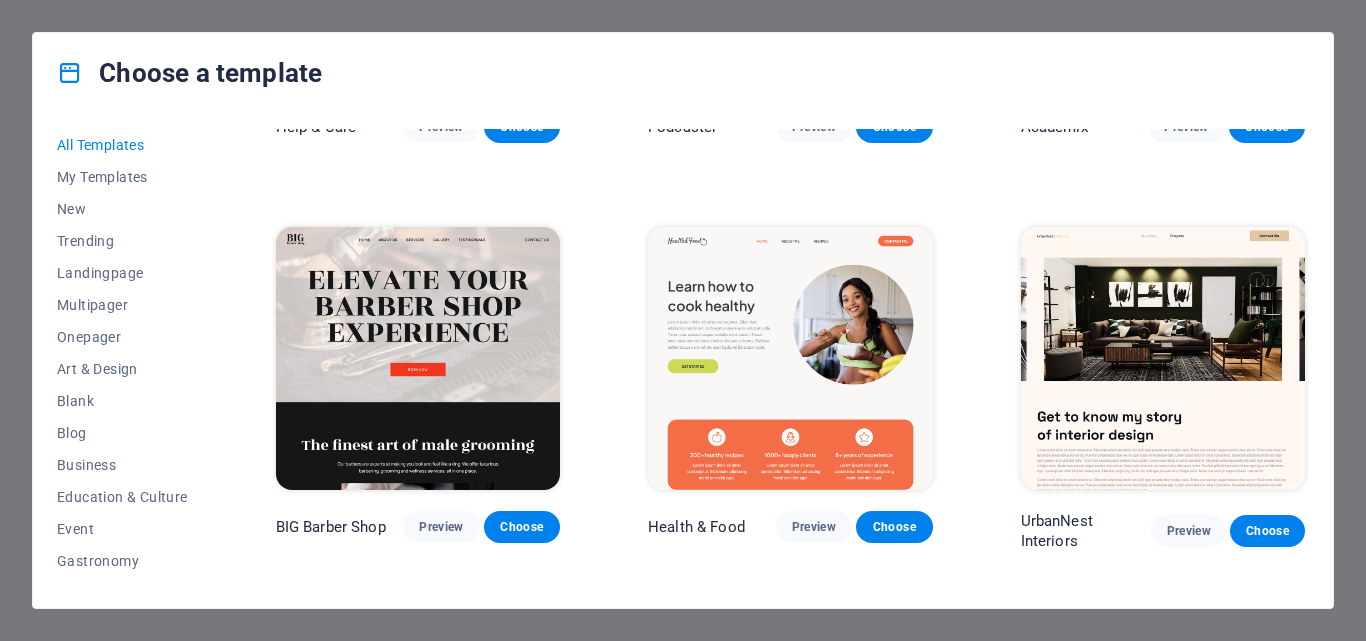 click on "Choose a template All Templates My Templates New Trending Landingpage Multipager Onepager Art & Design Blank Blog Business Education & Culture Event Gastronomy Health IT & Media Legal & Finance Non-Profit Performance Portfolio Services Shop Sports & Beauty Trades Travel Wireframe SugarDough Preview Choose RepairIT Preview Choose Peoneera Preview Choose Art Museum Preview Choose Vitaly Preview Choose Pottery Passions Preview Choose Home Decor Preview Choose Toyland Preview Choose Pet Shop Preview Choose Wonder Planner Preview Choose Transportable Preview Choose S&L Preview Choose WePaint Preview Choose Eco-Con Preview Choose MeetUp Preview Choose Help & Care Preview Choose Podcaster Preview Choose Academix Preview Choose BIG Barber Shop Preview Choose Health & Food Preview Choose UrbanNest Interiors Preview Choose Green Change Preview Choose The Beauty Temple Preview Choose WeTrain Preview Choose Cleaner Preview Choose Johanna James Preview Choose Delicioso Preview Choose Dream Garden Preview Choose LumeDeAqua" at bounding box center [683, 320] 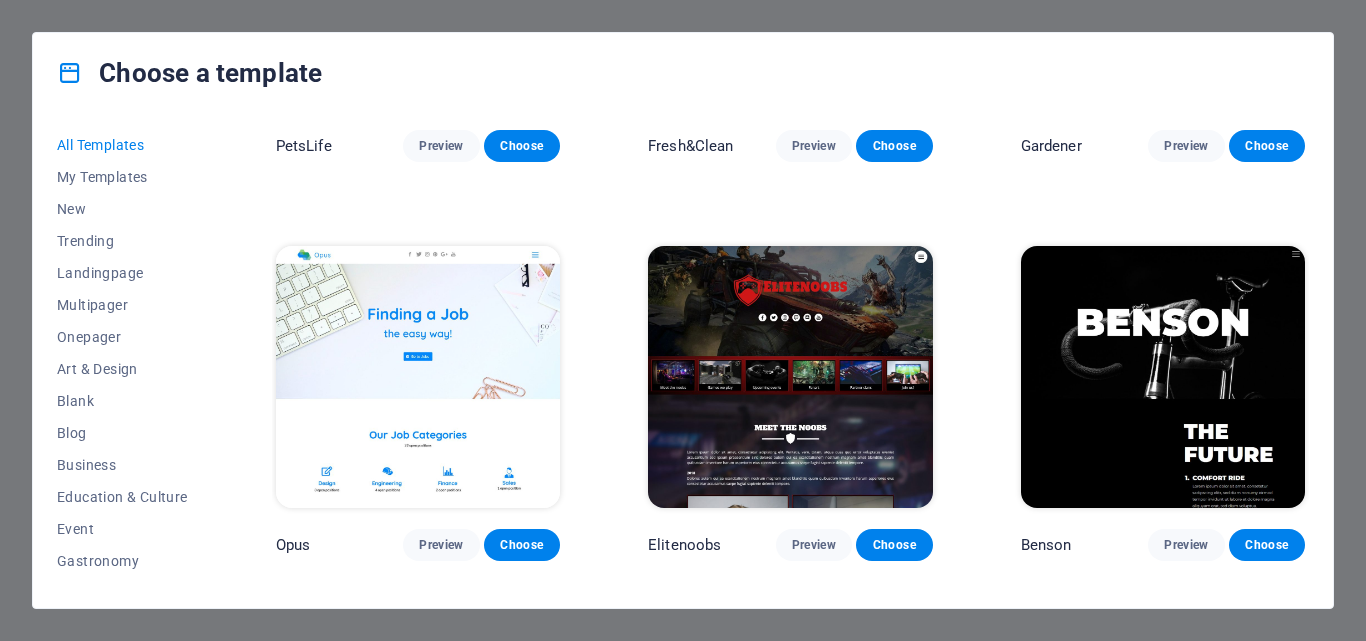 scroll, scrollTop: 15100, scrollLeft: 0, axis: vertical 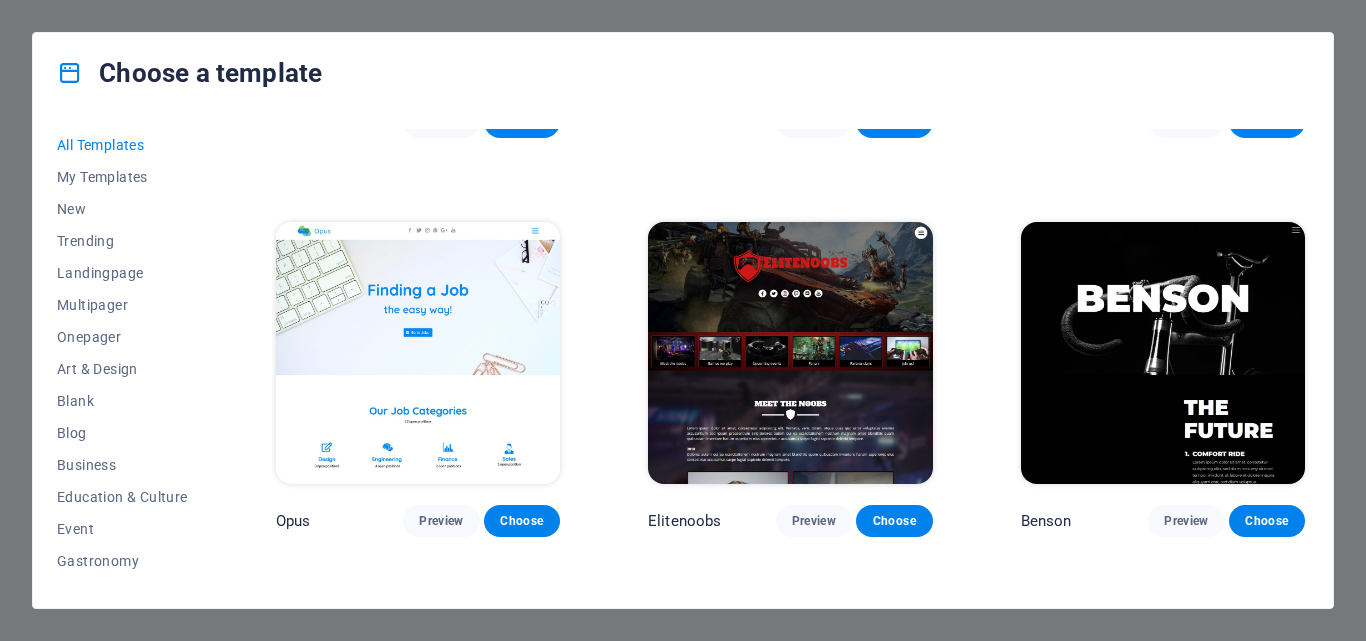 drag, startPoint x: 941, startPoint y: 288, endPoint x: 913, endPoint y: 309, distance: 35 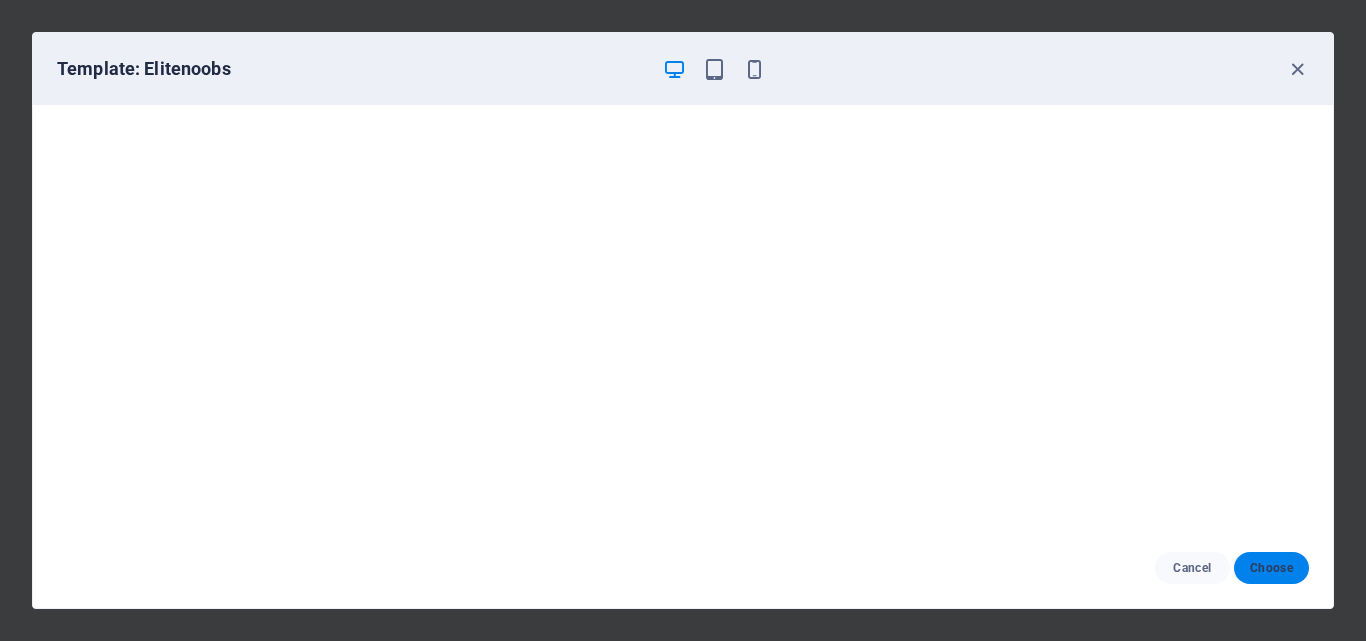 click on "Choose" at bounding box center [1271, 568] 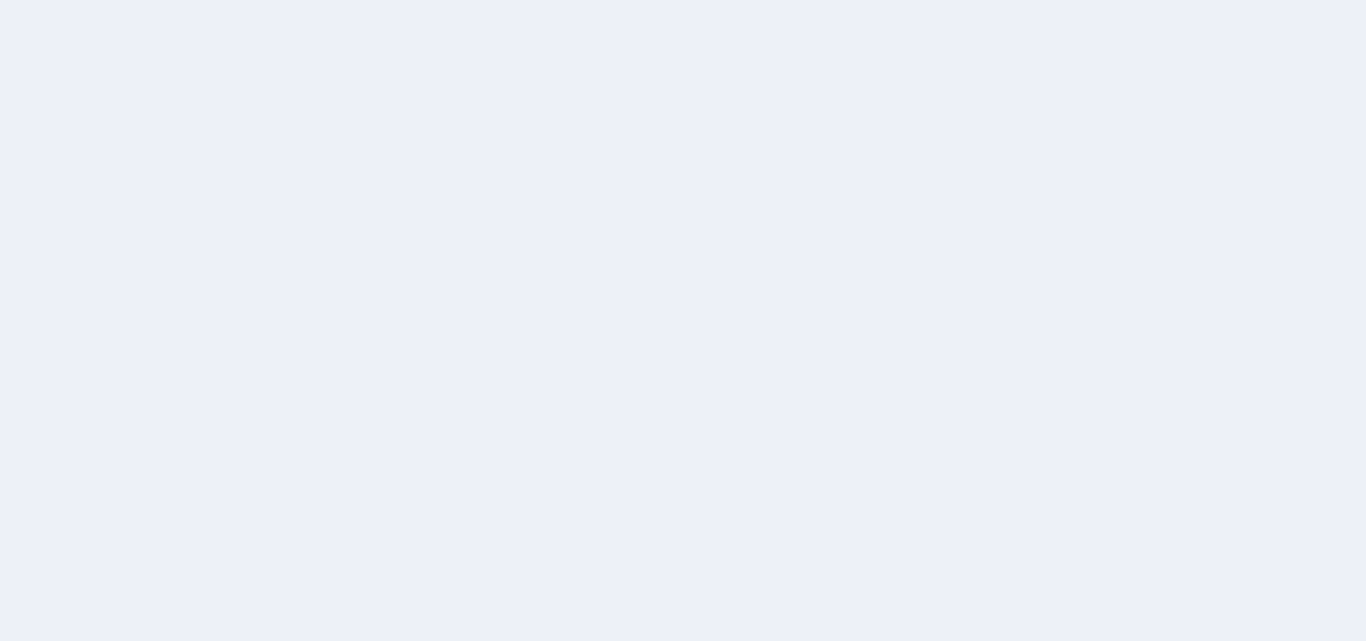 scroll, scrollTop: 0, scrollLeft: 0, axis: both 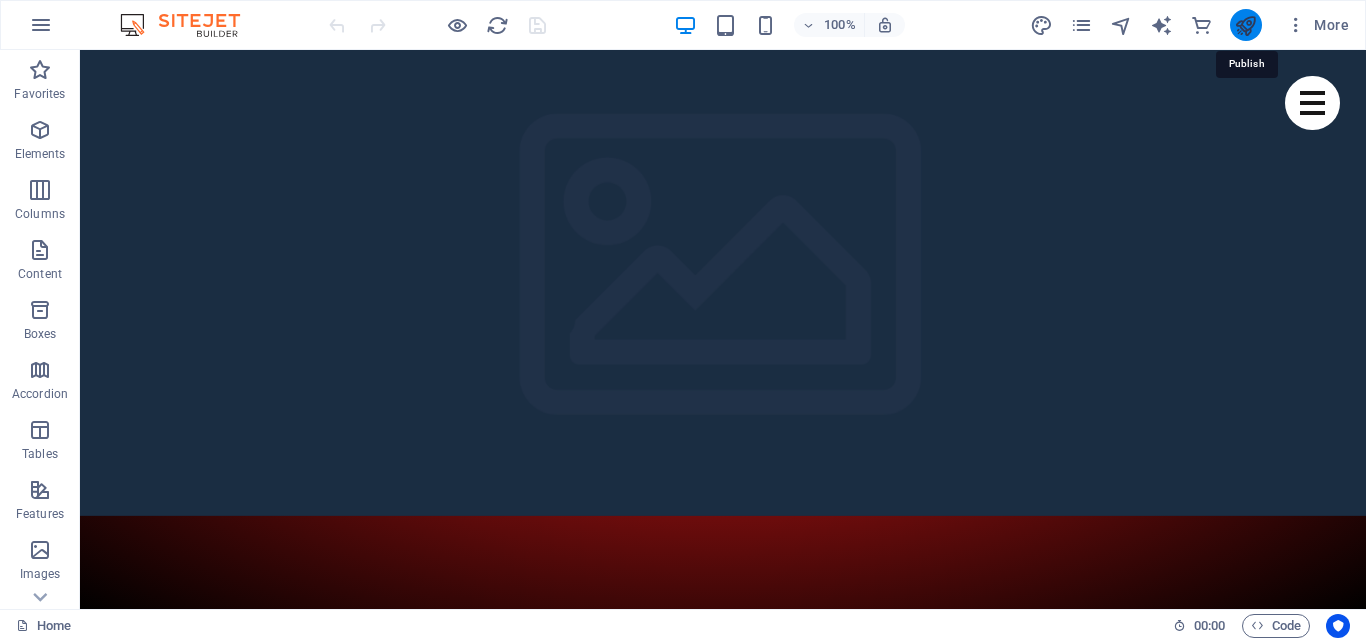 click at bounding box center (1245, 25) 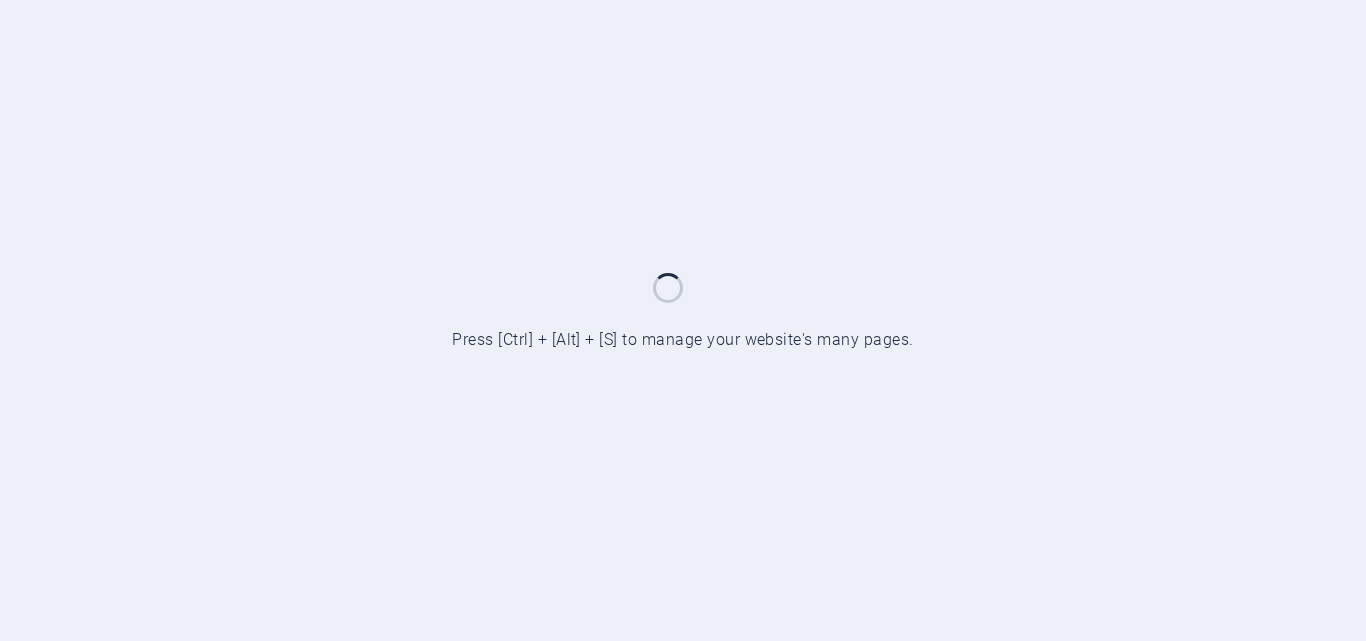 scroll, scrollTop: 0, scrollLeft: 0, axis: both 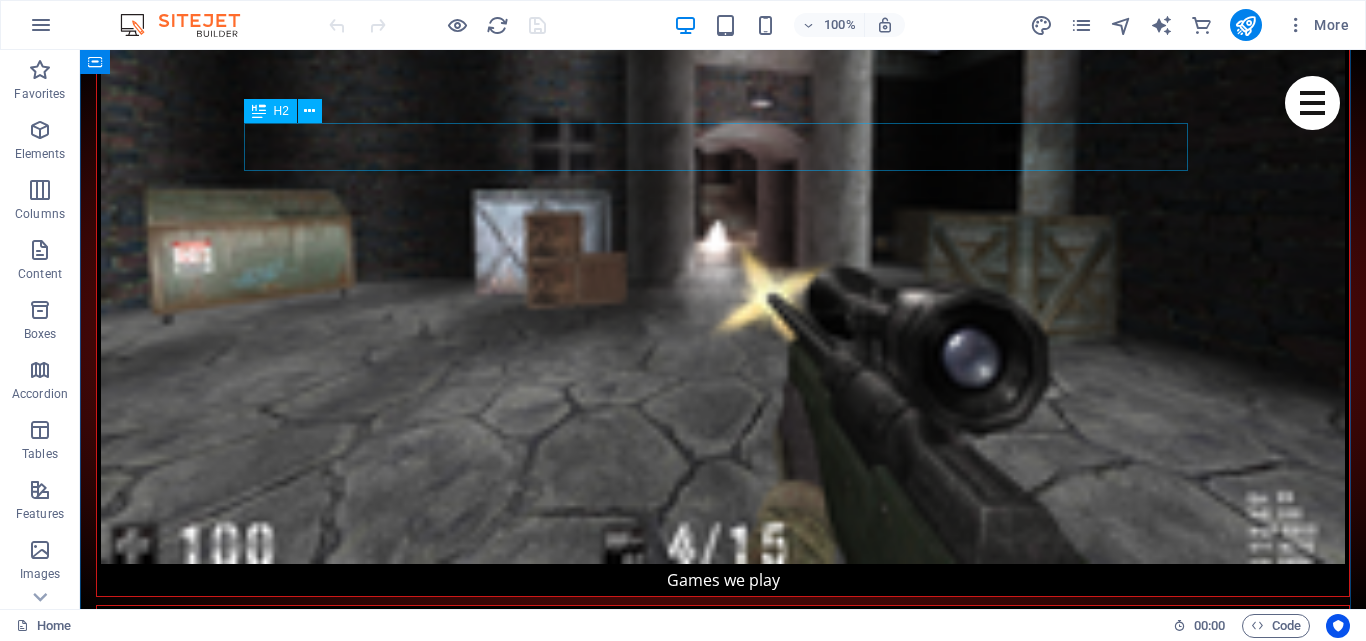 click on "Games we play" at bounding box center [723, 12577] 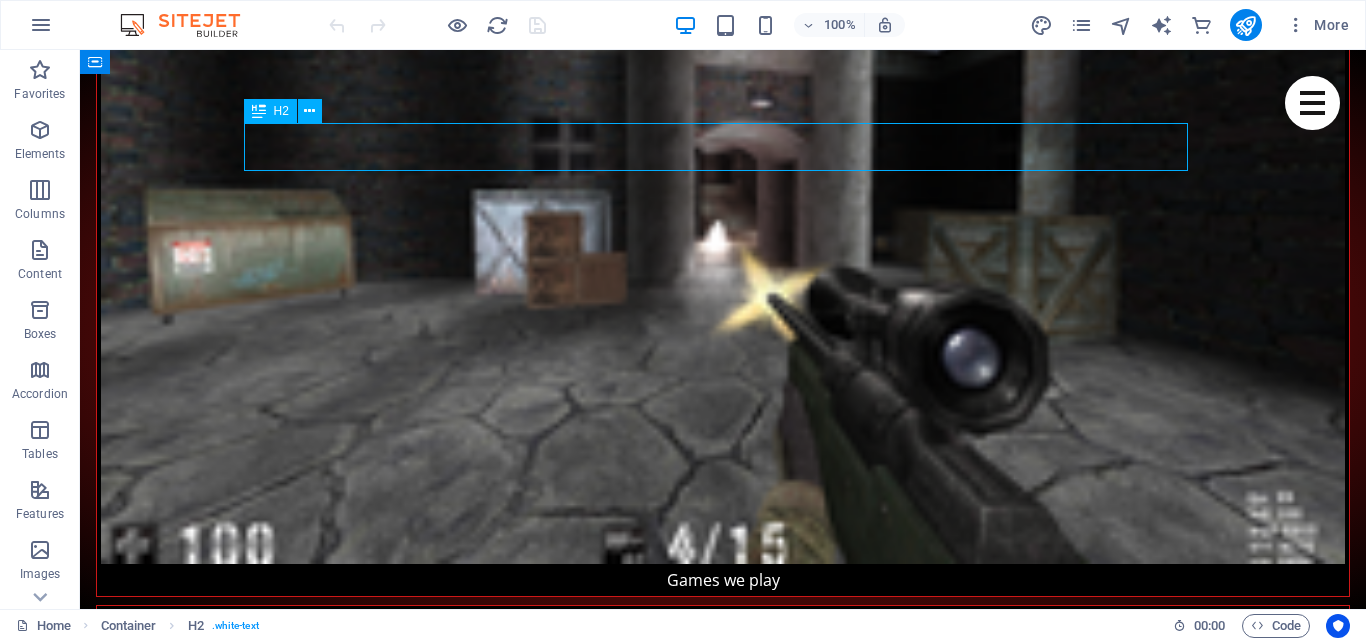 click on "Games we play" at bounding box center (723, 12577) 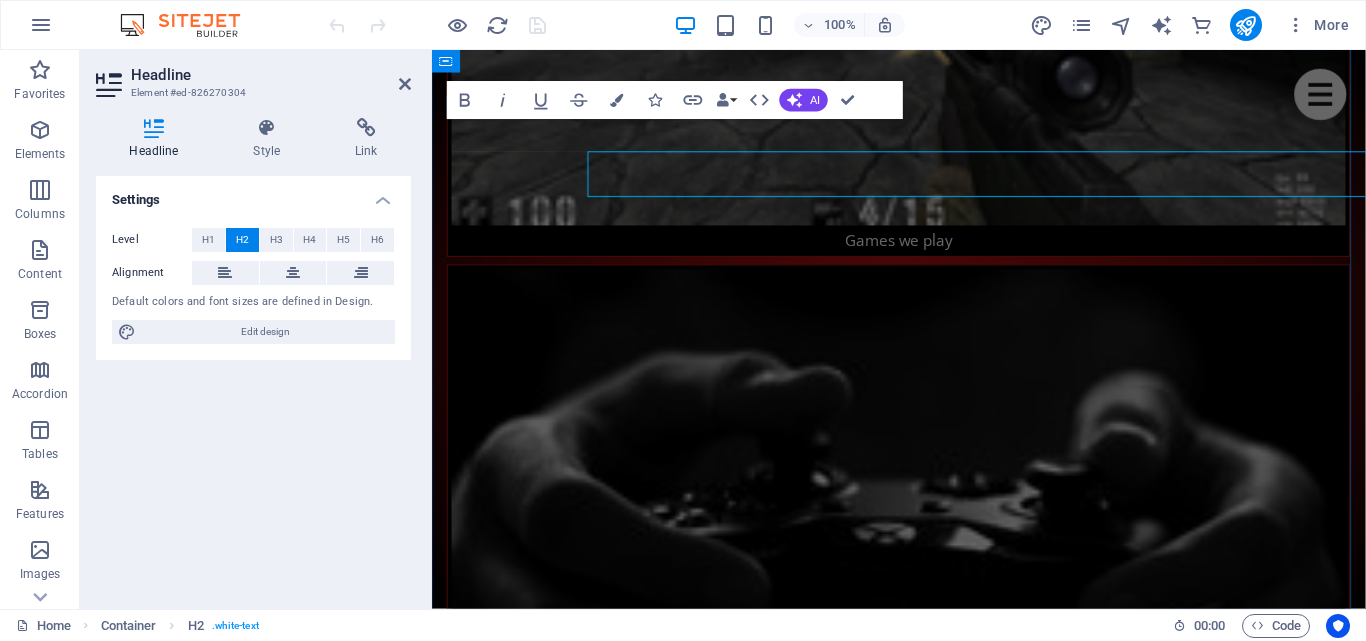scroll, scrollTop: 2566, scrollLeft: 0, axis: vertical 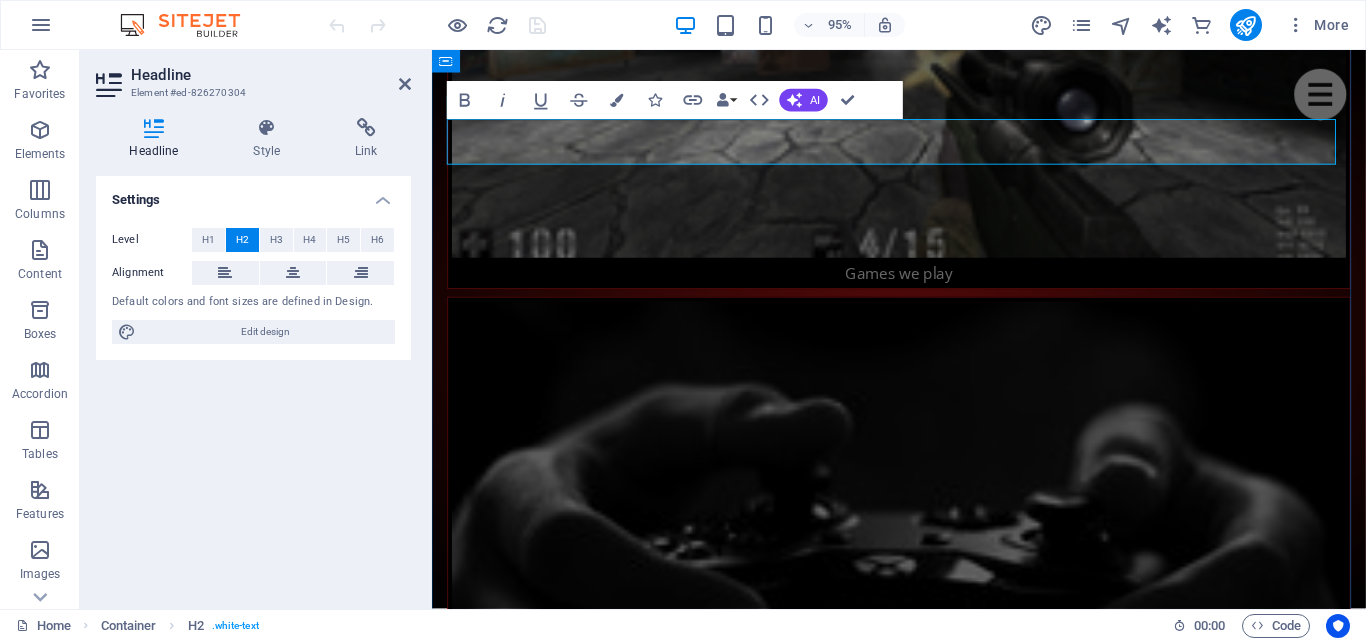 type 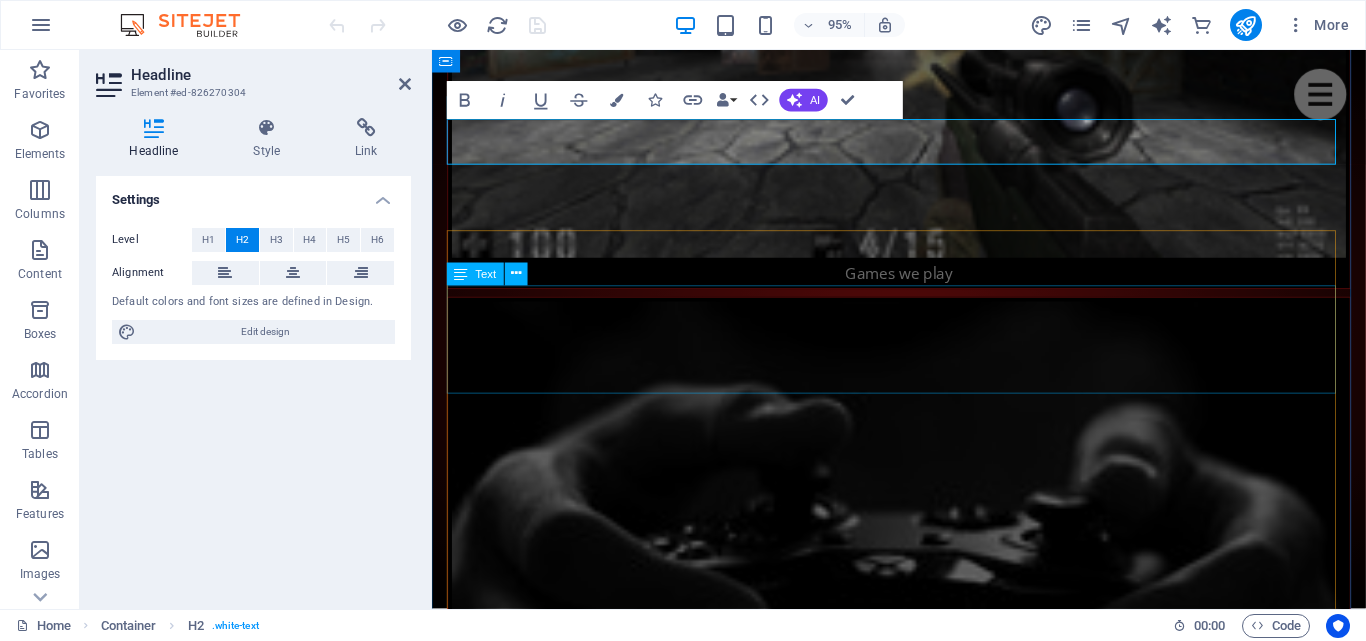 click on "Categories are classes on the image element. Each category starts with filter-. Trigger buttons are linked with #category" at bounding box center [924, 12093] 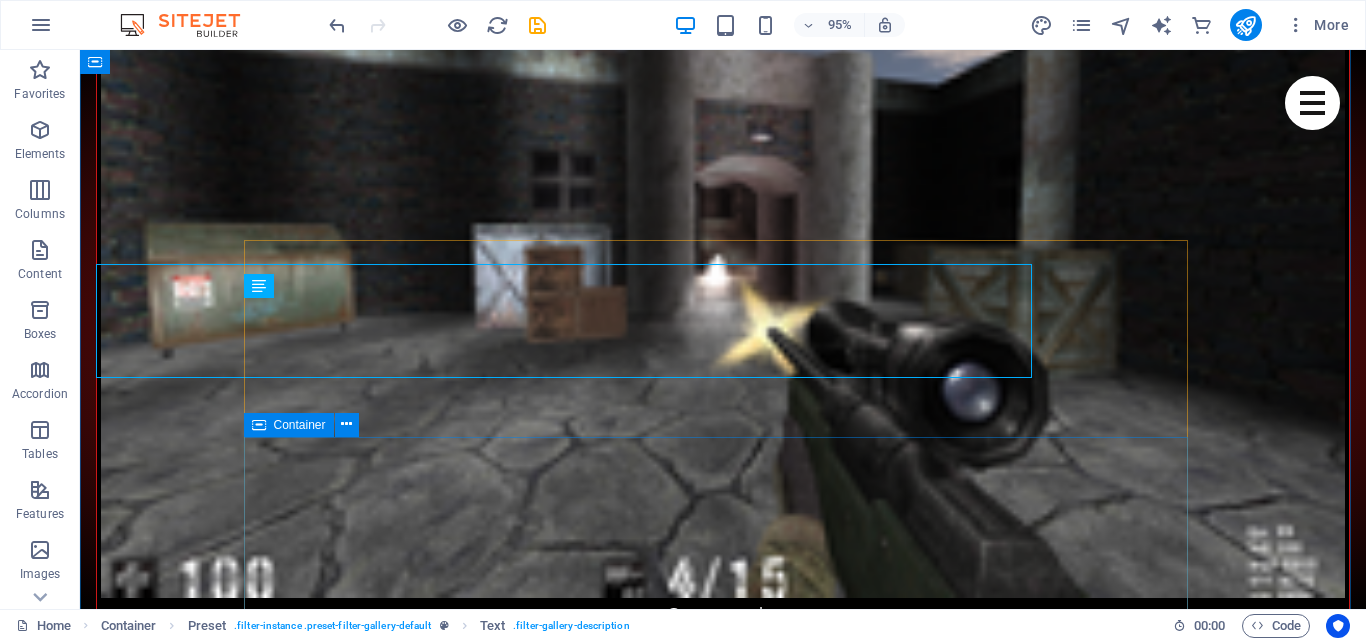 scroll, scrollTop: 2600, scrollLeft: 0, axis: vertical 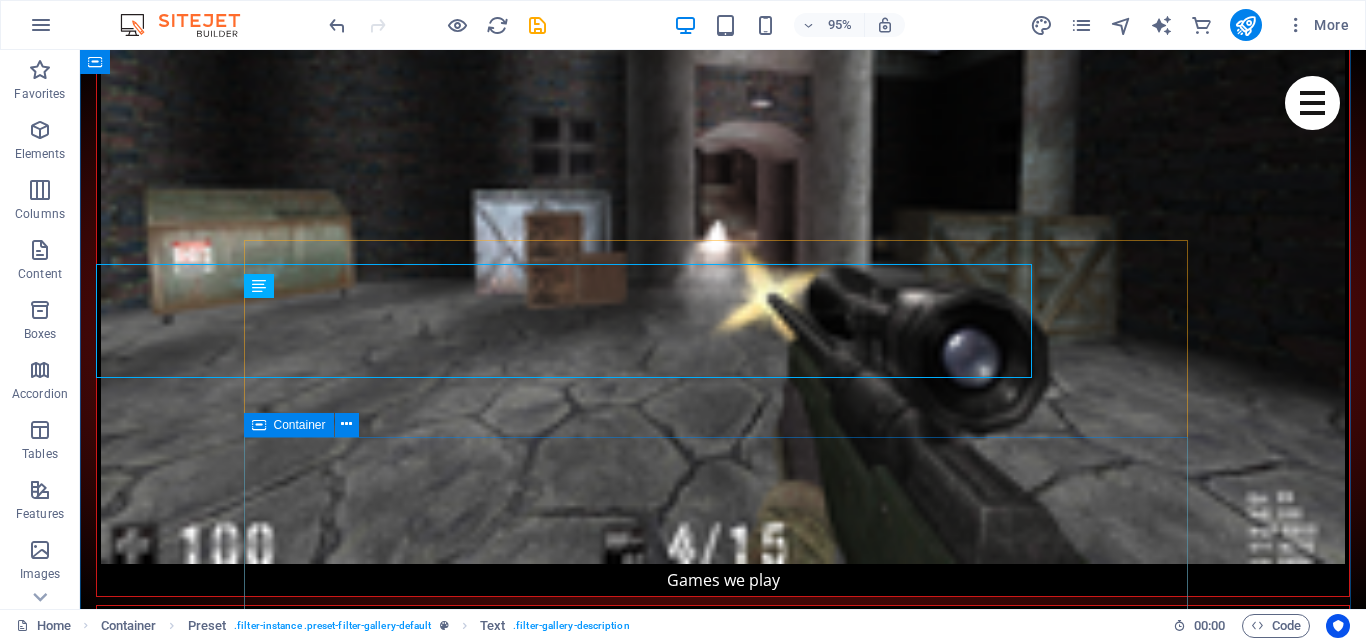 click on "Strategy Game #1 Strategy Game #2 Shooter #1 Shooter #2 Shooter #3 MMO #1 MMO #2 MMO #3 MMO #4 MMO #5 Sports #1 Sports #2" at bounding box center [723, 14701] 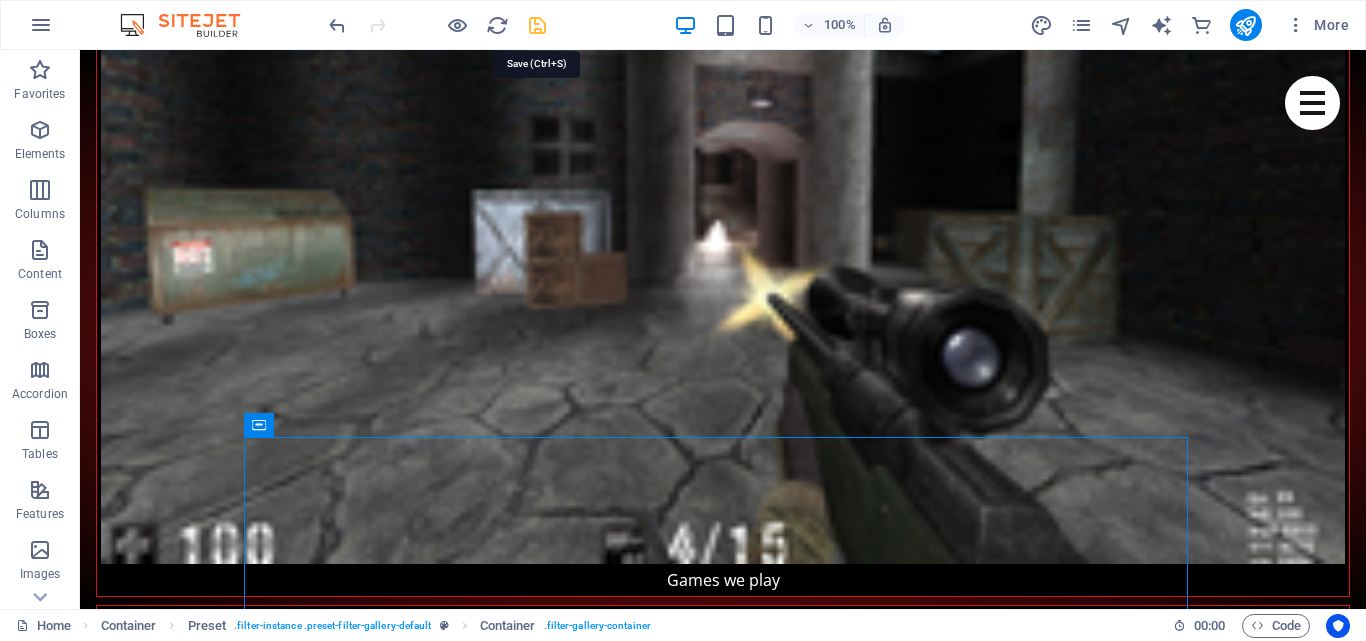 drag, startPoint x: 546, startPoint y: 15, endPoint x: 535, endPoint y: 95, distance: 80.75271 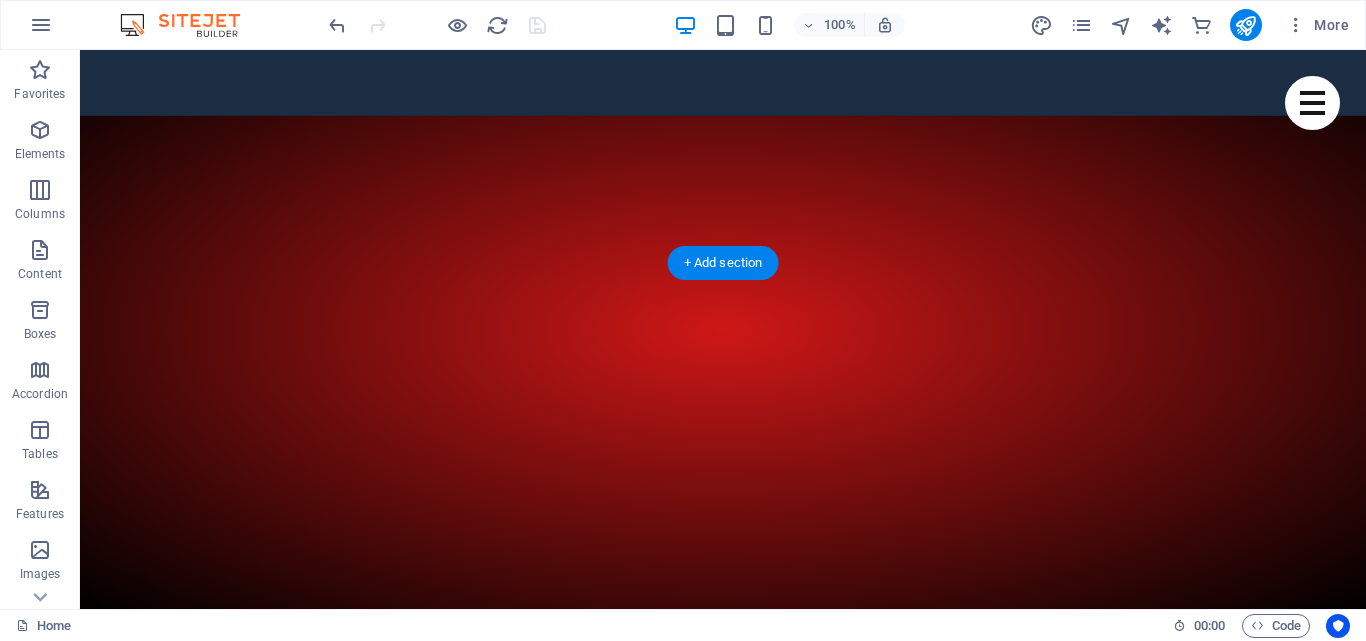 scroll, scrollTop: 0, scrollLeft: 0, axis: both 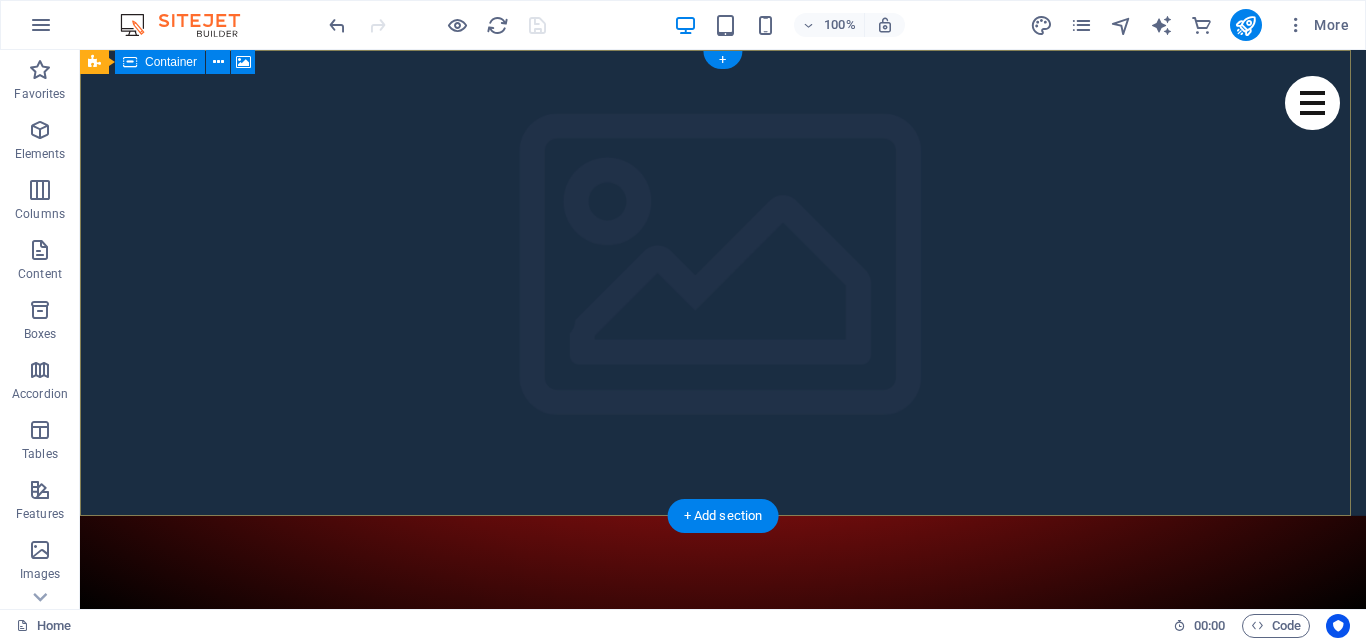 click at bounding box center [-1827, 516] 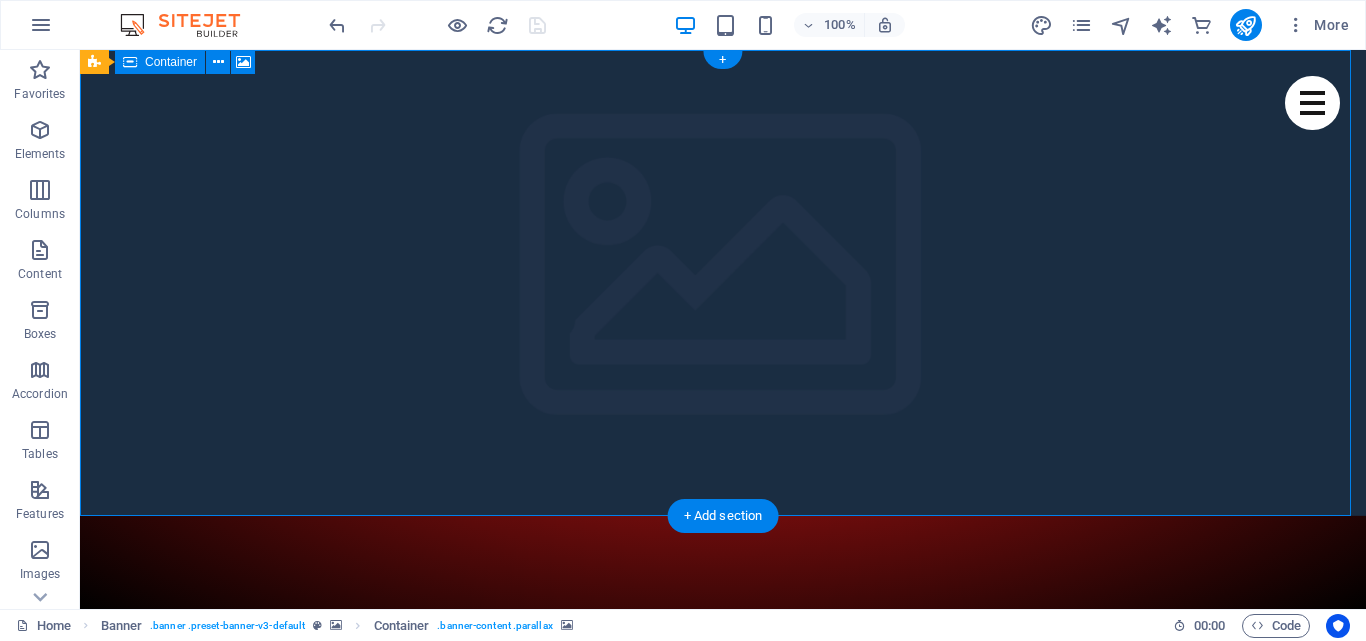 click at bounding box center [-1827, 516] 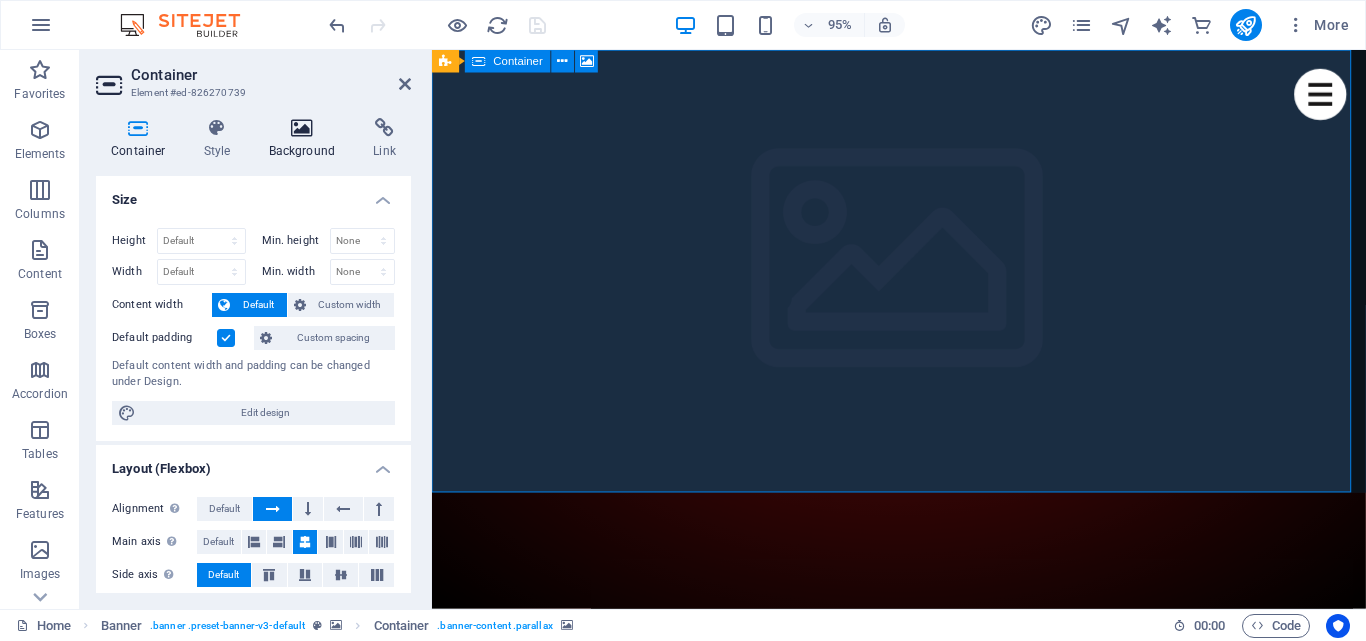 click at bounding box center [302, 128] 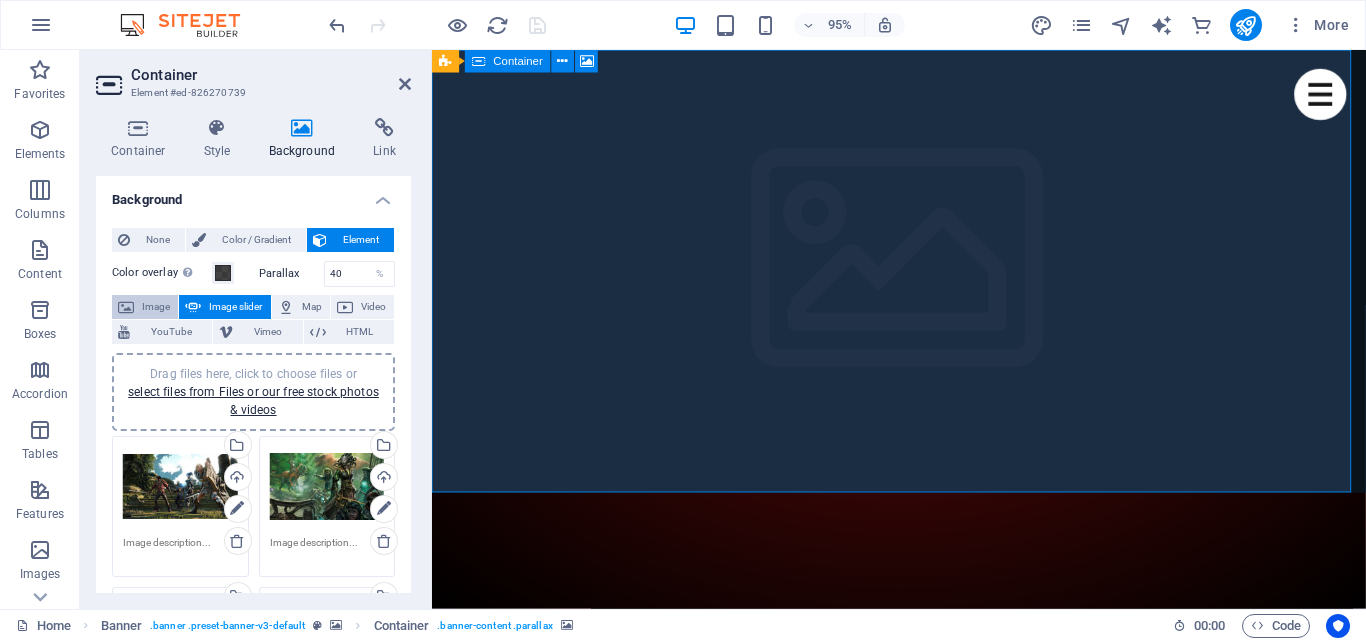 click on "Image" at bounding box center [145, 307] 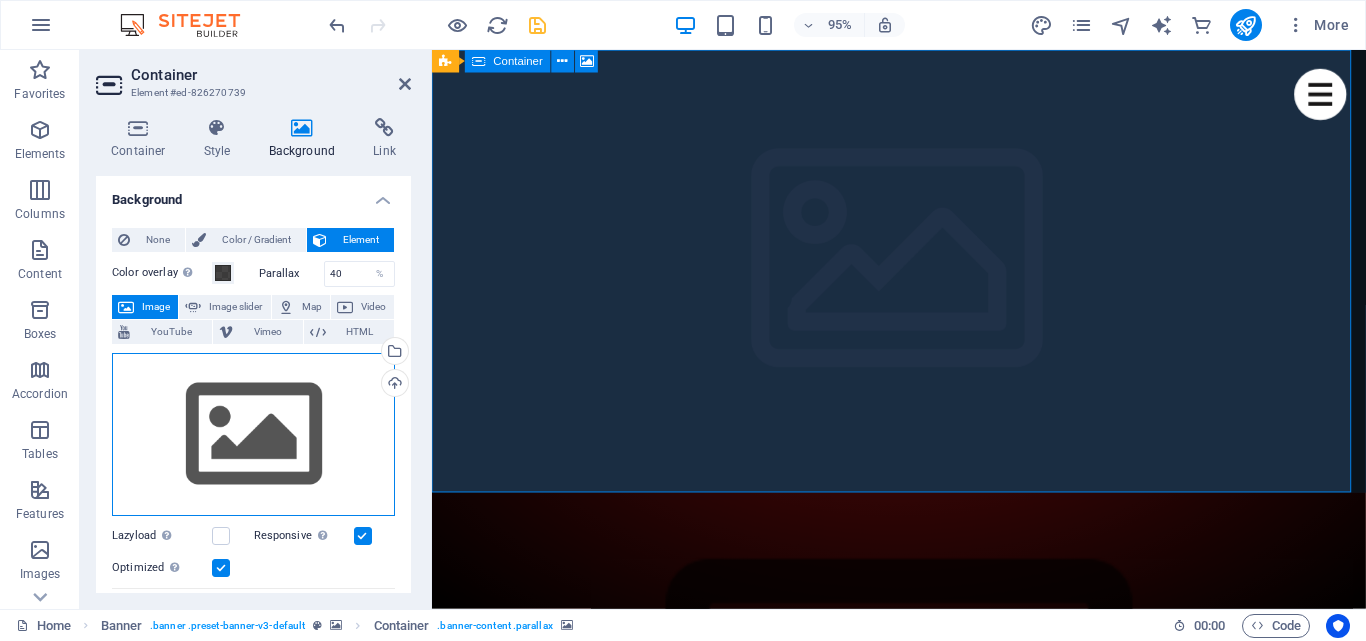 click on "Drag files here, click to choose files or select files from Files or our free stock photos & videos" at bounding box center (253, 435) 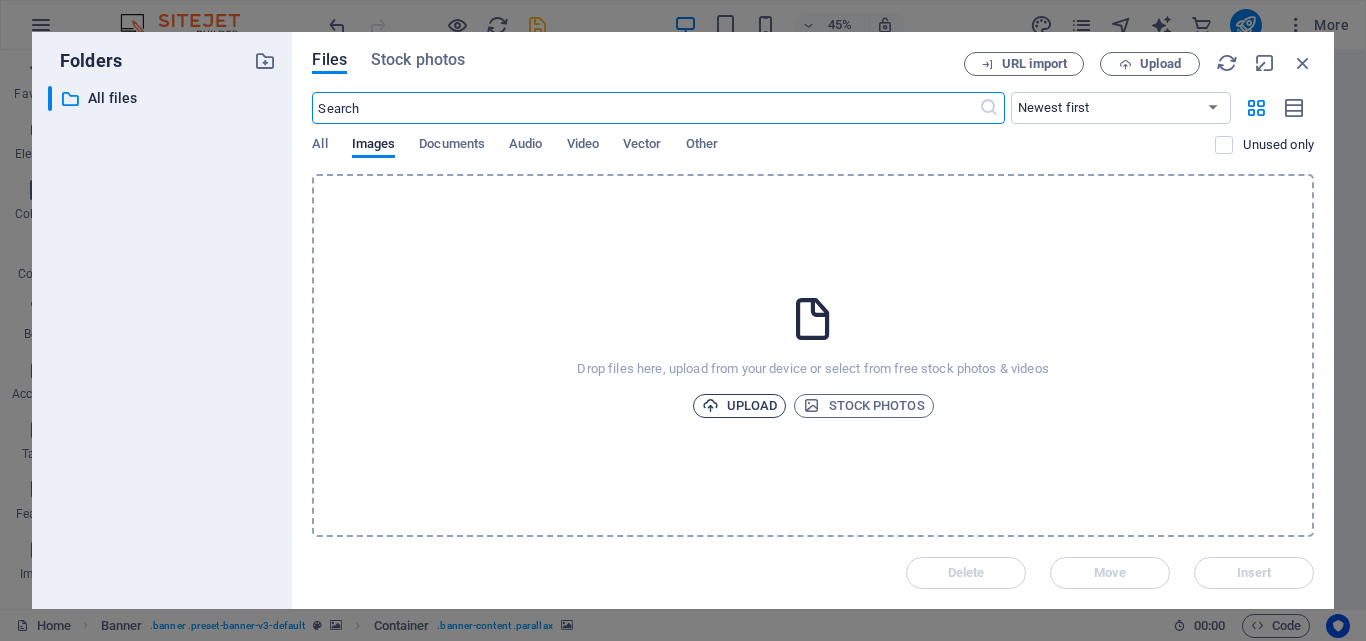 click on "Upload" at bounding box center [740, 406] 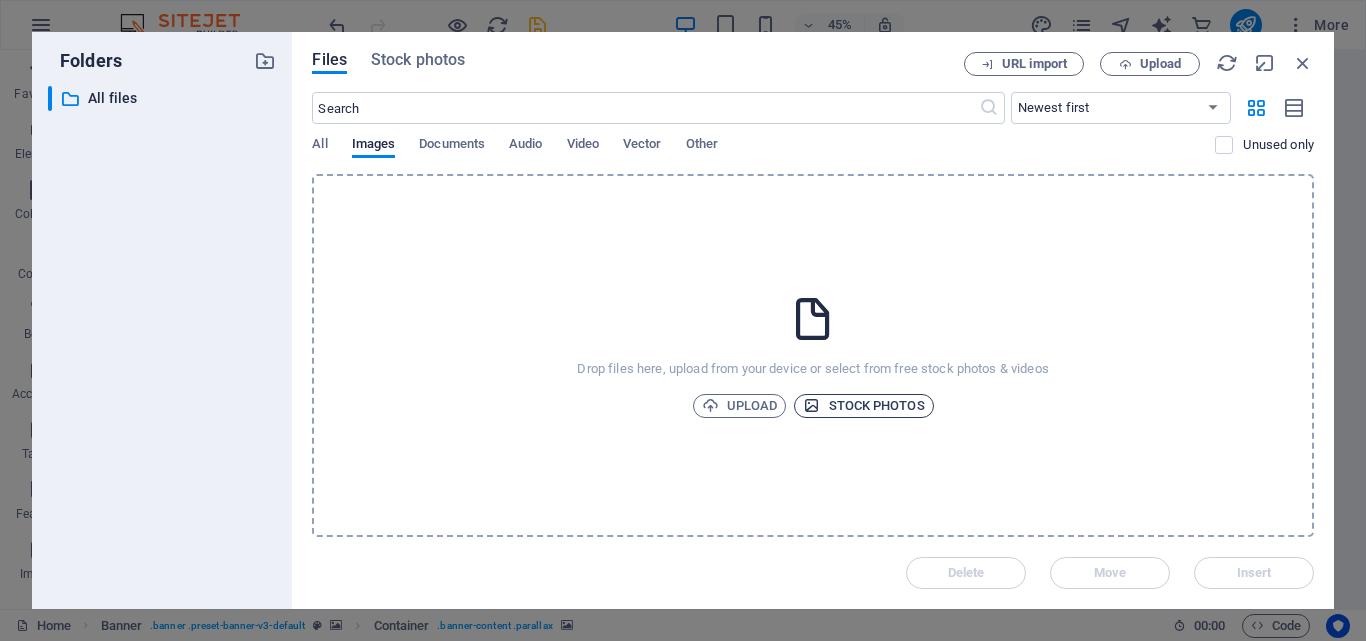 click on "Stock photos" at bounding box center [863, 406] 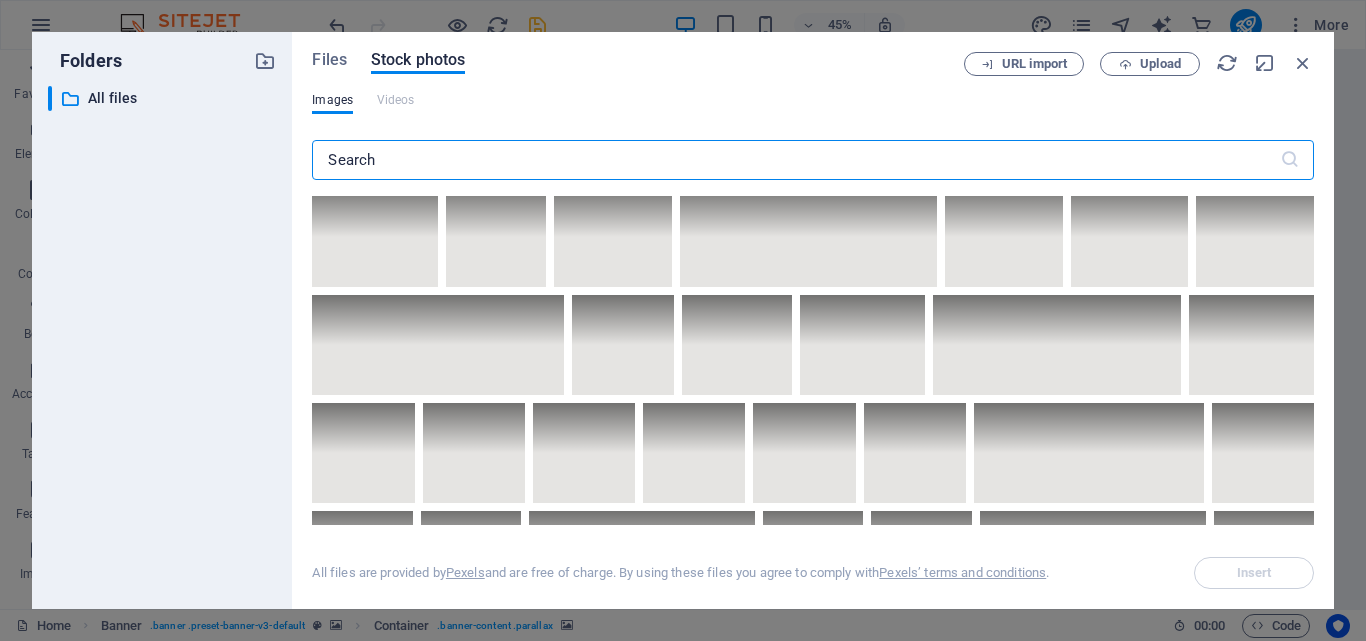 scroll, scrollTop: 5800, scrollLeft: 0, axis: vertical 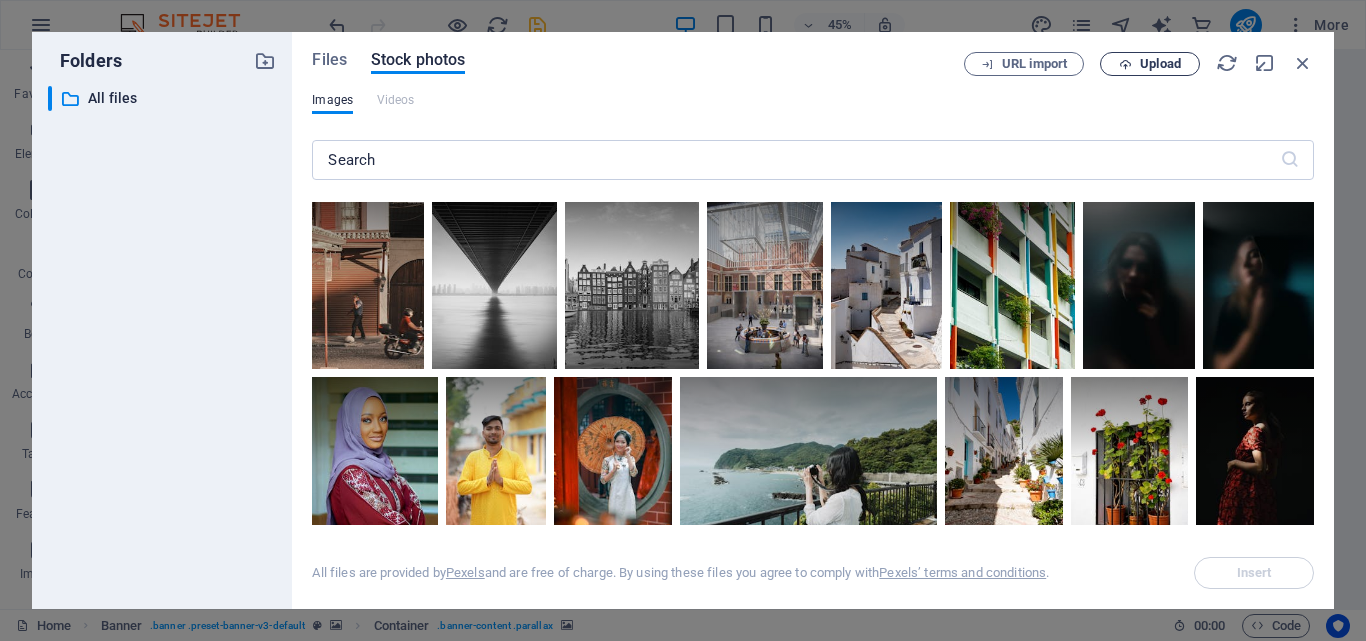 click on "Upload" at bounding box center (1160, 64) 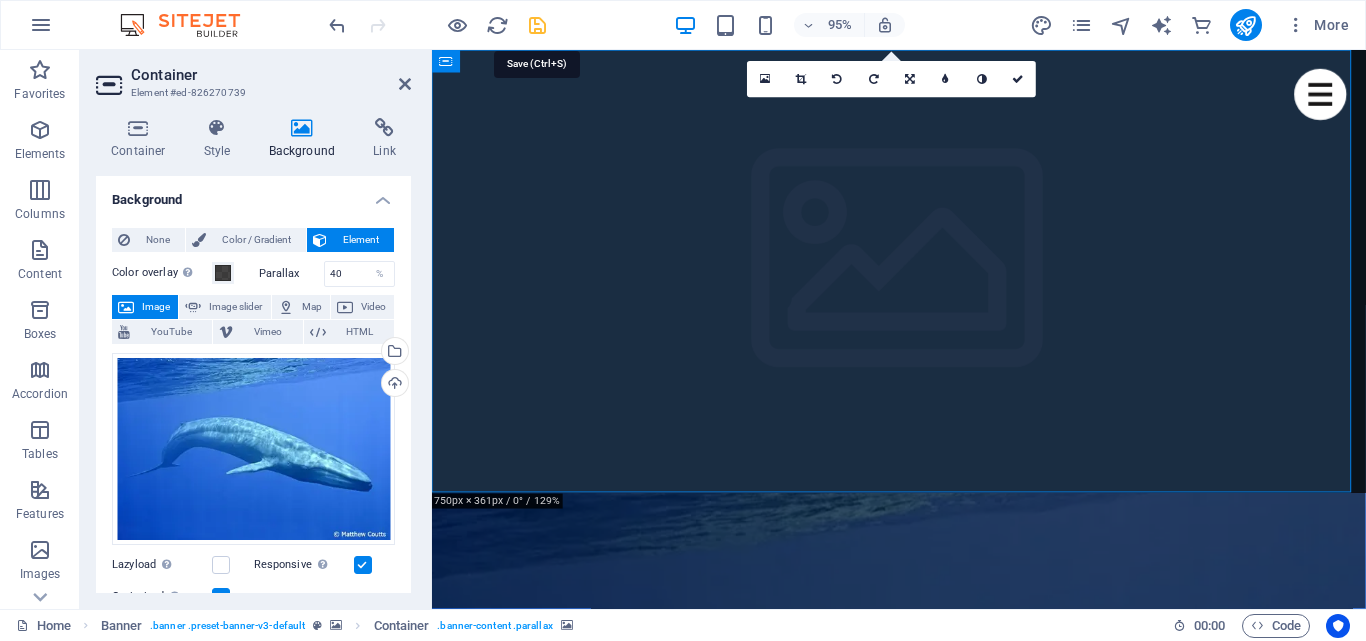 click at bounding box center (537, 25) 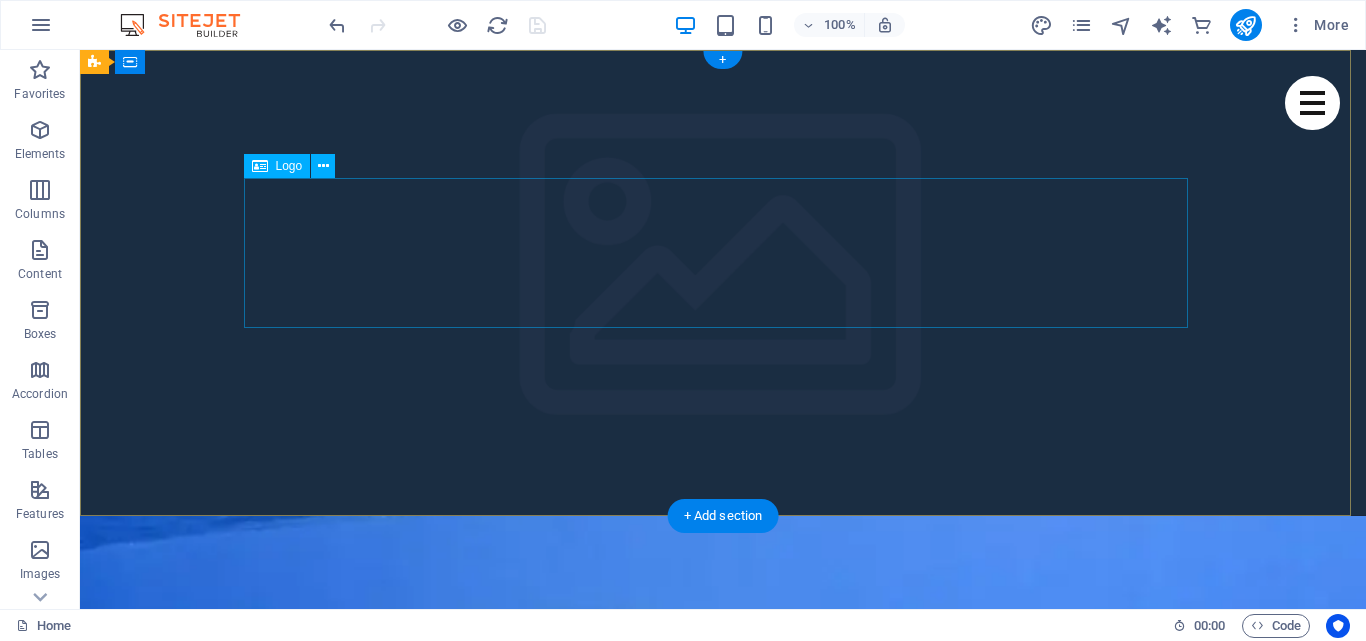 click at bounding box center [723, 1223] 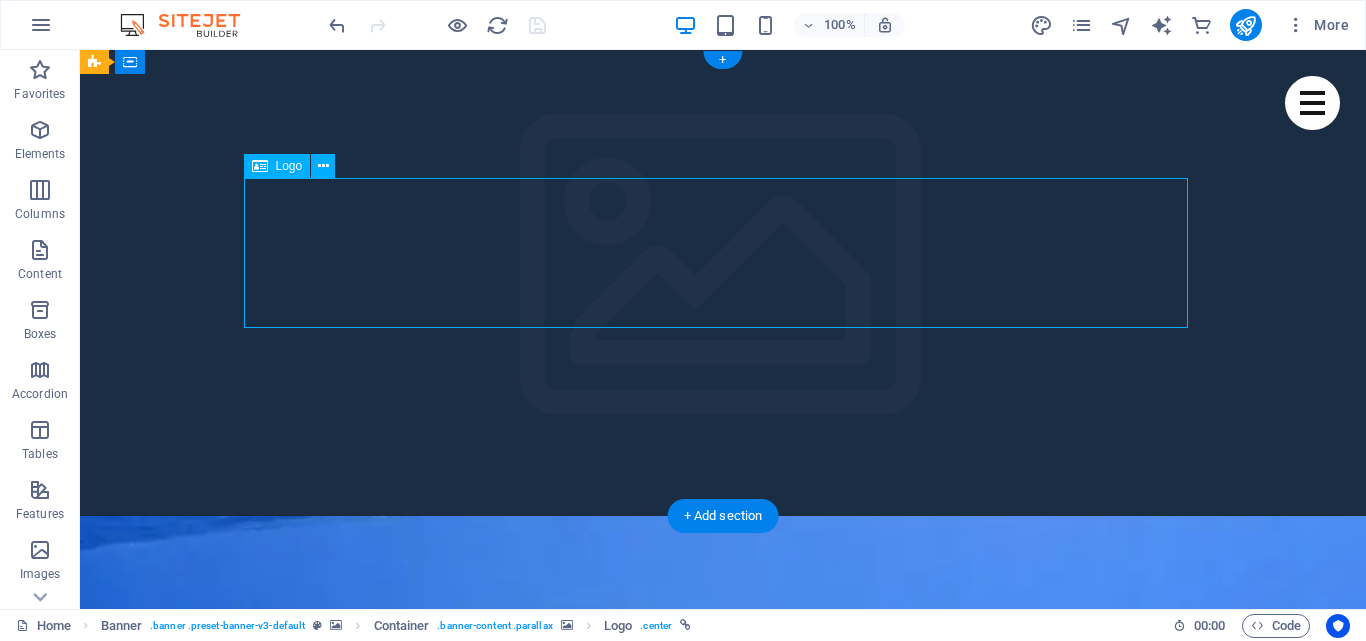 click at bounding box center (723, 1223) 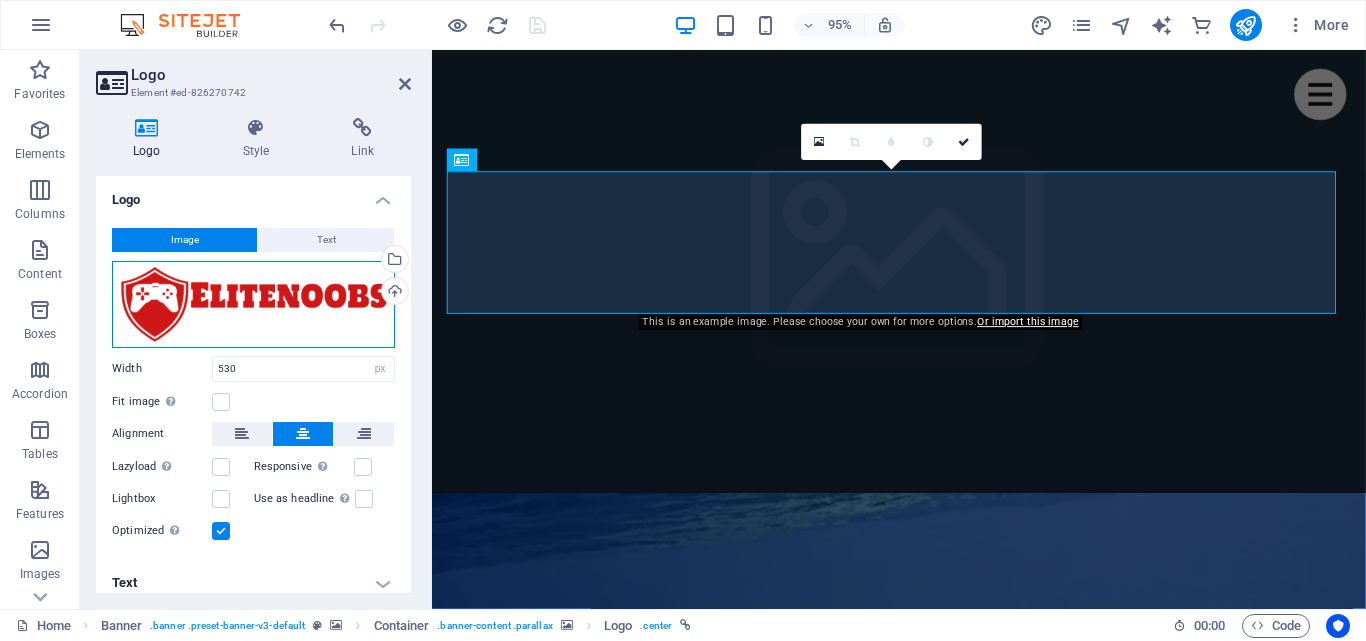 click on "Drag files here, click to choose files or select files from Files or our free stock photos & videos" at bounding box center (253, 304) 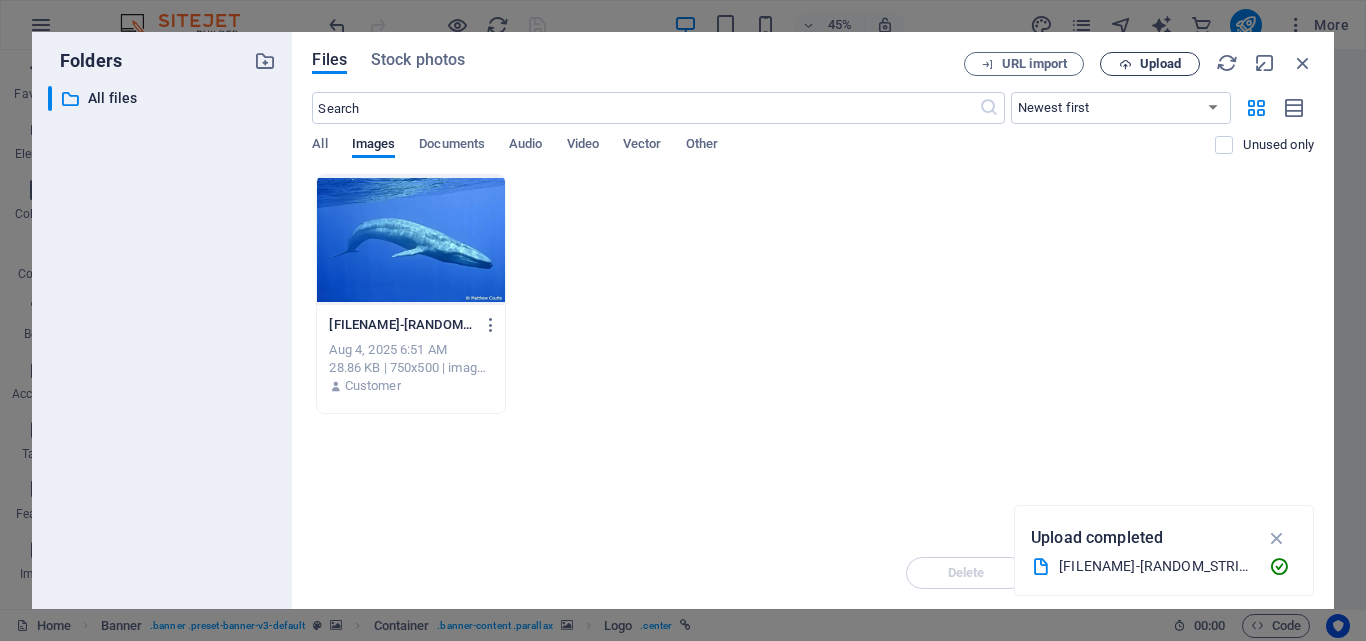 click on "Upload" at bounding box center (1160, 64) 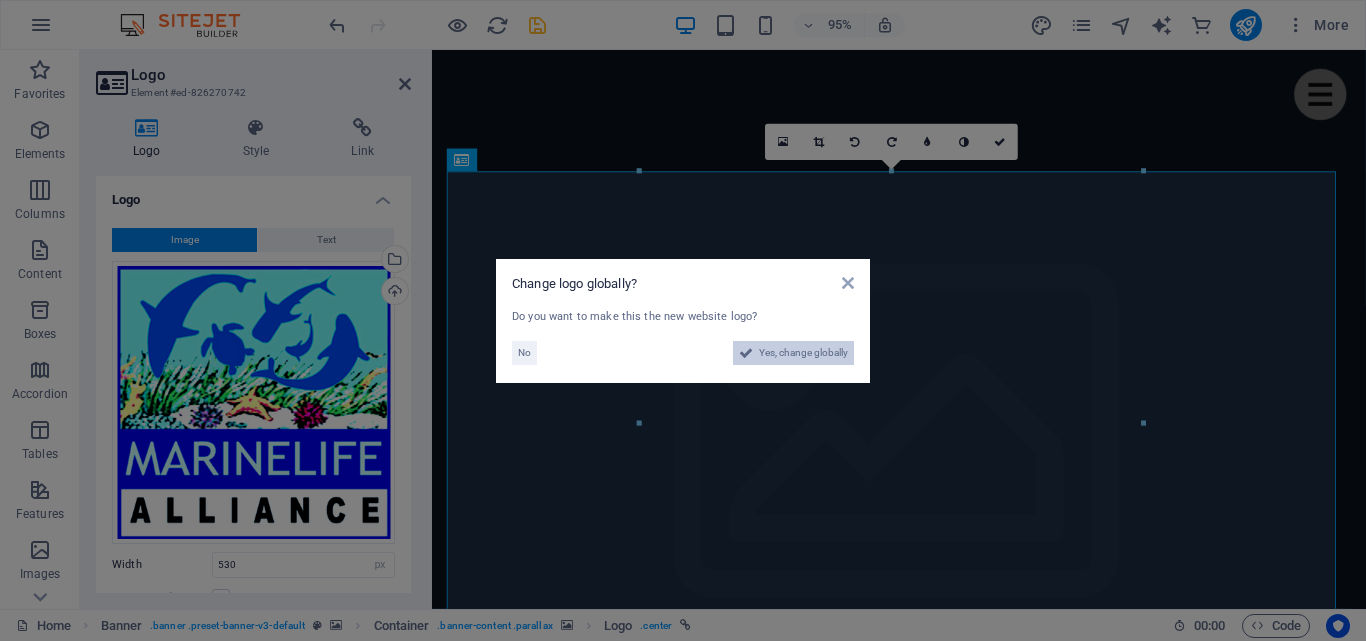 click on "Yes, change globally" at bounding box center [803, 353] 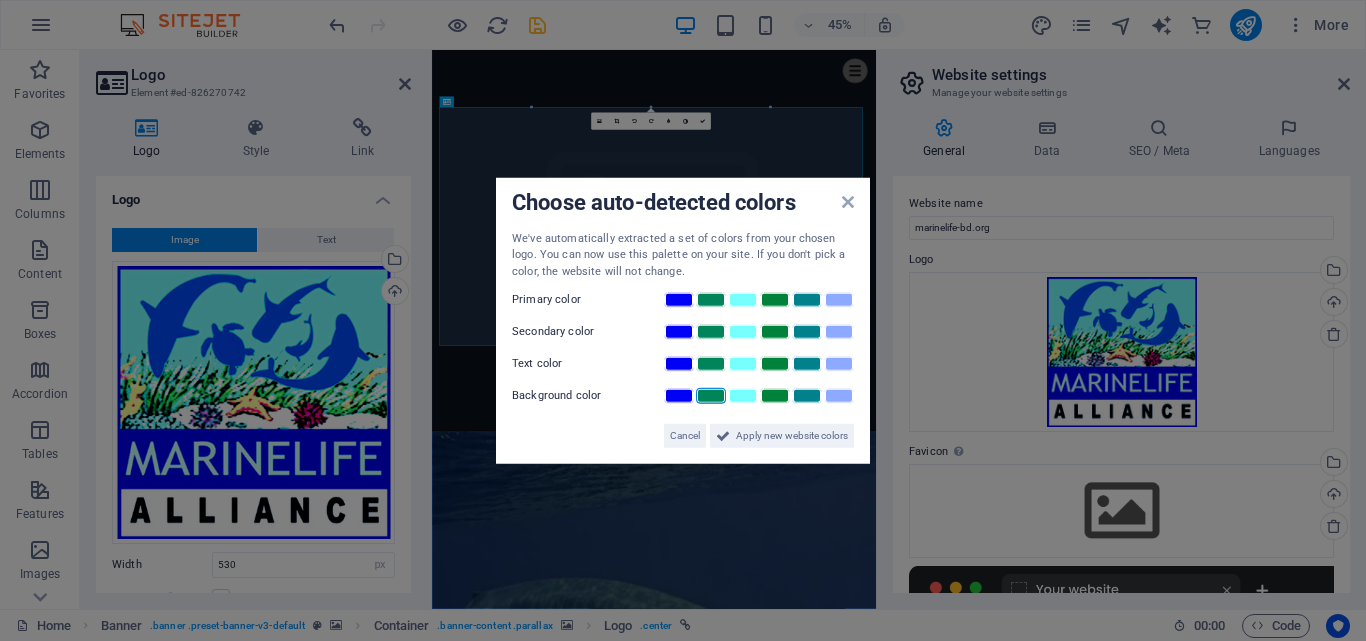 click at bounding box center [711, 396] 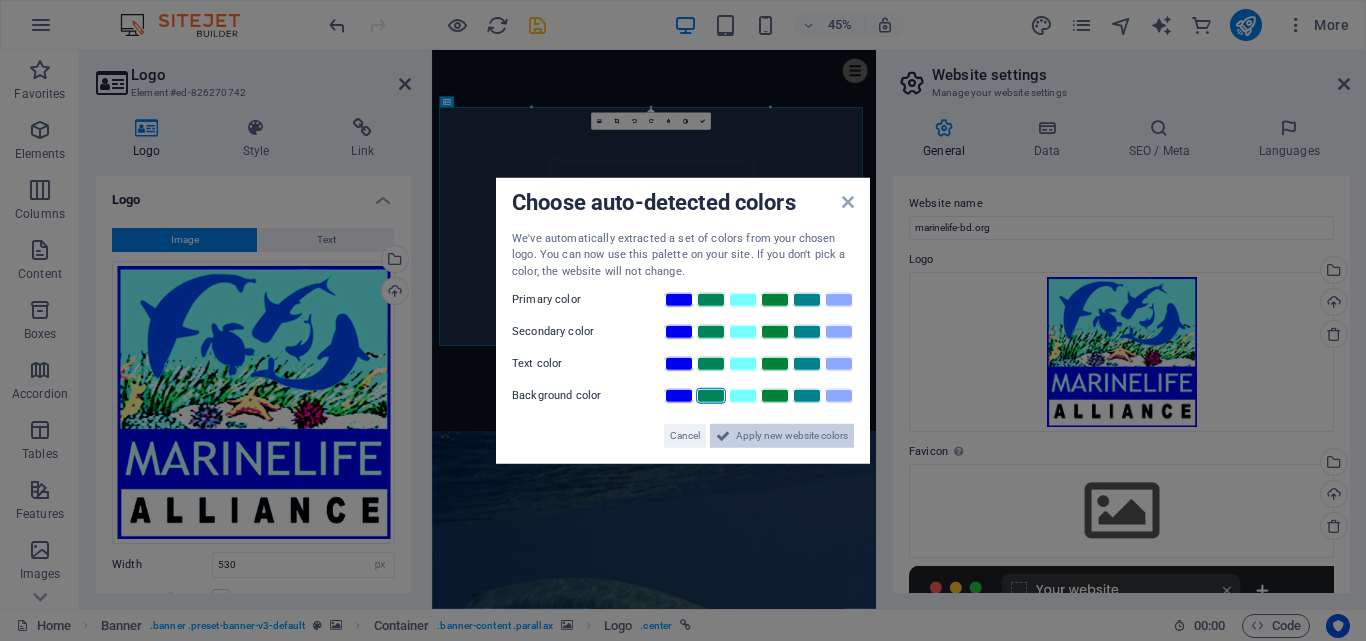 click on "Apply new website colors" at bounding box center [792, 436] 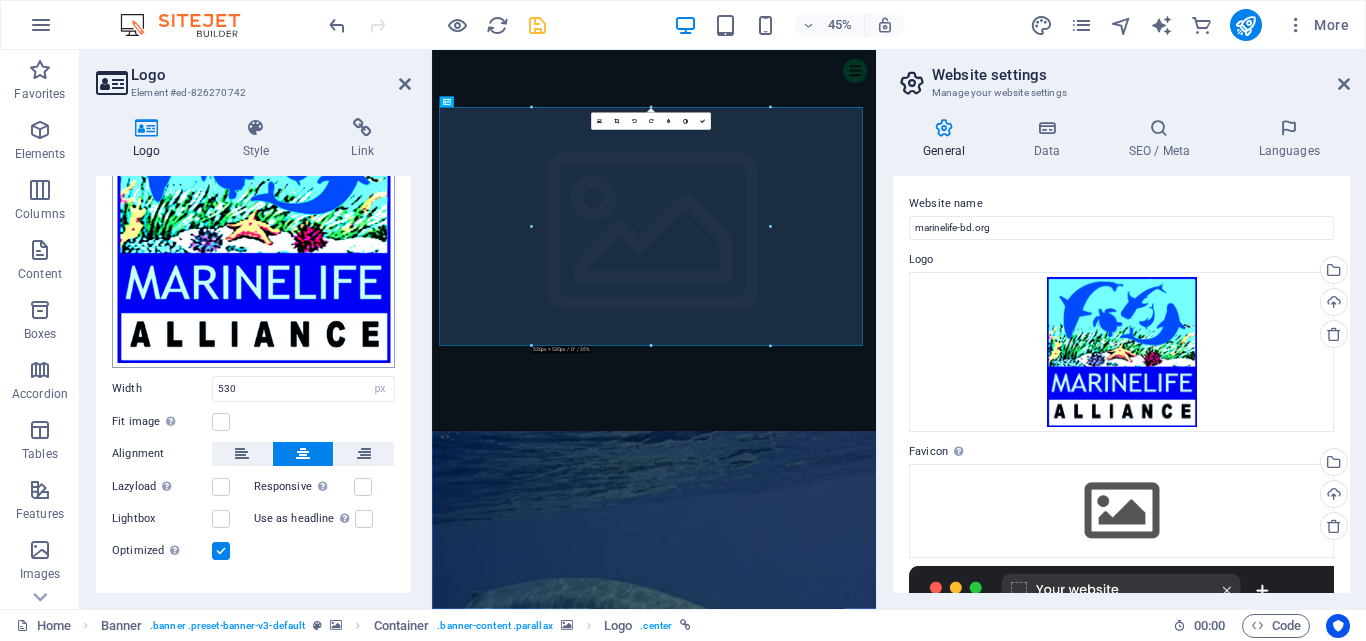 scroll, scrollTop: 206, scrollLeft: 0, axis: vertical 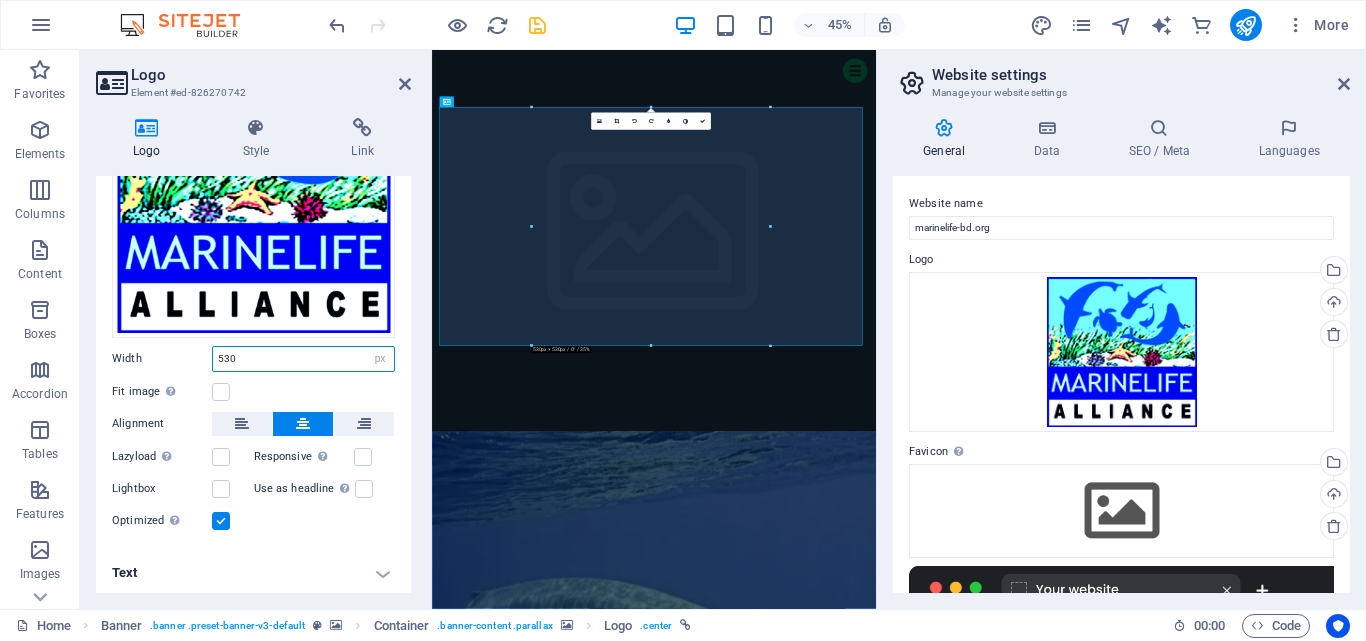 click on "530" at bounding box center (303, 359) 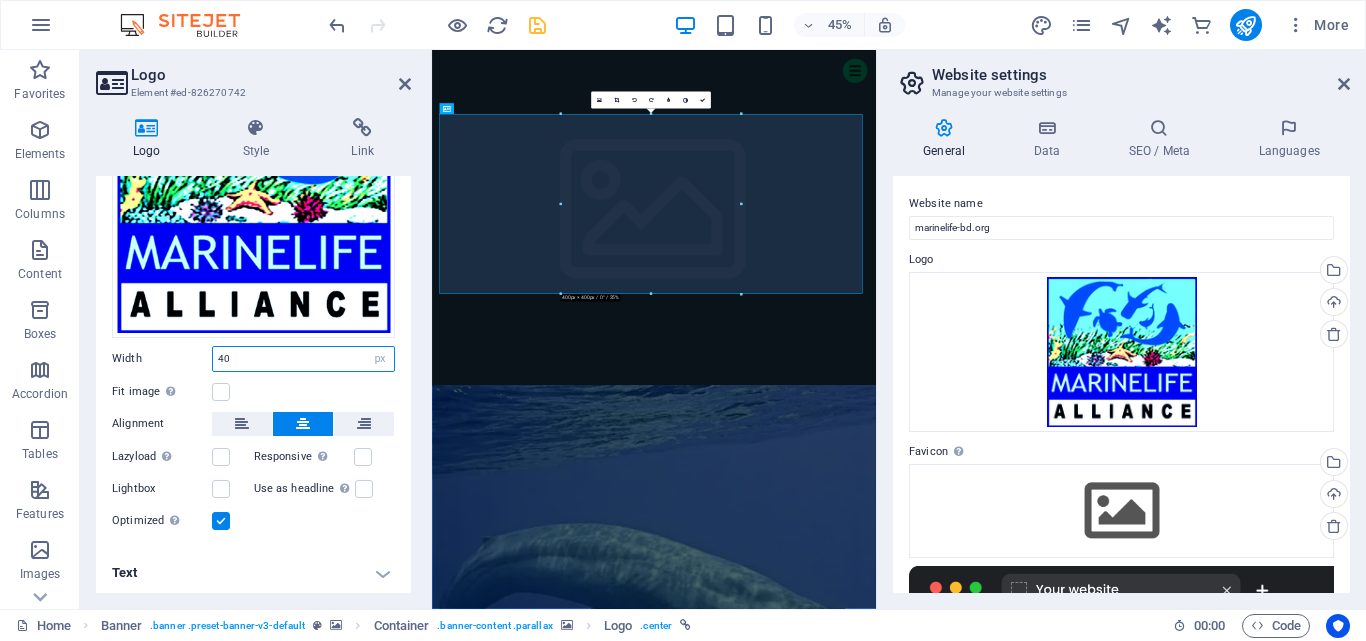 type on "4" 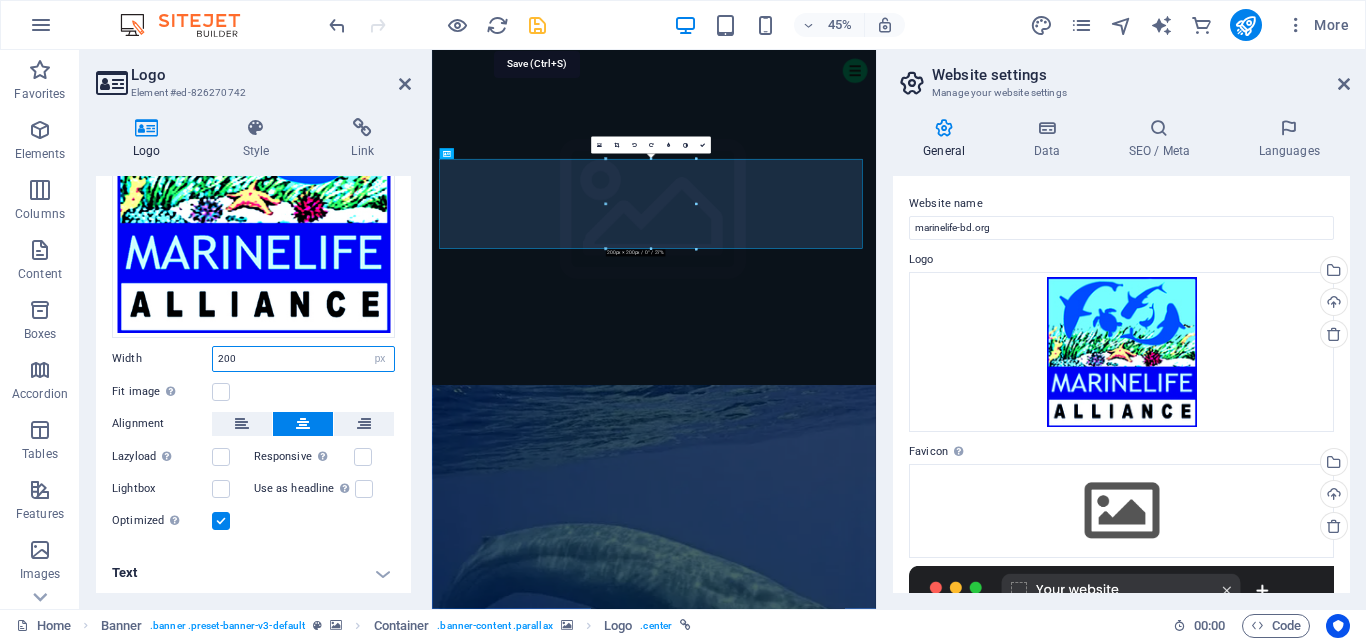 type on "200" 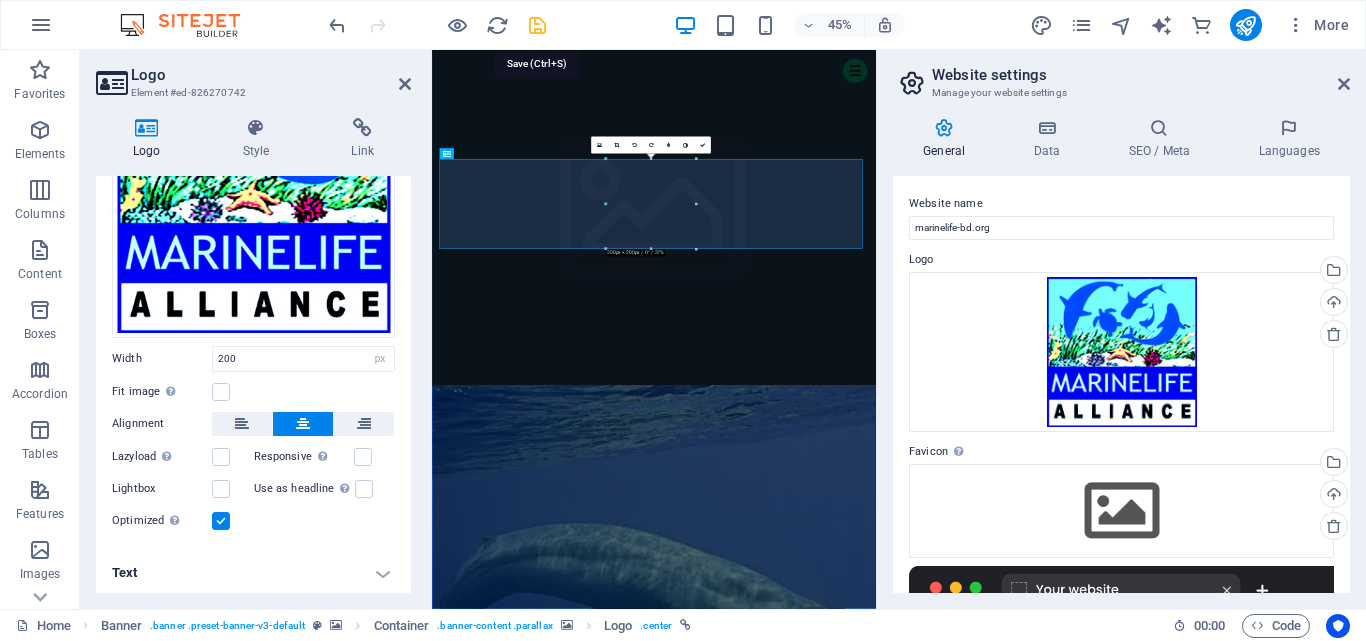 drag, startPoint x: 531, startPoint y: 23, endPoint x: 773, endPoint y: 216, distance: 309.53674 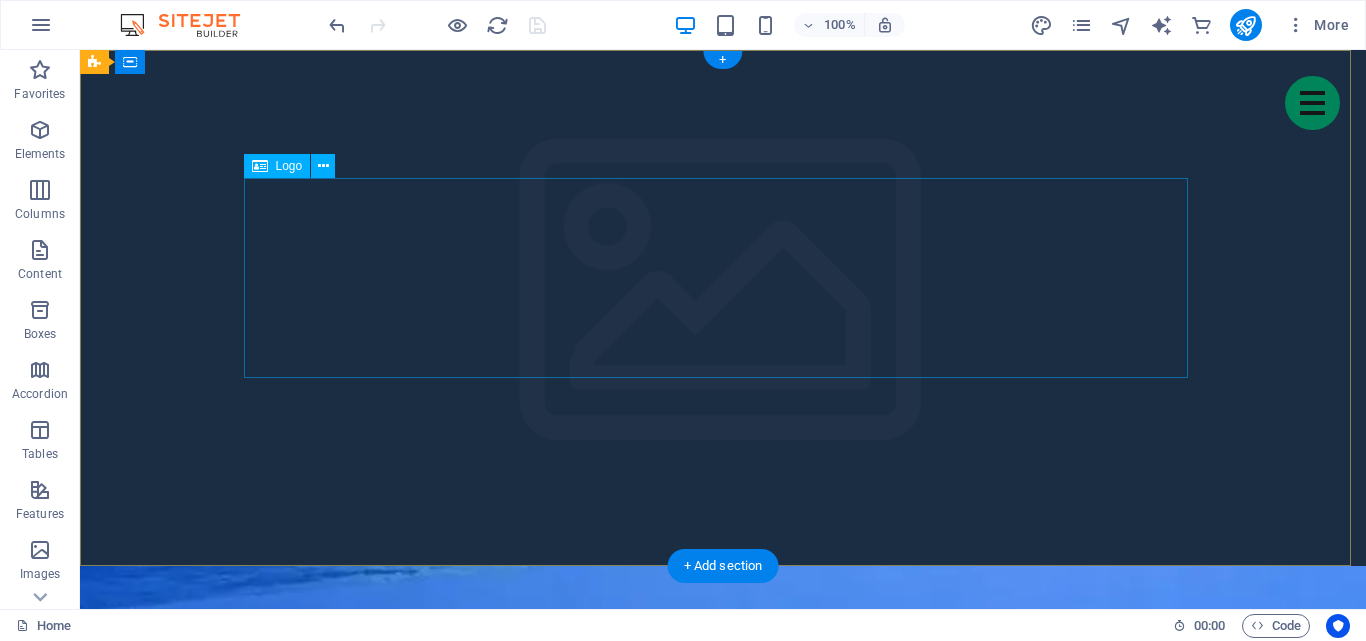 click at bounding box center [723, 1328] 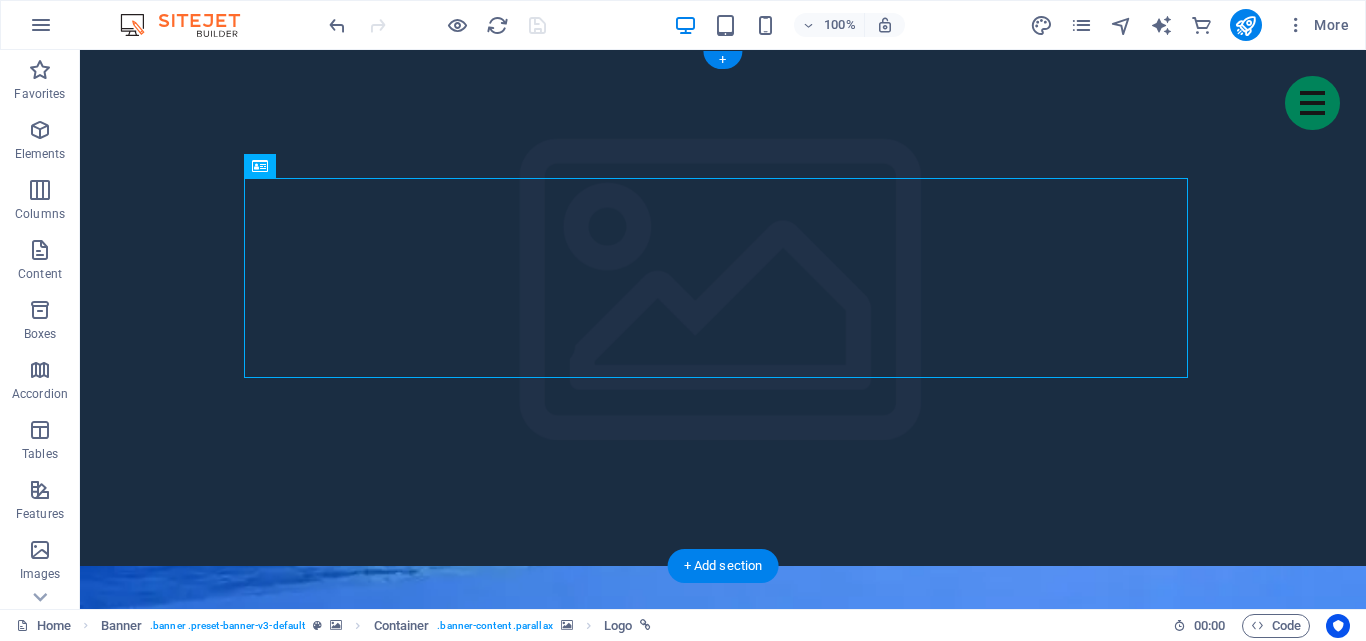 click at bounding box center [723, 833] 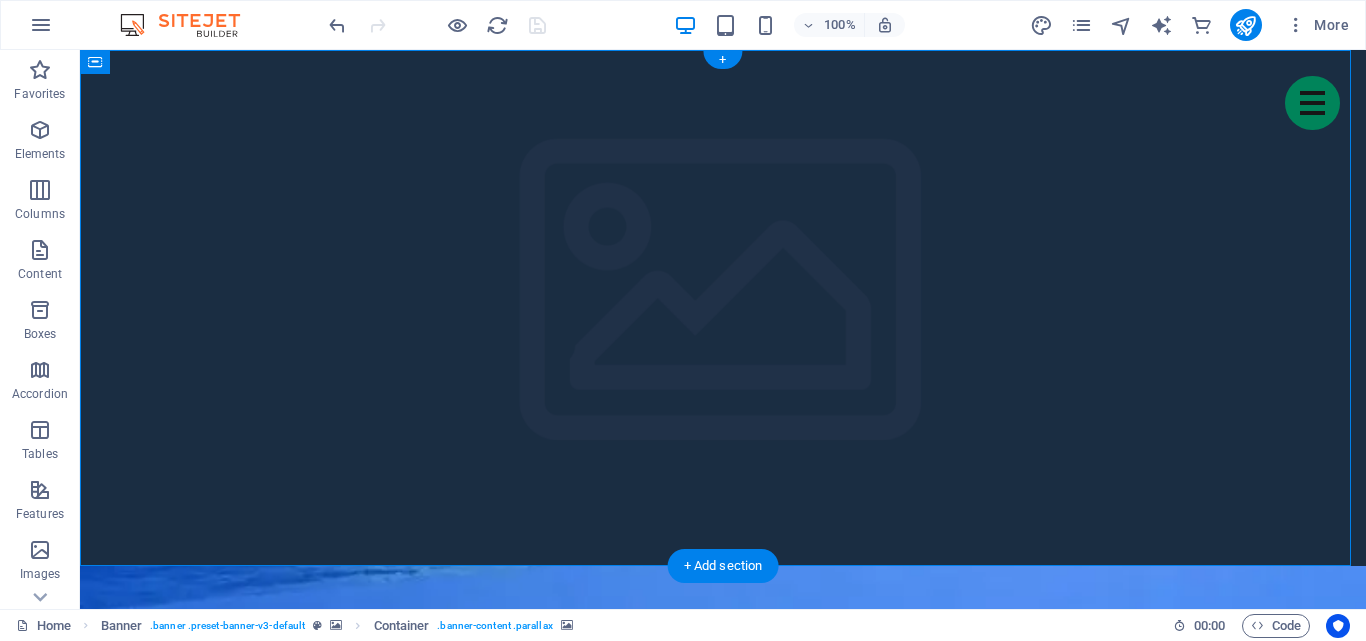 click at bounding box center [723, 833] 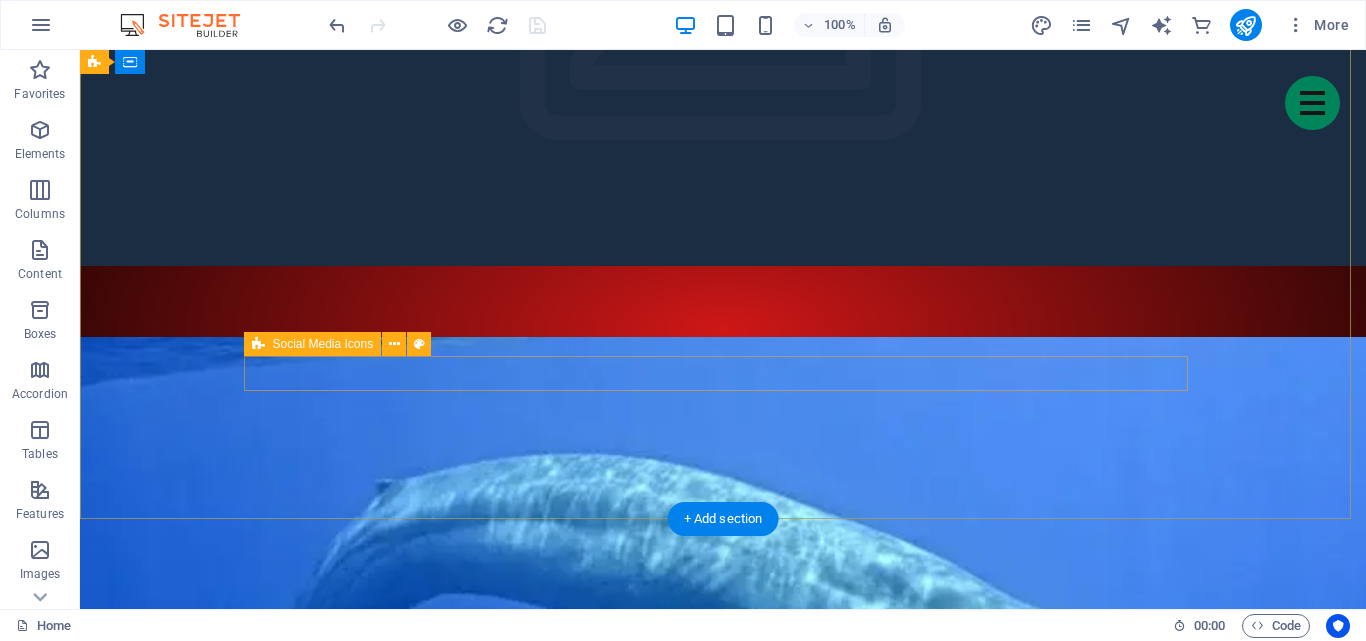 scroll, scrollTop: 0, scrollLeft: 0, axis: both 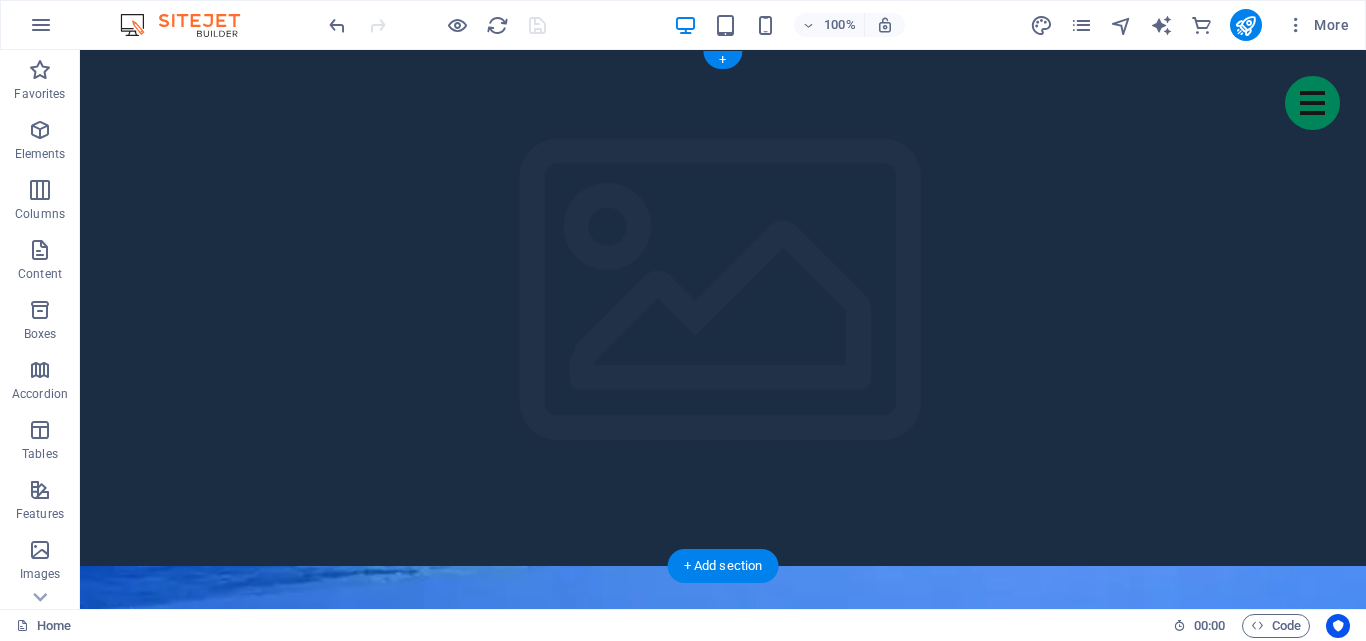 click at bounding box center [723, 833] 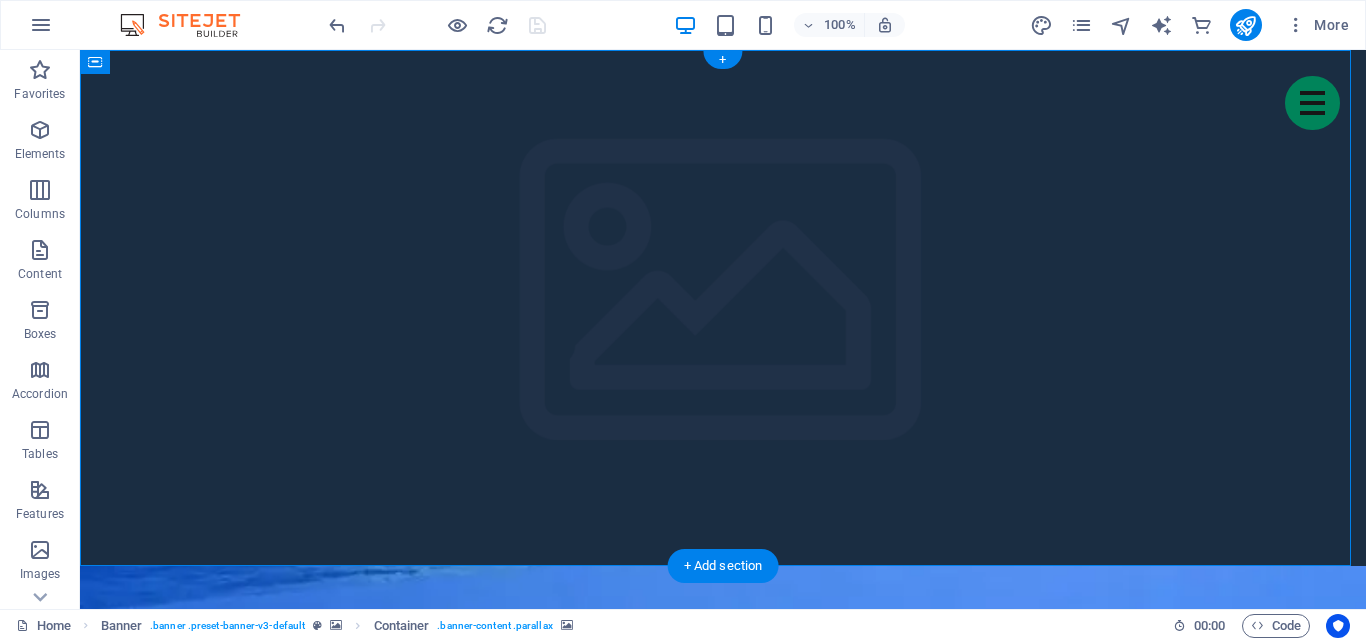 click at bounding box center (723, 833) 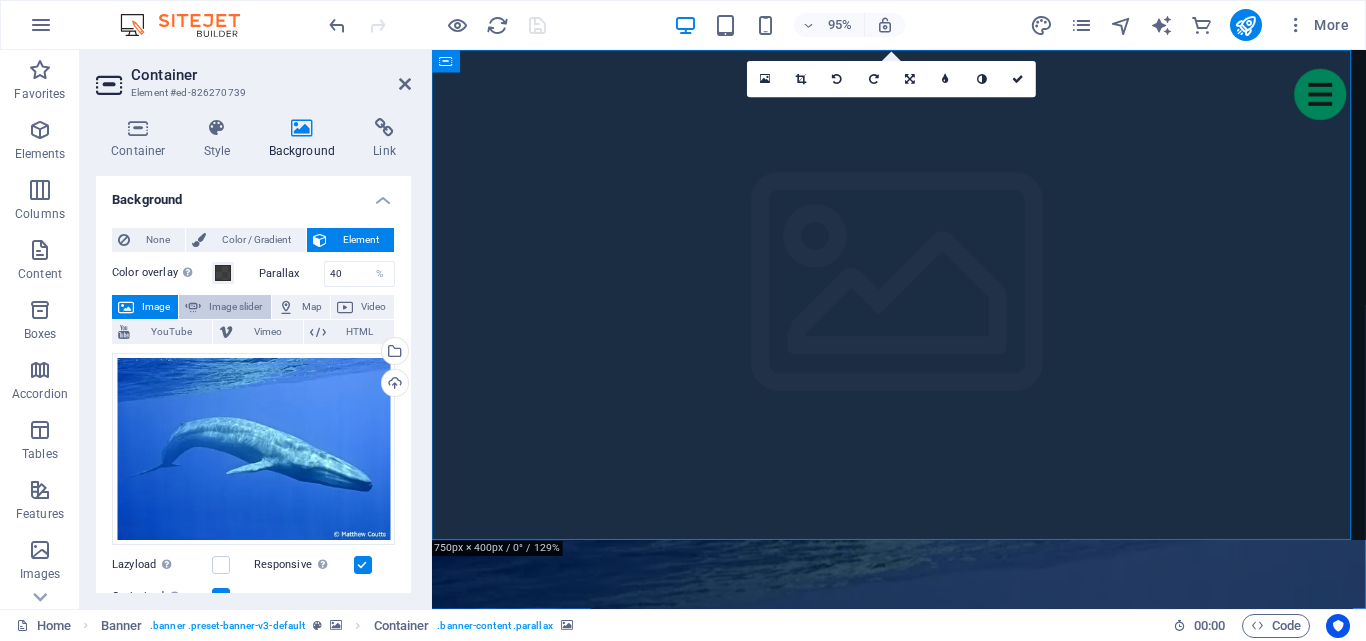 click on "Image slider" at bounding box center [235, 307] 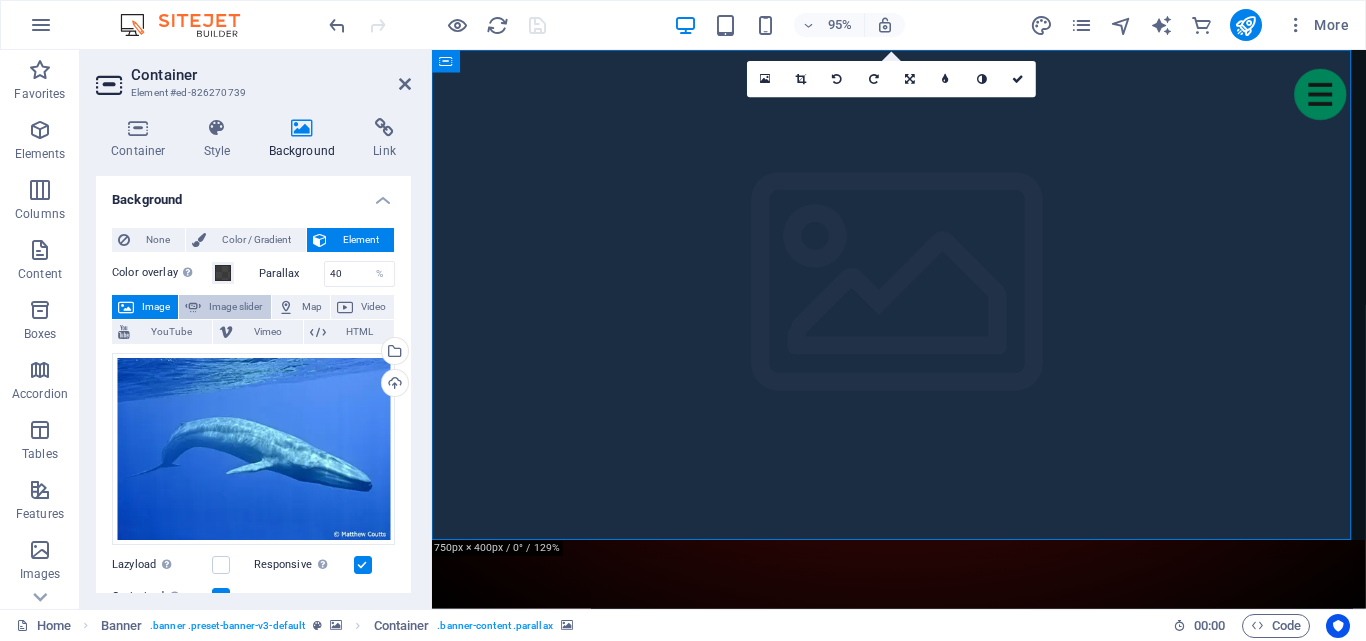 select on "ms" 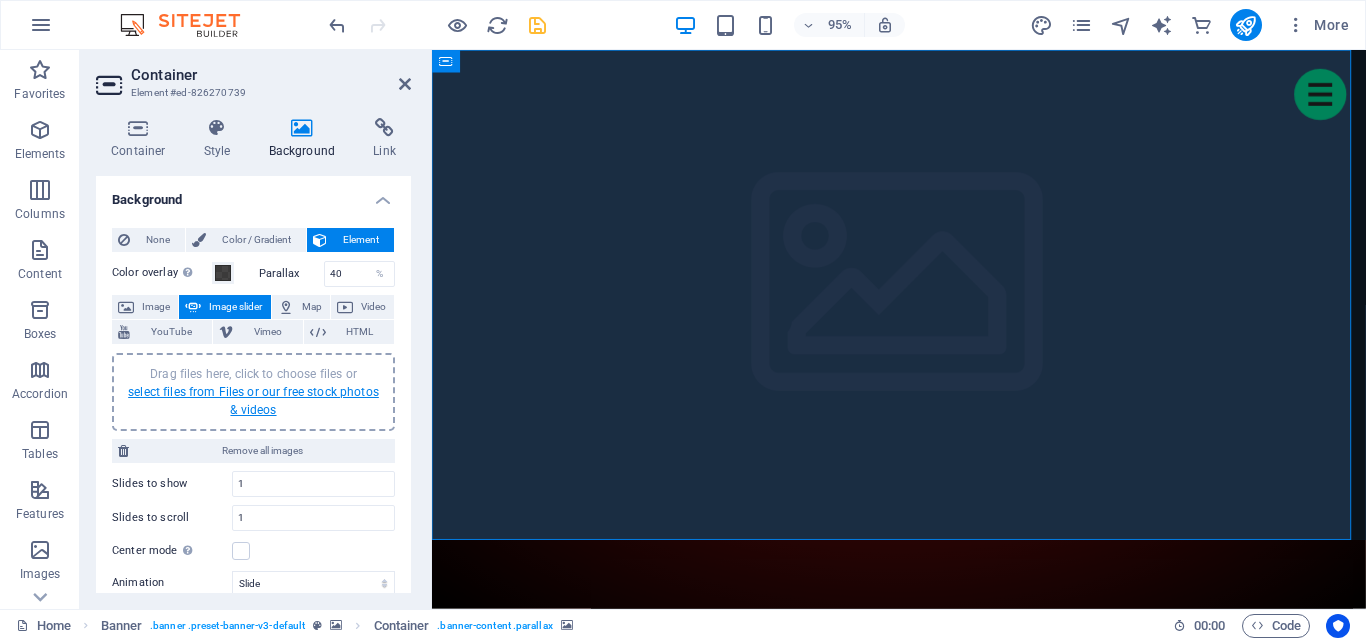 click on "select files from Files or our free stock photos & videos" at bounding box center (253, 401) 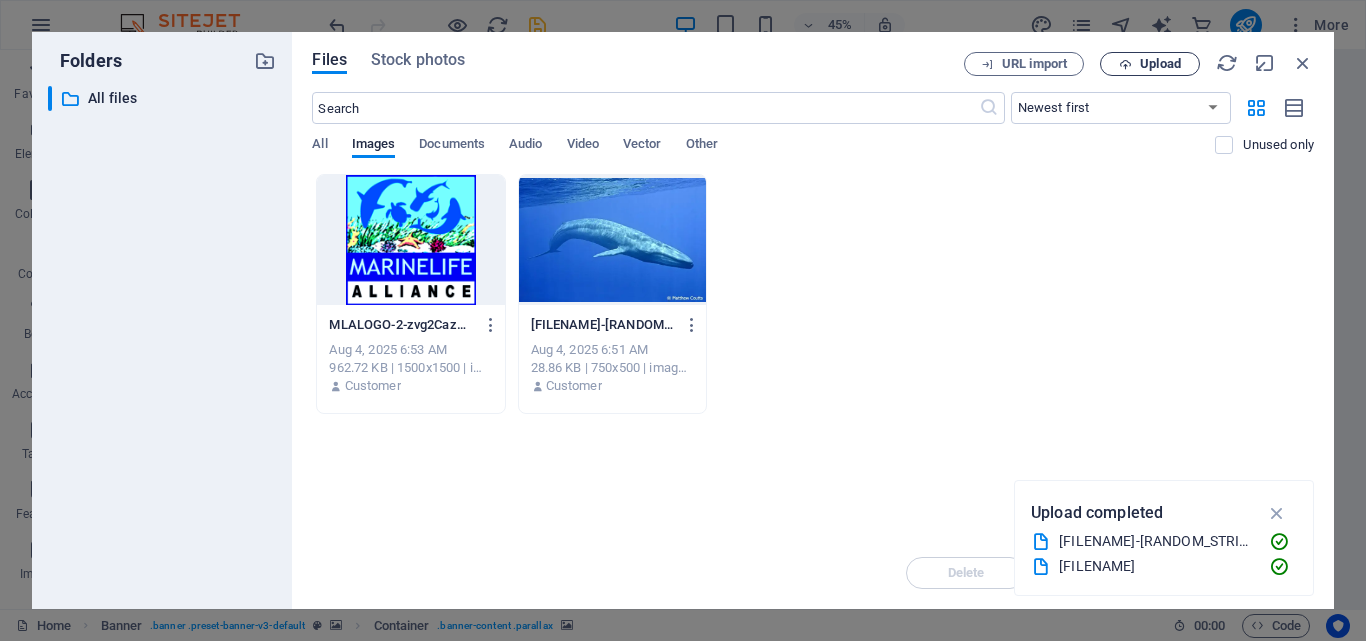 click on "Upload" at bounding box center (1160, 64) 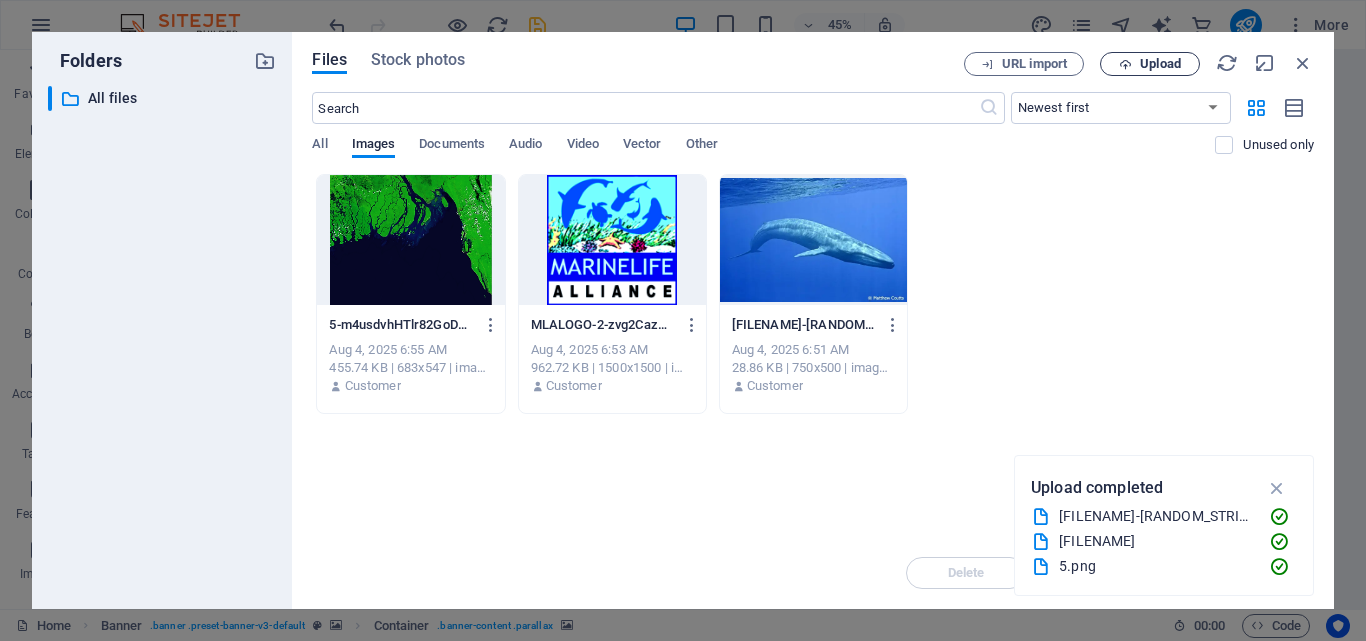 click on "Upload" at bounding box center (1150, 64) 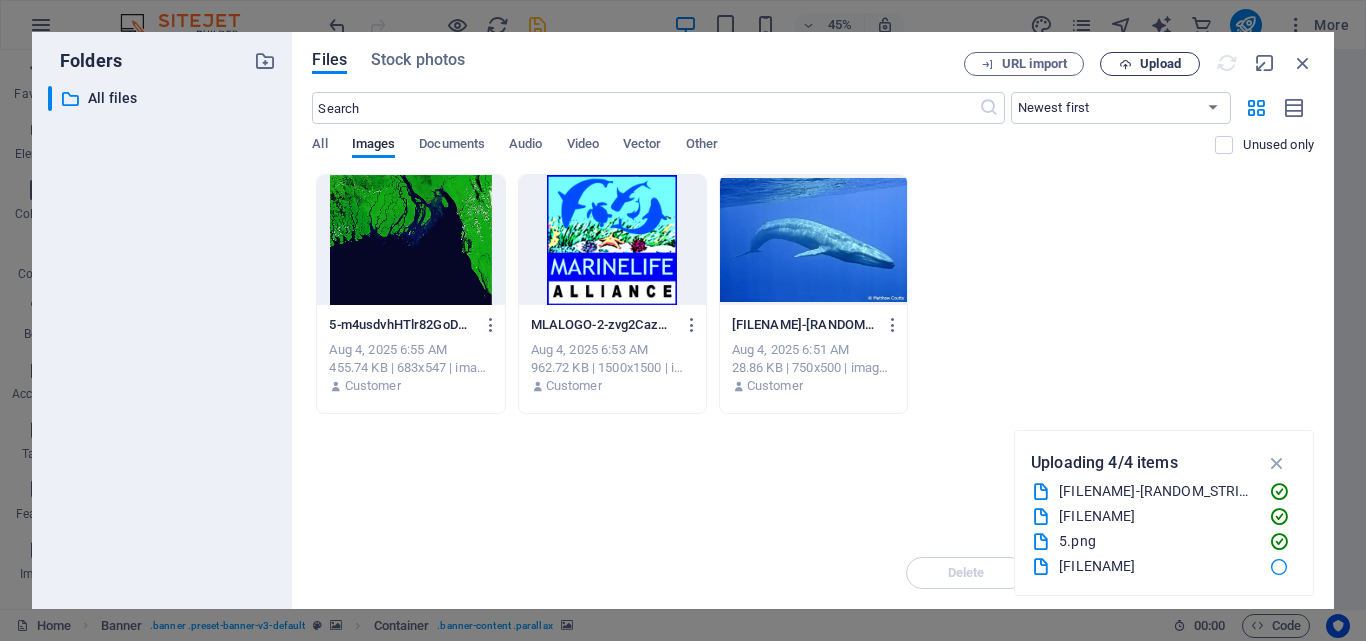 click on "Upload" at bounding box center [1150, 64] 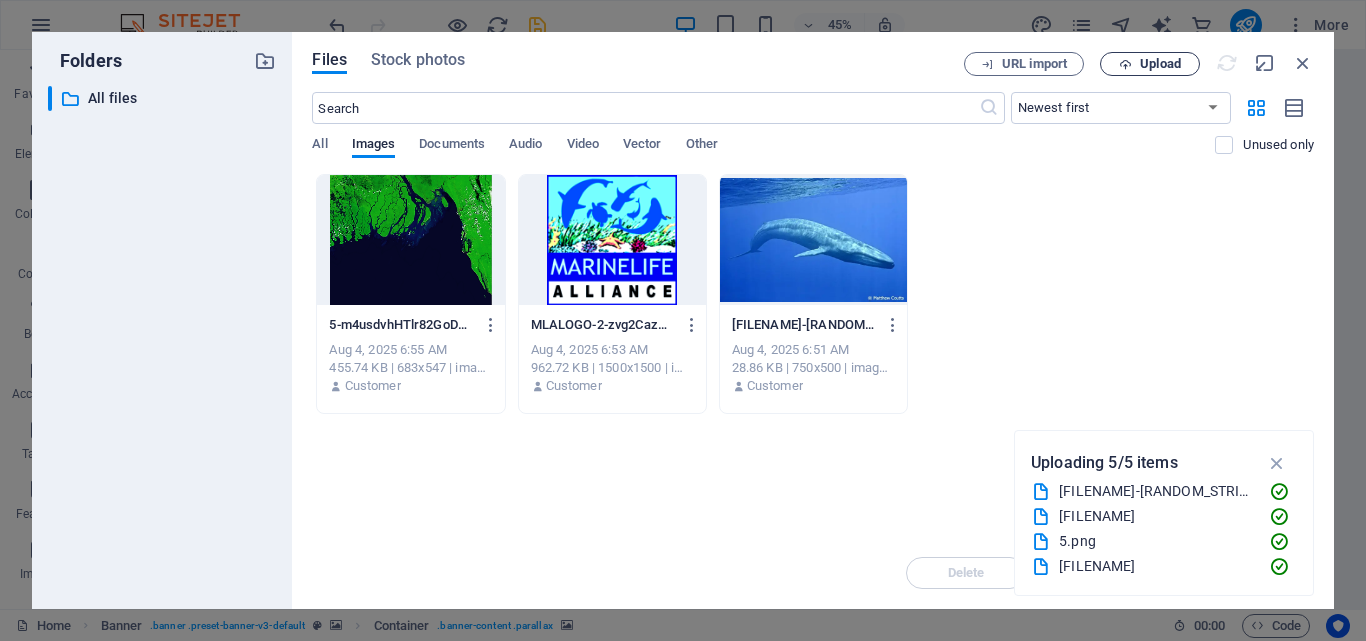 click on "Upload" at bounding box center [1160, 64] 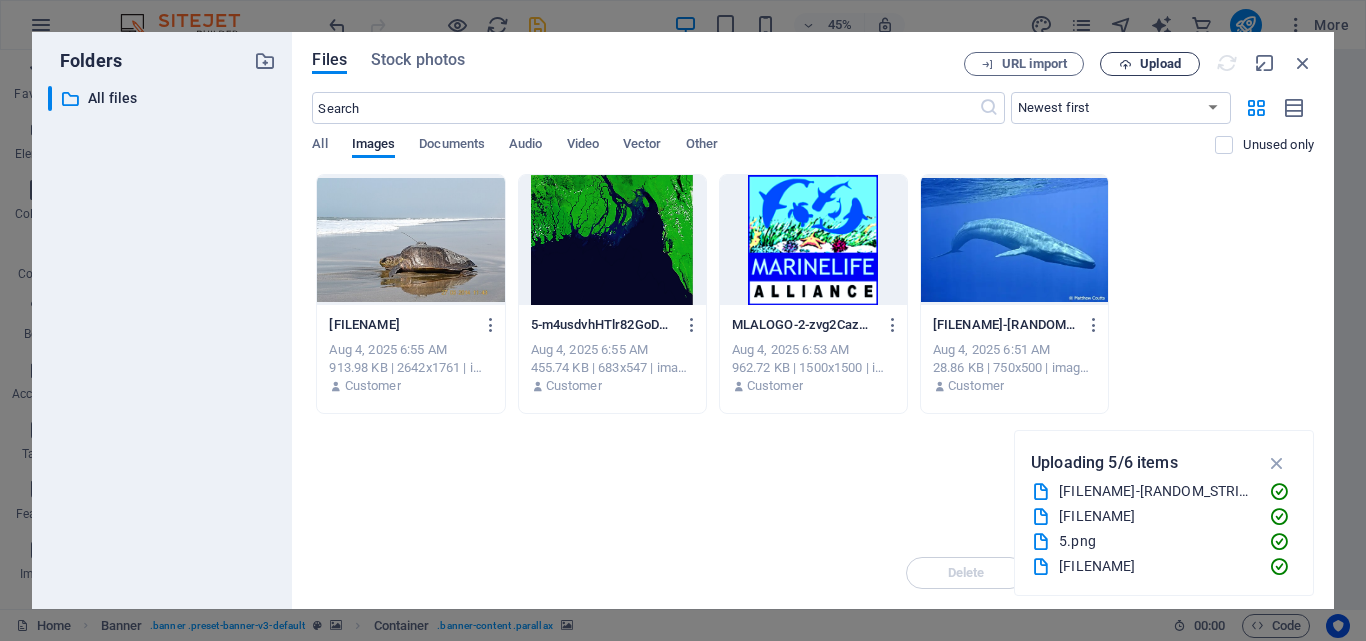click on "Upload" at bounding box center [1160, 64] 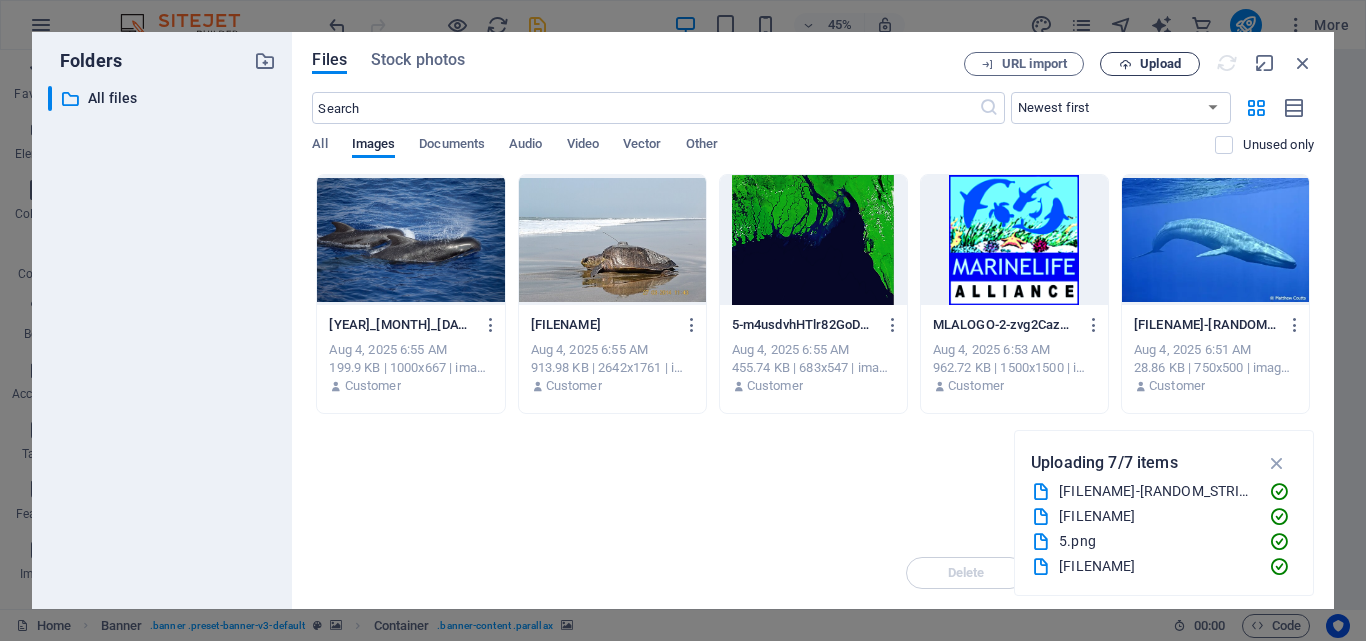 click on "Upload" at bounding box center (1150, 64) 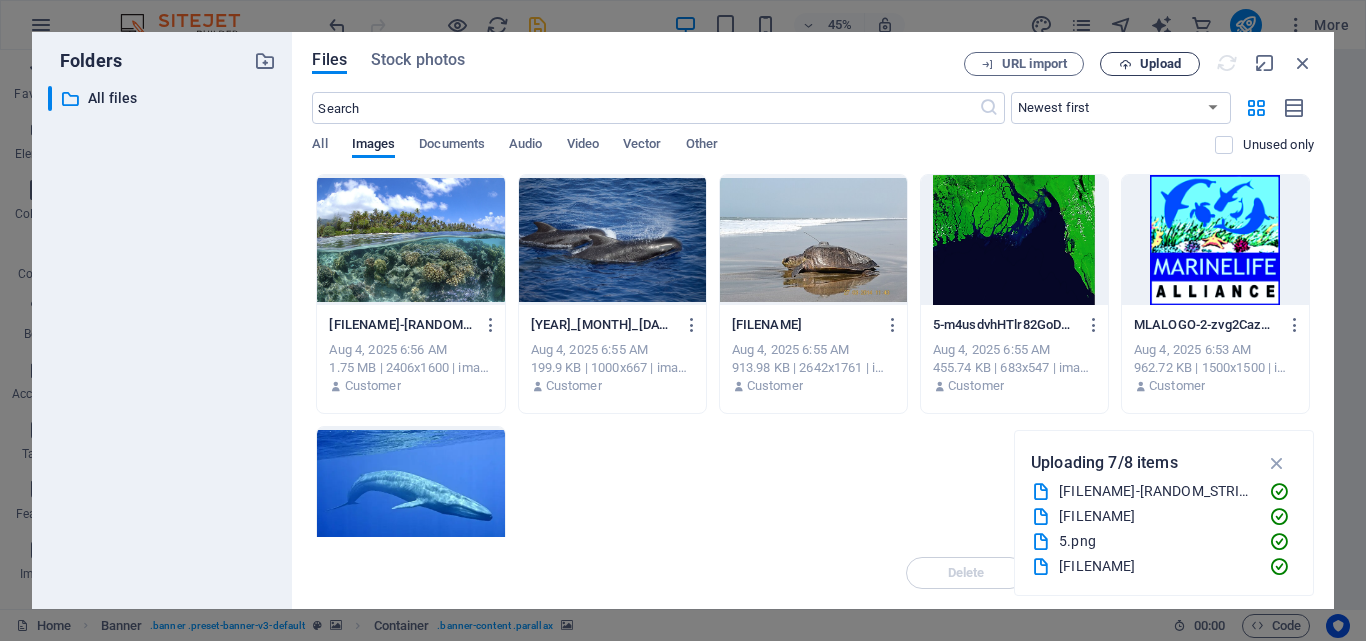 click on "Upload" at bounding box center (1160, 64) 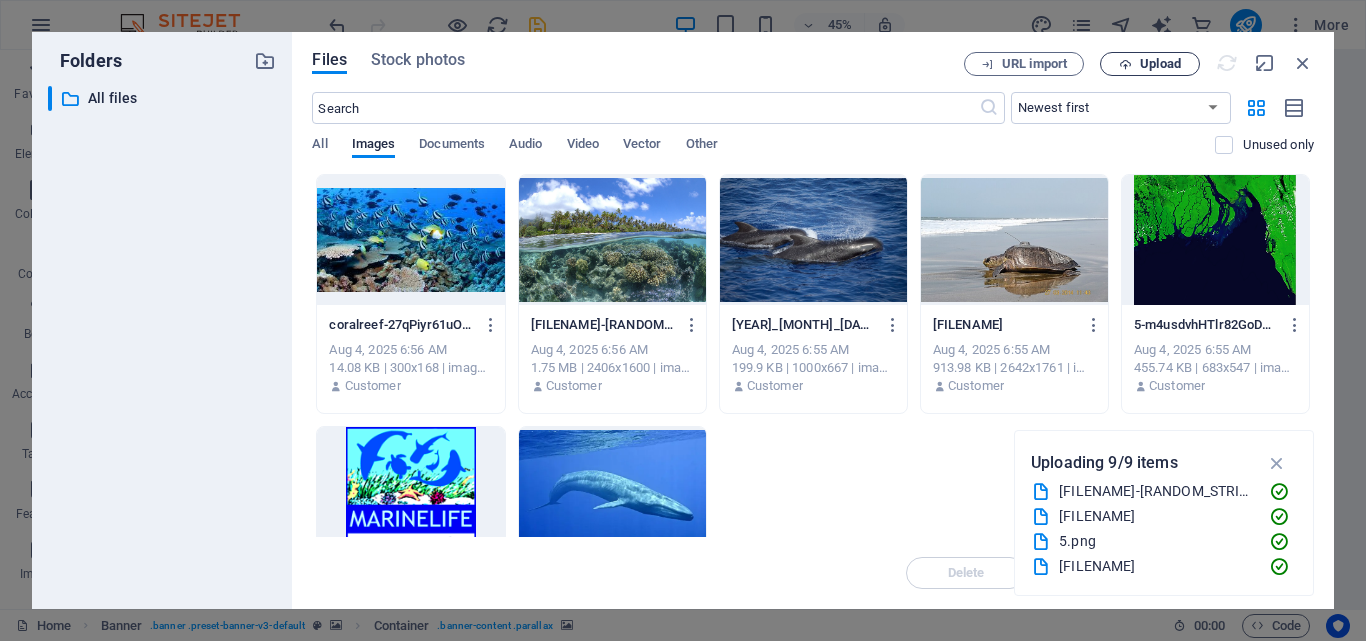 click on "Upload" at bounding box center (1160, 64) 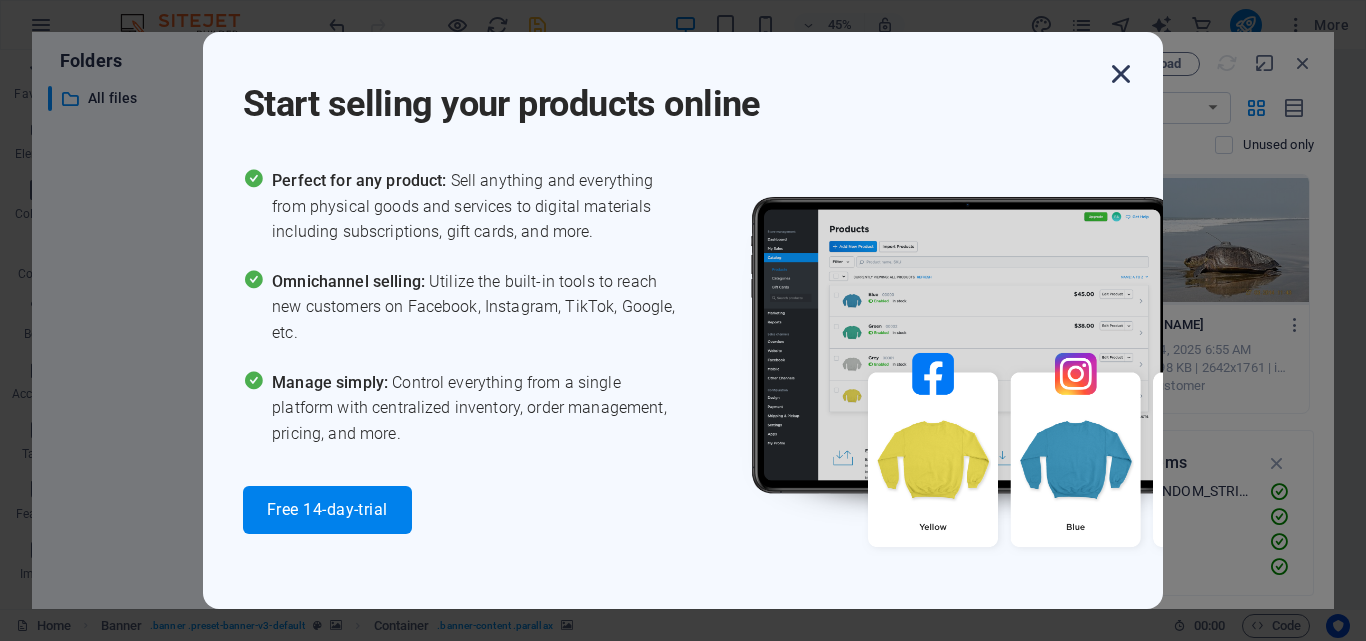 click at bounding box center [1121, 74] 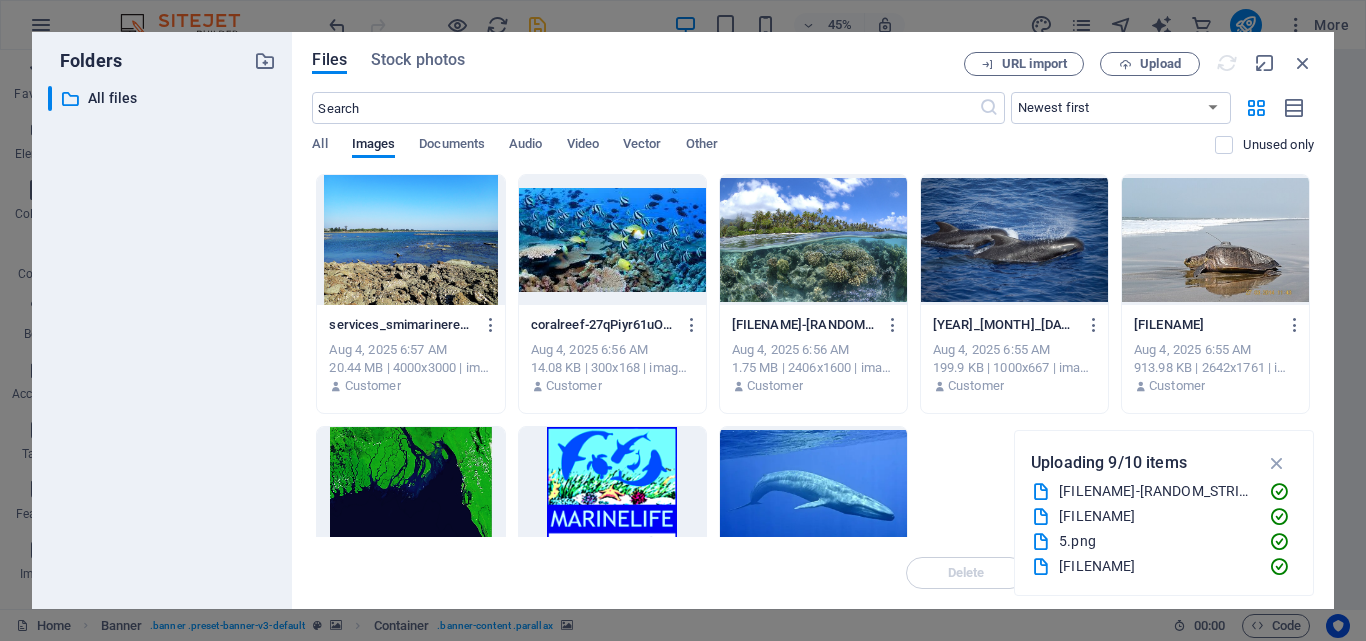 click at bounding box center (410, 240) 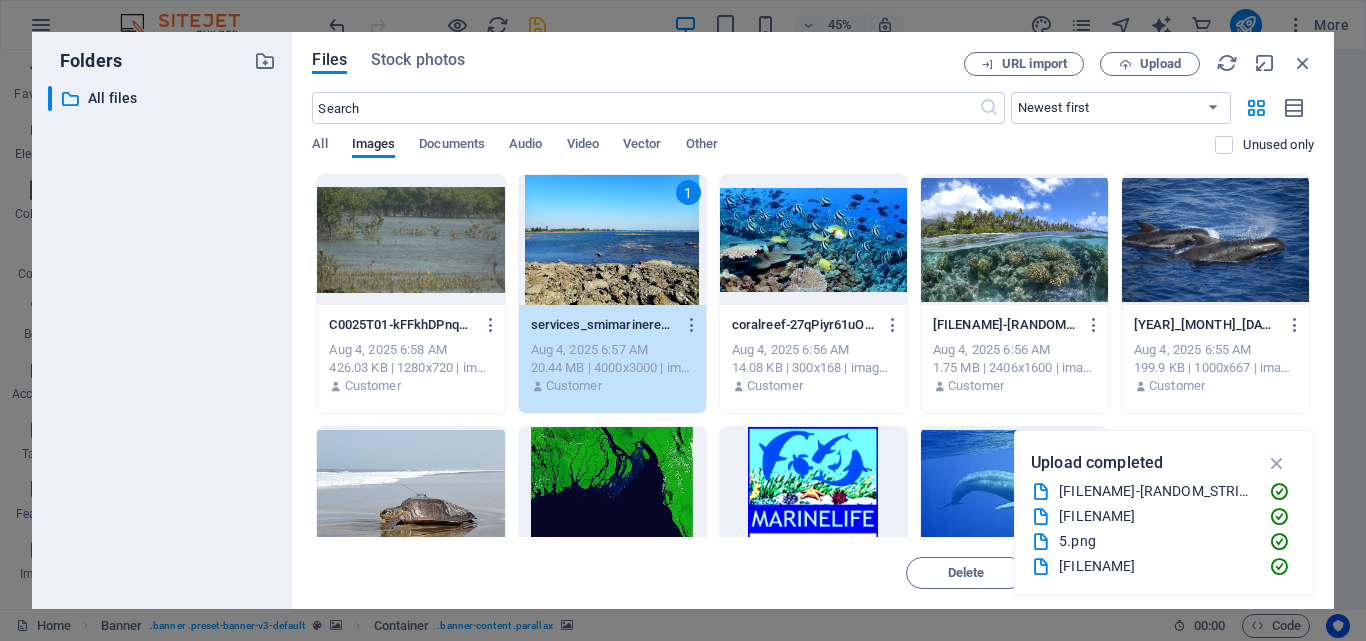 click at bounding box center (410, 240) 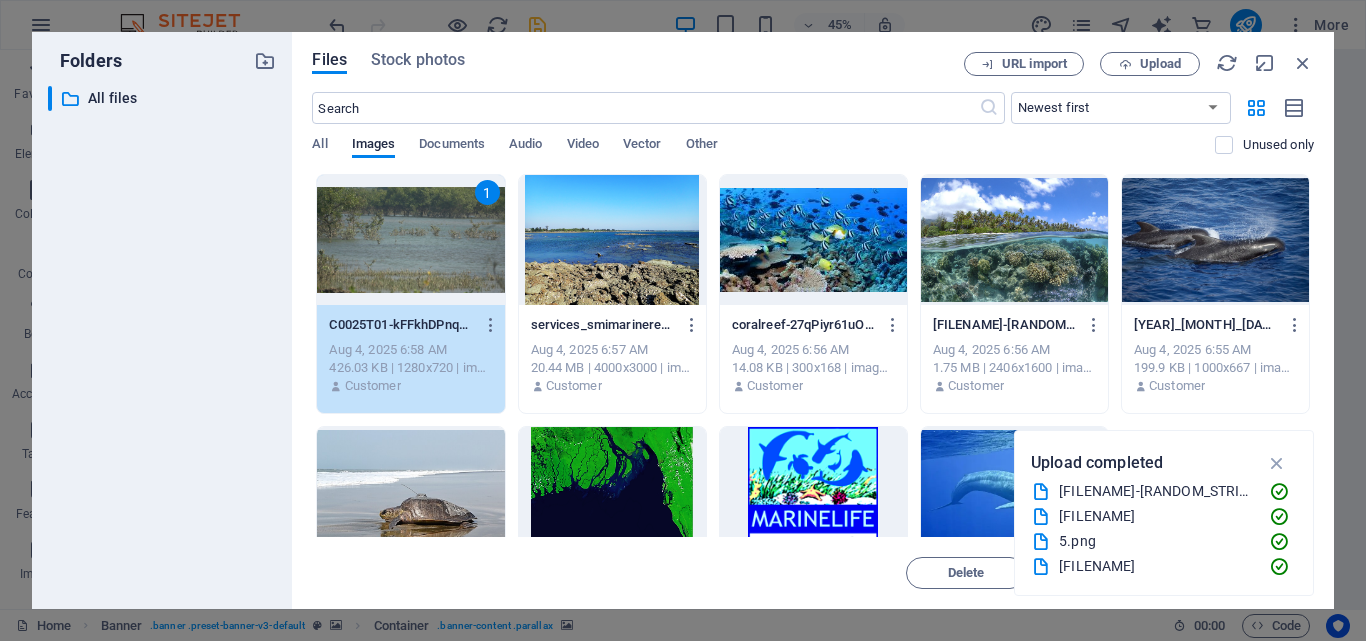 click at bounding box center (612, 240) 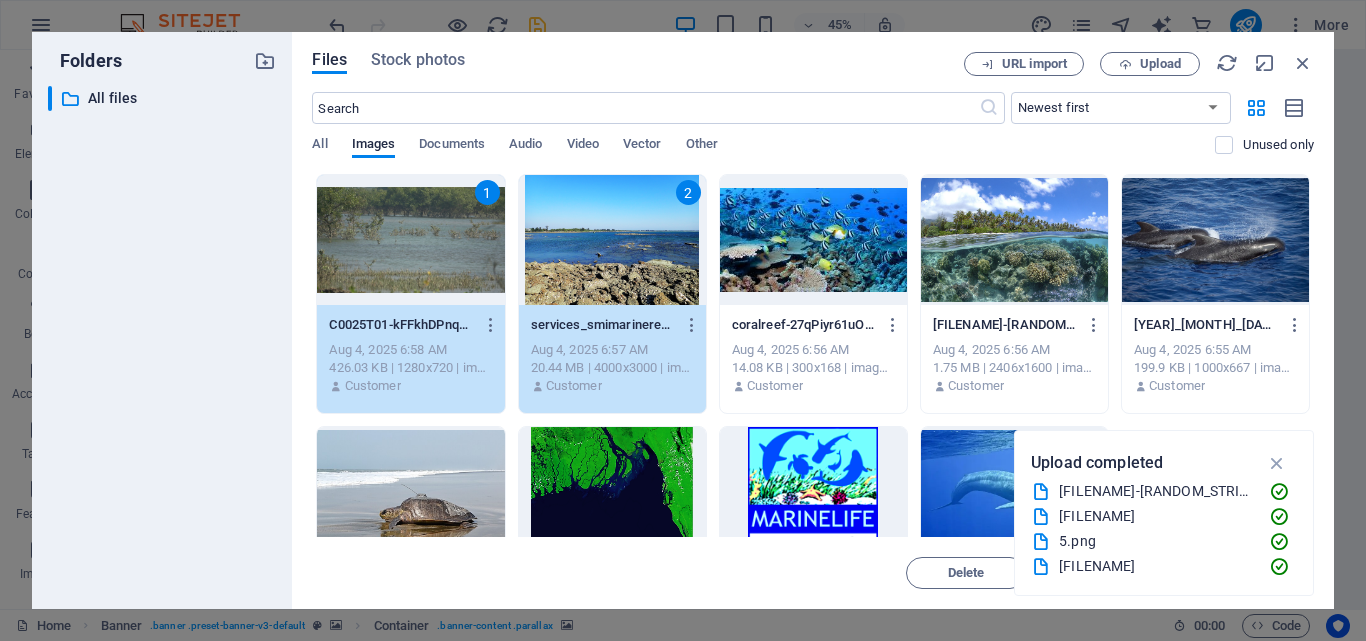 click at bounding box center (813, 240) 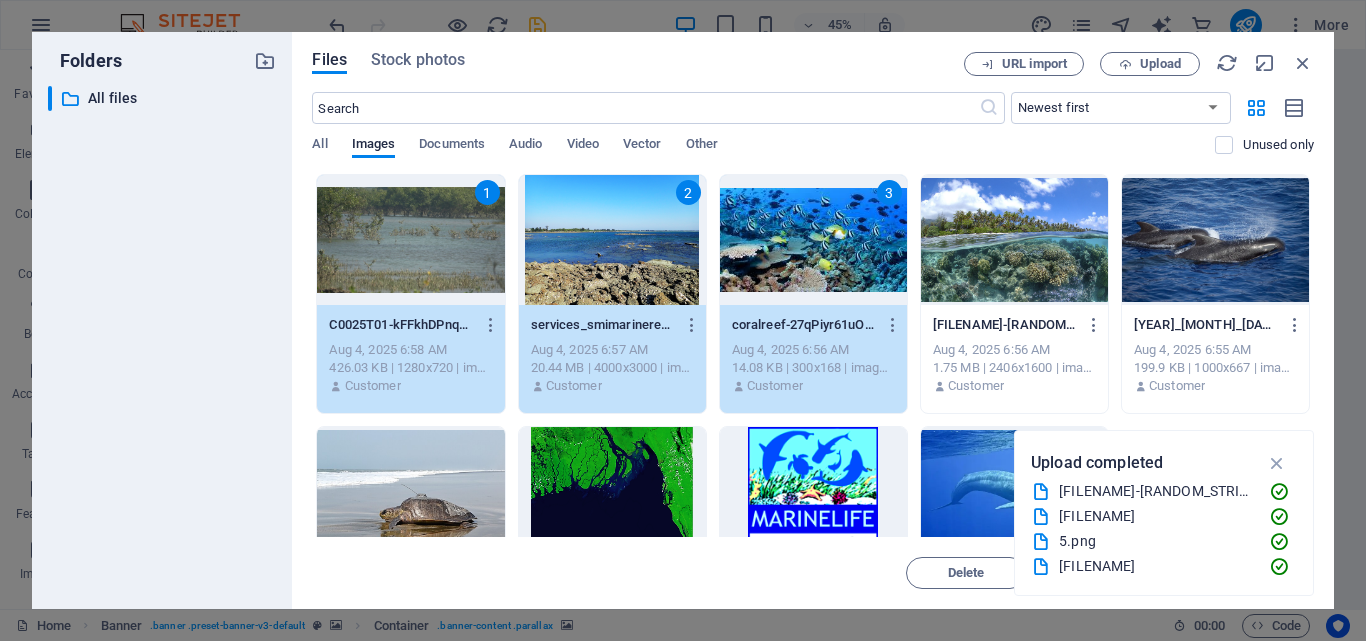 drag, startPoint x: 996, startPoint y: 219, endPoint x: 1218, endPoint y: 216, distance: 222.02026 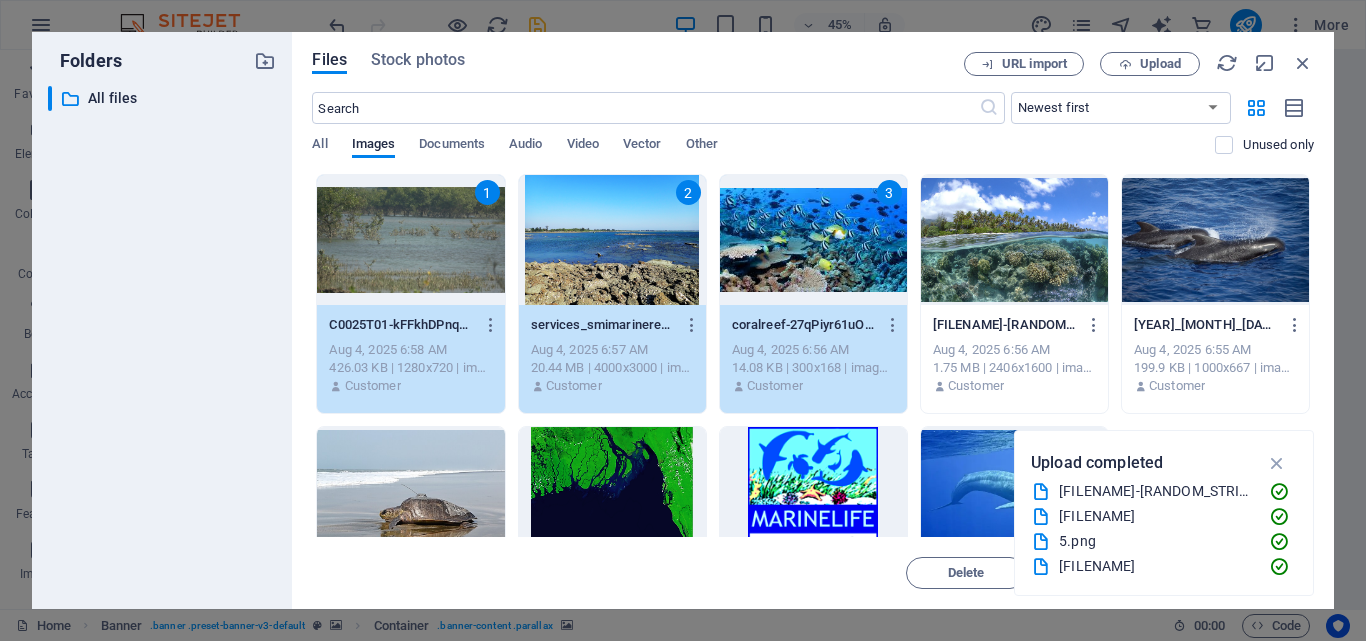 click at bounding box center (1014, 240) 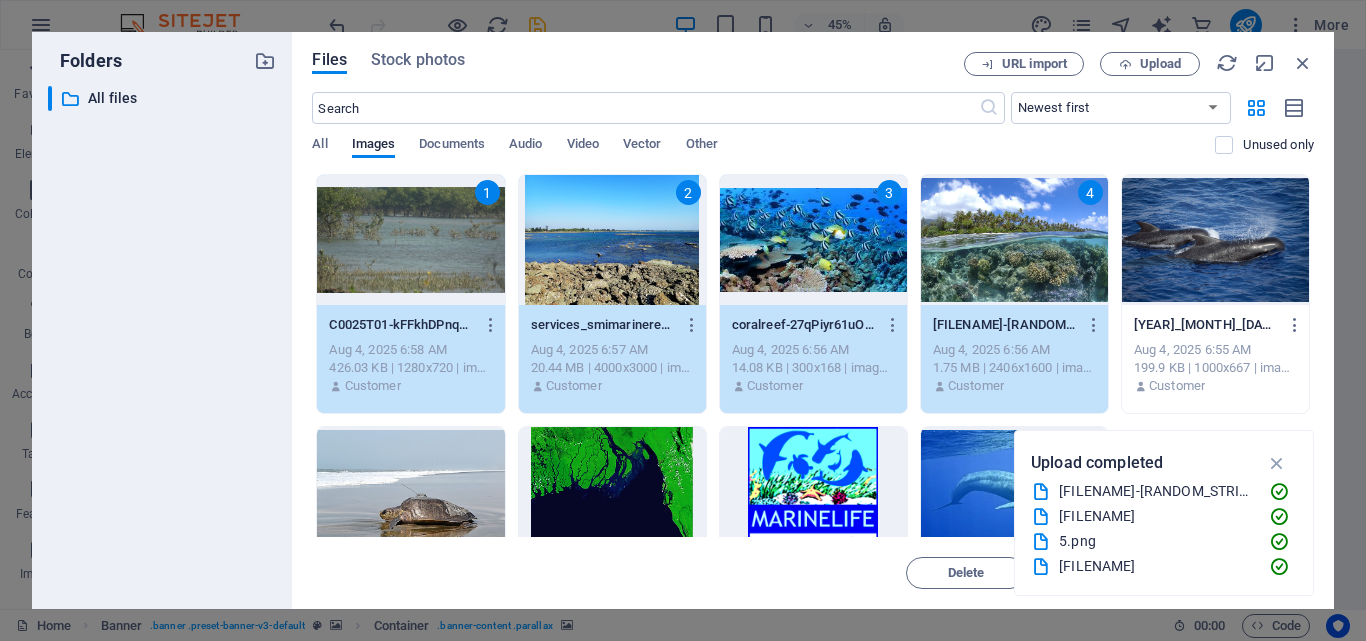 click at bounding box center [1215, 240] 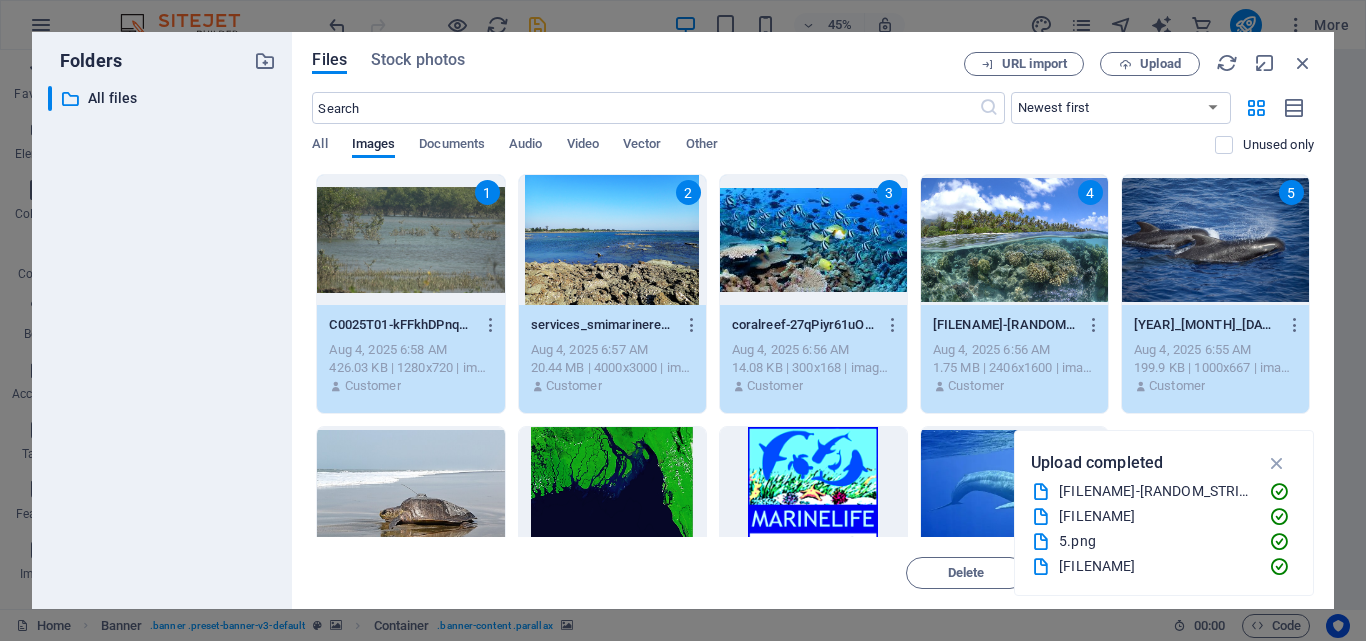 click at bounding box center [410, 492] 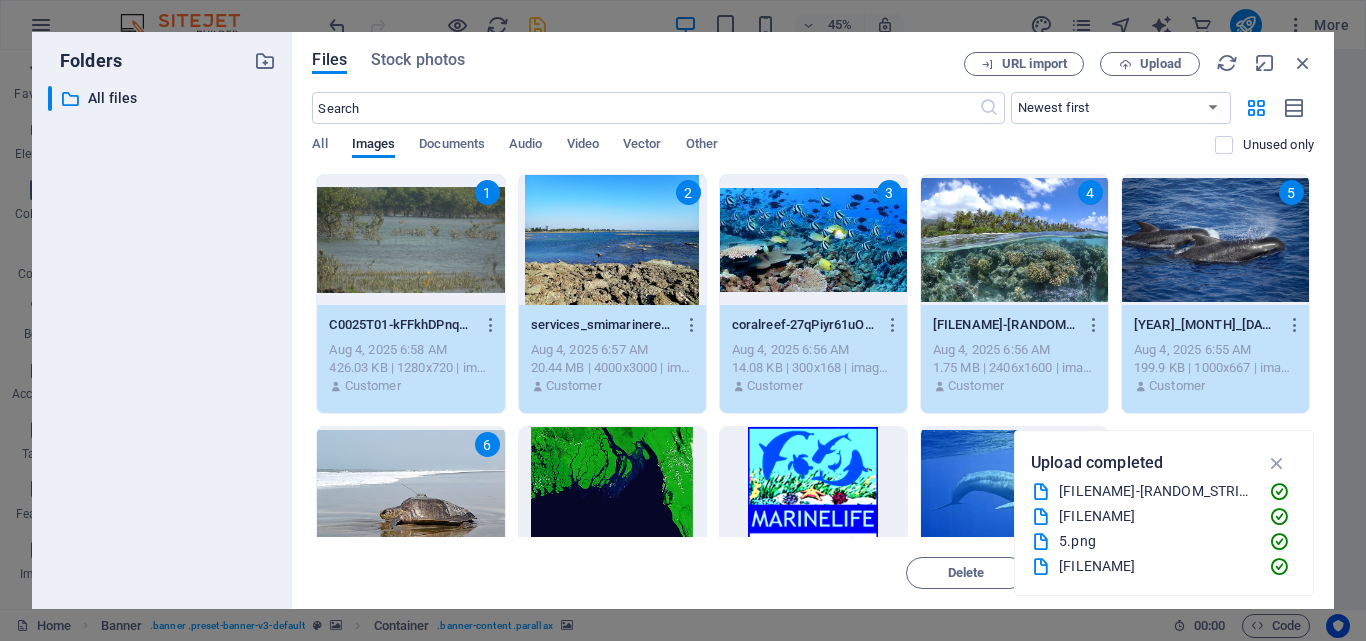 drag, startPoint x: 581, startPoint y: 467, endPoint x: 836, endPoint y: 466, distance: 255.00197 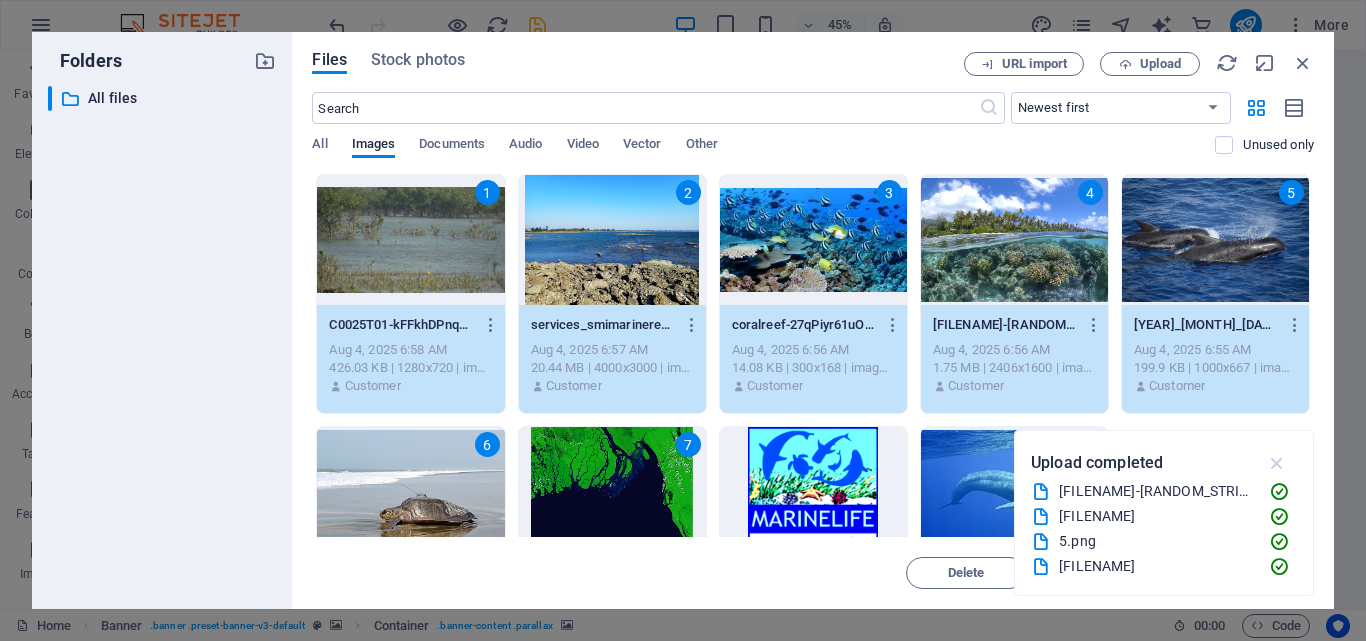 click at bounding box center [1277, 463] 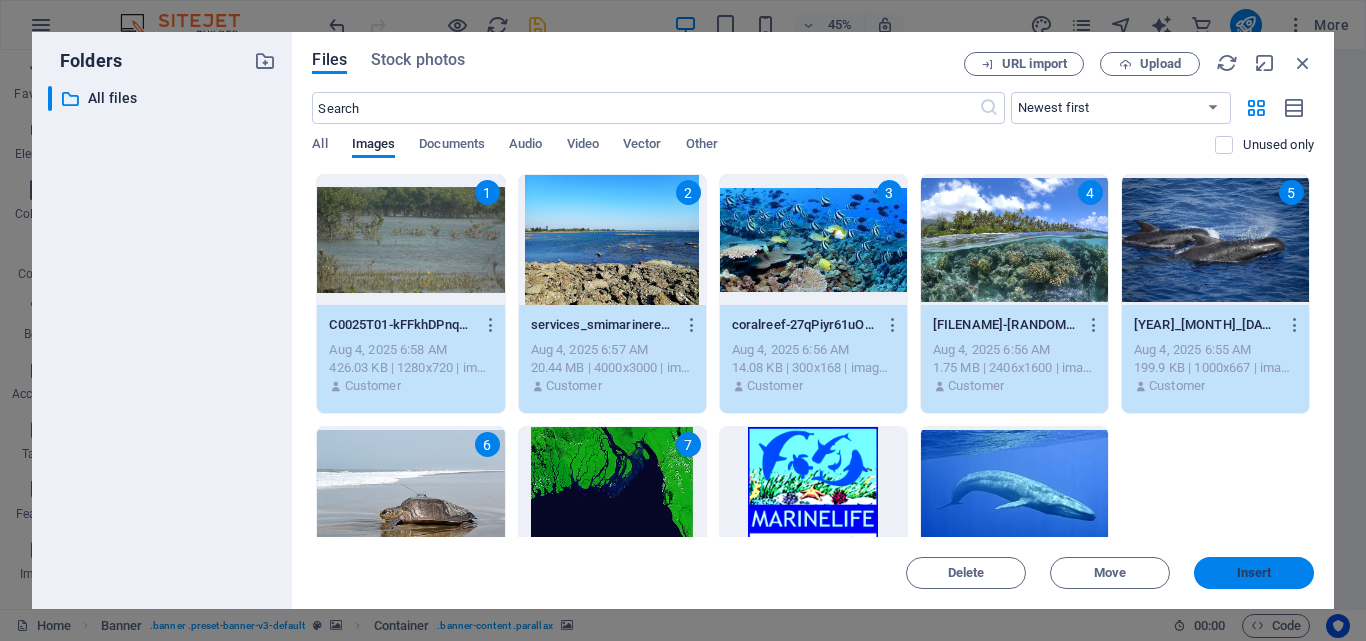 click on "Insert" at bounding box center [1254, 573] 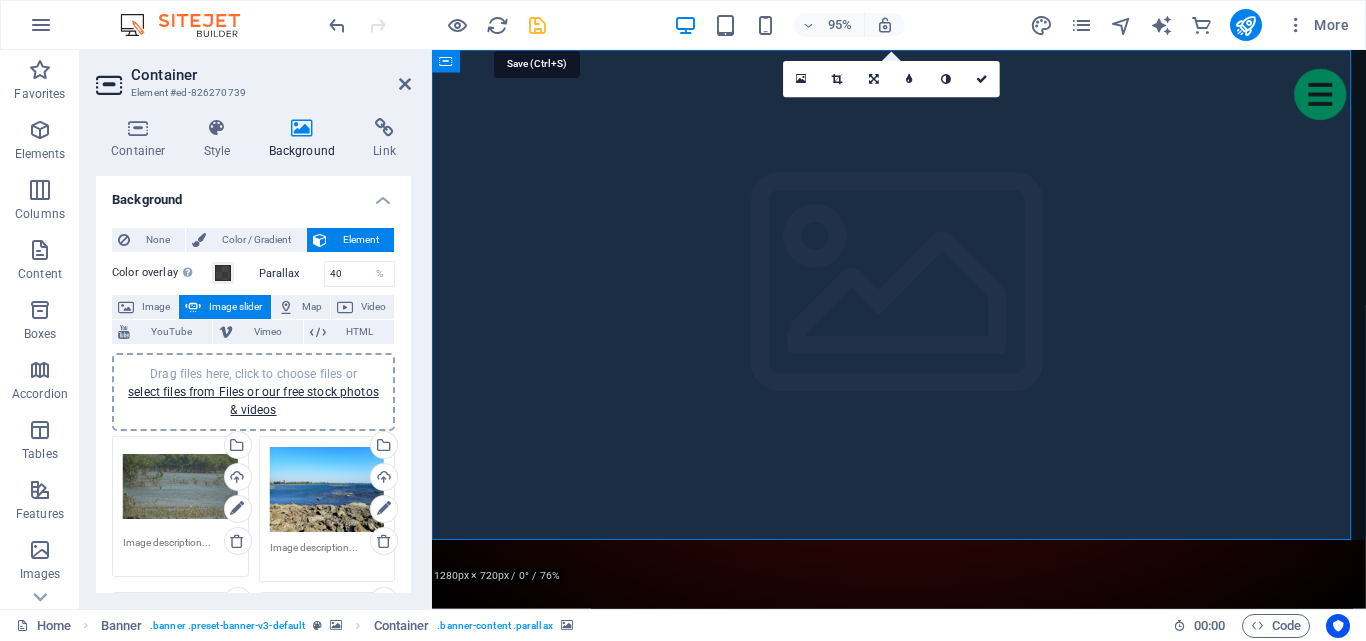 click at bounding box center [537, 25] 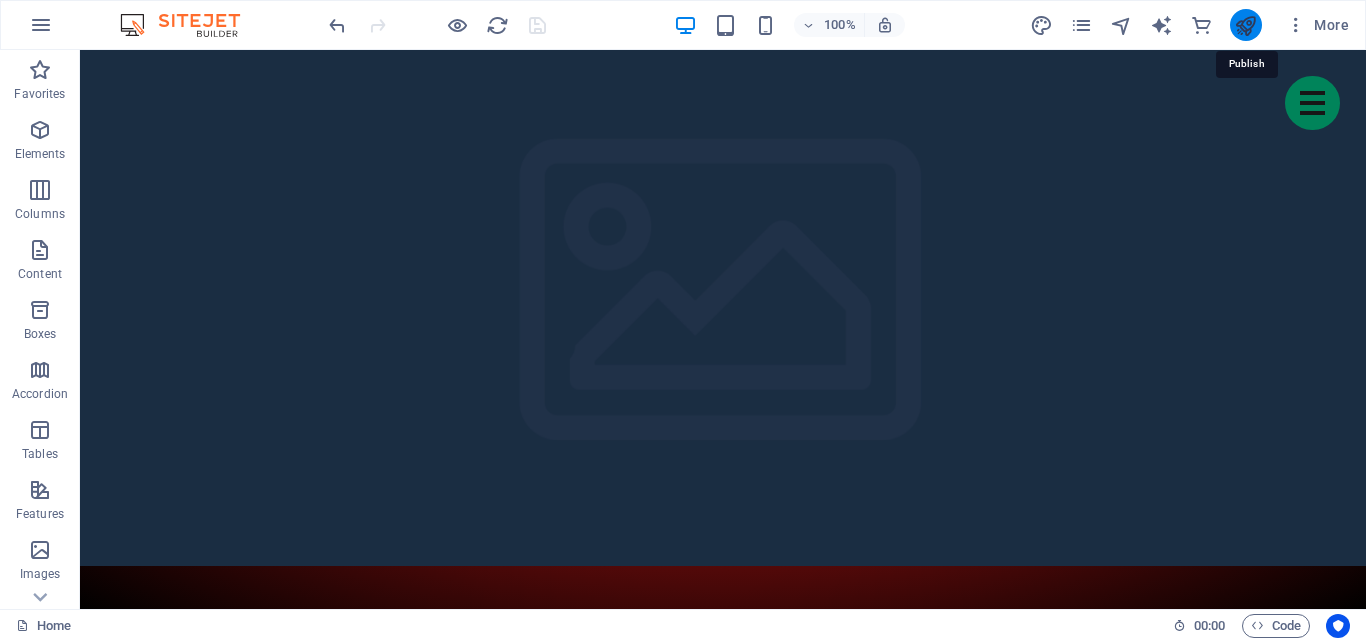click at bounding box center (1245, 25) 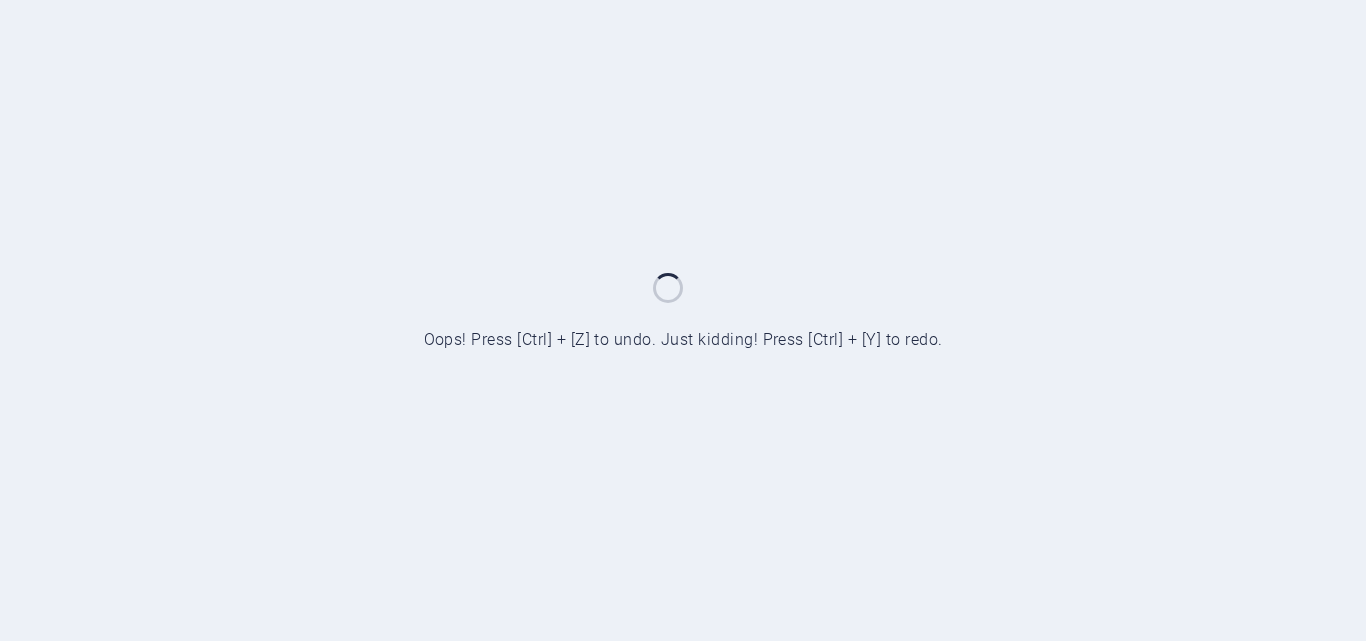 scroll, scrollTop: 0, scrollLeft: 0, axis: both 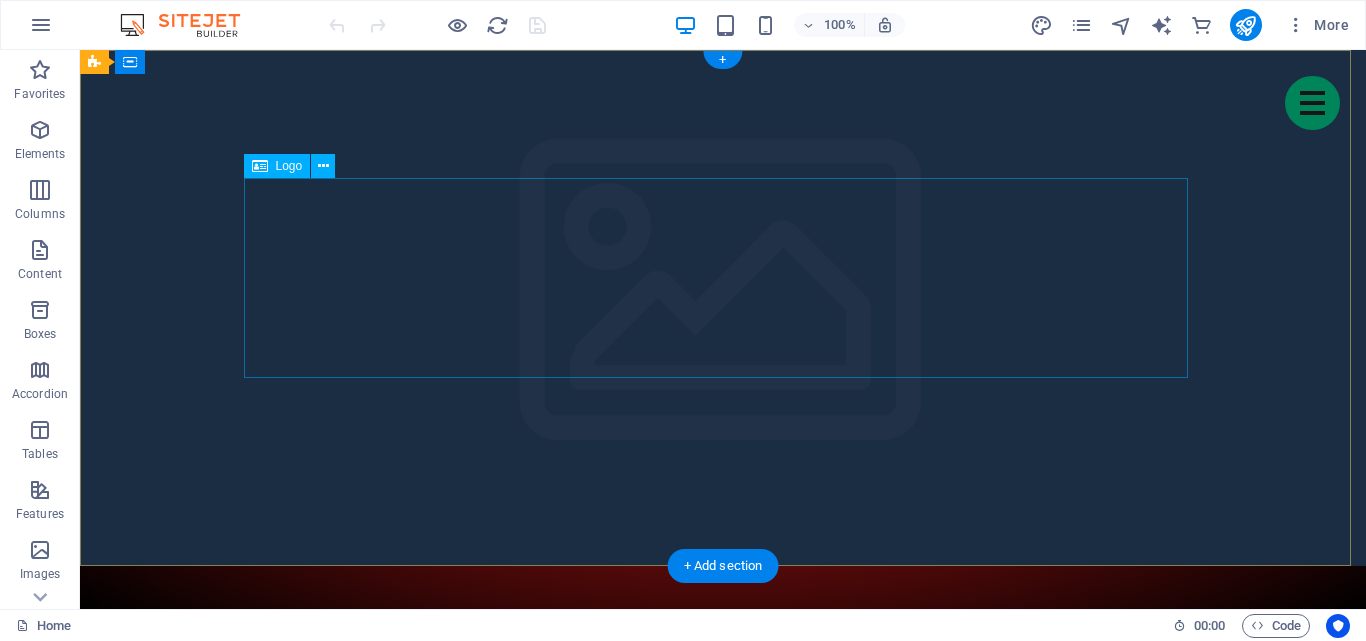 click at bounding box center (723, 1328) 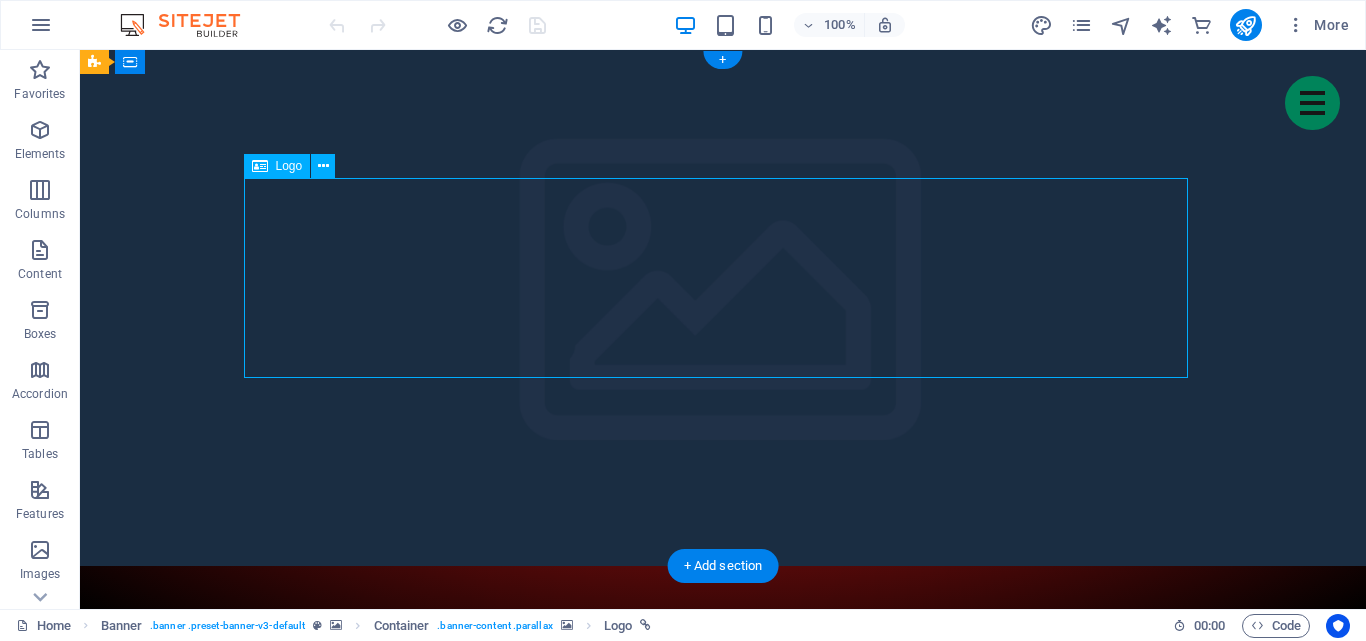 click at bounding box center (723, 1328) 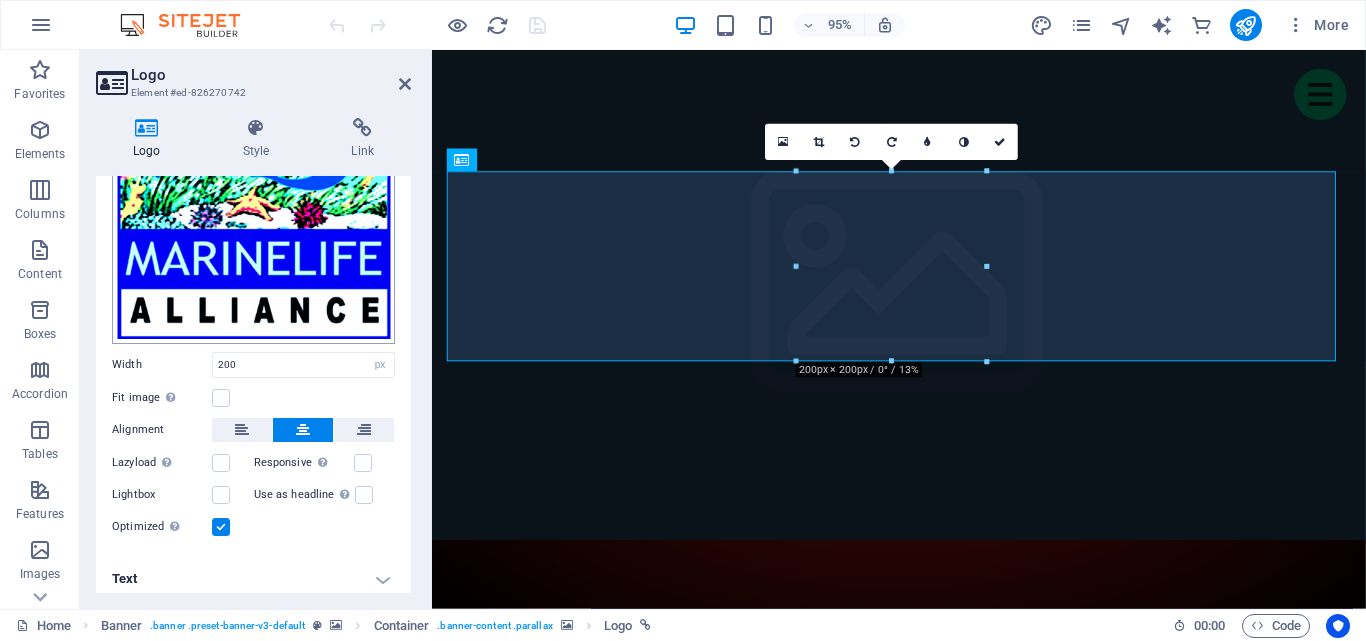 scroll, scrollTop: 206, scrollLeft: 0, axis: vertical 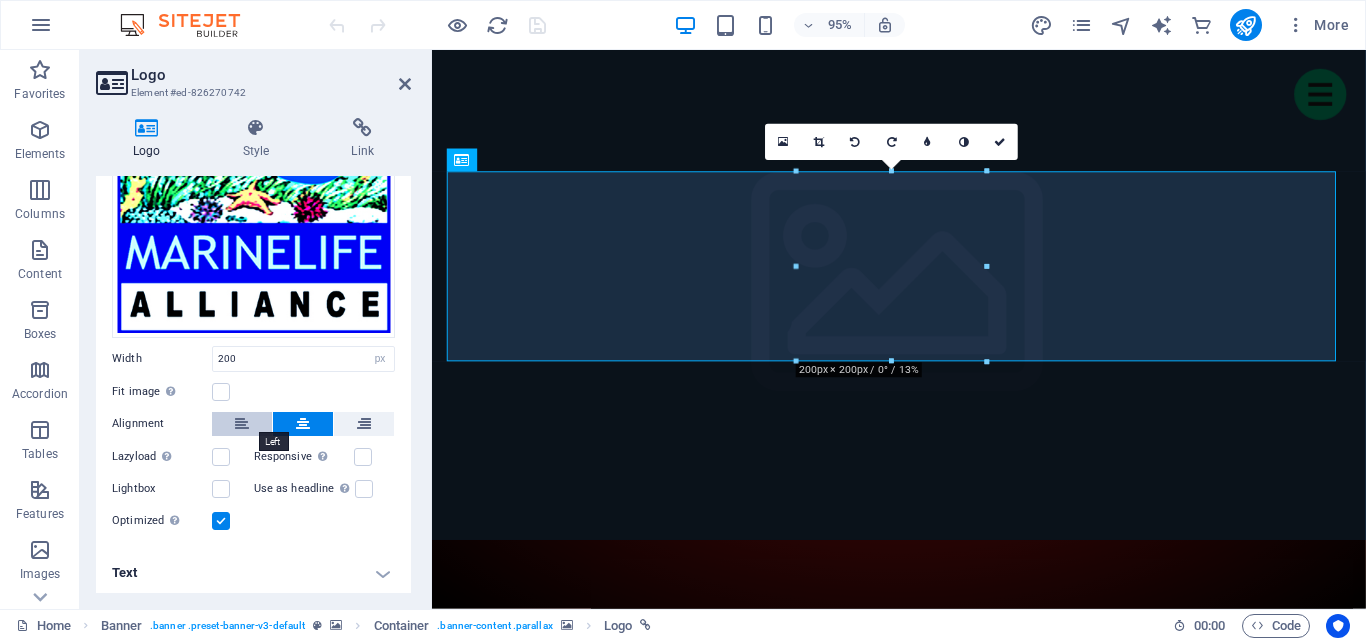 click at bounding box center (242, 424) 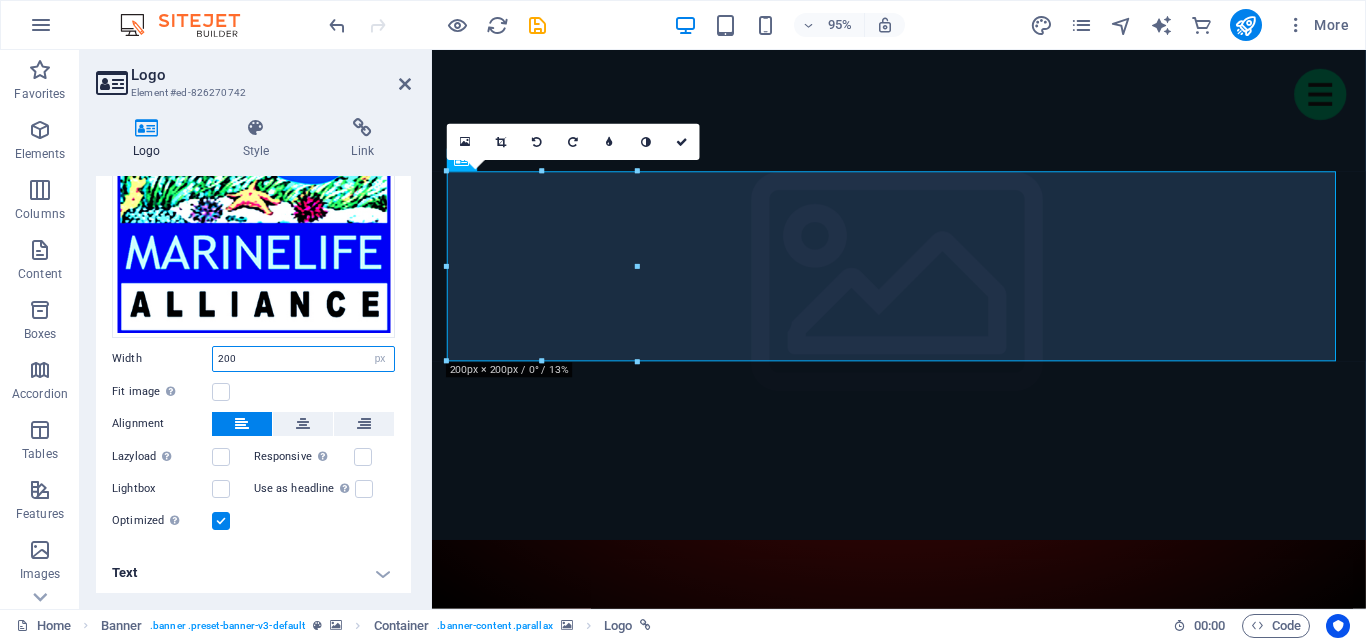 drag, startPoint x: 257, startPoint y: 360, endPoint x: 186, endPoint y: 351, distance: 71.568146 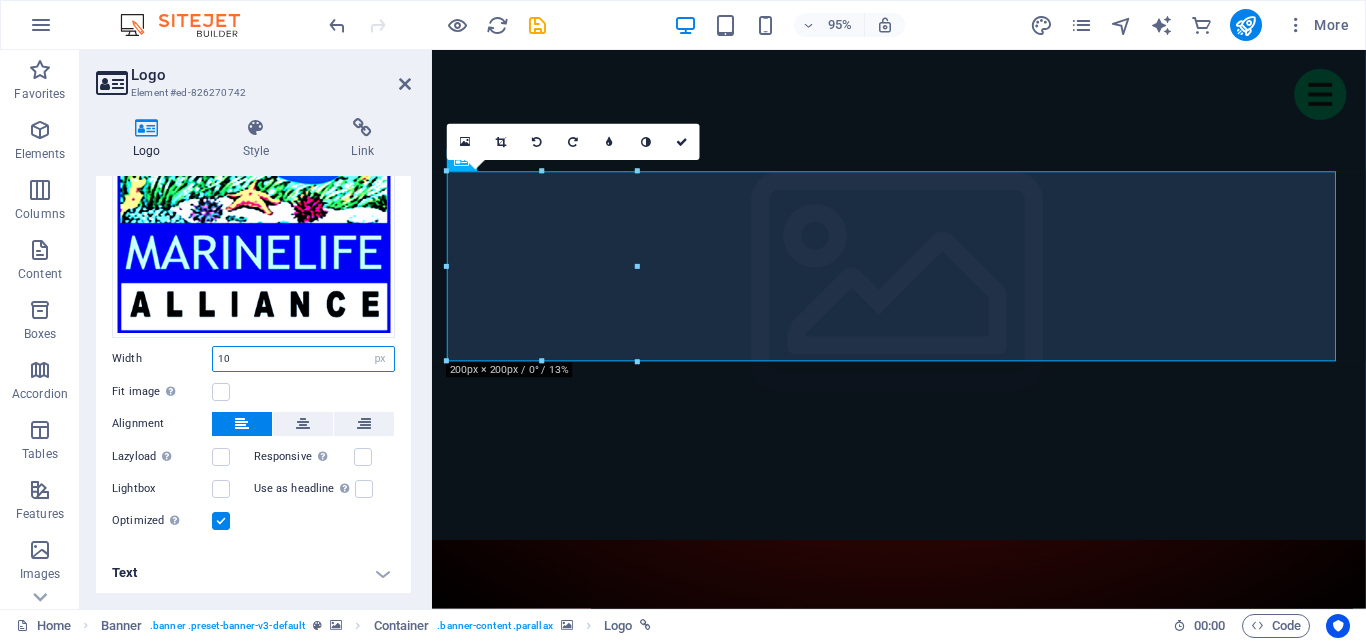 type on "100" 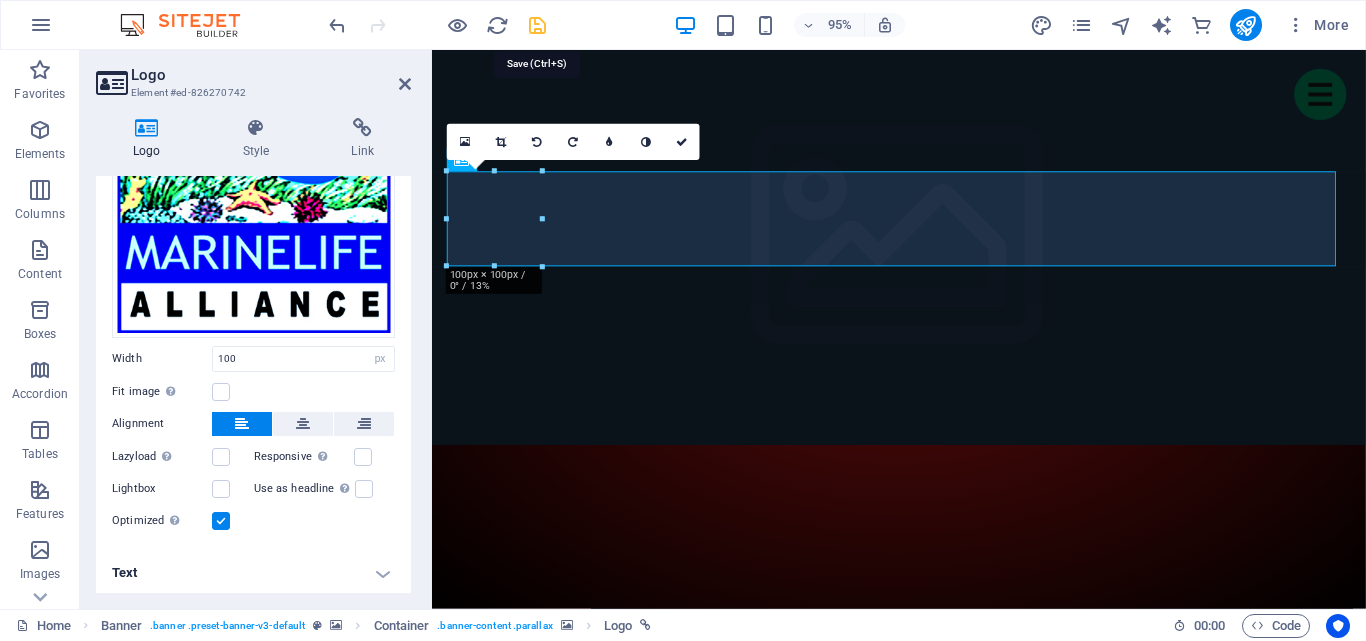 click at bounding box center [537, 25] 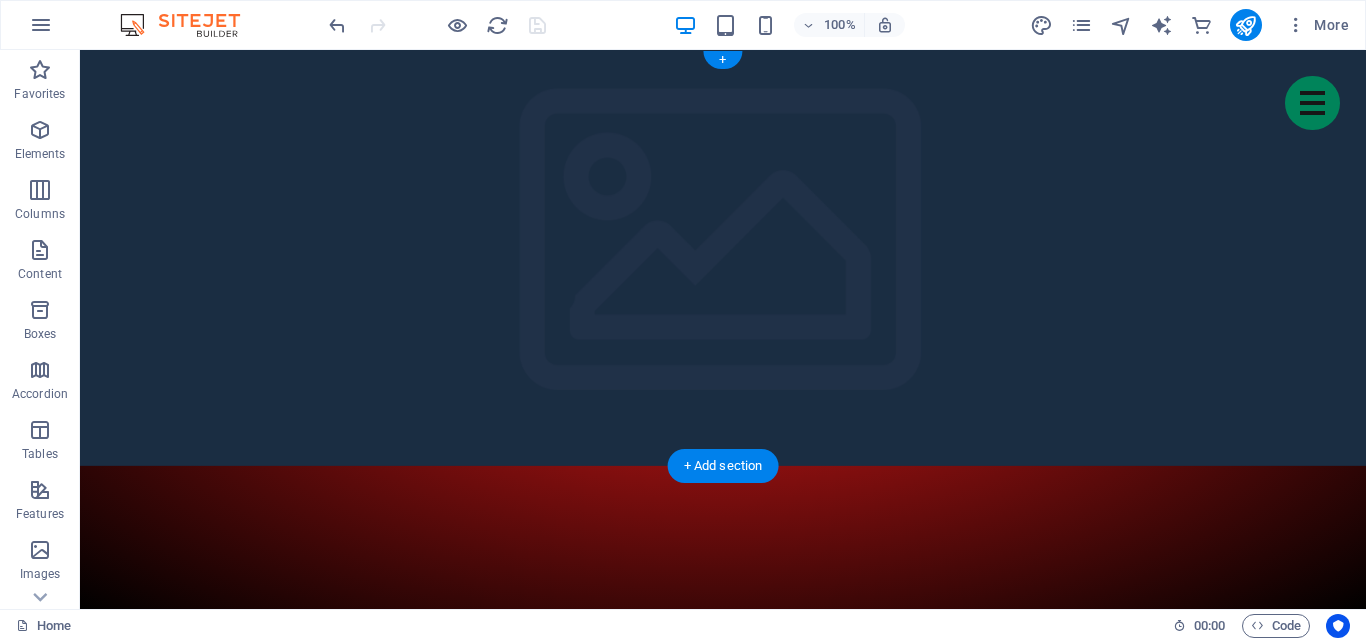 click at bounding box center [-6911, 466] 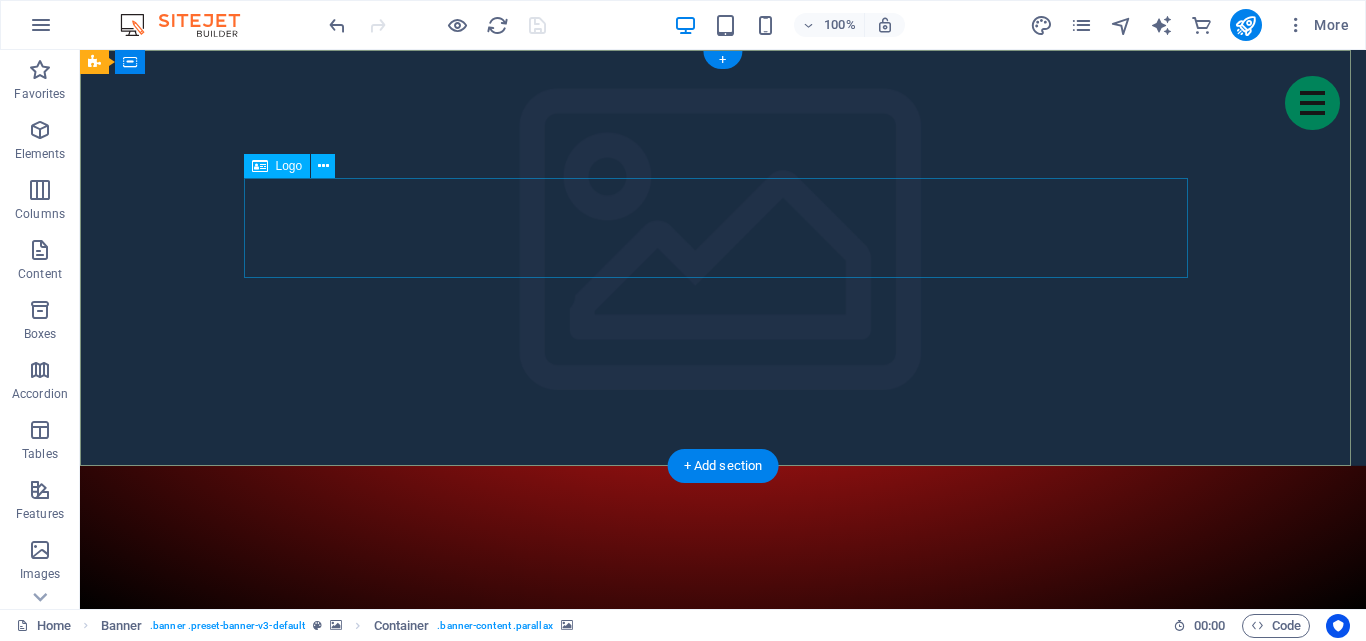 click at bounding box center [723, 1118] 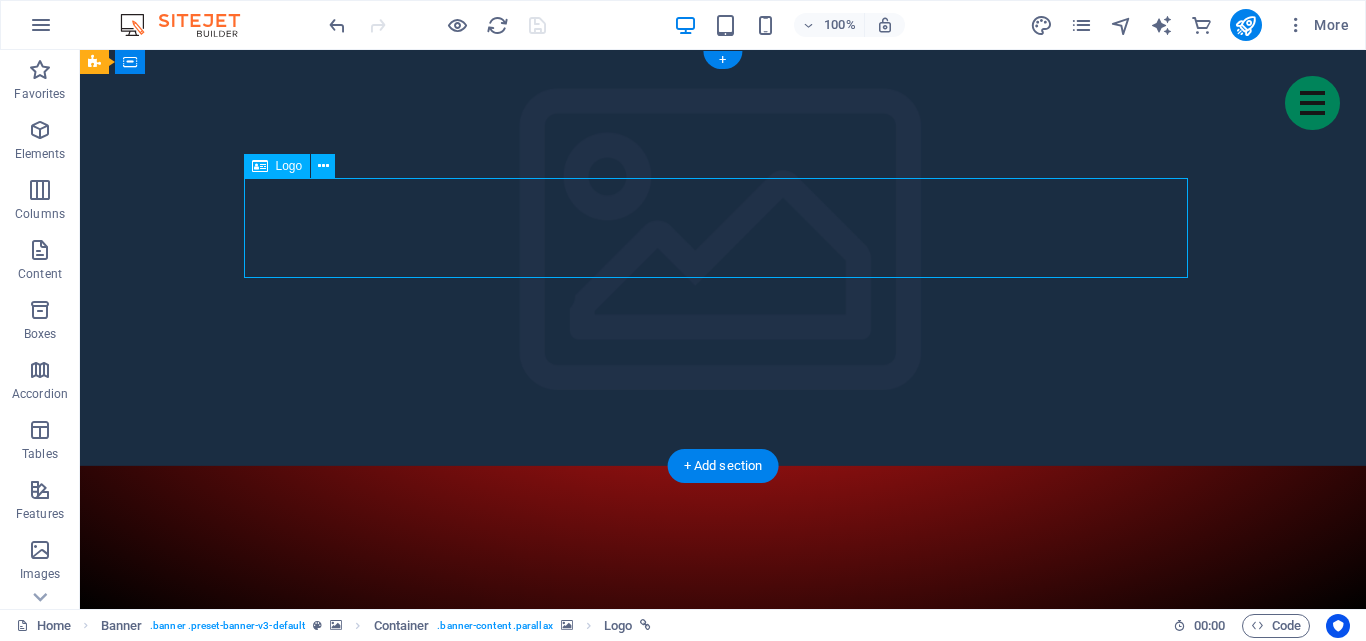 click at bounding box center [723, 1118] 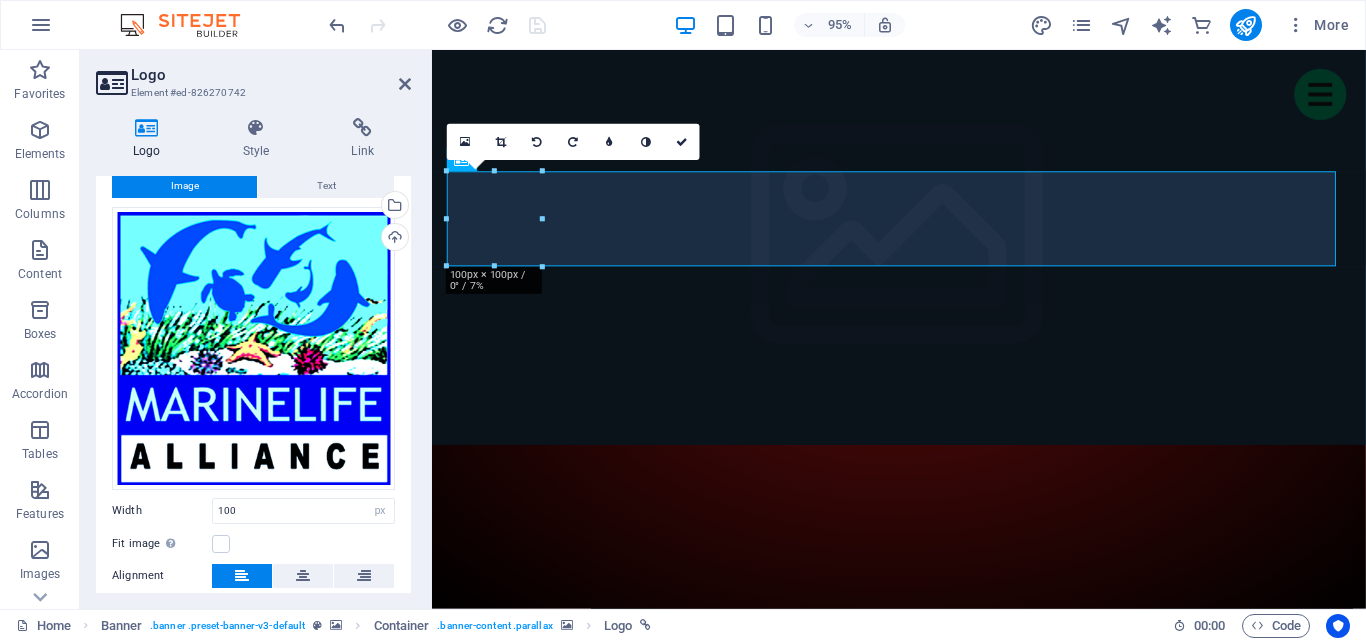 scroll, scrollTop: 0, scrollLeft: 0, axis: both 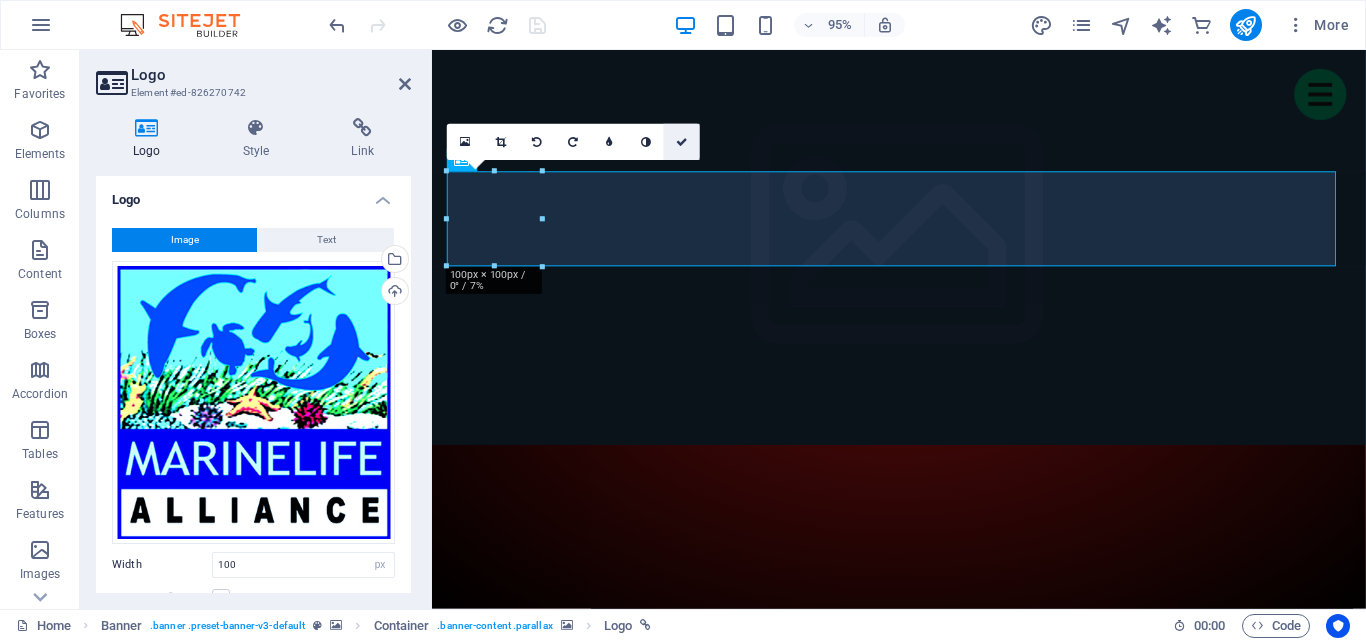 click at bounding box center (682, 141) 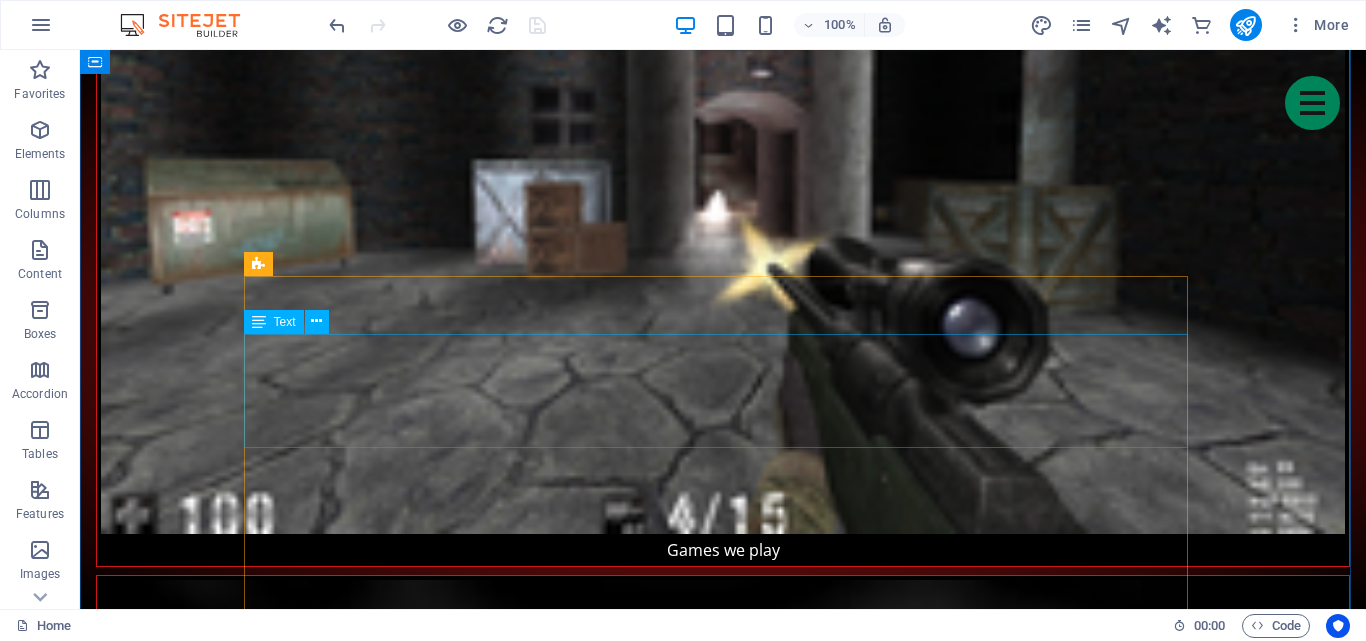 scroll, scrollTop: 2700, scrollLeft: 0, axis: vertical 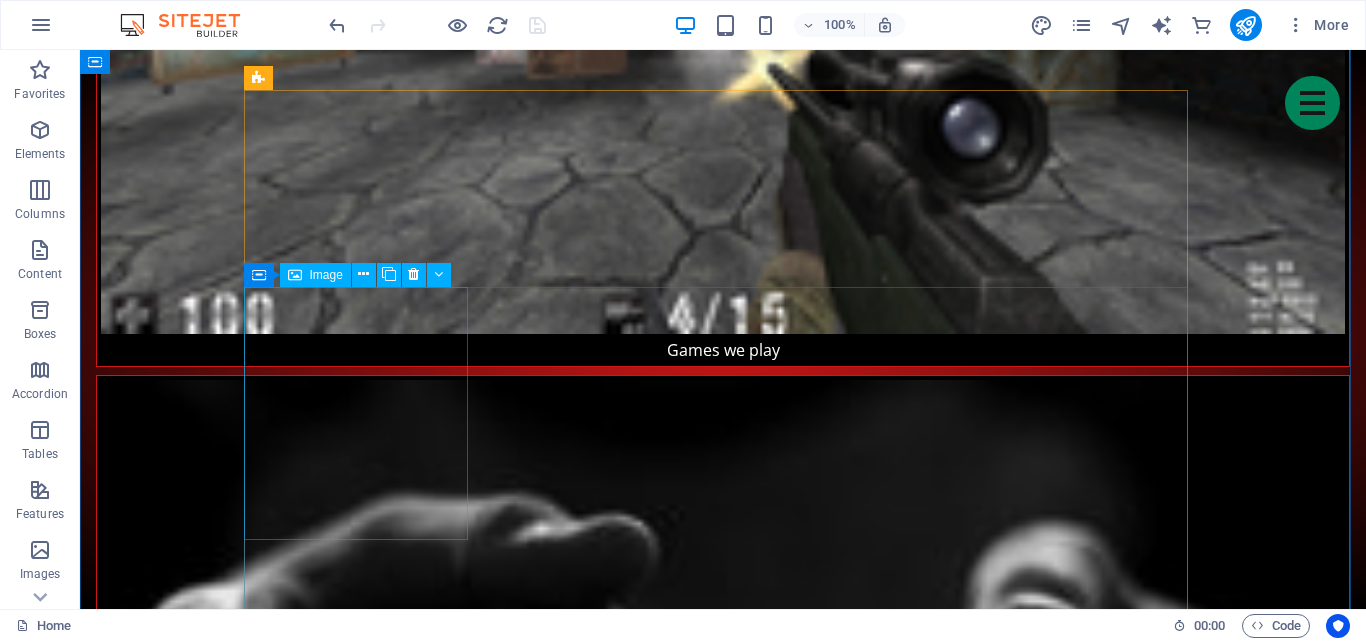 click on "Strategy Game #1" at bounding box center [363, 13033] 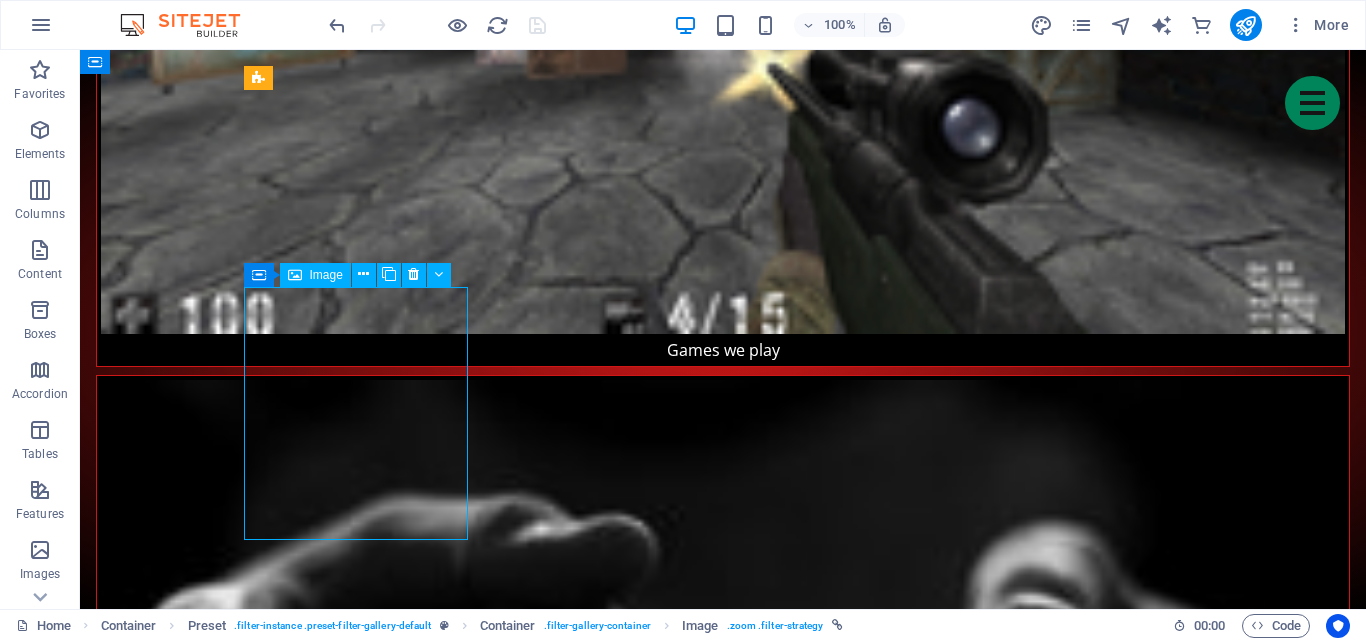 click on "Strategy Game #1" at bounding box center [363, 13033] 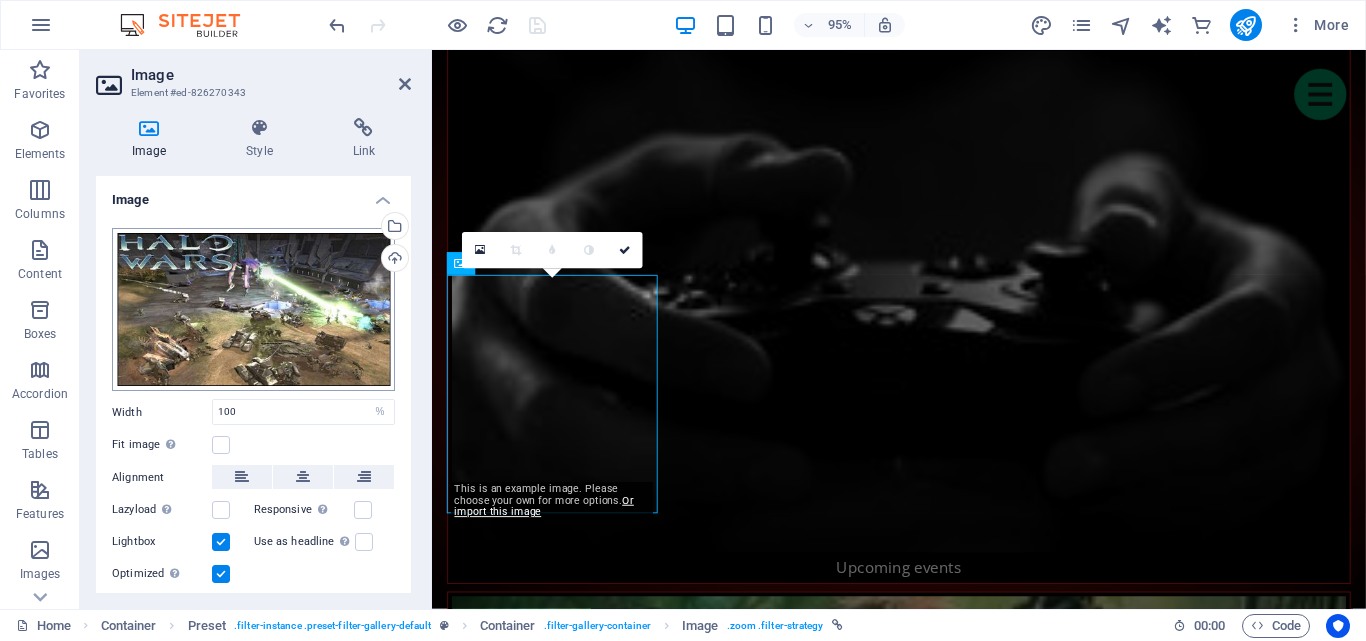 scroll, scrollTop: 2666, scrollLeft: 0, axis: vertical 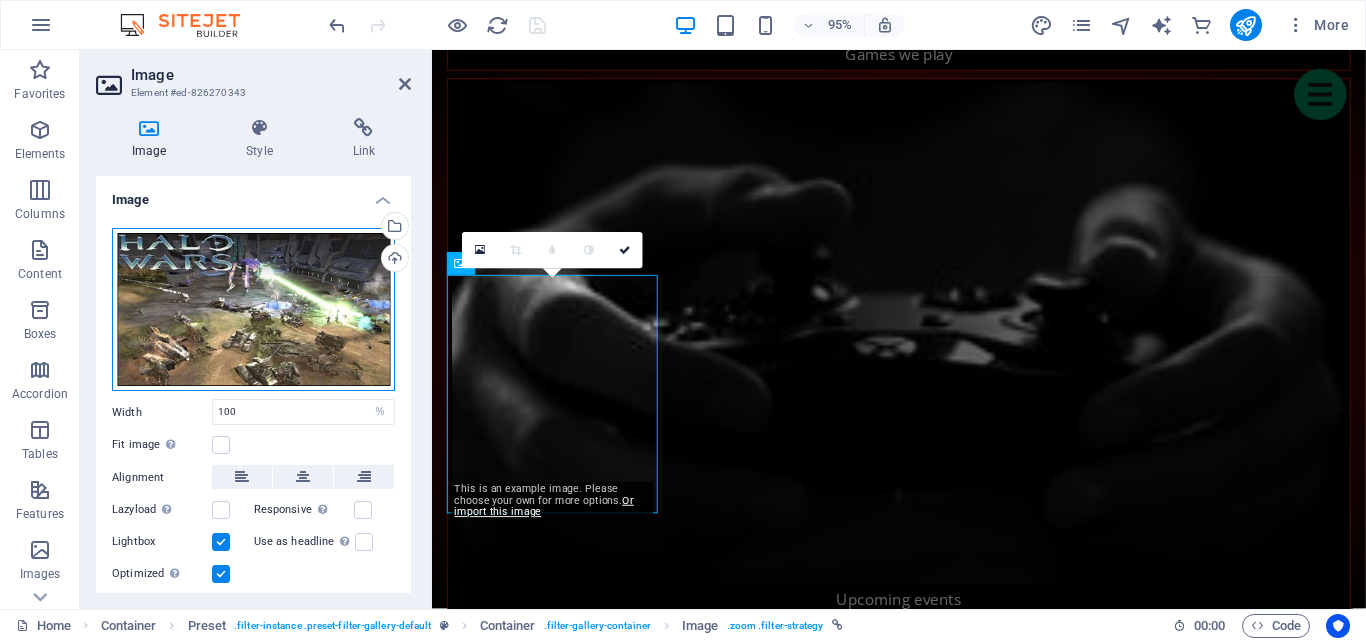 click on "Drag files here, click to choose files or select files from Files or our free stock photos & videos" at bounding box center [253, 310] 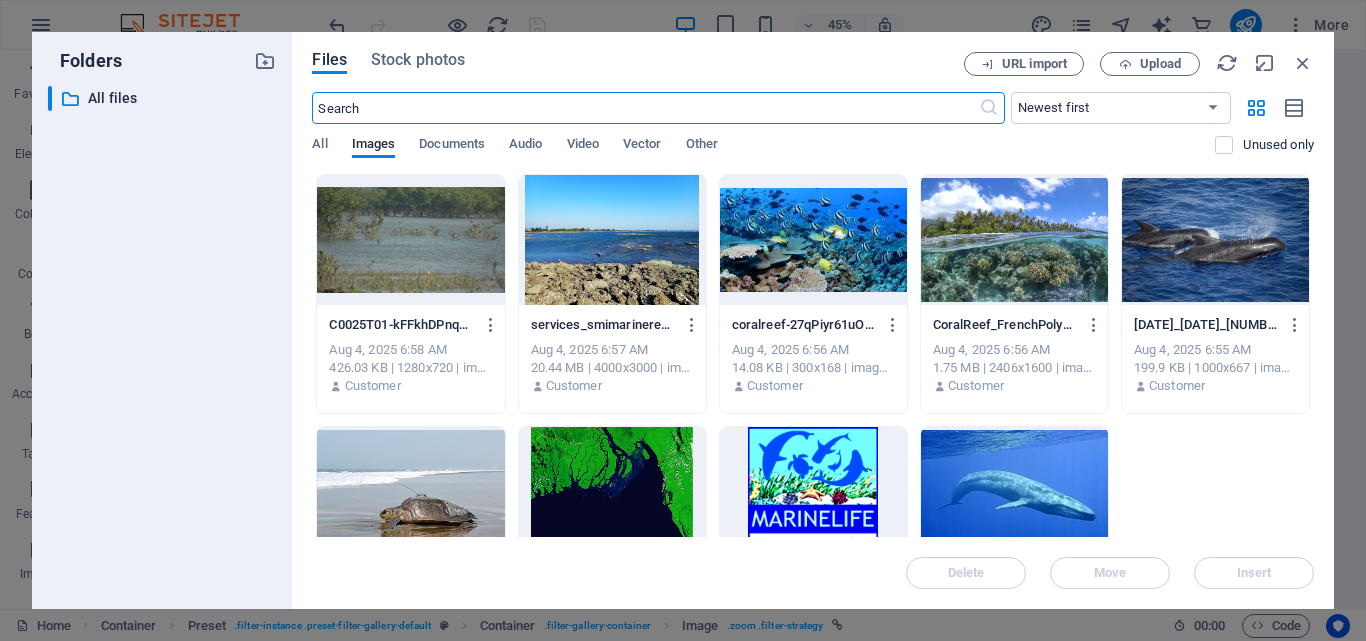 scroll, scrollTop: 2998, scrollLeft: 0, axis: vertical 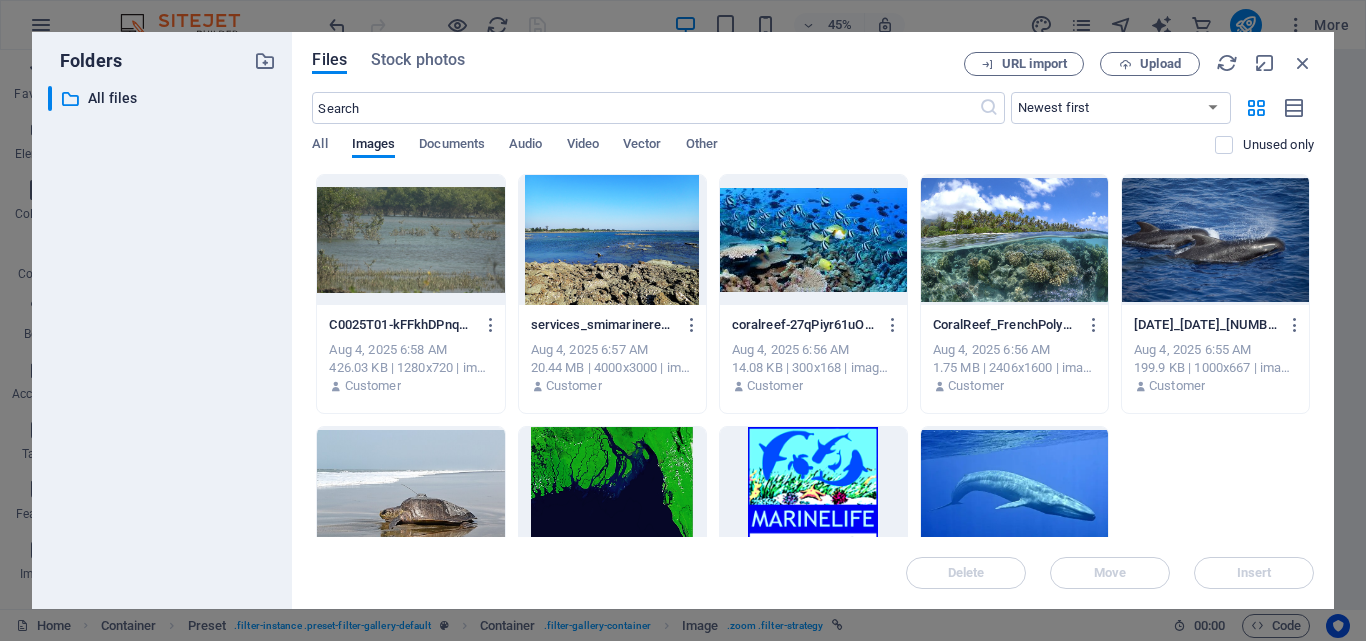 click at bounding box center [410, 492] 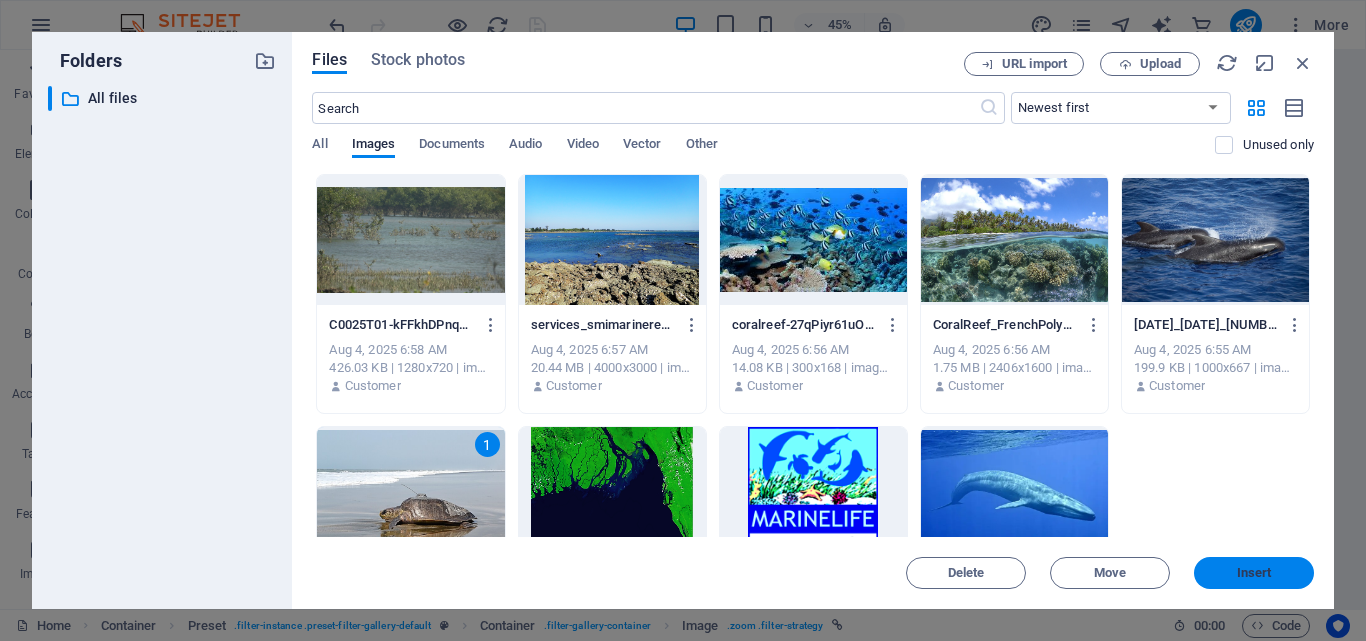 drag, startPoint x: 1259, startPoint y: 571, endPoint x: 7, endPoint y: 362, distance: 1269.3246 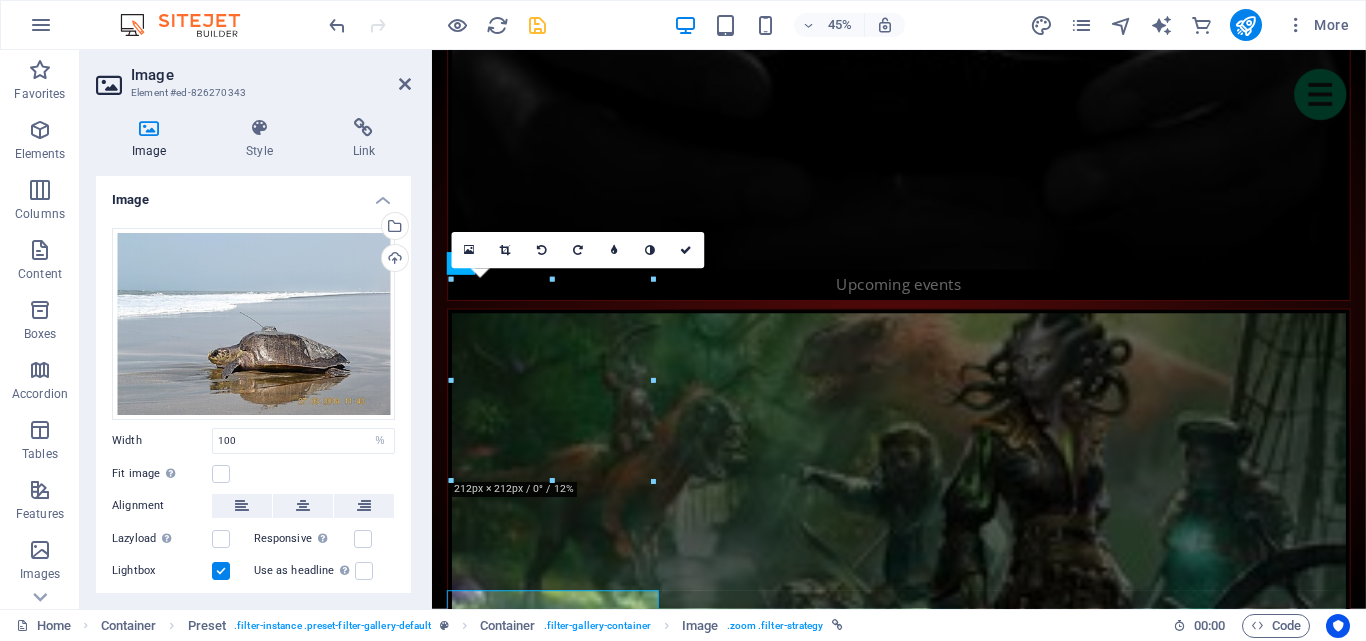 scroll, scrollTop: 2666, scrollLeft: 0, axis: vertical 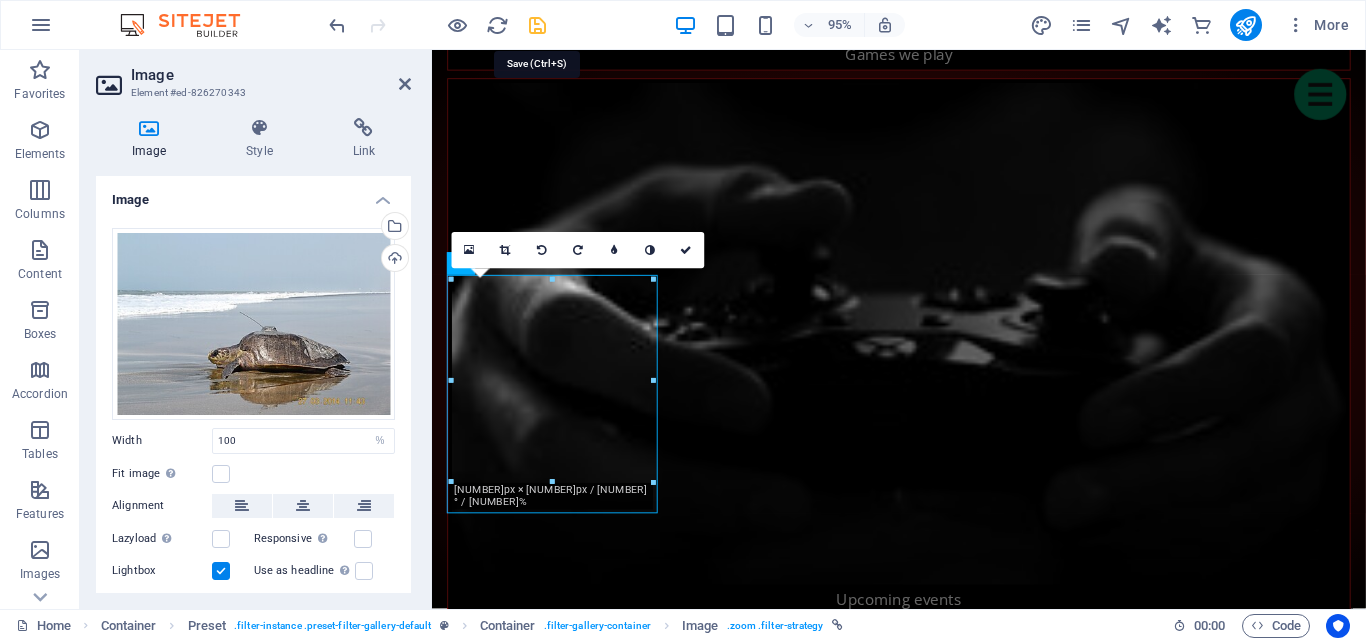 click at bounding box center (537, 25) 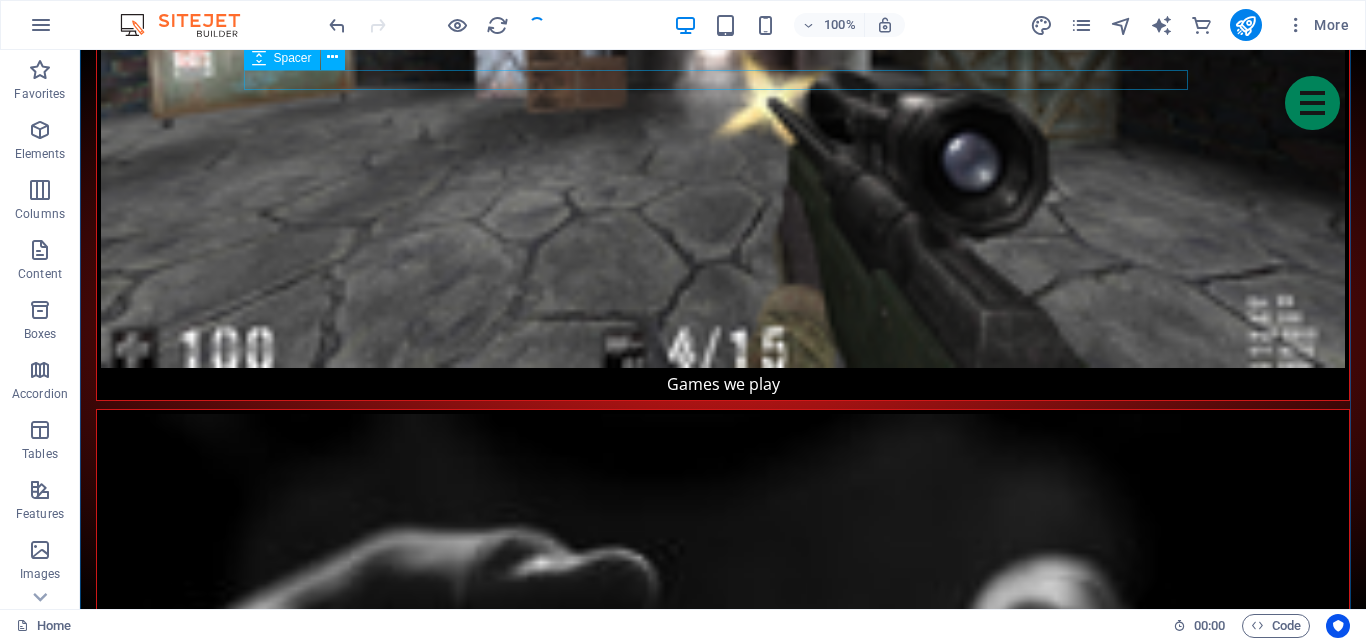 scroll, scrollTop: 2700, scrollLeft: 0, axis: vertical 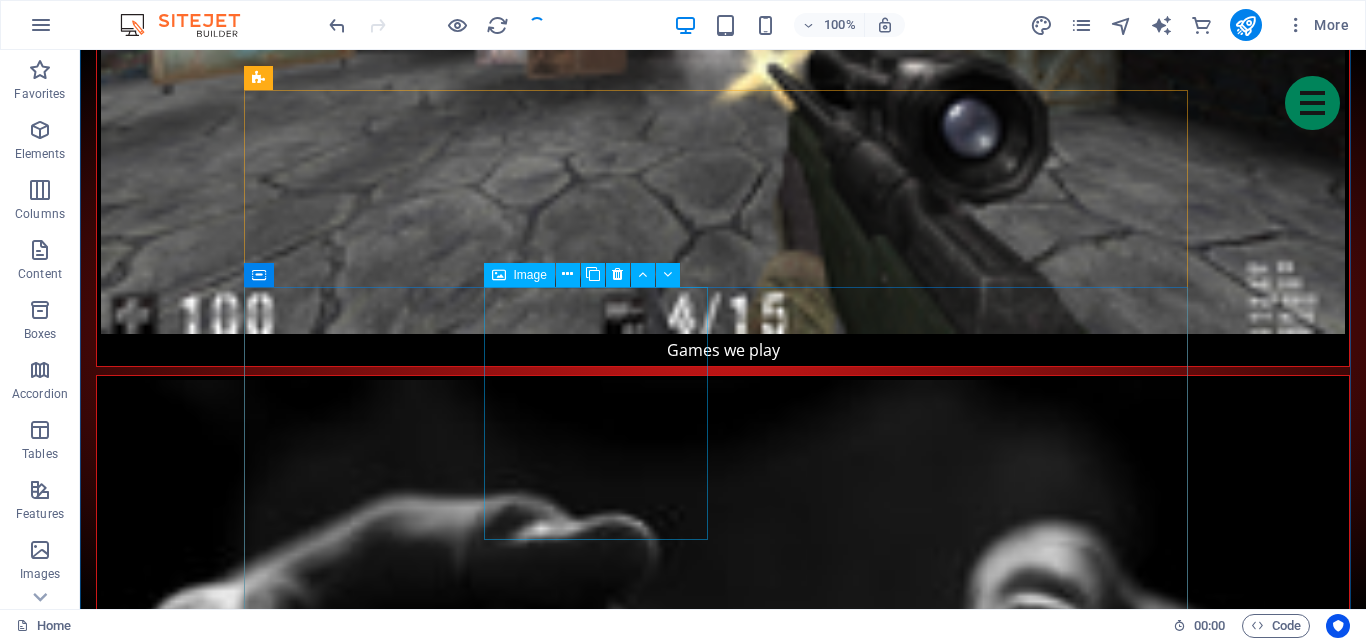 click on "Strategy Game #2" at bounding box center (363, 13294) 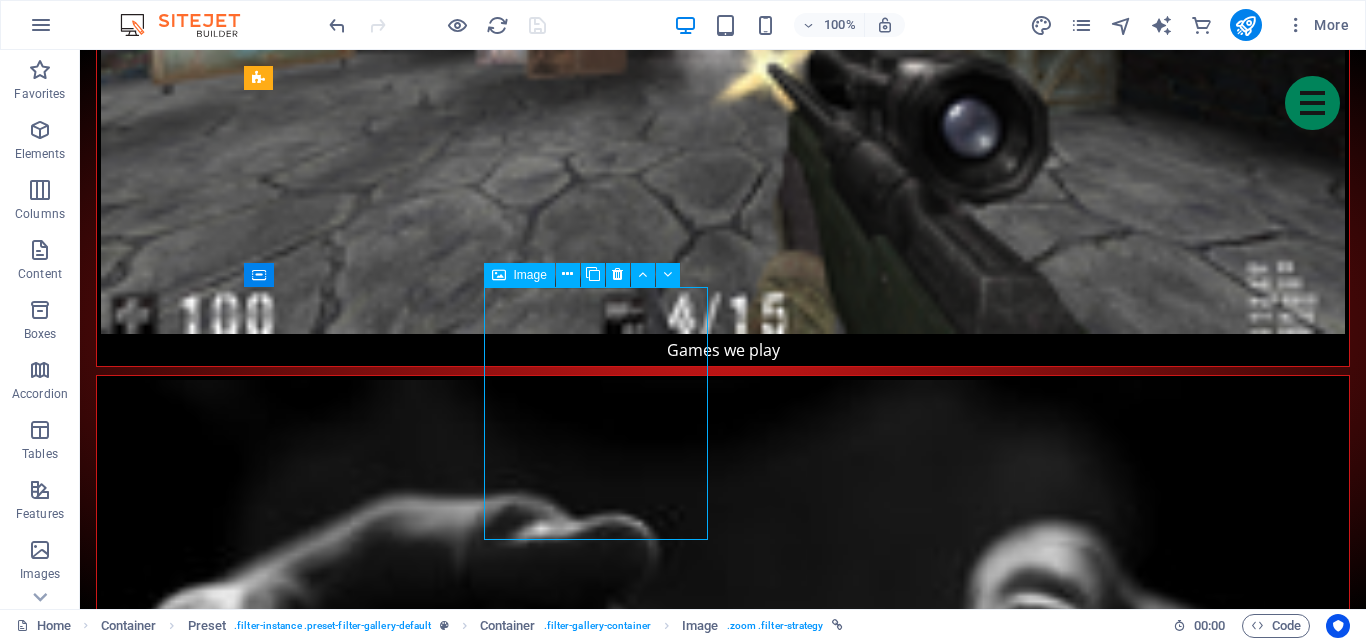 click on "Strategy Game #2" at bounding box center (363, 13294) 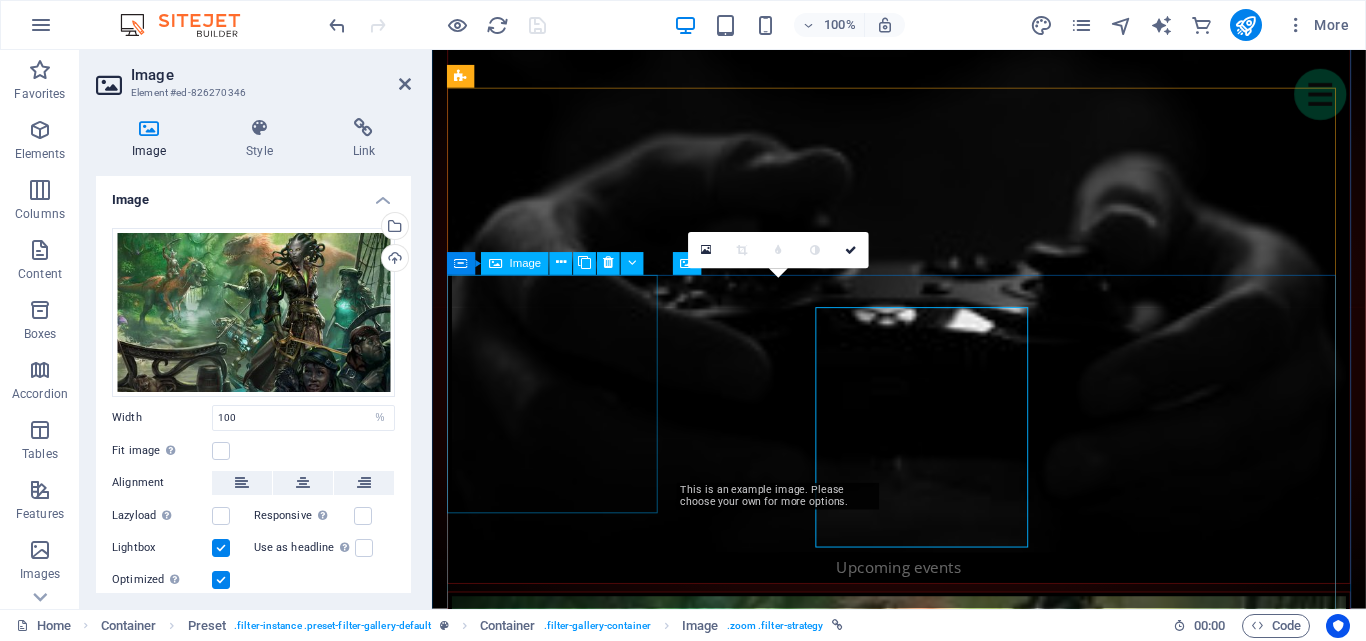 scroll, scrollTop: 2666, scrollLeft: 0, axis: vertical 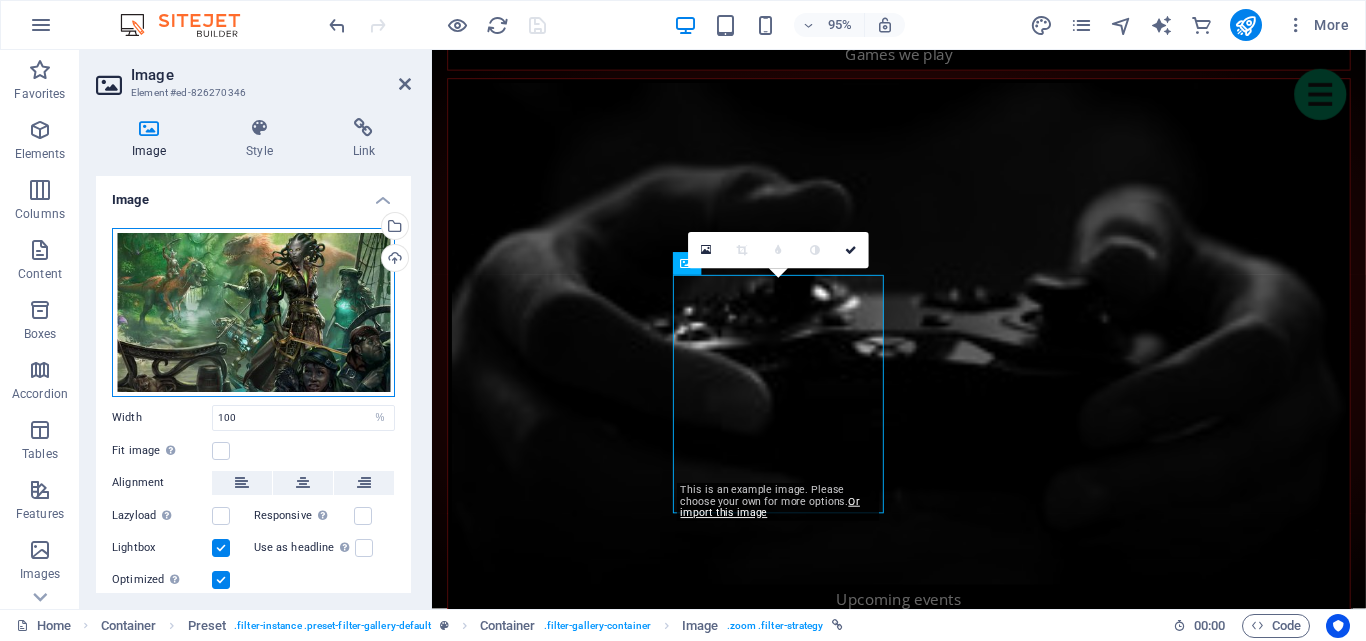 click on "Drag files here, click to choose files or select files from Files or our free stock photos & videos" at bounding box center [253, 312] 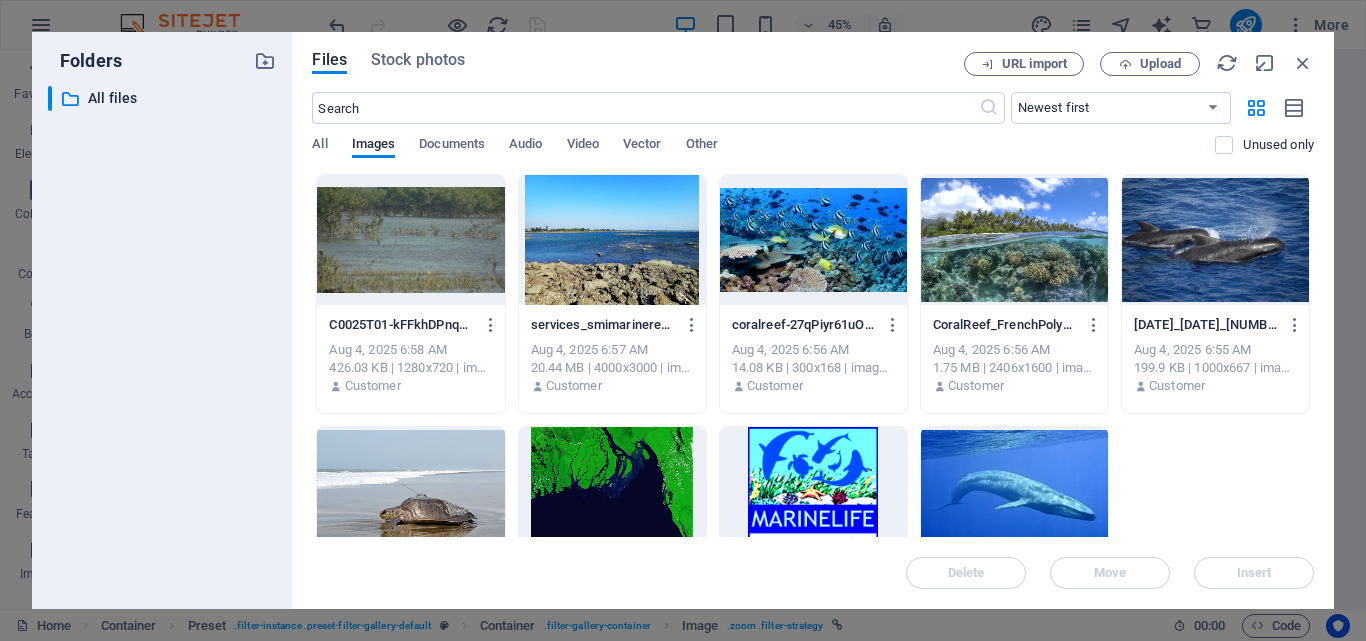 click at bounding box center (1215, 240) 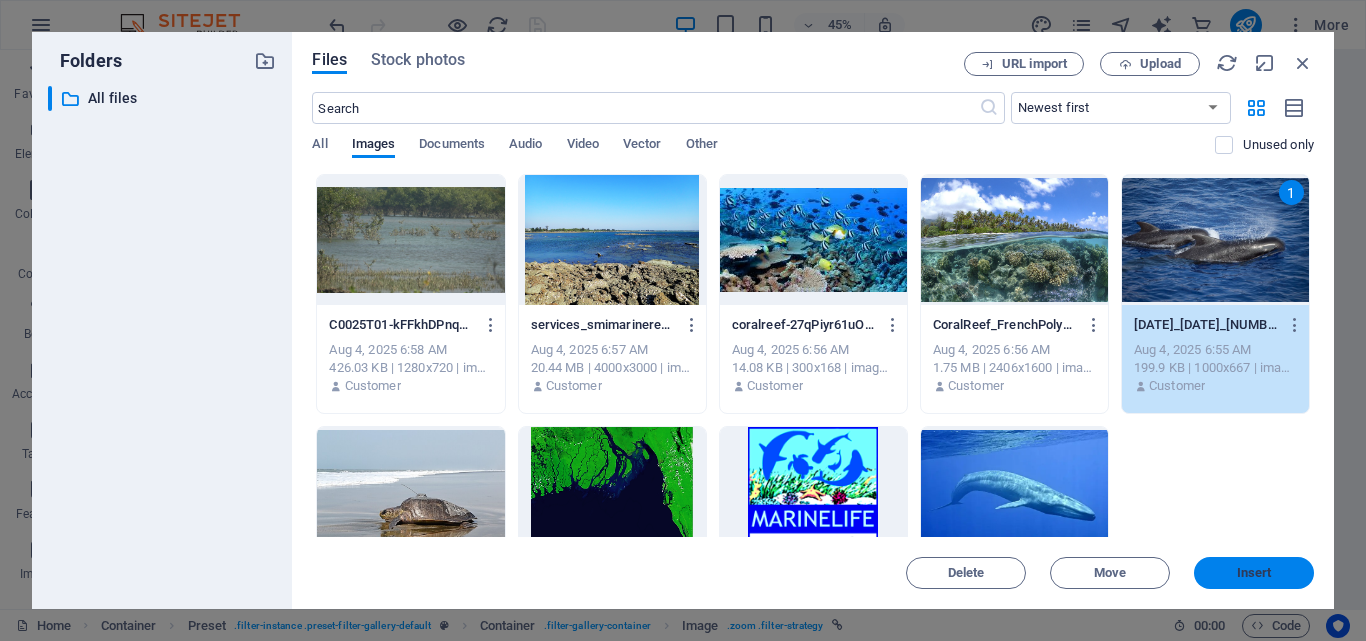 click on "Insert" at bounding box center (1254, 573) 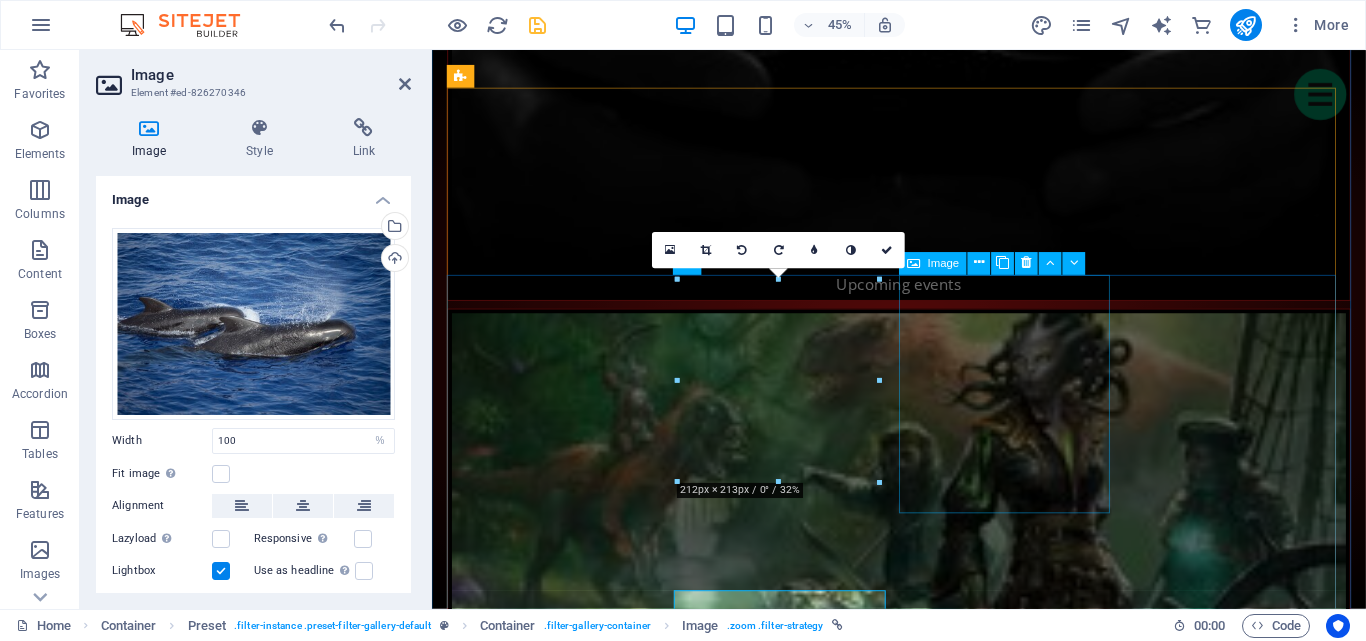 scroll, scrollTop: 2666, scrollLeft: 0, axis: vertical 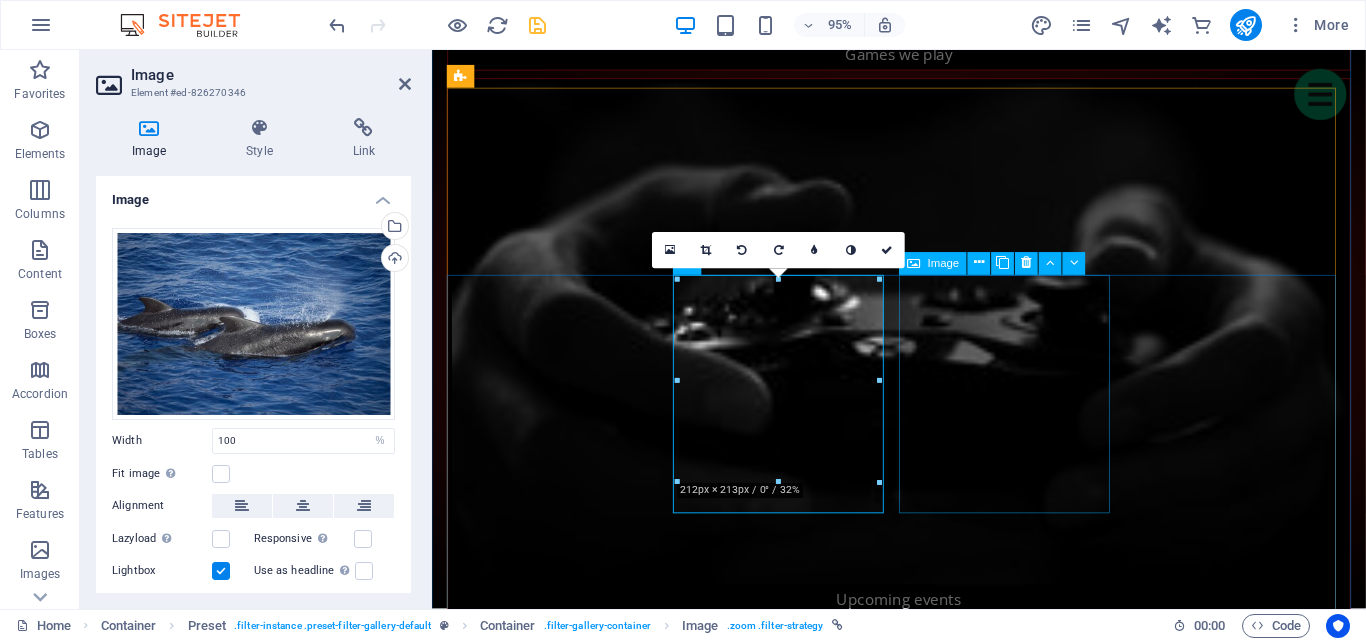 click on "Shooter #1" at bounding box center [564, 12592] 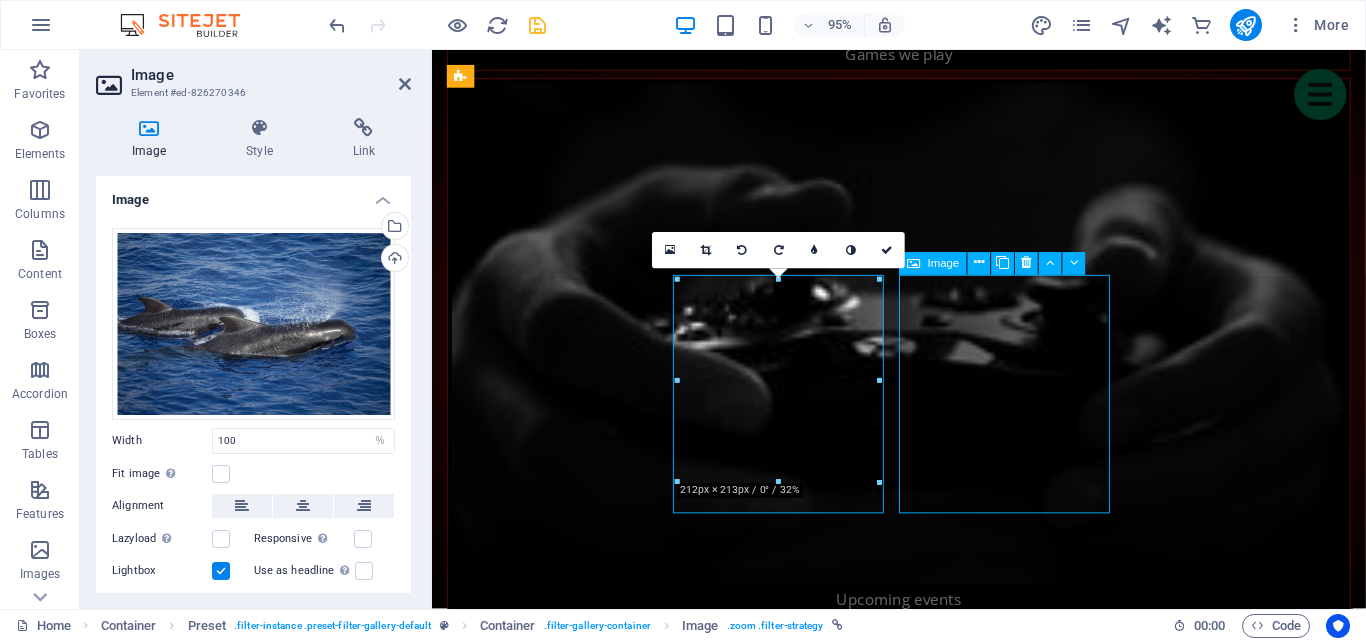 click on "Shooter #1" at bounding box center (564, 12592) 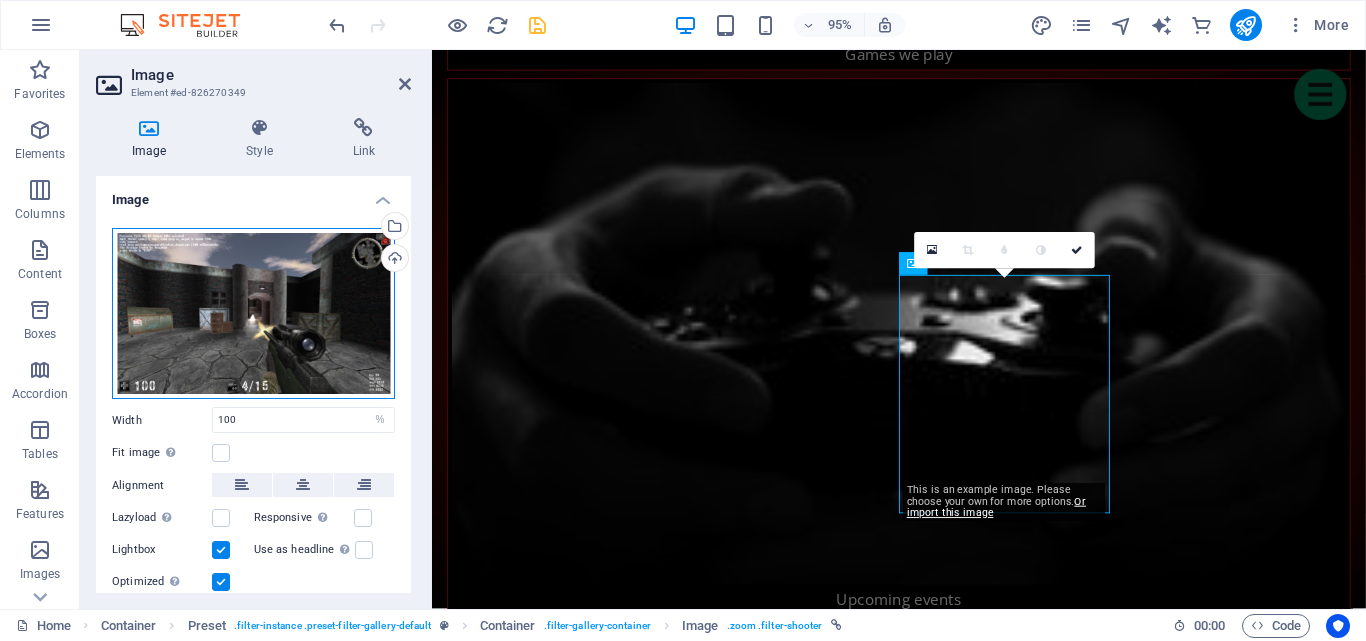 click on "Drag files here, click to choose files or select files from Files or our free stock photos & videos" at bounding box center (253, 313) 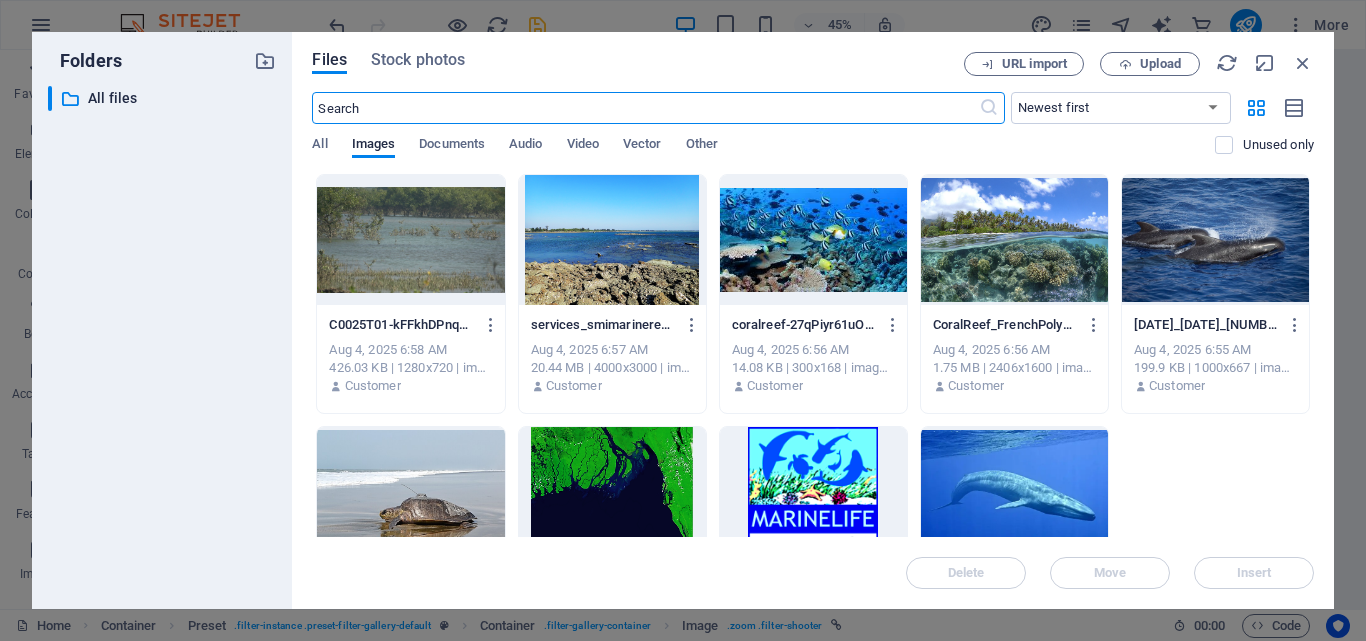 scroll, scrollTop: 2998, scrollLeft: 0, axis: vertical 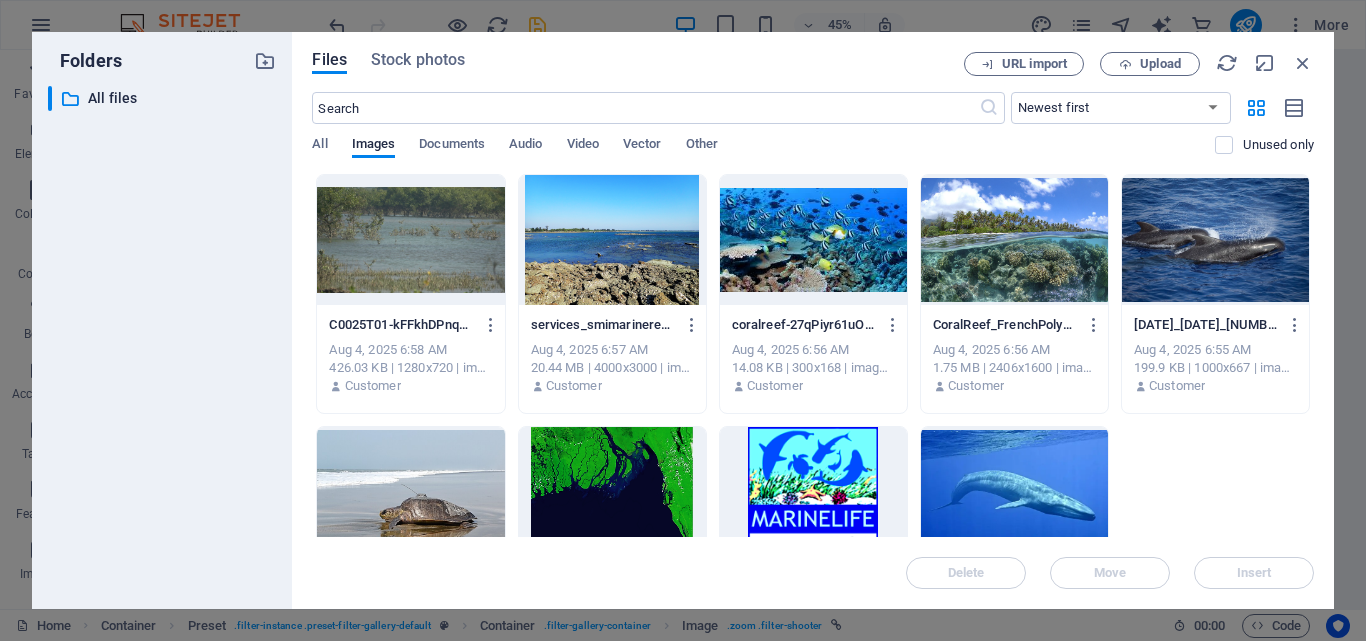 click at bounding box center (1014, 240) 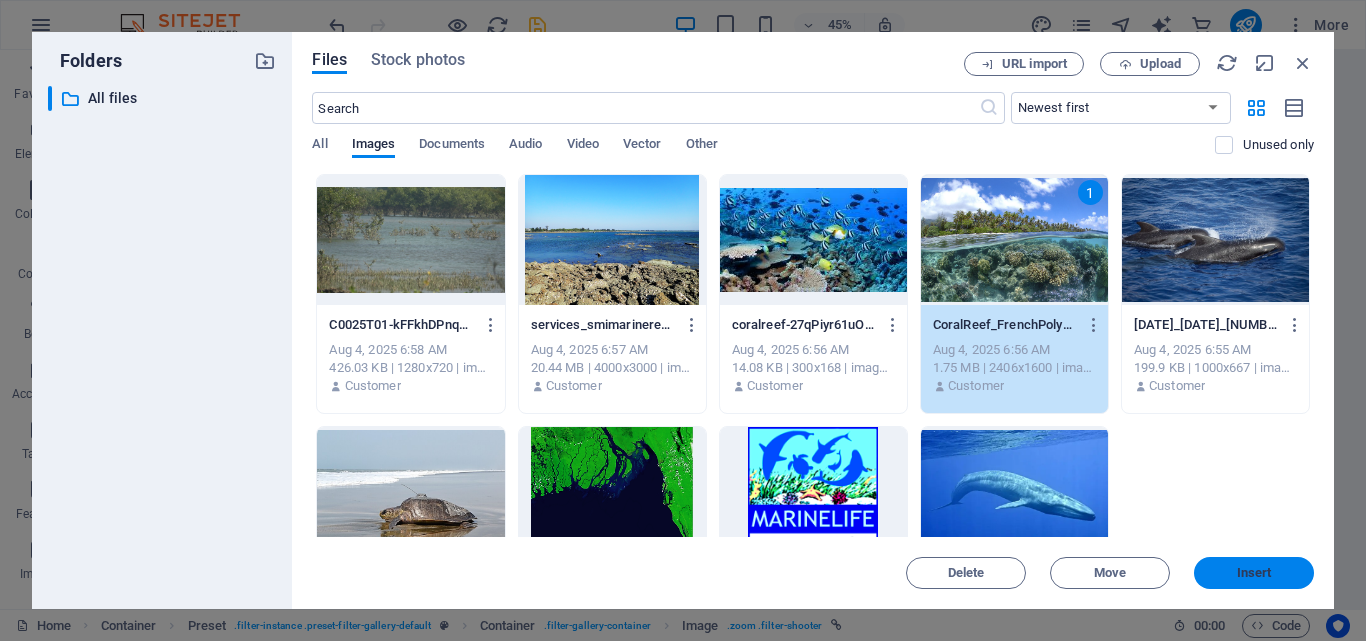 drag, startPoint x: 1251, startPoint y: 577, endPoint x: 726, endPoint y: 507, distance: 529.6461 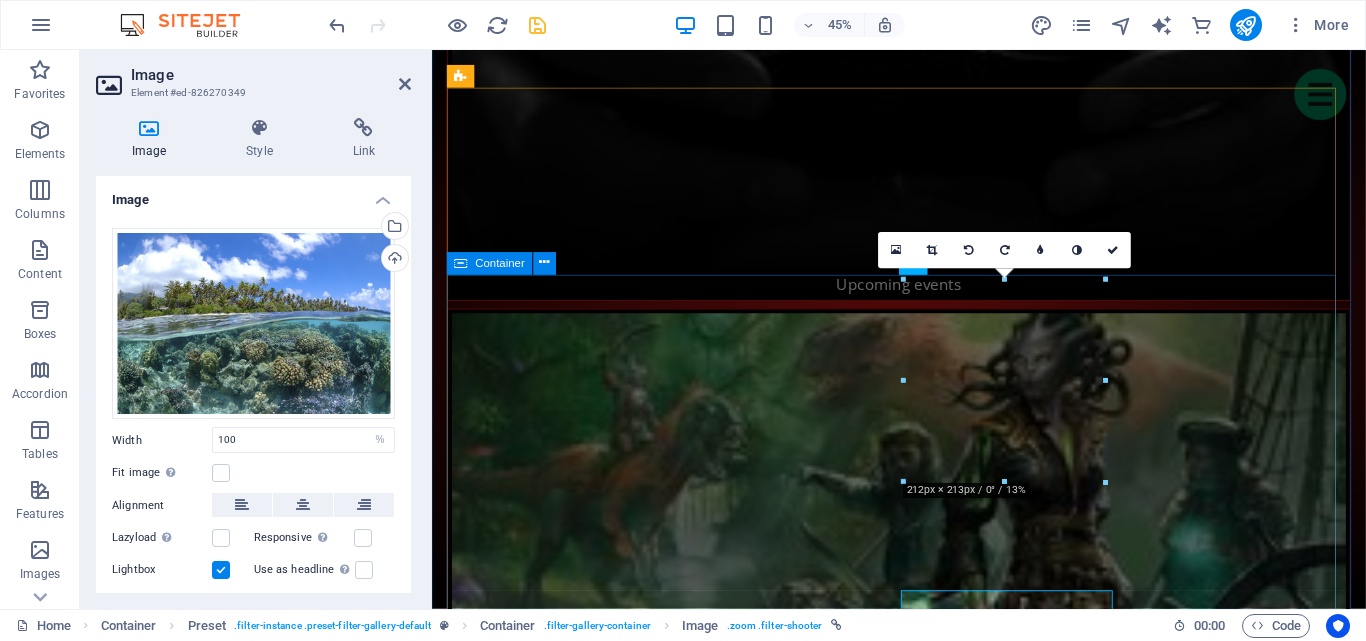 scroll, scrollTop: 2666, scrollLeft: 0, axis: vertical 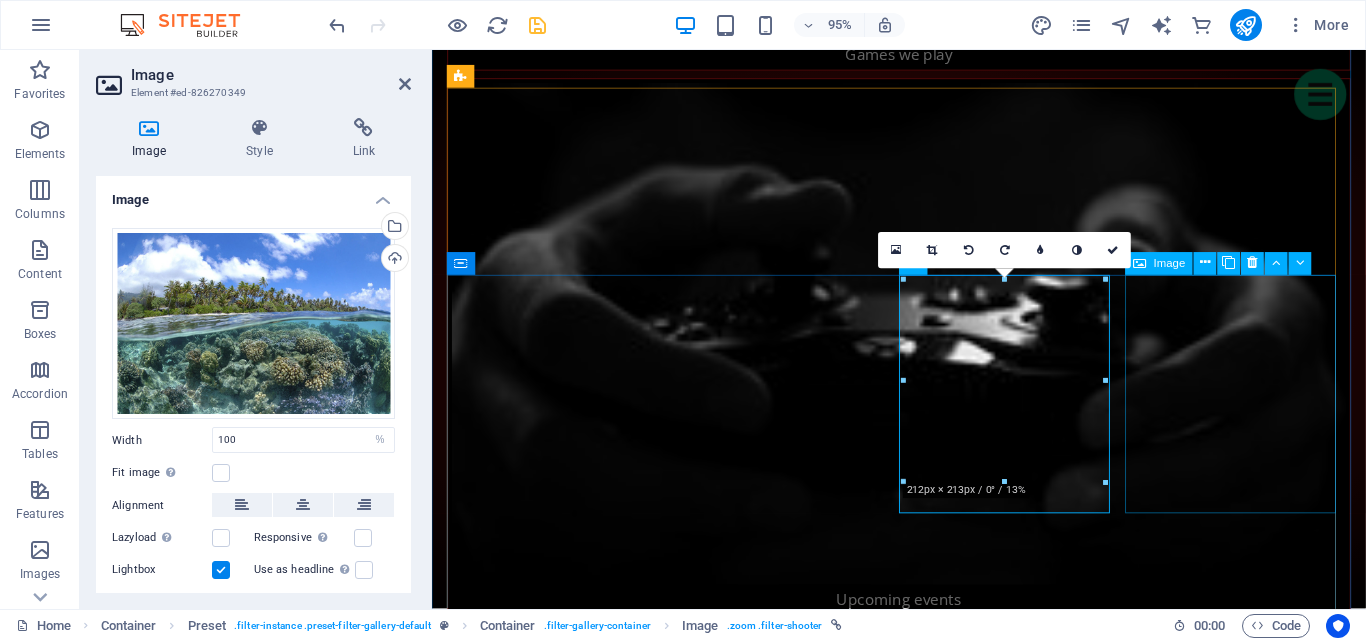 click on "Shooter #2" at bounding box center [564, 12853] 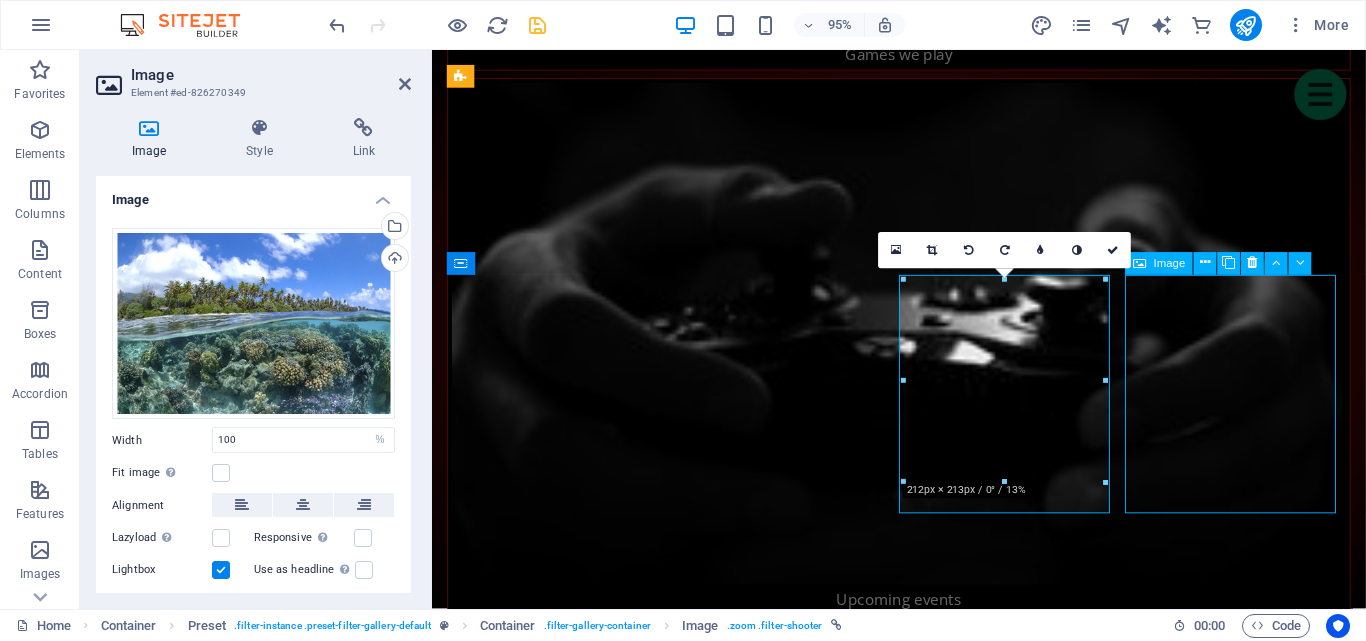 click on "our activities Show all Strategy Shooter MMO Sports Categories are classes on the image element. Each category starts with filter-. Trigger buttons are linked with #category Strategy Game #1 Strategy Game #2 Shooter #1 Shooter #2 Shooter #3 MMO #1 MMO #2 MMO #3 MMO #4 MMO #5 Sports #1 Sports #2" at bounding box center (923, 13217) 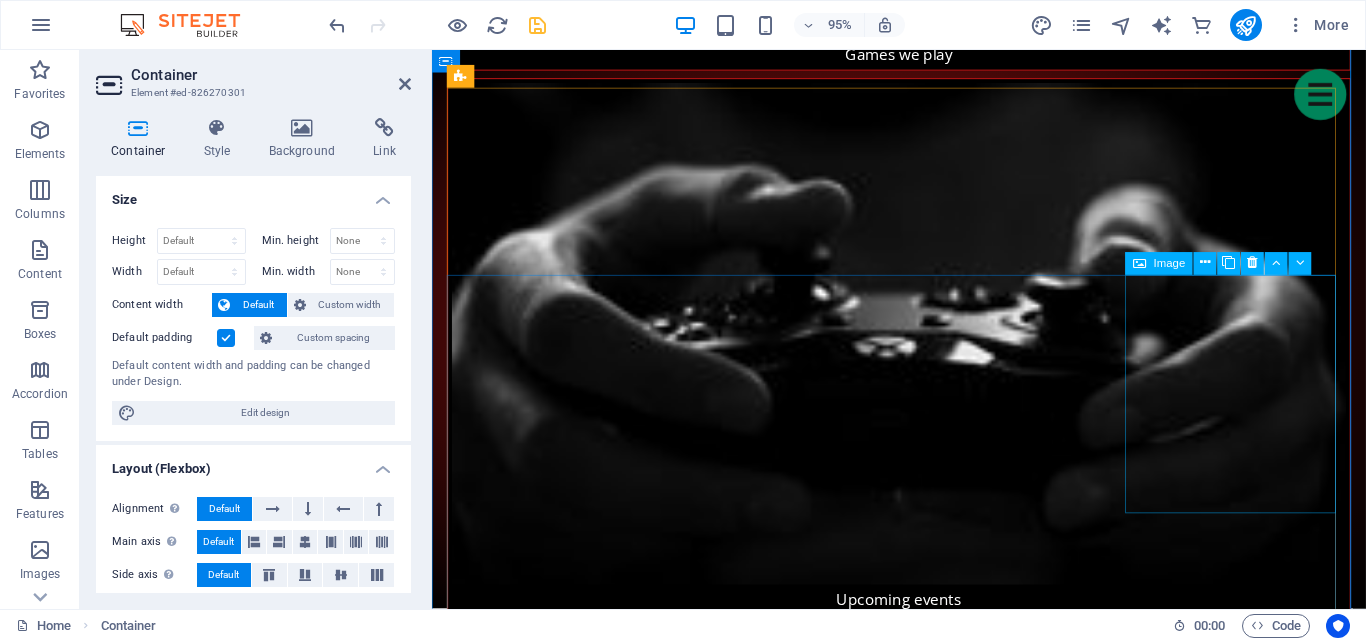 click on "Shooter #2" at bounding box center (564, 12853) 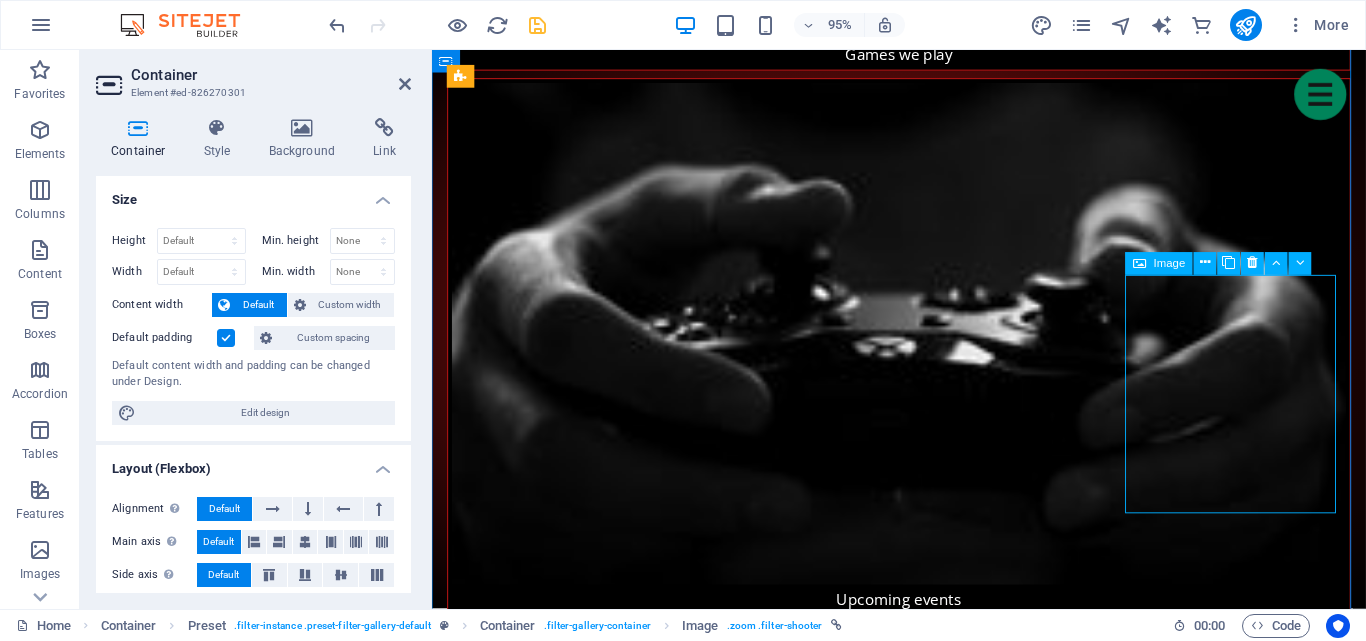 click on "Shooter #2" at bounding box center (564, 12853) 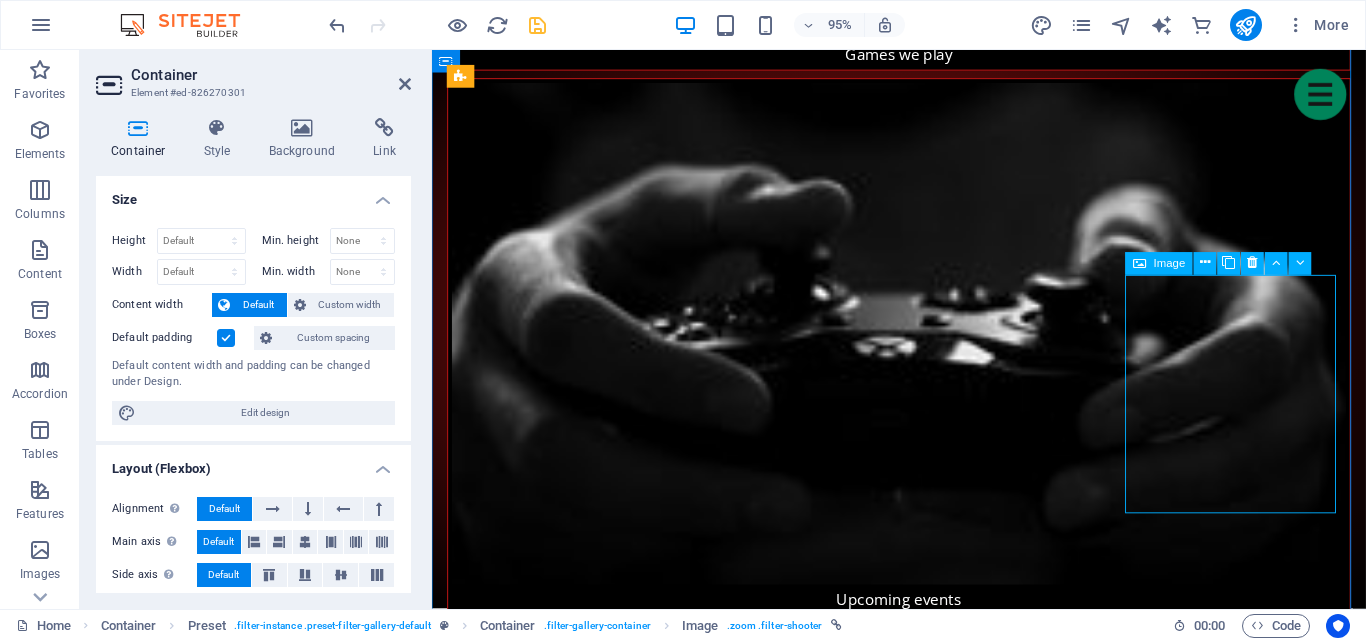 select on "%" 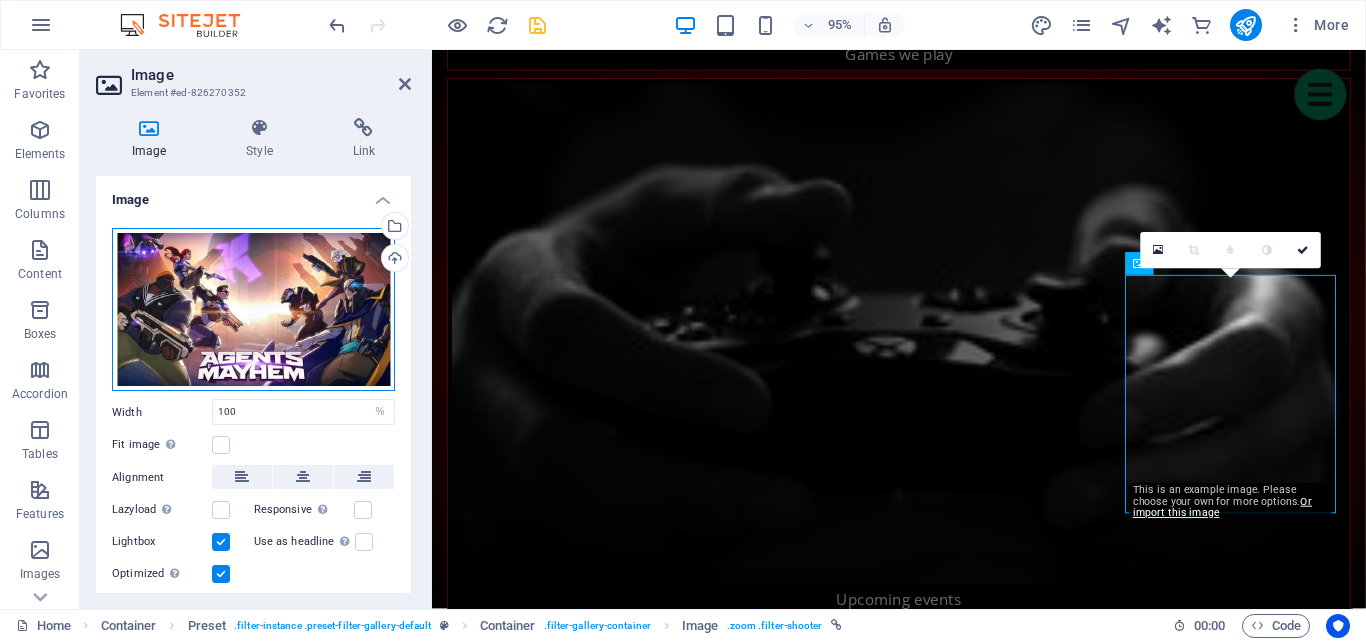 click on "Drag files here, click to choose files or select files from Files or our free stock photos & videos" at bounding box center [253, 310] 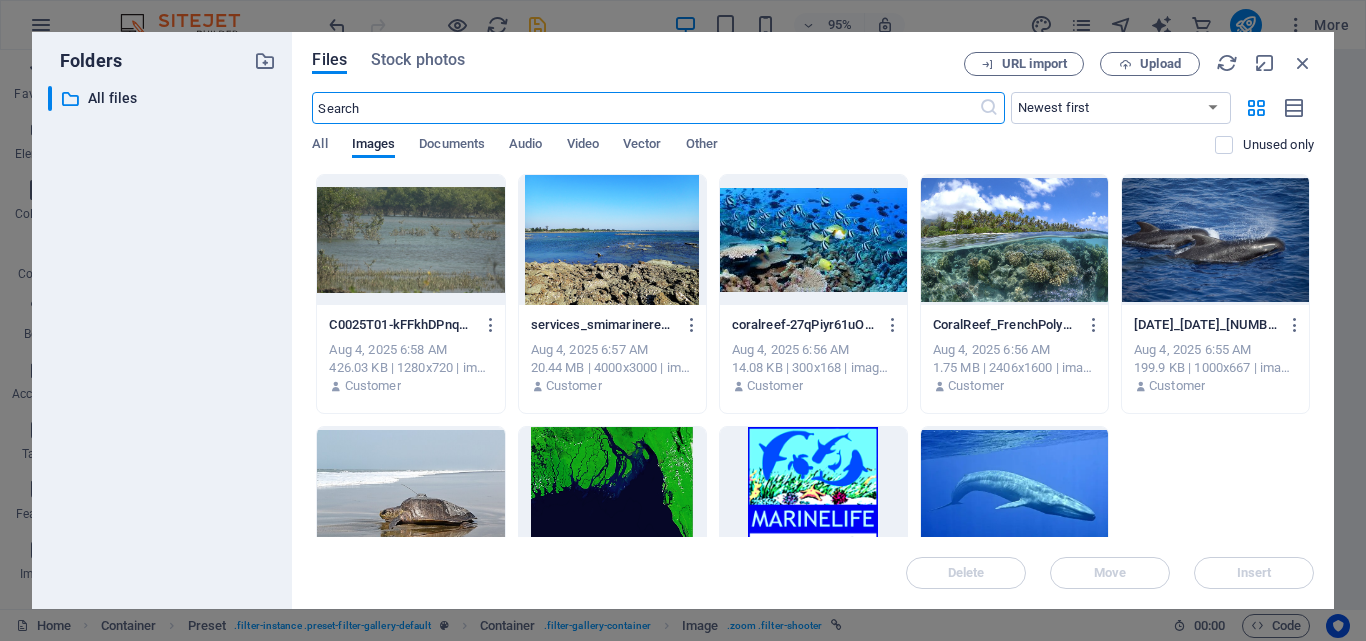 scroll, scrollTop: 2998, scrollLeft: 0, axis: vertical 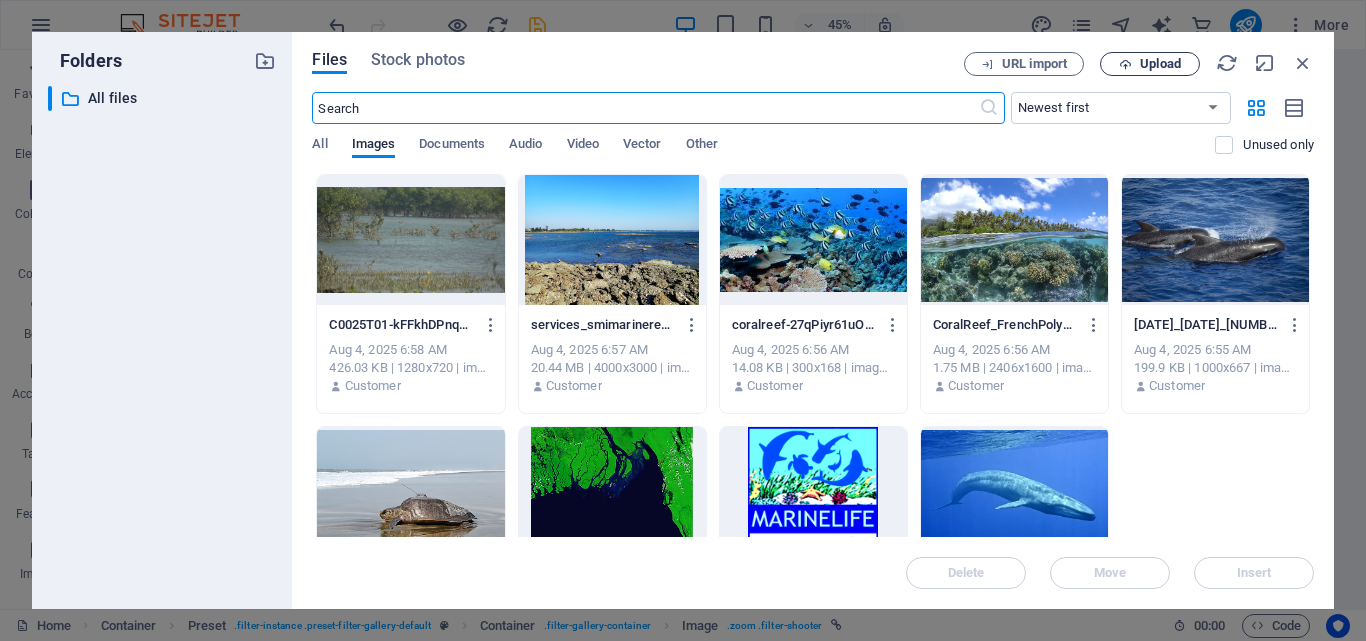 click on "Upload" at bounding box center (1150, 64) 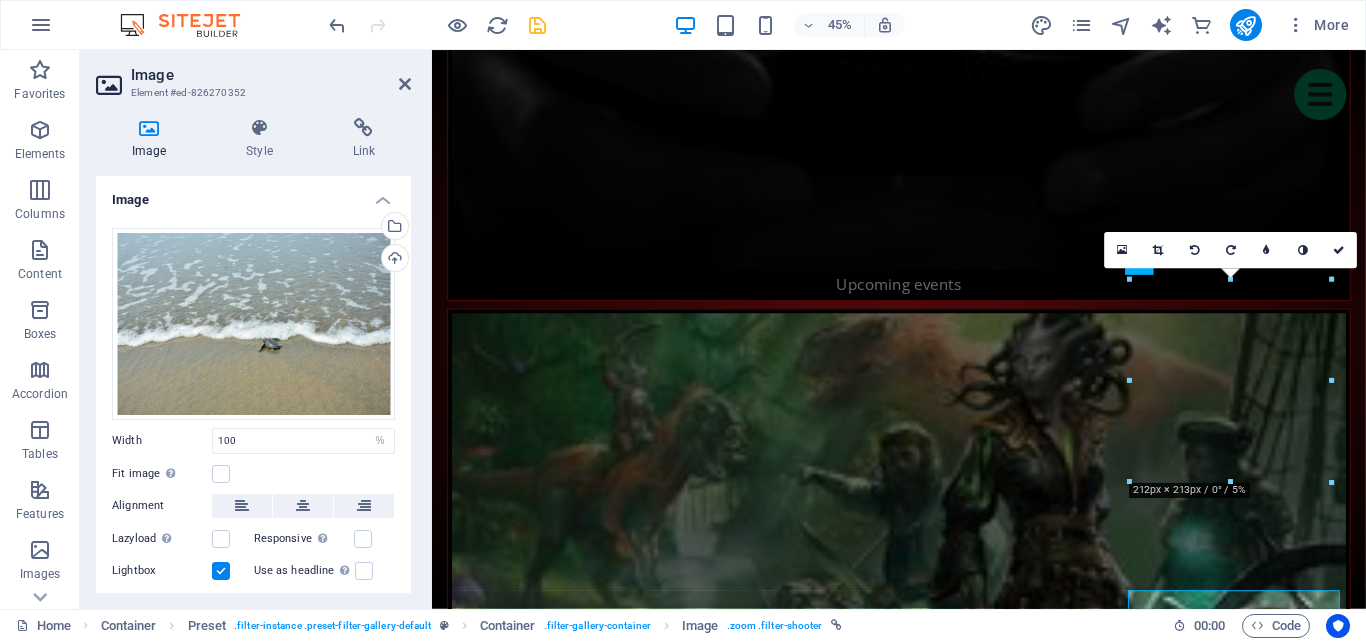 scroll, scrollTop: 2666, scrollLeft: 0, axis: vertical 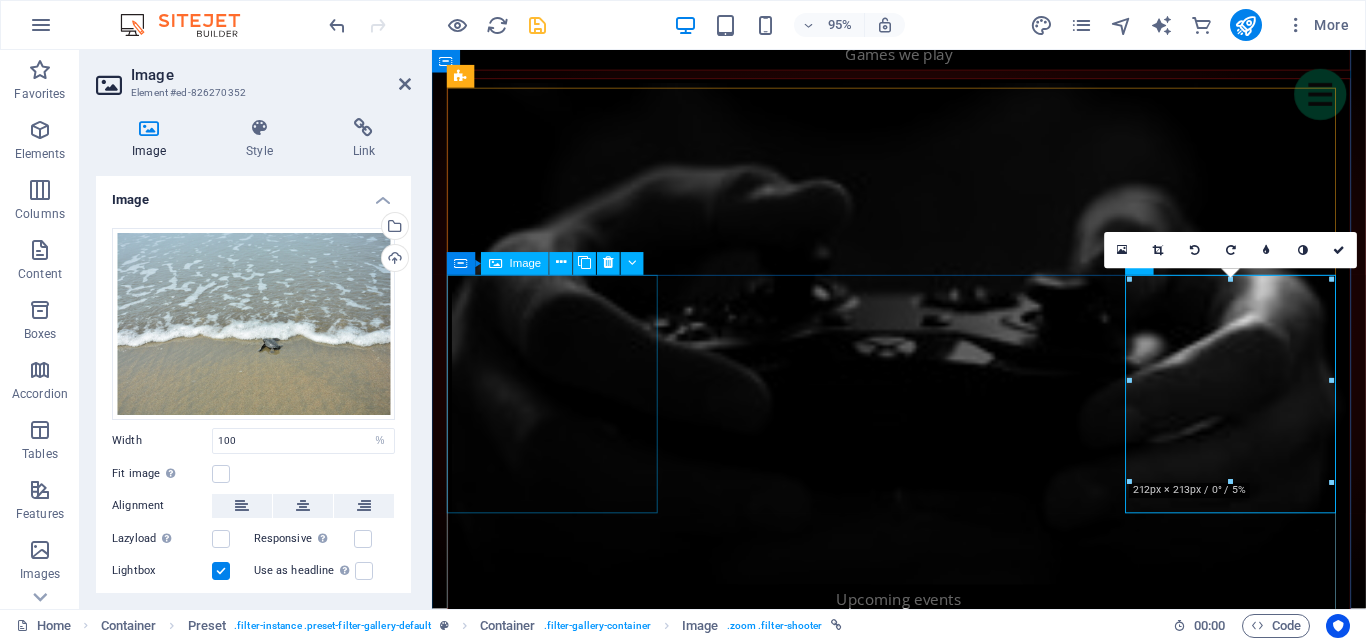 click on "Strategy Game #1" at bounding box center [564, 12071] 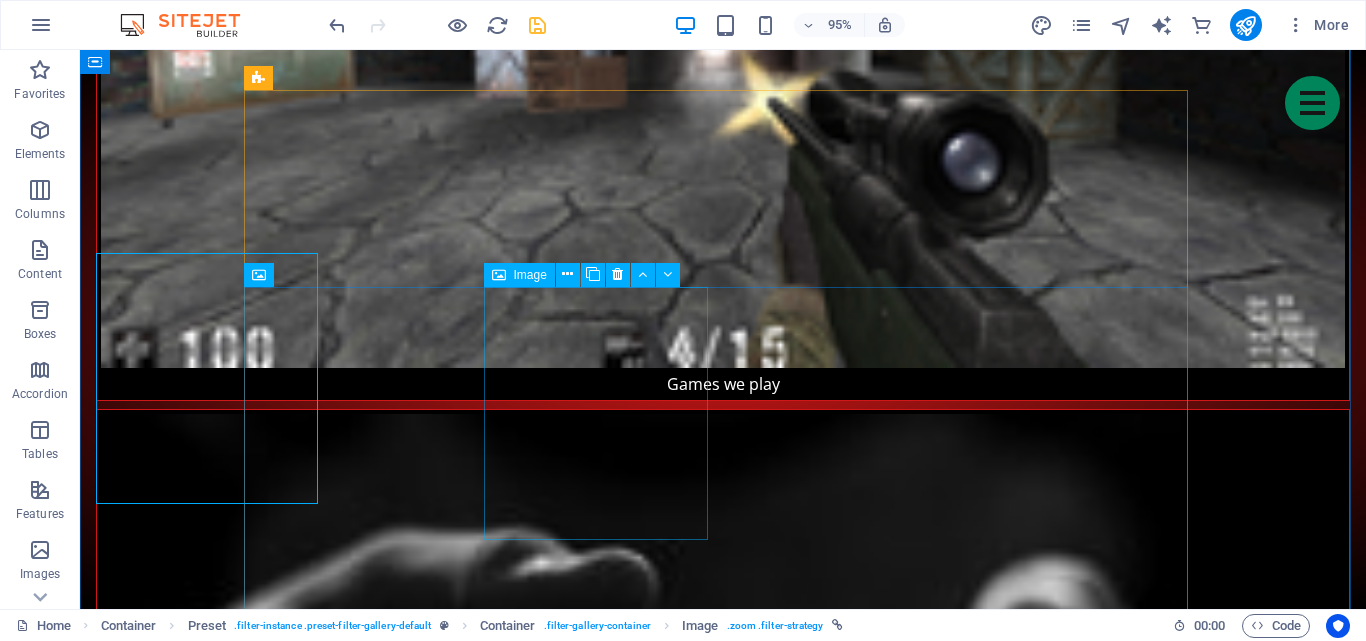 click on "Strategy Game #2" at bounding box center [363, 13328] 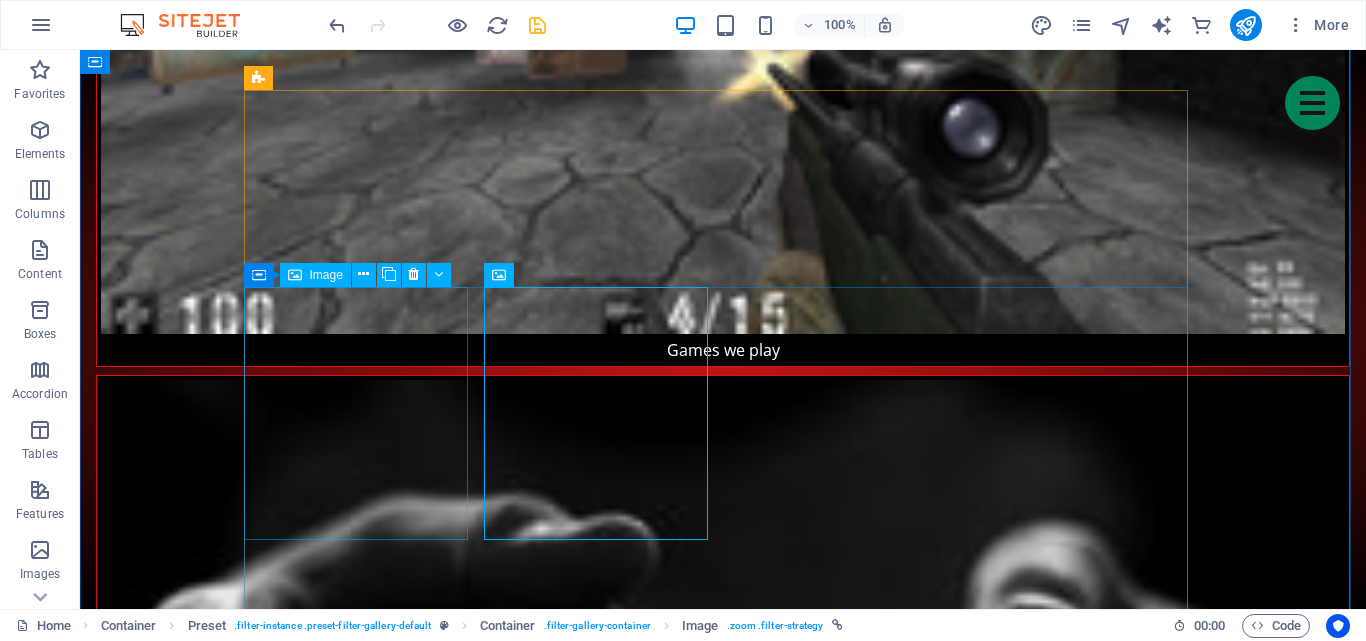 click on "Strategy Game #1" at bounding box center [363, 13033] 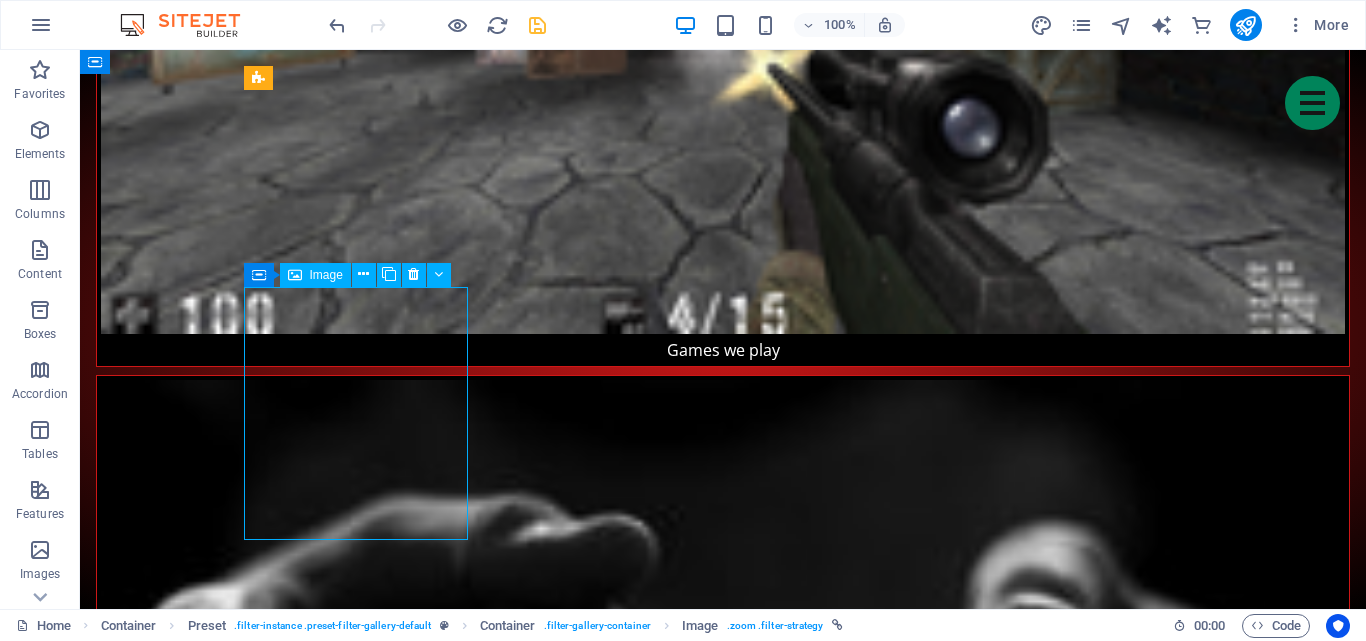 click on "Strategy Game #1" at bounding box center [363, 13033] 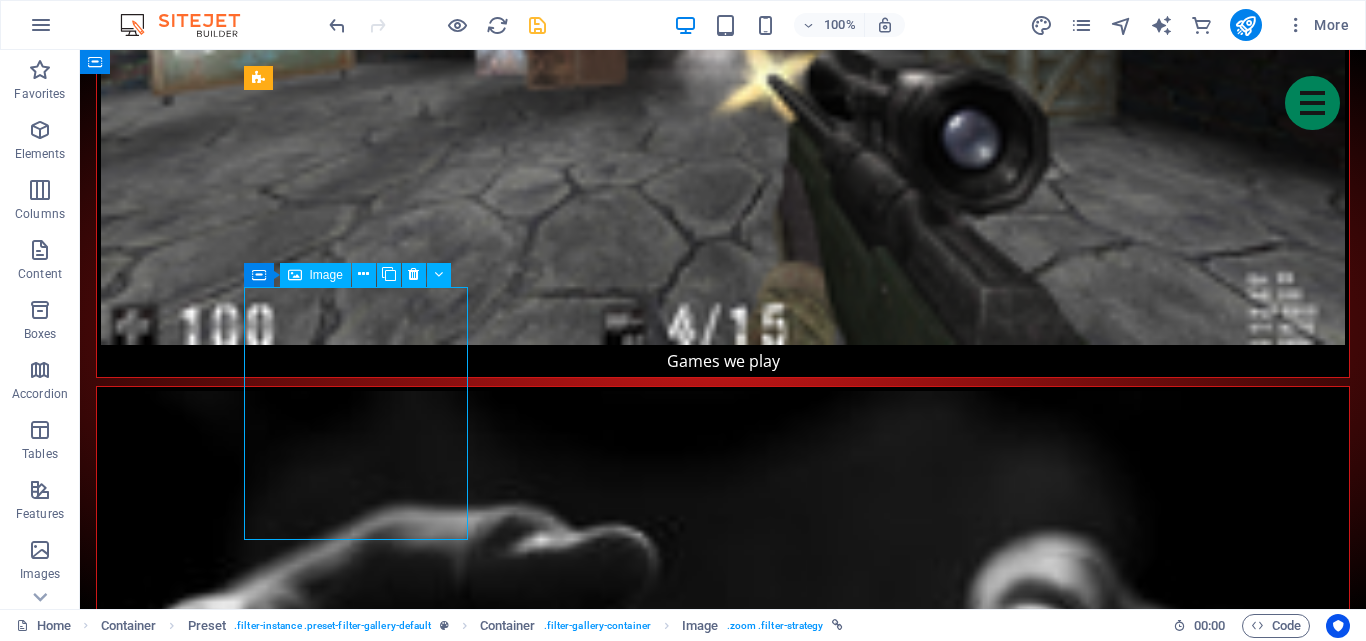 select on "%" 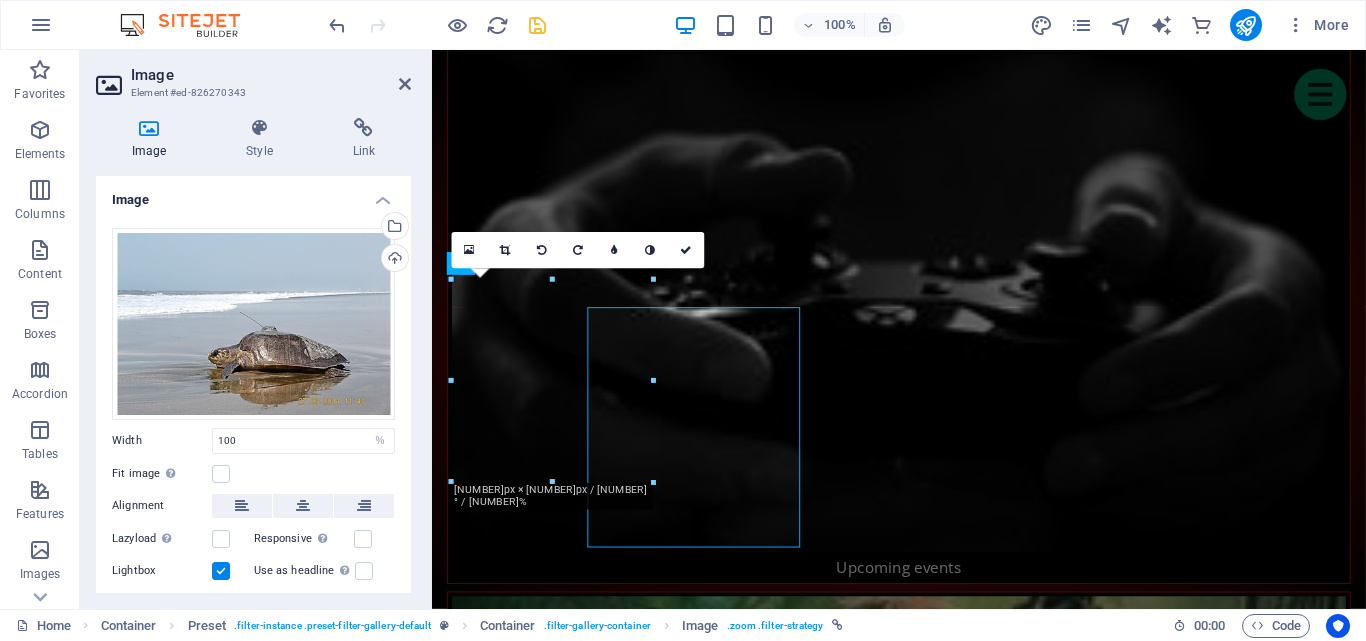 scroll, scrollTop: 2666, scrollLeft: 0, axis: vertical 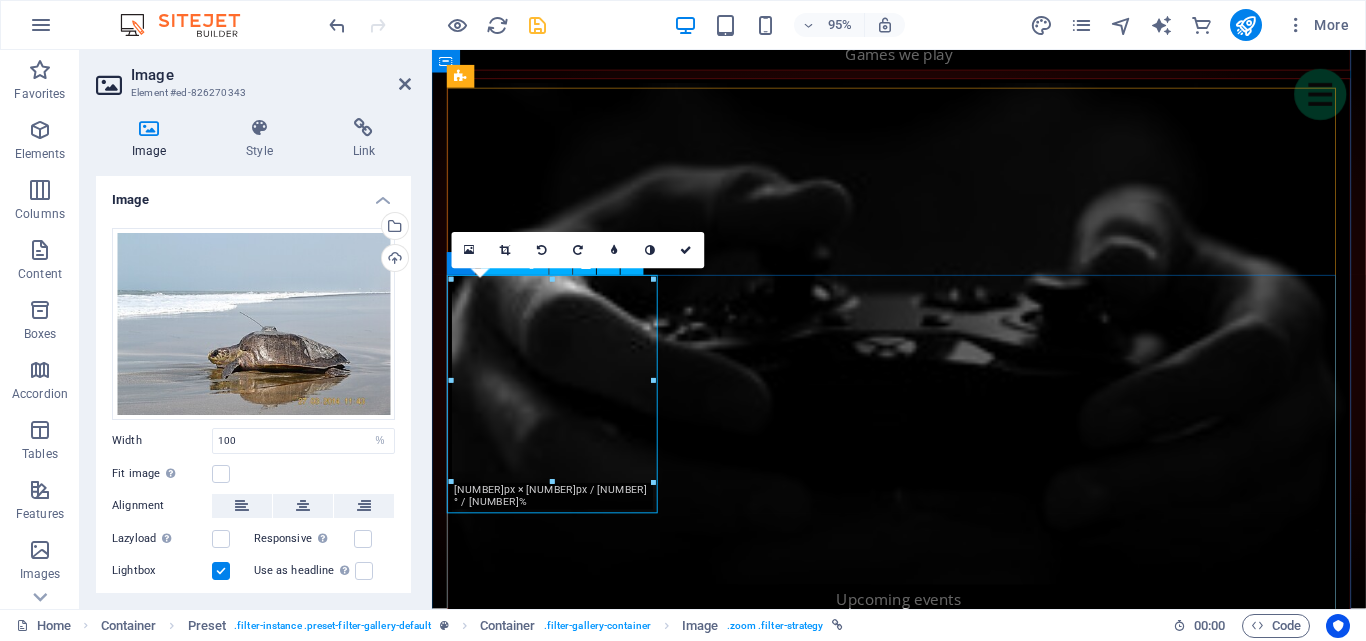 click on "Strategy Game #1" at bounding box center (564, 12071) 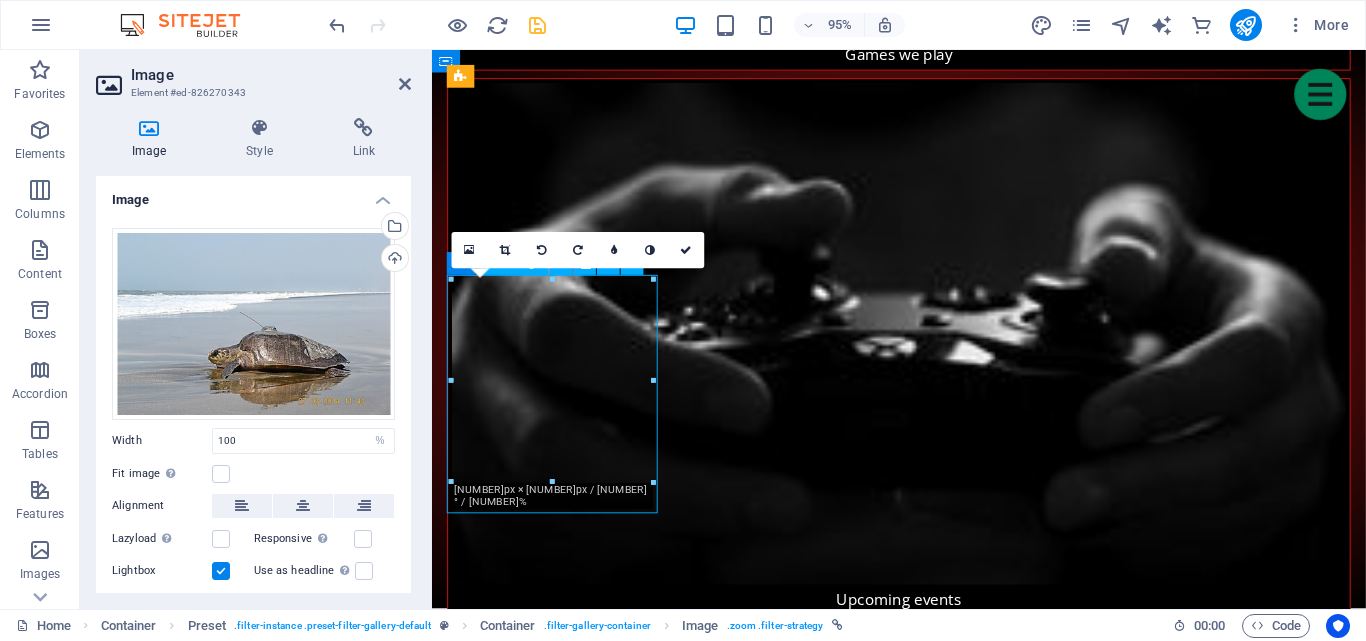 click on "Strategy Game #1" at bounding box center (564, 12071) 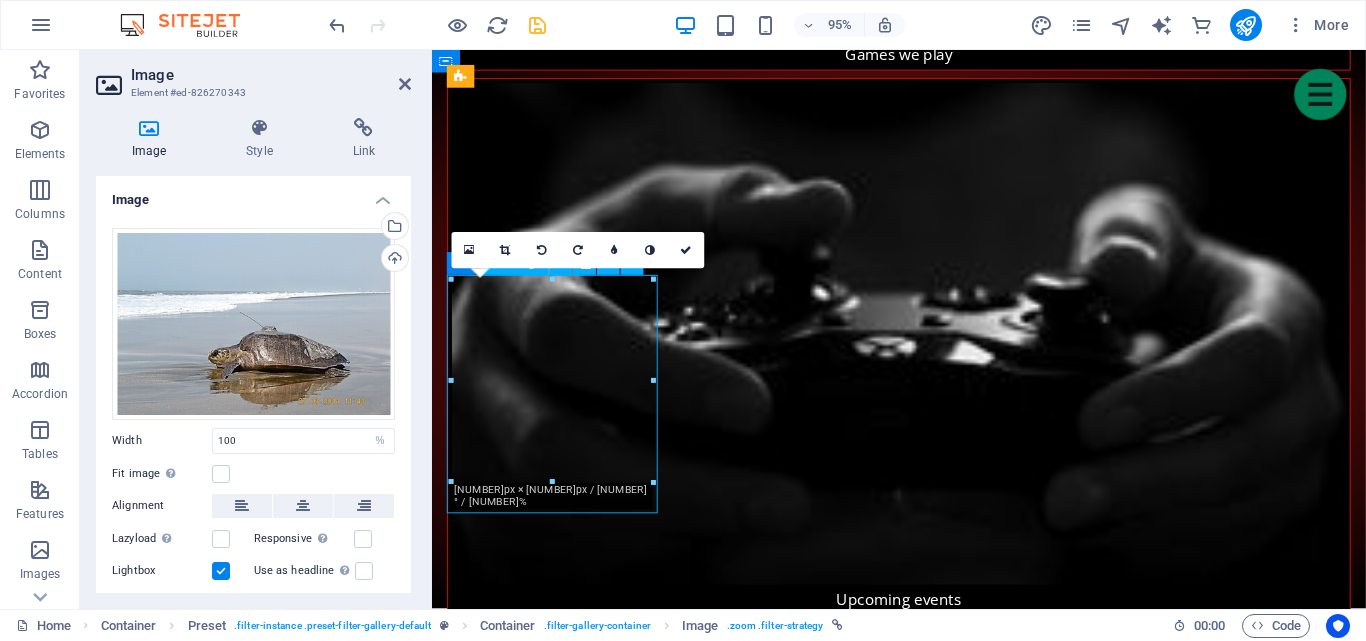 click on "Strategy Game #1" at bounding box center (564, 12071) 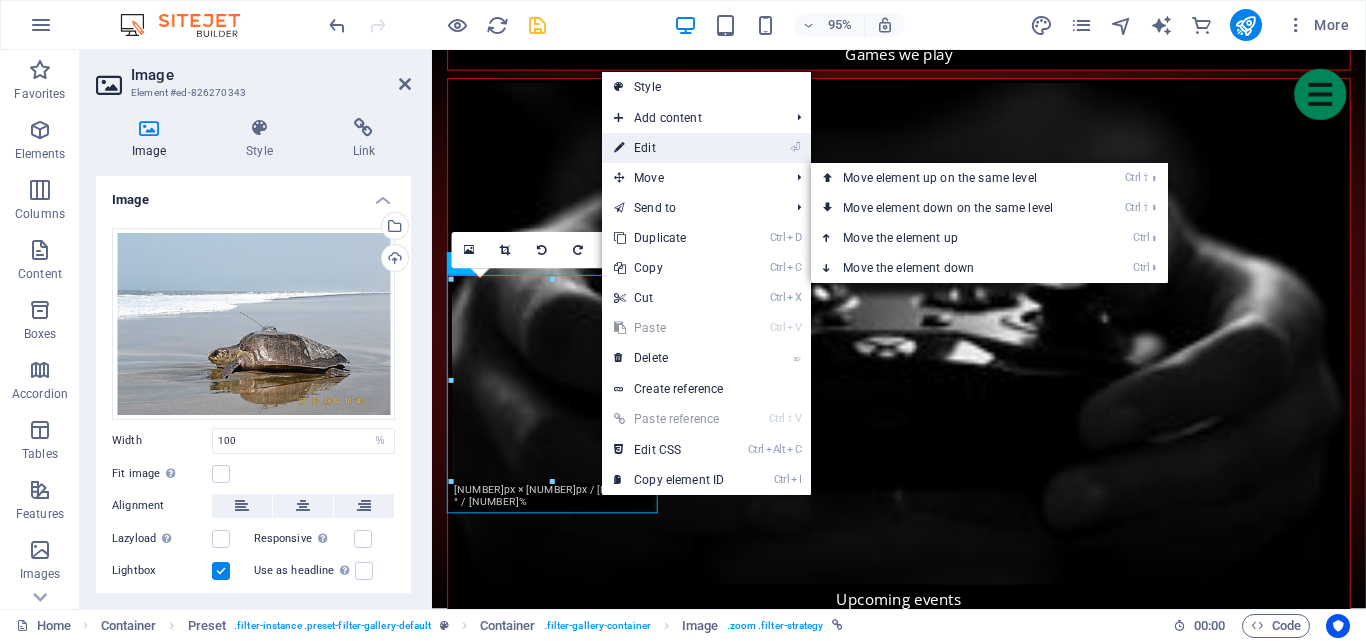 click on "⏎  Edit" at bounding box center [669, 148] 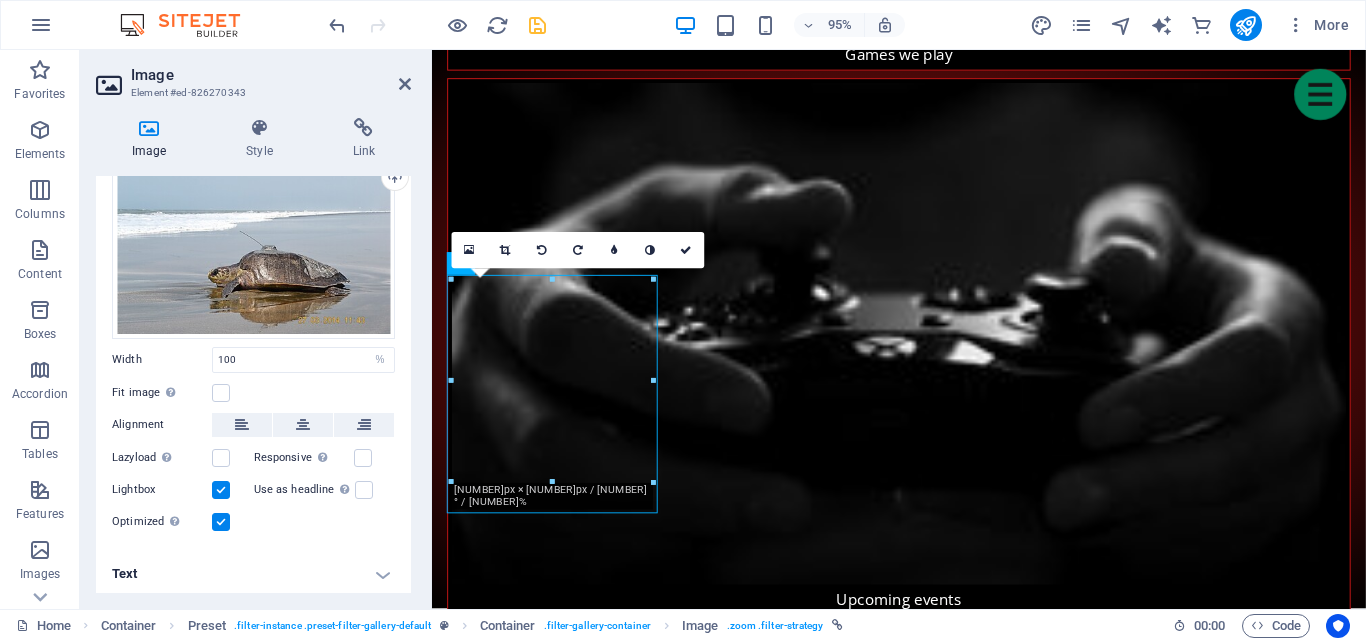 scroll, scrollTop: 83, scrollLeft: 0, axis: vertical 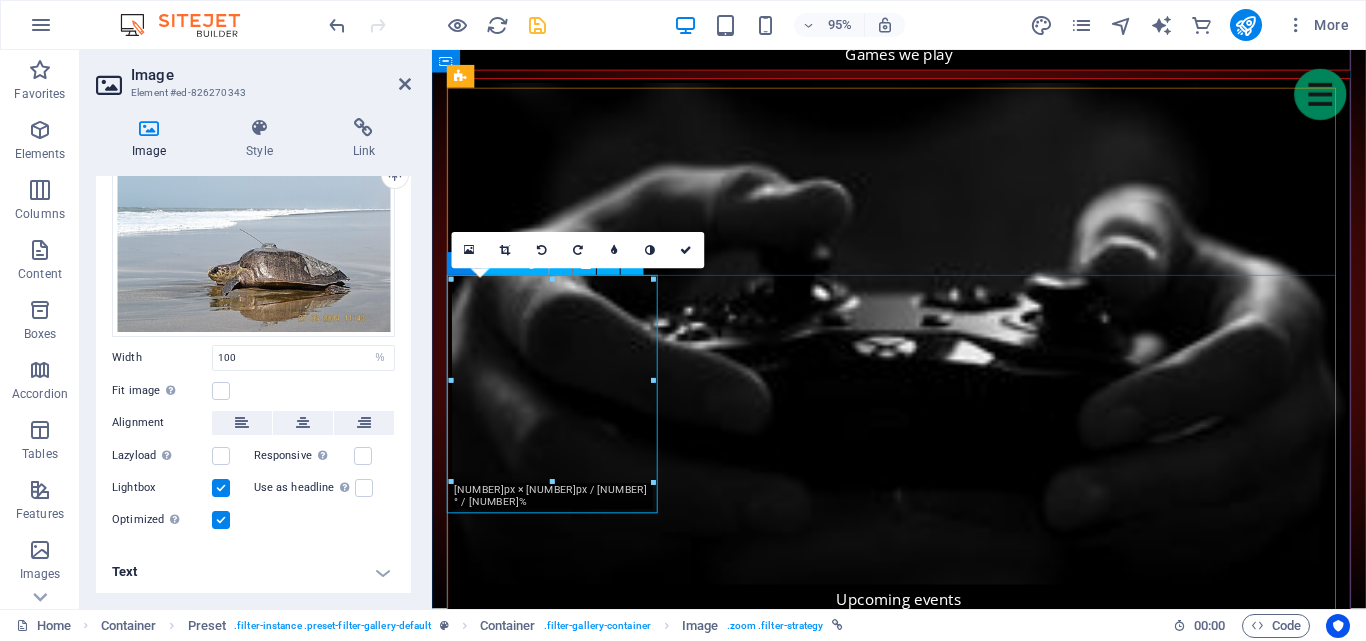 click on "Strategy Game #1" at bounding box center (564, 12071) 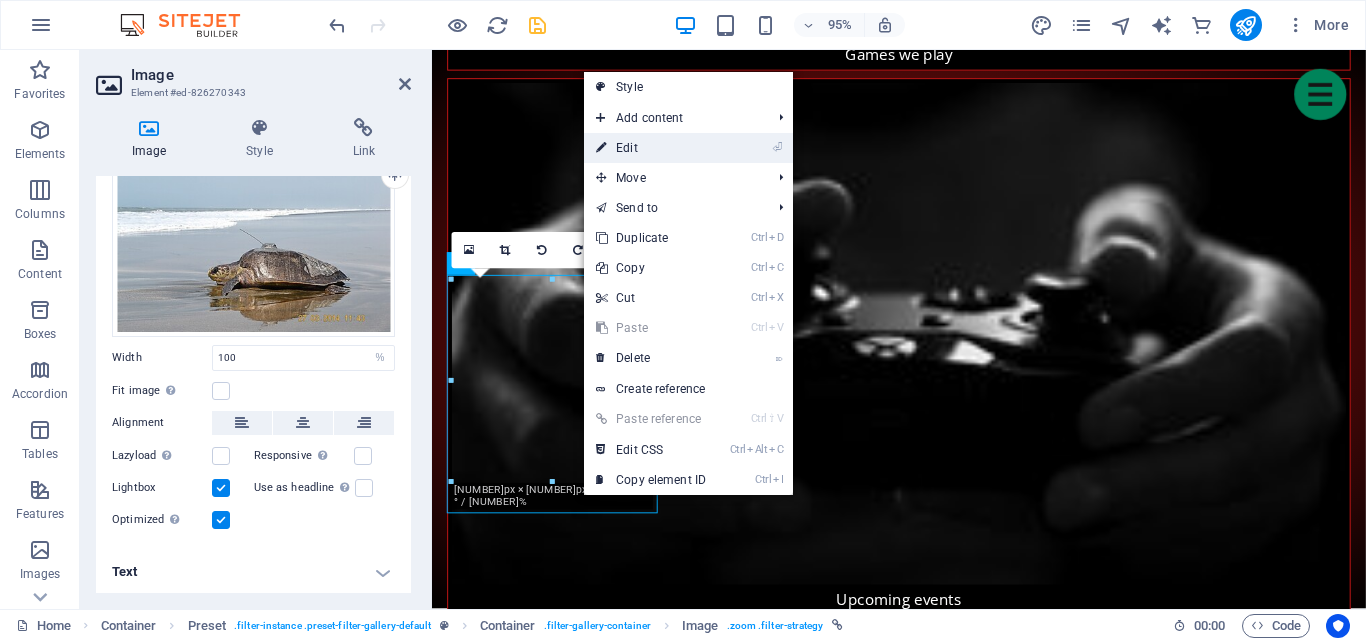 click on "⏎  Edit" at bounding box center (651, 148) 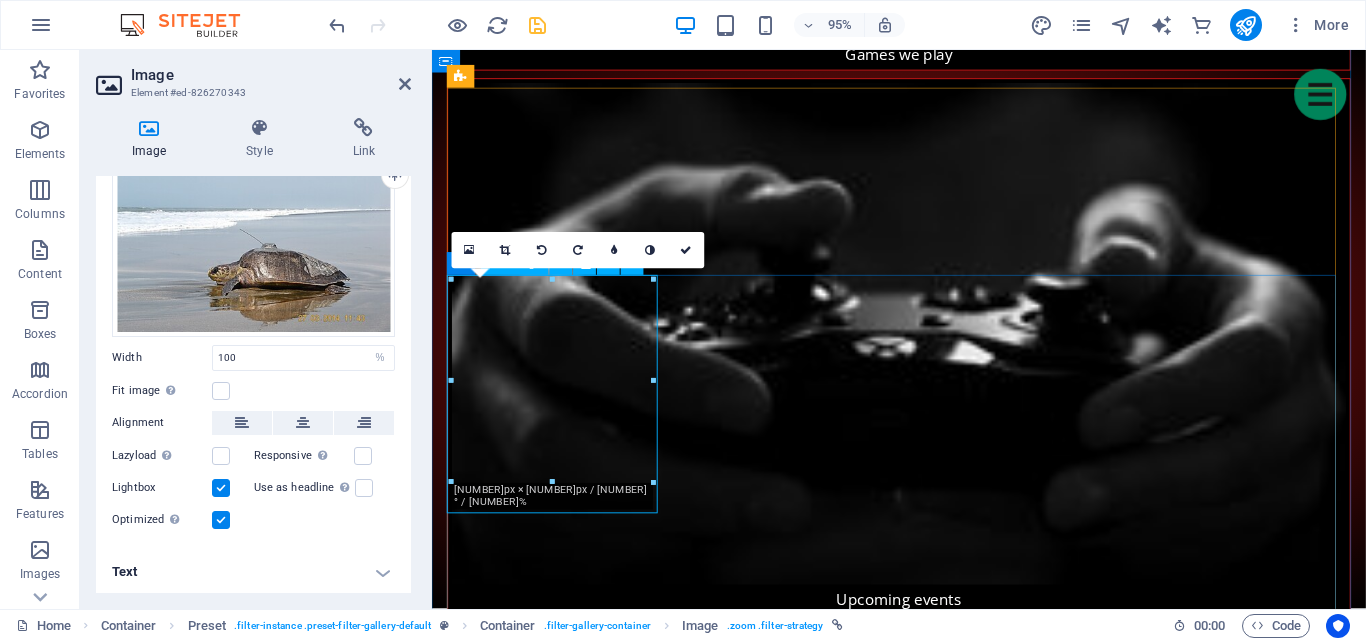 click on "Strategy Game #1" at bounding box center [564, 12071] 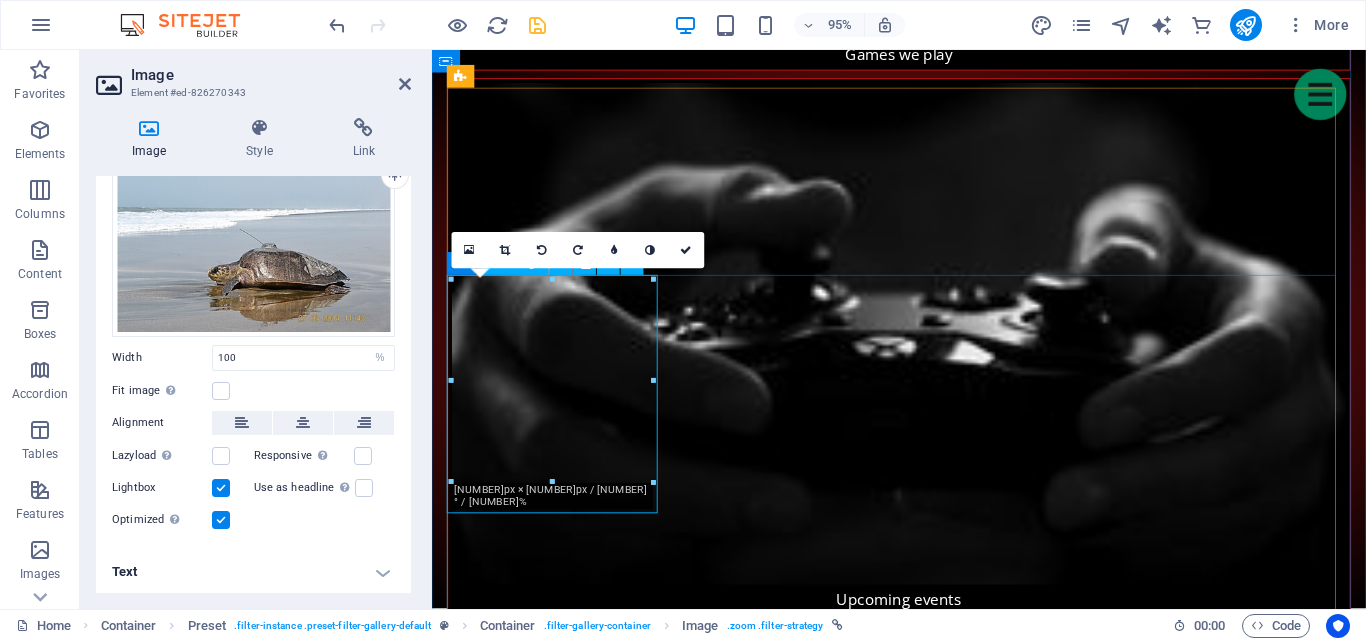 click on "Strategy Game #1" at bounding box center (564, 12071) 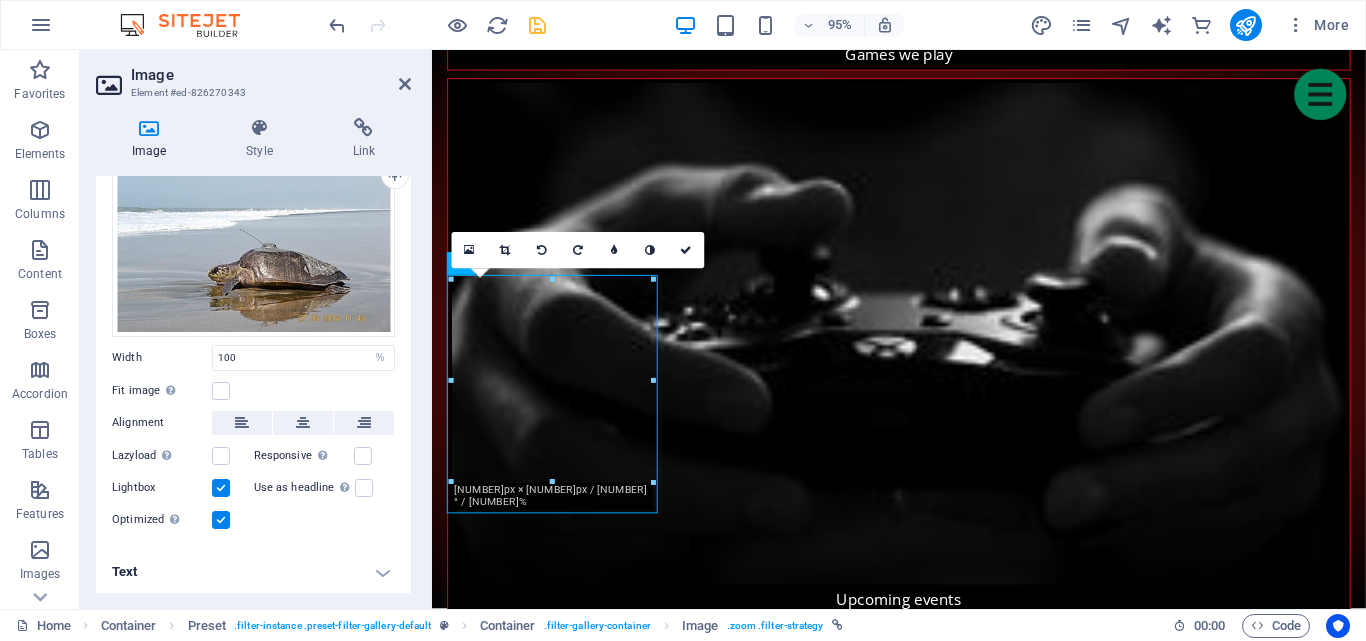 click on "Text" at bounding box center (253, 572) 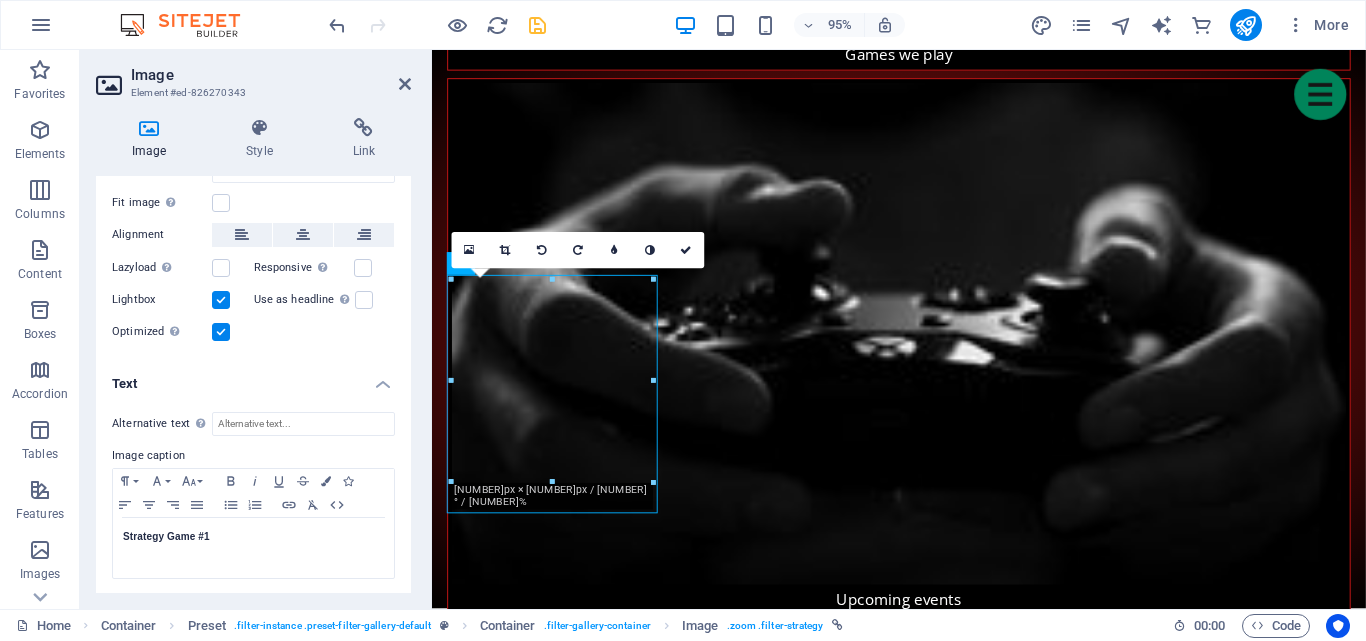 scroll, scrollTop: 271, scrollLeft: 0, axis: vertical 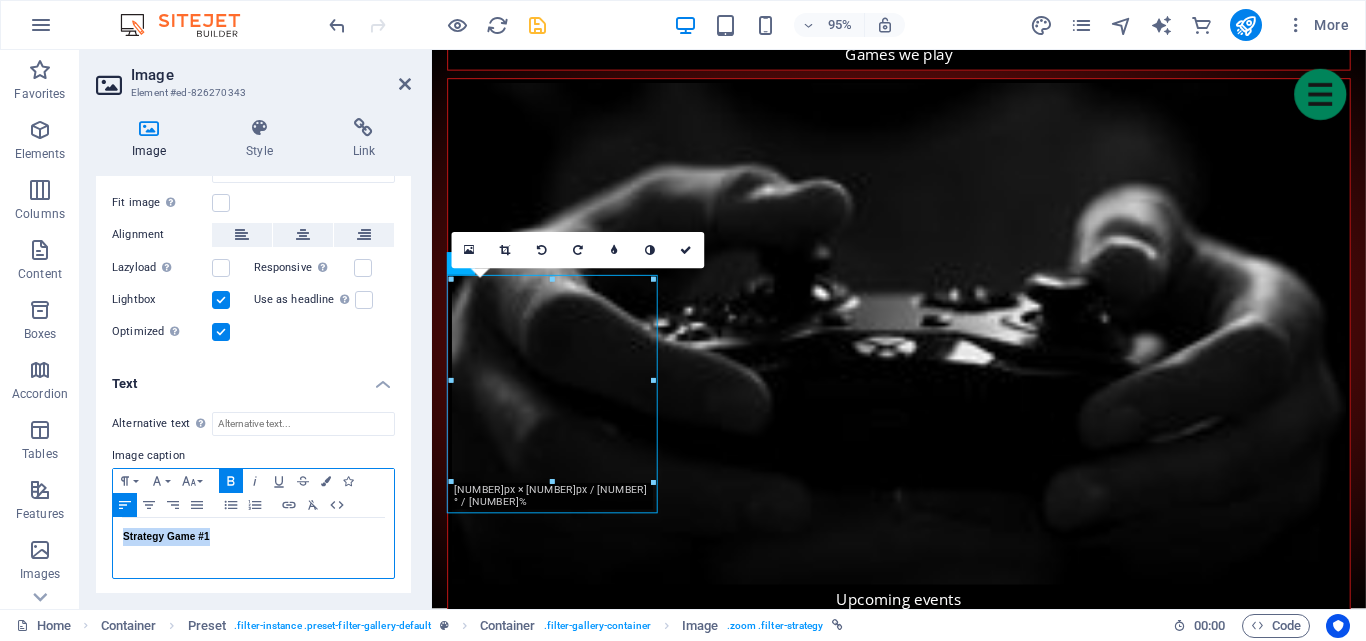 drag, startPoint x: 229, startPoint y: 529, endPoint x: 121, endPoint y: 533, distance: 108.07405 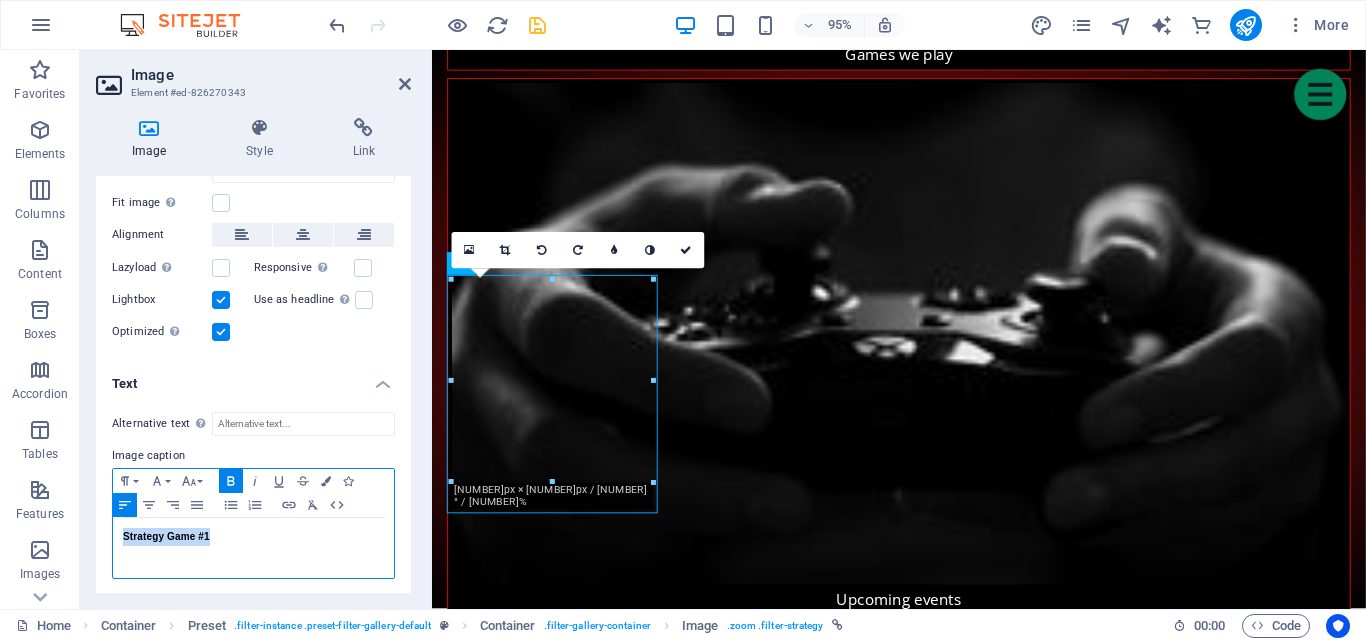 click on "Strategy Game #1" at bounding box center (253, 548) 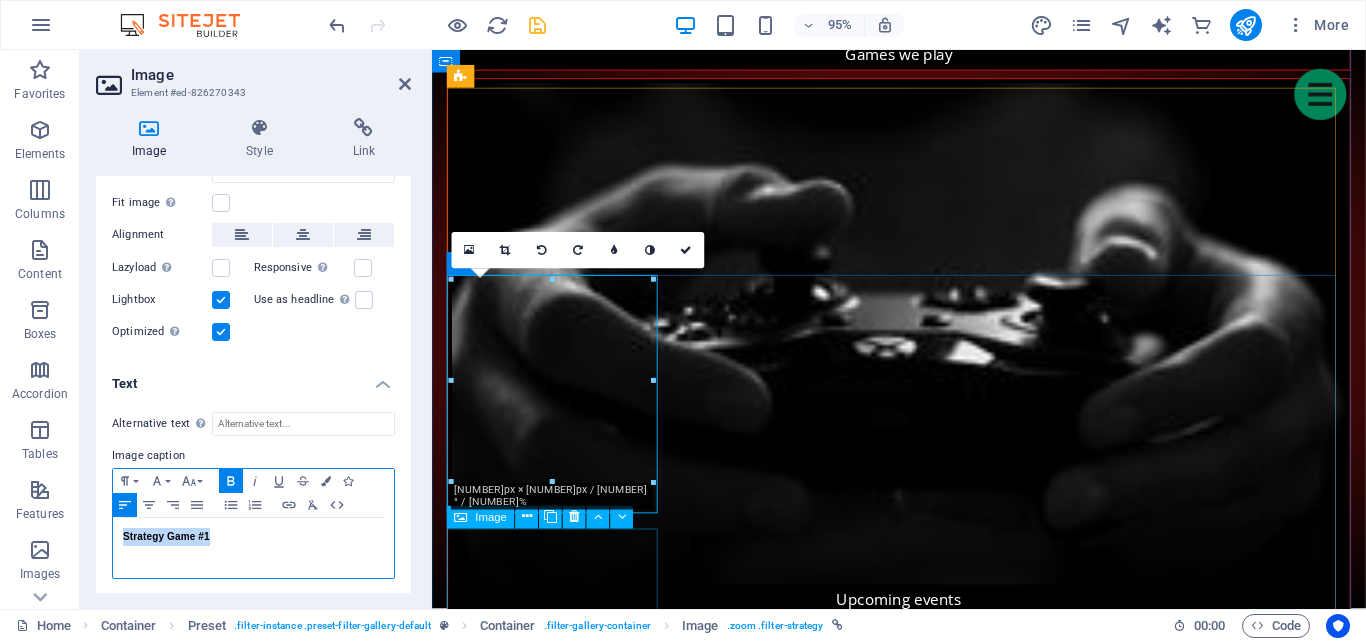 type 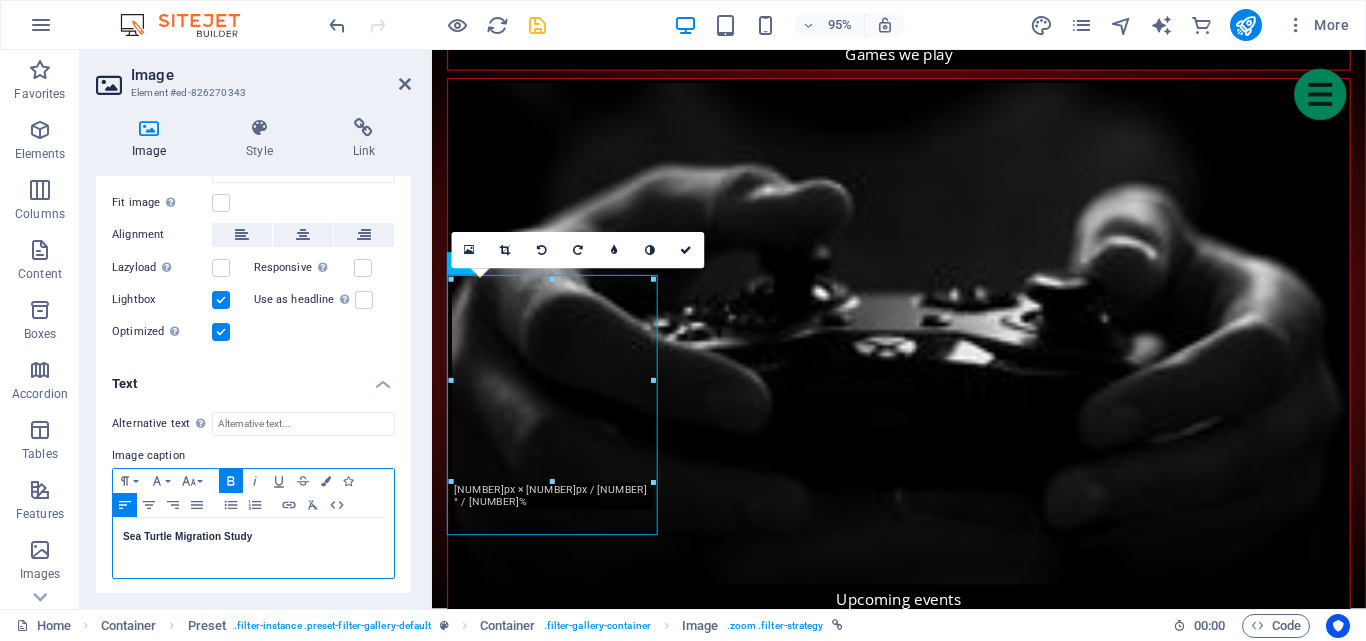 click on "Sea Turtle Migration Study" at bounding box center [253, 537] 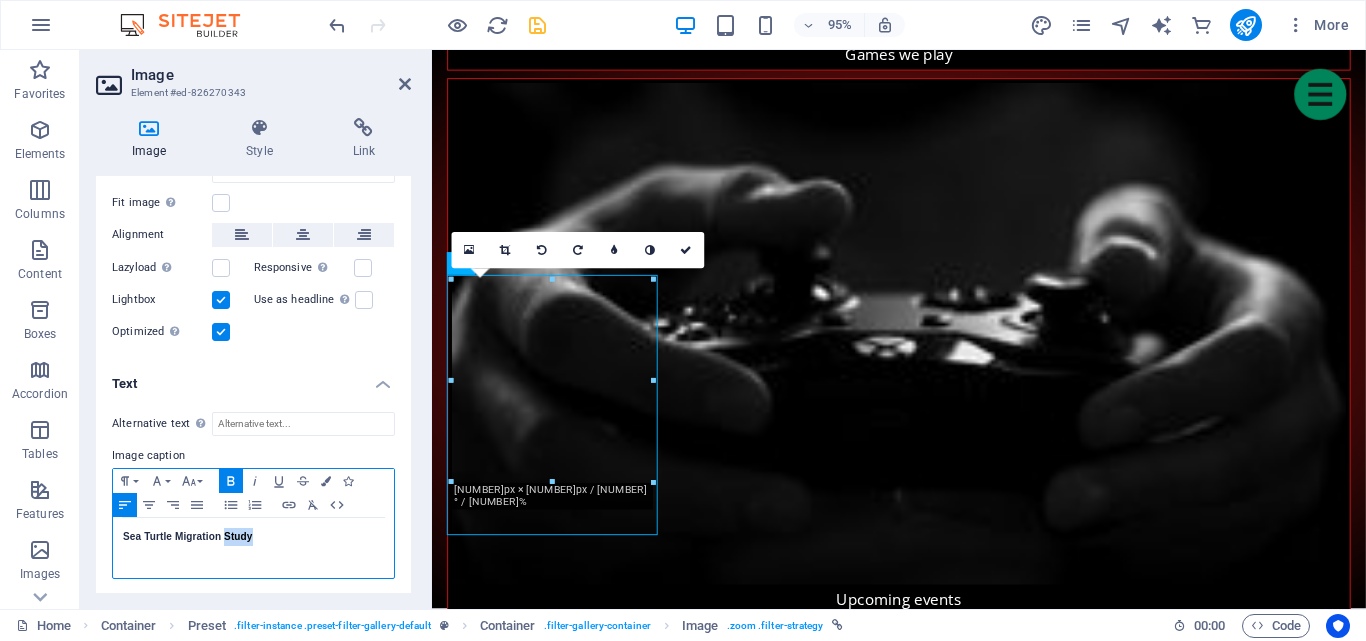 click on "Sea Turtle Migration Study" at bounding box center (253, 537) 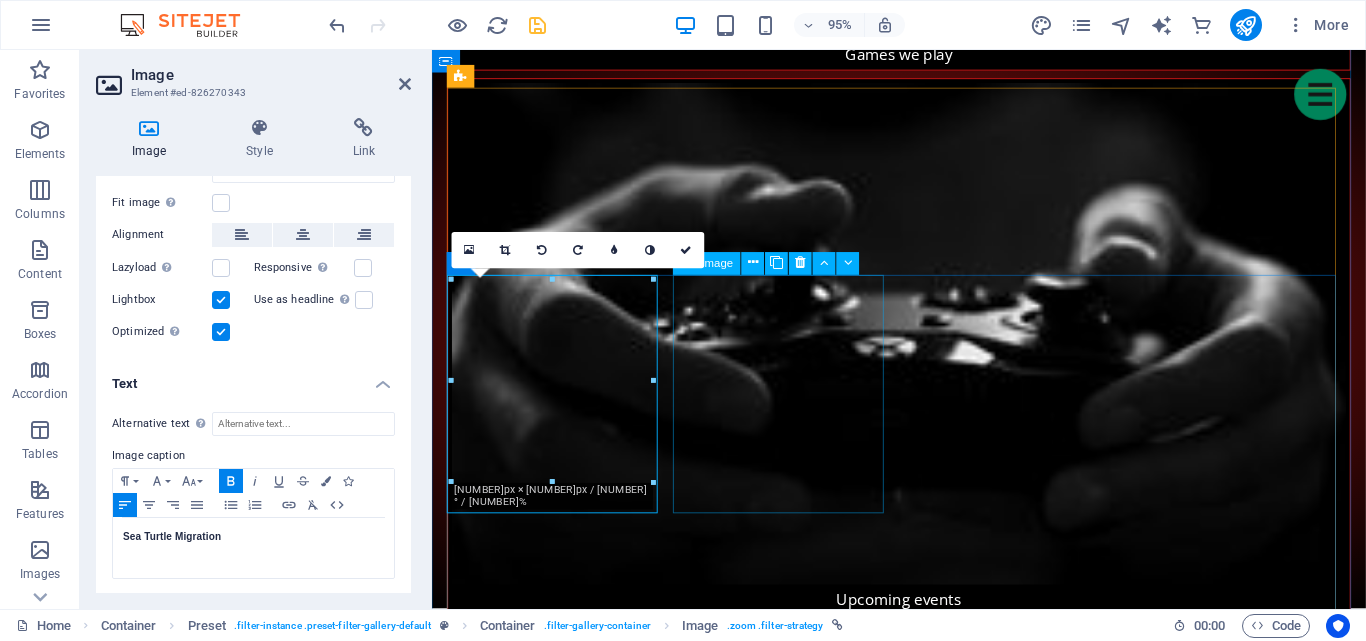 click on "Strategy Game #2" at bounding box center (564, 12331) 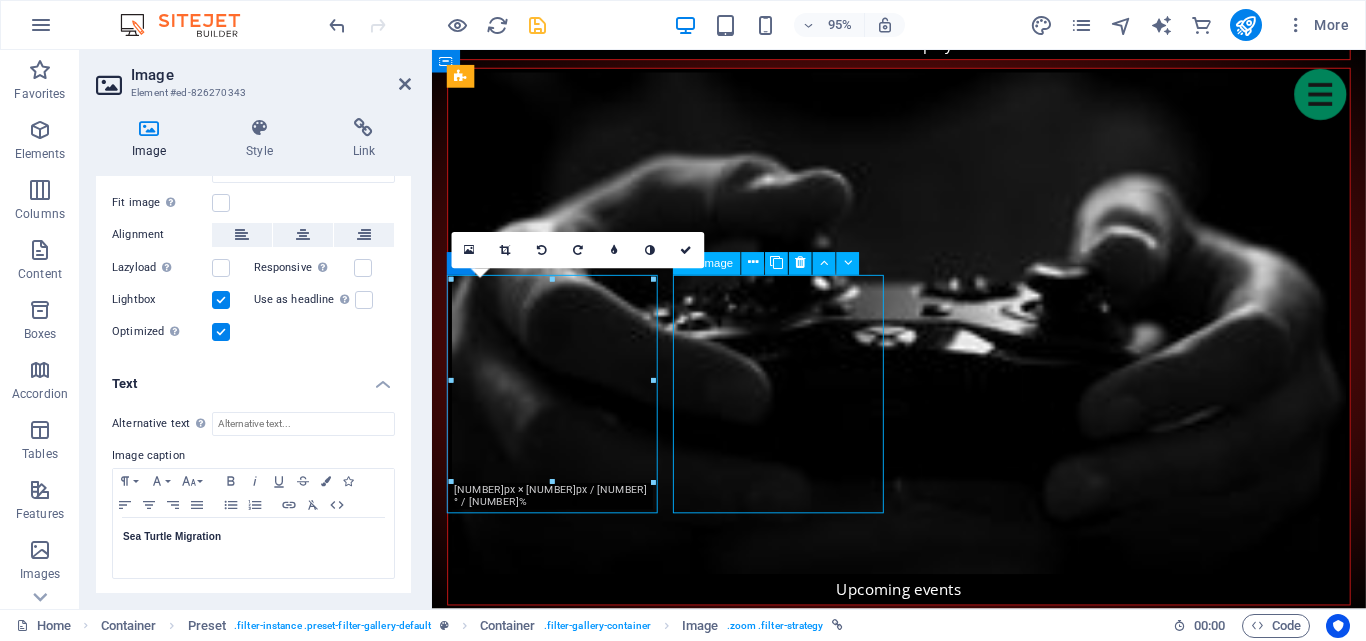 scroll, scrollTop: 2700, scrollLeft: 0, axis: vertical 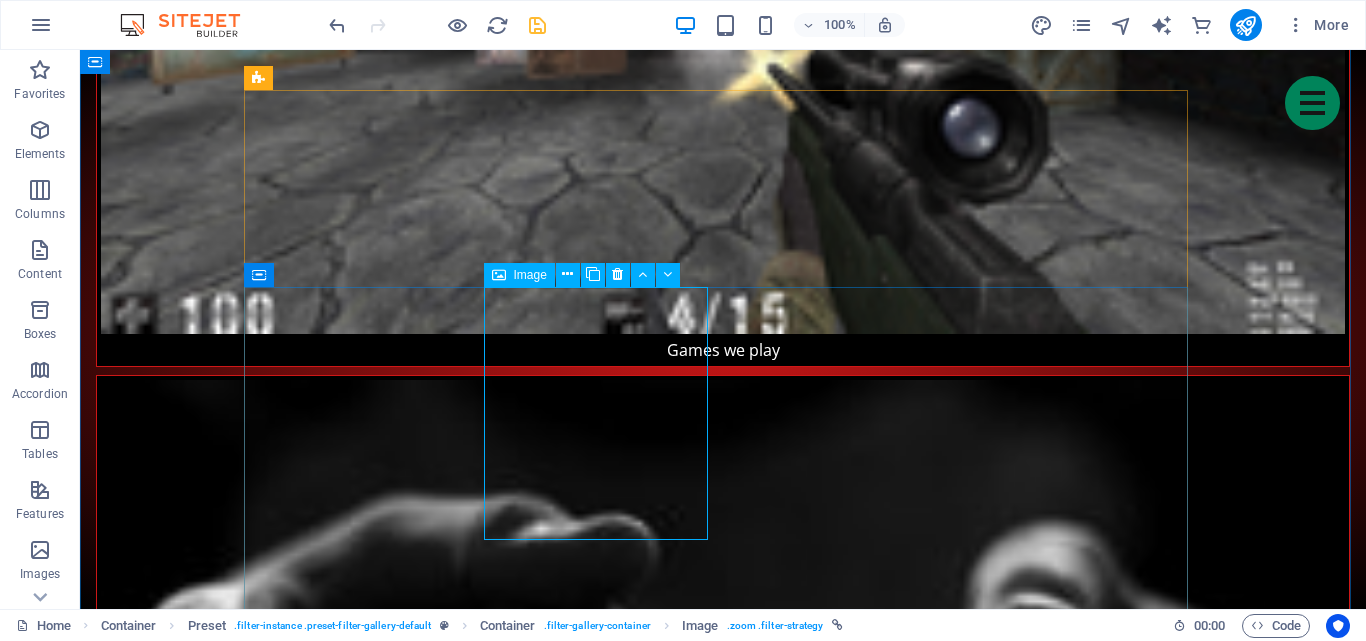 click on "Strategy Game #2" at bounding box center (363, 13294) 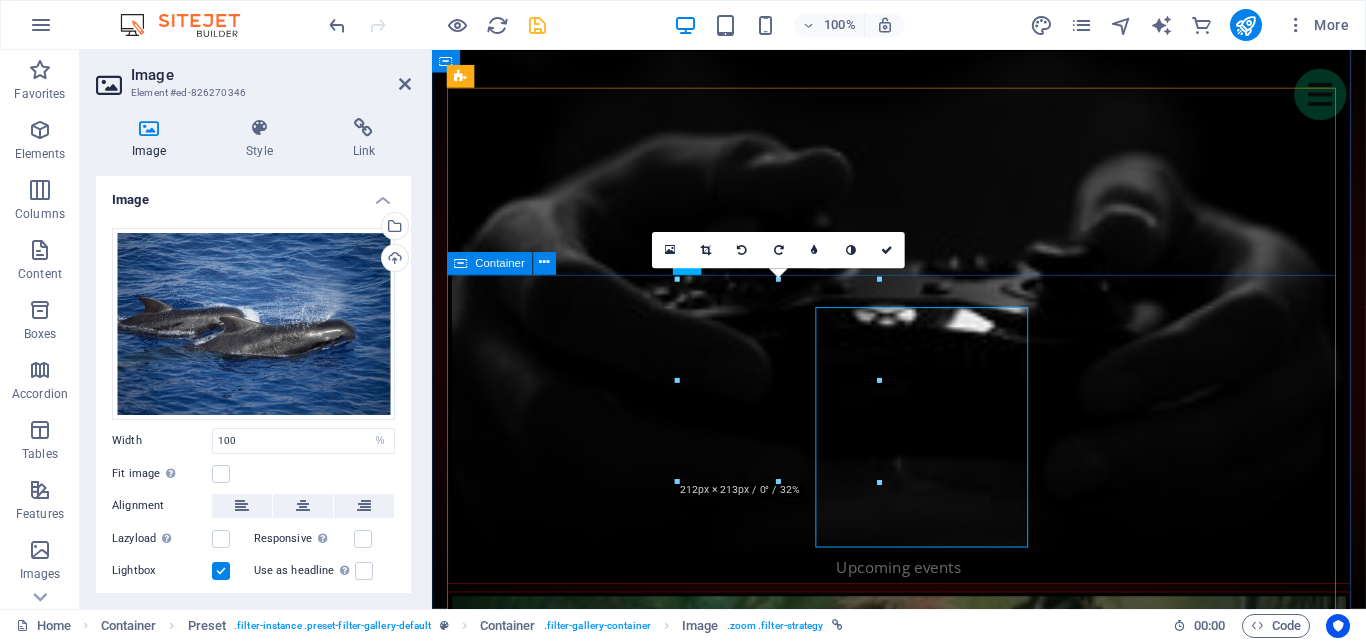 scroll, scrollTop: 2666, scrollLeft: 0, axis: vertical 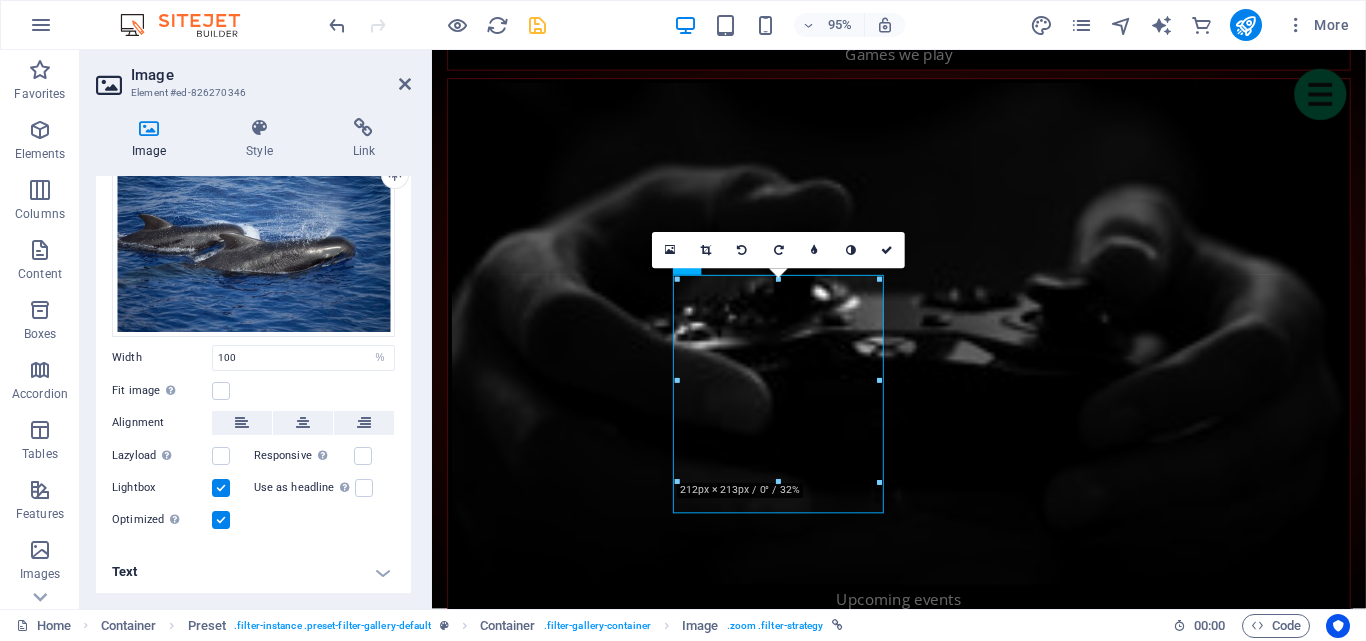 click on "Text" at bounding box center [253, 572] 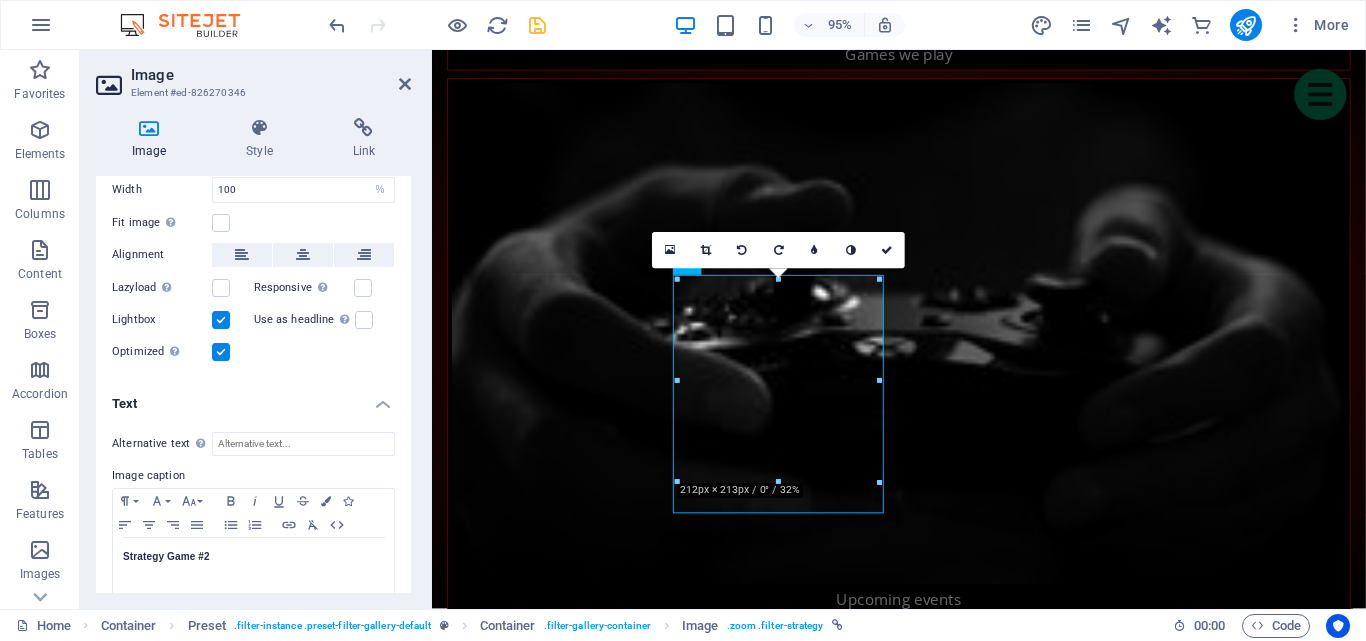scroll, scrollTop: 271, scrollLeft: 0, axis: vertical 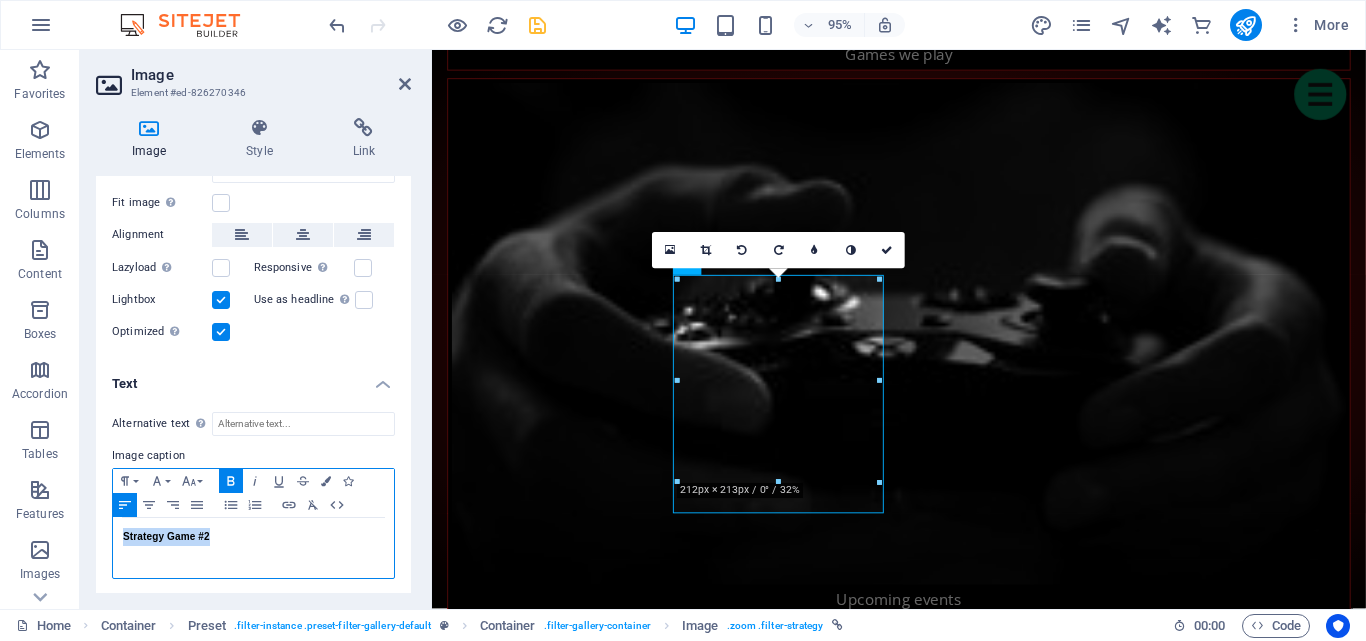 drag, startPoint x: 225, startPoint y: 533, endPoint x: 119, endPoint y: 536, distance: 106.04244 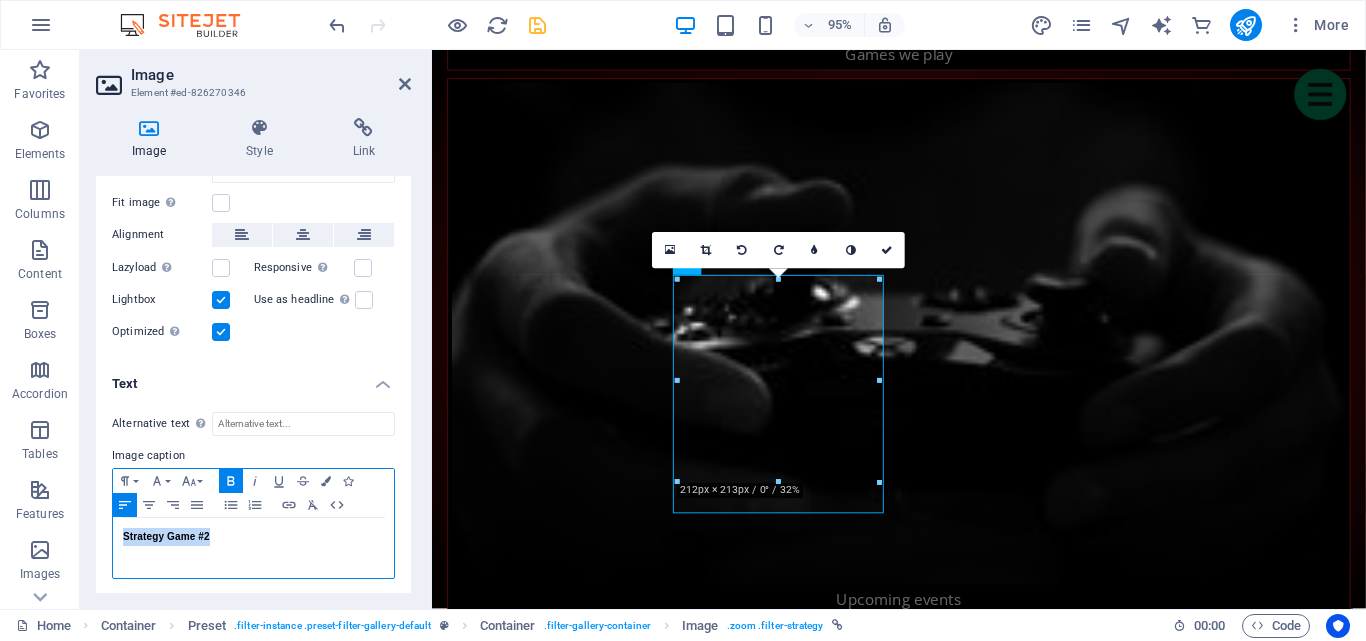 click on "Strategy Game #2" at bounding box center [253, 548] 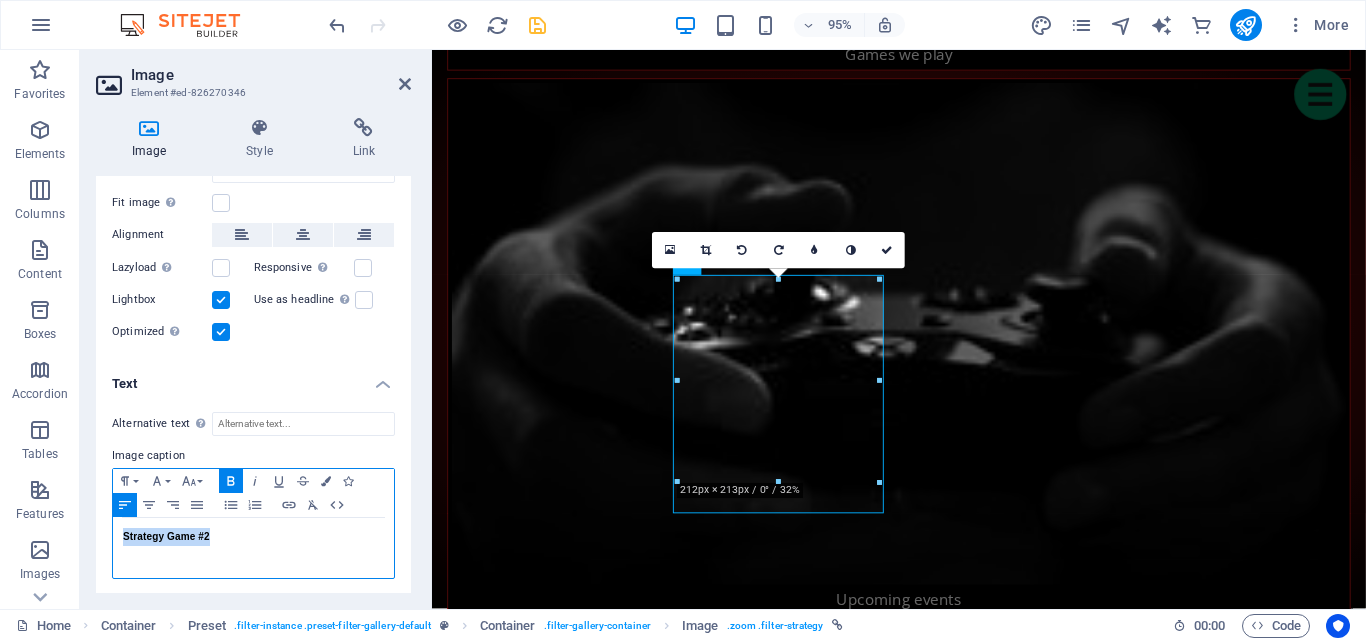 type 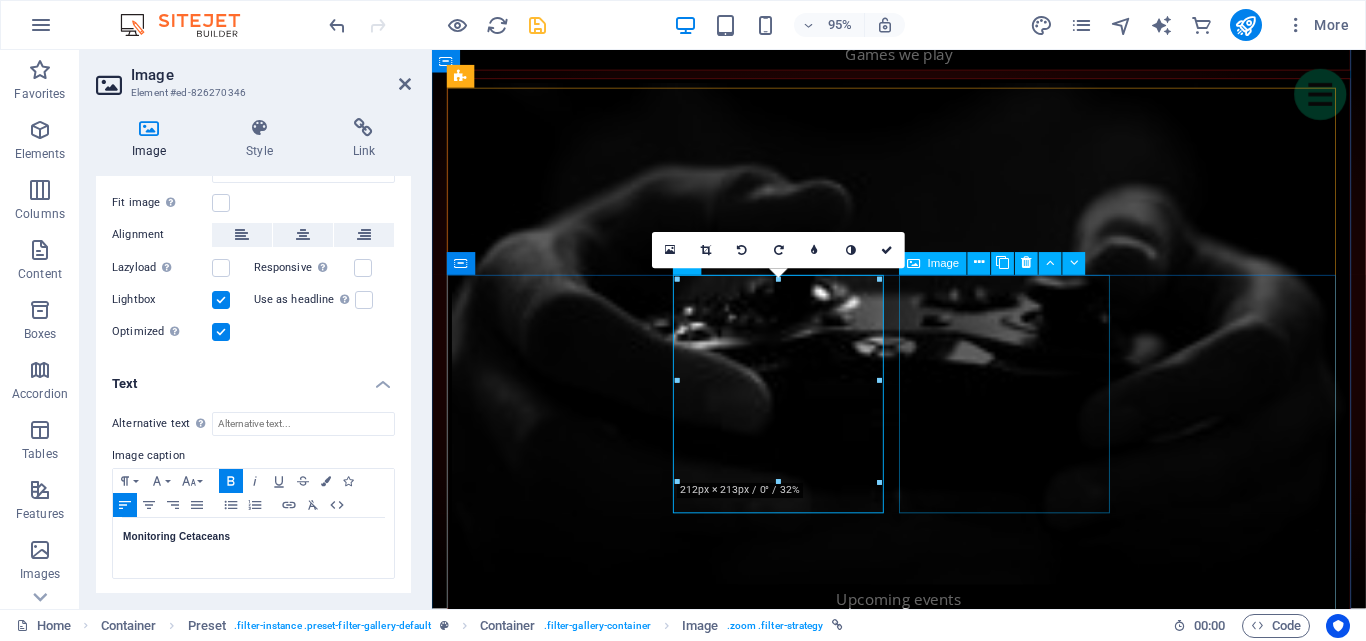 click on "Shooter #1" at bounding box center (564, 12592) 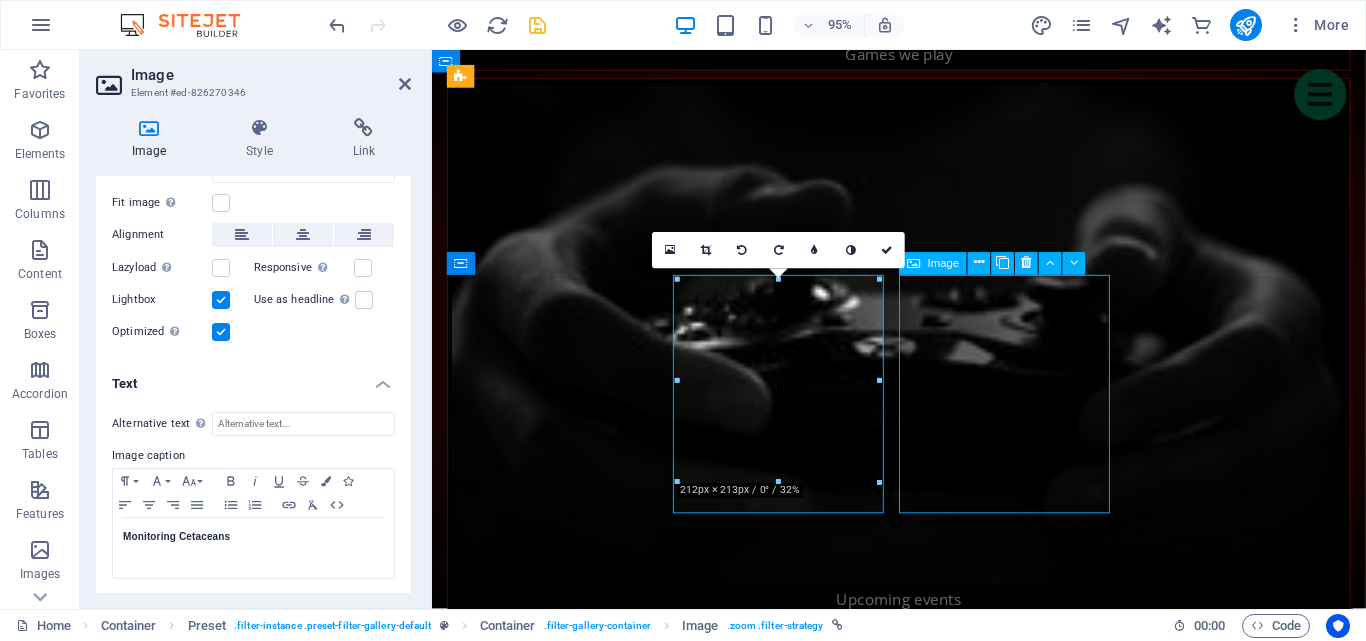 click on "Shooter #1" at bounding box center [564, 12592] 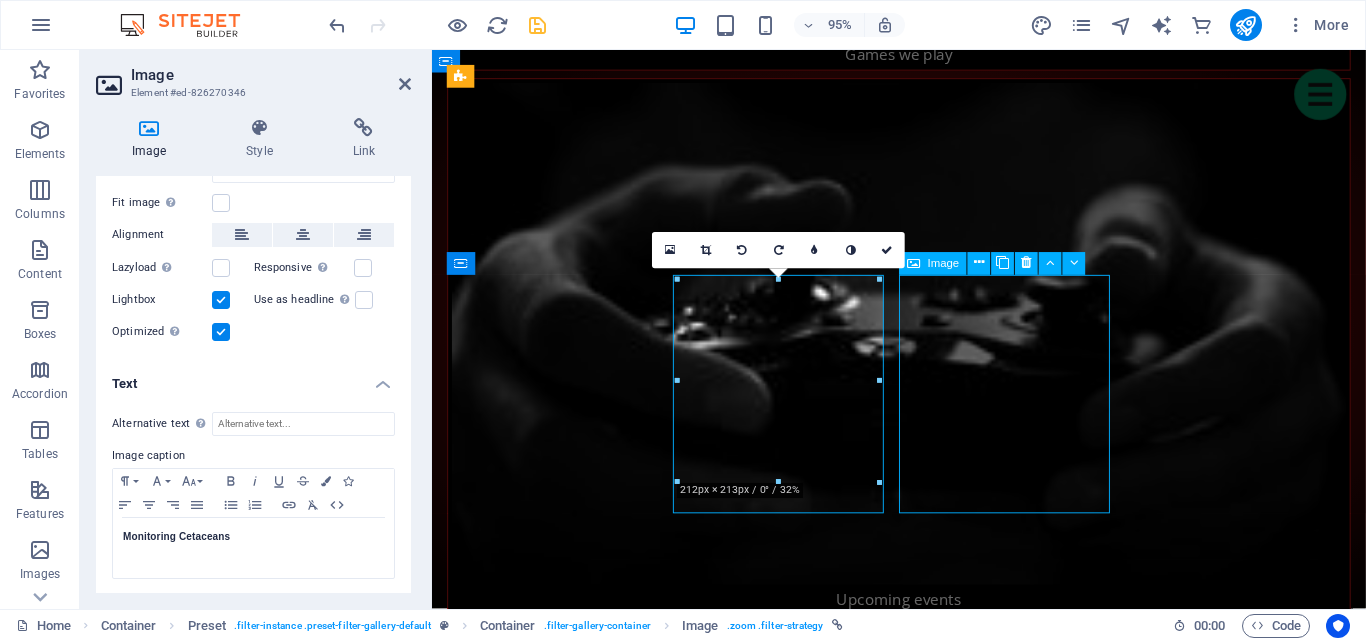 select on "%" 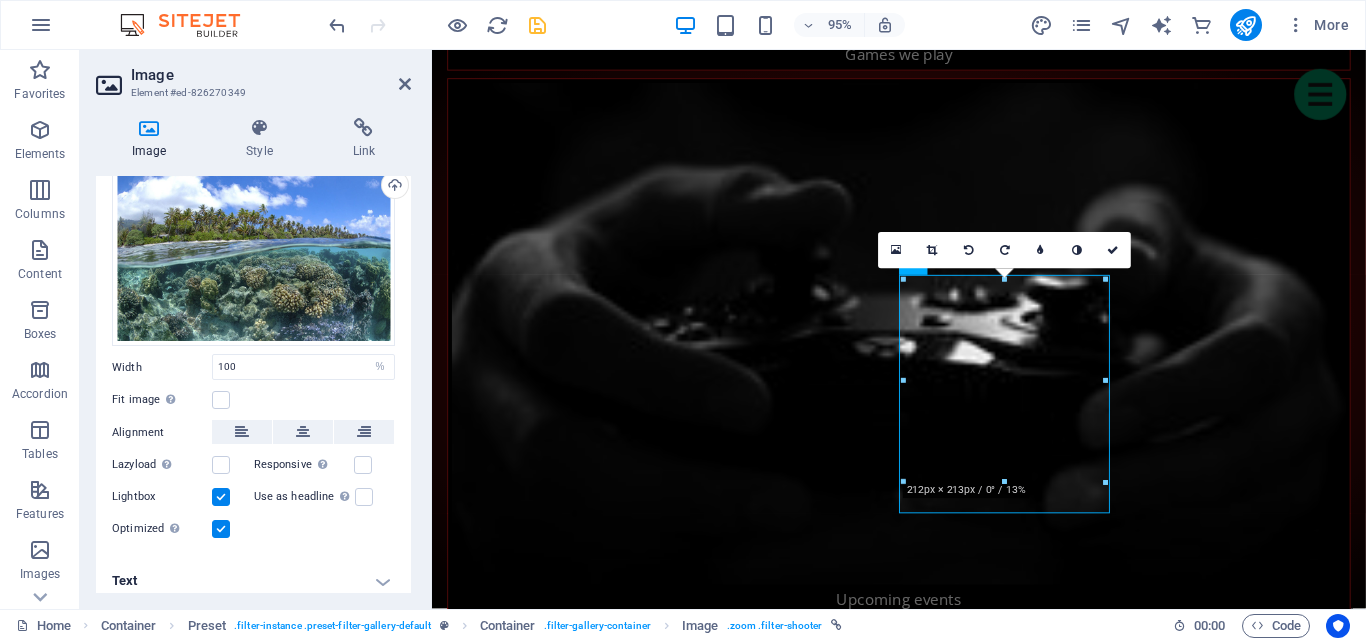scroll, scrollTop: 82, scrollLeft: 0, axis: vertical 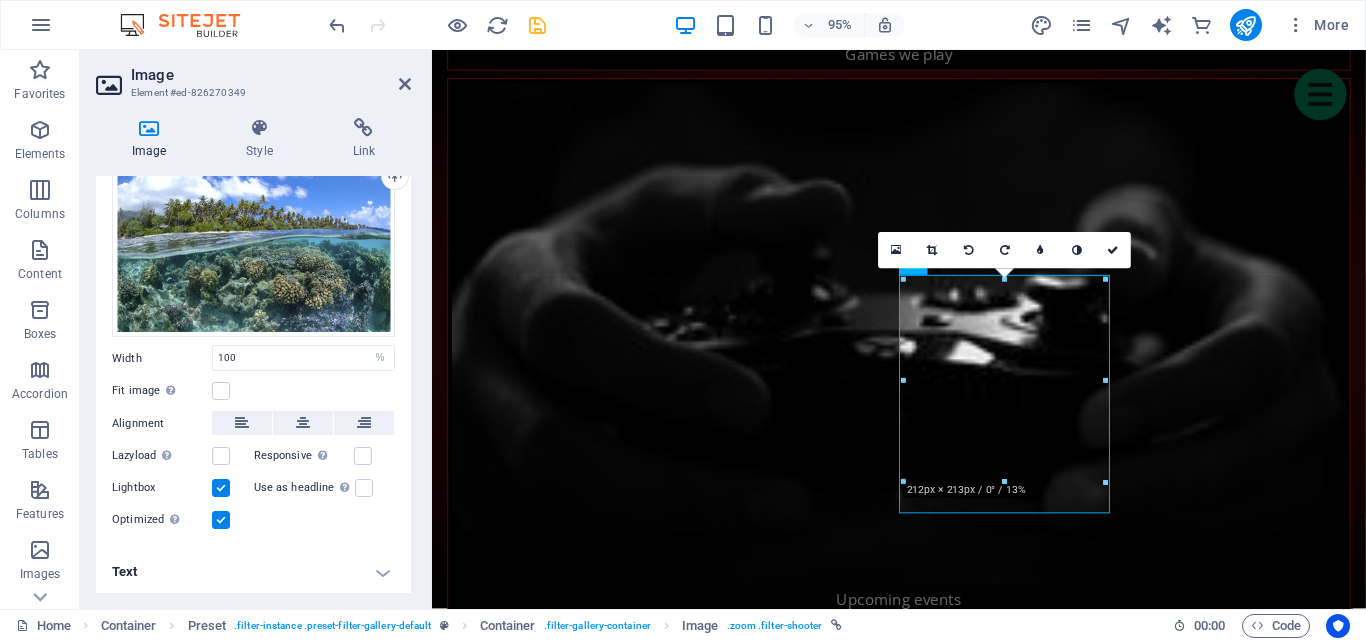 click on "Text" at bounding box center (253, 572) 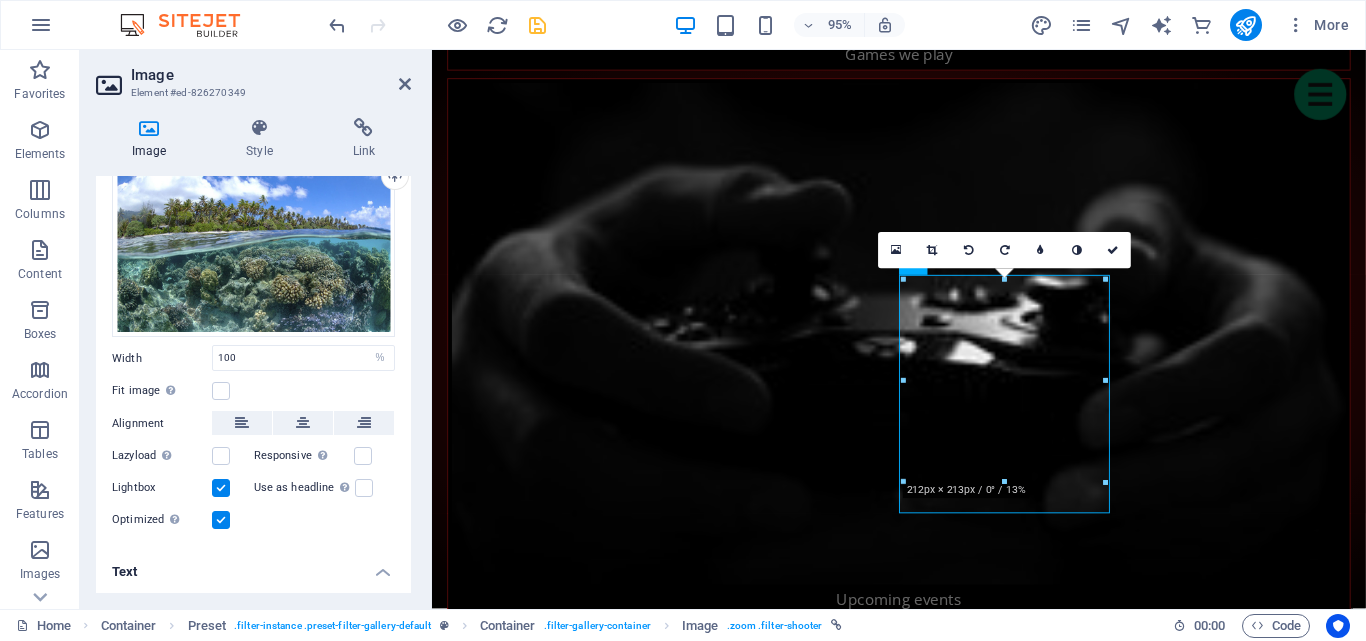 scroll, scrollTop: 270, scrollLeft: 0, axis: vertical 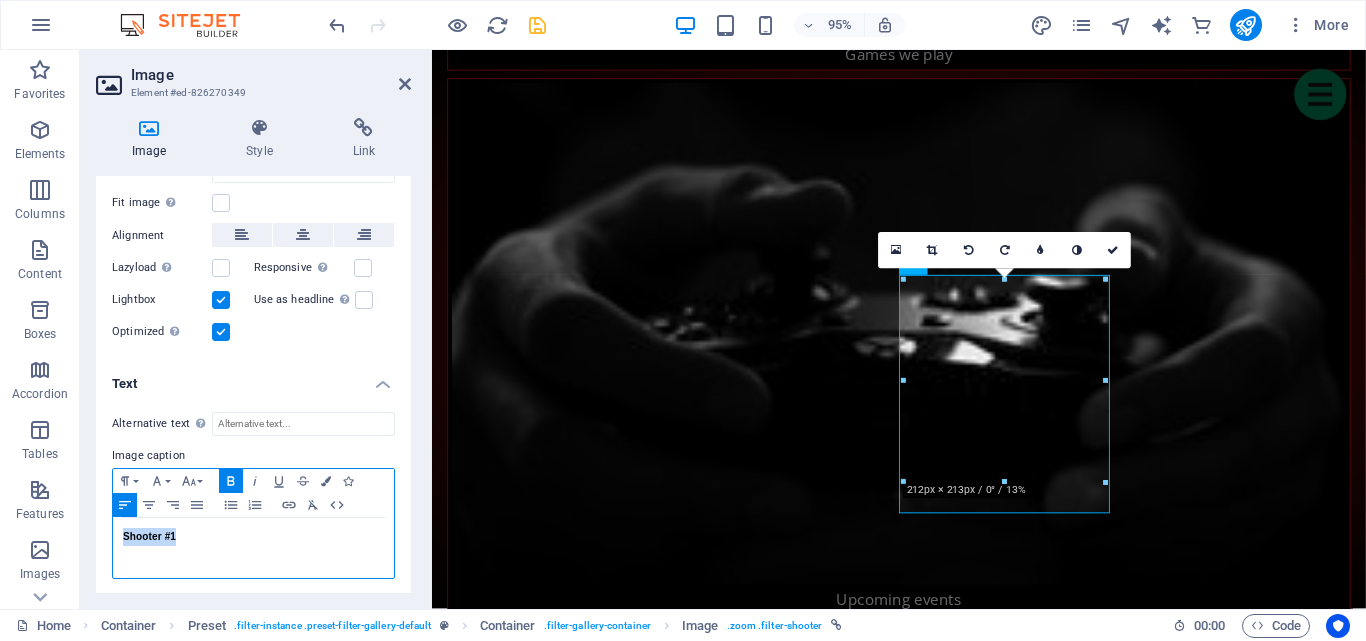 drag, startPoint x: 213, startPoint y: 540, endPoint x: 102, endPoint y: 524, distance: 112.147224 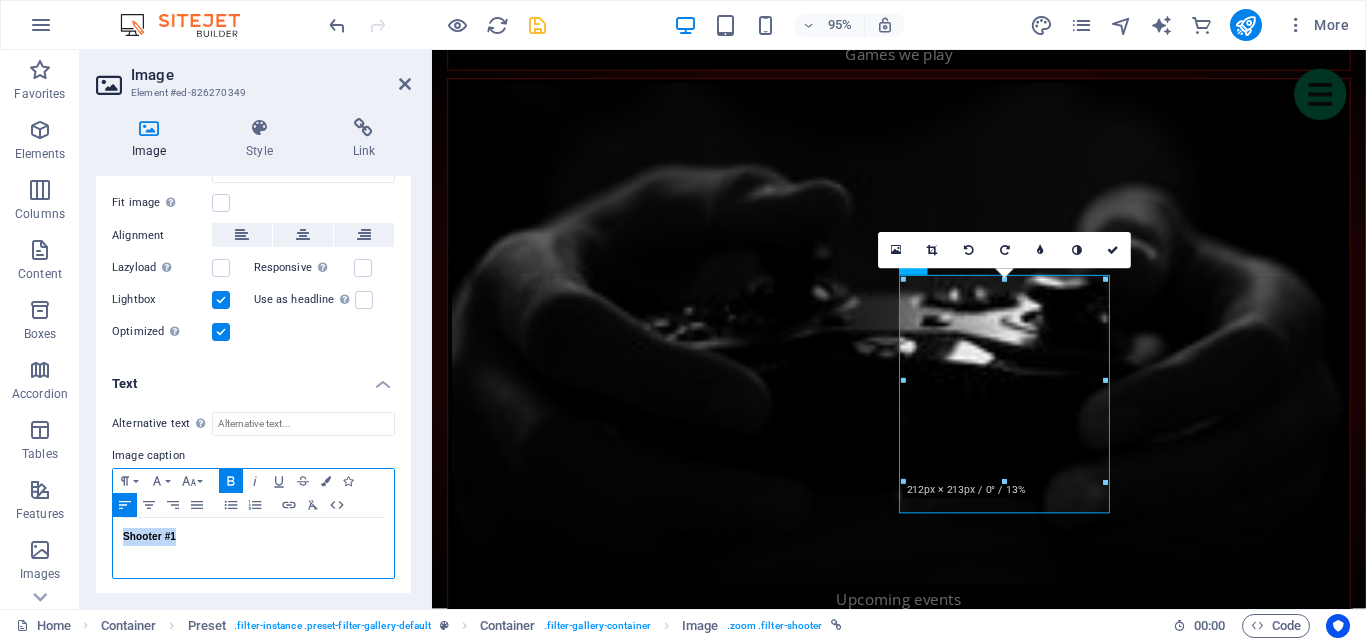 click on "Alternative text The alternative text is used by devices that cannot display images (e.g. image search engines) and should be added to every image to improve website accessibility. Image caption Paragraph Format Normal Heading 1 Heading 2 Heading 3 Heading 4 Heading 5 Heading 6 Code Font Family Arial Georgia Impact Tahoma Times New Roman Verdana Font Size 8 9 10 11 12 14 18 24 30 36 48 60 72 96 Bold Italic Underline Strikethrough Colors Icons Align Left Align Center Align Right Align Justify Unordered List Ordered List Insert Link Clear Formatting HTML Shooter #1" at bounding box center (253, 496) 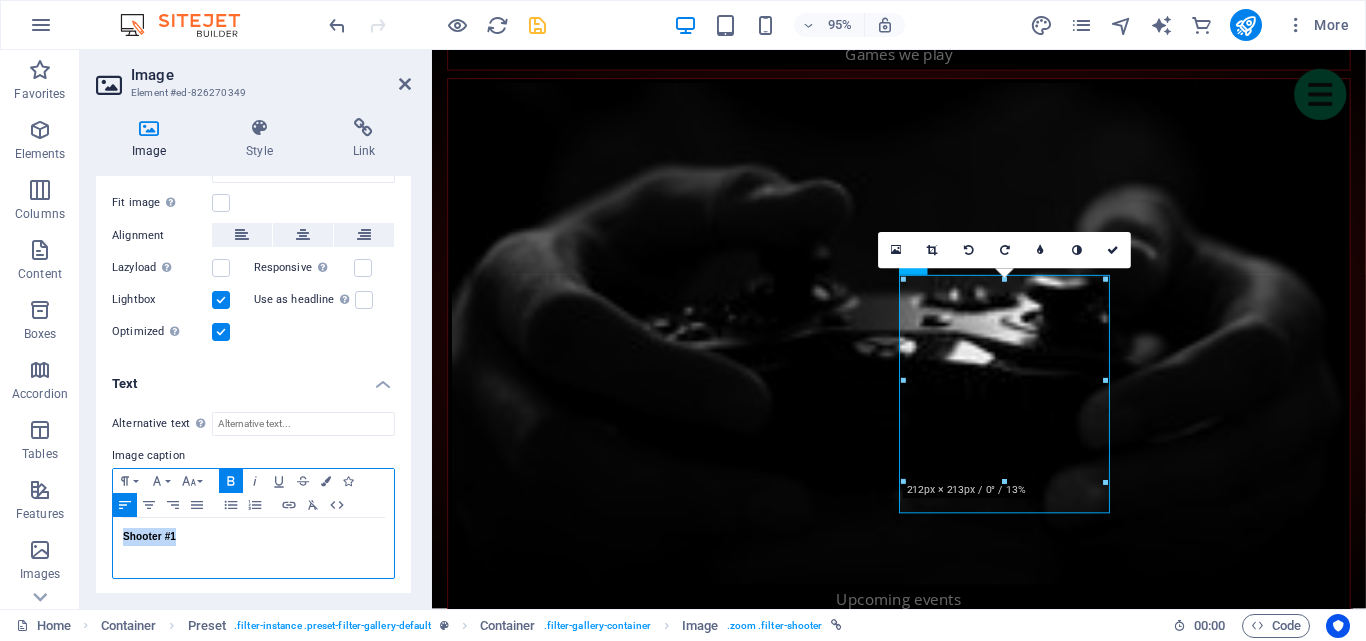 type 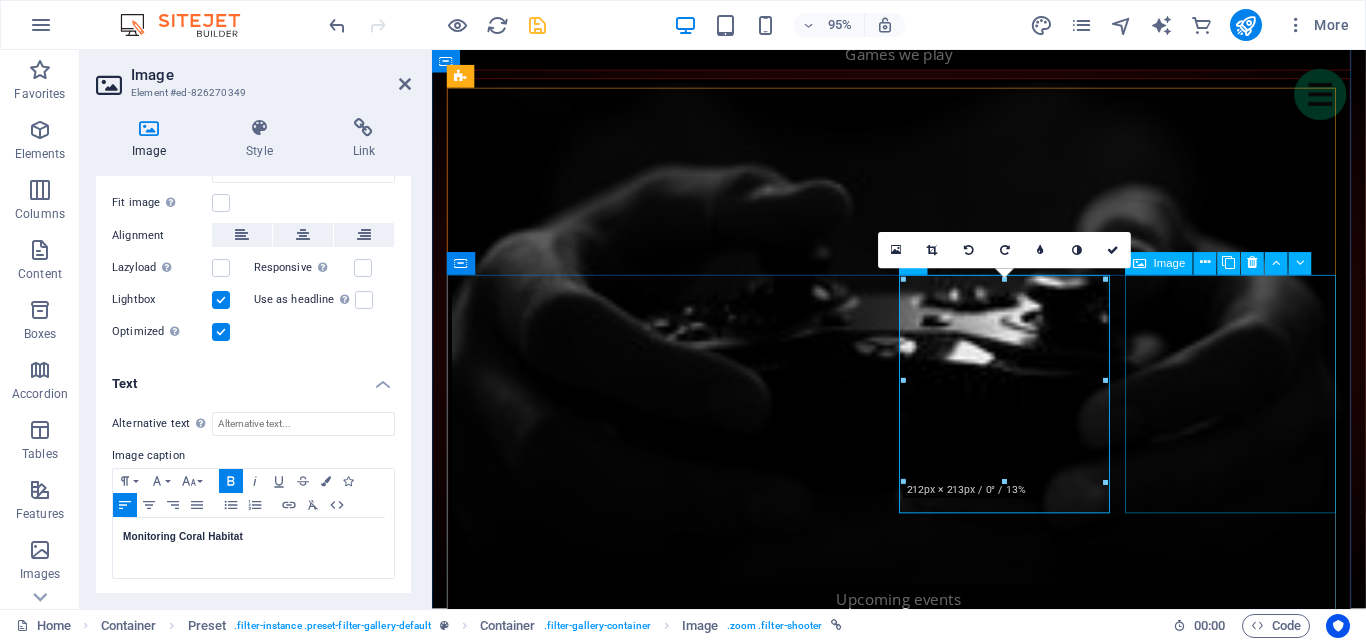 click on "Shooter #2" at bounding box center [564, 12853] 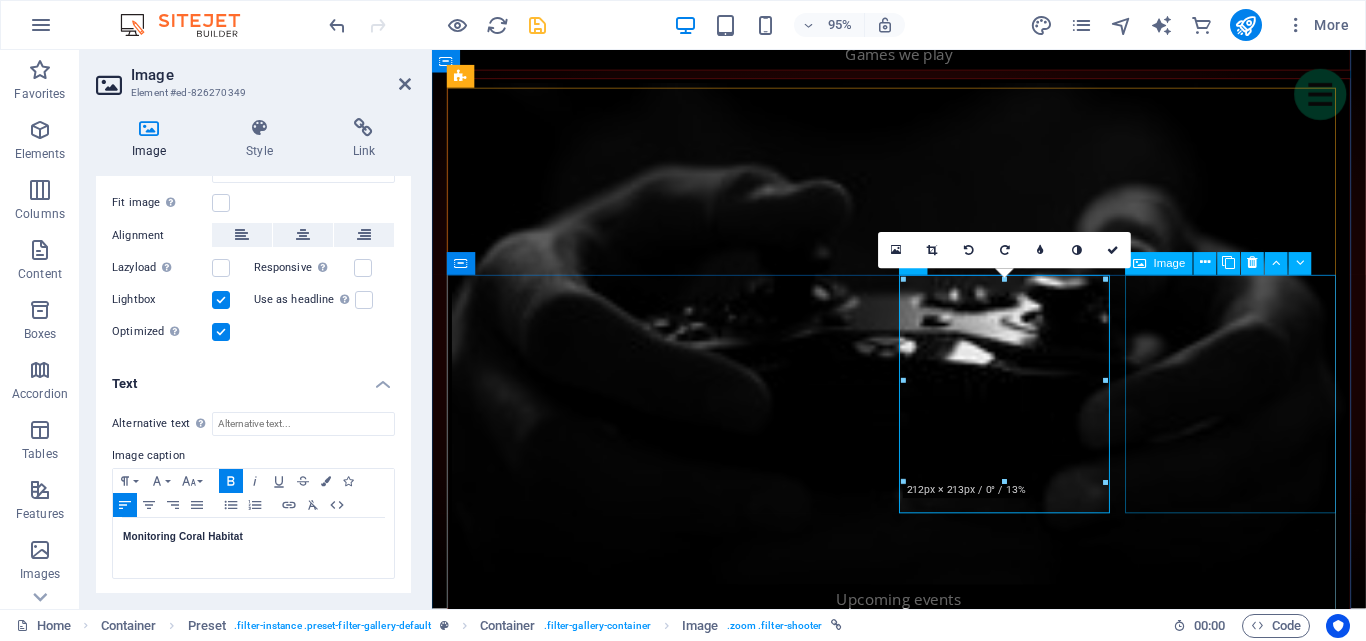 select on "%" 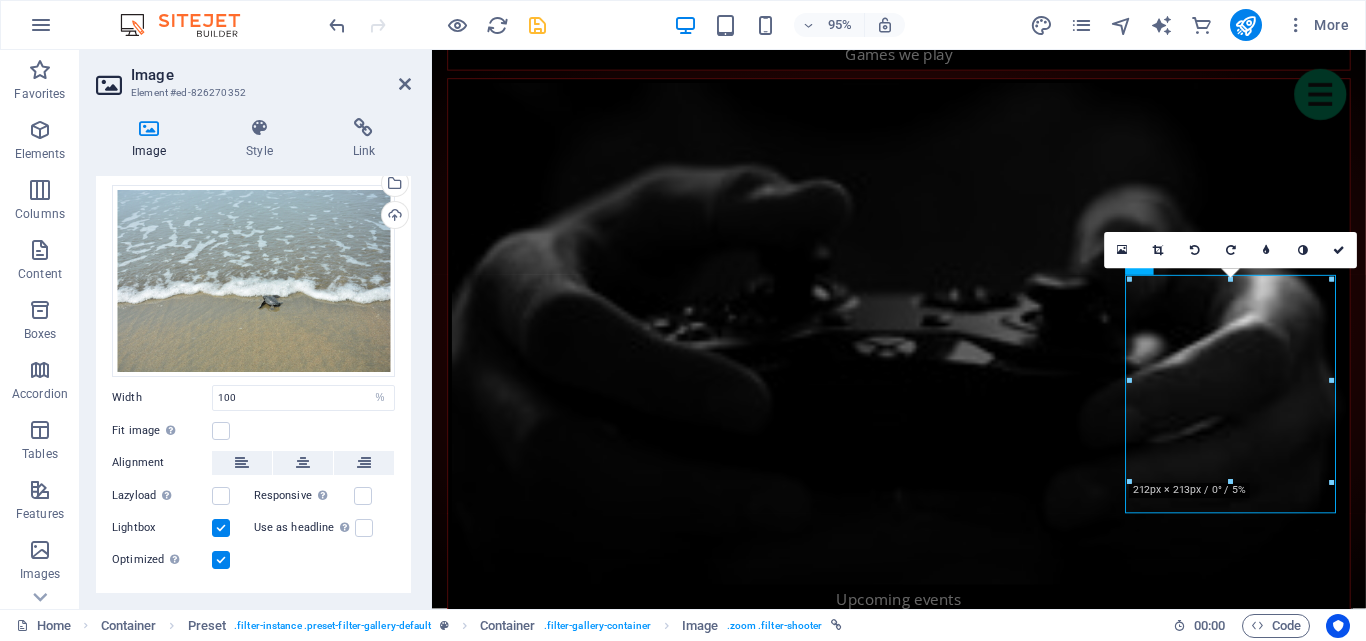scroll, scrollTop: 83, scrollLeft: 0, axis: vertical 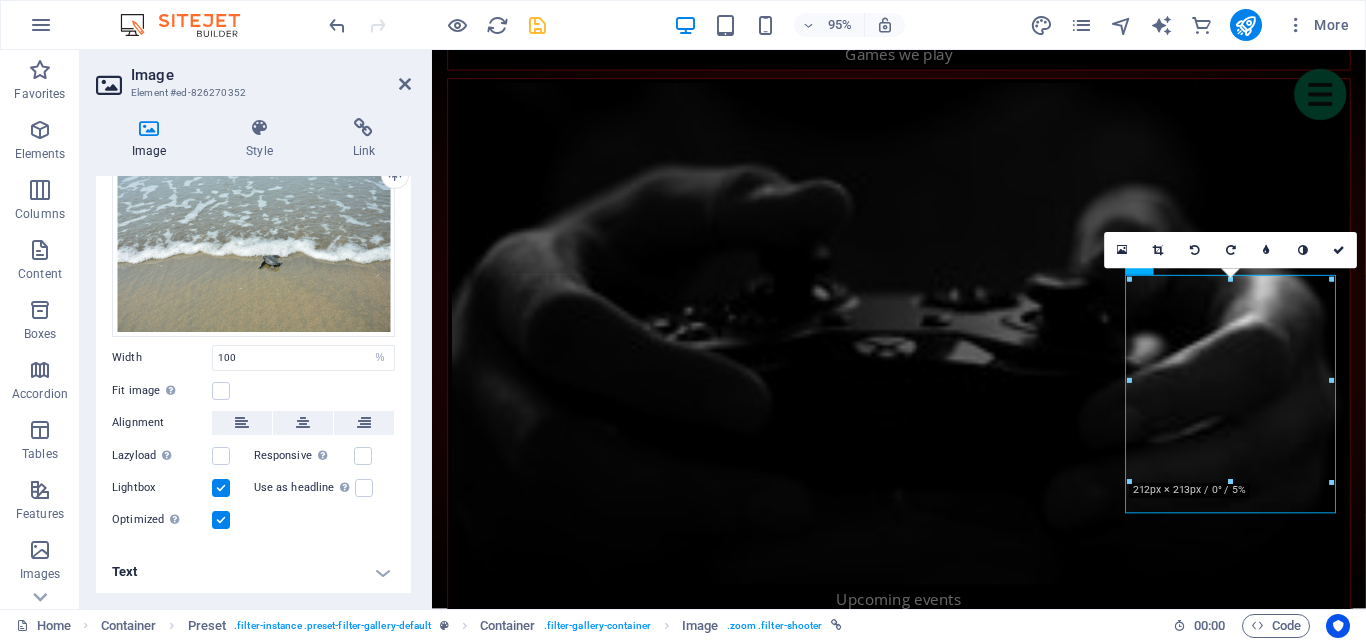 click on "Text" at bounding box center (253, 572) 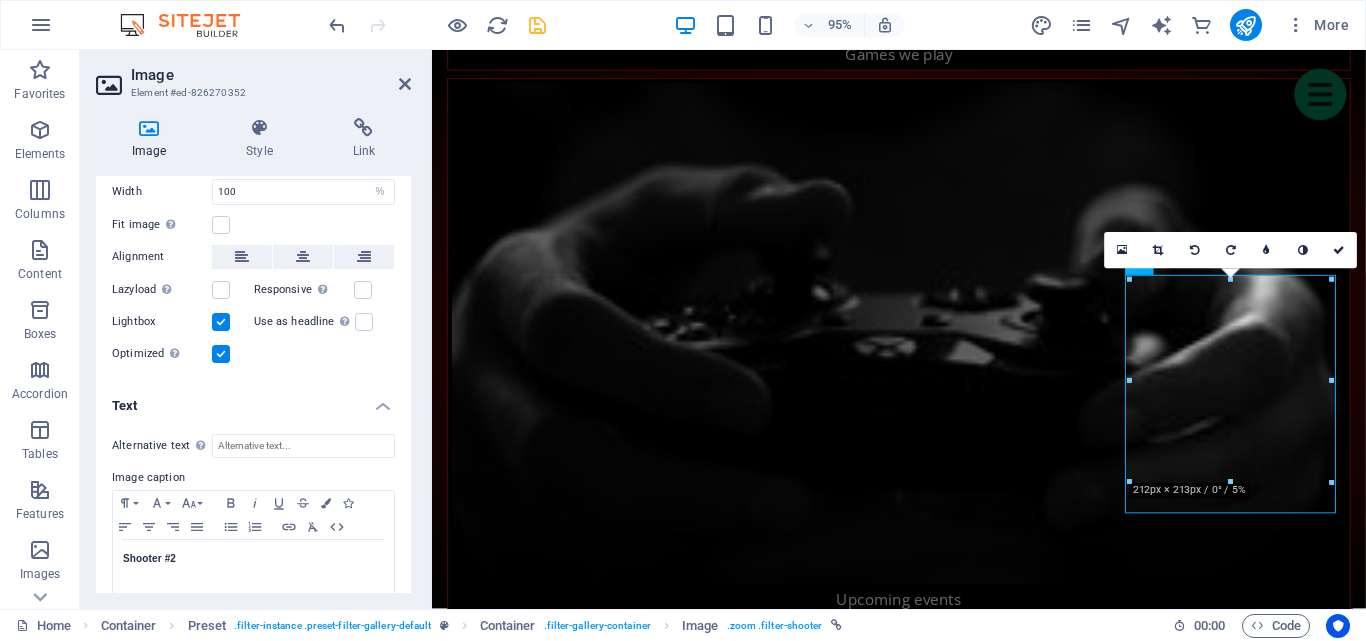 scroll, scrollTop: 271, scrollLeft: 0, axis: vertical 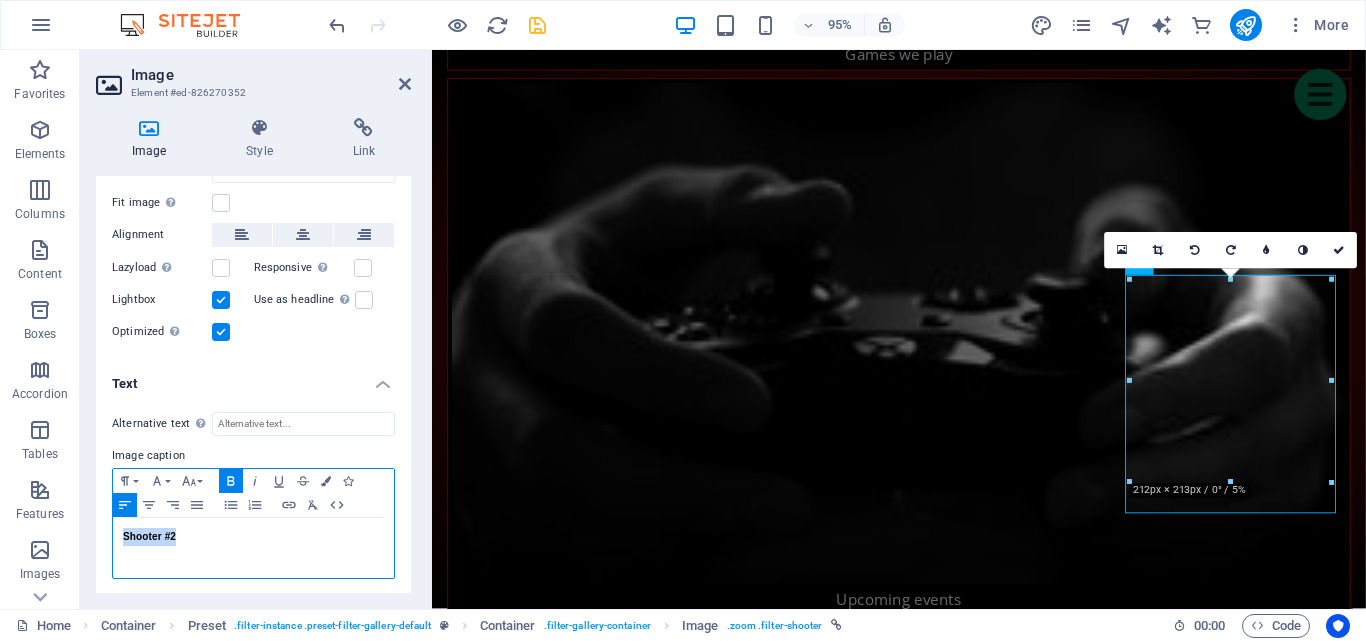 drag, startPoint x: 206, startPoint y: 540, endPoint x: 123, endPoint y: 534, distance: 83.21658 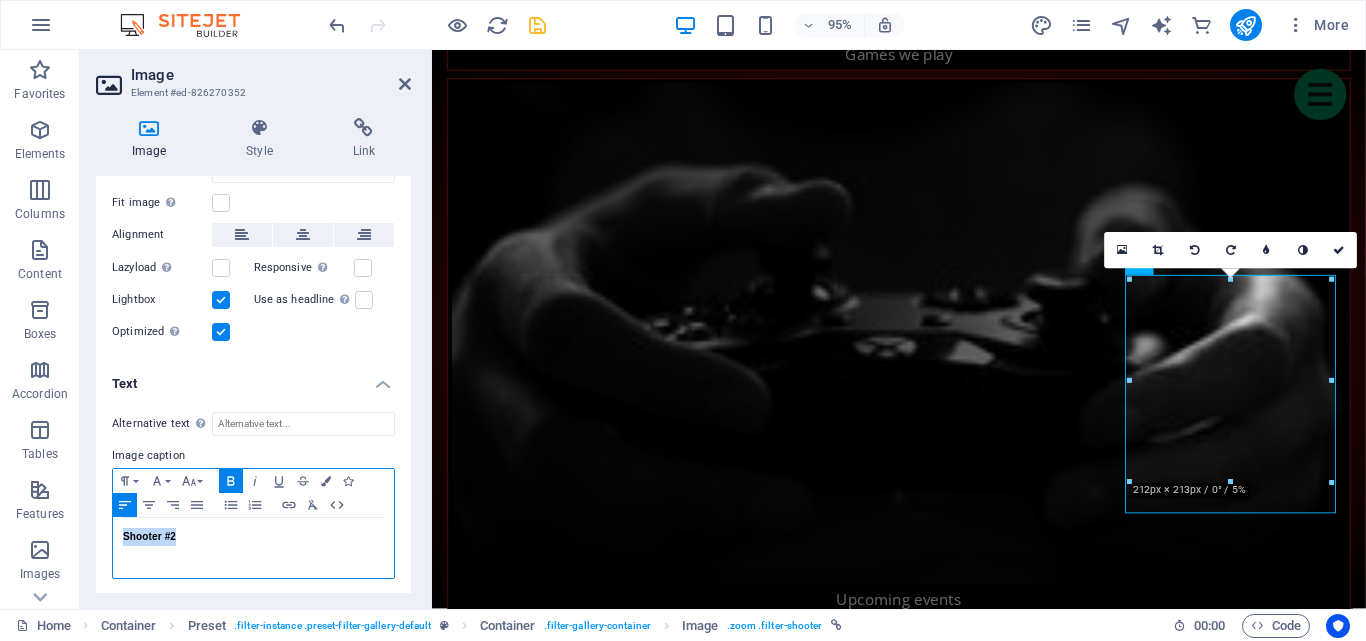 click on "Shooter #2" at bounding box center (253, 537) 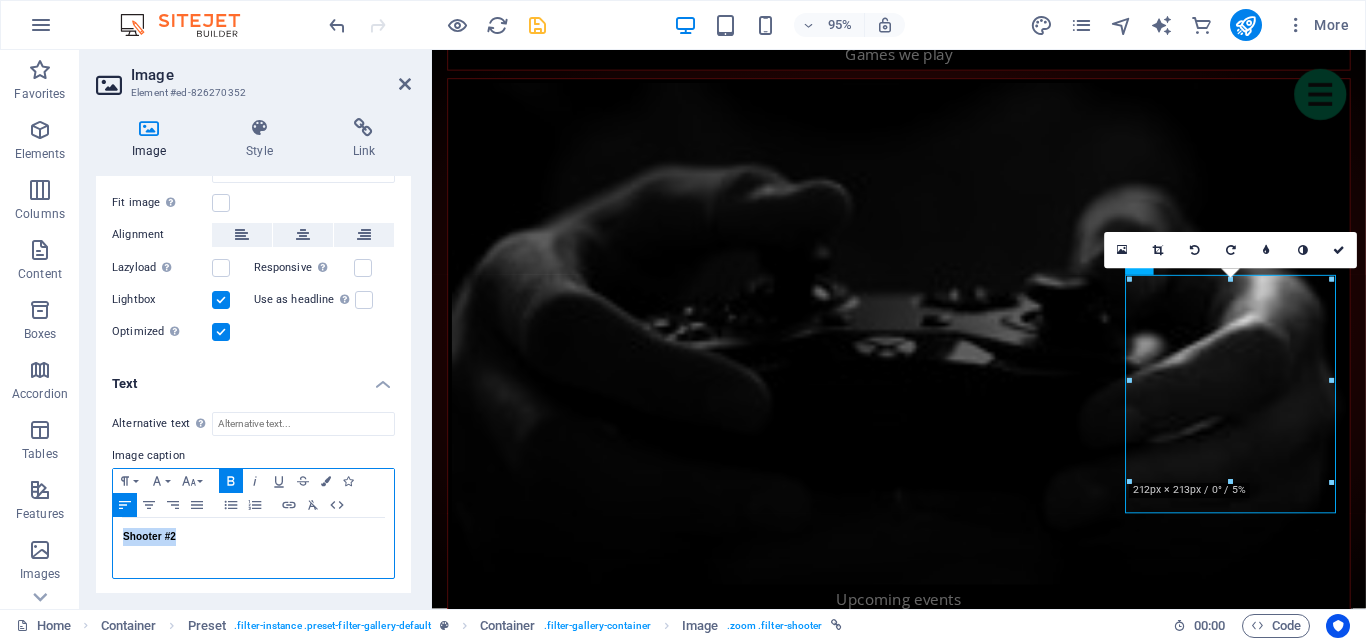 type 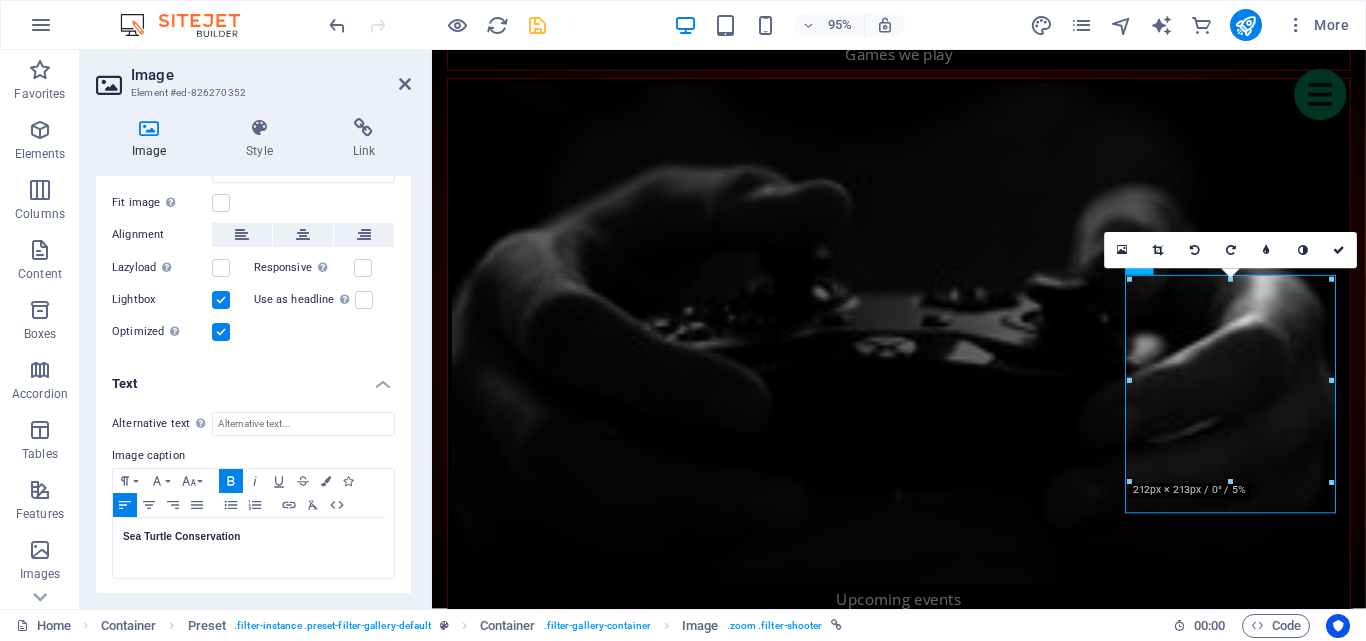 click at bounding box center [537, 25] 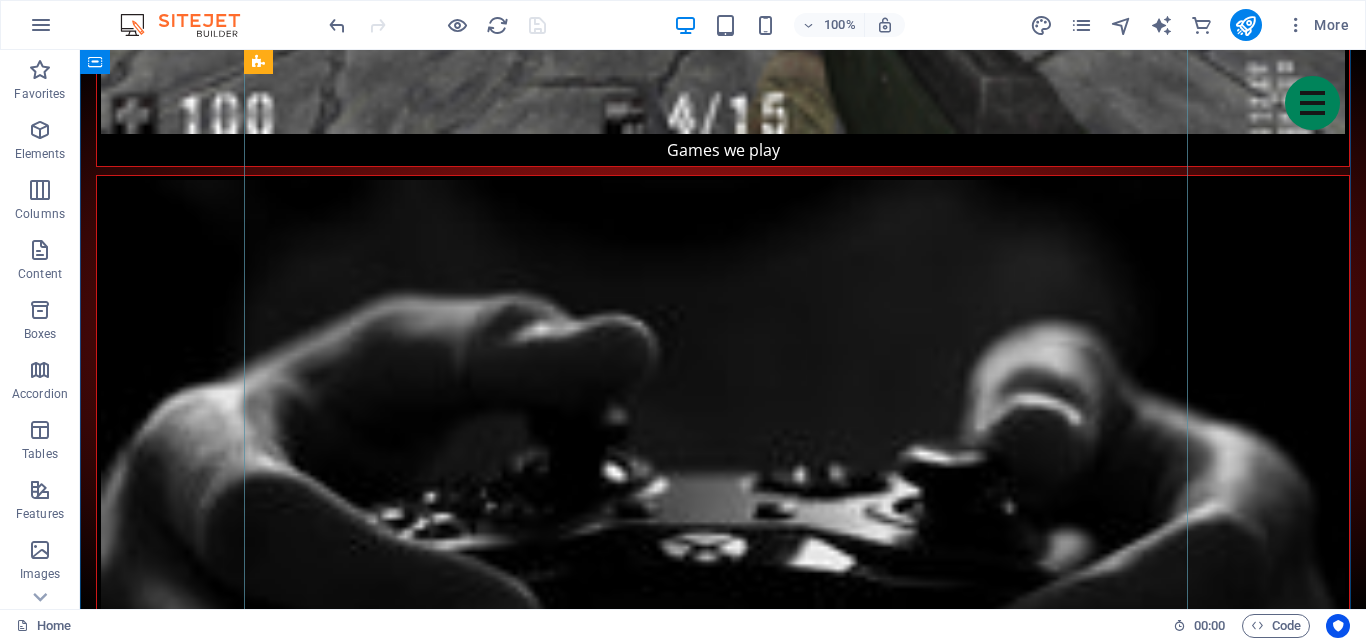 scroll, scrollTop: 3200, scrollLeft: 0, axis: vertical 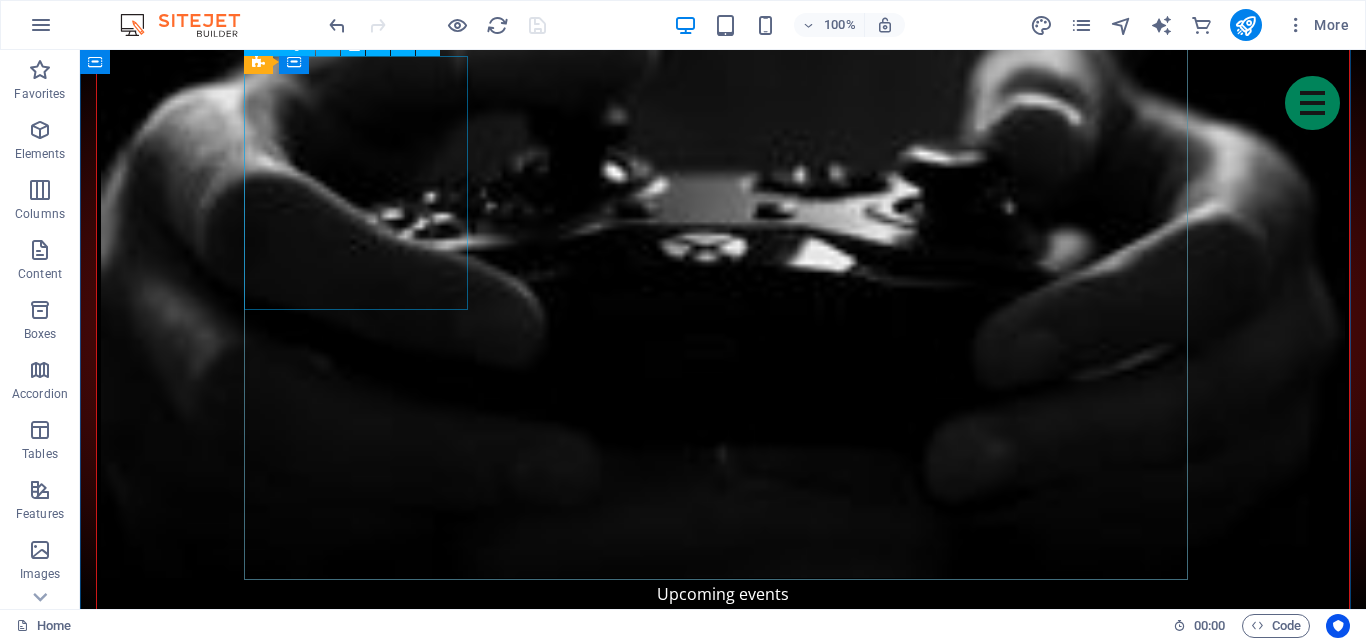 click on "Shooter #3" at bounding box center [363, 13577] 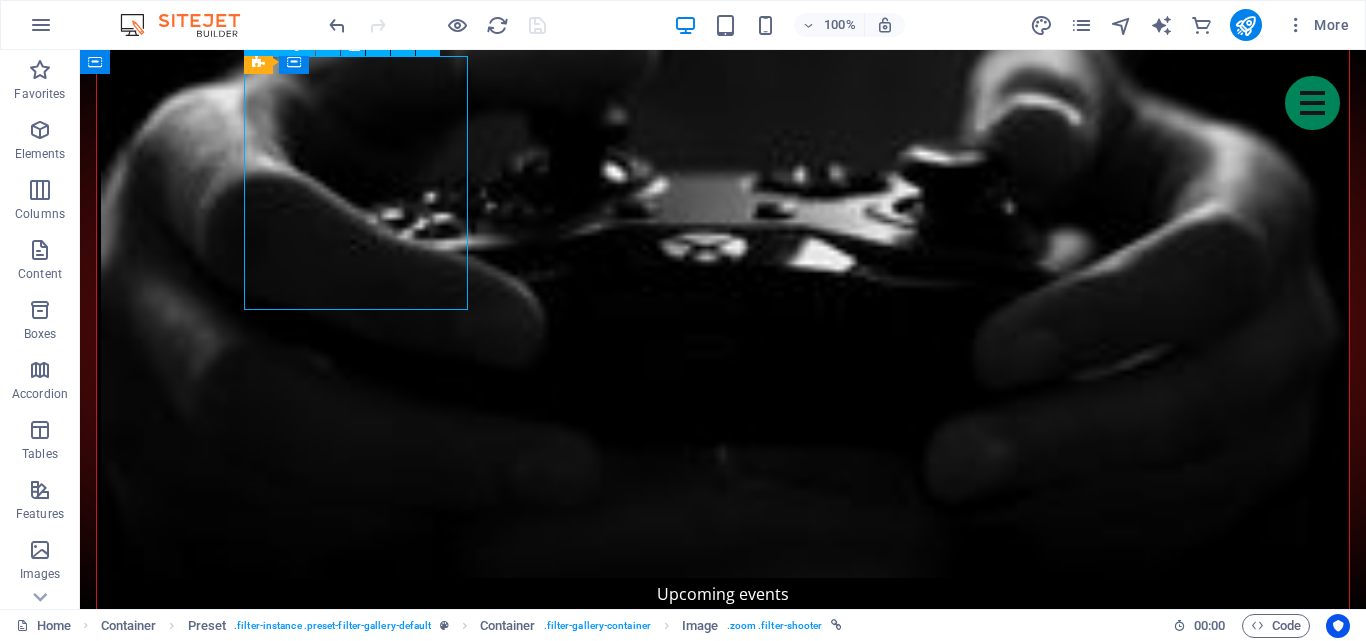 click on "Shooter #3" at bounding box center (363, 13577) 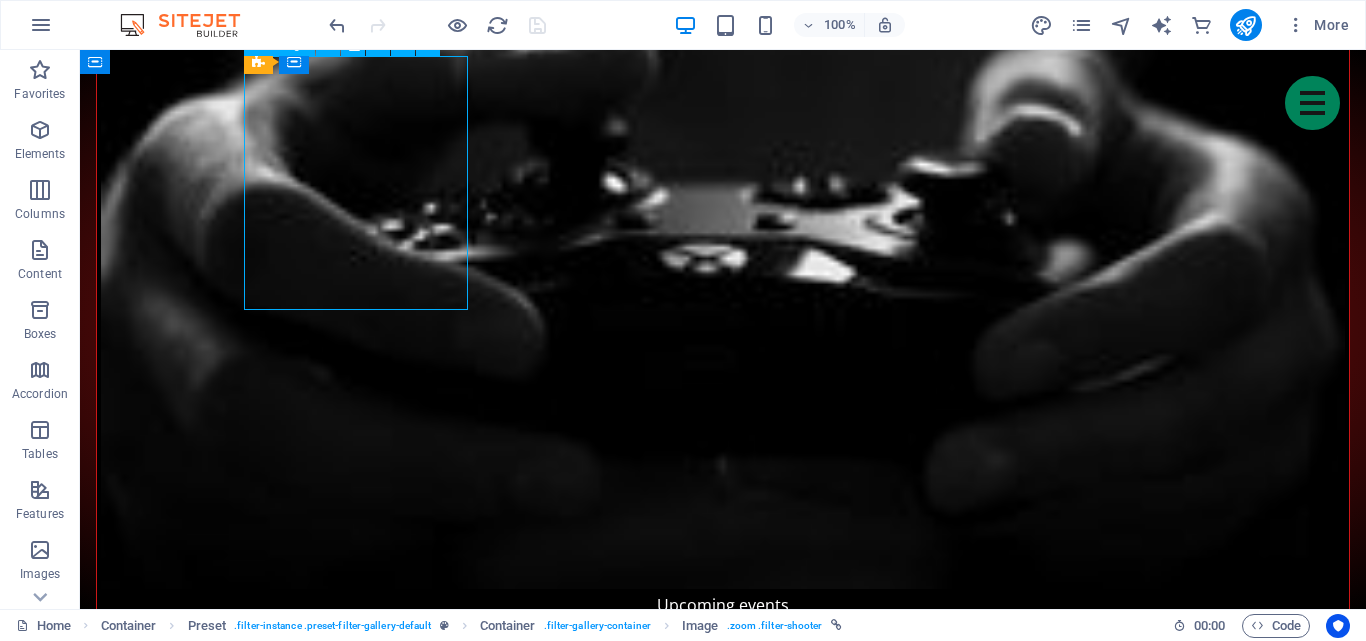 scroll, scrollTop: 3164, scrollLeft: 0, axis: vertical 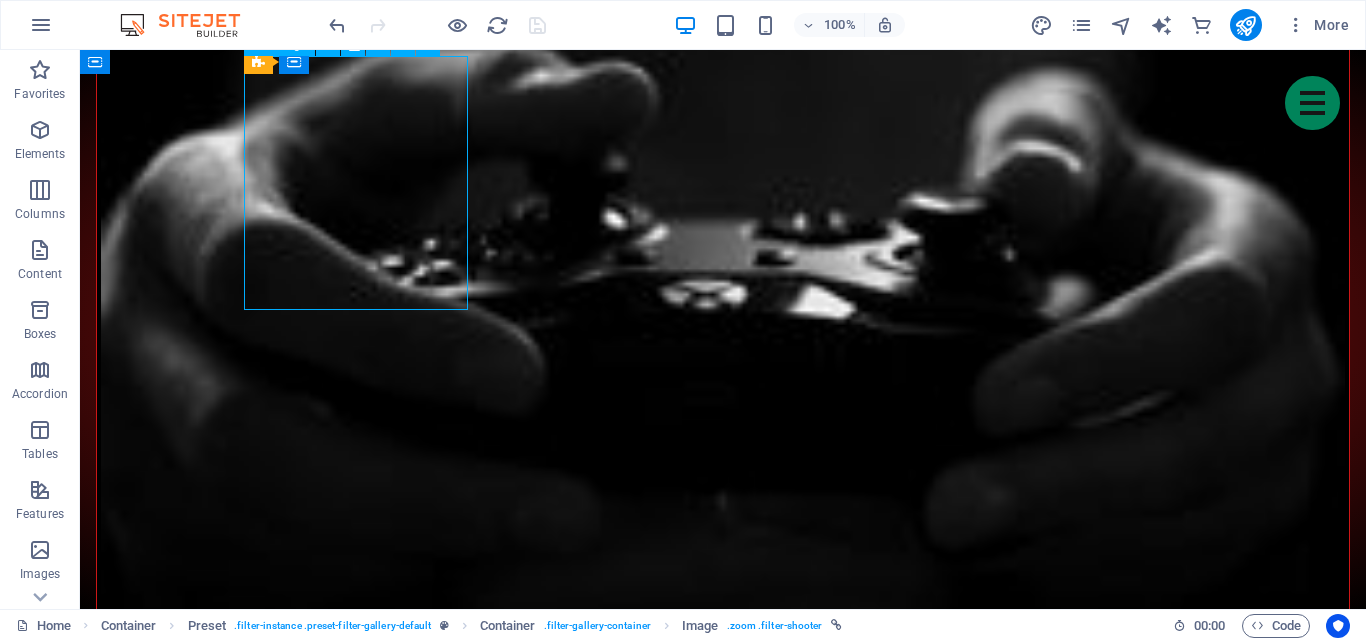 select on "%" 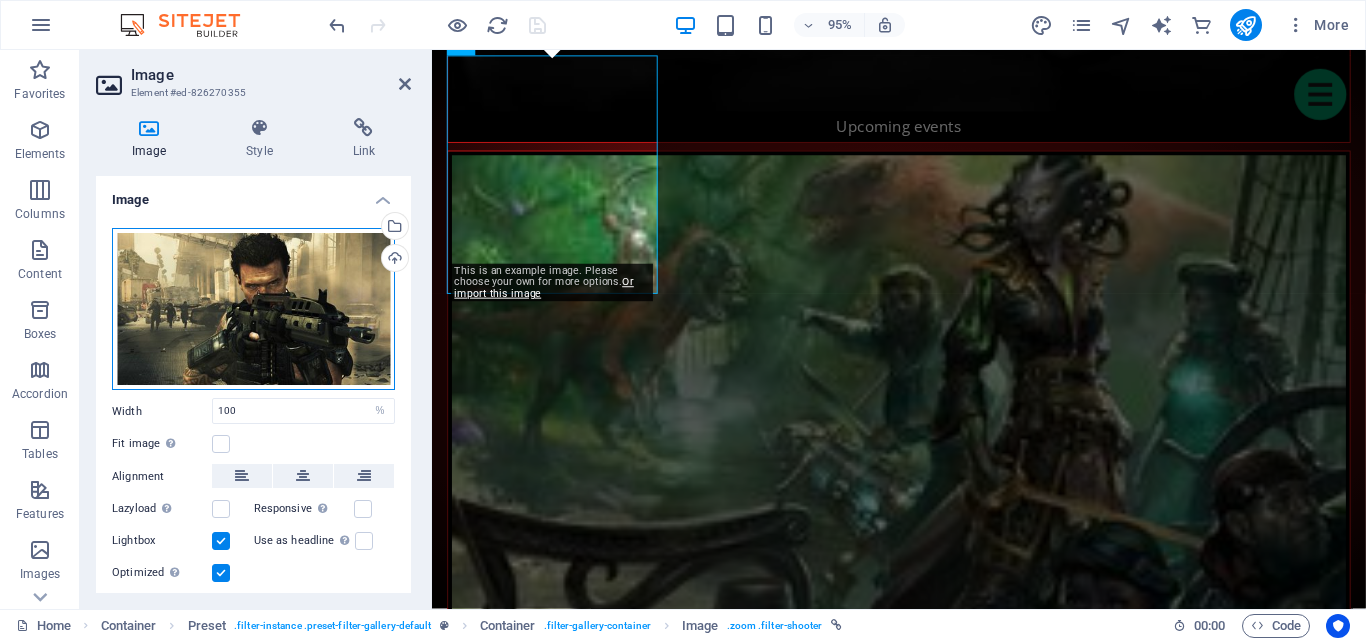 click on "Drag files here, click to choose files or select files from Files or our free stock photos & videos" at bounding box center (253, 309) 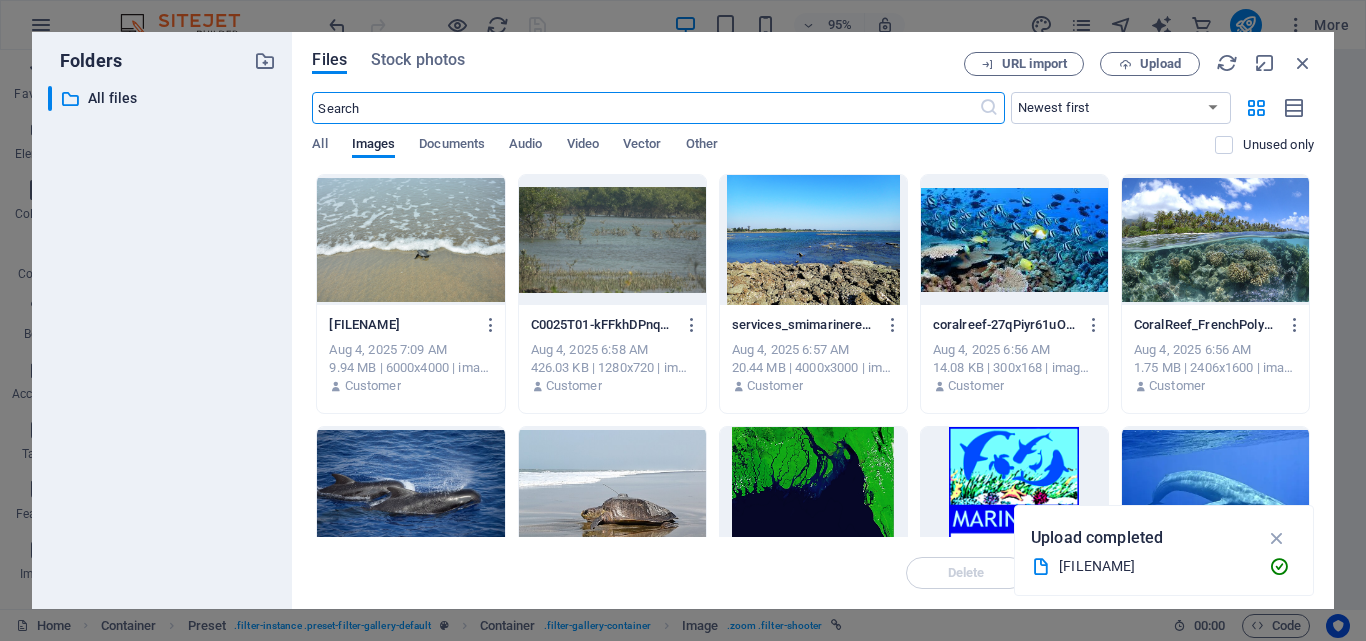 scroll, scrollTop: 3497, scrollLeft: 0, axis: vertical 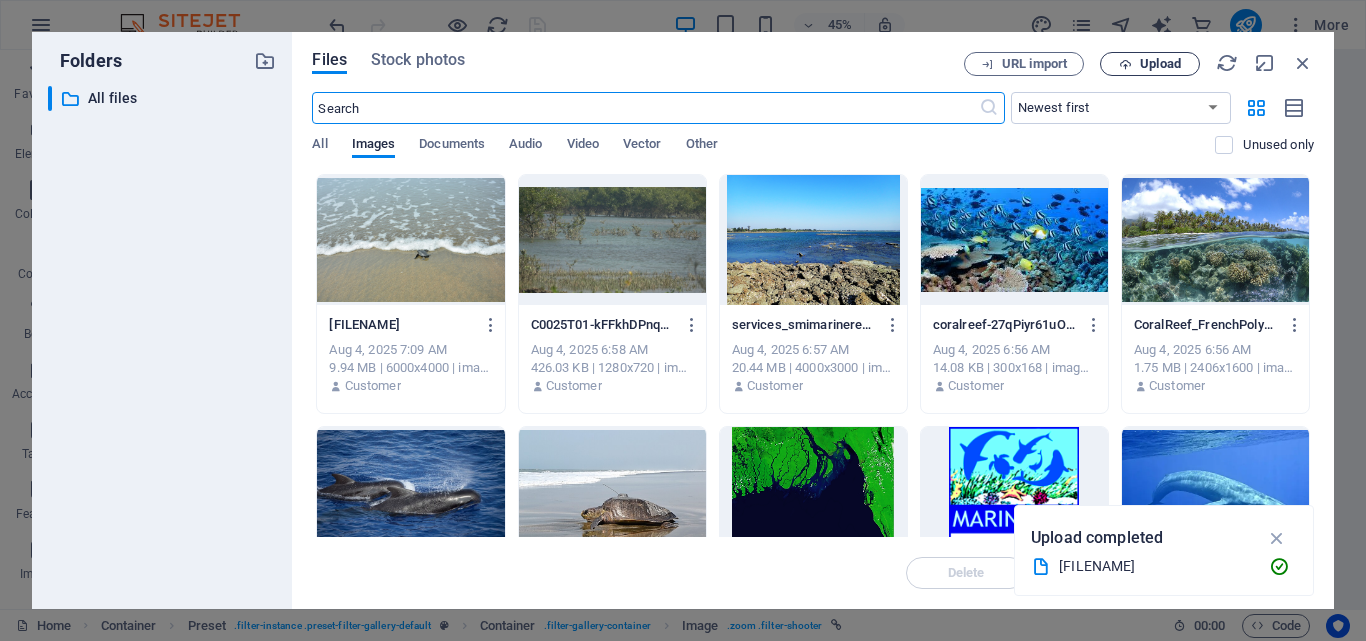 click on "Upload" at bounding box center (1150, 64) 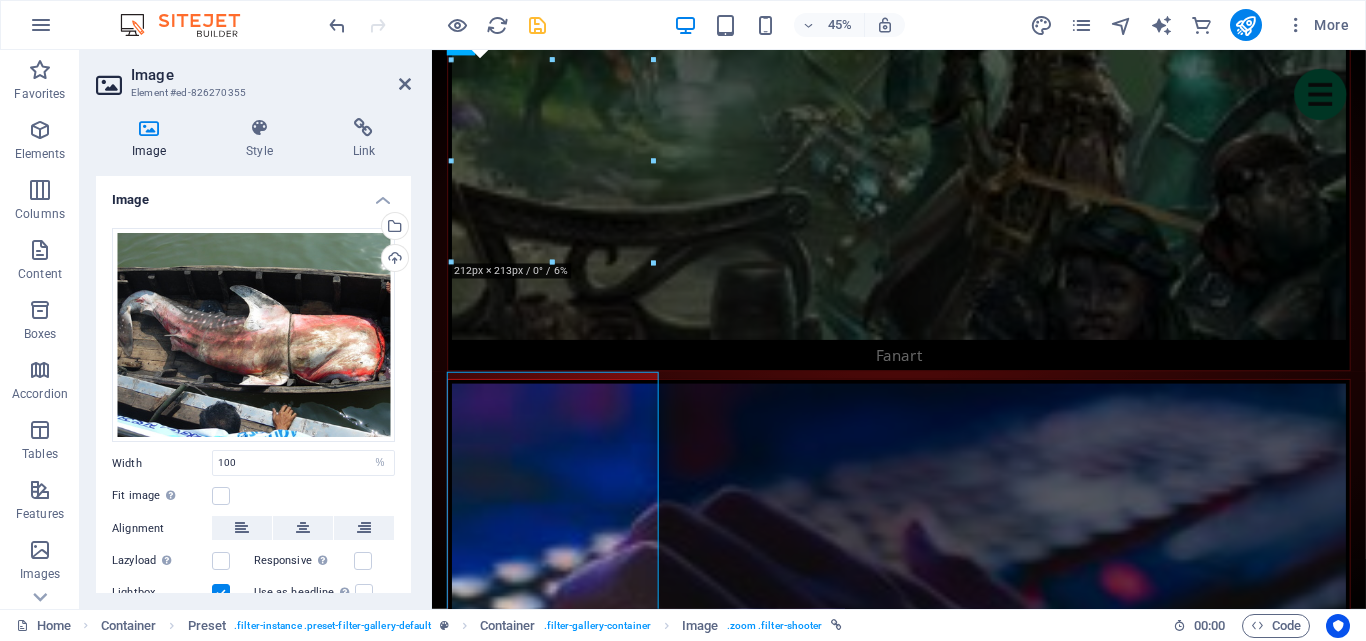scroll, scrollTop: 3164, scrollLeft: 0, axis: vertical 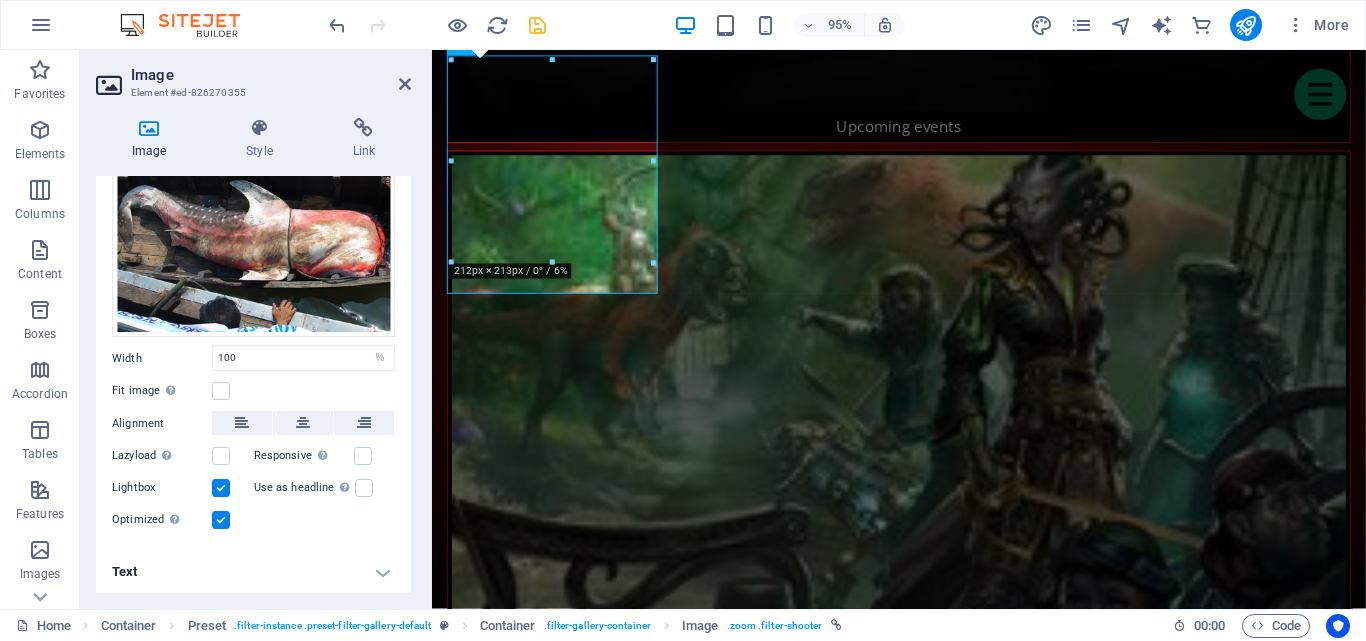 click on "Text" at bounding box center (253, 572) 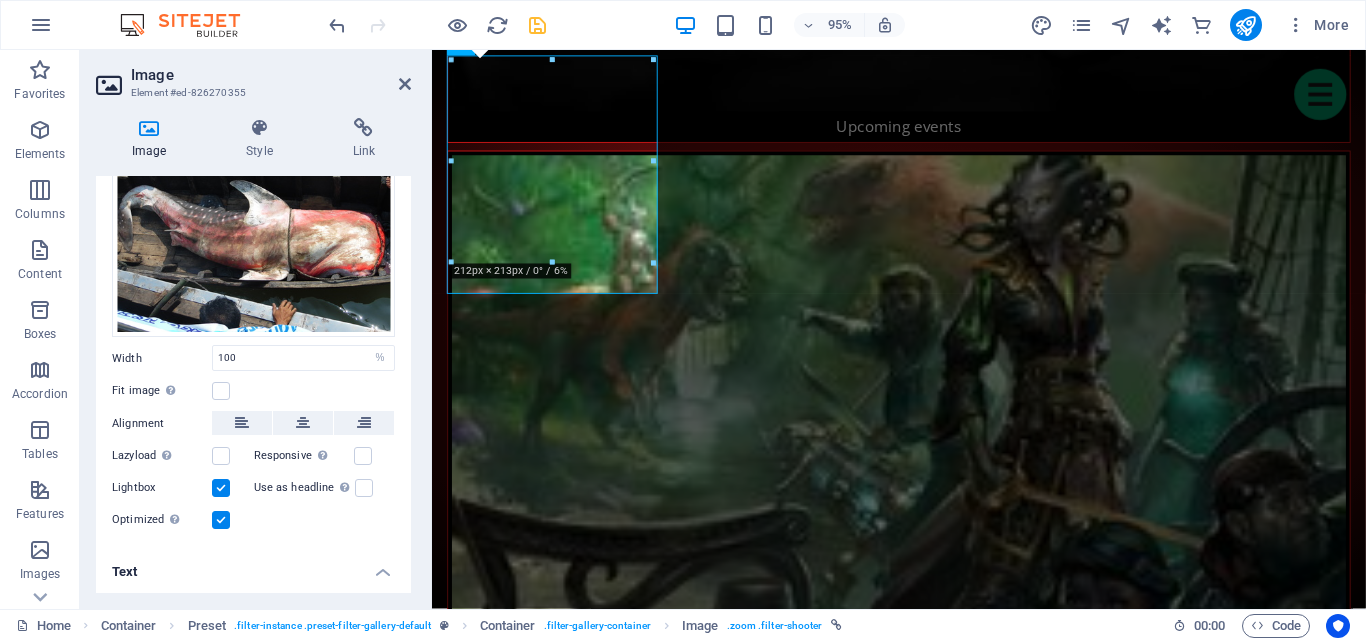 scroll, scrollTop: 293, scrollLeft: 0, axis: vertical 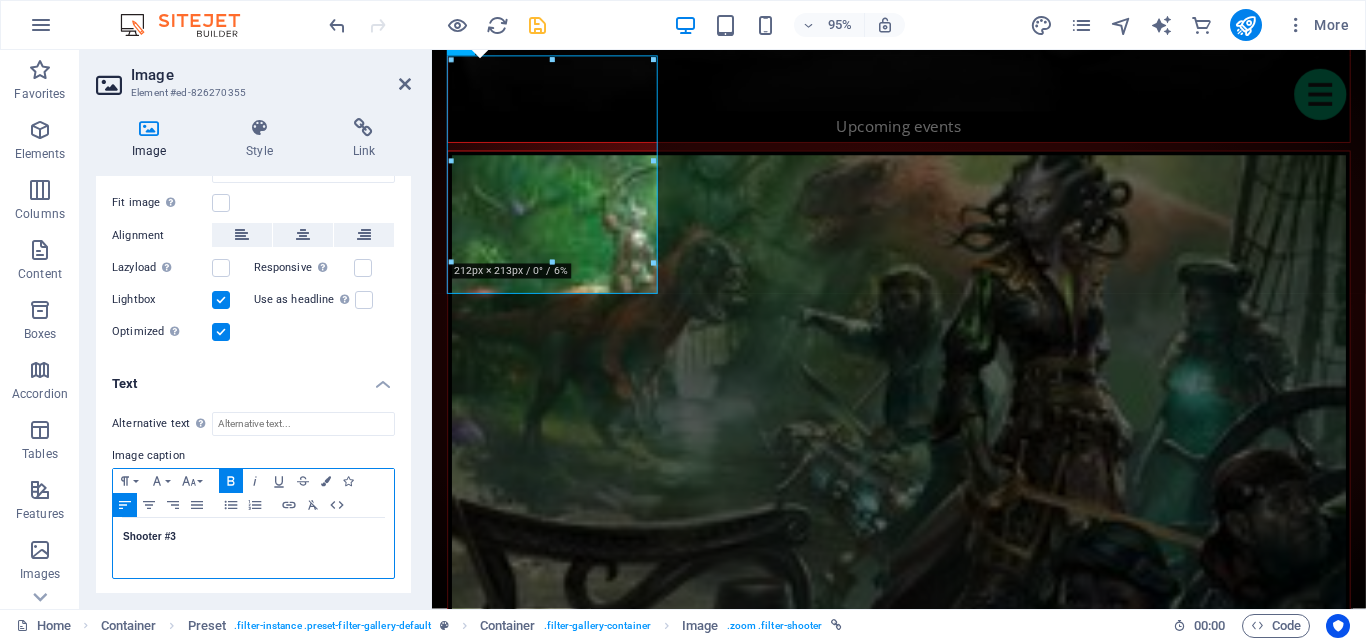 click on "Shooter #3" at bounding box center (253, 537) 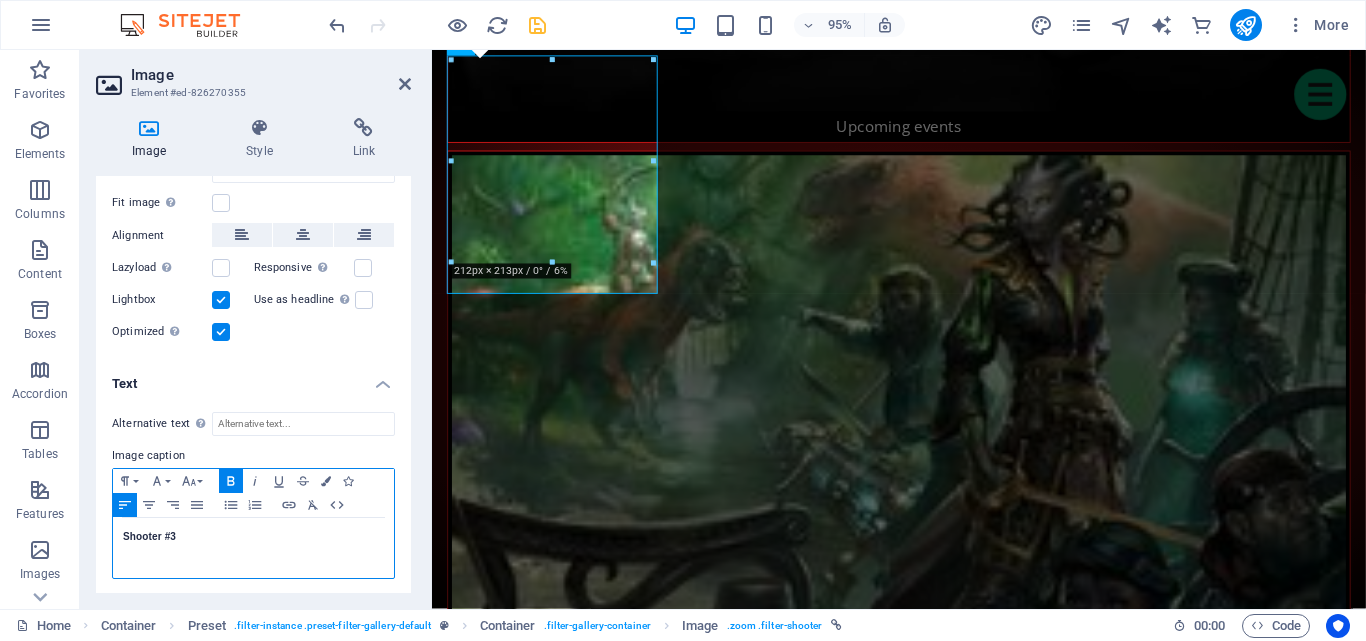 type 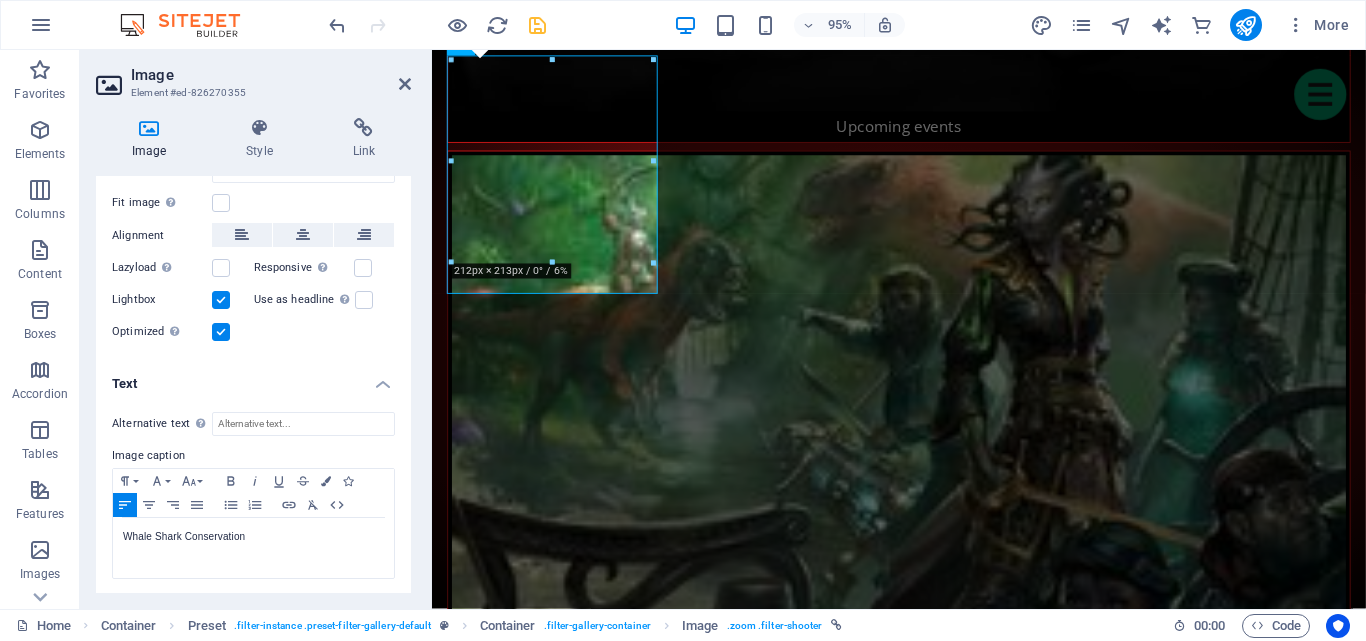 click on "95% More" at bounding box center [841, 25] 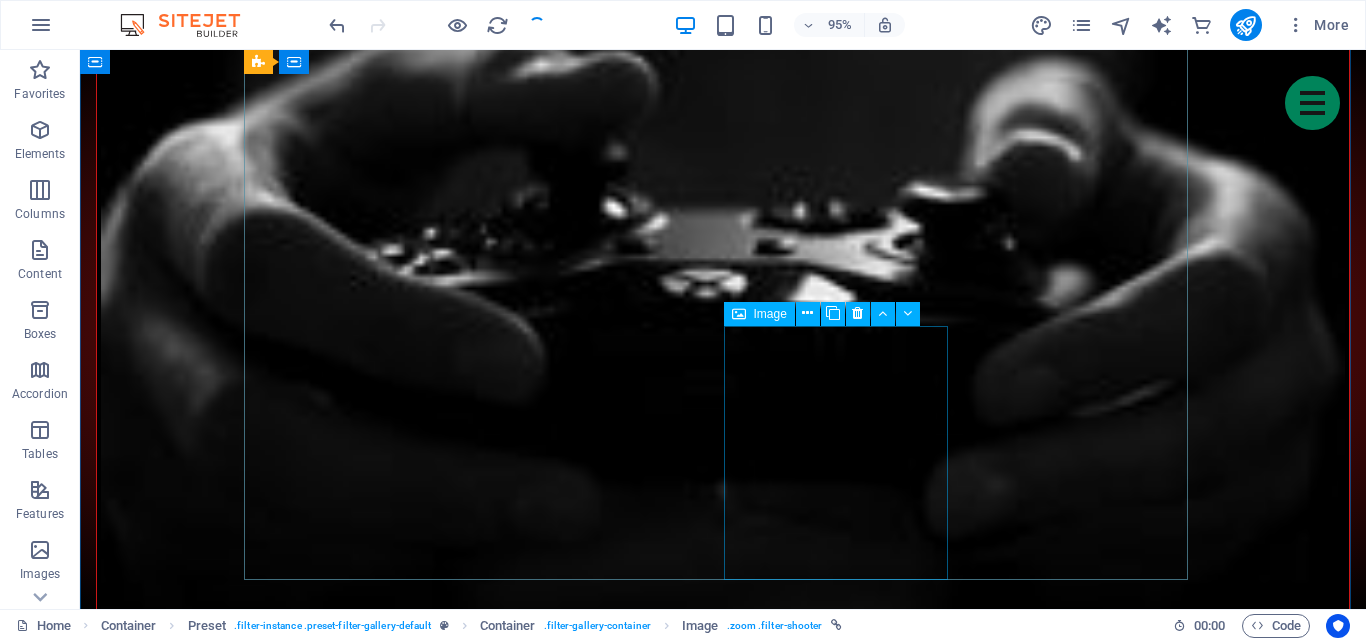 scroll, scrollTop: 3200, scrollLeft: 0, axis: vertical 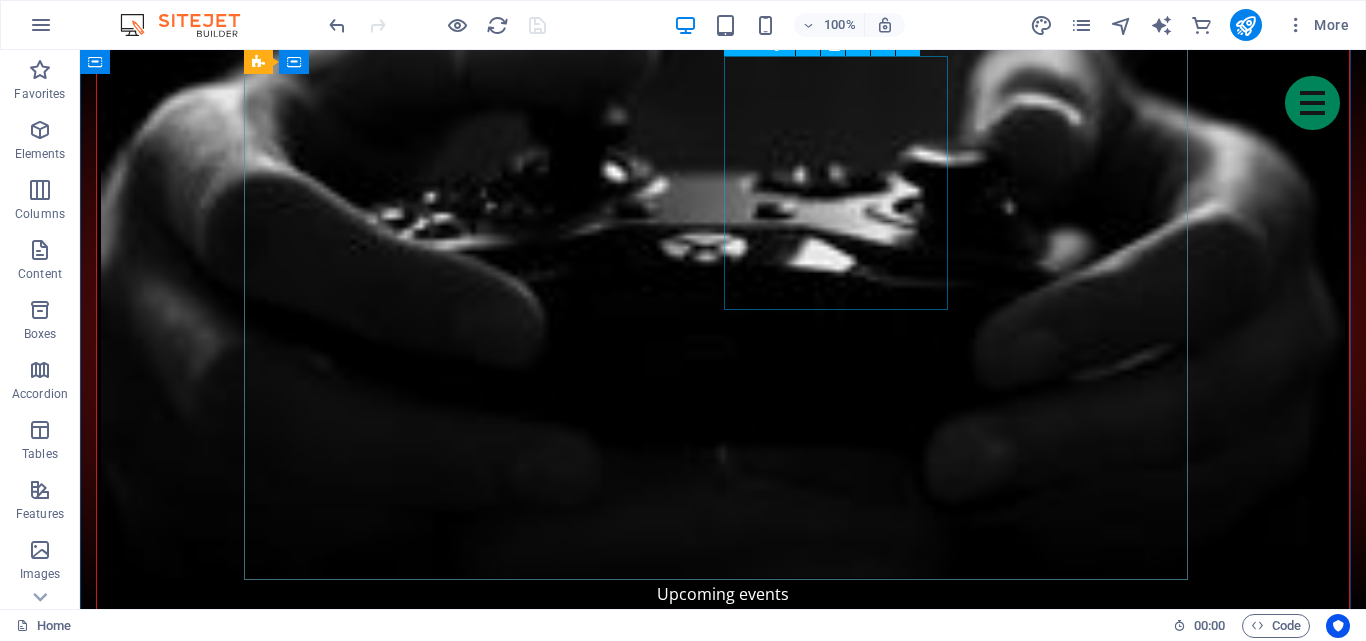 click on "MMO #2" at bounding box center [363, 14100] 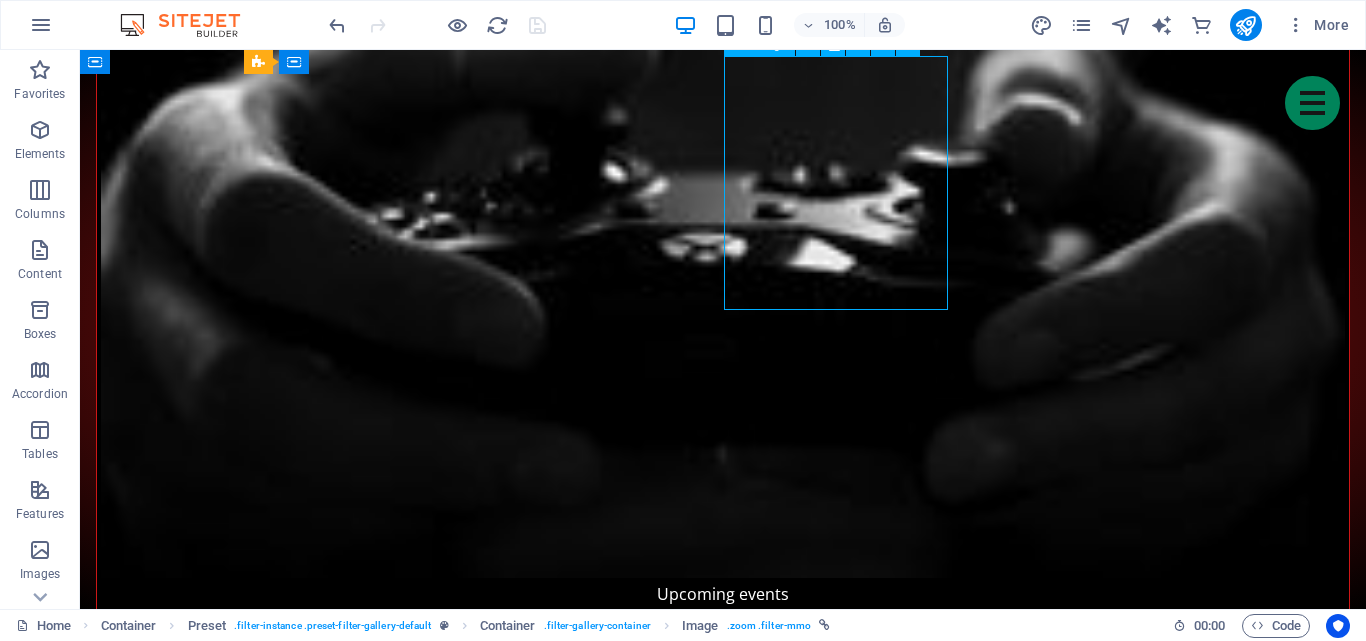 click on "MMO #2" at bounding box center [363, 14100] 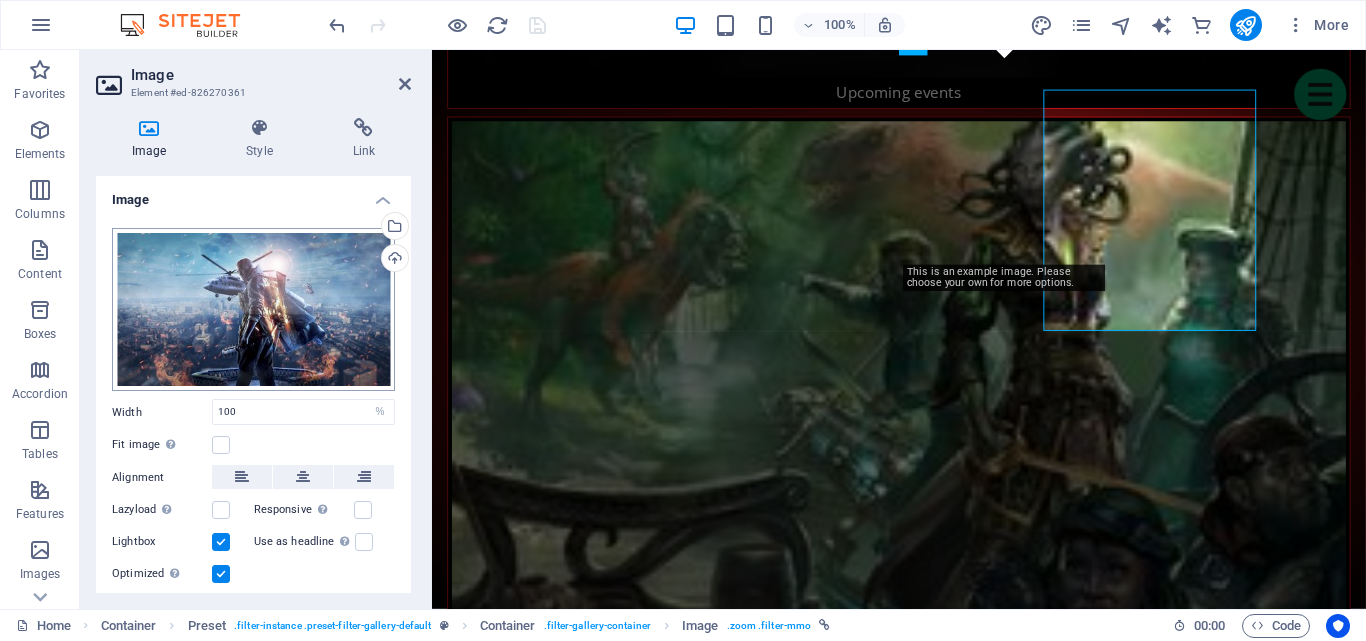 scroll, scrollTop: 3164, scrollLeft: 0, axis: vertical 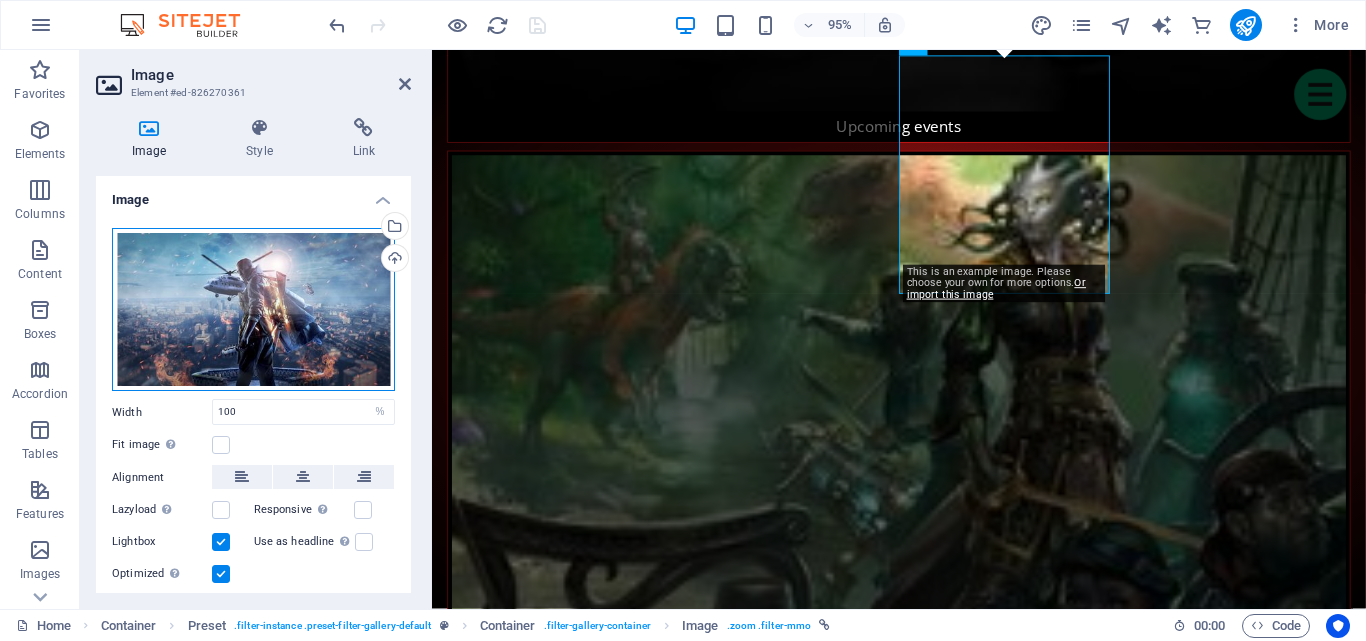 click on "Drag files here, click to choose files or select files from Files or our free stock photos & videos" at bounding box center [253, 310] 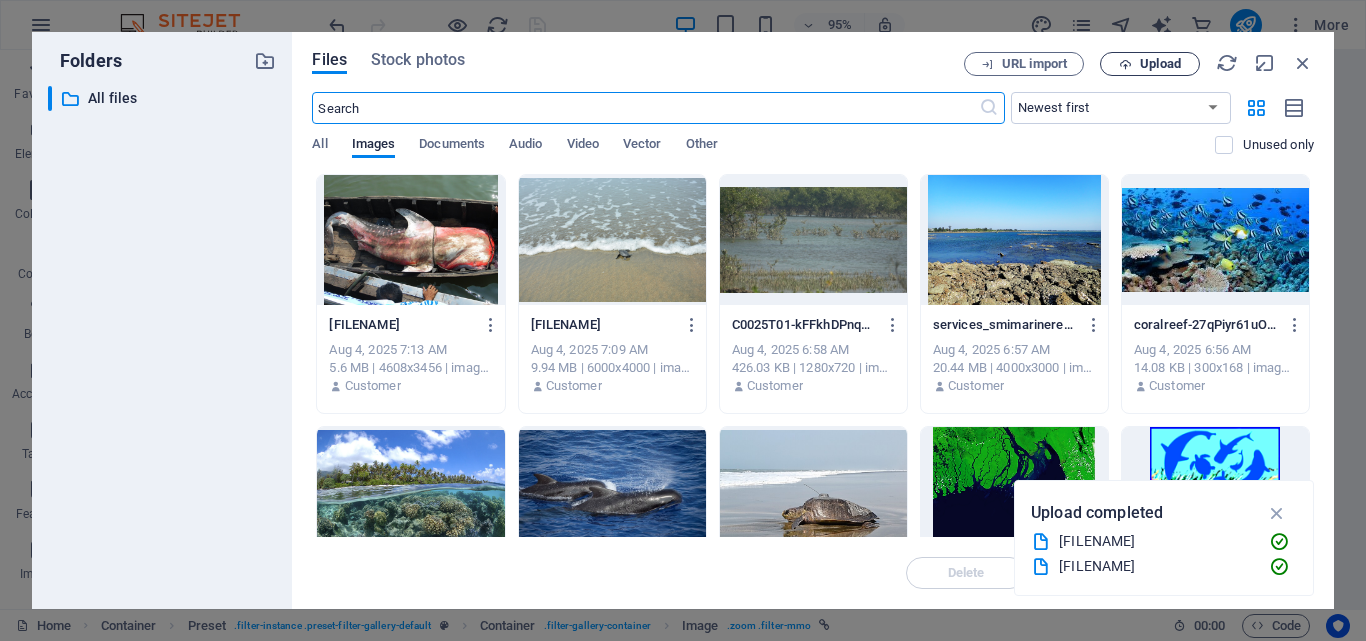 scroll, scrollTop: 3497, scrollLeft: 0, axis: vertical 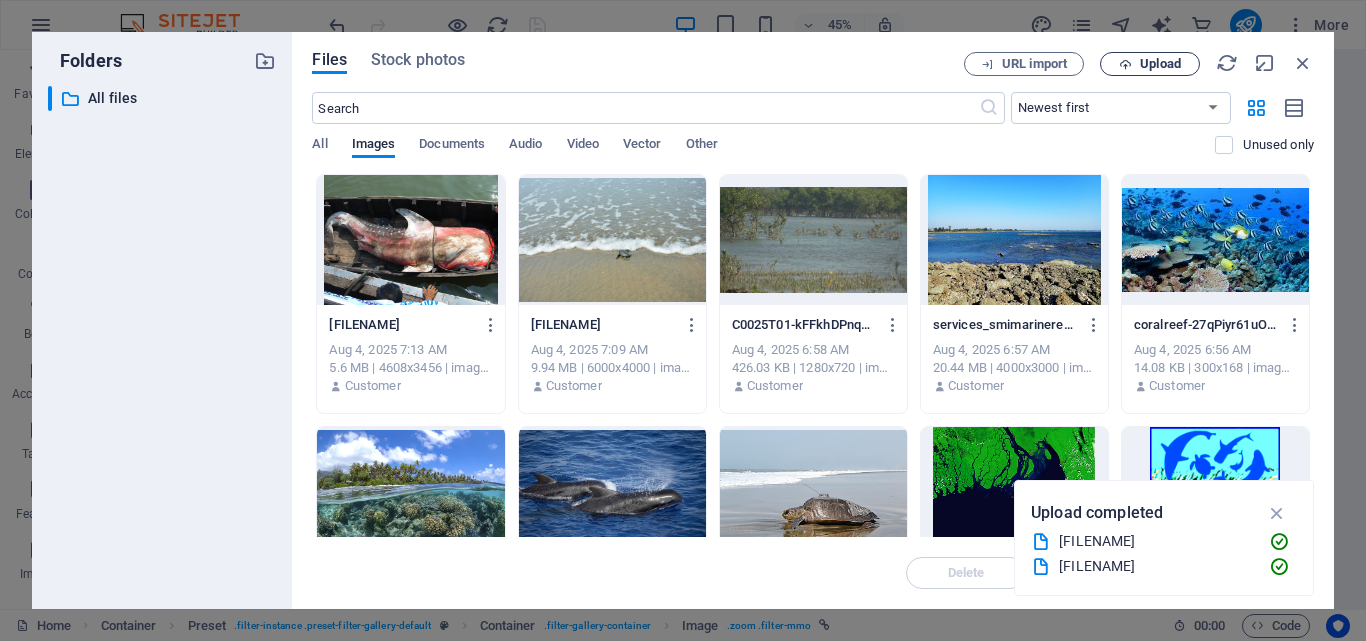 click on "Upload" at bounding box center (1150, 64) 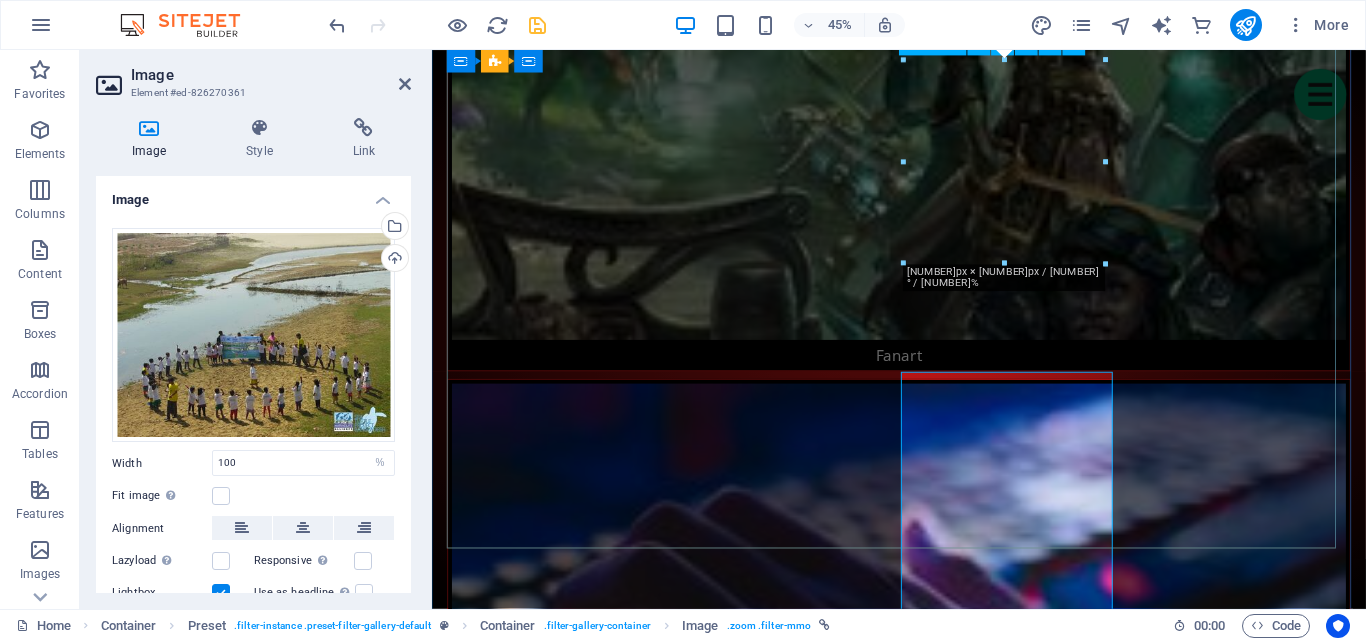 scroll, scrollTop: 3164, scrollLeft: 0, axis: vertical 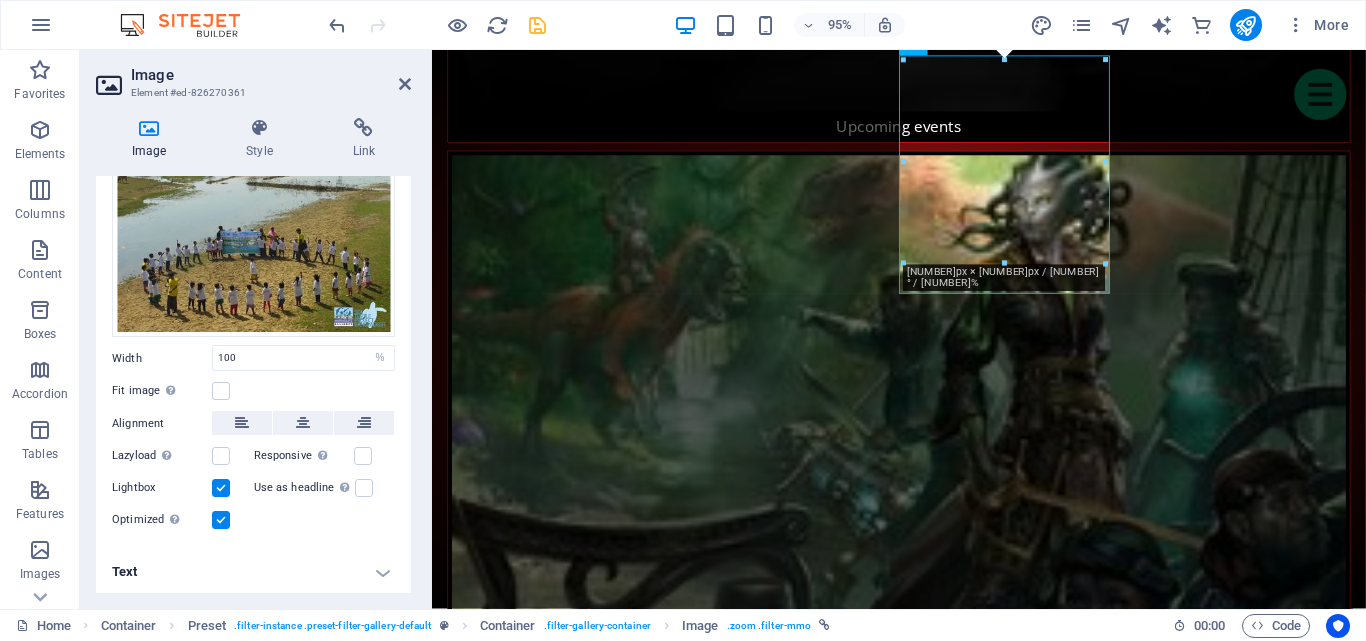 click on "Text" at bounding box center (253, 572) 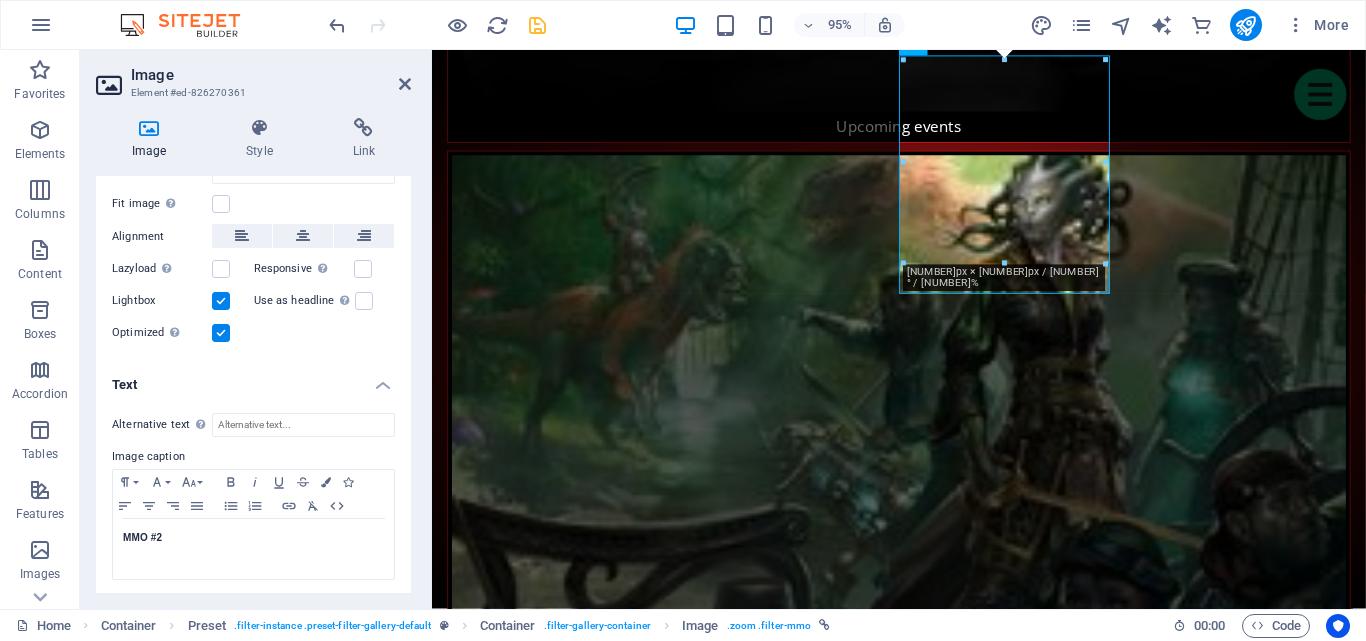 scroll, scrollTop: 293, scrollLeft: 0, axis: vertical 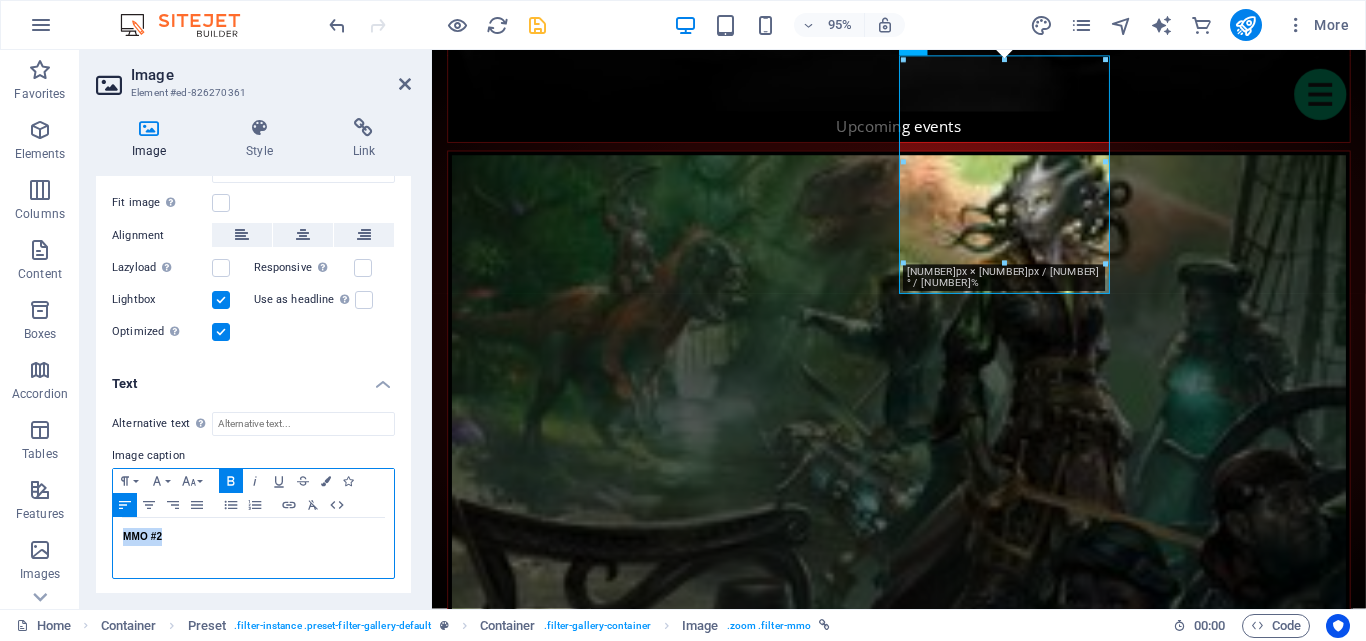 drag, startPoint x: 221, startPoint y: 544, endPoint x: 106, endPoint y: 516, distance: 118.35962 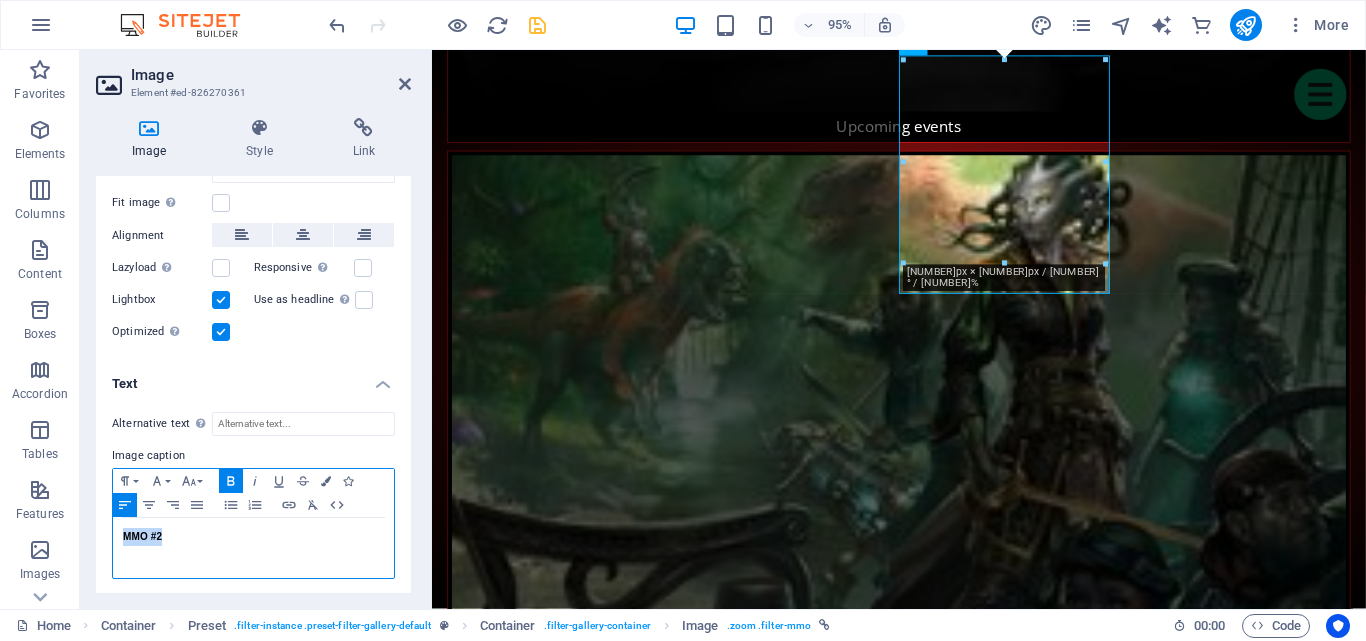 click on "Alternative text The alternative text is used by devices that cannot display images (e.g. image search engines) and should be added to every image to improve website accessibility. Image caption Paragraph Format Normal Heading 1 Heading 2 Heading 3 Heading 4 Heading 5 Heading 6 Code Font Family Arial Georgia Impact Tahoma Times New Roman Verdana Font Size 8 9 10 11 12 14 18 24 30 36 48 60 72 96 Bold Italic Underline Strikethrough Colors Icons Align Left Align Center Align Right Align Justify Unordered List Ordered List Insert Link Clear Formatting HTML MMO #2" at bounding box center [253, 496] 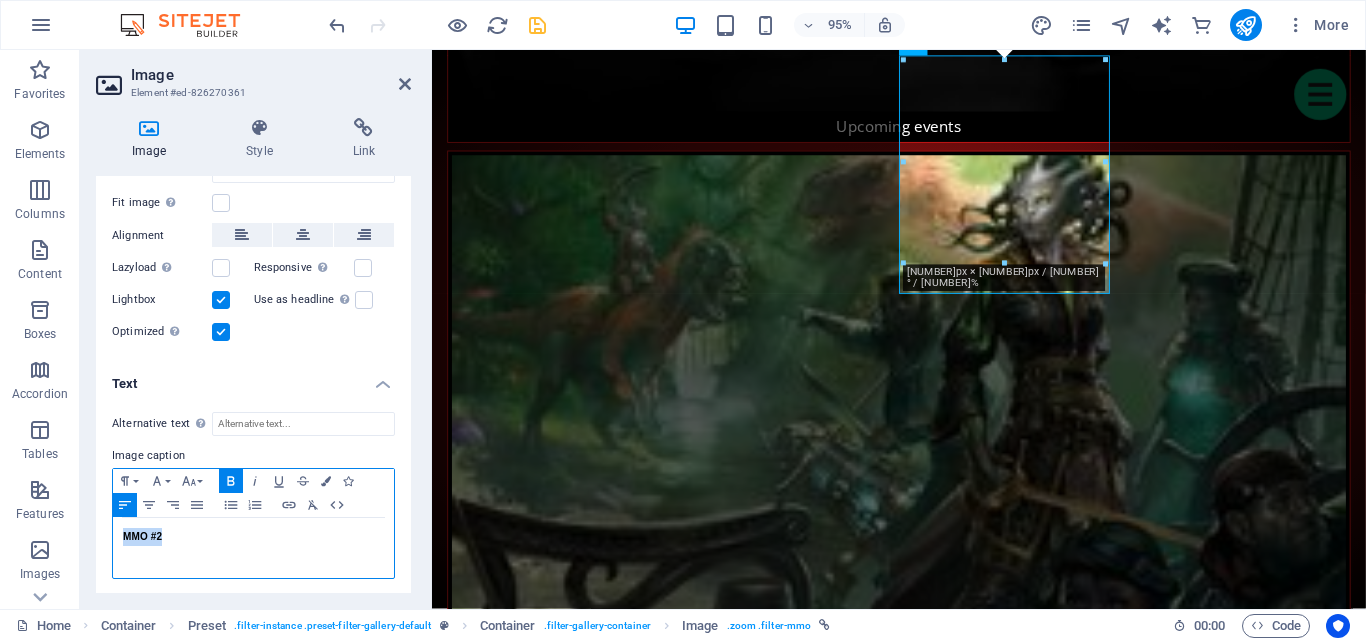 type 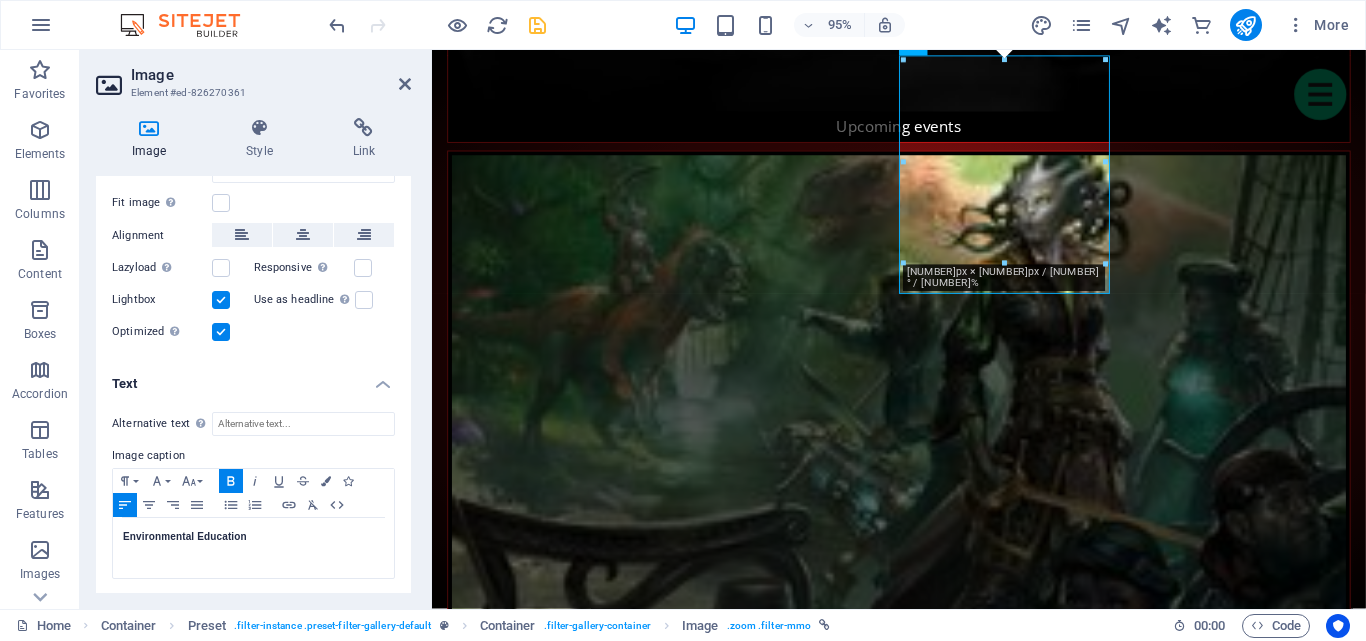 click at bounding box center [537, 25] 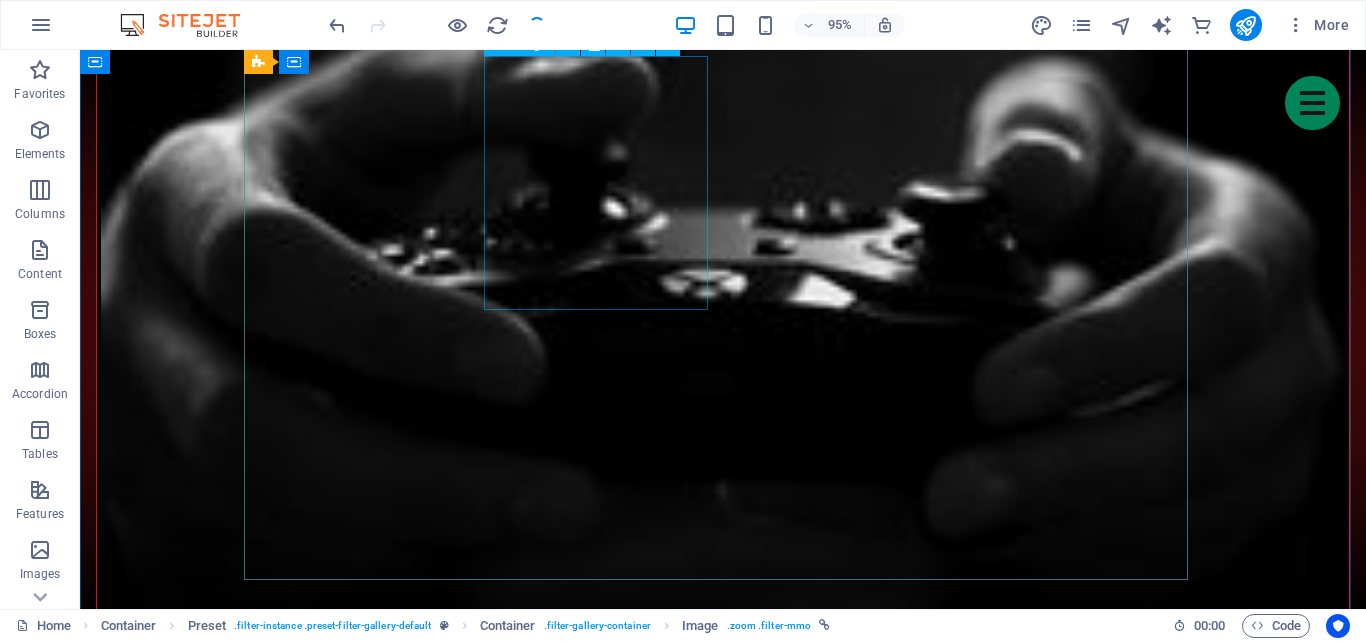 scroll, scrollTop: 3200, scrollLeft: 0, axis: vertical 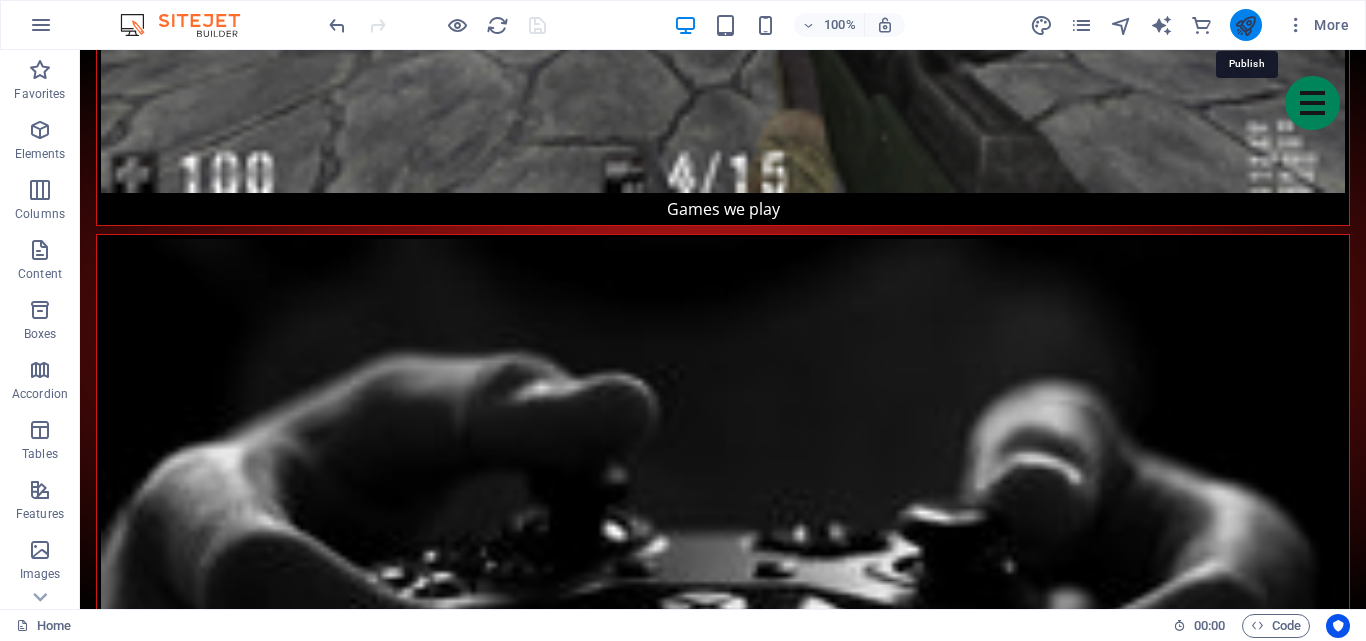 drag, startPoint x: 1251, startPoint y: 24, endPoint x: 1128, endPoint y: 12, distance: 123.58398 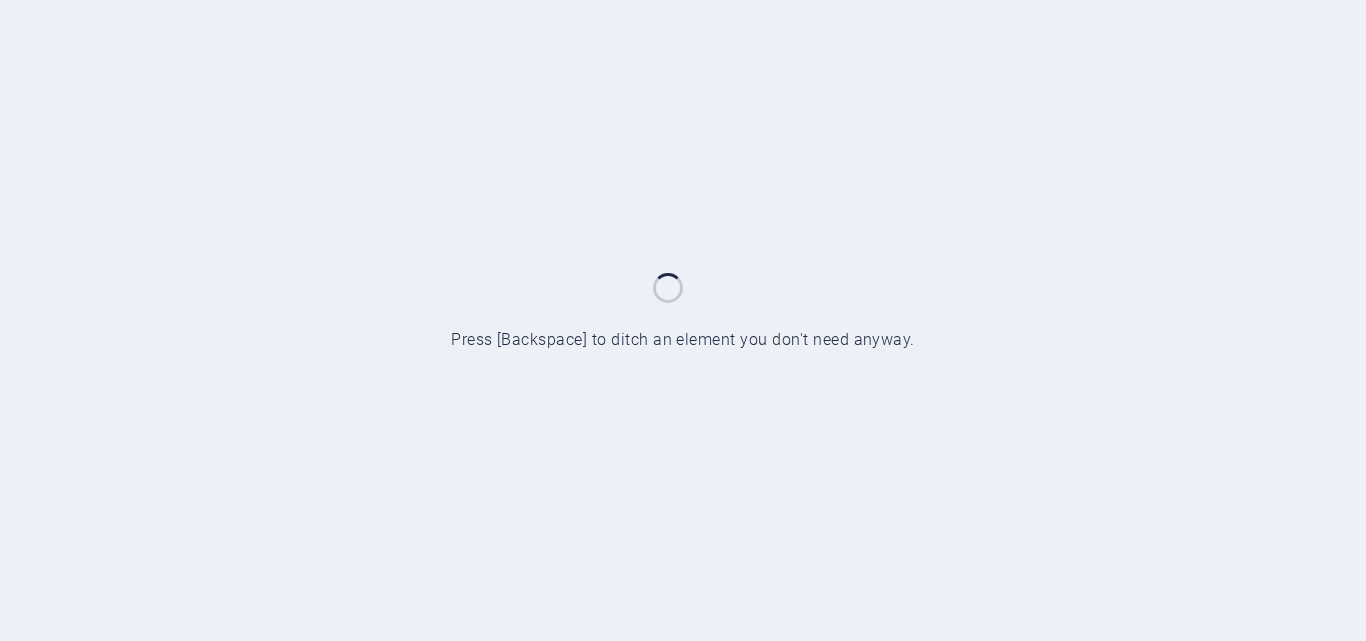 scroll, scrollTop: 0, scrollLeft: 0, axis: both 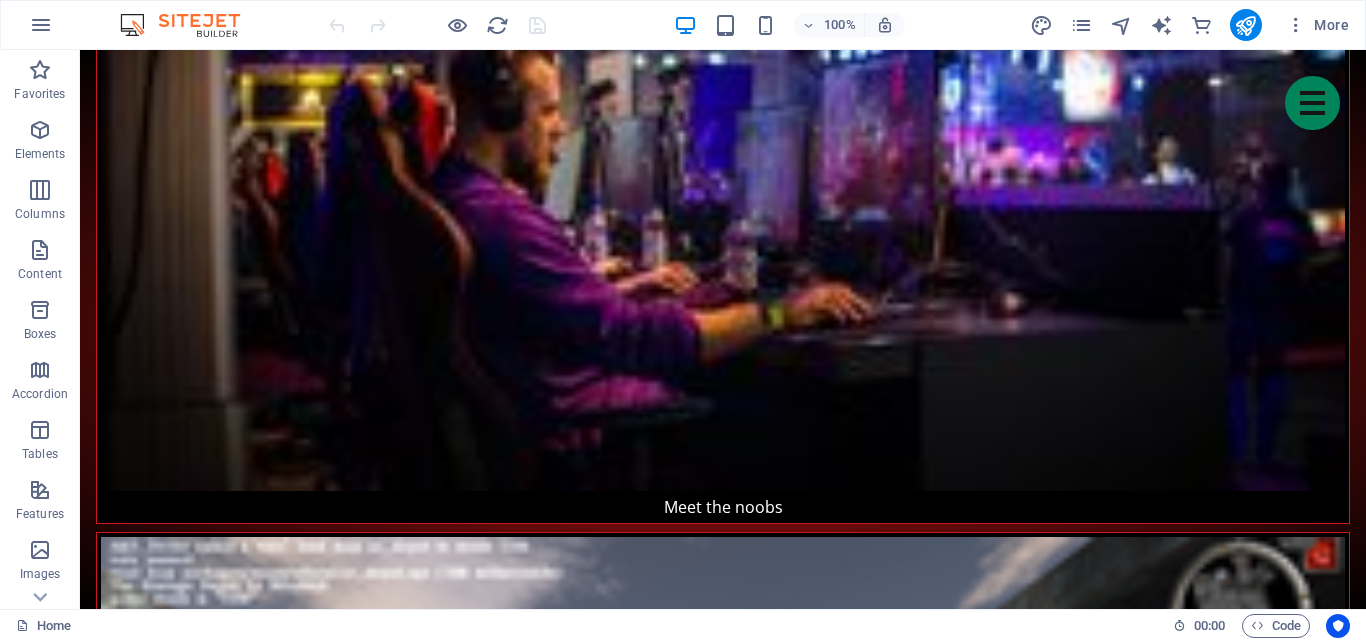 click on "Home Meet the noobs Games we play Upcoming Events Fanart Partner Clans Join us! Meet the noobs Games we play Upcoming events Fanart Partner clans Join us! Meet the noobs Lorem ipsum dolor sit amet, consectetur adipisicing elit. Veritatis, vero, totam, atque quas quo error voluptates eveniet accusantium sed ipsum praesentium sint dolores autem qui ea exercitationem nostrum magnam amet blanditiis quam quibusdam inventore harum asperiores eius consectetur accusamus saepe fugiat sapiente deleniti tempore. 2018 Dolores autem qui ea exercitationem nostrum magnam amet blanditiis quam quibusdam inventore harum asperiores eius consectetur accusamus saepe fugiat sapiente deleniti tempore. Founder Leeroy Jenkins Founder Vivi Member Josh Member John Doe Member Mario Member Lui Member Sit, quisquam iste repudiandae quos quae obcaecati perferendis! Corrupti, nostrum, quae, fugit, pariatur vero in at laboriosam cupiditate sunt maxime velit voluptates optio aspernatur ipsum illo beatae possimus ratione.  Favorite Games: MMO" at bounding box center (723, 12639) 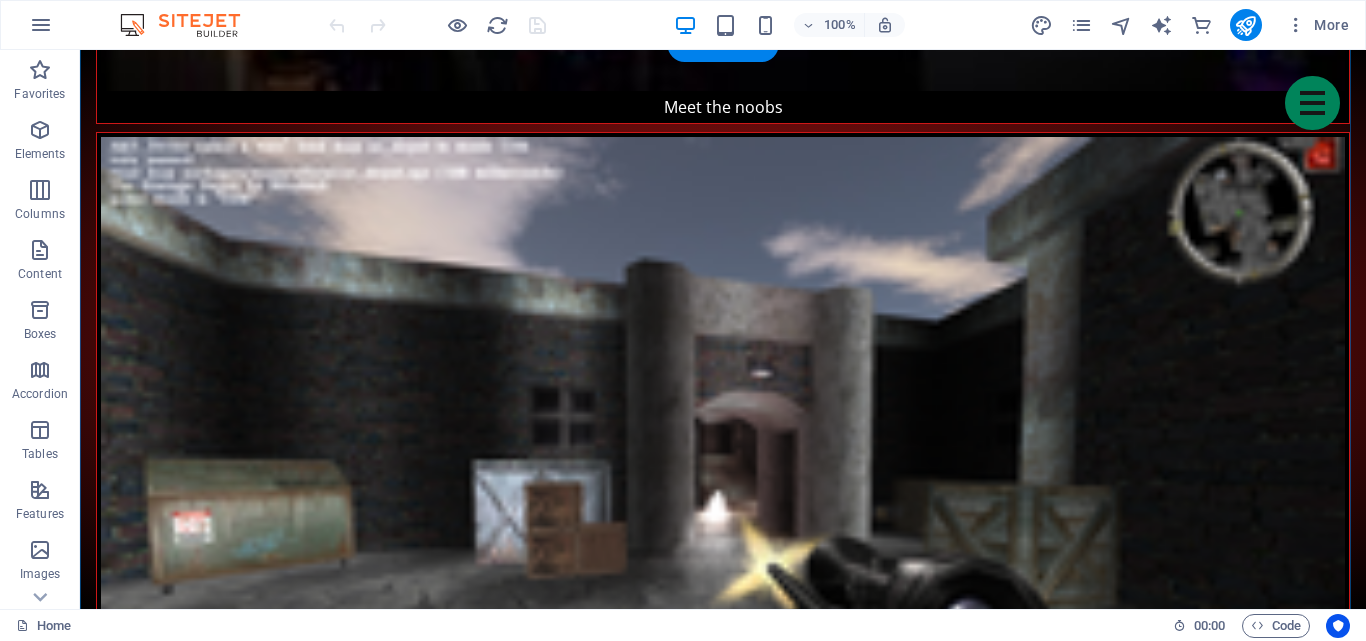 scroll, scrollTop: 2500, scrollLeft: 0, axis: vertical 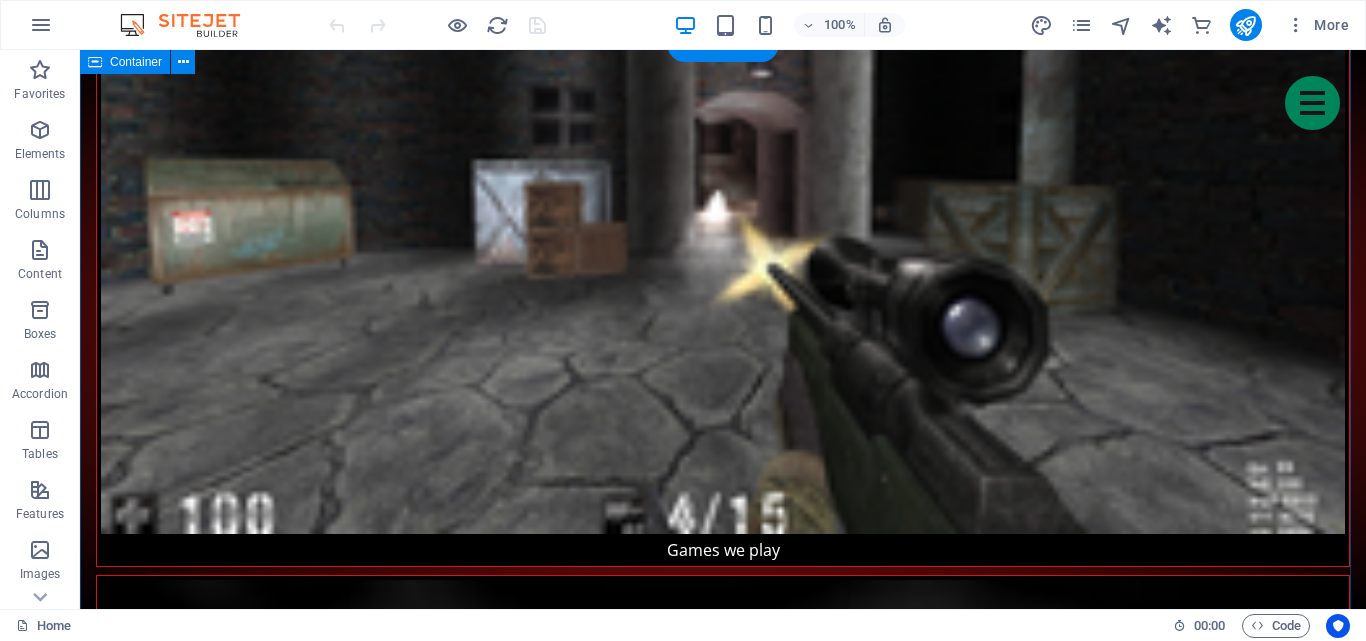 click on "our activities Show all Strategy Shooter MMO Sports Categories are classes on the image element. Each category starts with filter-. Trigger buttons are linked with #category Sea Turtle Migration  Monitoring Cetaceans Monitoring Coral Habitat Sea Turtle Conservation Whale Shark Conservation  MMO #1 Environmental Education MMO #3 MMO #4 MMO #5 Sports #1 Sports #2" at bounding box center [723, 14379] 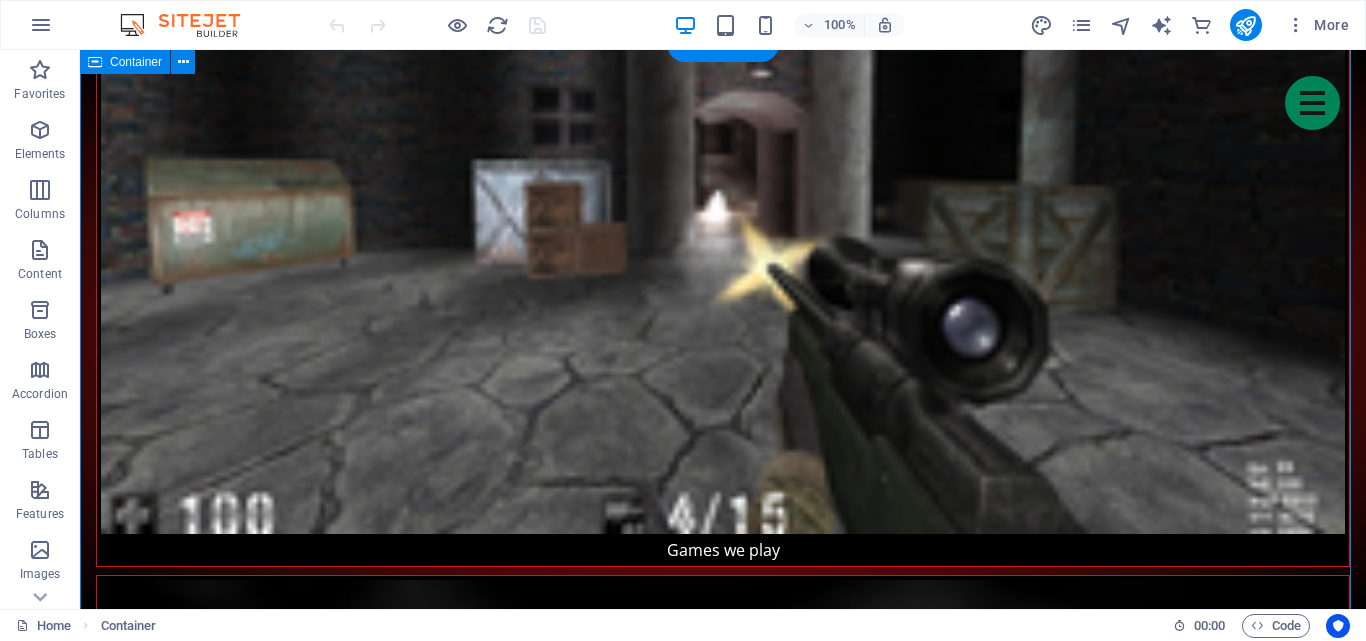 click on "our activities Show all Strategy Shooter MMO Sports Categories are classes on the image element. Each category starts with filter-. Trigger buttons are linked with #category Sea Turtle Migration  Monitoring Cetaceans Monitoring Coral Habitat Sea Turtle Conservation Whale Shark Conservation  MMO #1 Environmental Education MMO #3 MMO #4 MMO #5 Sports #1 Sports #2" at bounding box center [723, 14379] 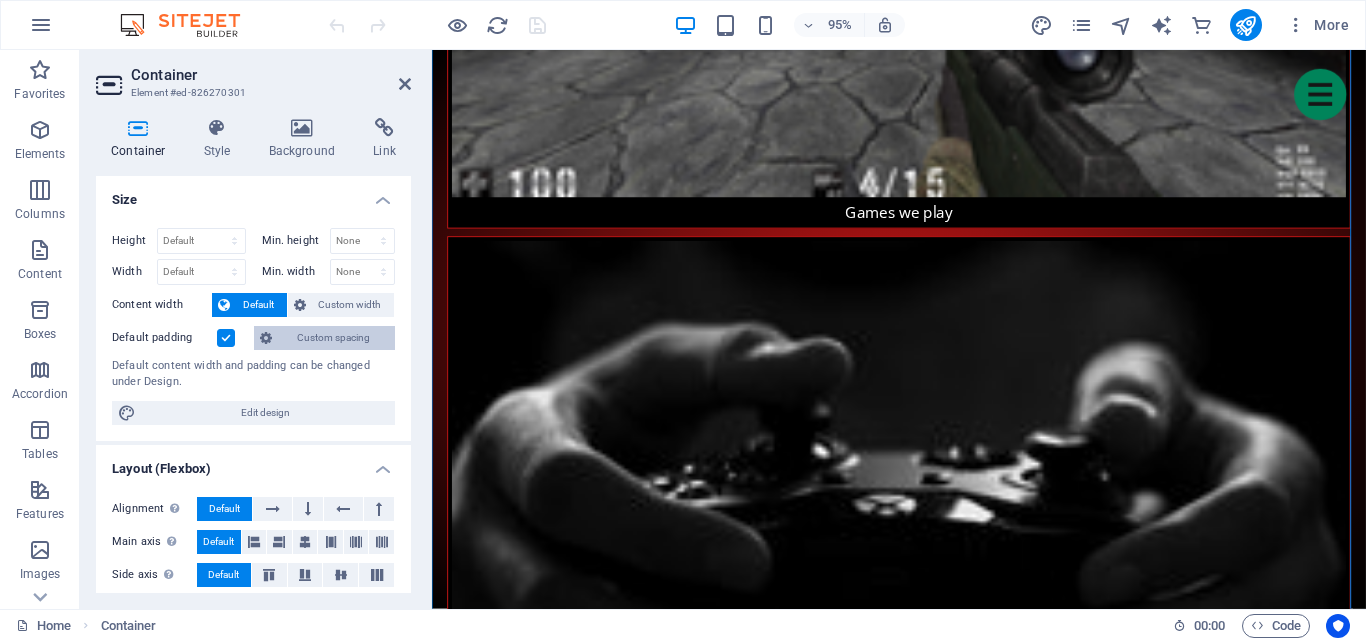 scroll, scrollTop: 2466, scrollLeft: 0, axis: vertical 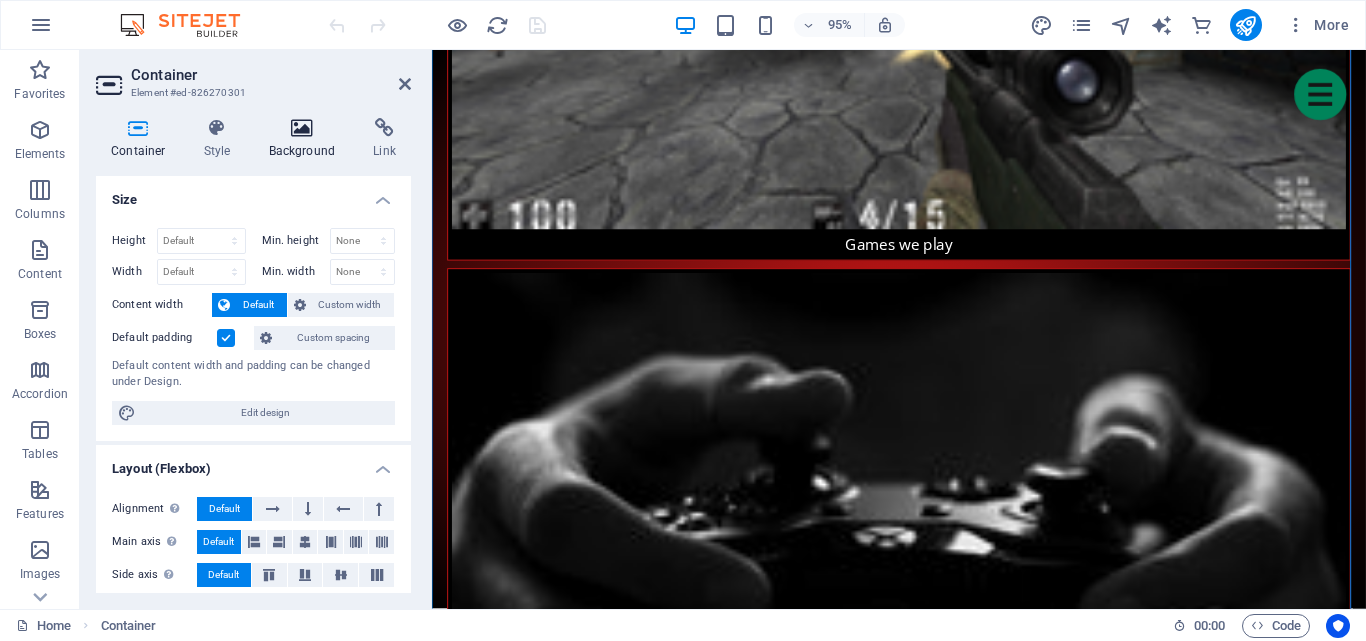 click on "Background" at bounding box center [306, 139] 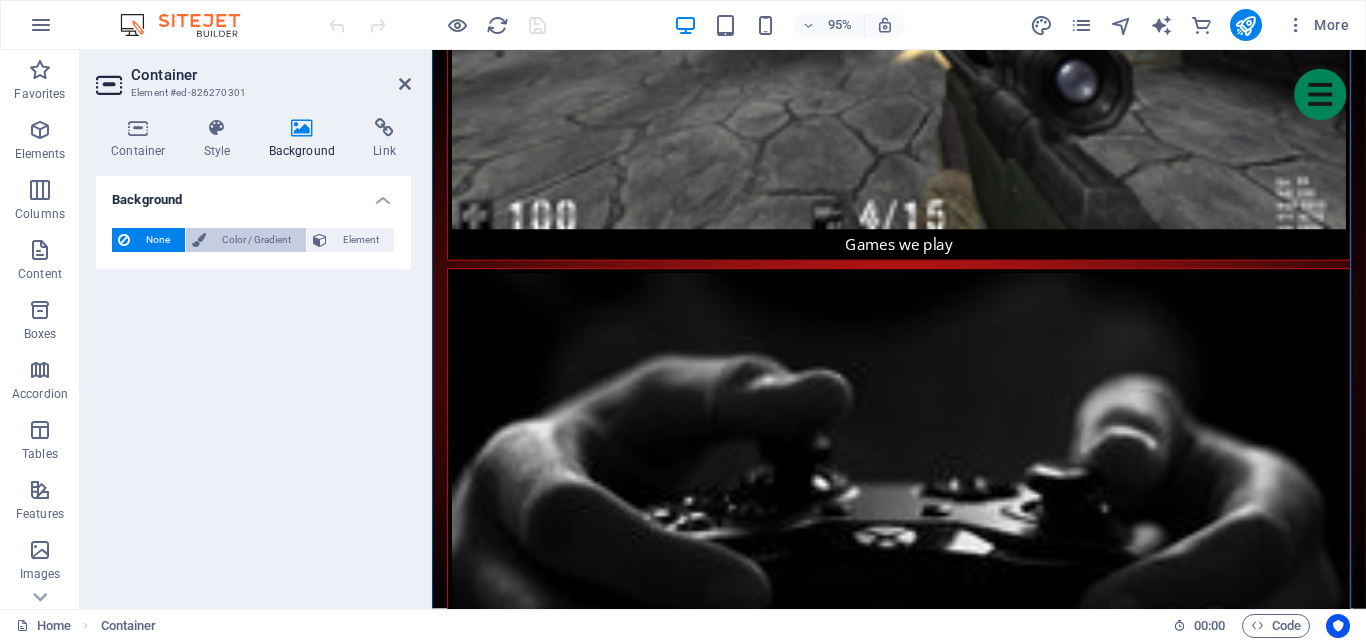 click on "Color / Gradient" at bounding box center [256, 240] 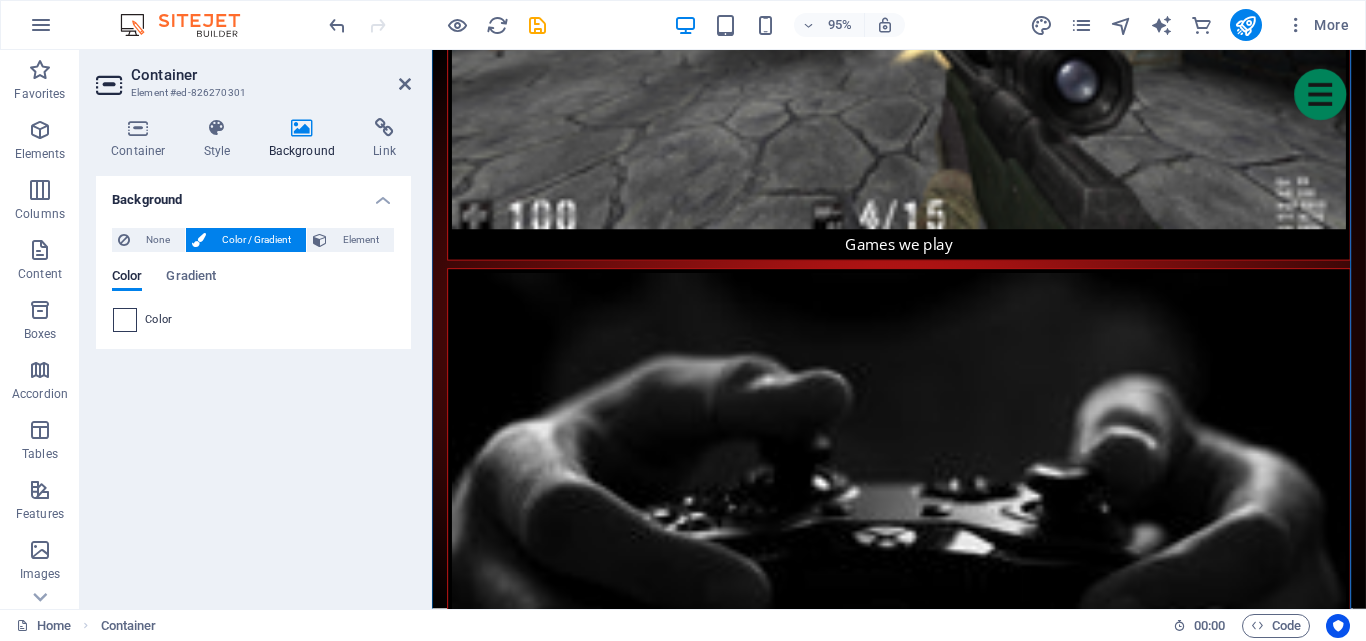 click at bounding box center (125, 320) 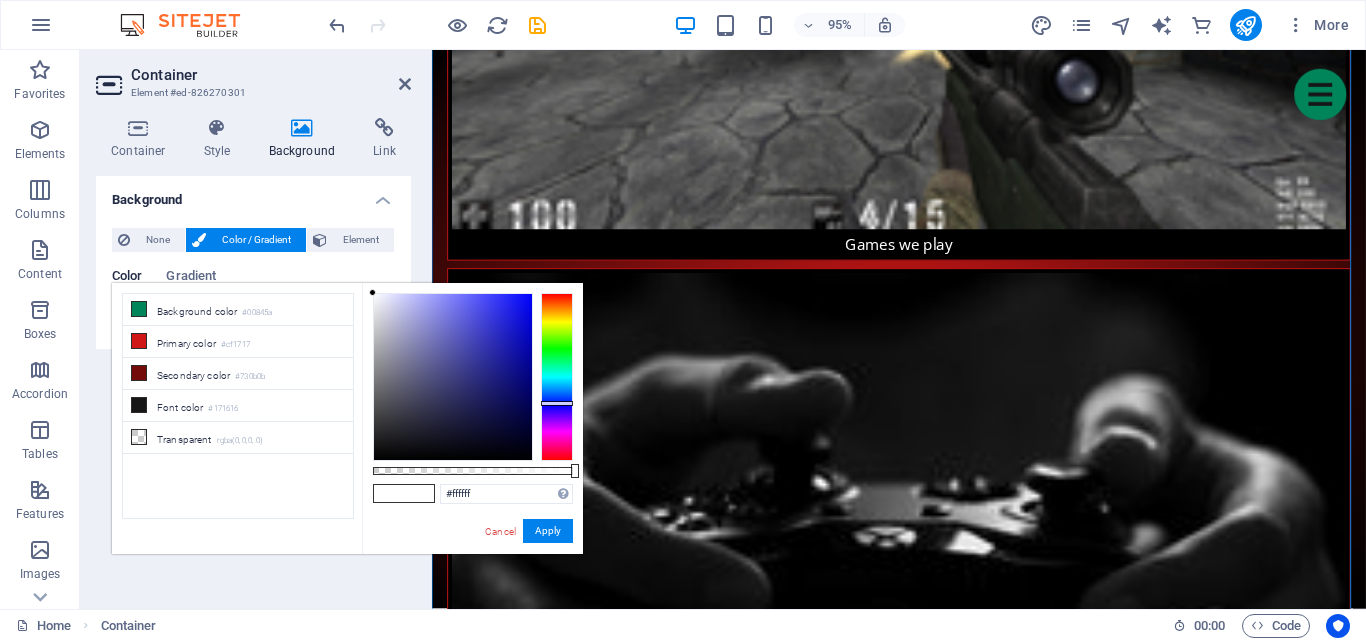 click at bounding box center [557, 377] 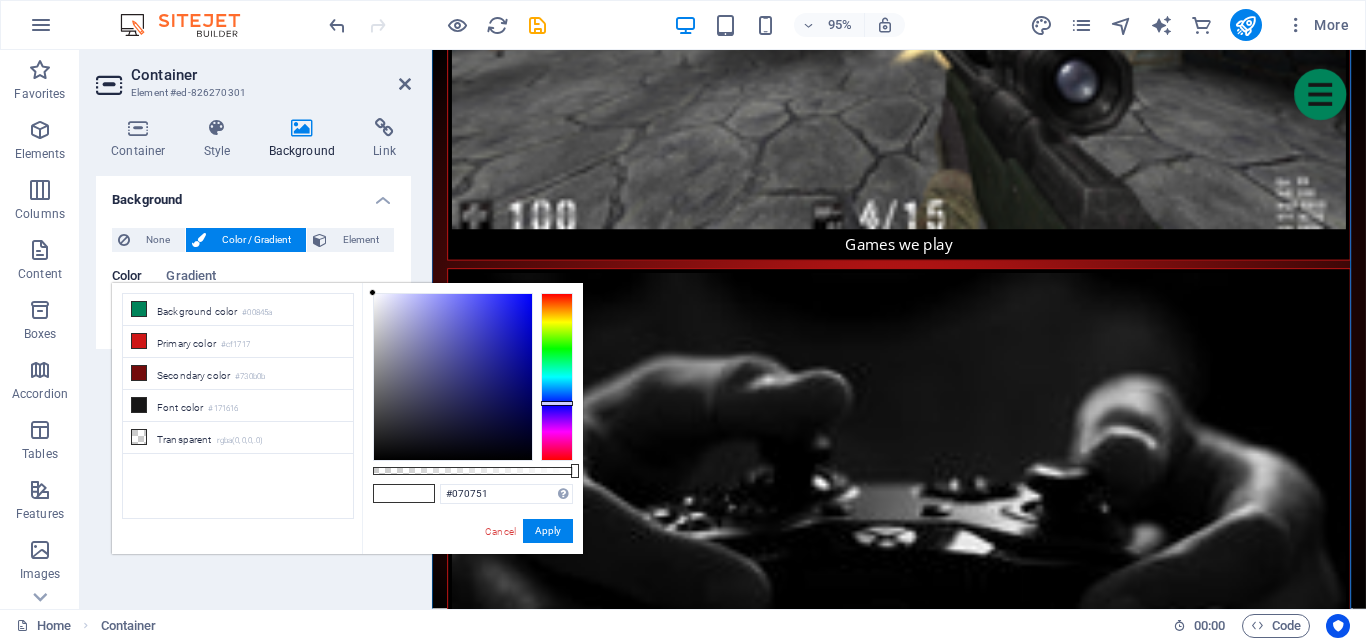 click at bounding box center [453, 377] 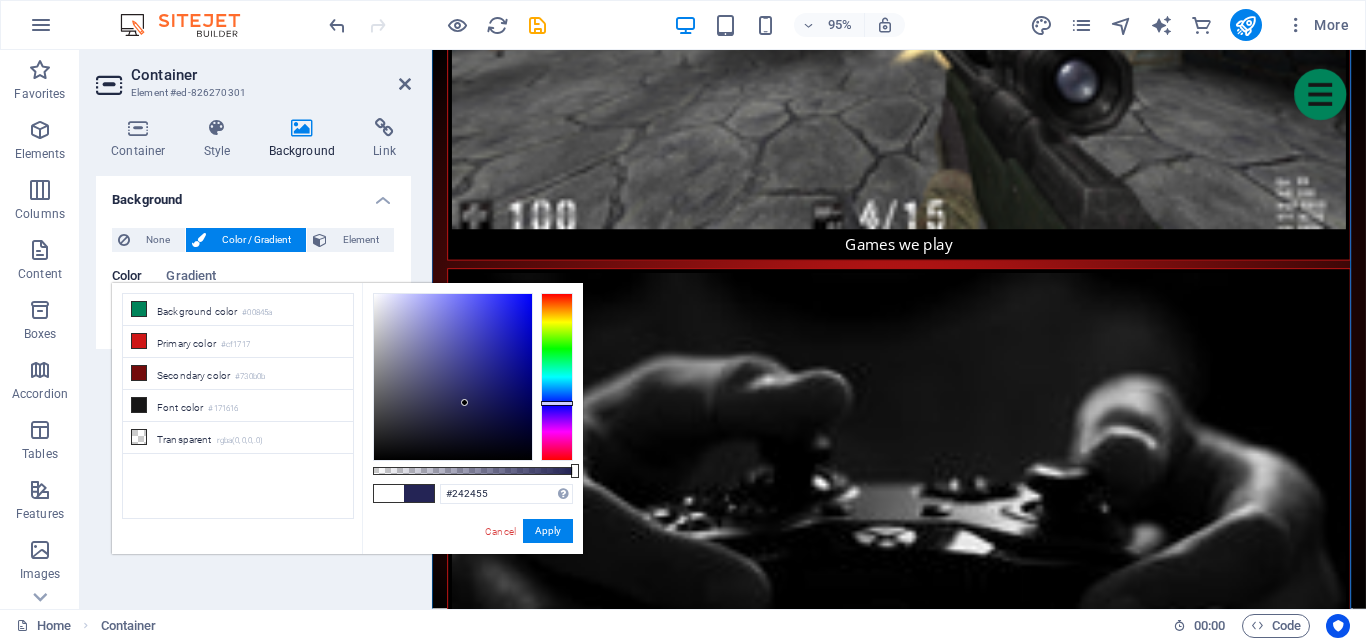 click at bounding box center (453, 377) 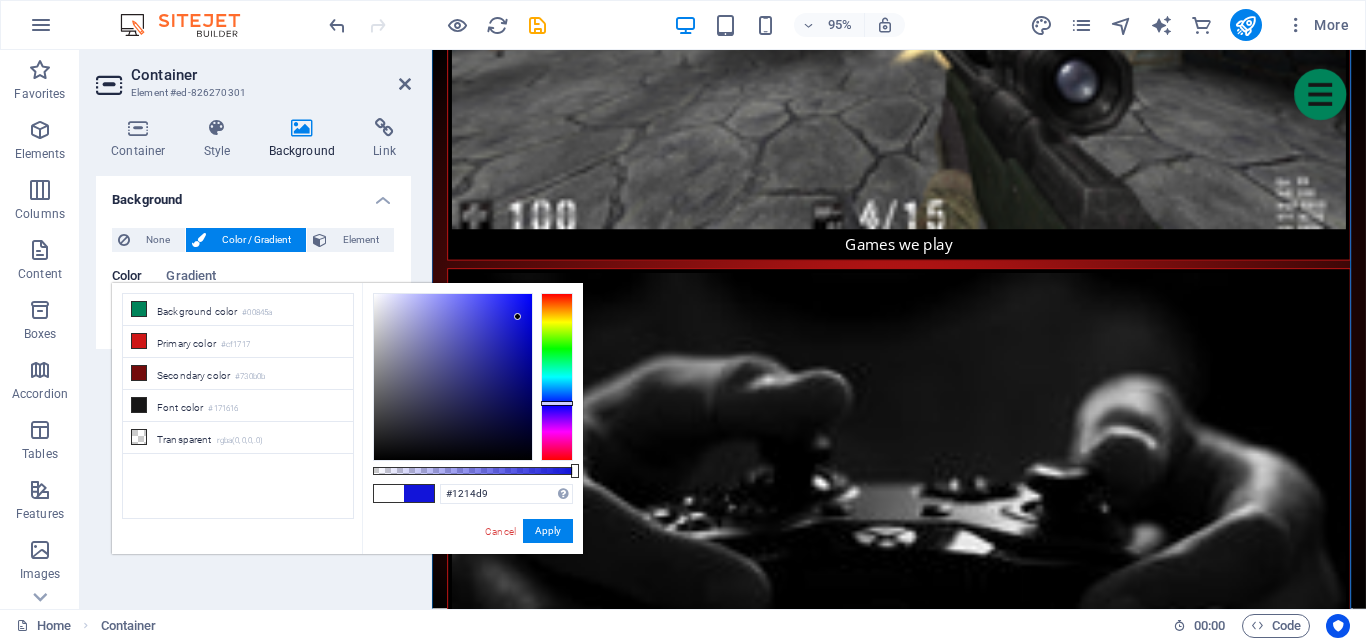 click at bounding box center (453, 377) 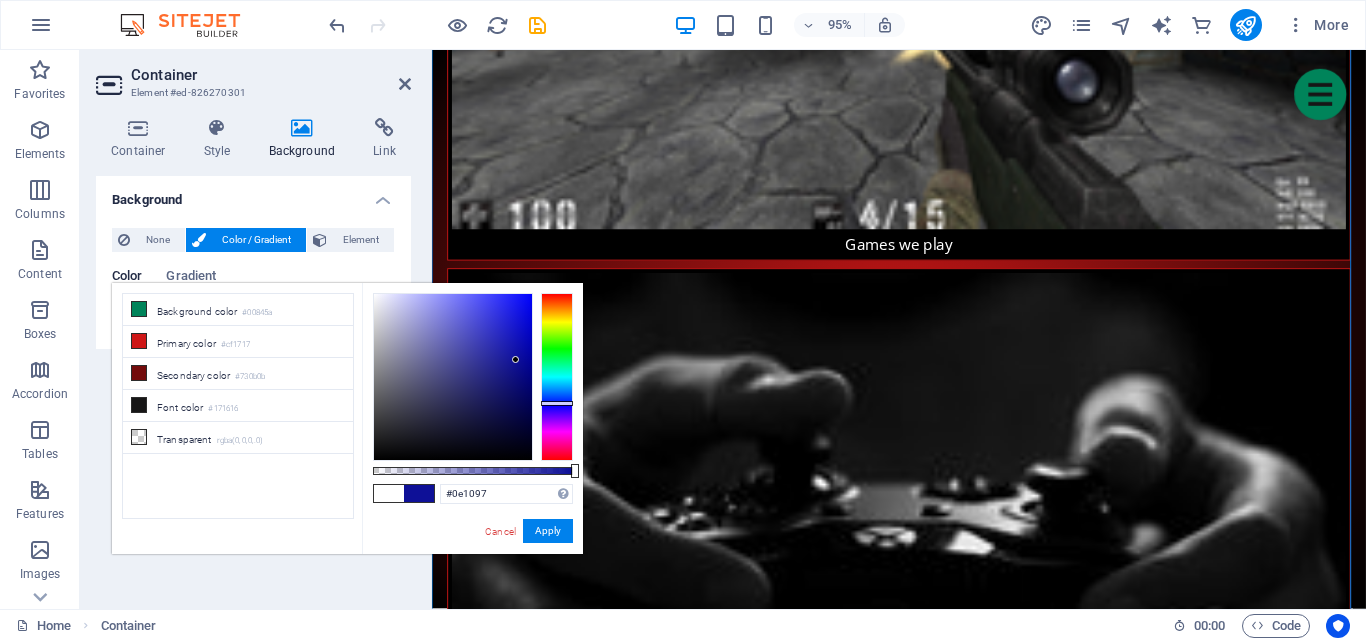 click at bounding box center (453, 377) 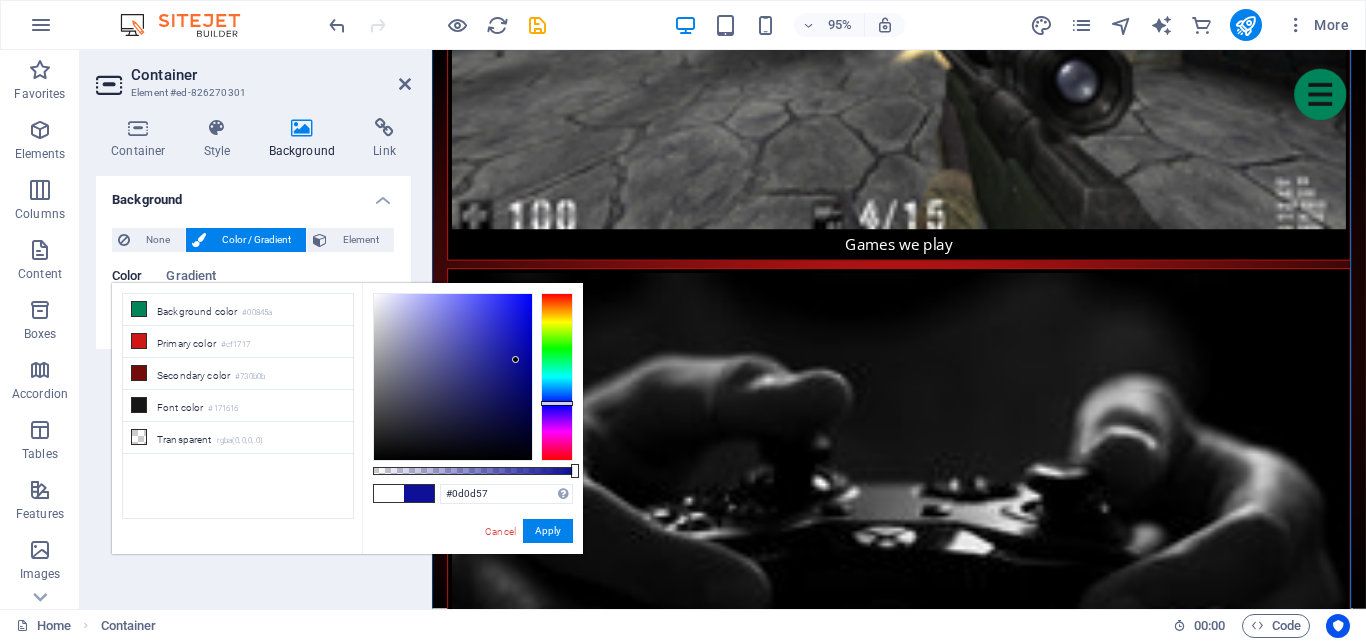click at bounding box center (453, 377) 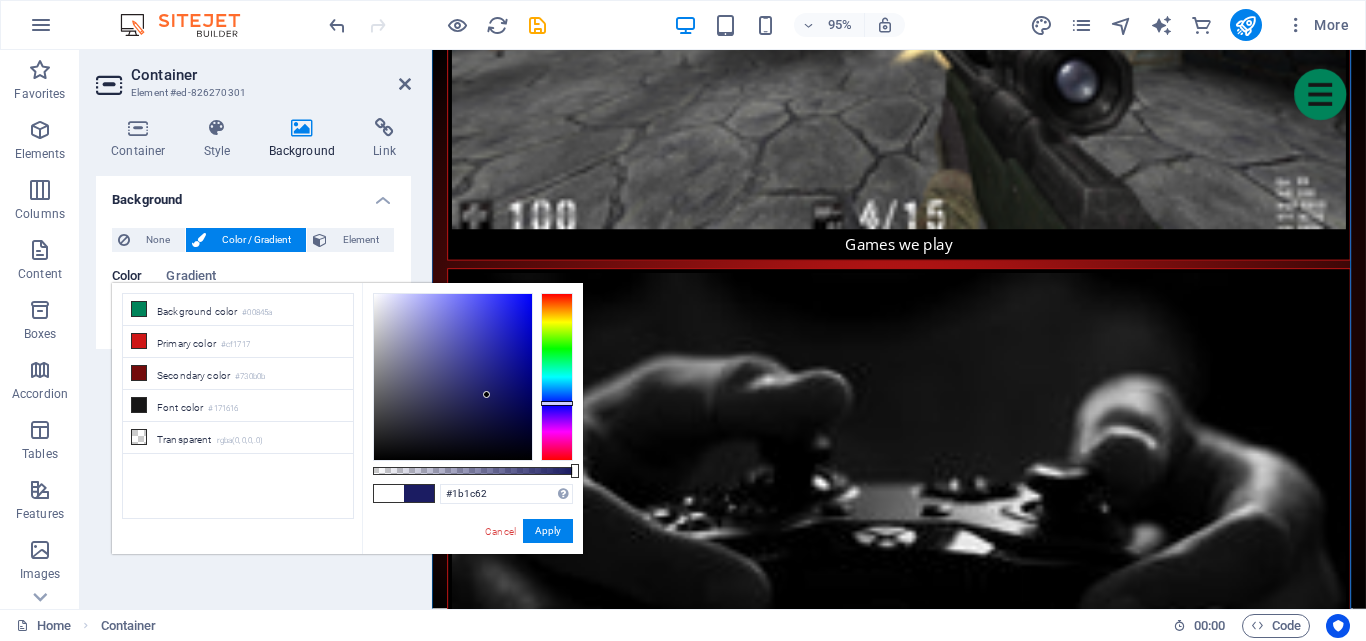 click at bounding box center [453, 377] 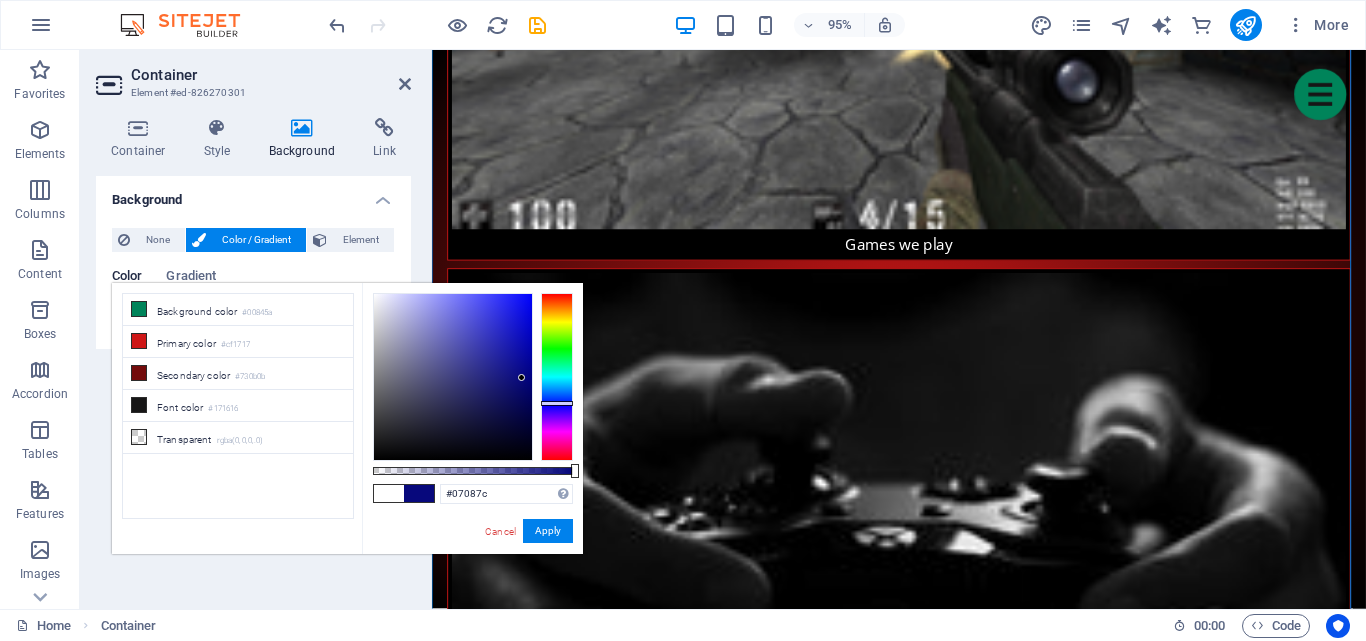 click at bounding box center [453, 377] 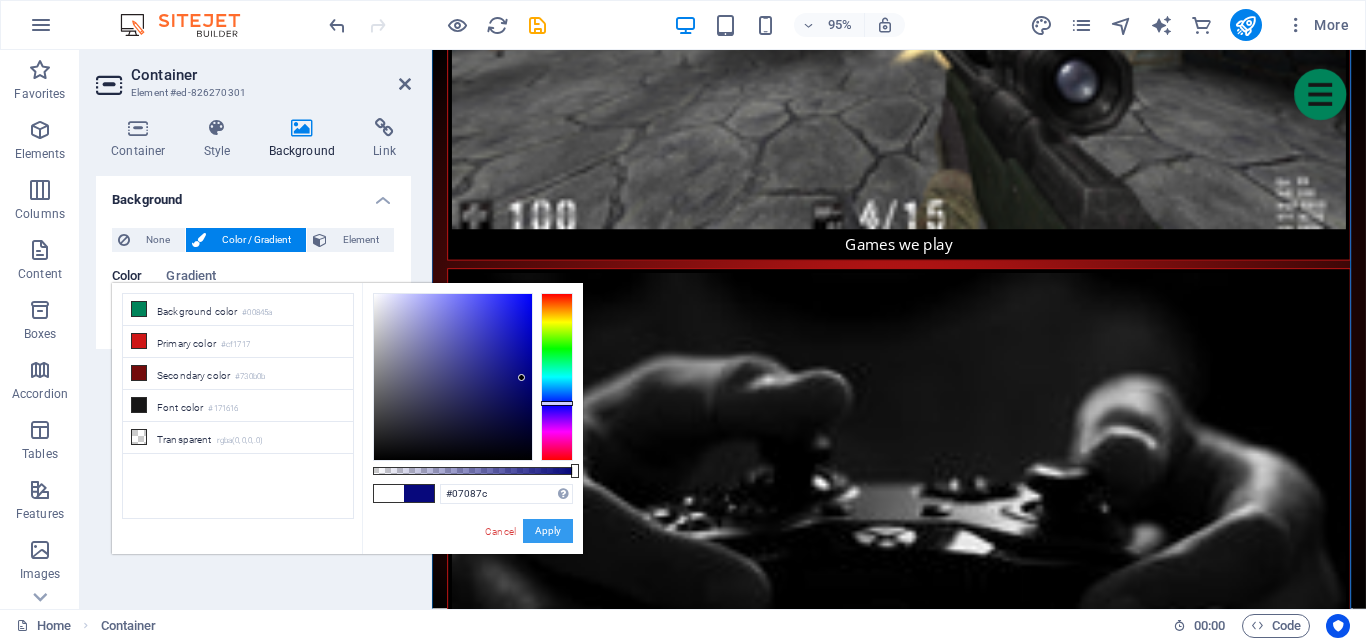 click on "Apply" at bounding box center (548, 531) 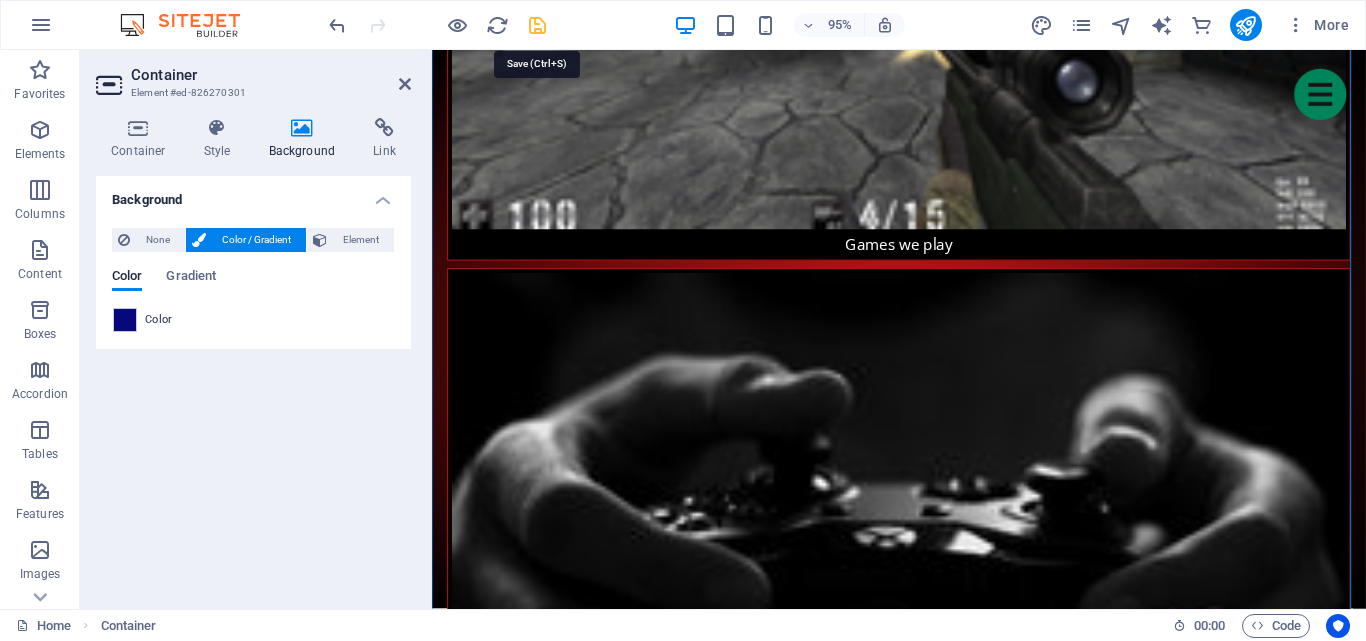 click at bounding box center (537, 25) 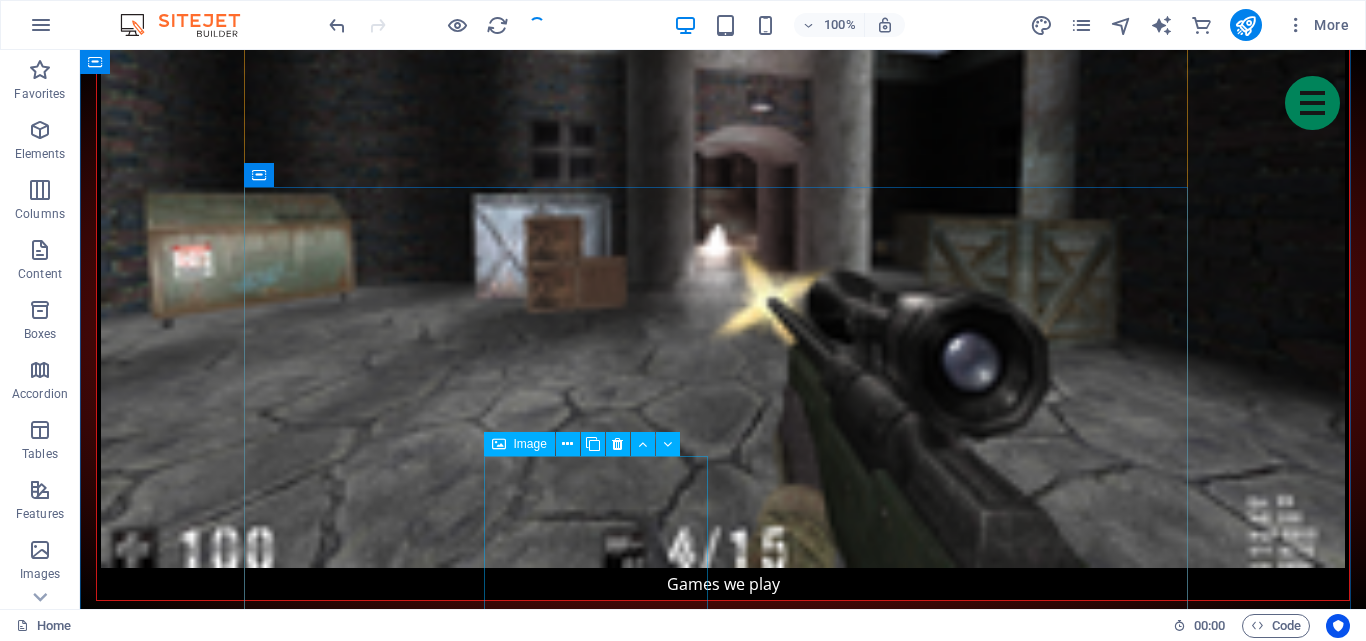 scroll, scrollTop: 2800, scrollLeft: 0, axis: vertical 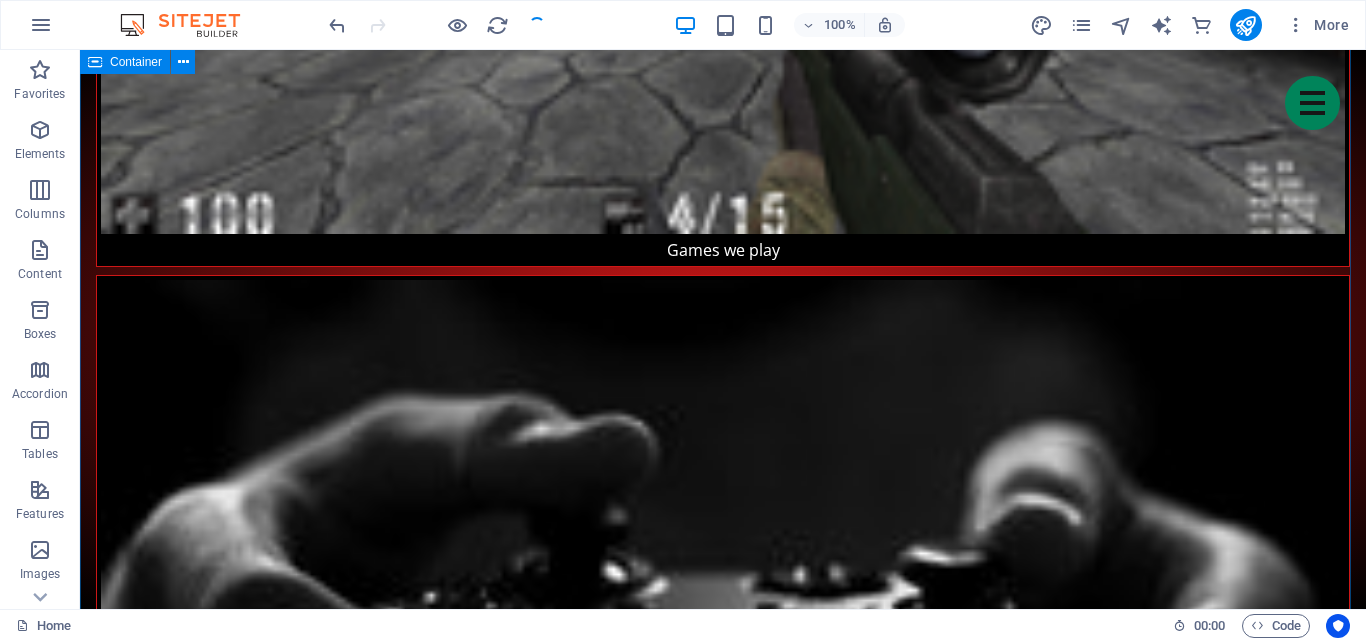 click on "our activities Show all Strategy Shooter MMO Sports Categories are classes on the image element. Each category starts with filter-. Trigger buttons are linked with #category Sea Turtle Migration  Monitoring Cetaceans Monitoring Coral Habitat Sea Turtle Conservation Whale Shark Conservation  MMO #1 Environmental Education MMO #3 MMO #4 MMO #5 Sports #1 Sports #2" at bounding box center [723, 14079] 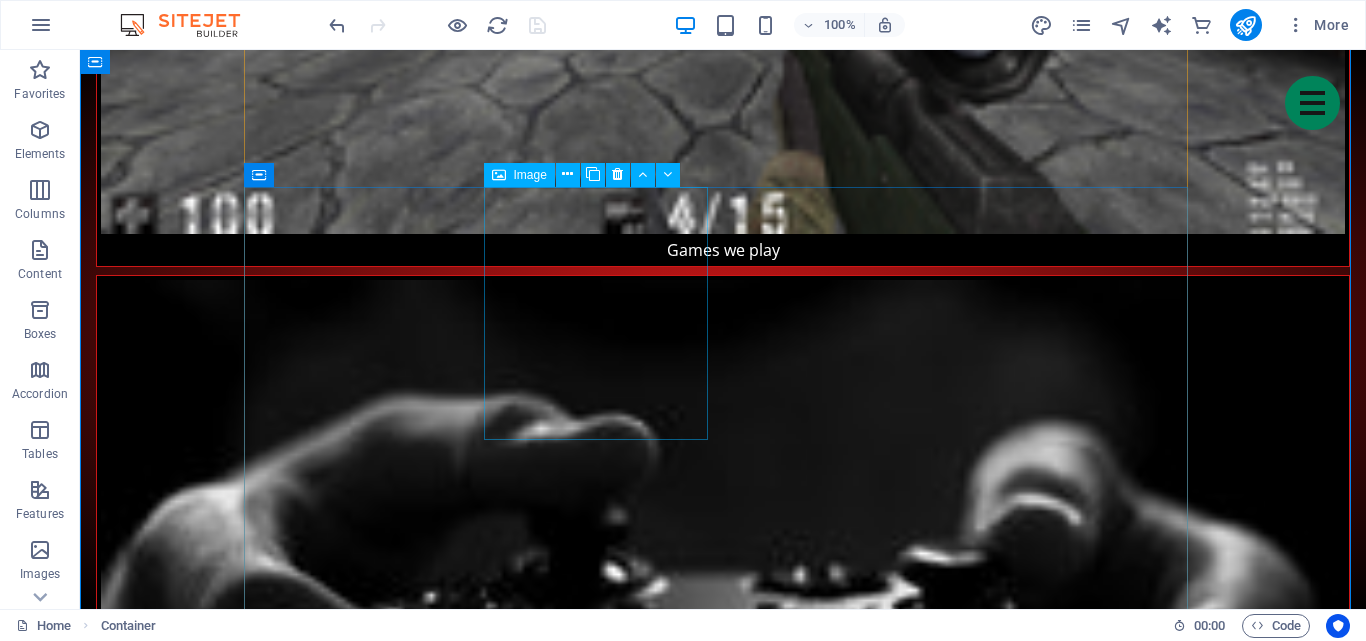 click on "Monitoring Cetaceans" at bounding box center (363, 13194) 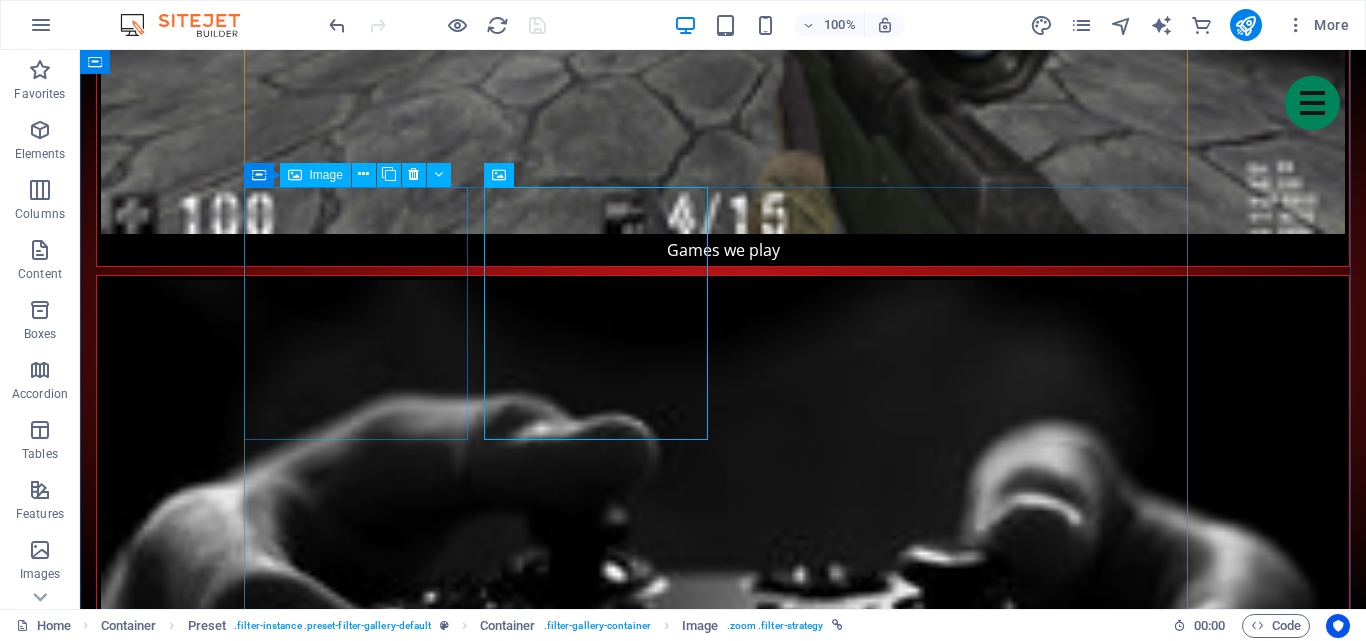 click on "Sea Turtle Migration" at bounding box center (363, 12933) 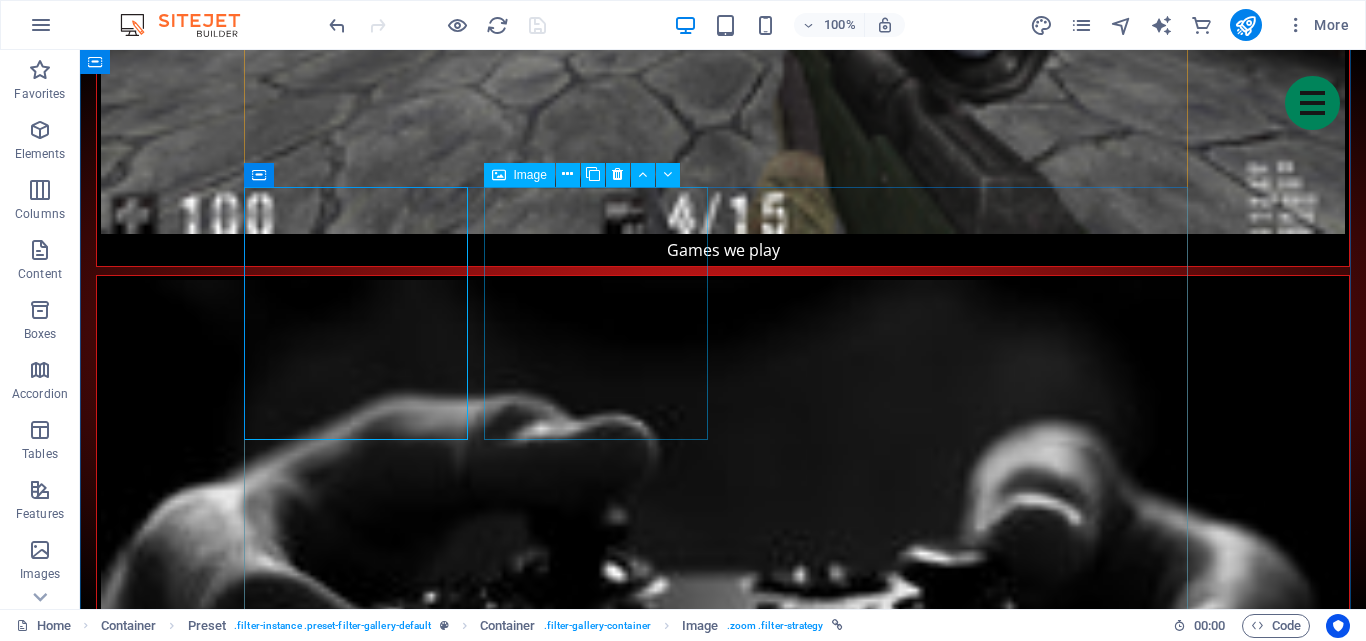 click on "Monitoring Cetaceans" at bounding box center [363, 13194] 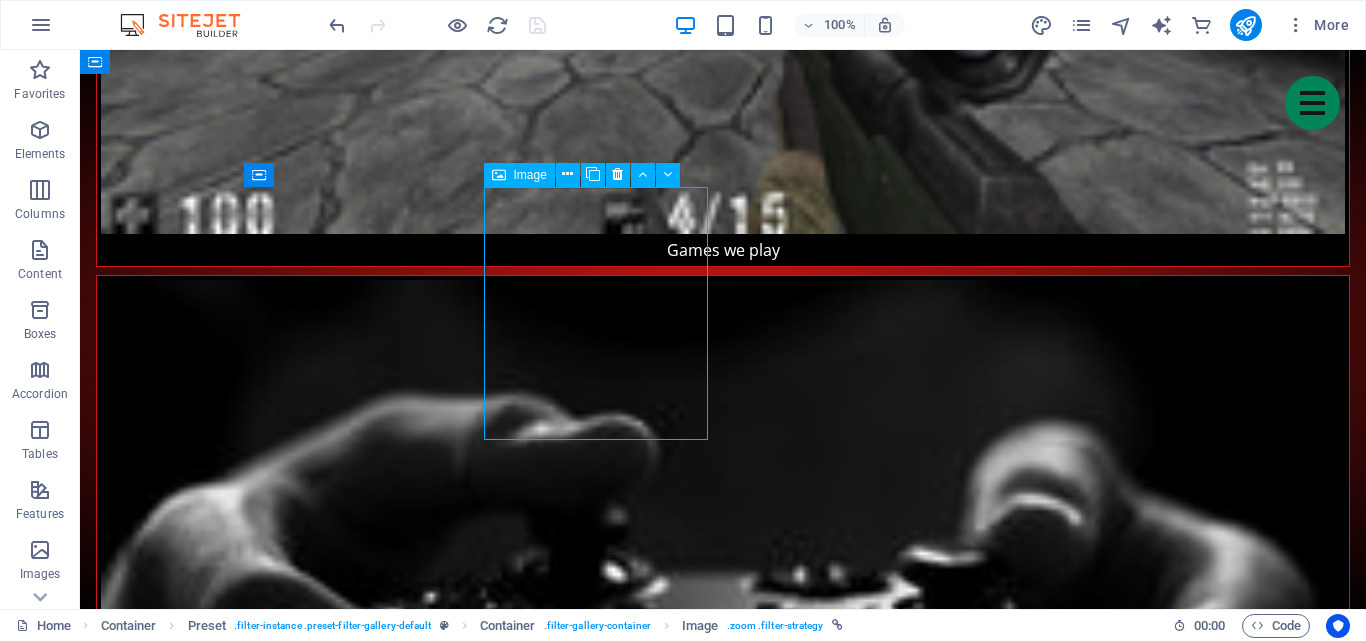 click on "Monitoring Cetaceans" at bounding box center [363, 13194] 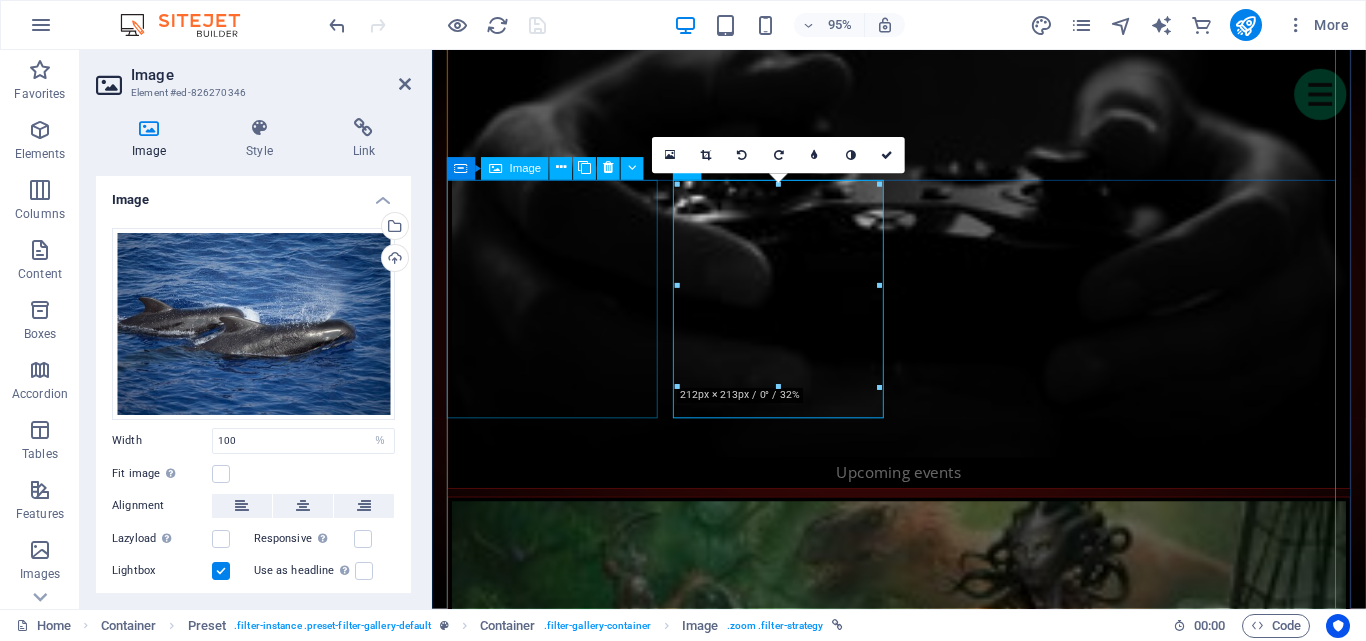 scroll, scrollTop: 2766, scrollLeft: 0, axis: vertical 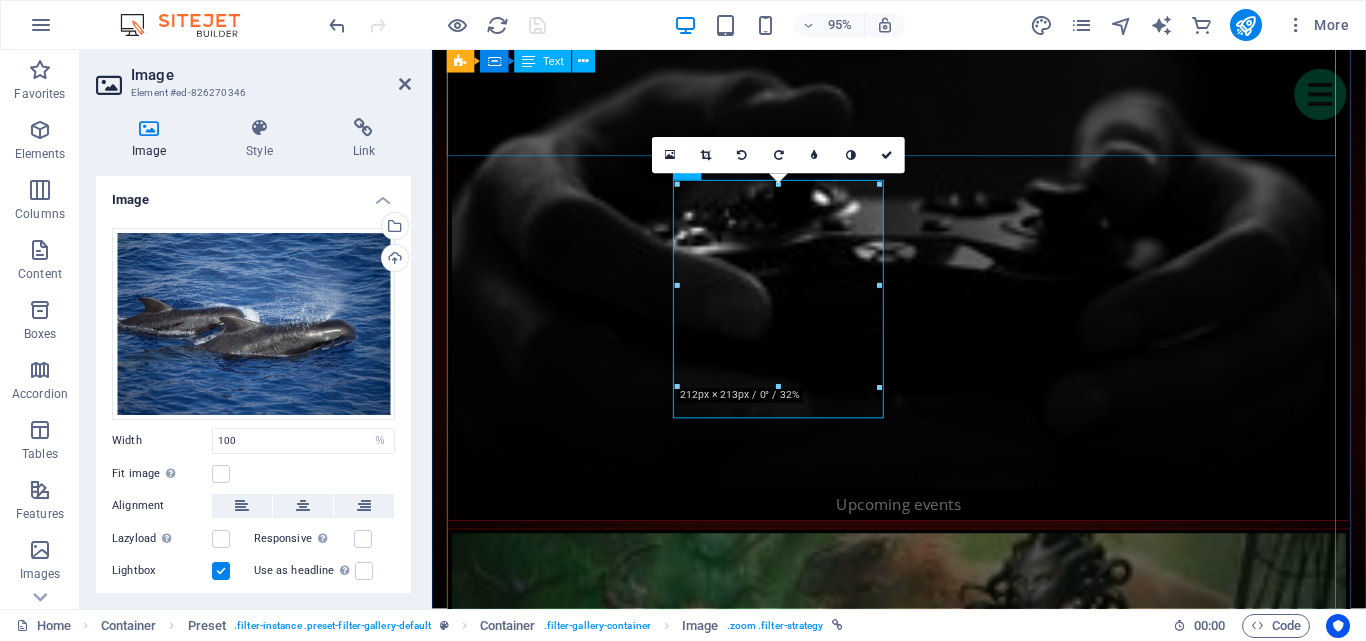click on "Categories are classes on the image element. Each category starts with filter-. Trigger buttons are linked with #category" at bounding box center (924, 11763) 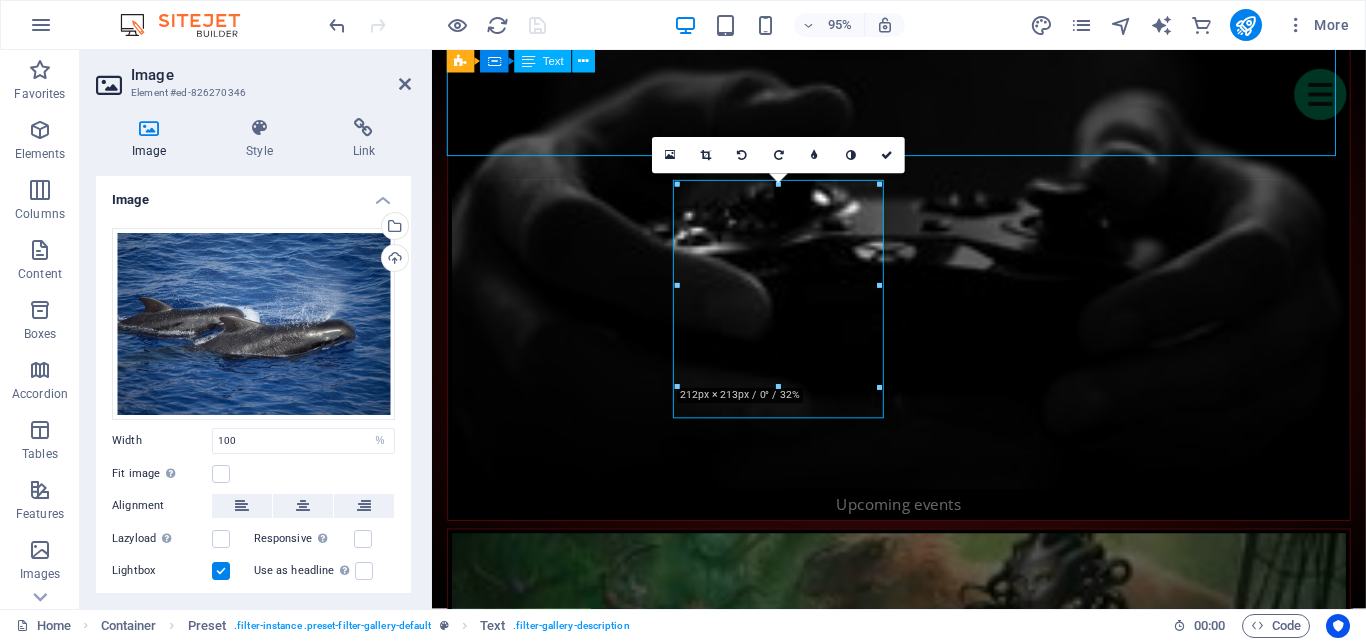 click on "Monitoring Coral Habitat" at bounding box center [564, 12492] 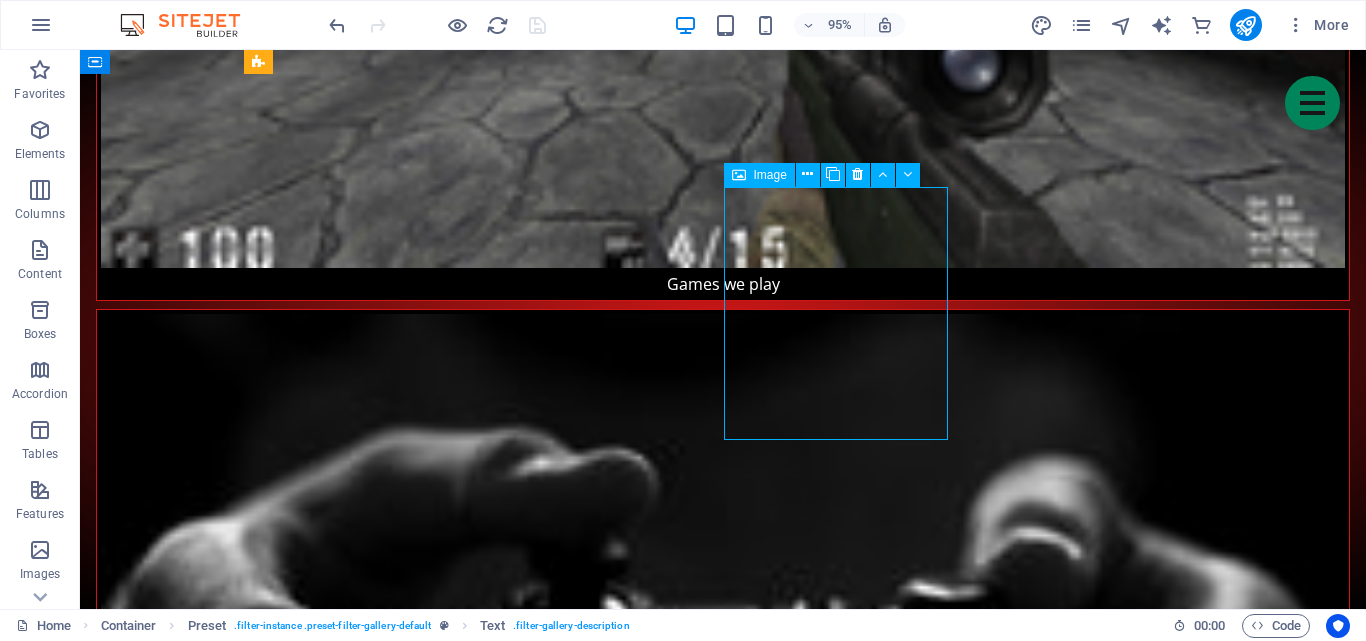 scroll, scrollTop: 2800, scrollLeft: 0, axis: vertical 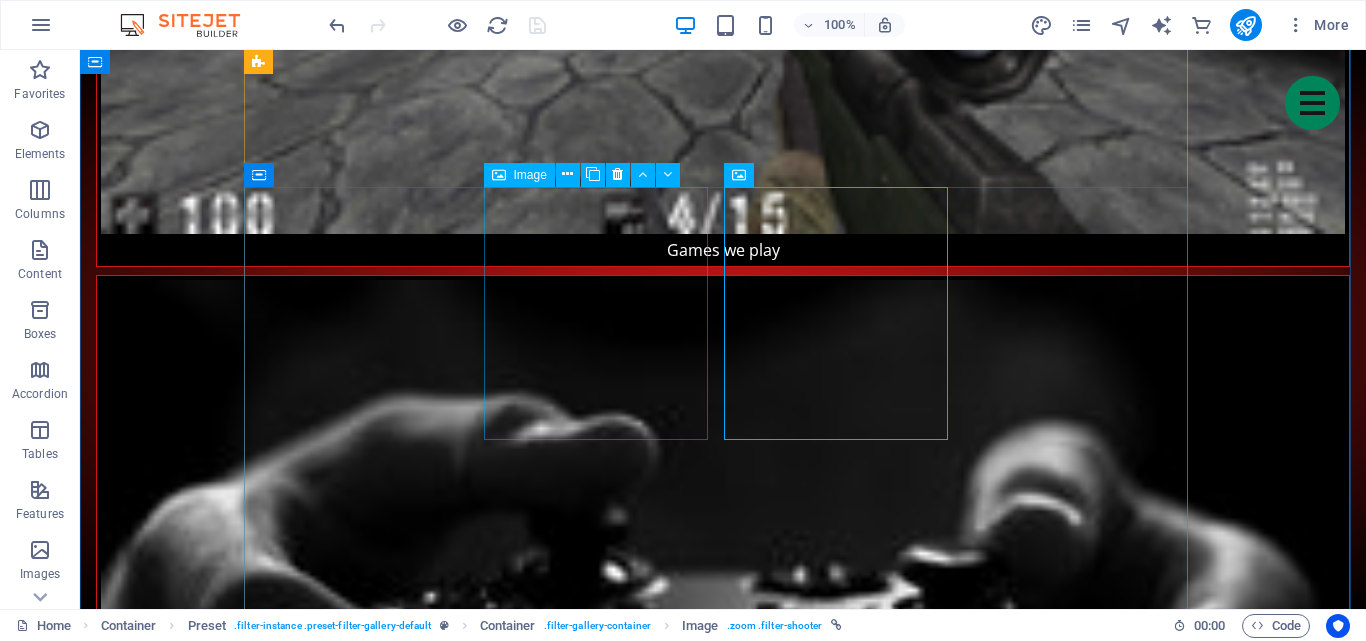 click on "Monitoring Cetaceans" at bounding box center [363, 13194] 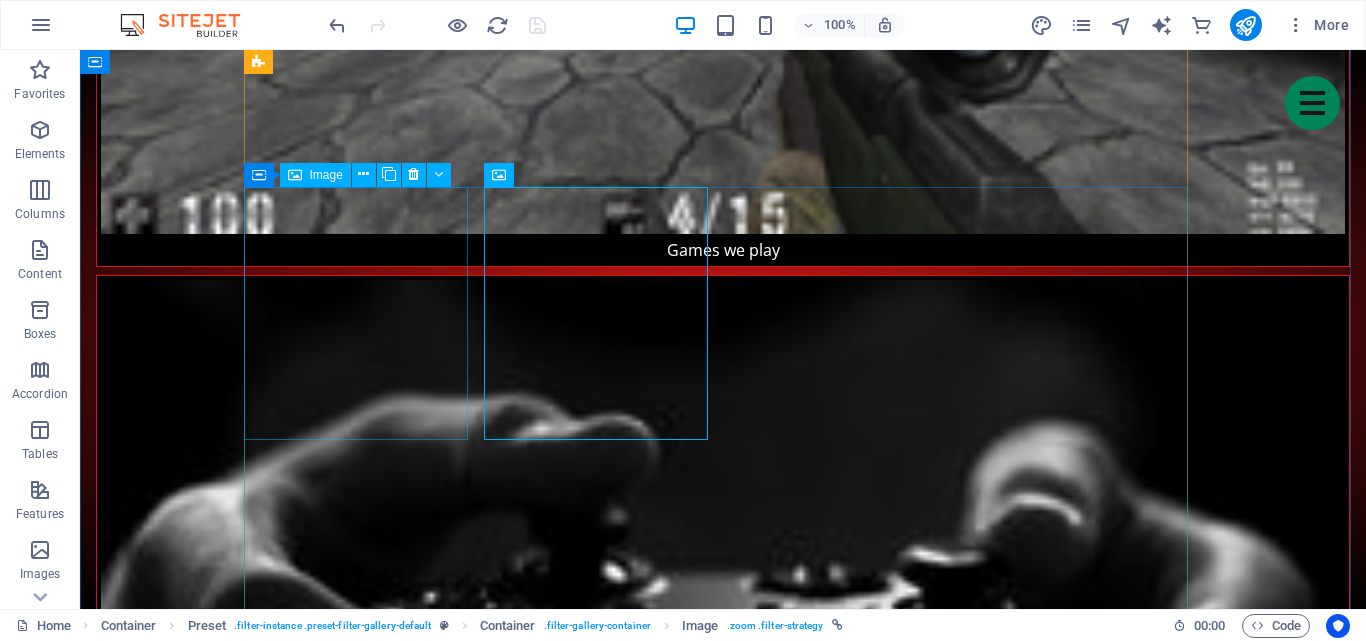 click on "Sea Turtle Migration" at bounding box center [363, 12933] 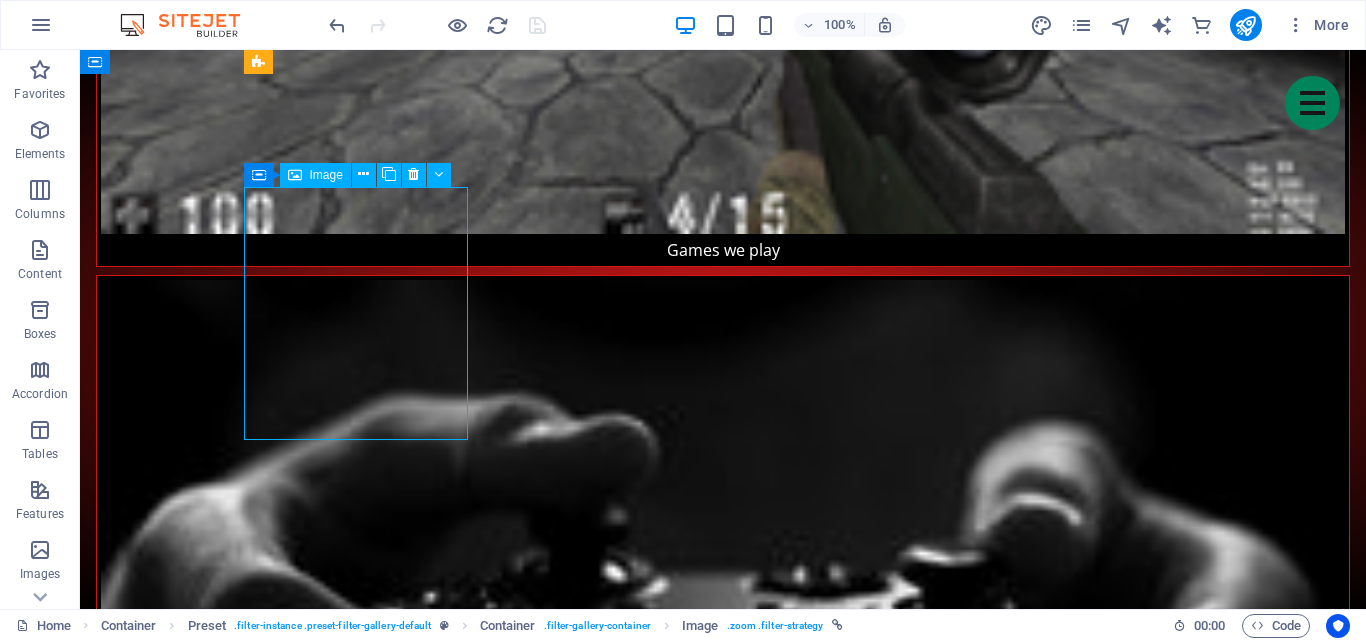 click on "Sea Turtle Migration" at bounding box center [363, 12933] 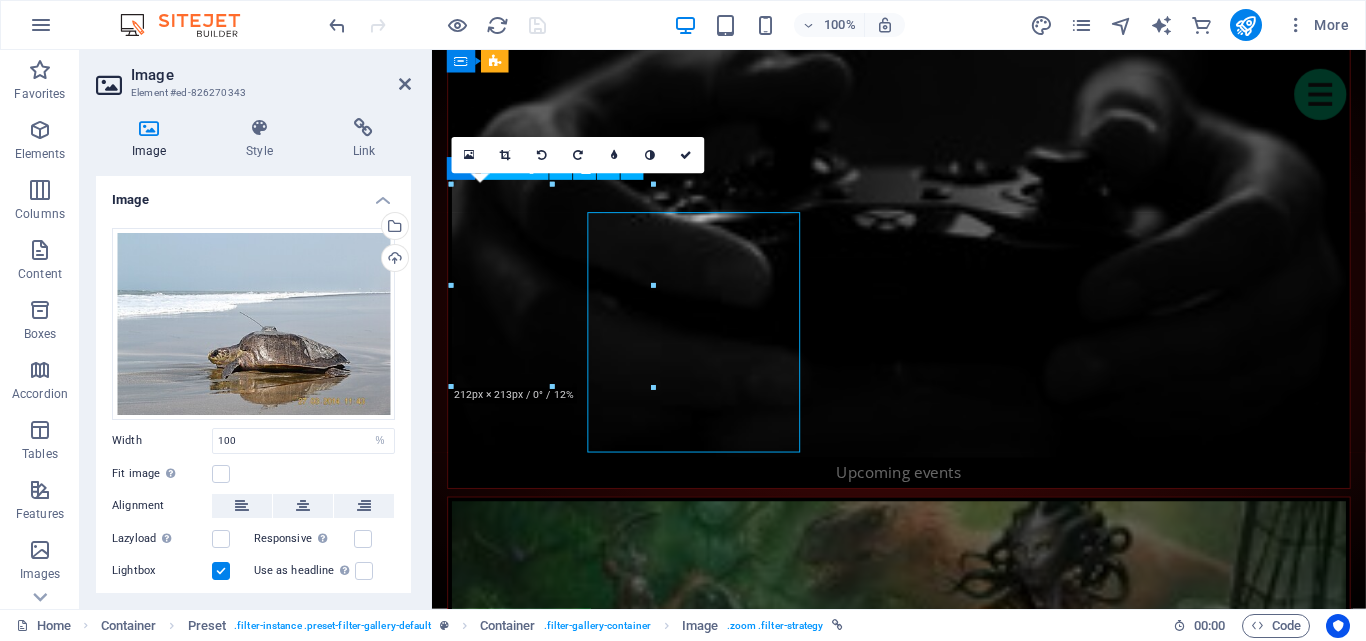 scroll, scrollTop: 2766, scrollLeft: 0, axis: vertical 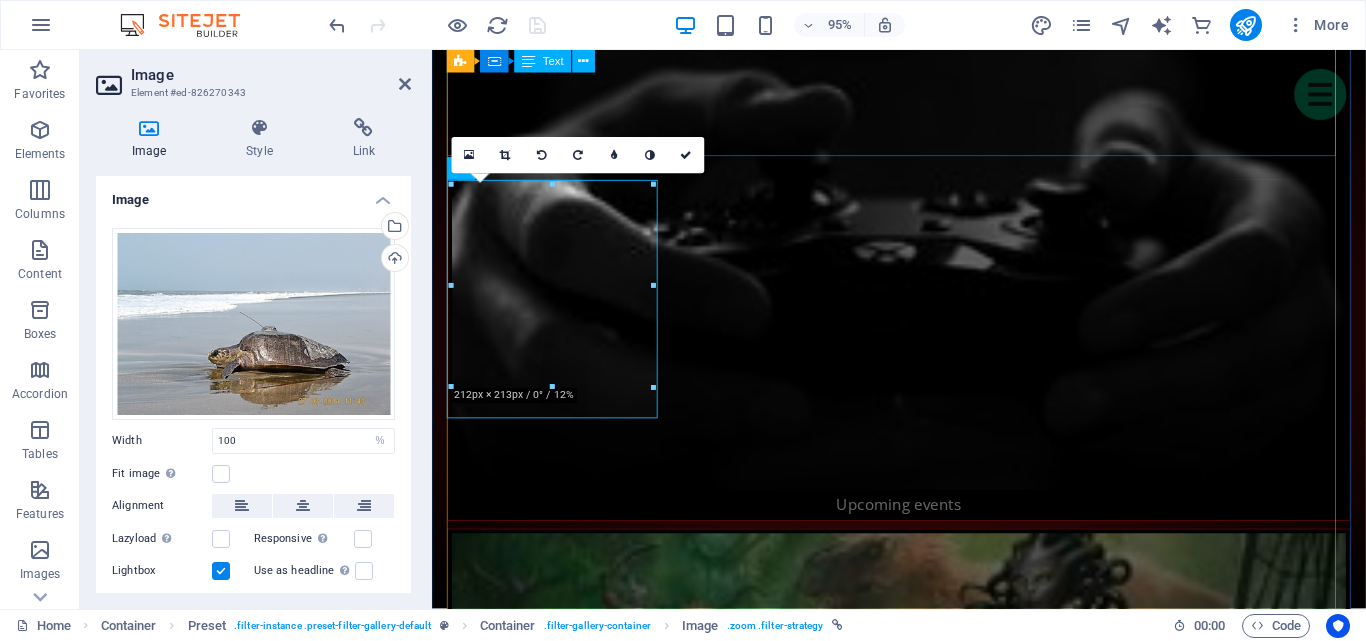 click on "Categories are classes on the image element. Each category starts with filter-. Trigger buttons are linked with #category" at bounding box center (924, 11763) 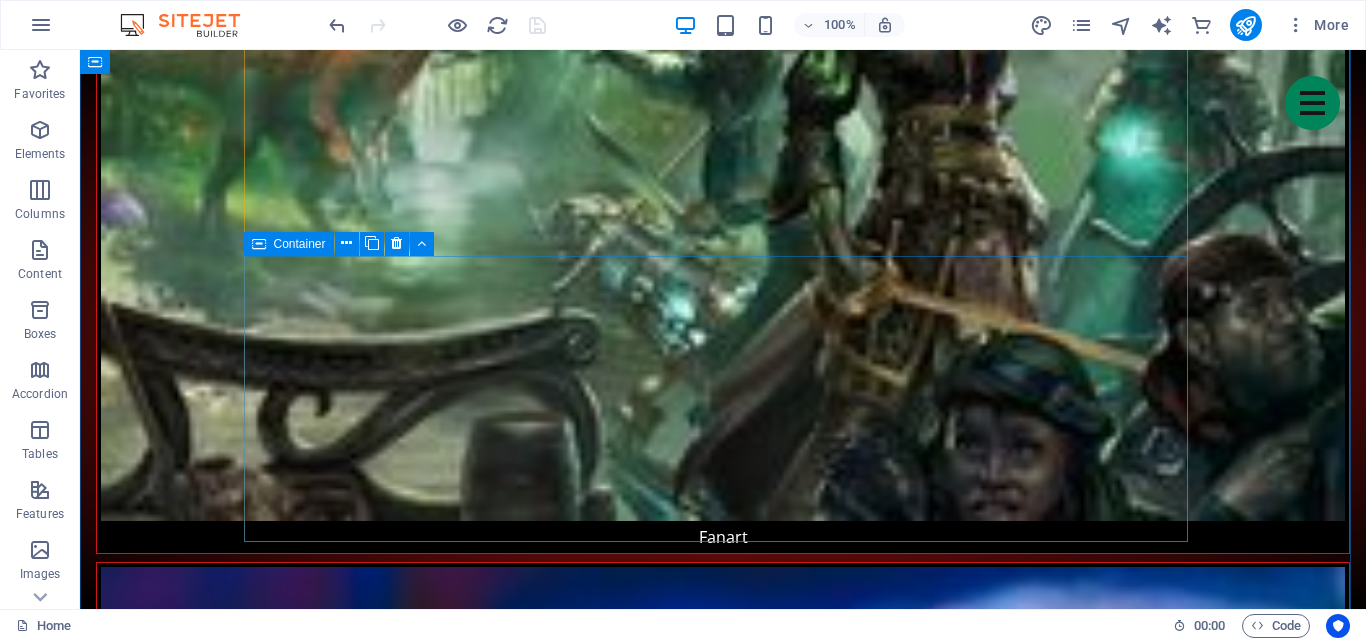 scroll, scrollTop: 4400, scrollLeft: 0, axis: vertical 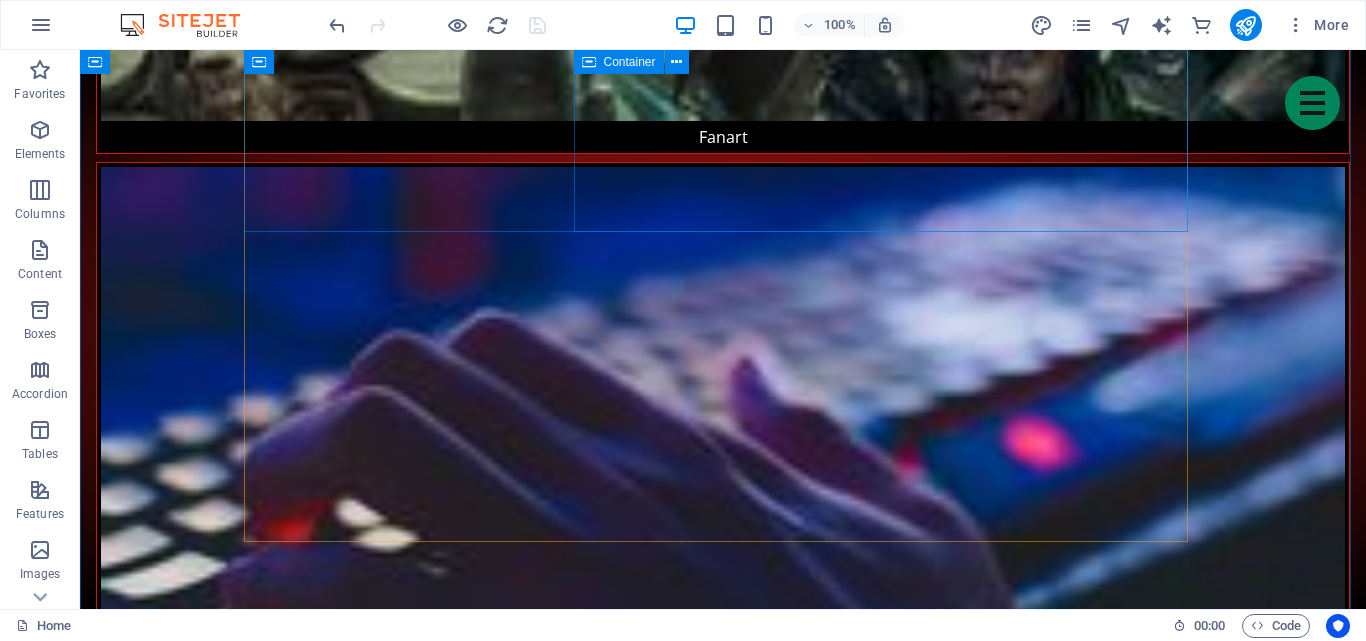 click on "Shooter Tournament Lorem Ipsum is simply dummy text of the printing and typesetting industry. Lorem Ipsum has been the industry's standard dummy text ever since the 1500s, when an unknown printer took a galley of type and scrambled it to make a type specimen book. It has survived not only five centuries Learn more" at bounding box center (743, 15612) 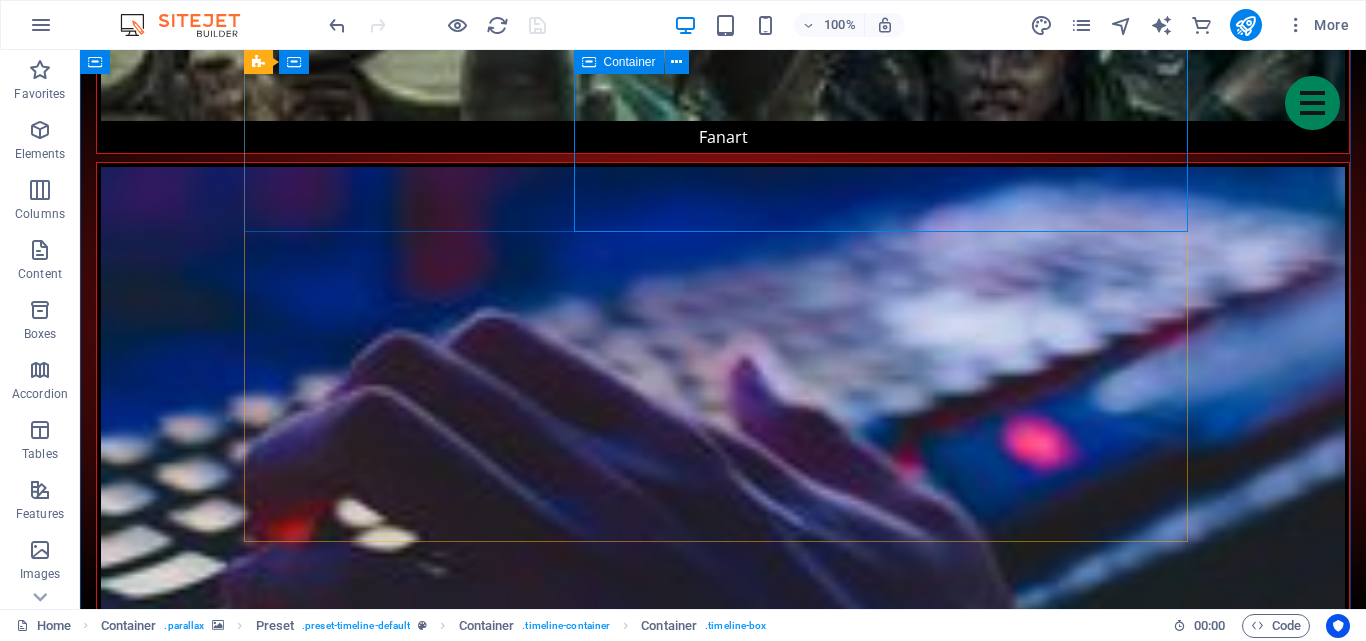 click on "Shooter Tournament Lorem Ipsum is simply dummy text of the printing and typesetting industry. Lorem Ipsum has been the industry's standard dummy text ever since the 1500s, when an unknown printer took a galley of type and scrambled it to make a type specimen book. It has survived not only five centuries Learn more" at bounding box center [743, 15612] 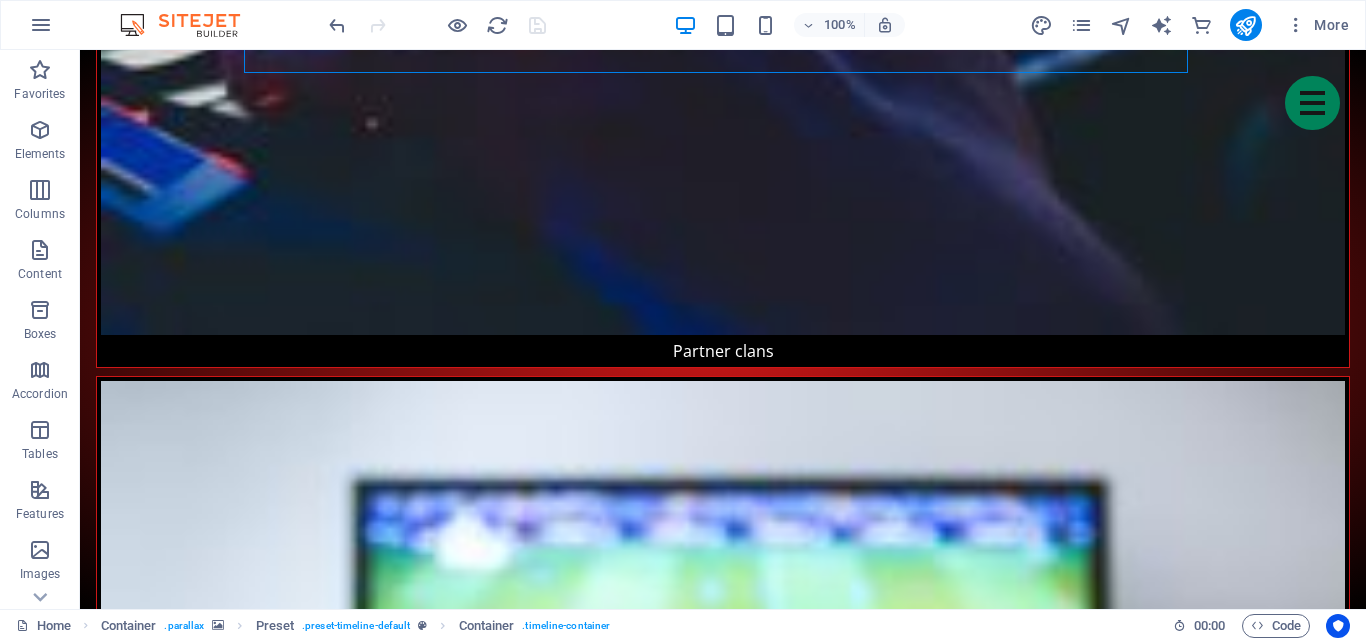 scroll, scrollTop: 4958, scrollLeft: 0, axis: vertical 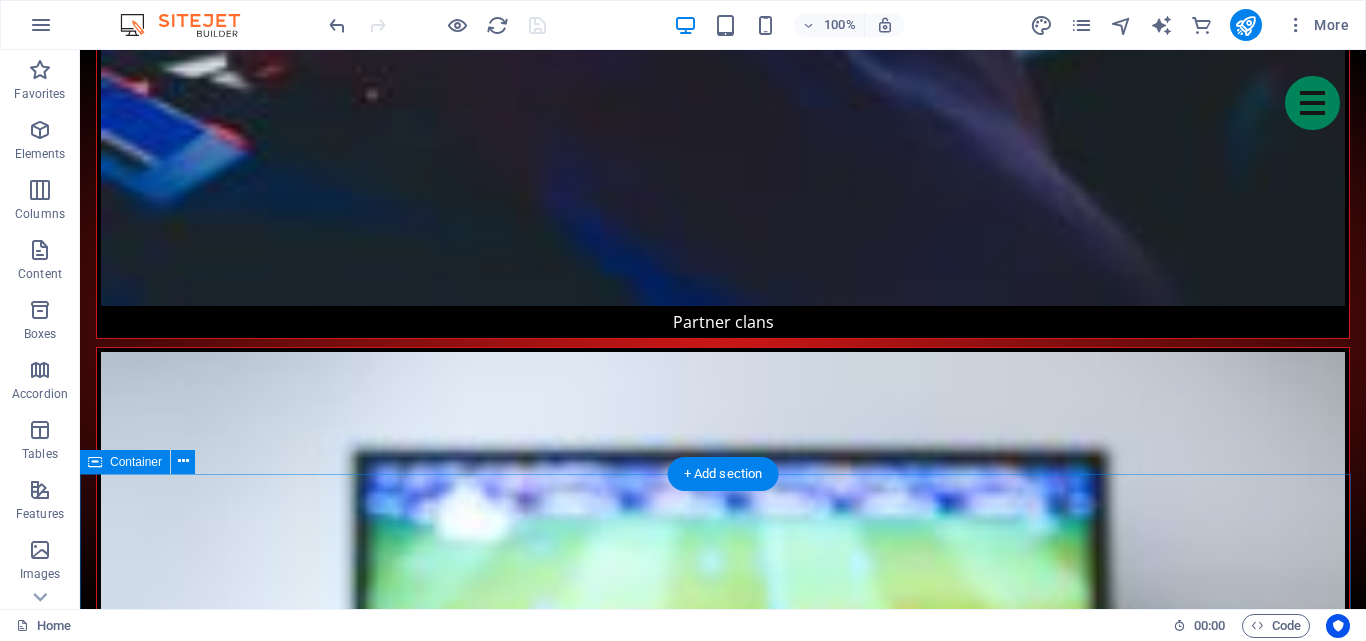 click on "Fanart Lorem Ipsum is simply dummy text of the printing and typesetting industry. Lorem Ipsum has been the industry's standard dummy text ever since the 1500s, when an unknown printer took a galley of type and scrambled it to make a type specimen book. It has survived not only five centuries." at bounding box center (723, 16914) 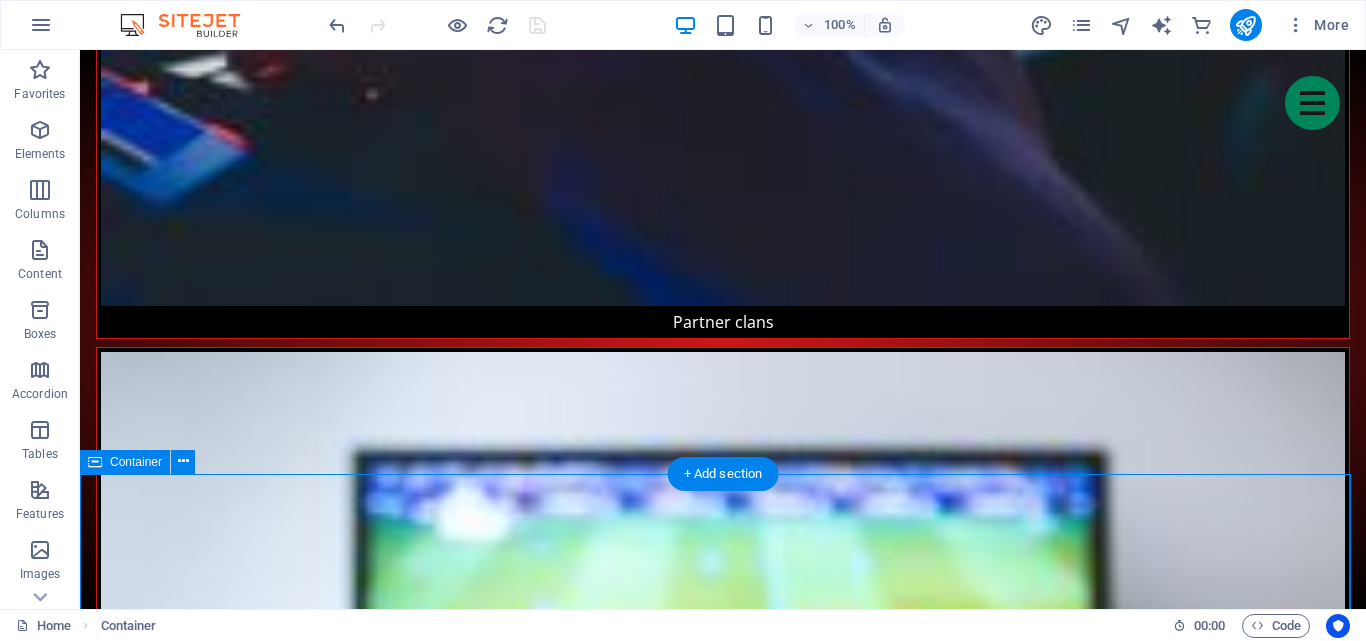 click on "Fanart Lorem Ipsum is simply dummy text of the printing and typesetting industry. Lorem Ipsum has been the industry's standard dummy text ever since the 1500s, when an unknown printer took a galley of type and scrambled it to make a type specimen book. It has survived not only five centuries." at bounding box center [723, 16914] 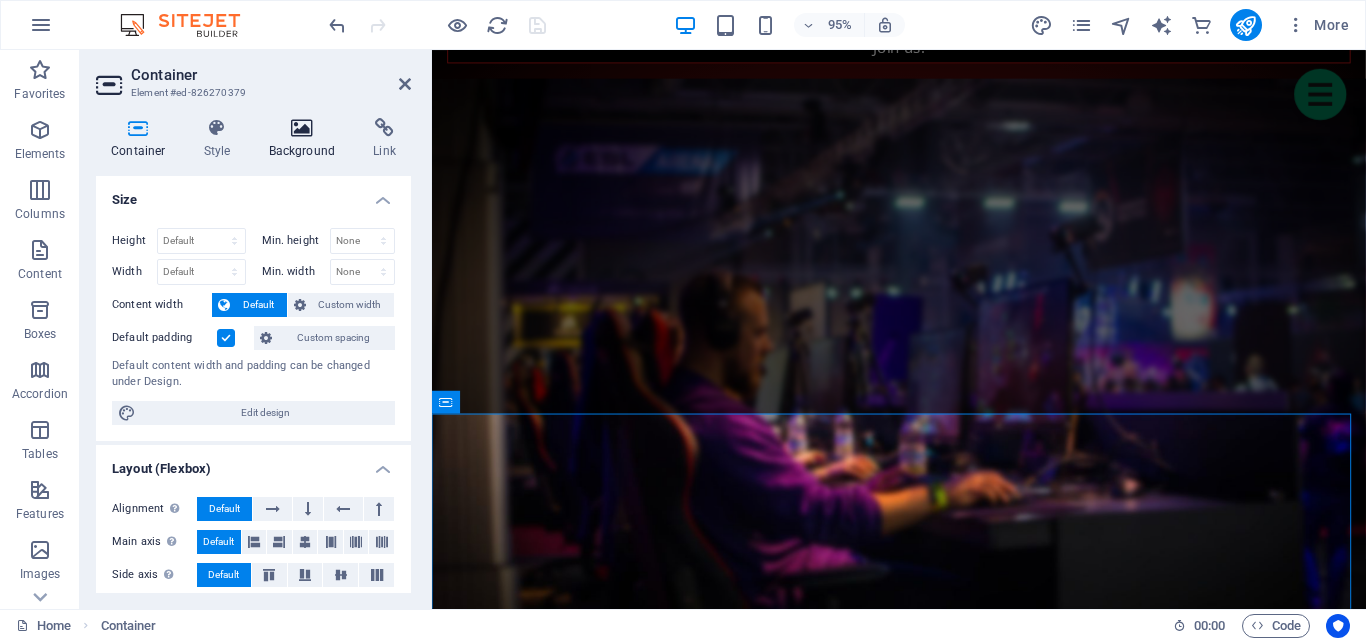 click at bounding box center (302, 128) 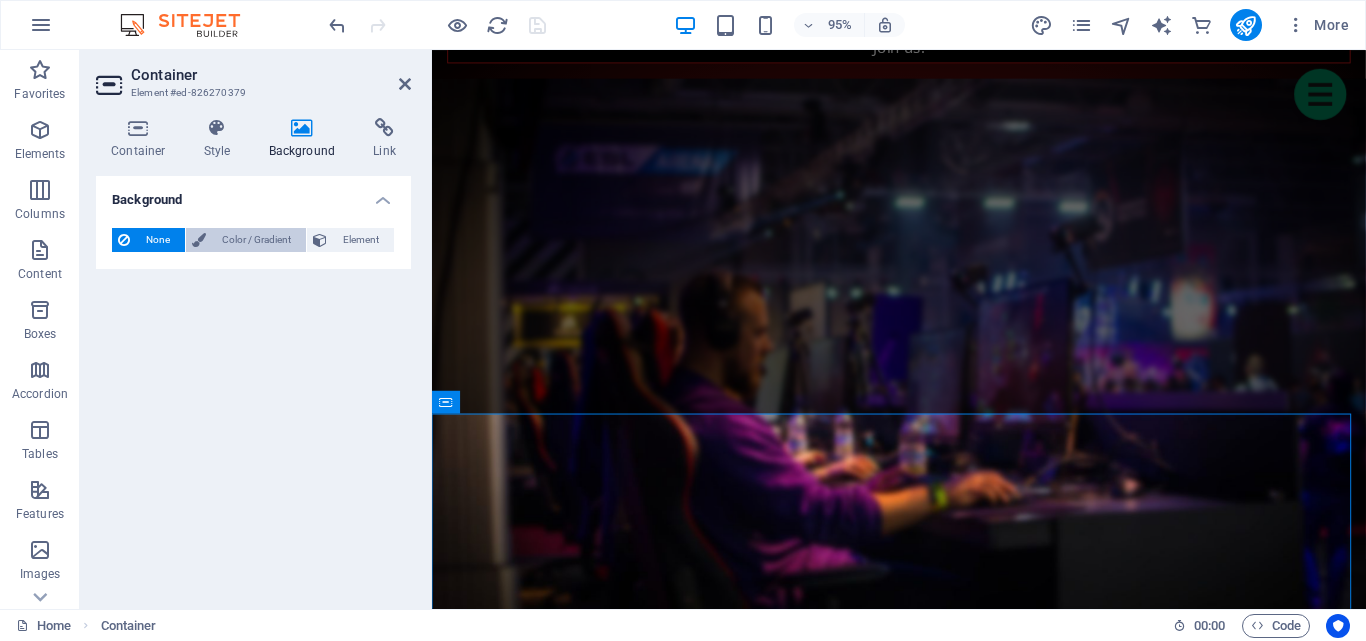 click on "Color / Gradient" at bounding box center (256, 240) 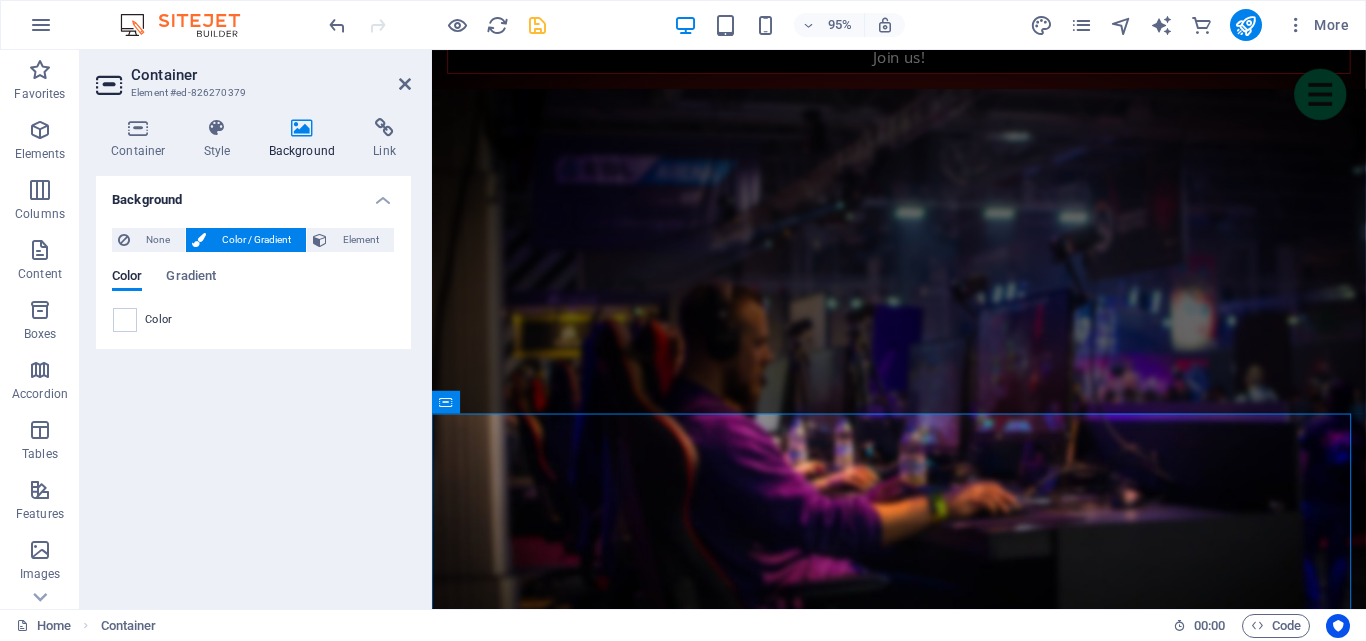 click on "Color" at bounding box center (159, 320) 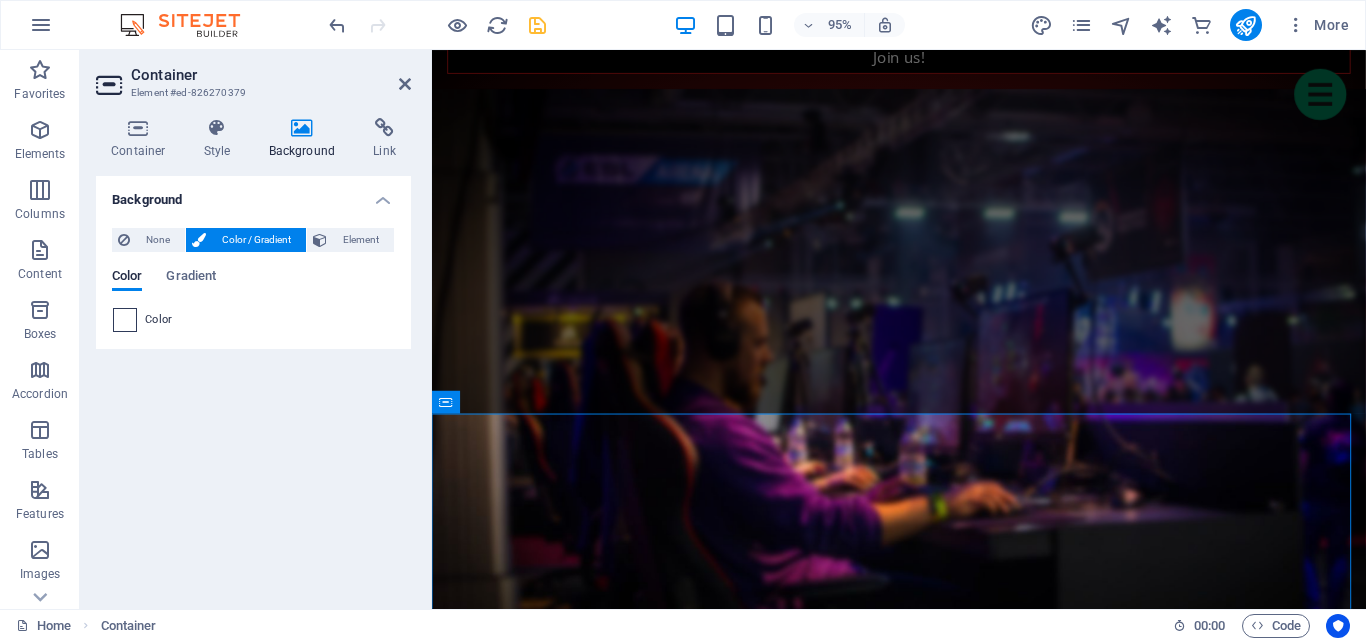 click at bounding box center (125, 320) 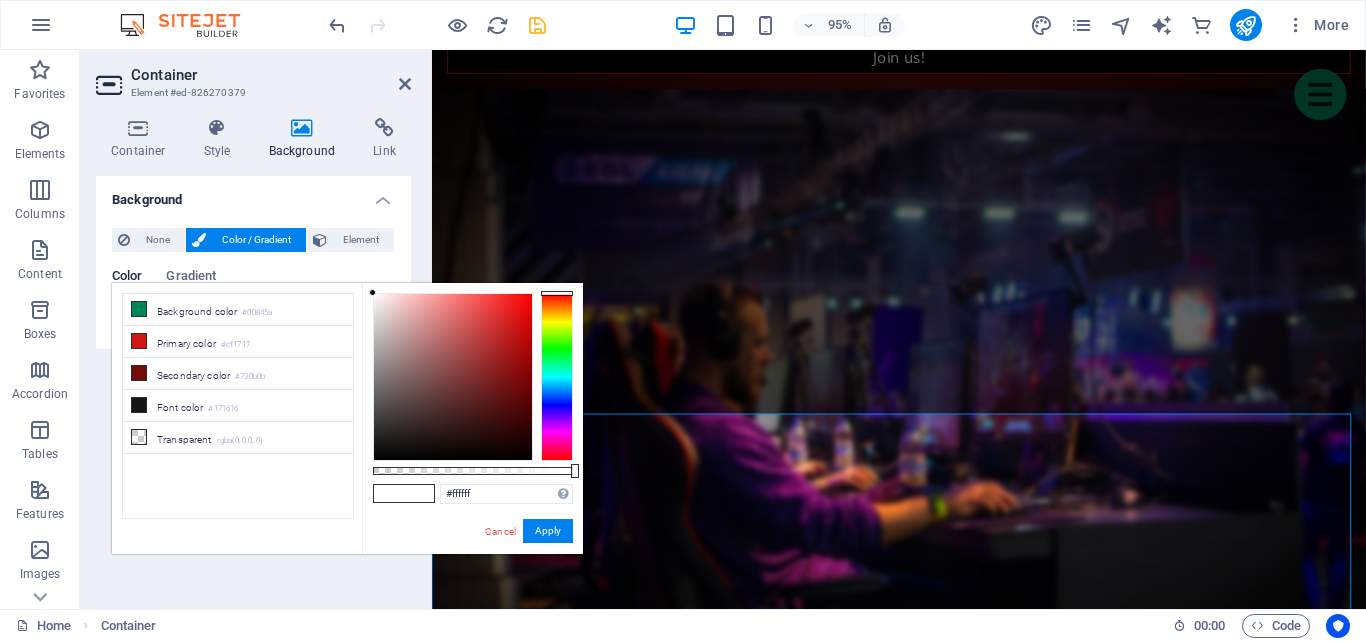 click at bounding box center [557, 377] 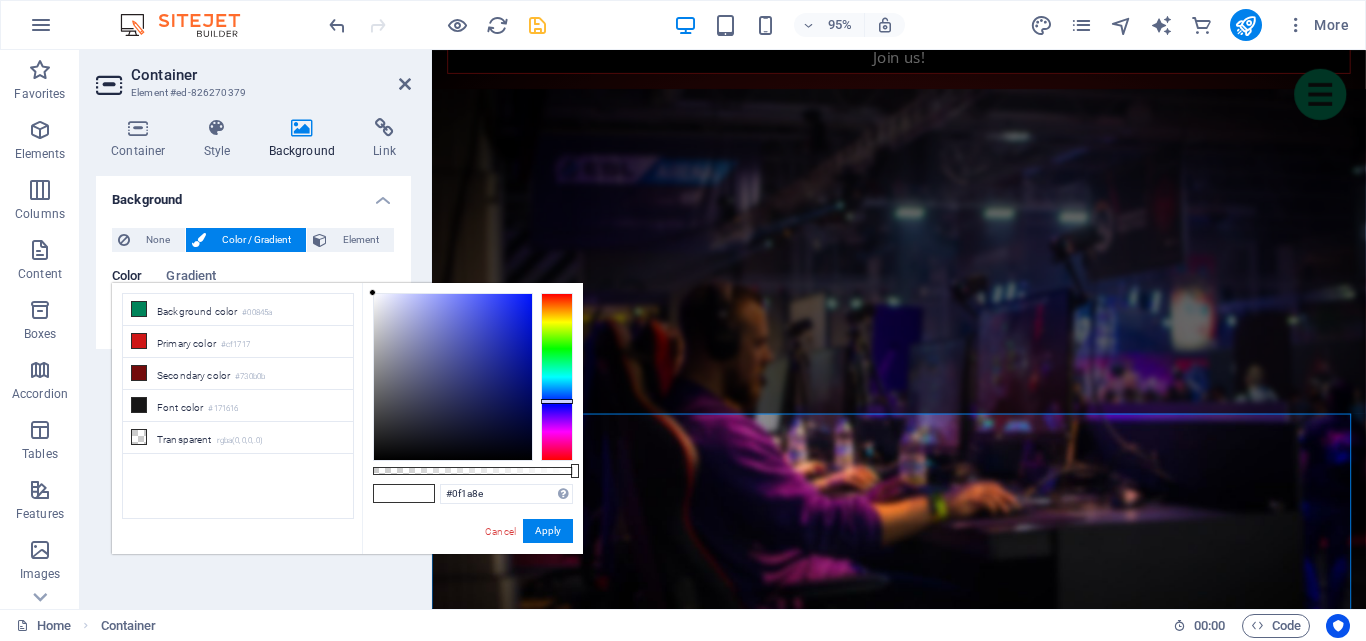 click at bounding box center (453, 377) 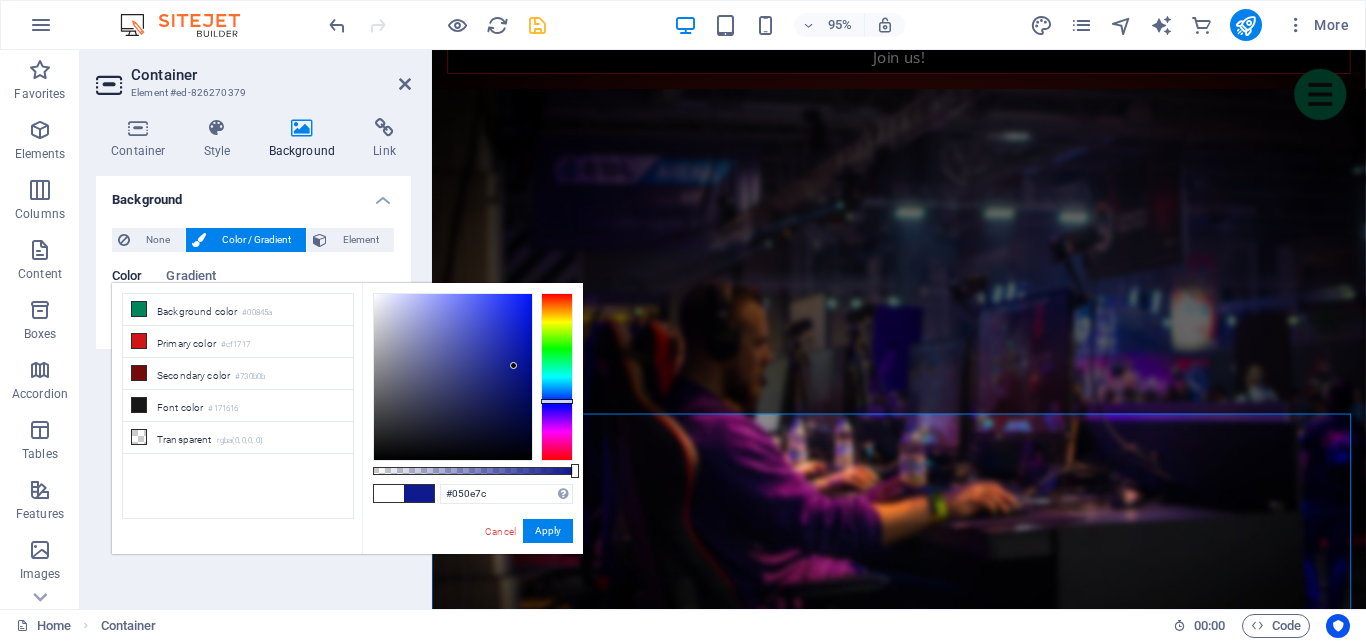 click at bounding box center (453, 377) 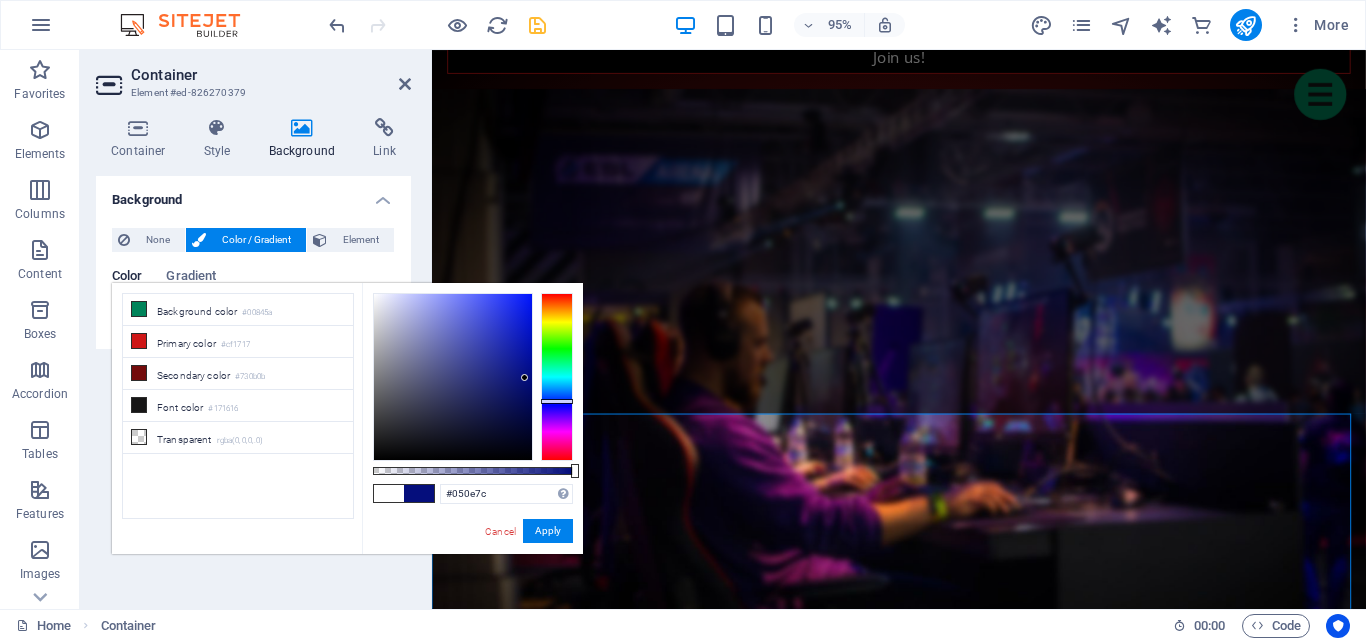 type on "#030a55" 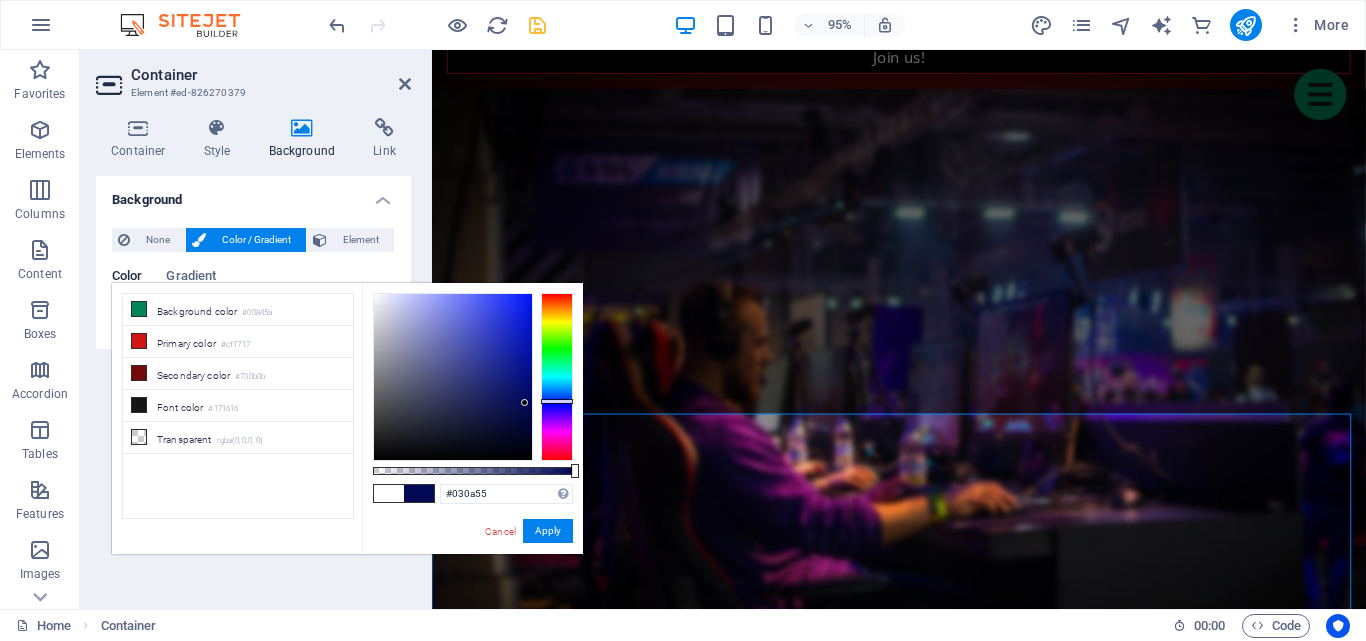 click at bounding box center [453, 377] 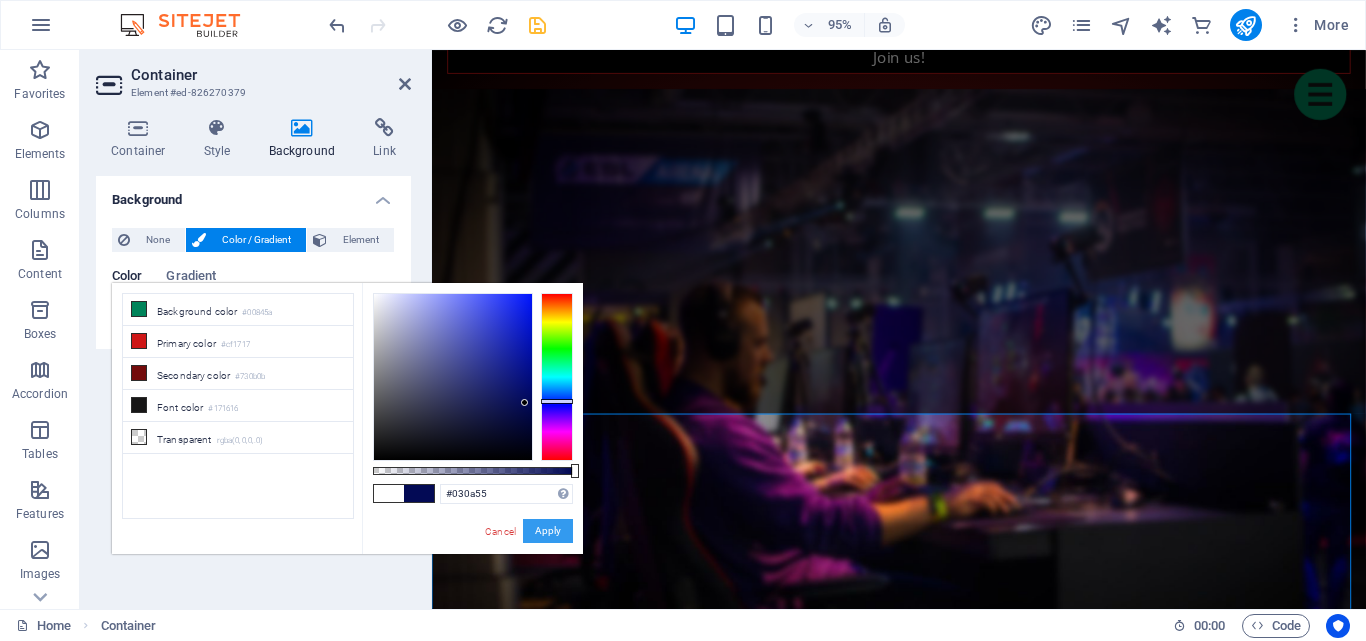 click on "Apply" at bounding box center [548, 531] 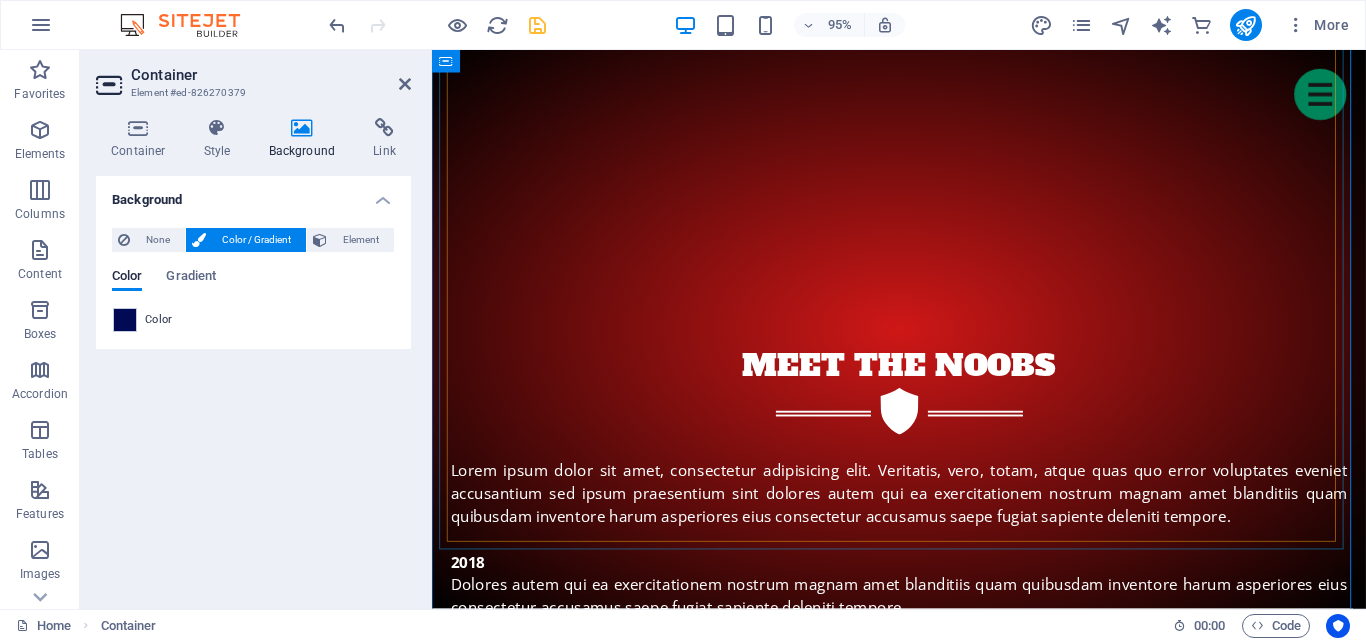 scroll, scrollTop: 5858, scrollLeft: 0, axis: vertical 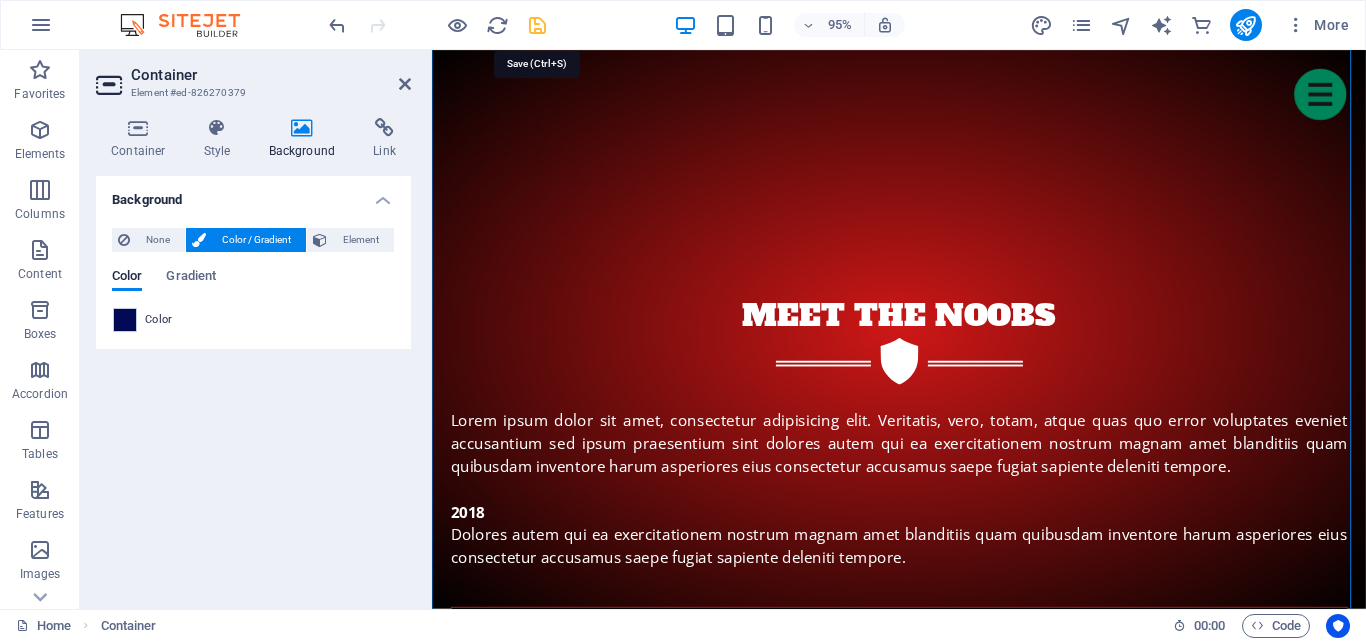 click at bounding box center [537, 25] 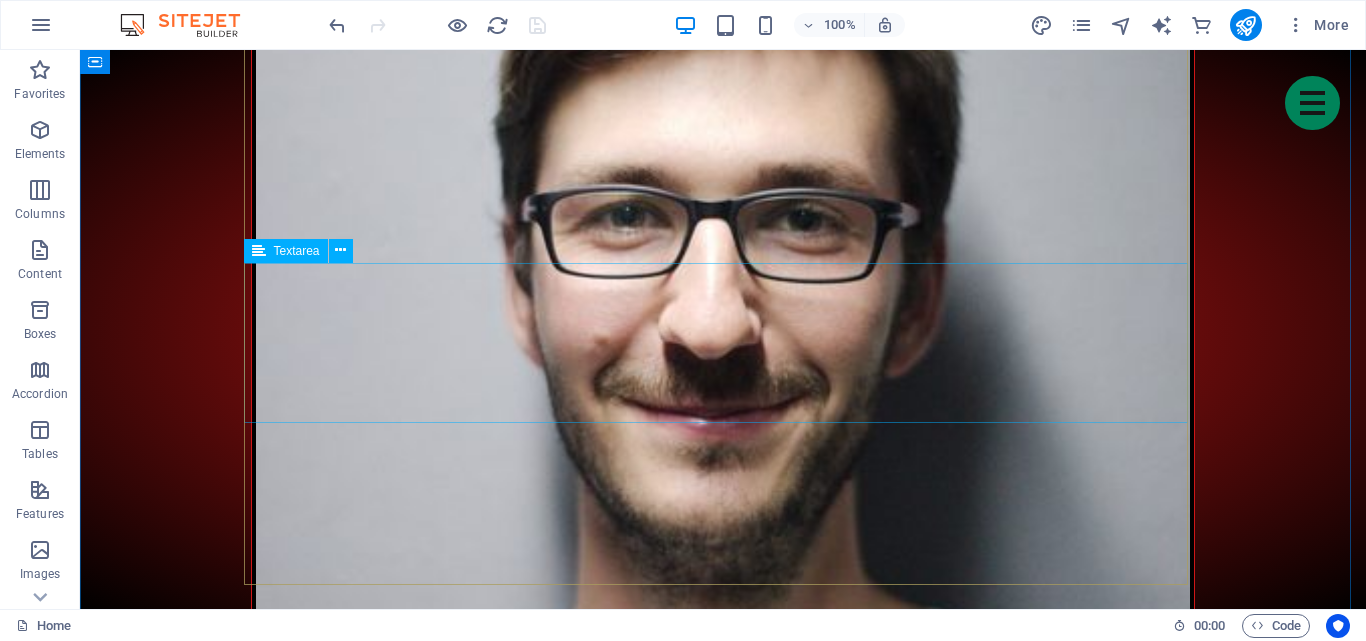scroll, scrollTop: 7799, scrollLeft: 0, axis: vertical 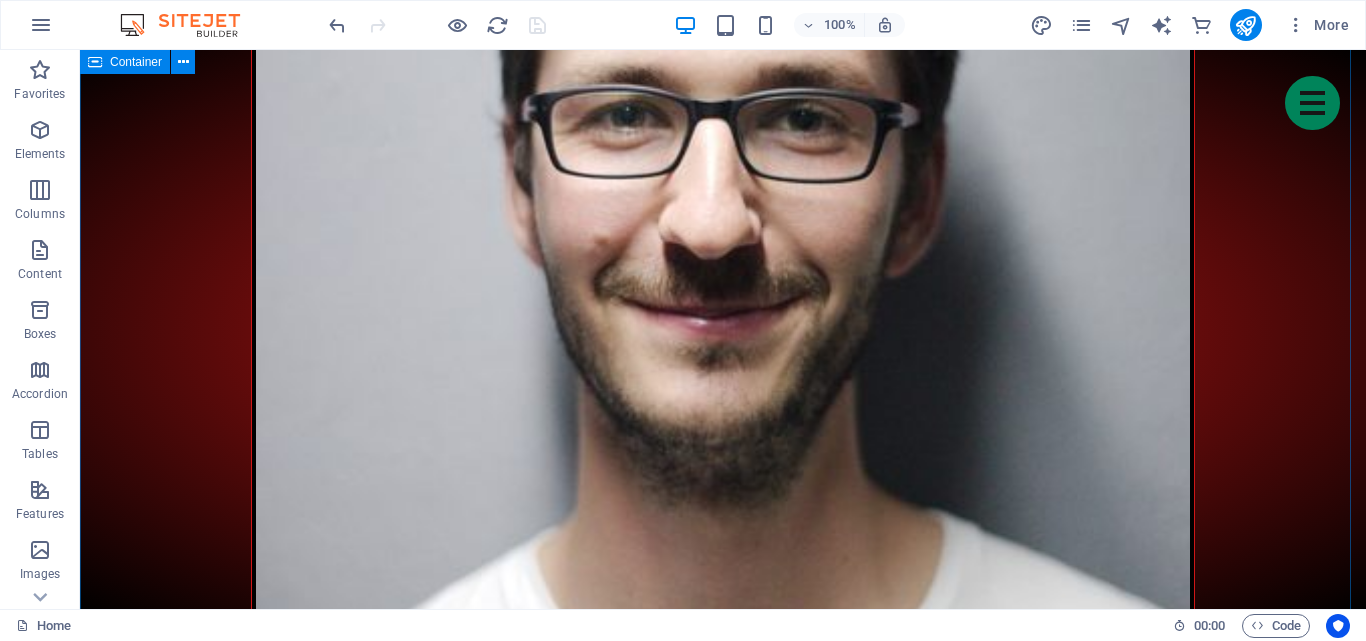click on "Join us! Lorem Ipsum is simply dummy text of the printing and typesetting industry. Name Age Gender   male
female Favorite Games Email Tell us something about yourself and why do you want to join us?   I have read and understand the privacy policy. Unreadable? Load new Submit" at bounding box center [723, 17741] 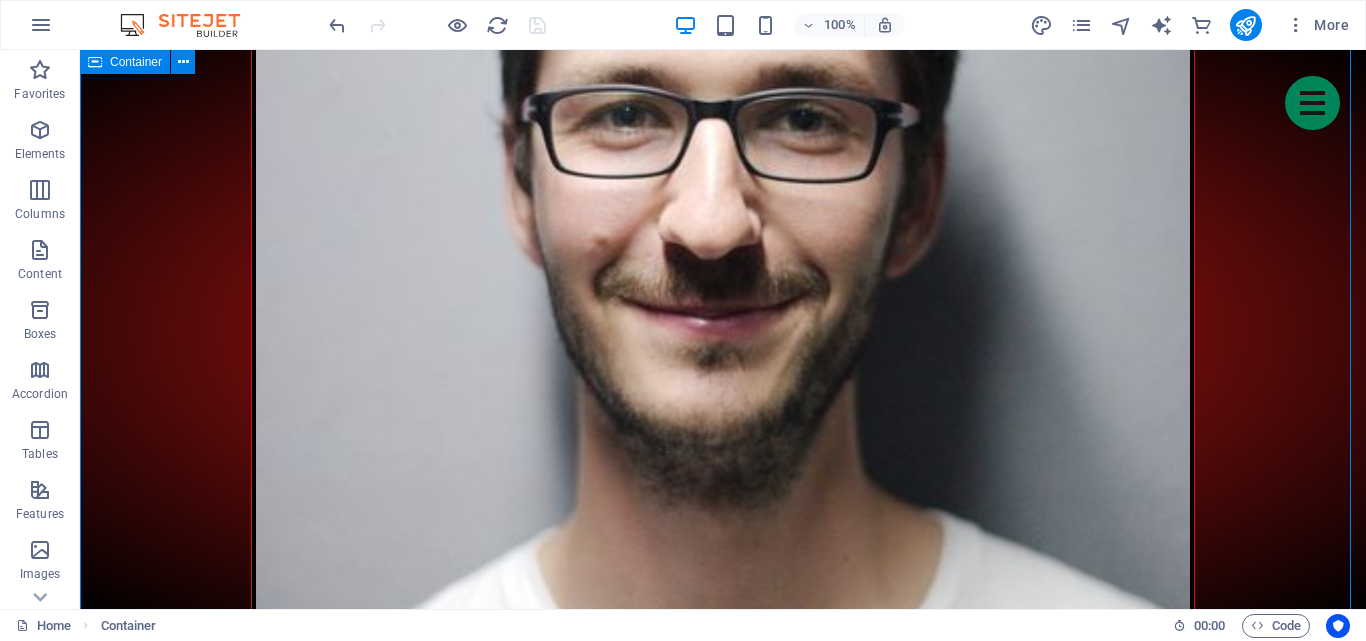 click on "Join us! Lorem Ipsum is simply dummy text of the printing and typesetting industry. Name Age Gender   male
female Favorite Games Email Tell us something about yourself and why do you want to join us?   I have read and understand the privacy policy. Unreadable? Load new Submit" at bounding box center [723, 17741] 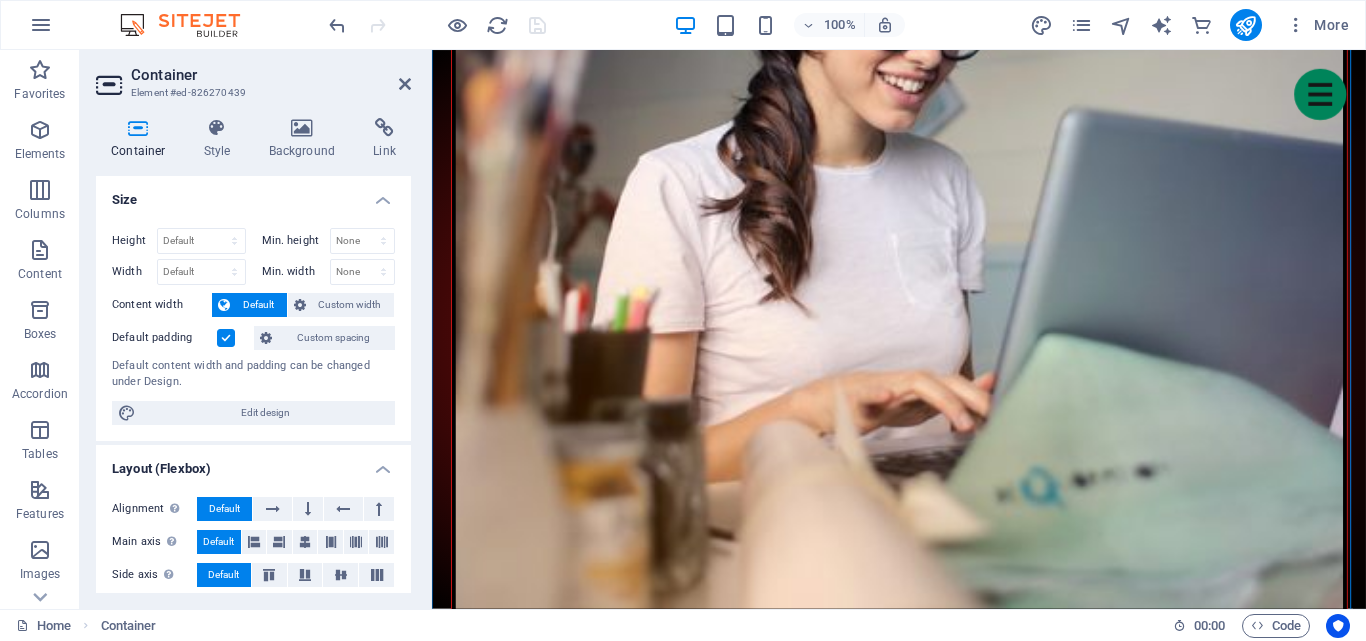 scroll, scrollTop: 7748, scrollLeft: 0, axis: vertical 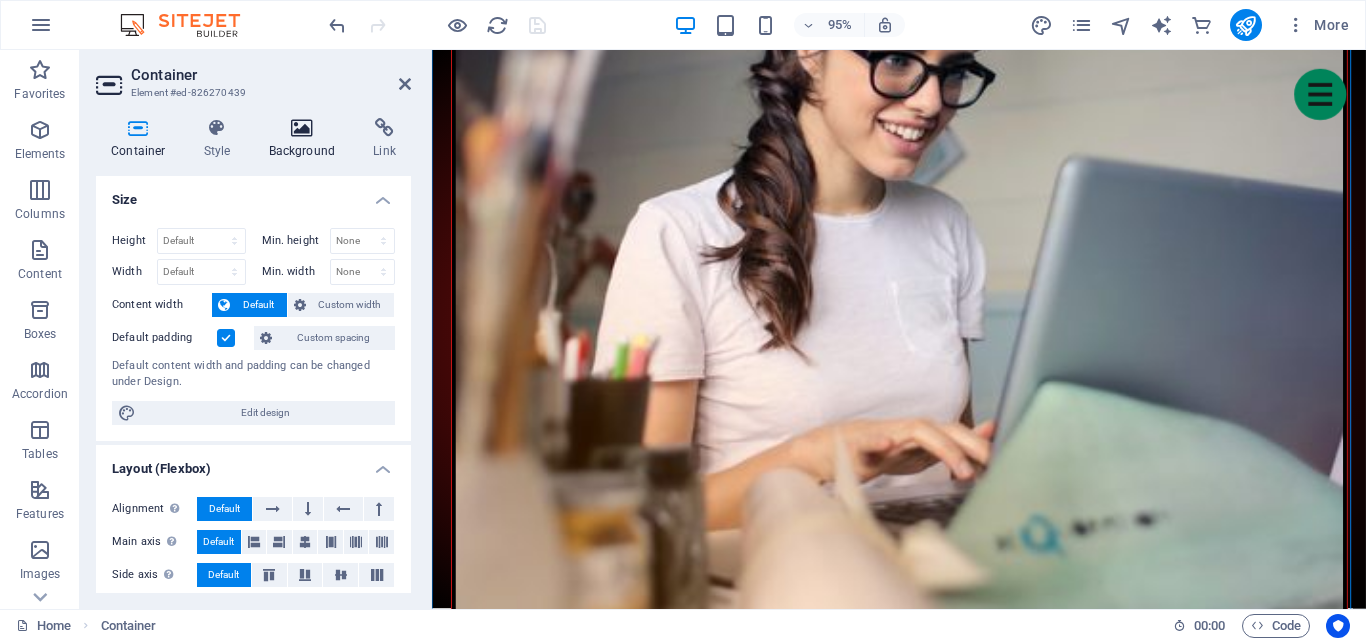 click on "Background" at bounding box center [306, 139] 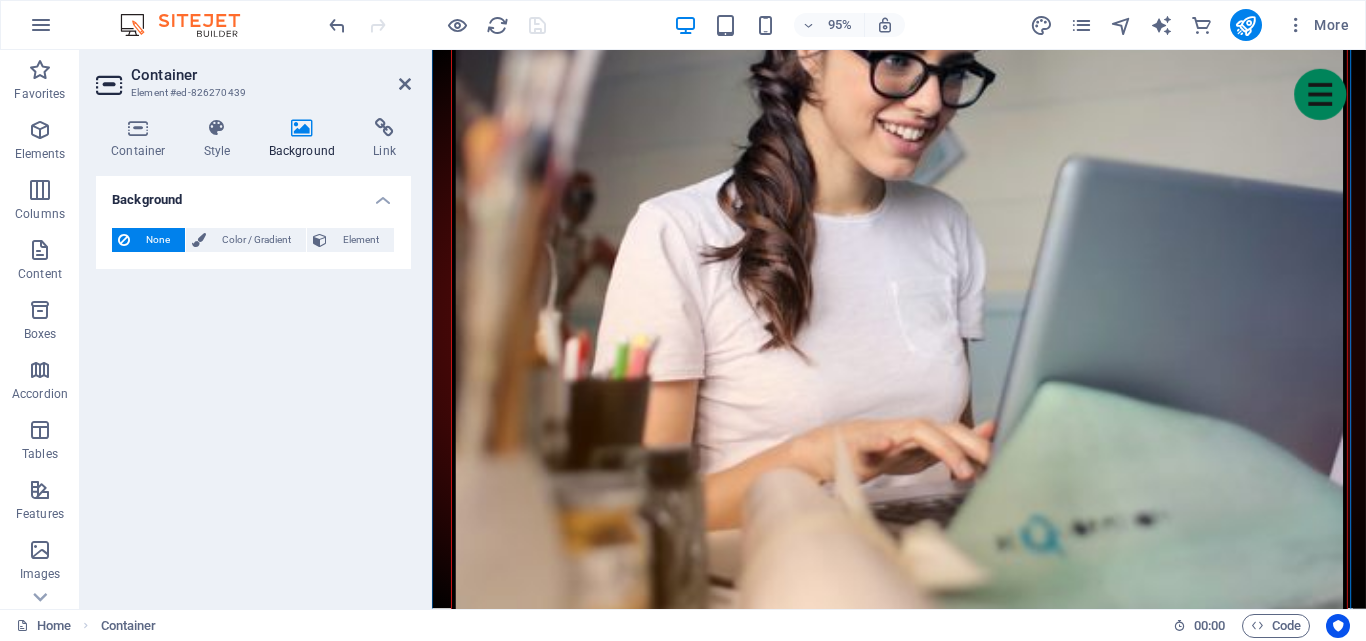 click at bounding box center (124, 240) 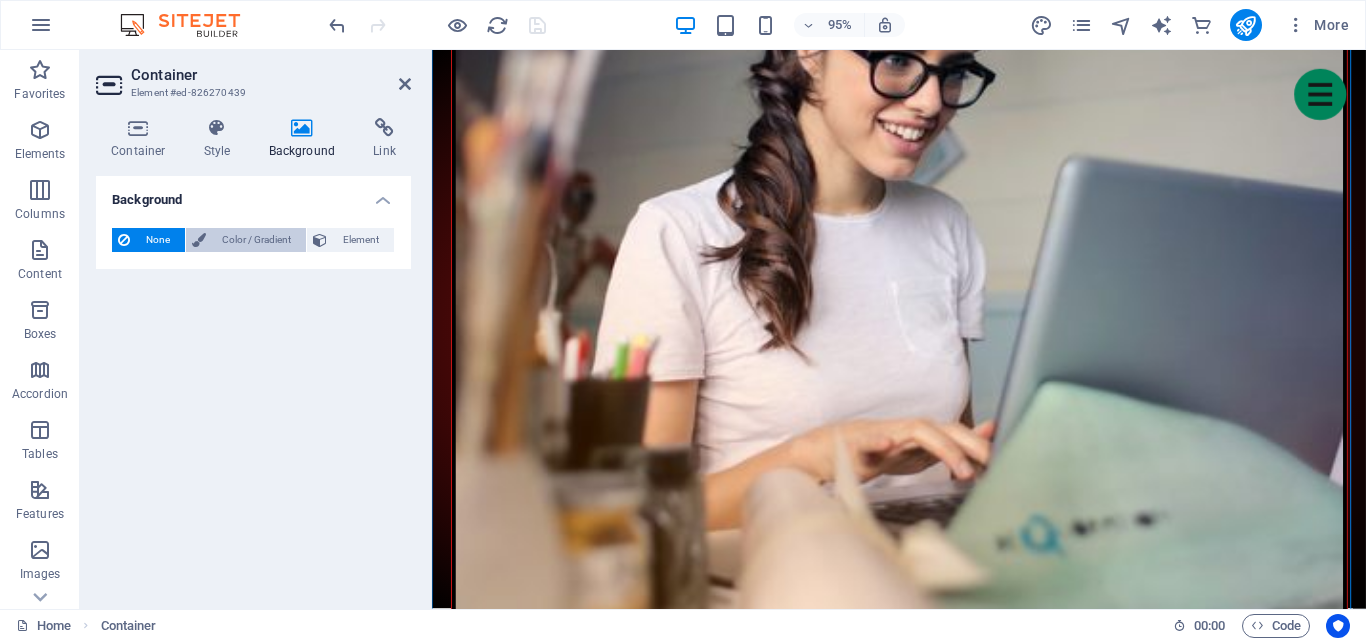 click on "Color / Gradient" at bounding box center [256, 240] 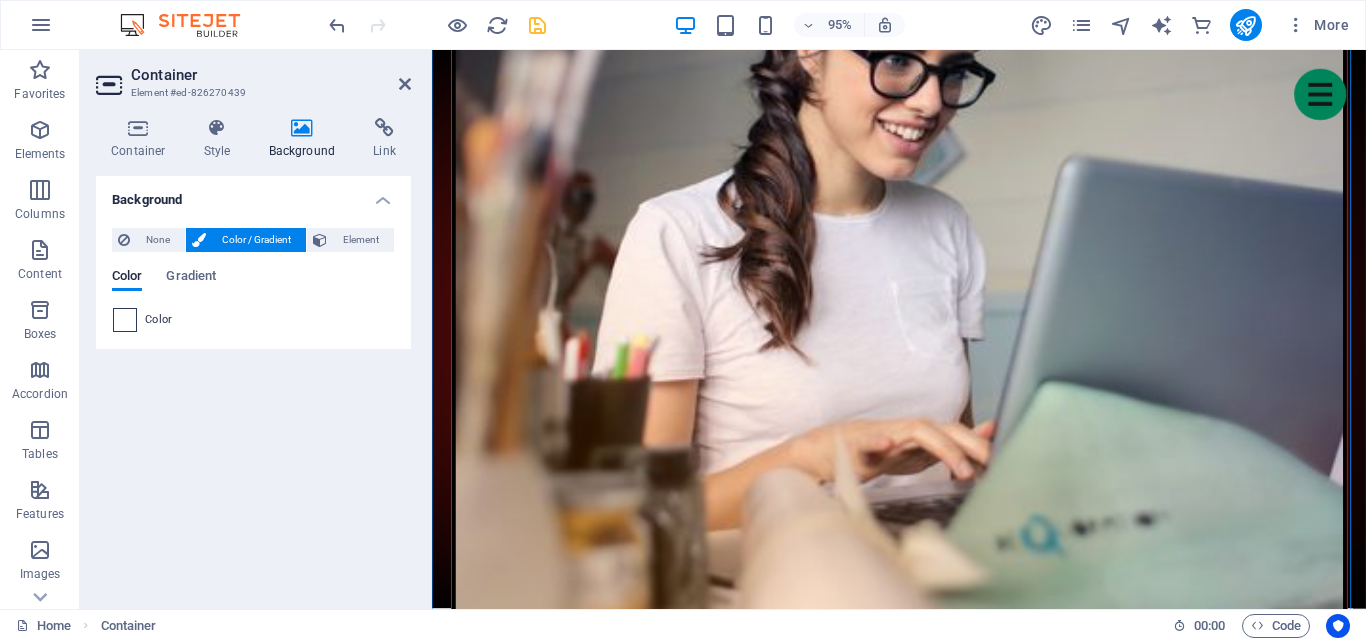 click at bounding box center [125, 320] 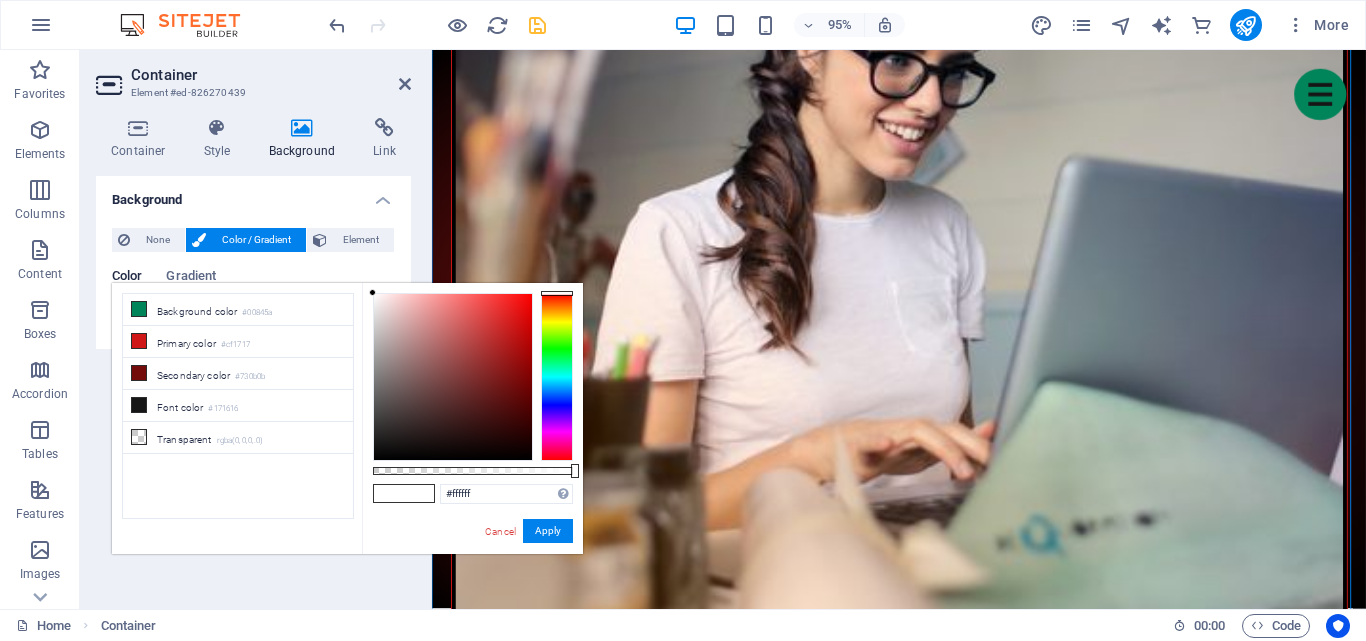click at bounding box center (557, 377) 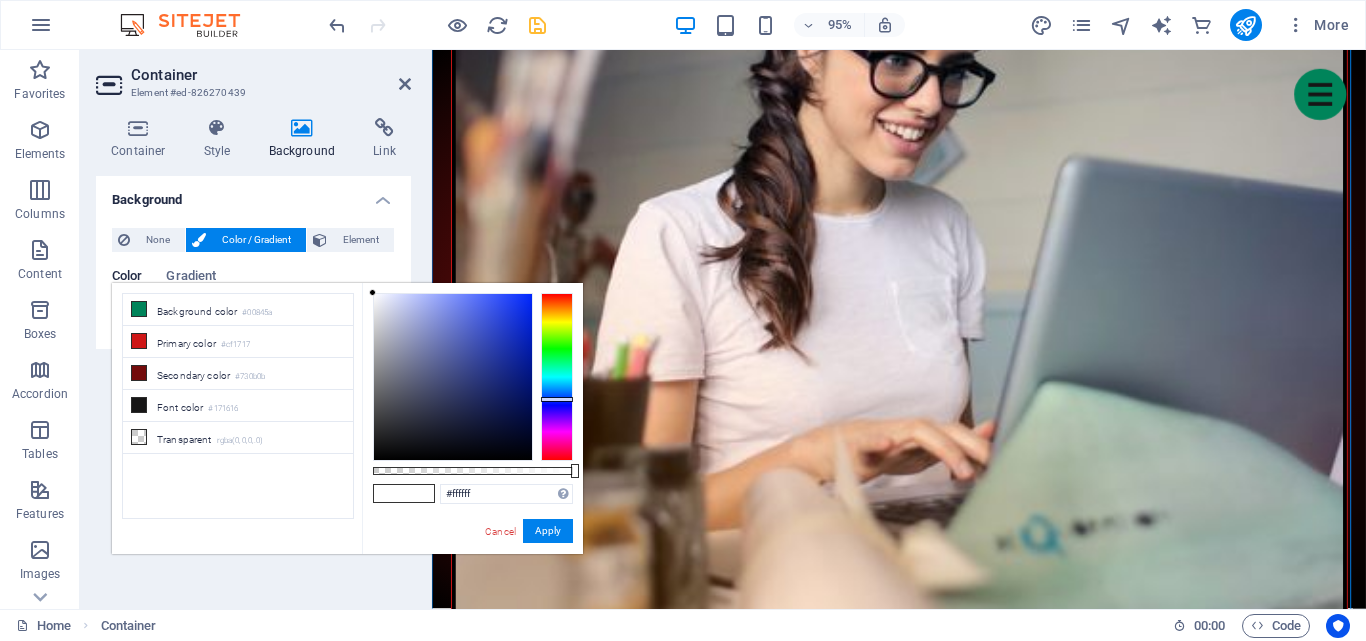 type on "#0a1b7d" 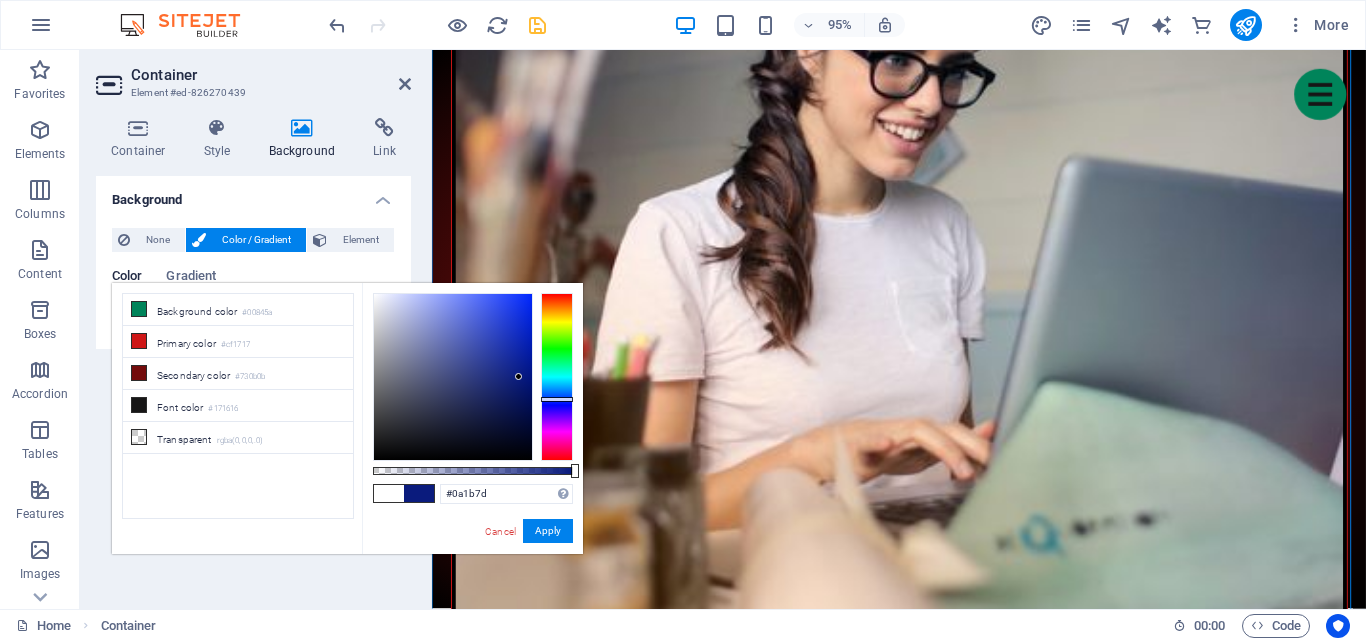 click at bounding box center [453, 377] 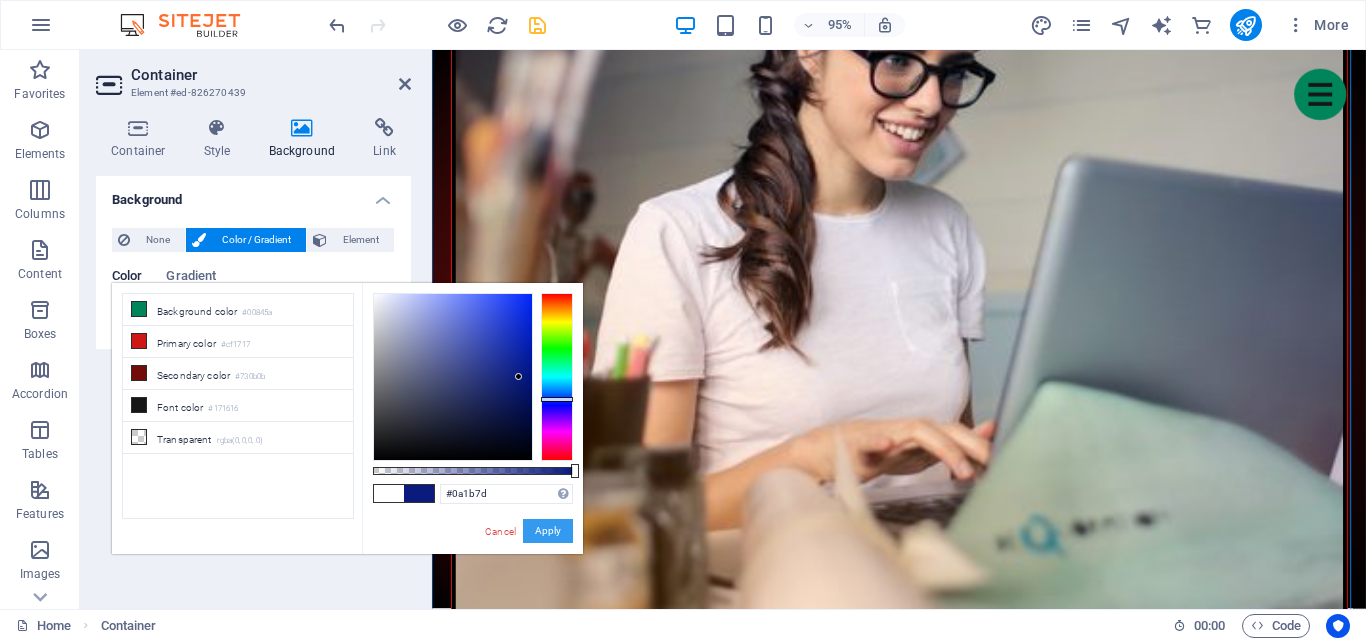 click on "Apply" at bounding box center [548, 531] 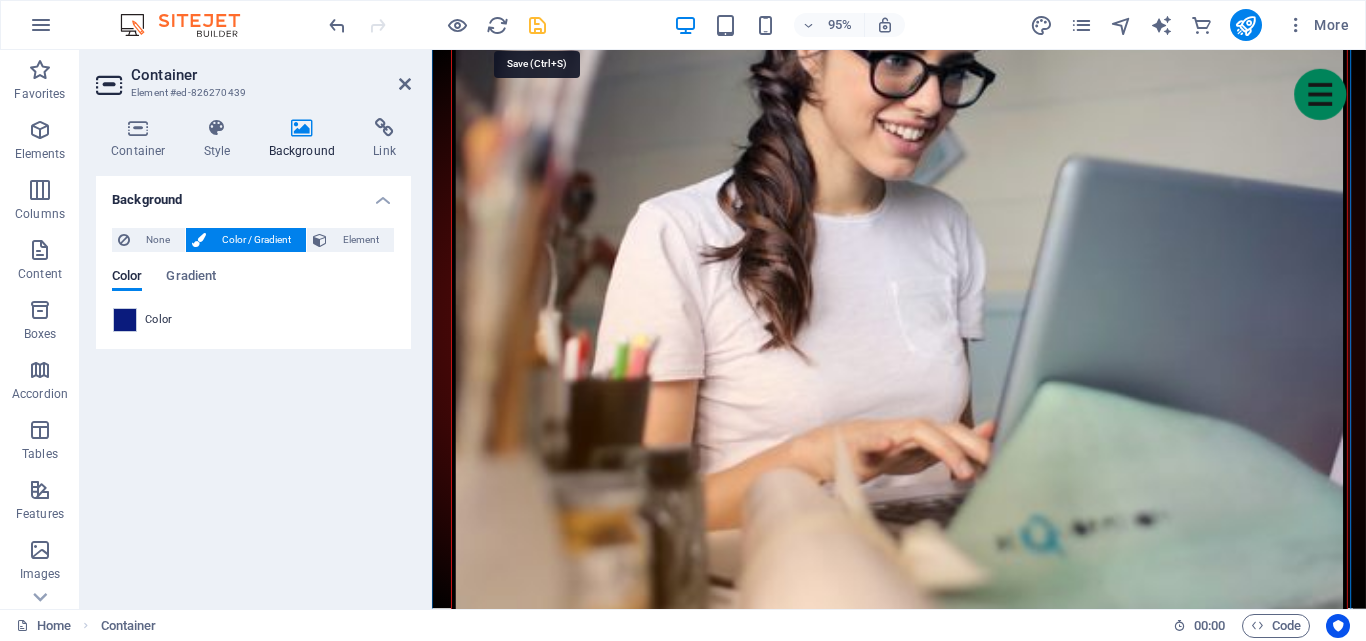 click at bounding box center (537, 25) 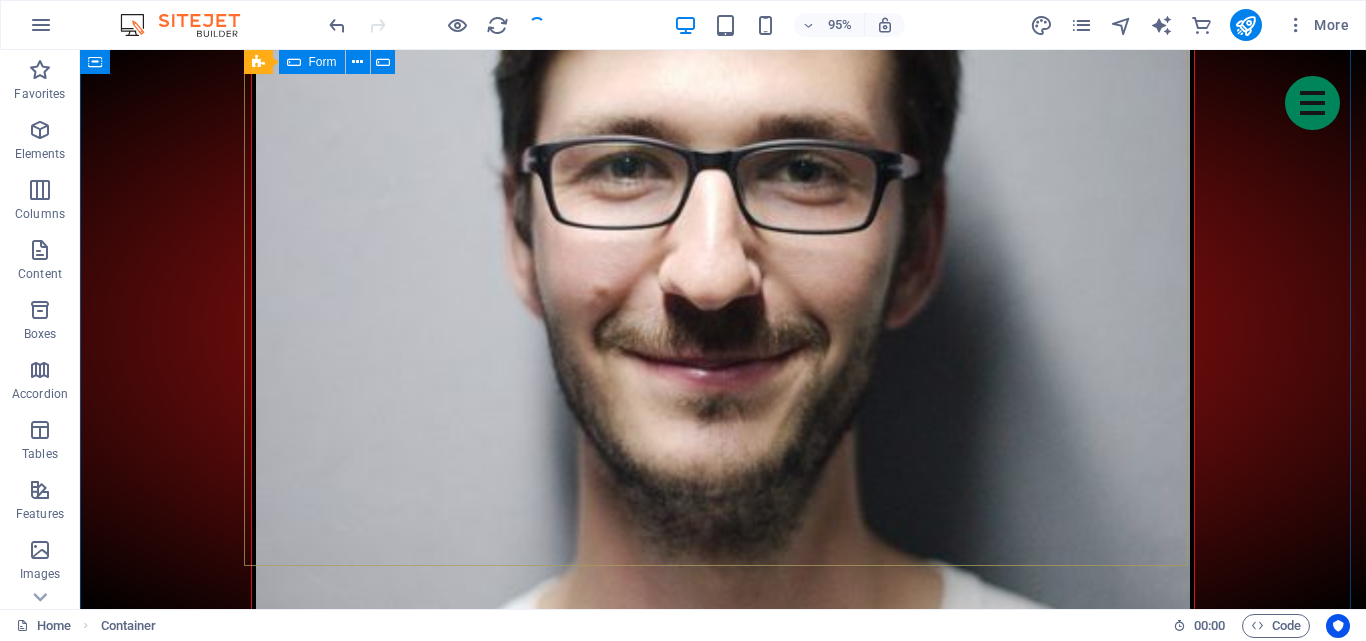 scroll, scrollTop: 7799, scrollLeft: 0, axis: vertical 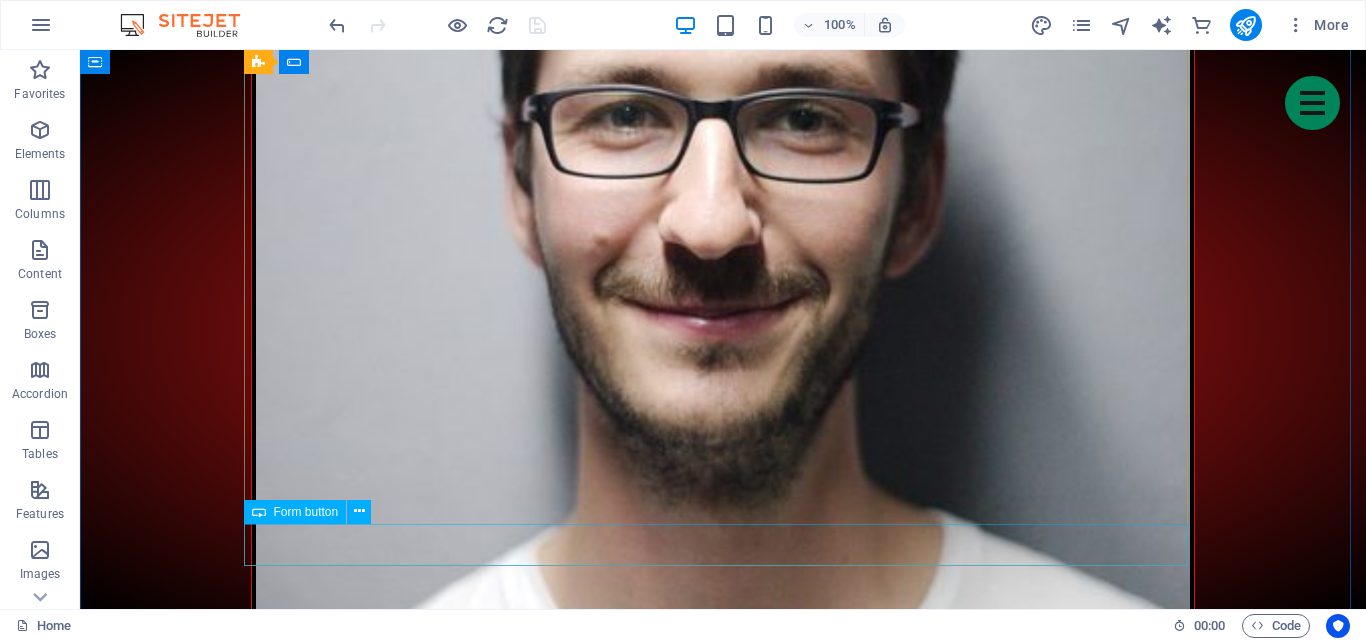 click on "Submit" at bounding box center (723, 18106) 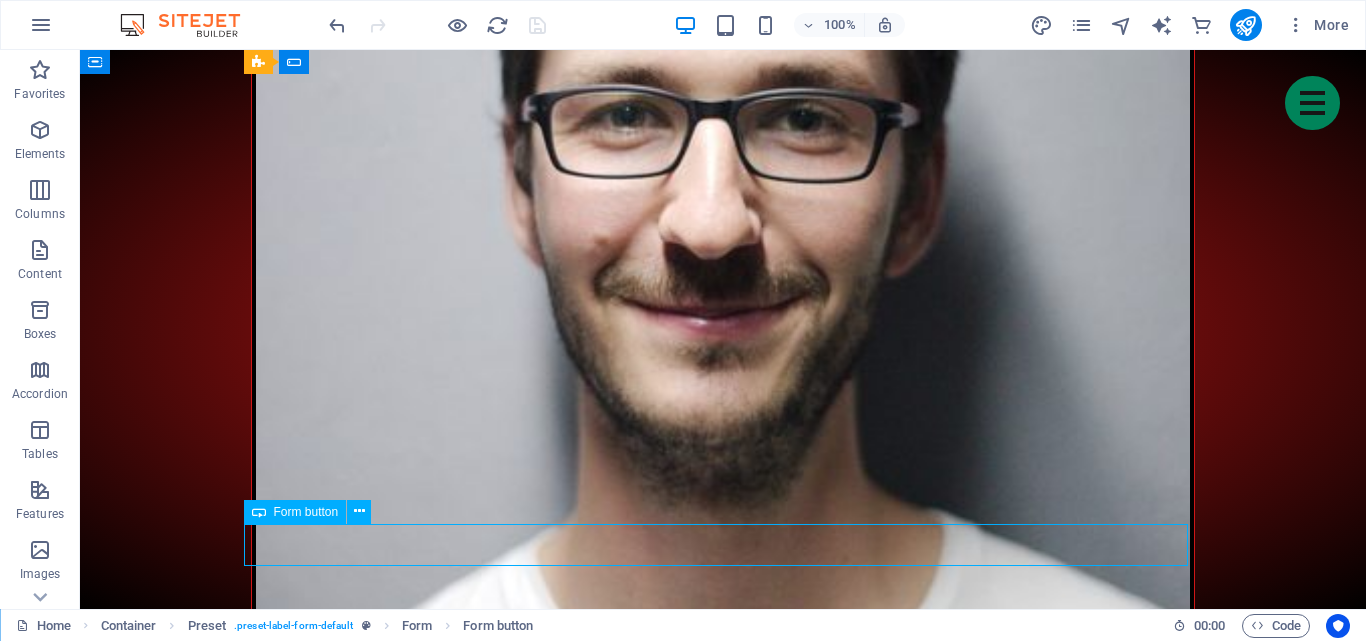 click on "Submit" at bounding box center [723, 18106] 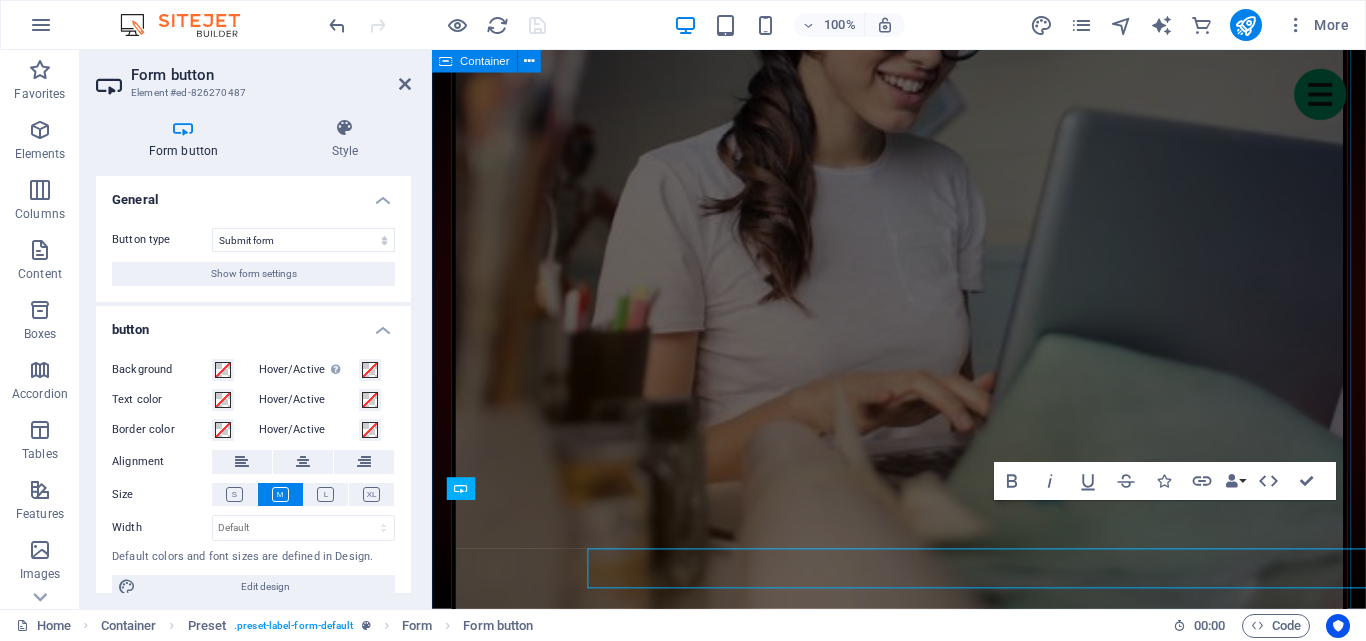 scroll, scrollTop: 7748, scrollLeft: 0, axis: vertical 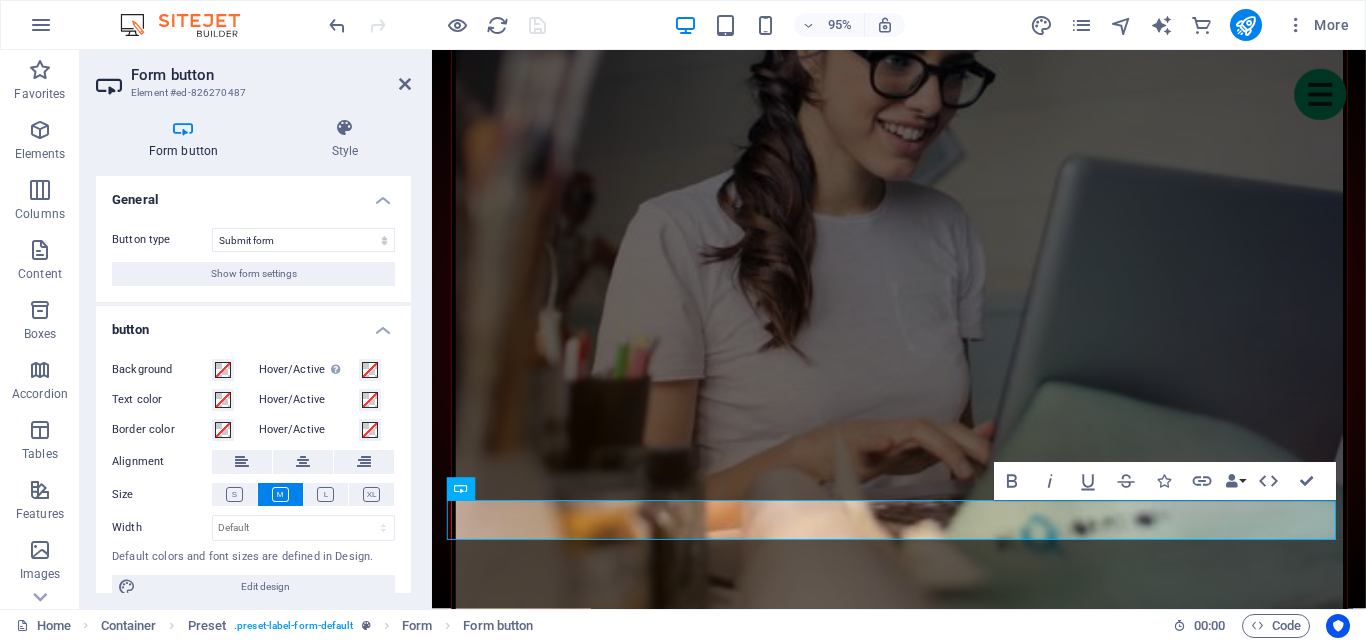 click on "Background" at bounding box center [162, 370] 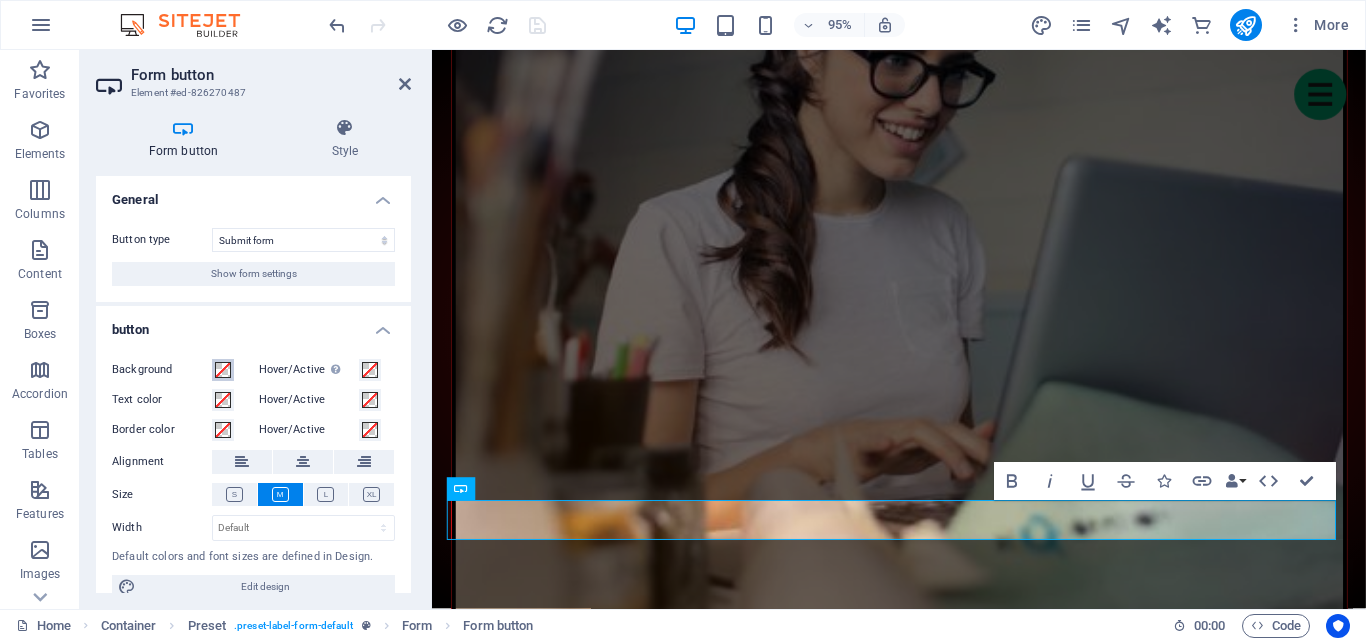 click on "Background" at bounding box center [223, 370] 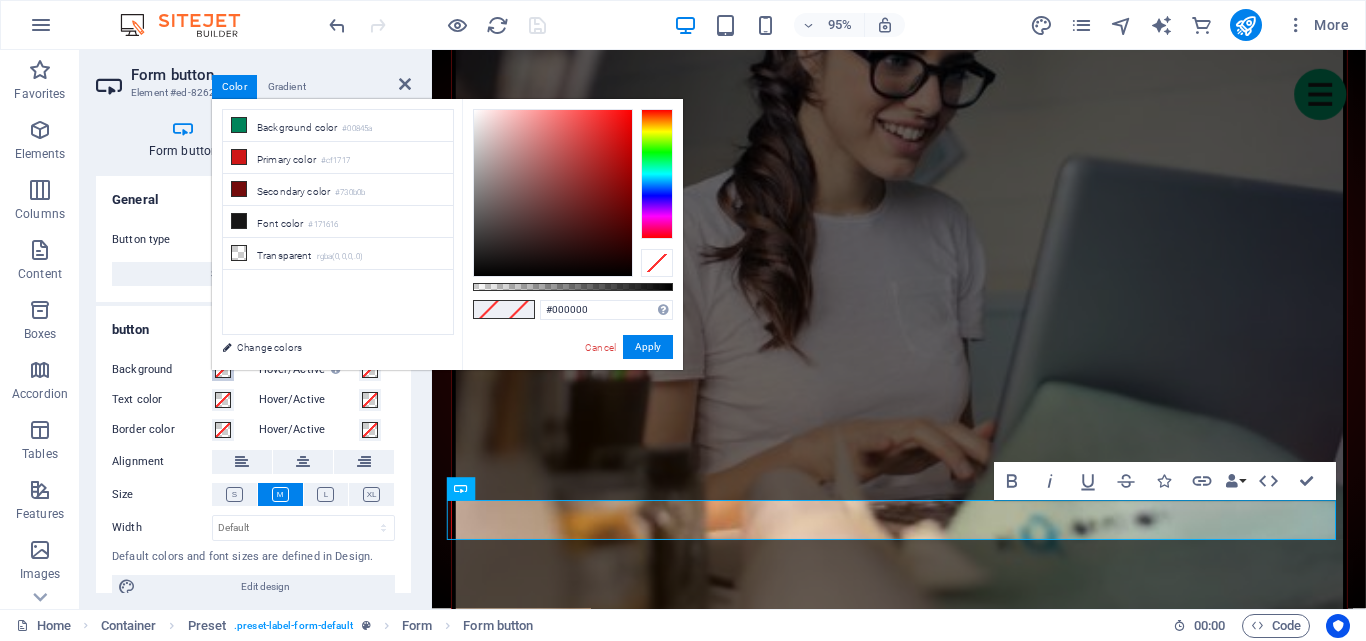click at bounding box center [657, 174] 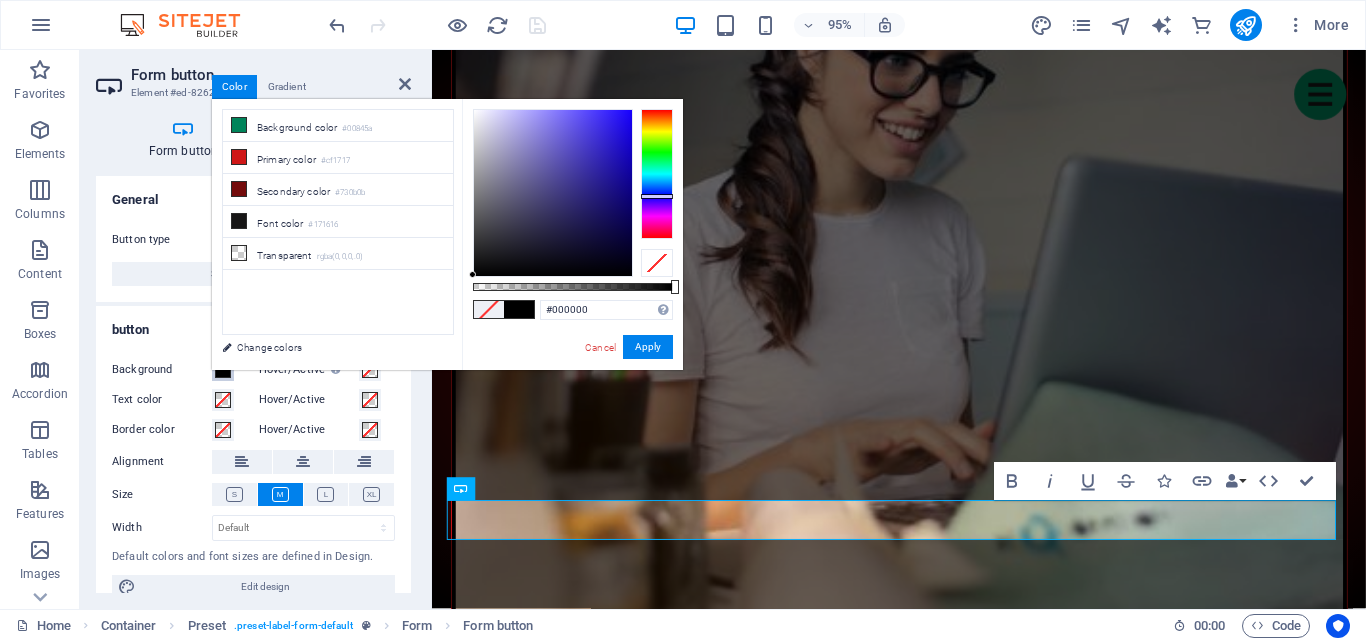 type on "#2a16ec" 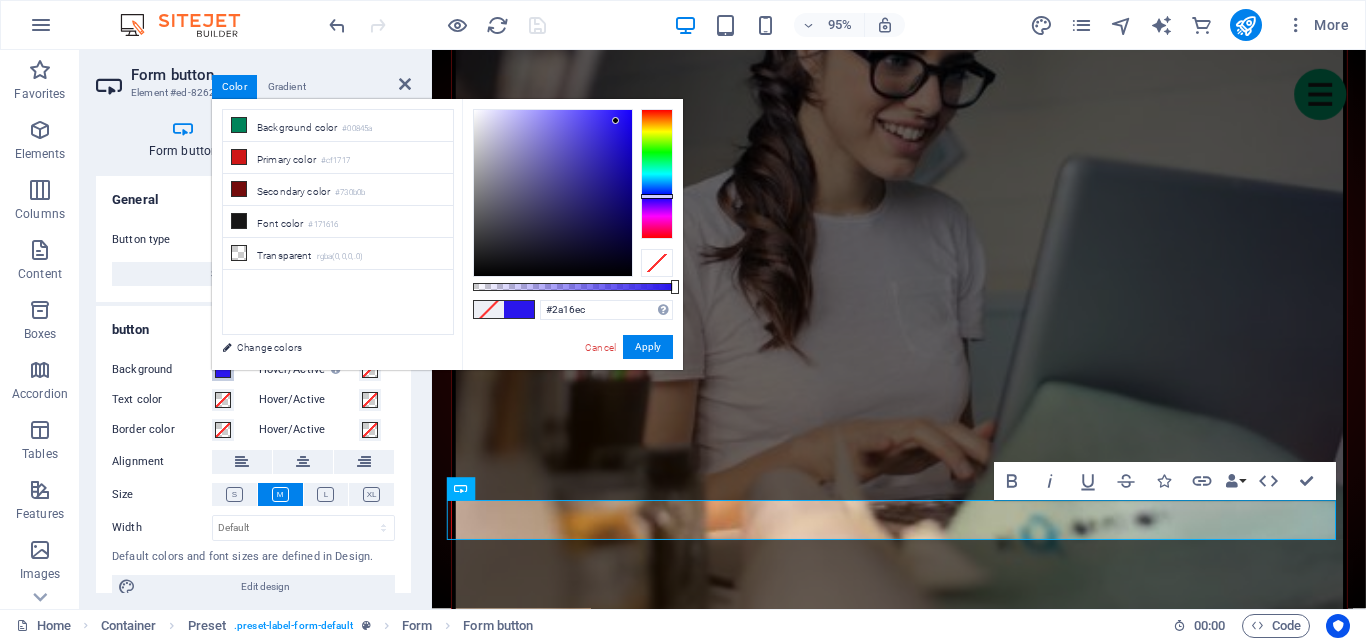 click at bounding box center [553, 193] 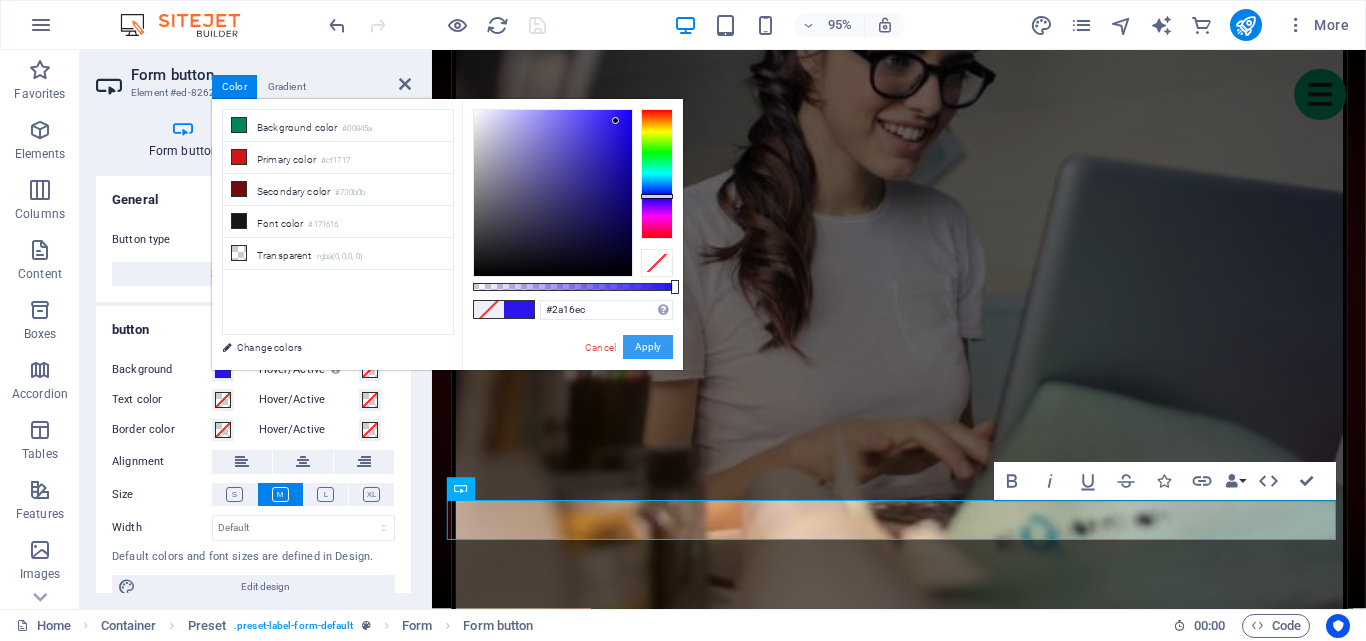 click on "Apply" at bounding box center (648, 347) 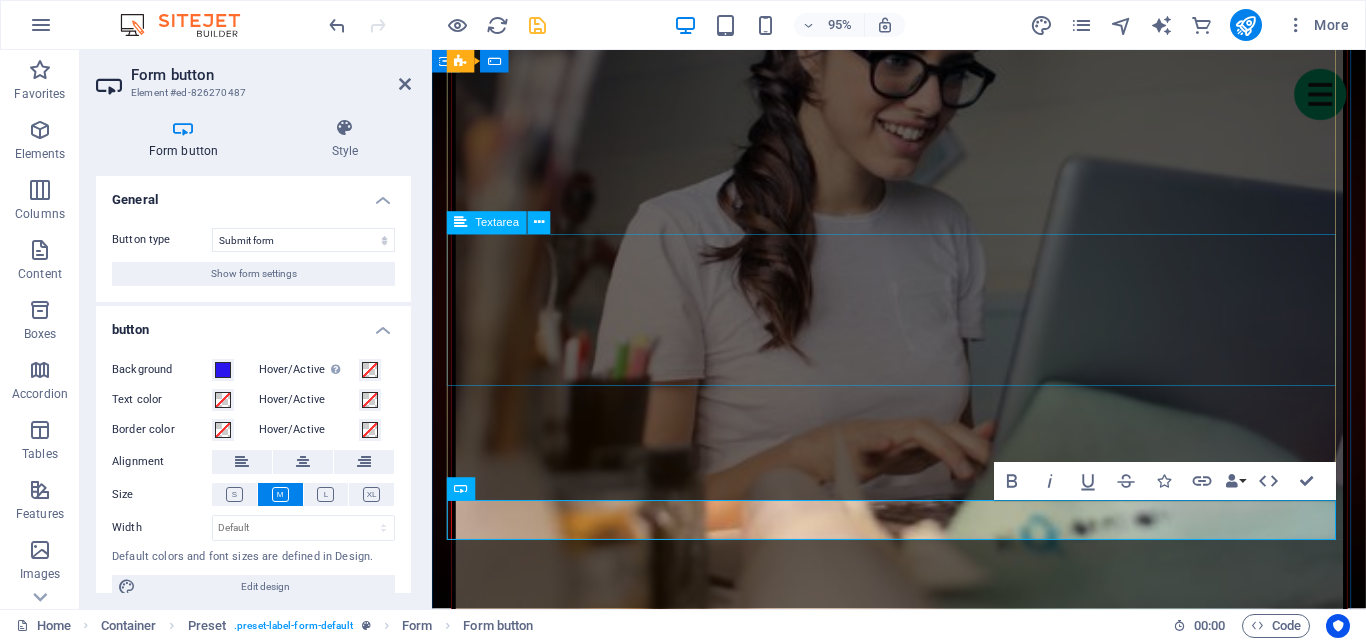click on "Tell us something about yourself and why do you want to join us?" at bounding box center (924, 16980) 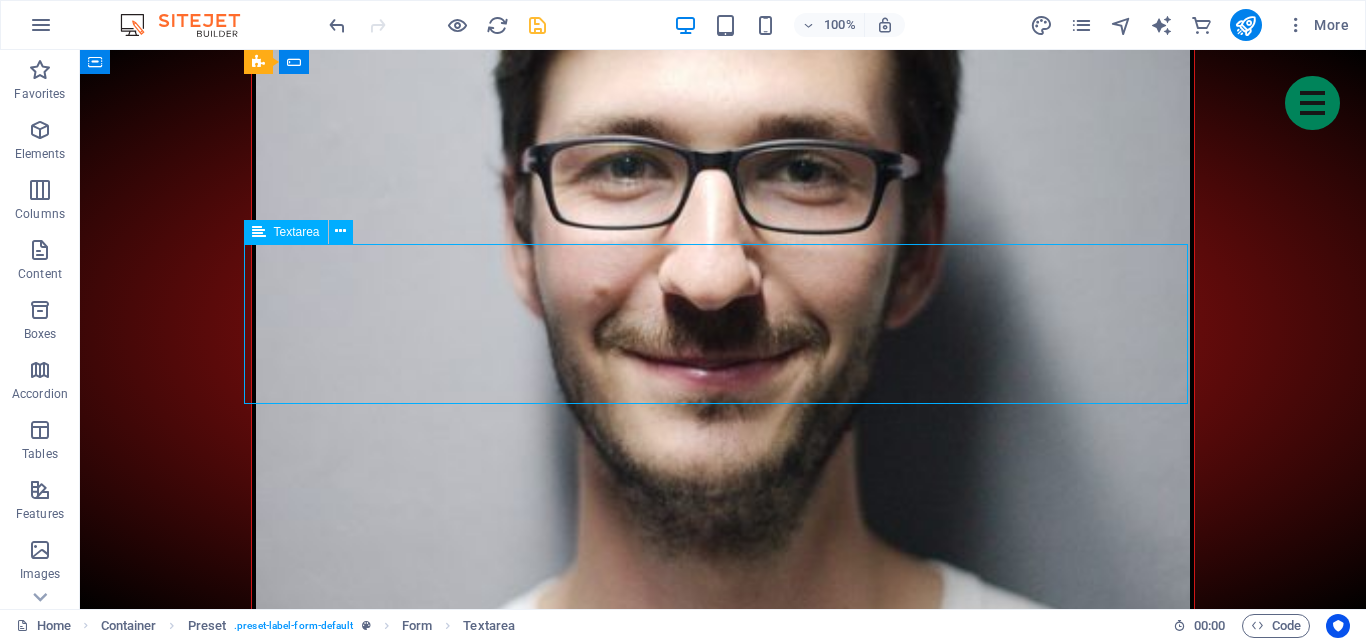 scroll, scrollTop: 7799, scrollLeft: 0, axis: vertical 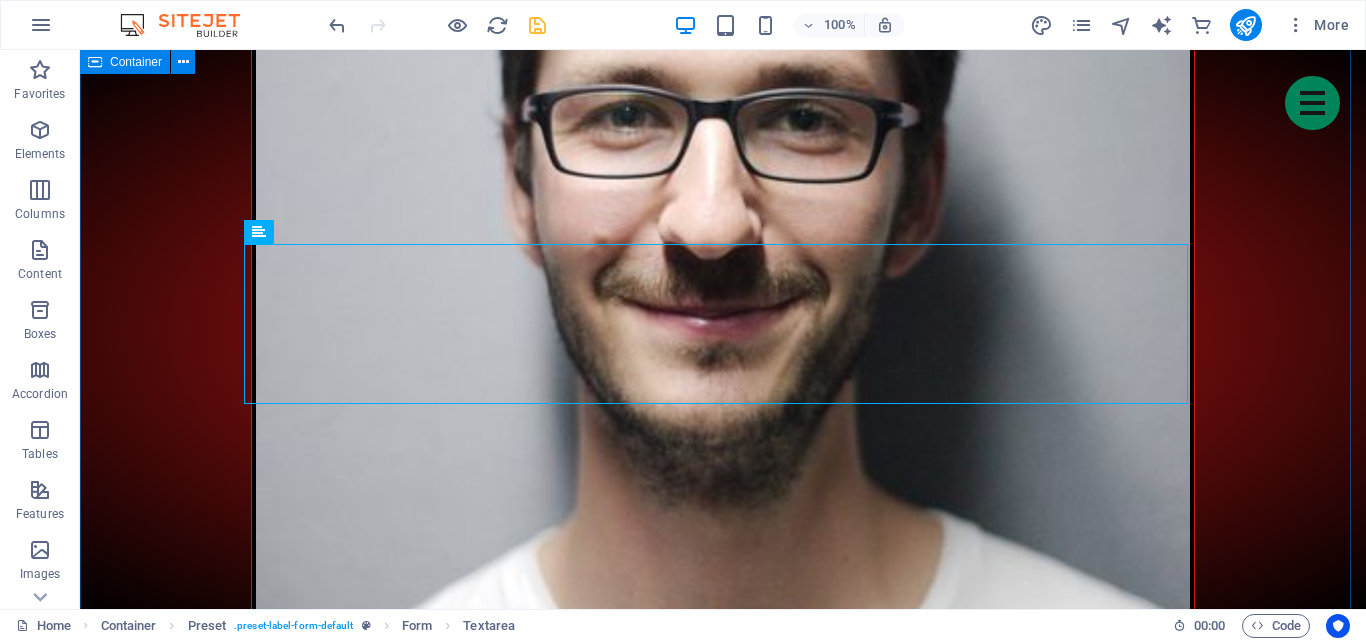 click on "Join us! Lorem Ipsum is simply dummy text of the printing and typesetting industry. Name Age Gender   male
female Favorite Games Email Tell us something about yourself and why do you want to join us?   I have read and understand the privacy policy. Unreadable? Load new Submit" at bounding box center [723, 17741] 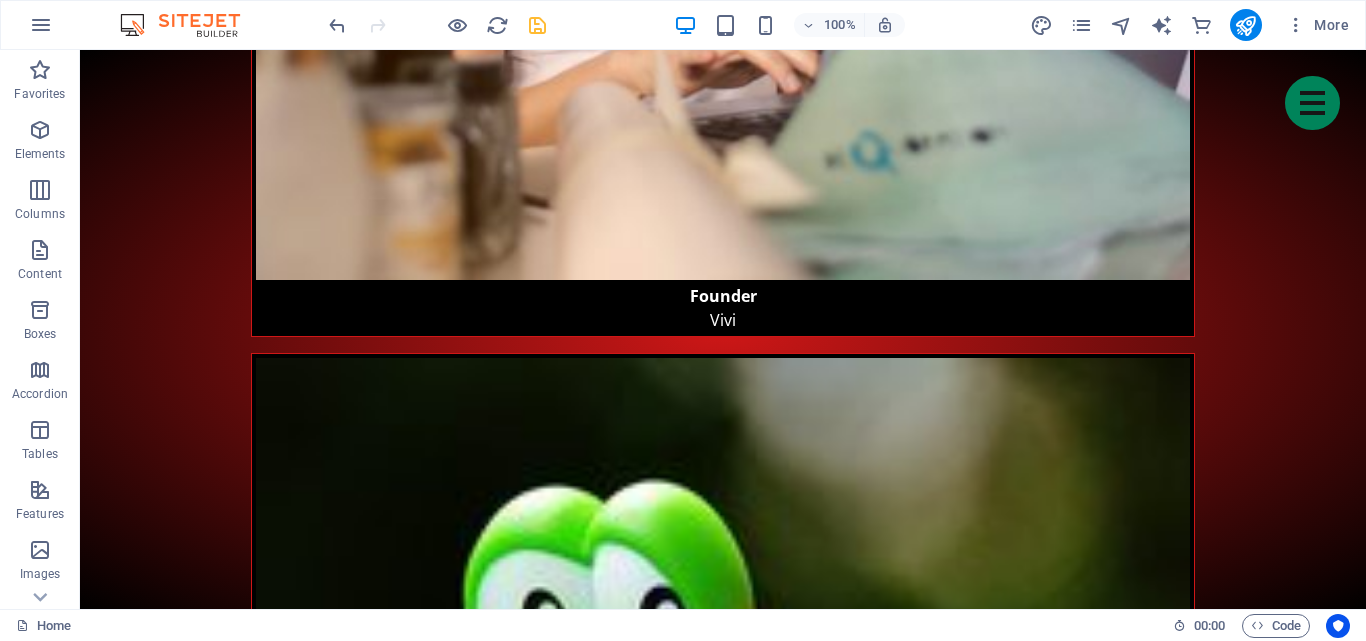 scroll, scrollTop: 9175, scrollLeft: 0, axis: vertical 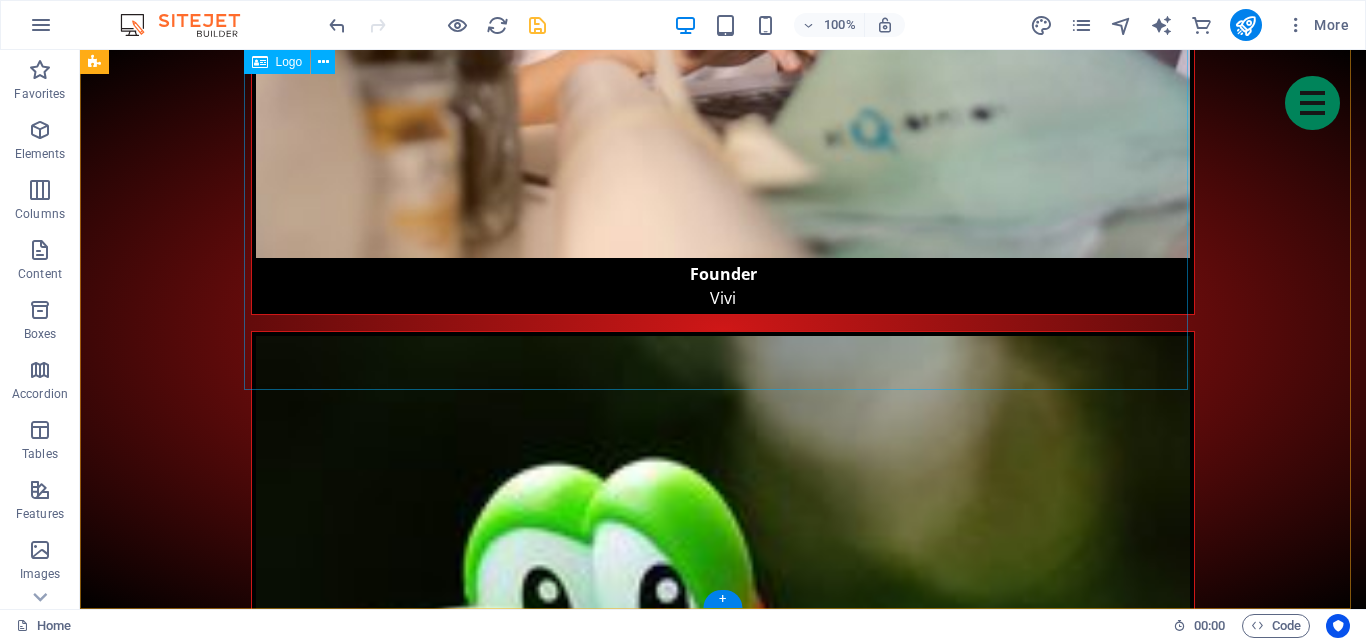 click at bounding box center [723, 18575] 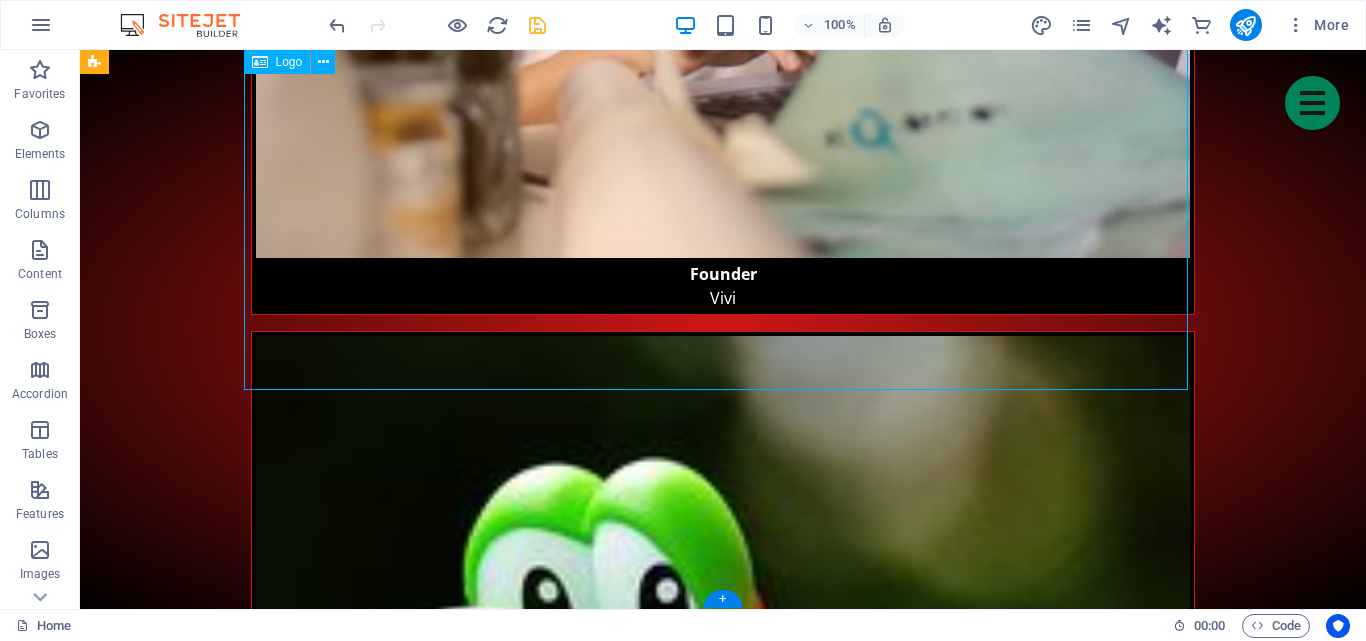 click at bounding box center (723, 18575) 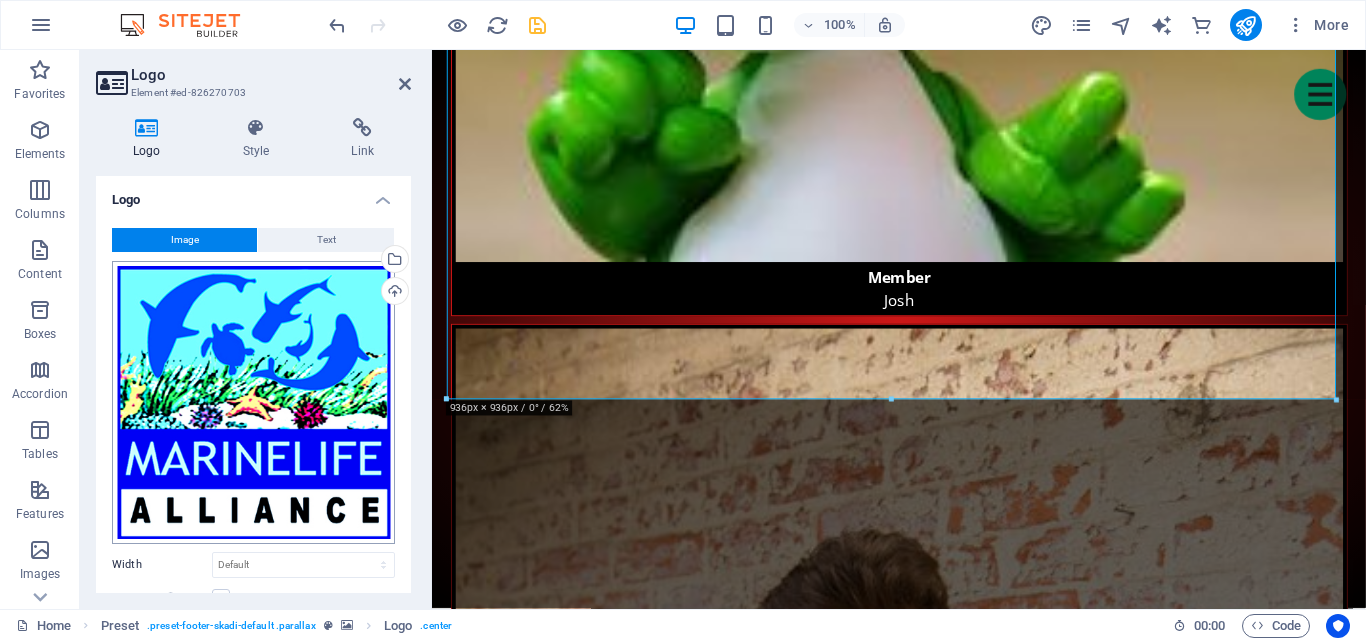 scroll, scrollTop: 9088, scrollLeft: 0, axis: vertical 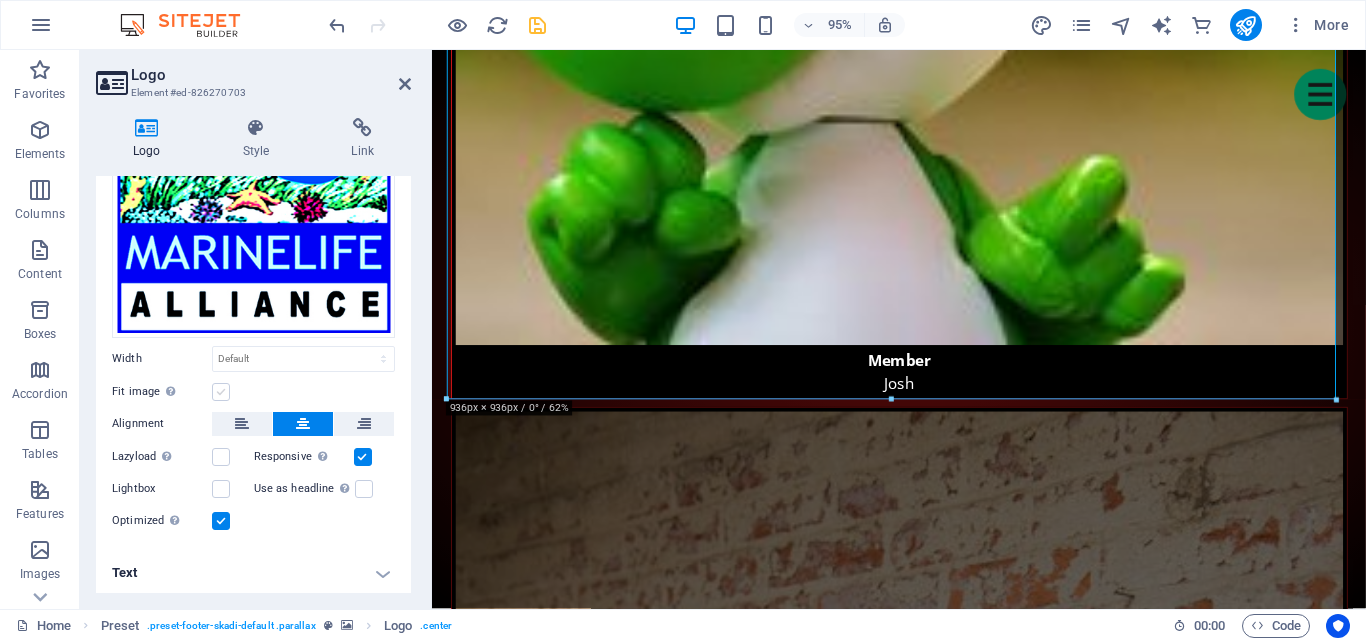 click at bounding box center [221, 392] 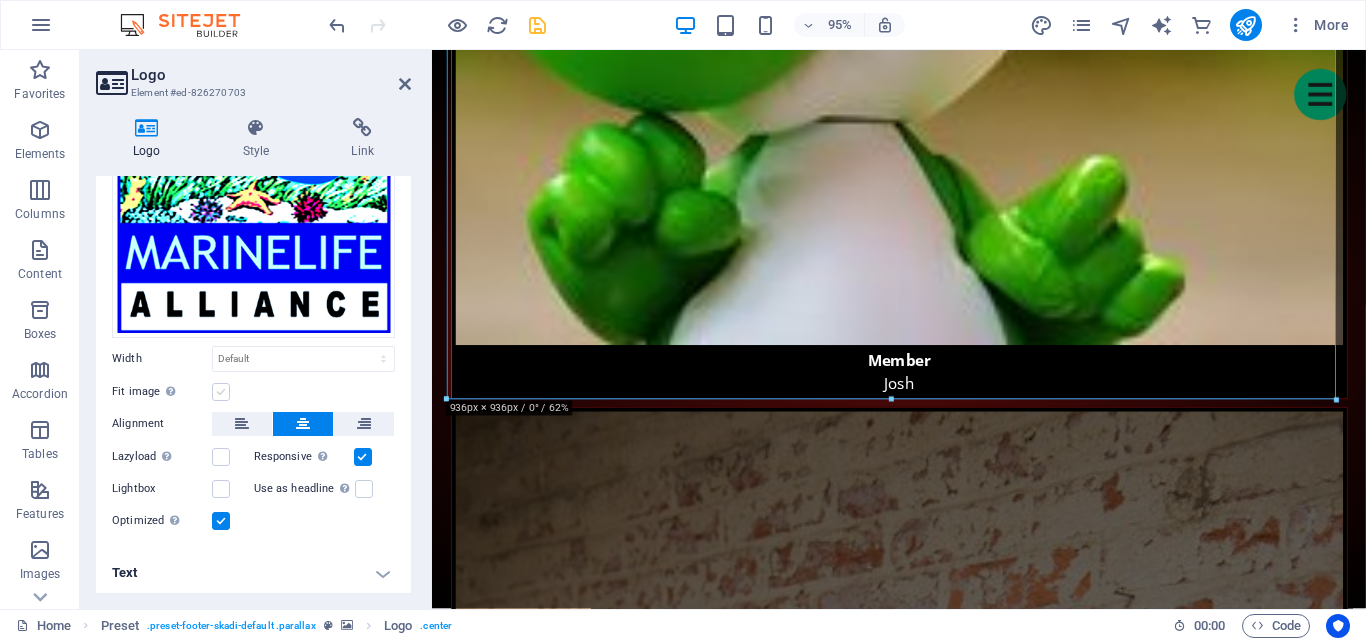 click on "Fit image Automatically fit image to a fixed width and height" at bounding box center [0, 0] 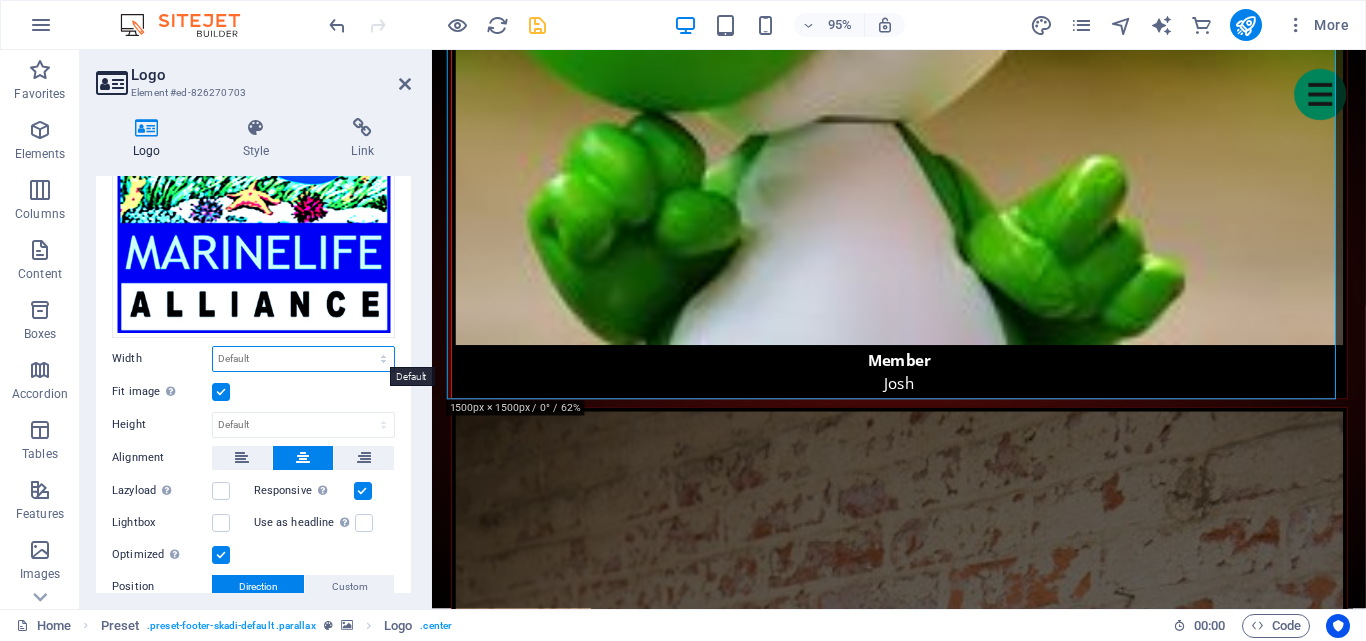 click on "Default auto px rem % em vh vw" at bounding box center (303, 359) 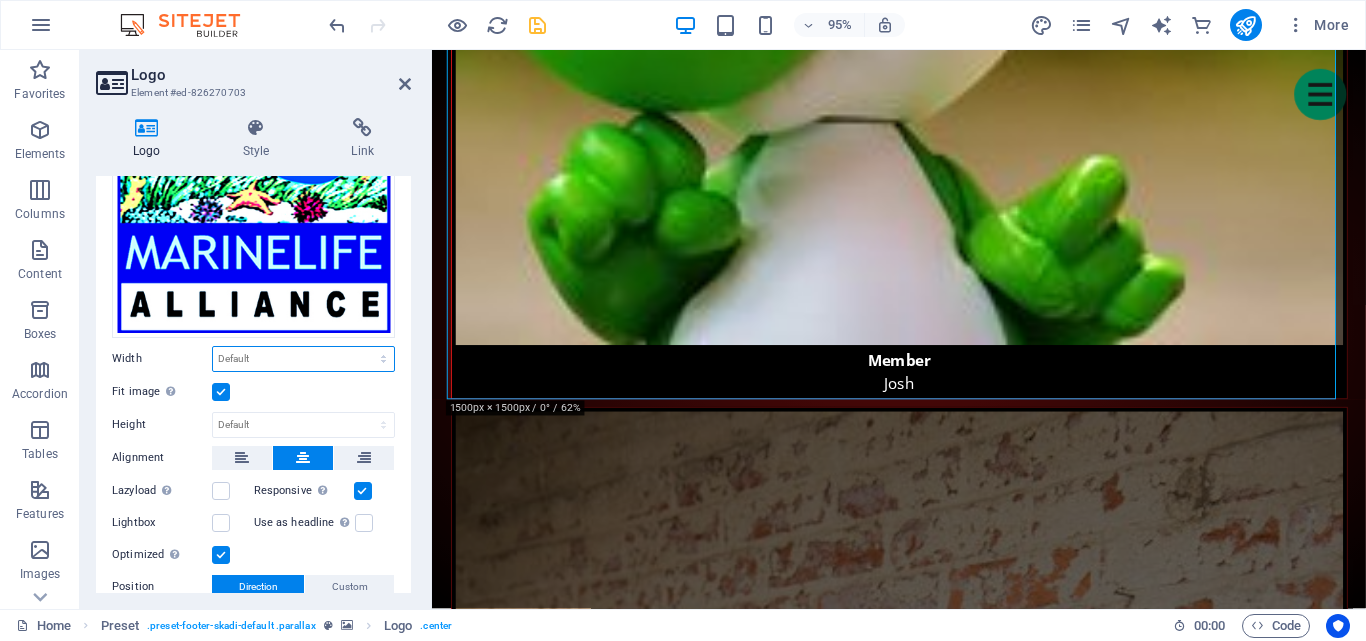 select on "px" 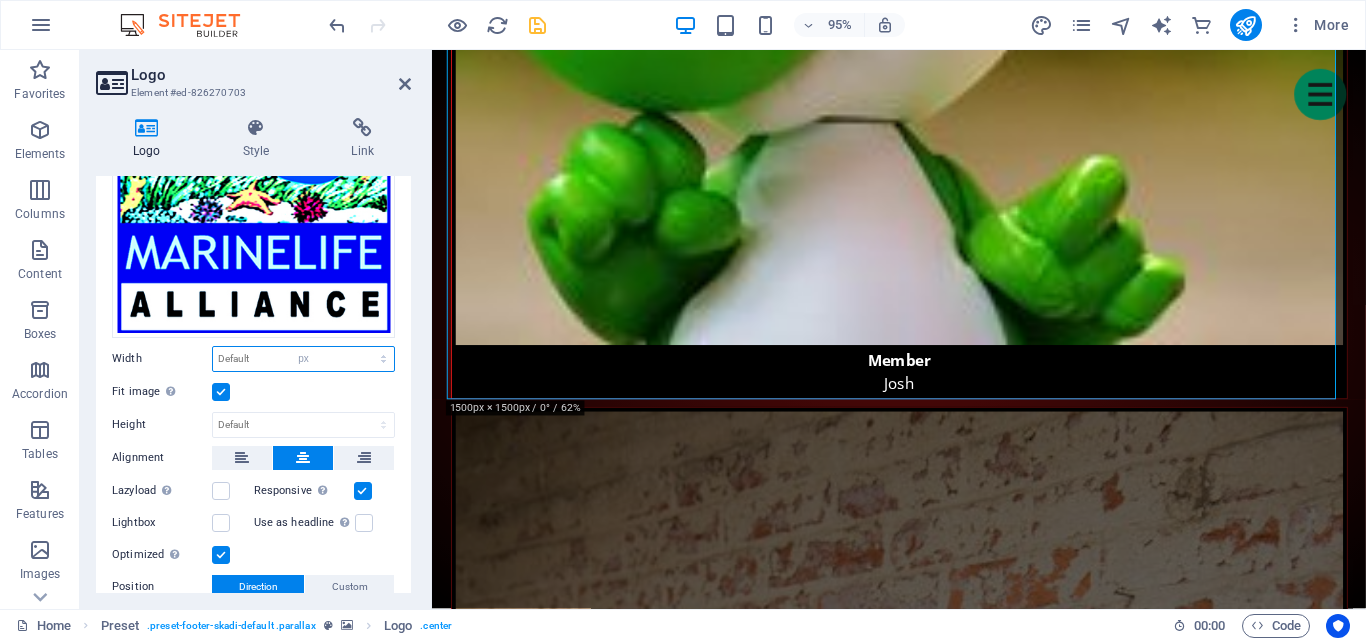 click on "Default auto px rem % em vh vw" at bounding box center [303, 359] 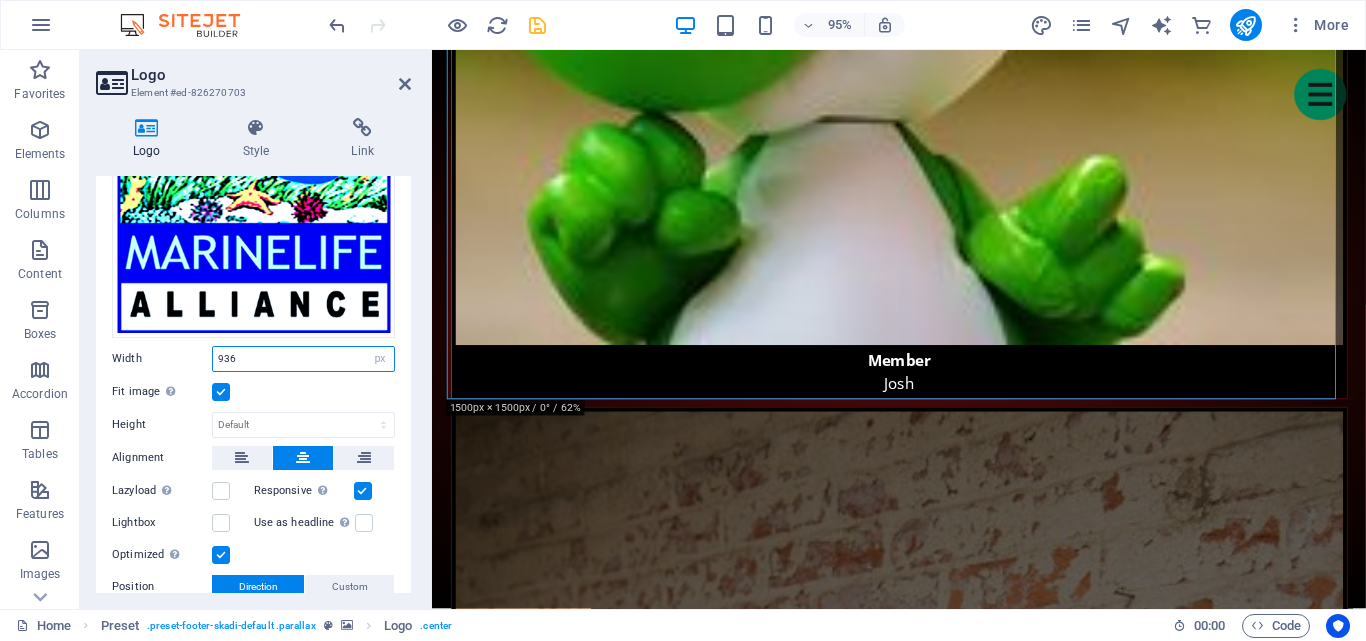 click on "936" at bounding box center (303, 359) 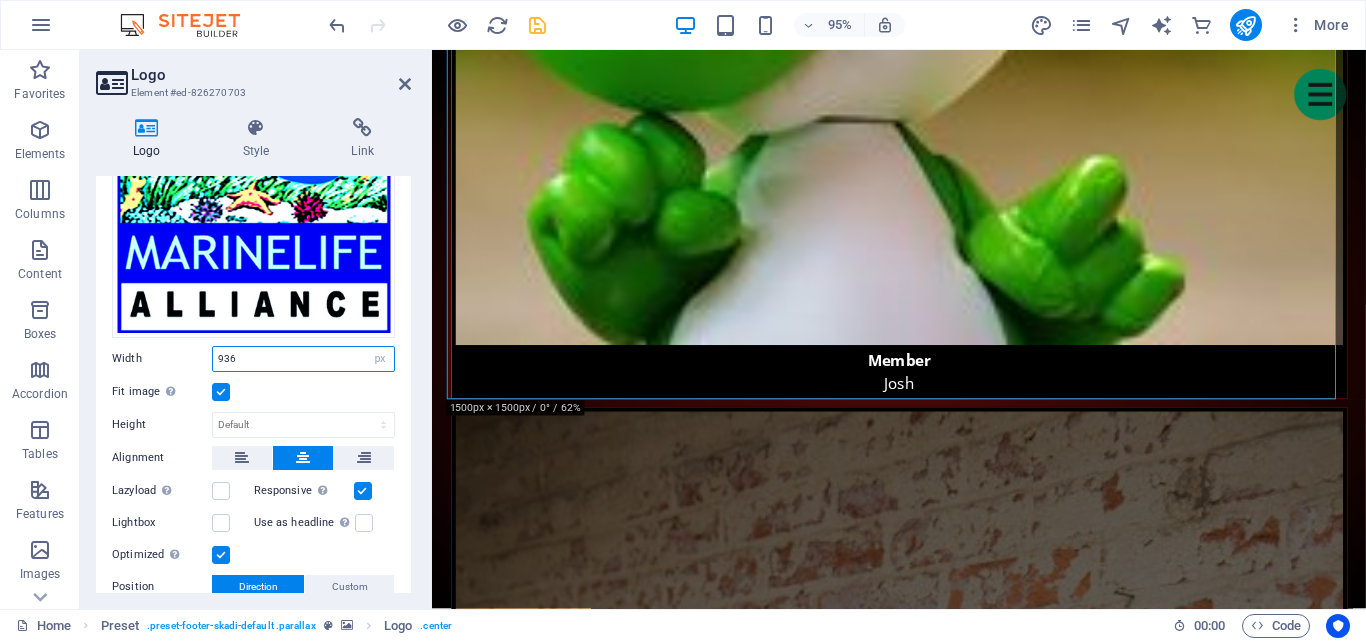 click on "936" at bounding box center [303, 359] 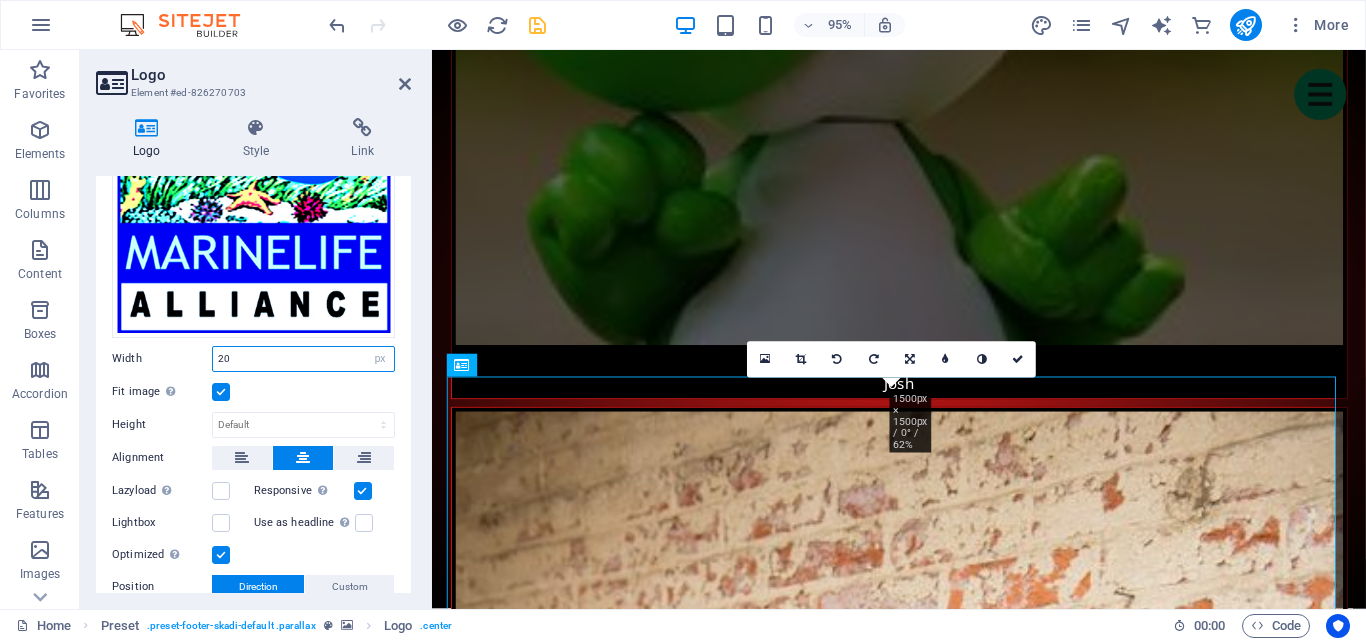 scroll, scrollTop: 8176, scrollLeft: 0, axis: vertical 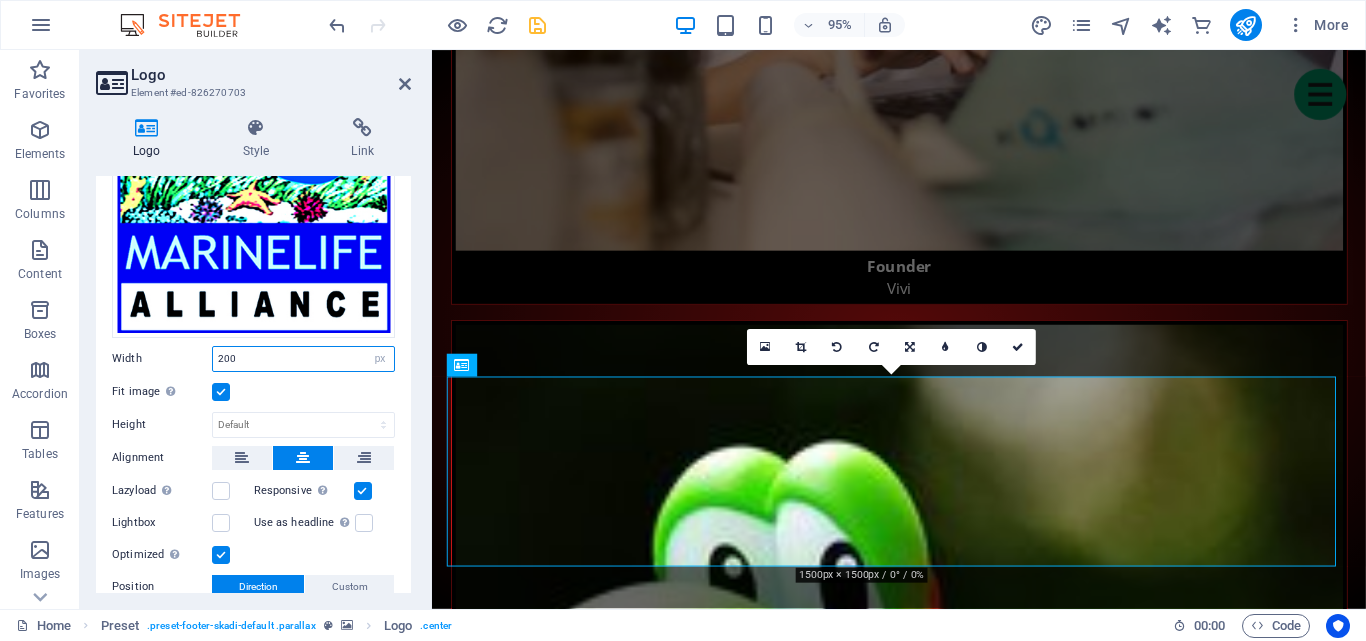 drag, startPoint x: 243, startPoint y: 349, endPoint x: 188, endPoint y: 349, distance: 55 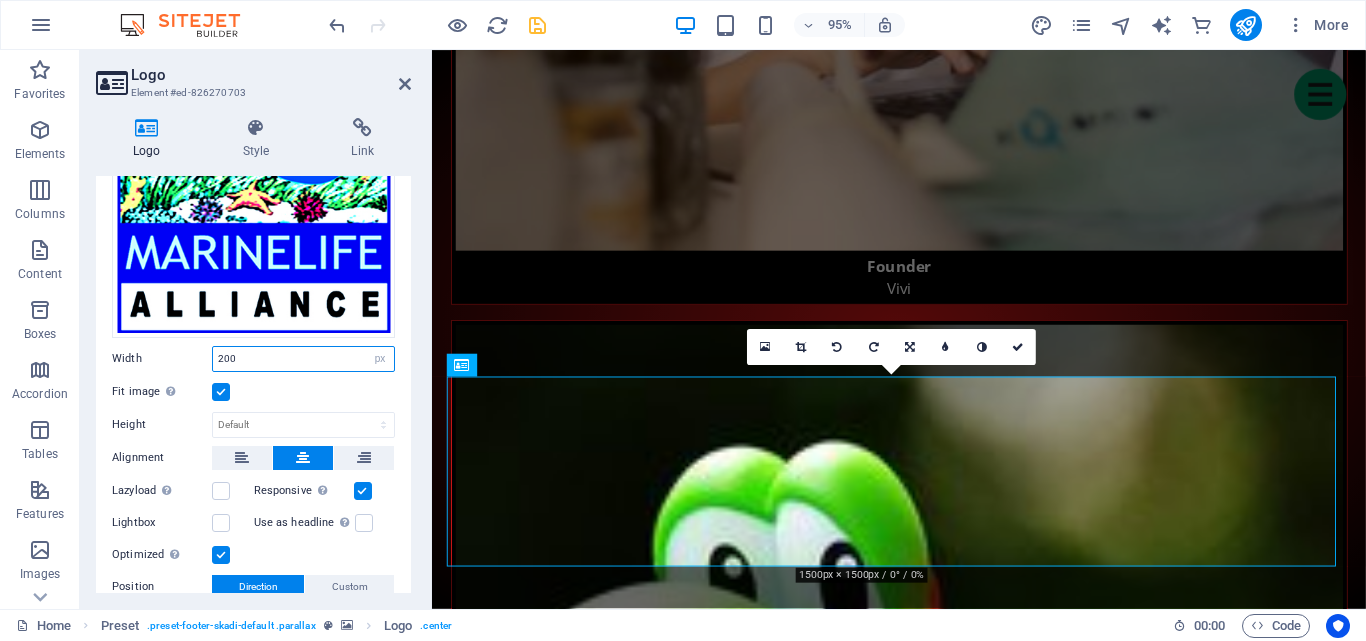 click on "Width 200 Default auto px rem % em vh vw" at bounding box center [253, 359] 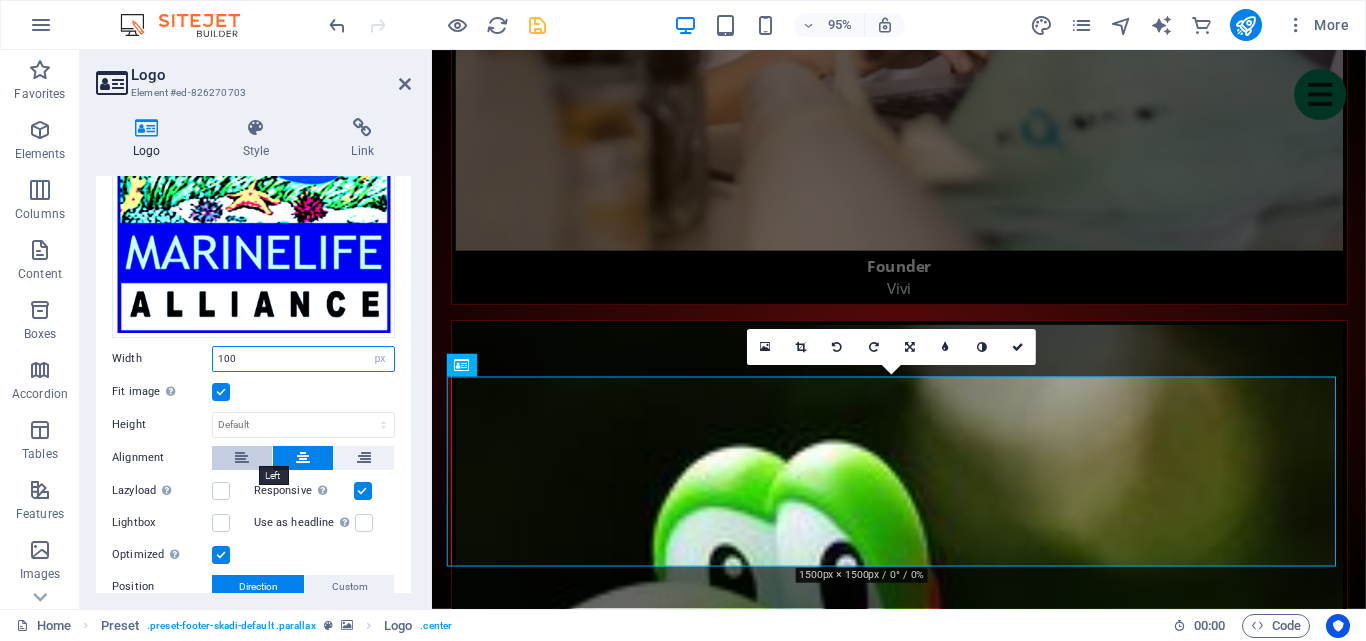 type on "100" 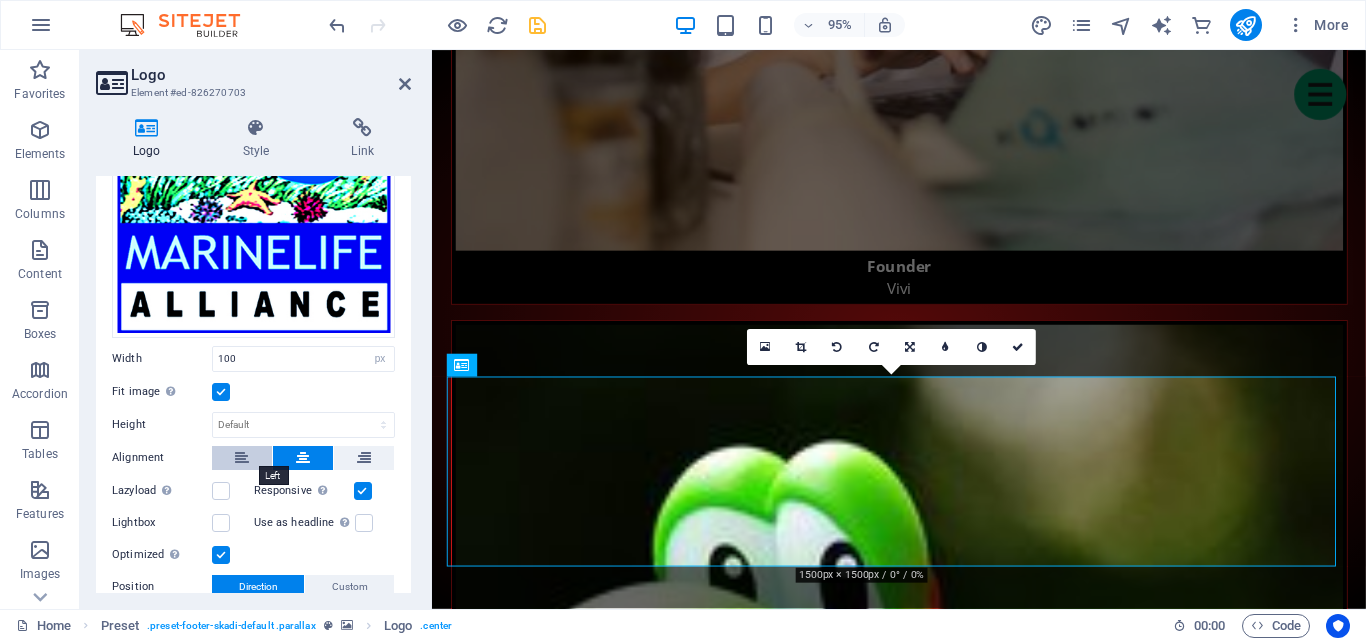 click at bounding box center [242, 458] 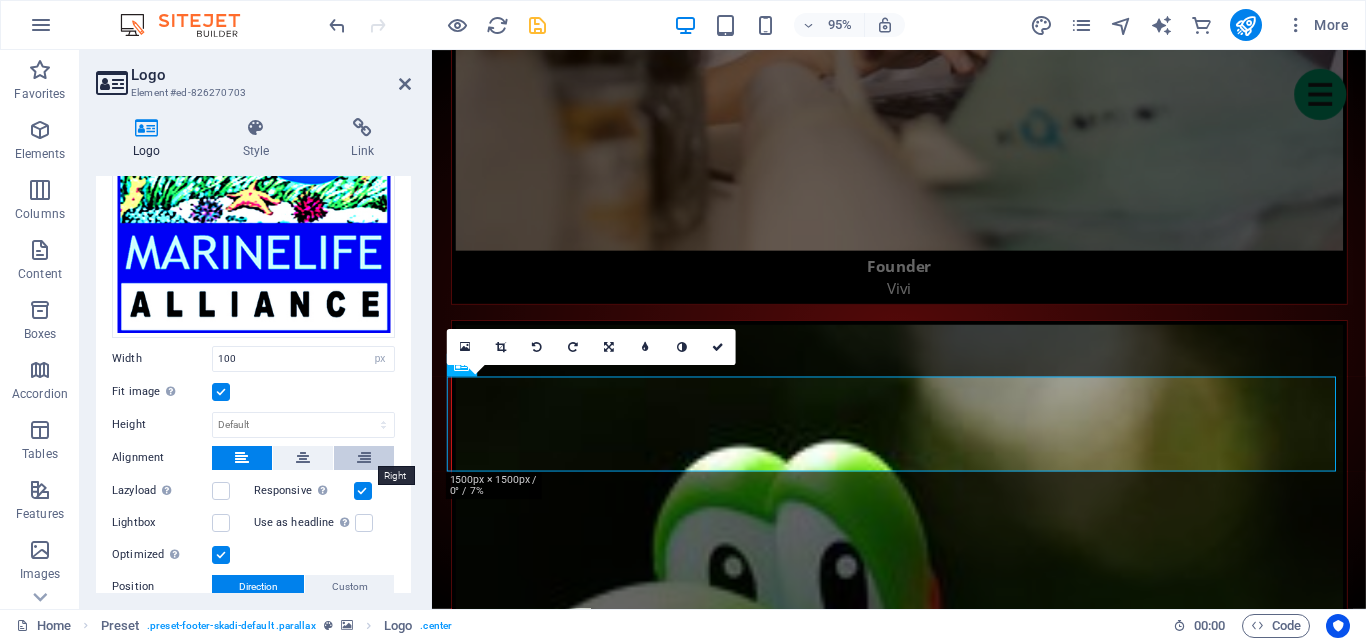 click at bounding box center [364, 458] 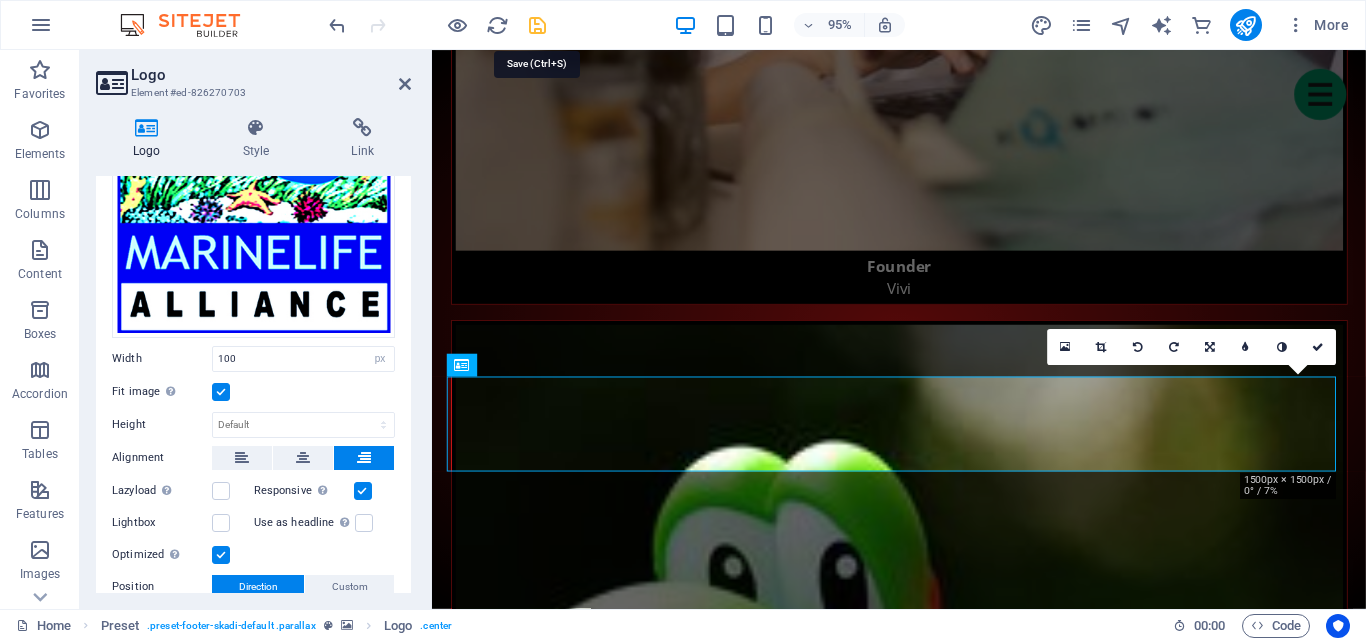 drag, startPoint x: 542, startPoint y: 26, endPoint x: 452, endPoint y: 166, distance: 166.43317 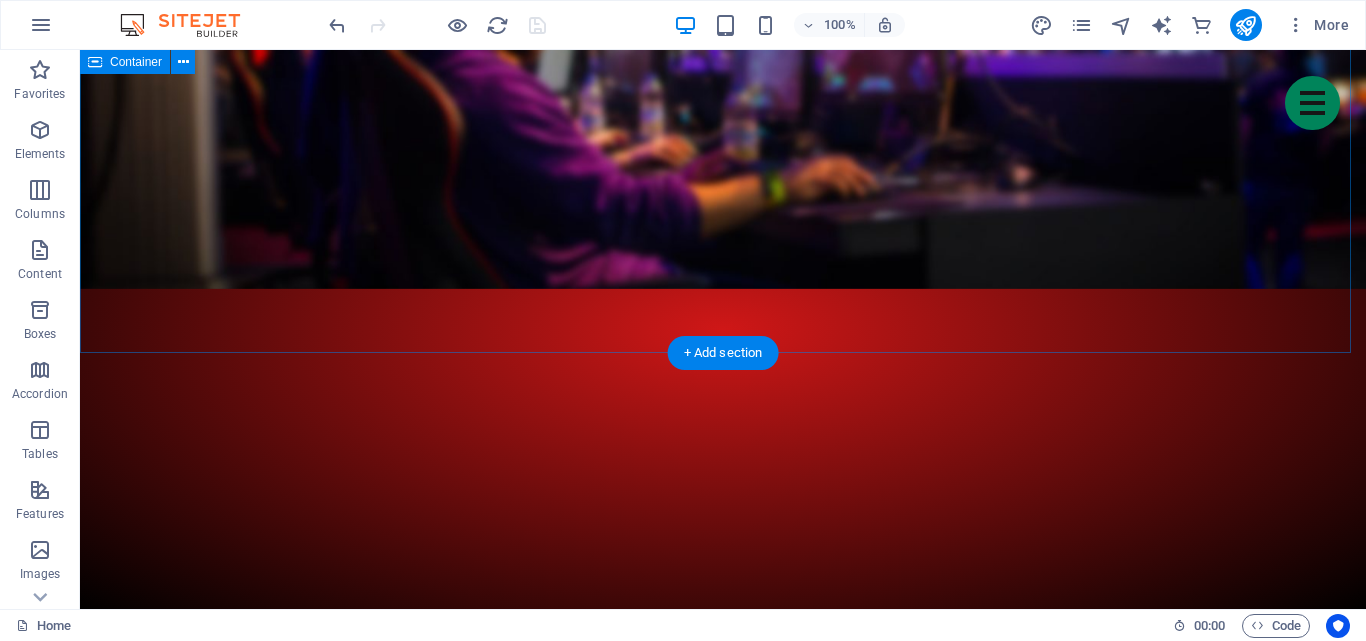 scroll, scrollTop: 6227, scrollLeft: 0, axis: vertical 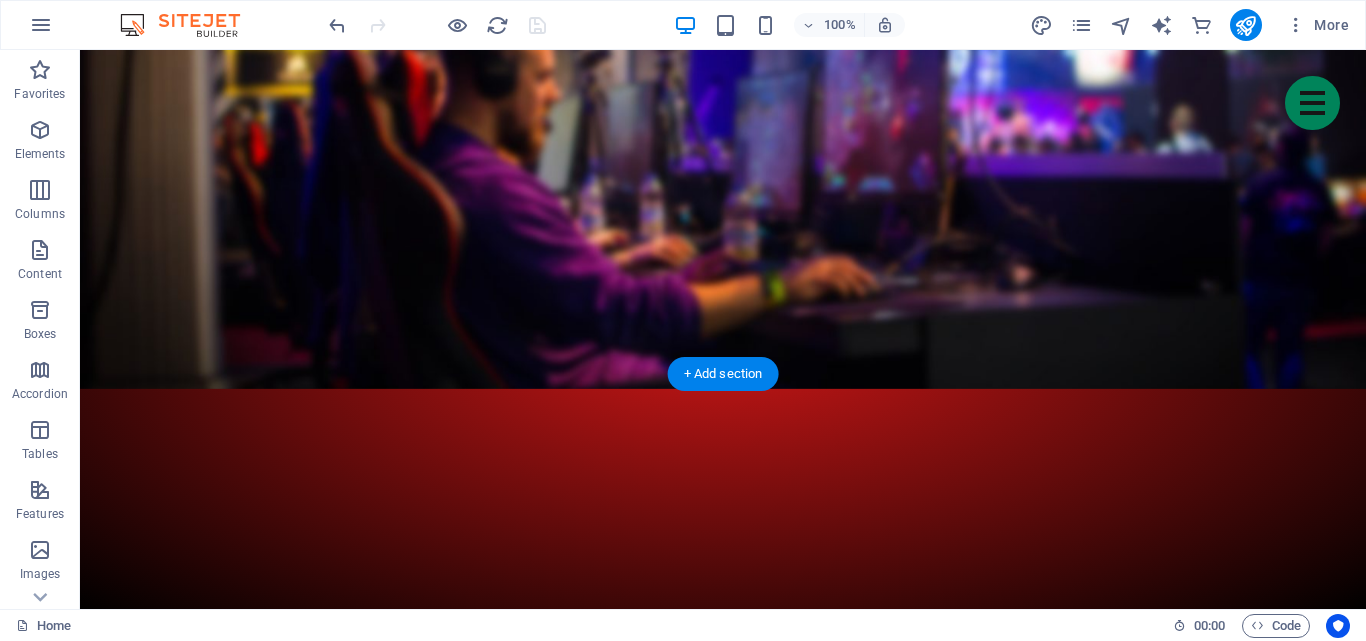 click at bounding box center [723, 16431] 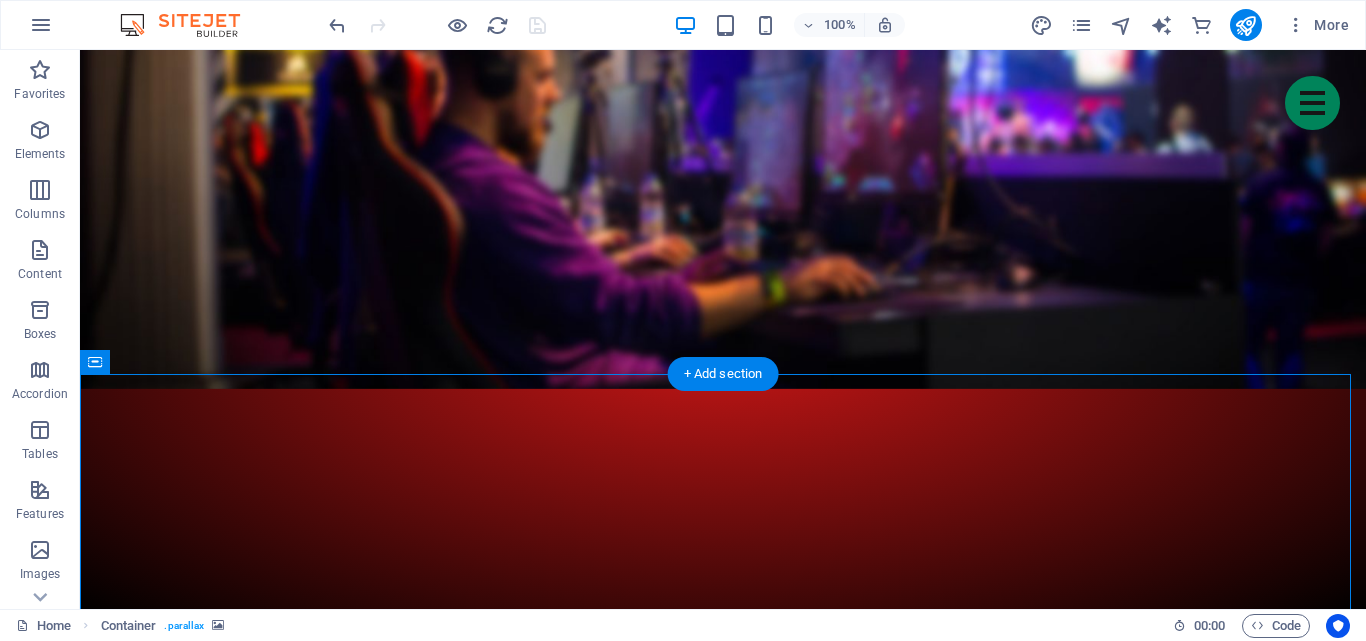click at bounding box center [723, 16431] 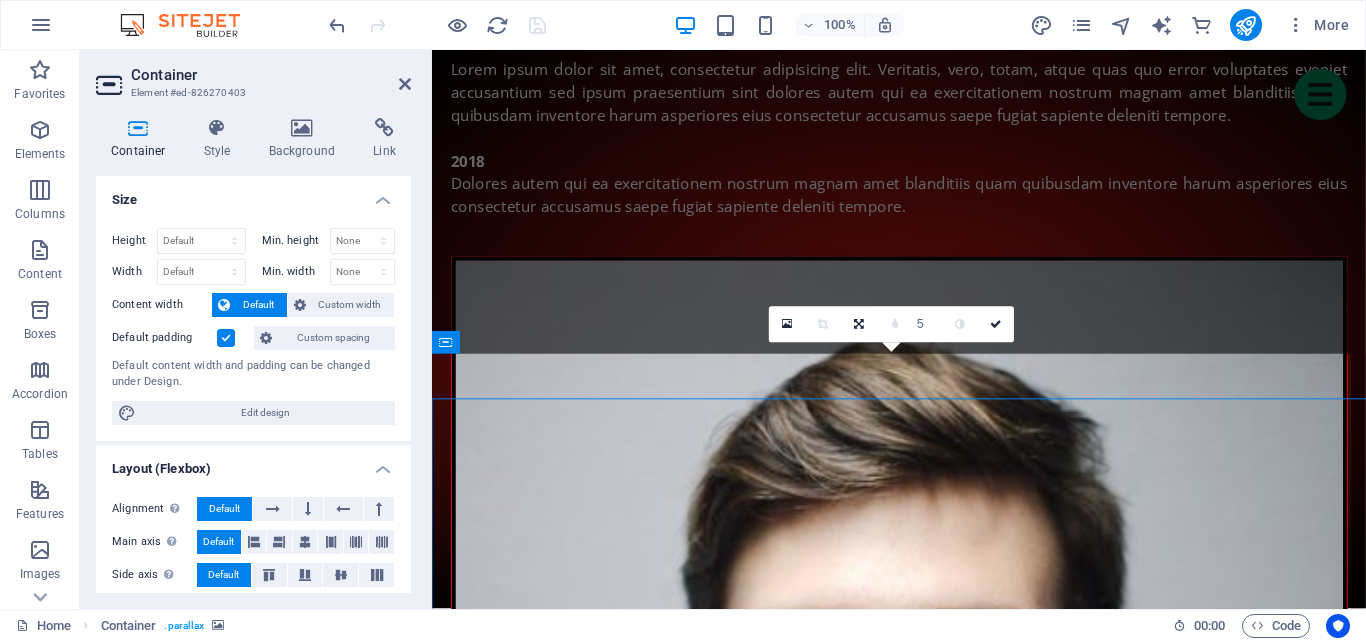 scroll, scrollTop: 6184, scrollLeft: 0, axis: vertical 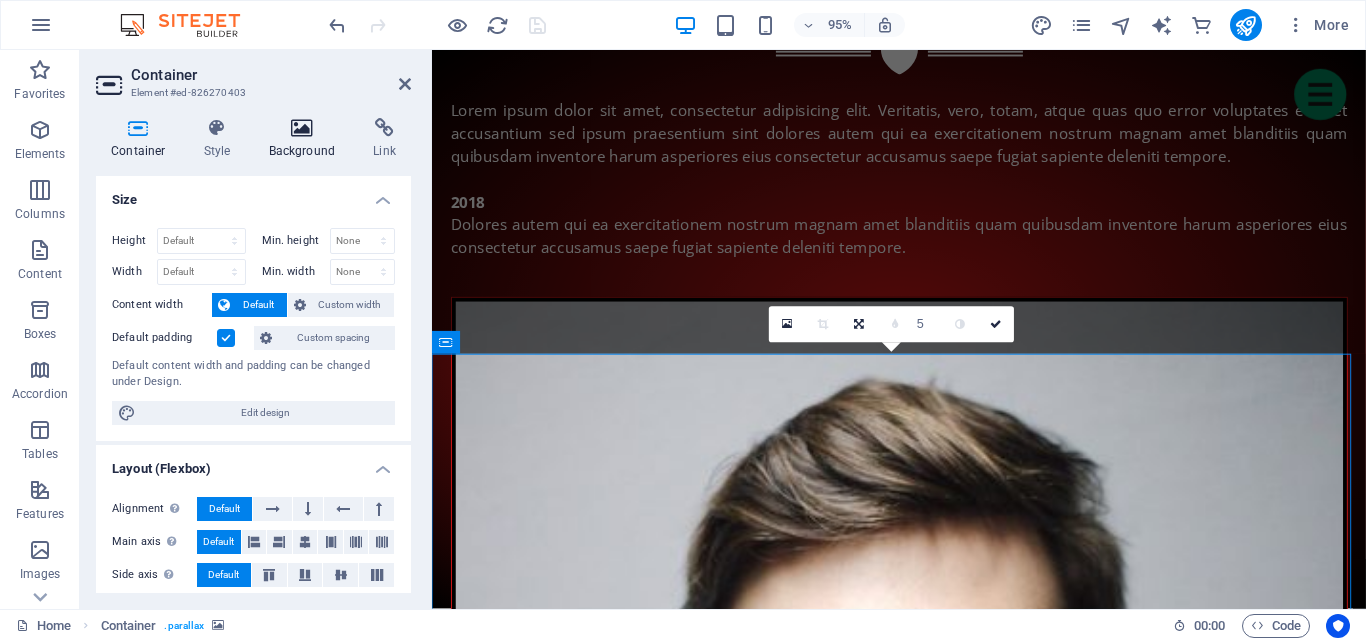 click at bounding box center (302, 128) 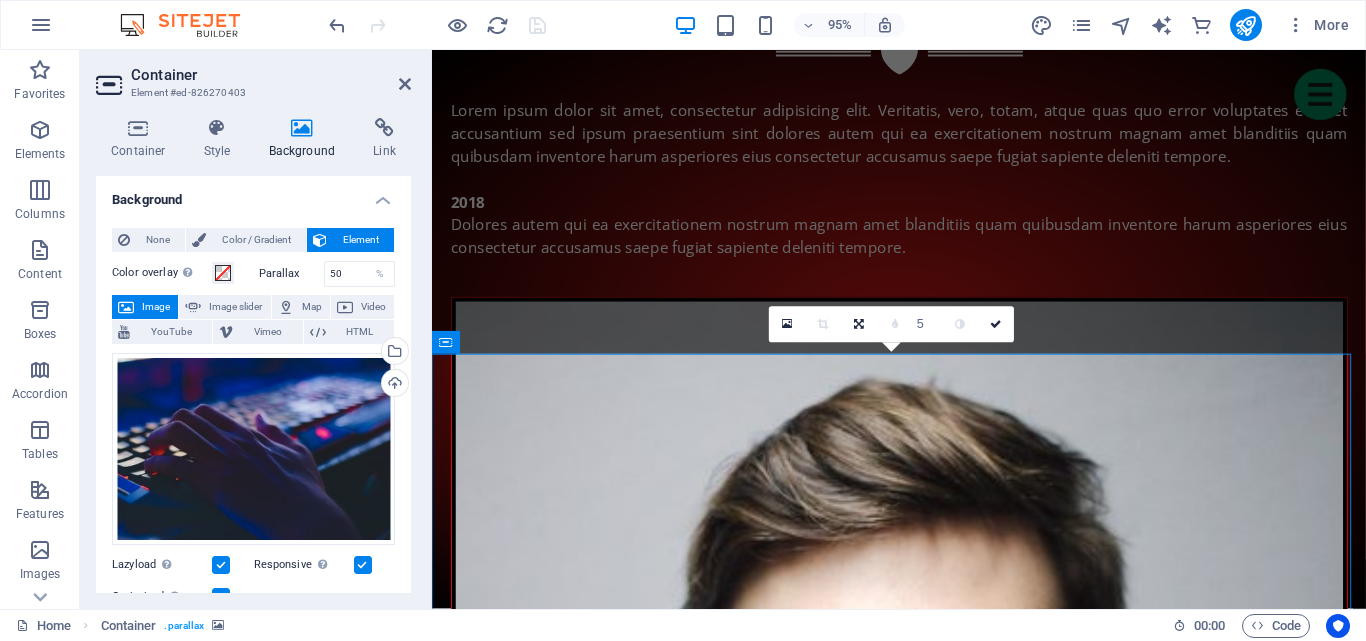 click on "Image" at bounding box center (156, 307) 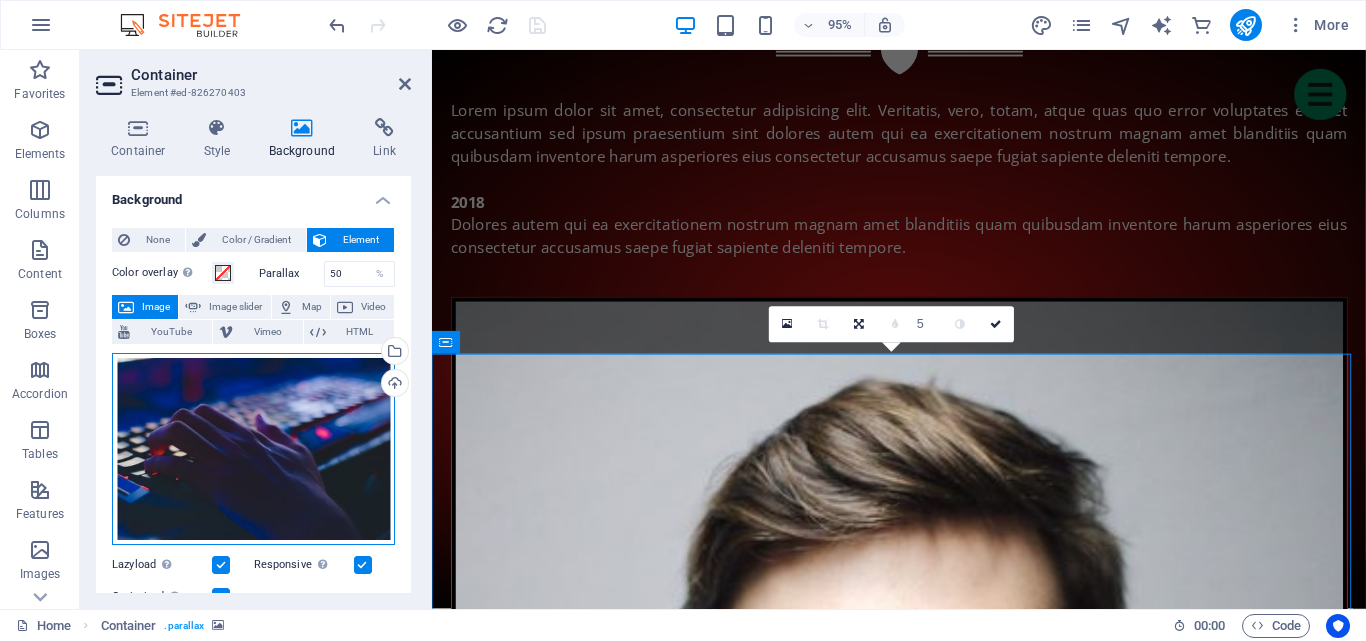 click on "Drag files here, click to choose files or select files from Files or our free stock photos & videos" at bounding box center (253, 449) 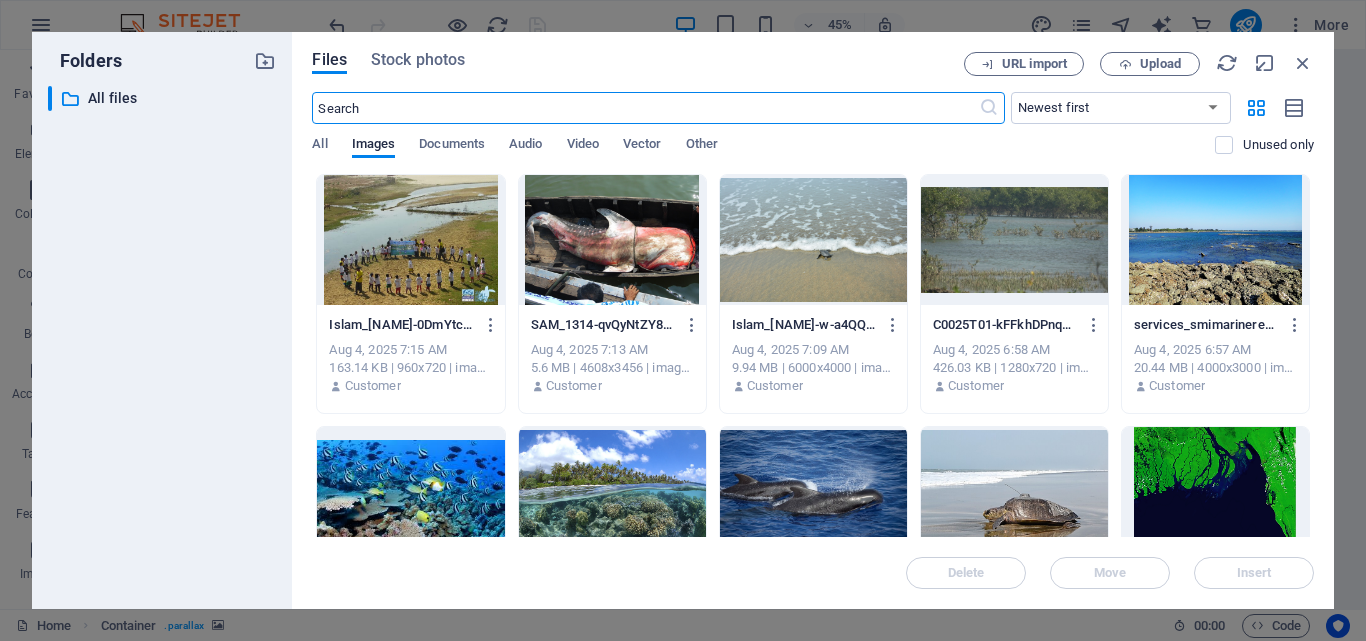 scroll, scrollTop: 6521, scrollLeft: 0, axis: vertical 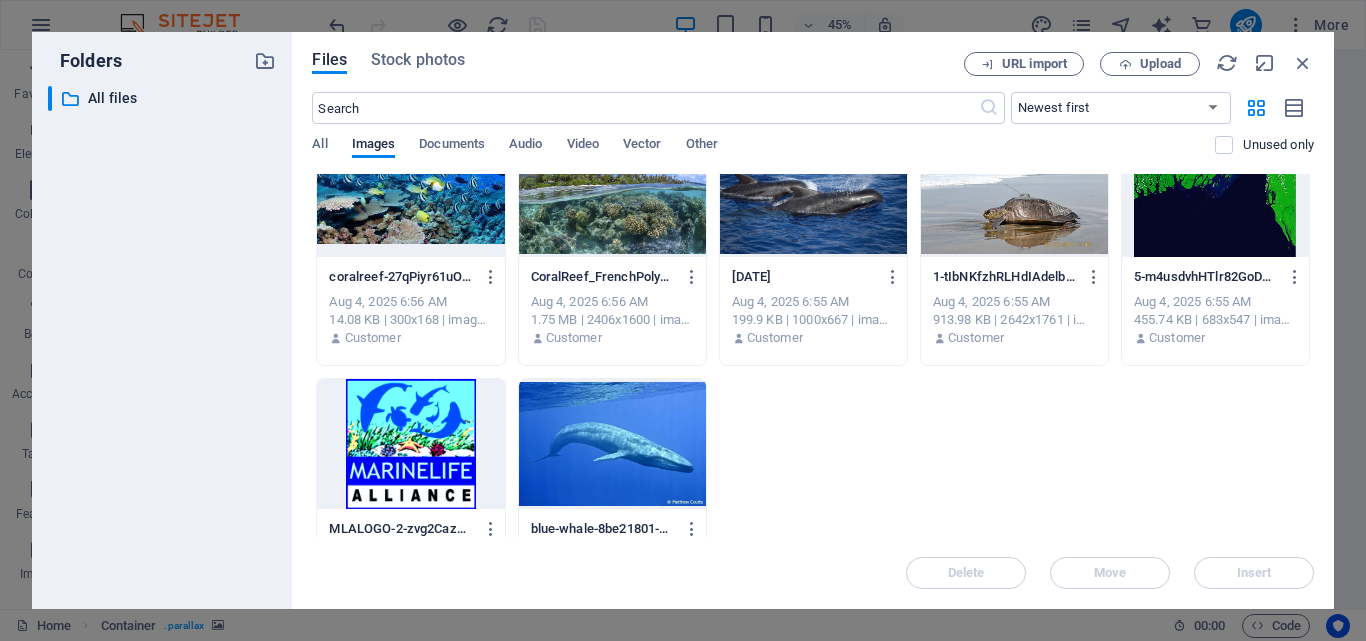 click at bounding box center (612, 192) 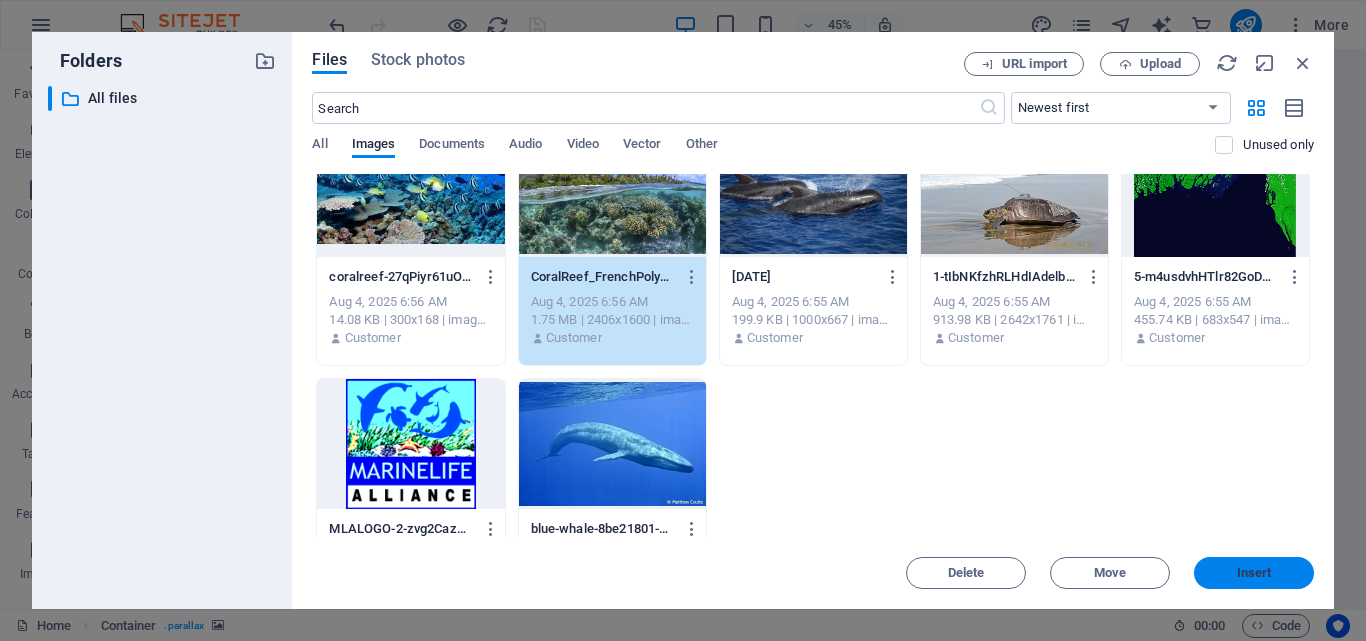 drag, startPoint x: 1258, startPoint y: 576, endPoint x: 314, endPoint y: 428, distance: 955.53125 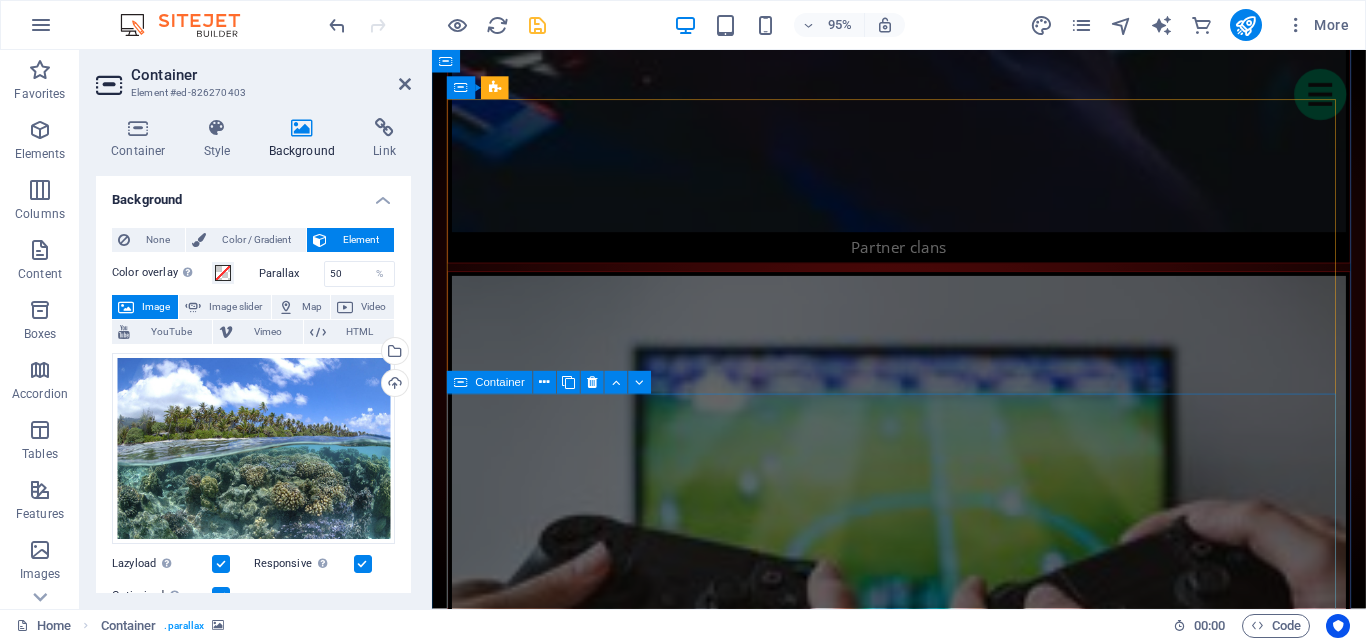 scroll, scrollTop: 3884, scrollLeft: 0, axis: vertical 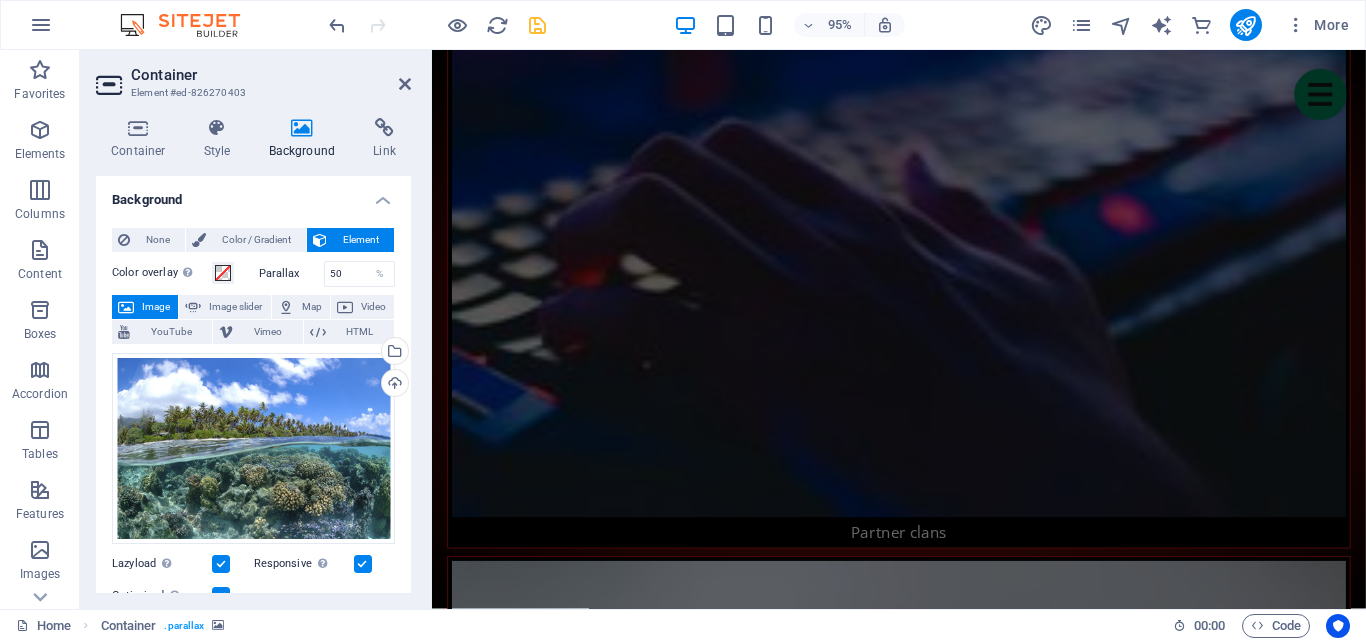 click at bounding box center [923, 14344] 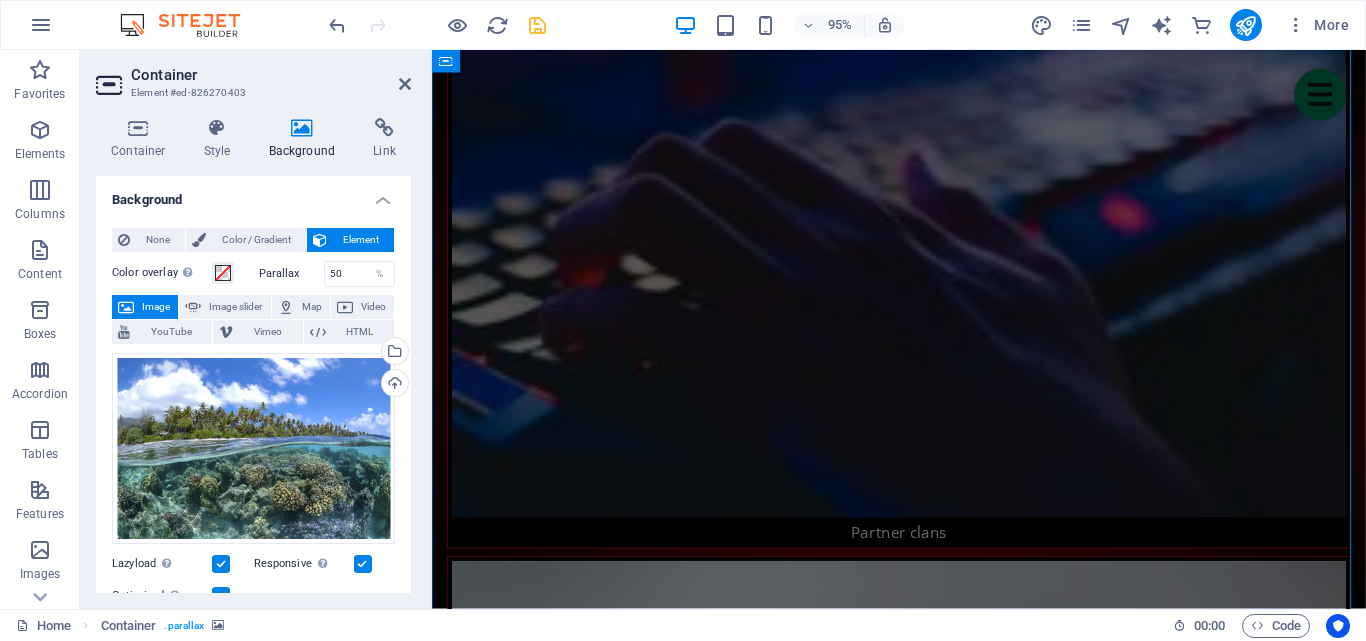 click at bounding box center (923, 14344) 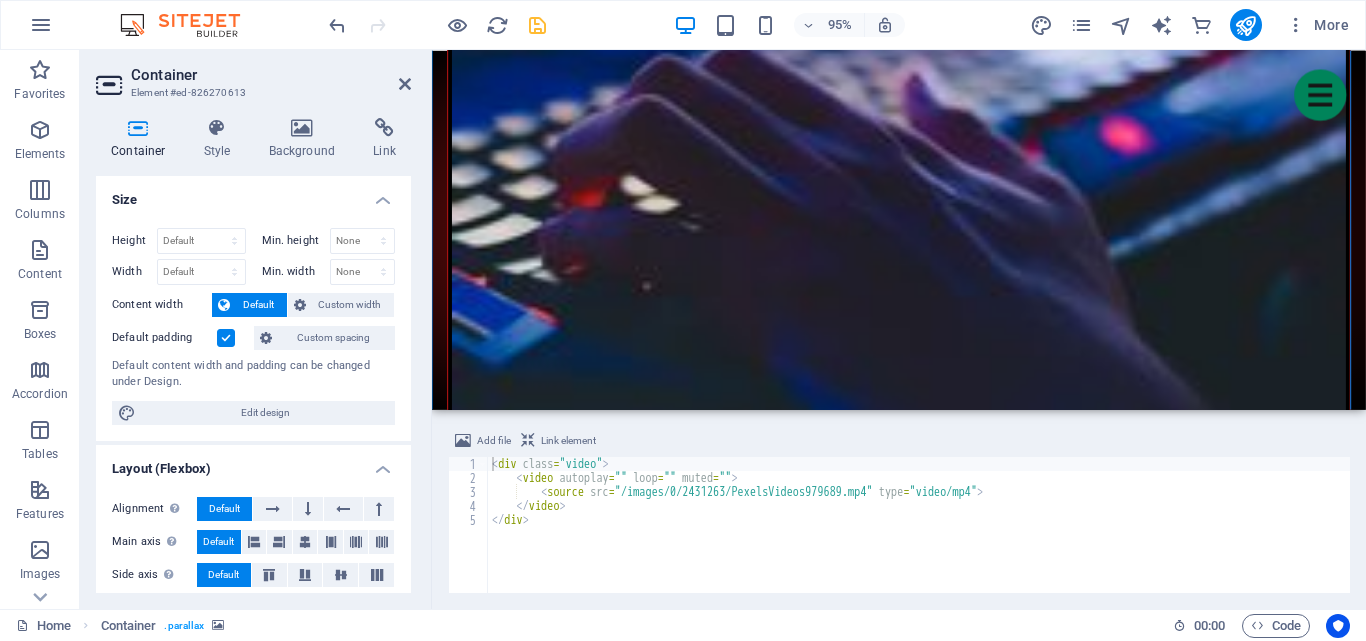 scroll, scrollTop: 3844, scrollLeft: 0, axis: vertical 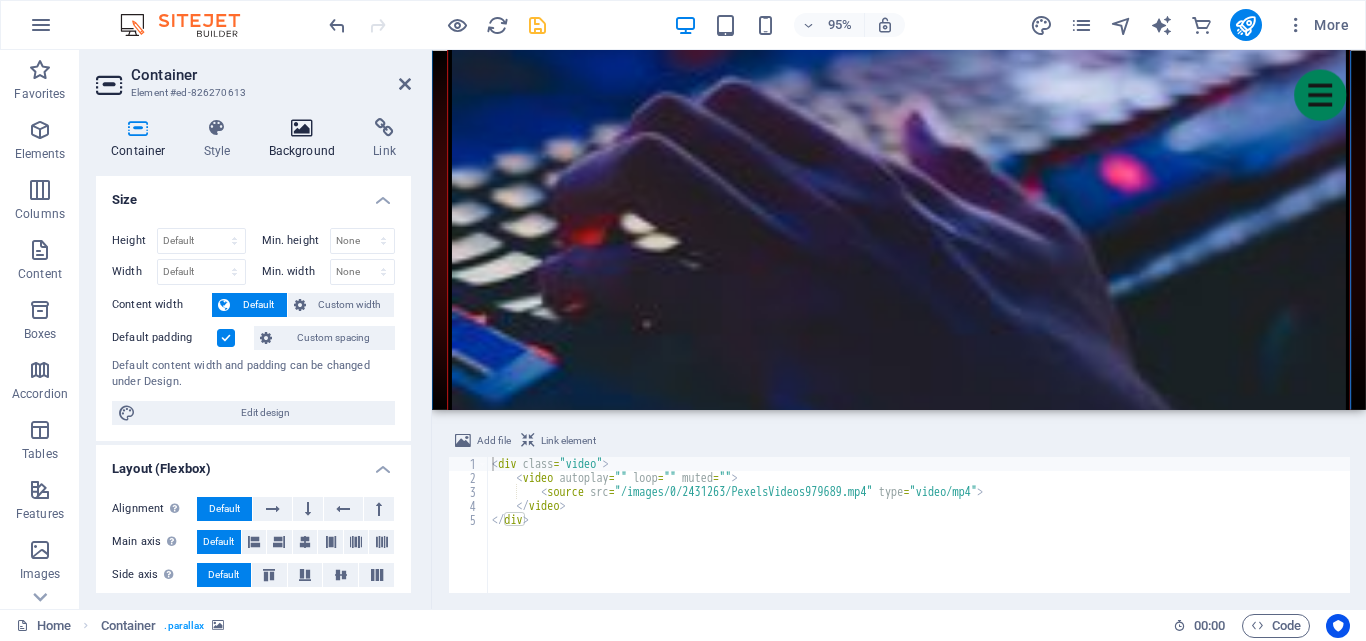 click at bounding box center [302, 128] 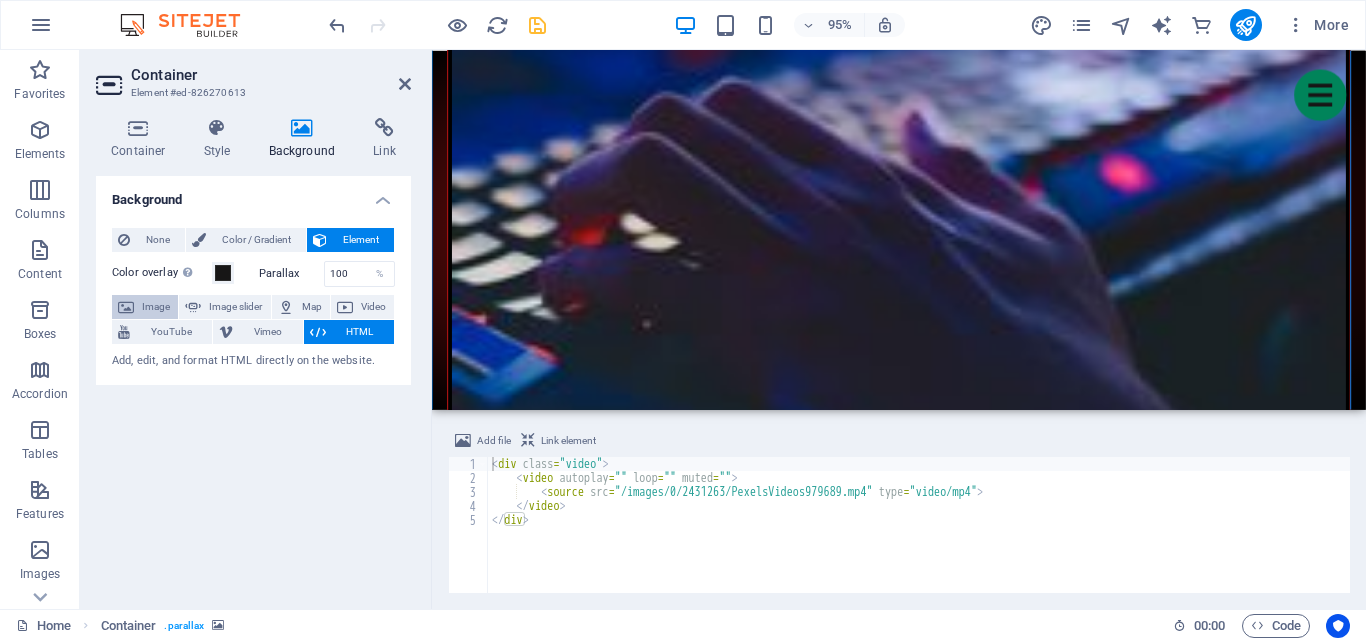 click on "Image" at bounding box center [156, 307] 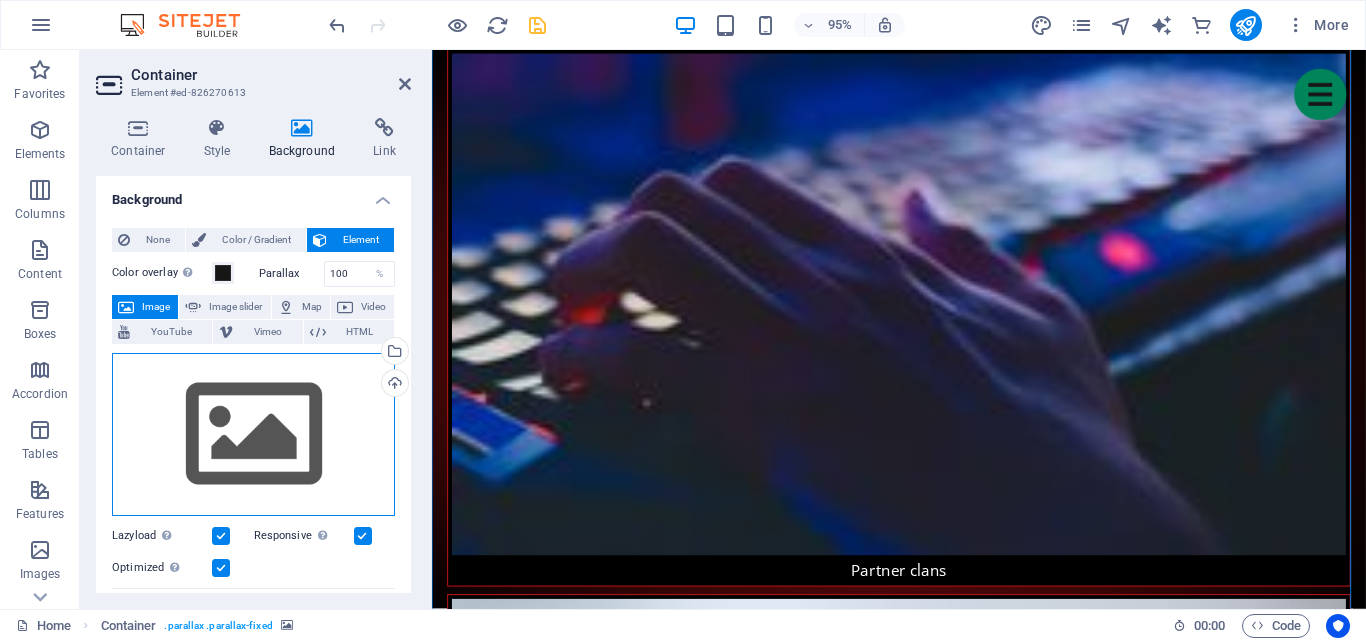 click on "Drag files here, click to choose files or select files from Files or our free stock photos & videos" at bounding box center [253, 435] 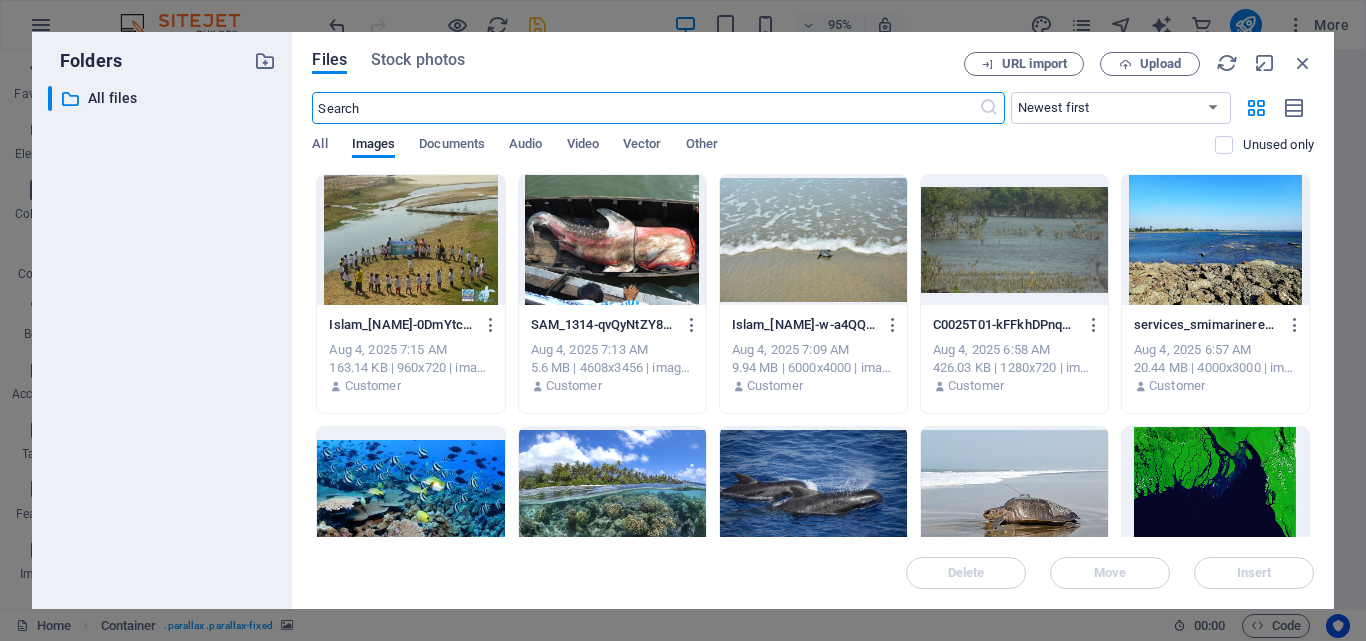 scroll, scrollTop: 4180, scrollLeft: 0, axis: vertical 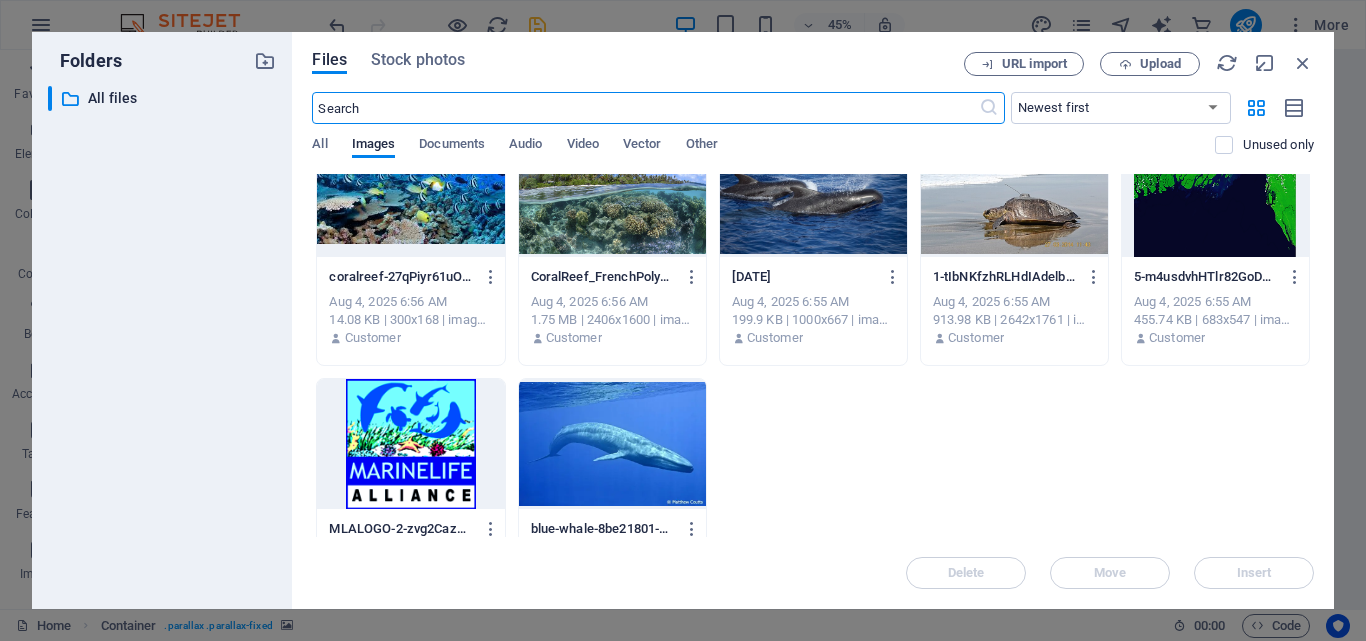 click at bounding box center [612, 444] 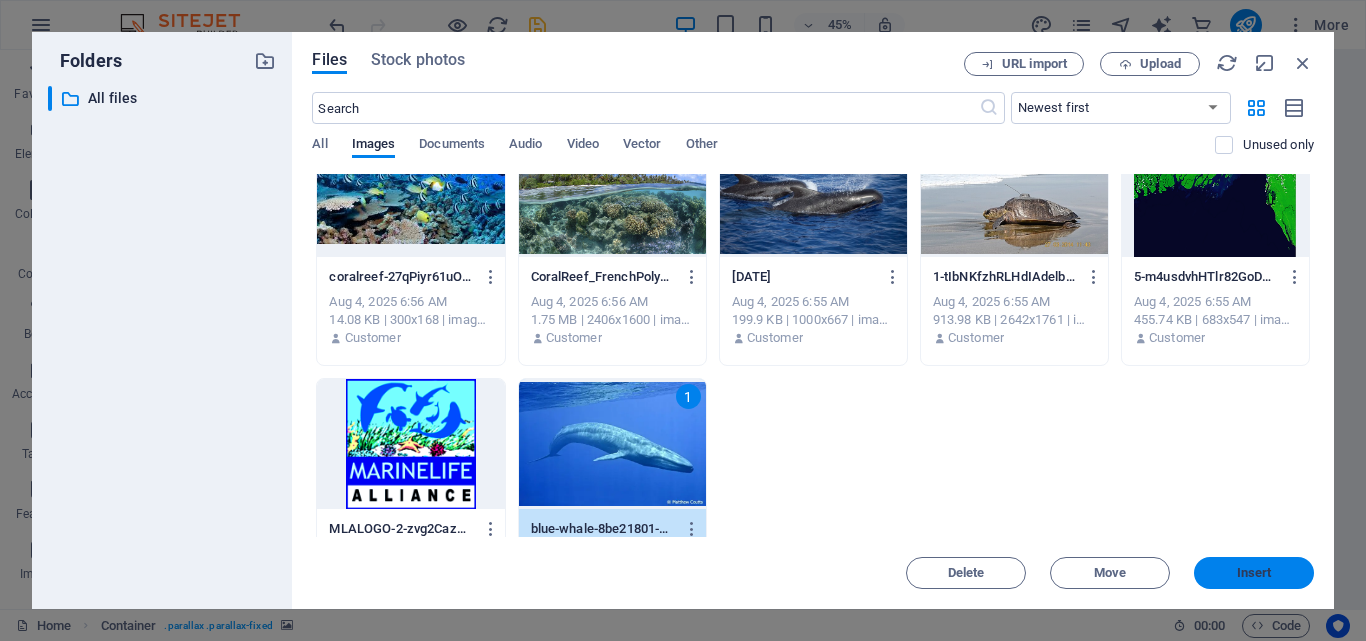 click on "Insert" at bounding box center (1254, 573) 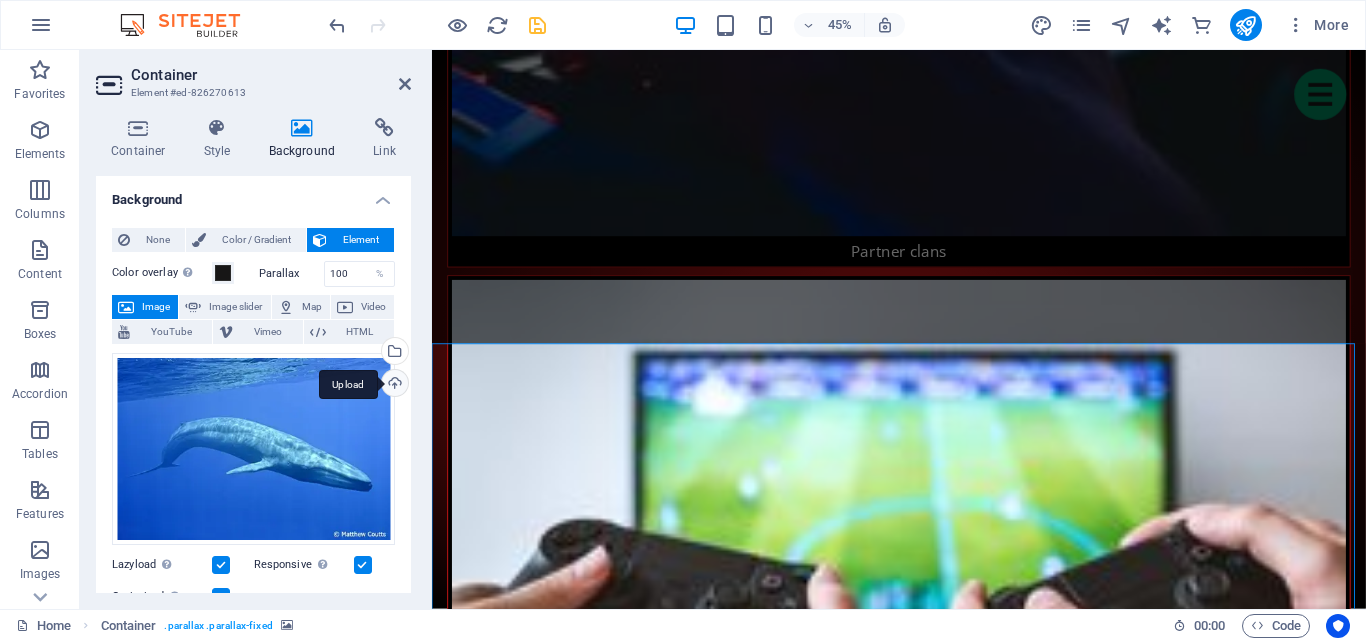 scroll, scrollTop: 3844, scrollLeft: 0, axis: vertical 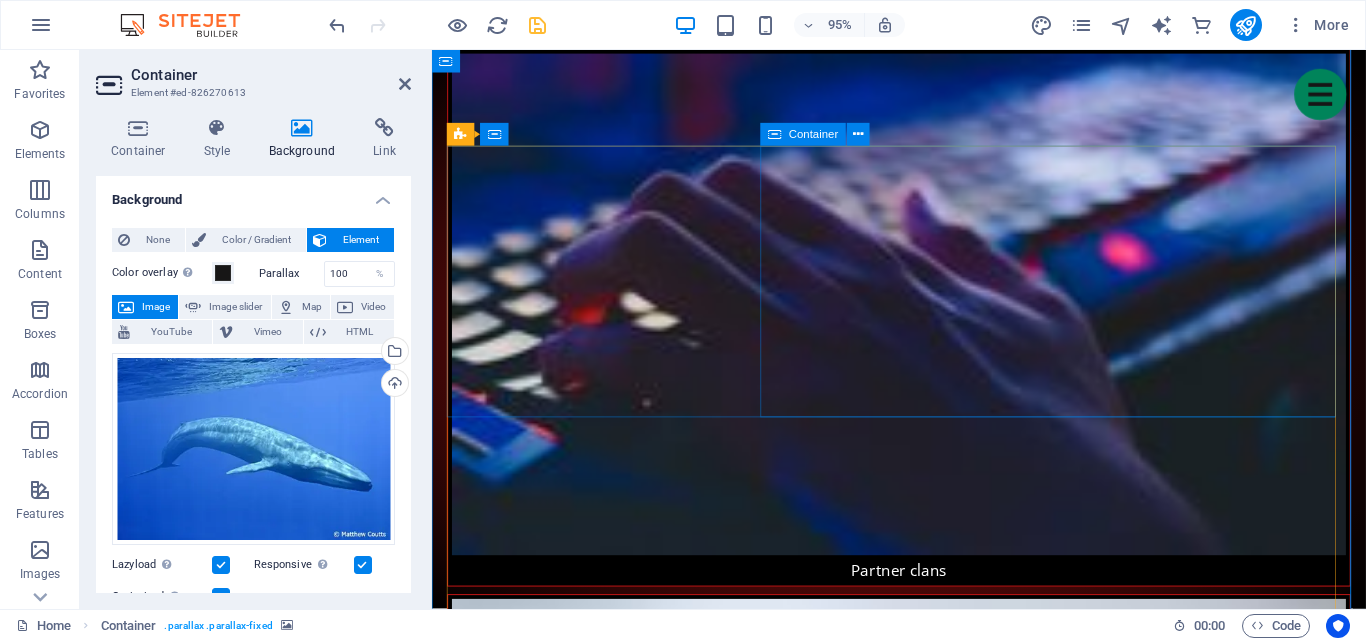click on "Christmas Giveaway Lorem Ipsum is simply dummy text of the printing and typesetting industry. Lorem Ipsum has been the industry's standard dummy text ever since the 1500s, when an unknown printer took a galley of type and scrambled it to make a type specimen book. It has survived not only five centuries Learn more" at bounding box center [944, 14311] 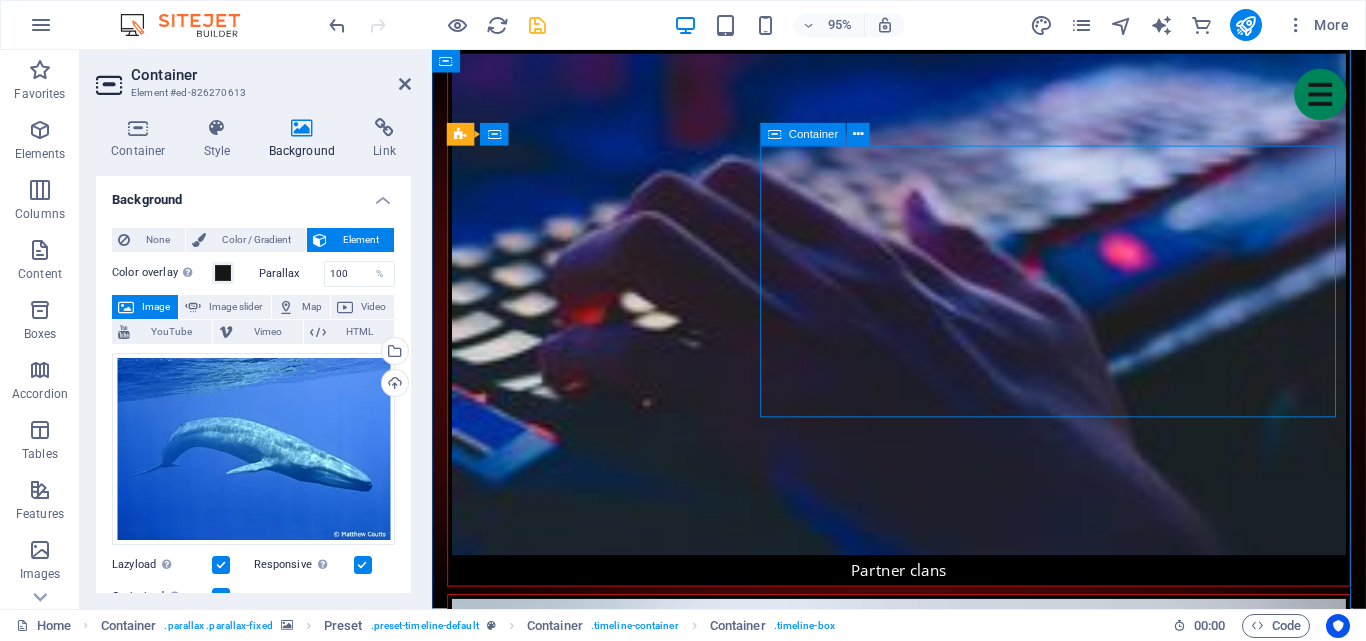 click on "Christmas Giveaway Lorem Ipsum is simply dummy text of the printing and typesetting industry. Lorem Ipsum has been the industry's standard dummy text ever since the 1500s, when an unknown printer took a galley of type and scrambled it to make a type specimen book. It has survived not only five centuries Learn more" at bounding box center [944, 14311] 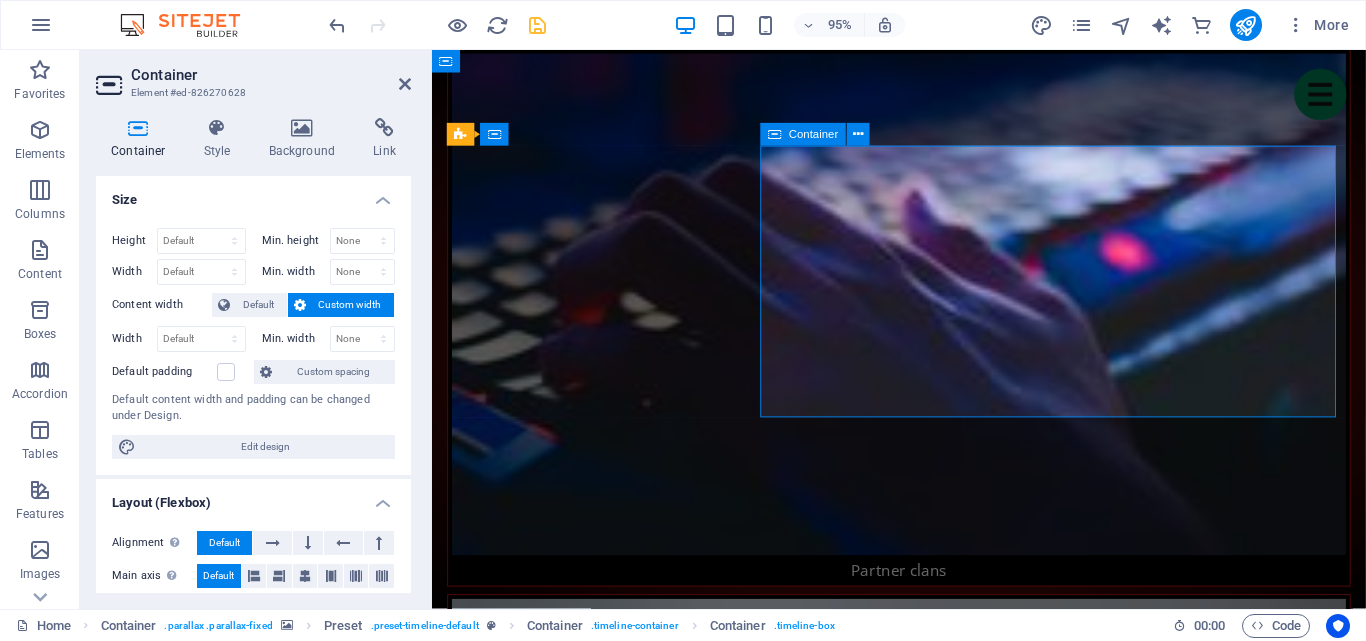 click on "Christmas Giveaway Lorem Ipsum is simply dummy text of the printing and typesetting industry. Lorem Ipsum has been the industry's standard dummy text ever since the 1500s, when an unknown printer took a galley of type and scrambled it to make a type specimen book. It has survived not only five centuries Learn more" at bounding box center (944, 14311) 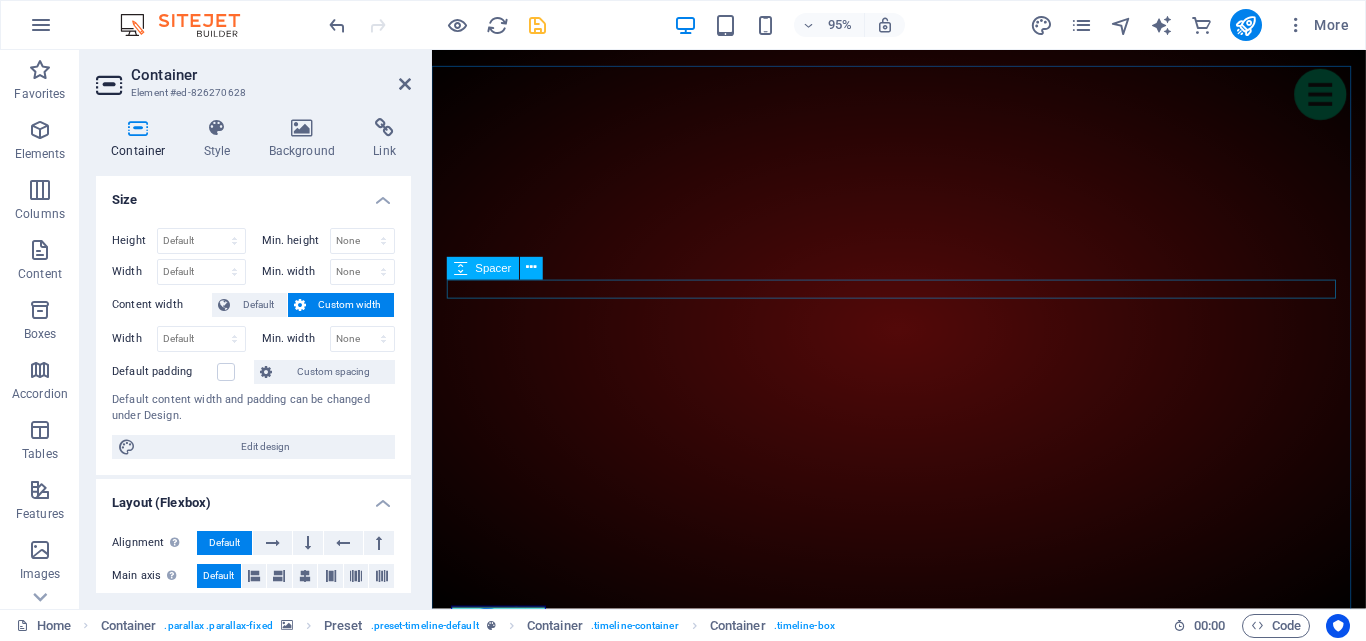 scroll, scrollTop: 544, scrollLeft: 0, axis: vertical 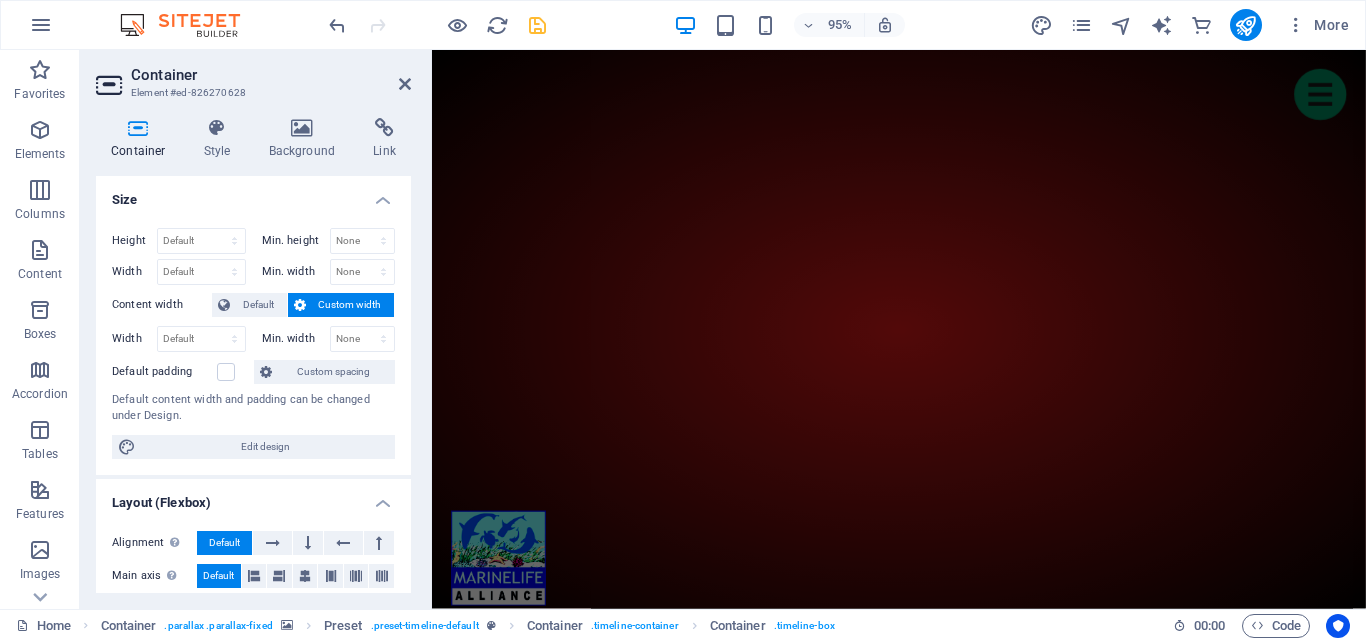 click at bounding box center (923, 4989) 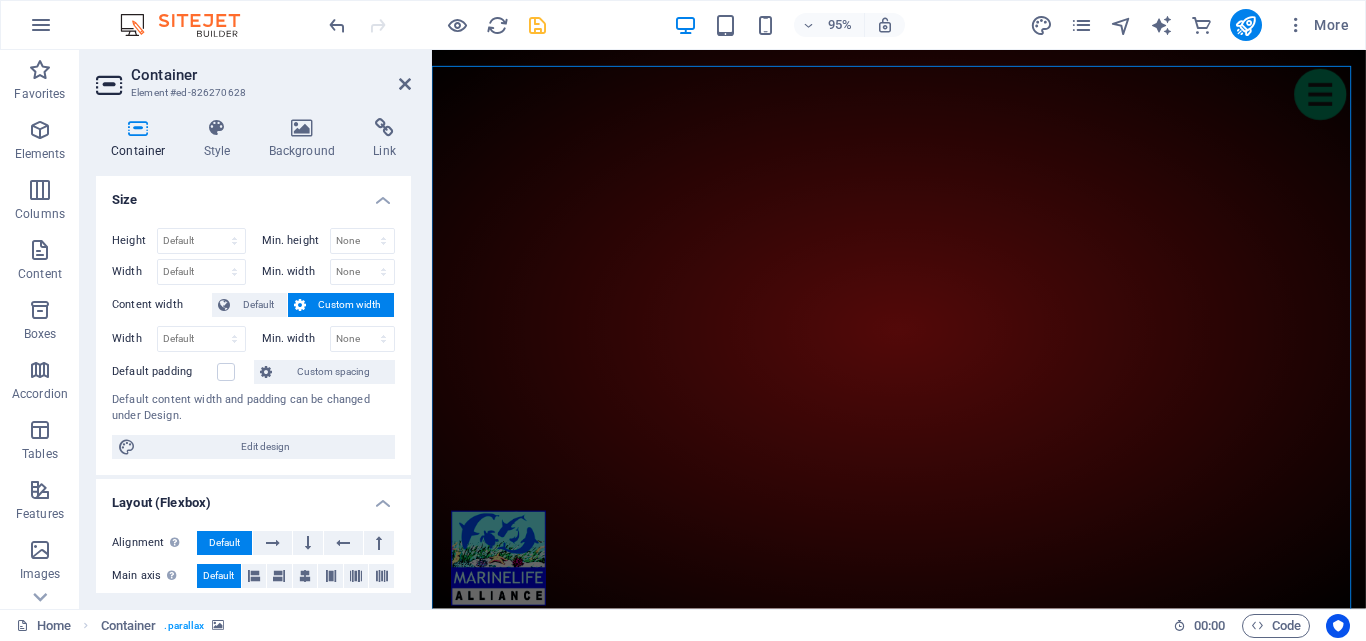 click at bounding box center [923, 4989] 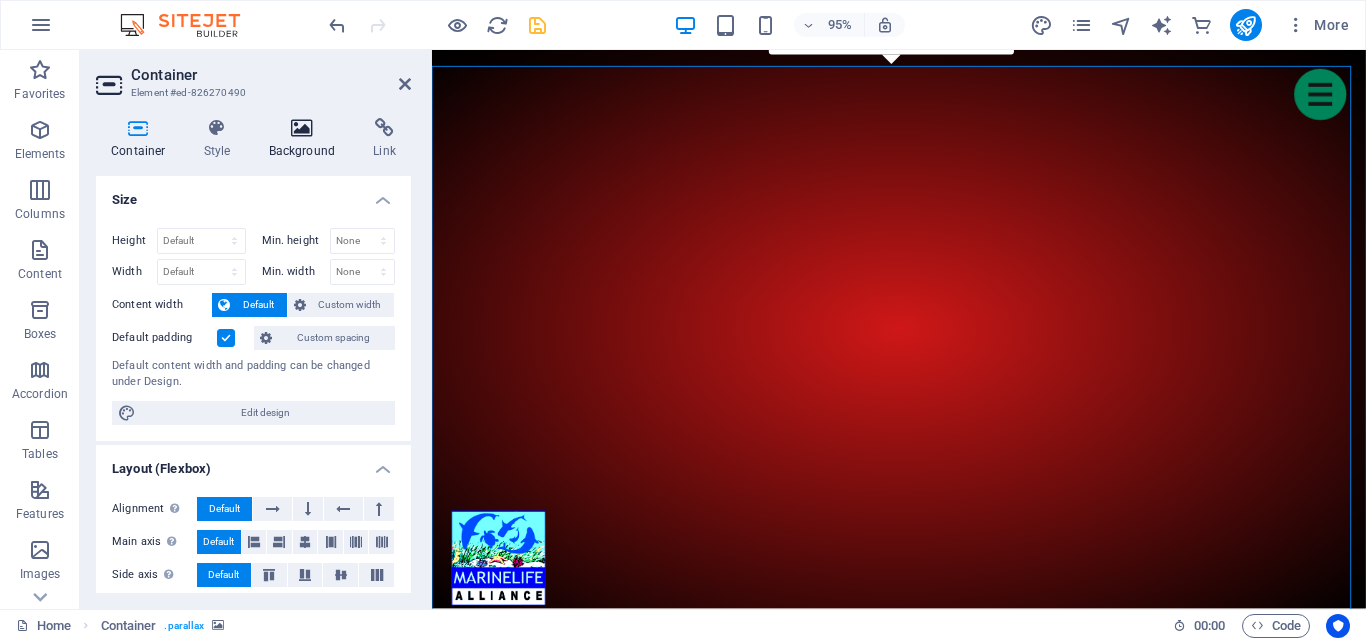 click on "Background" at bounding box center (306, 139) 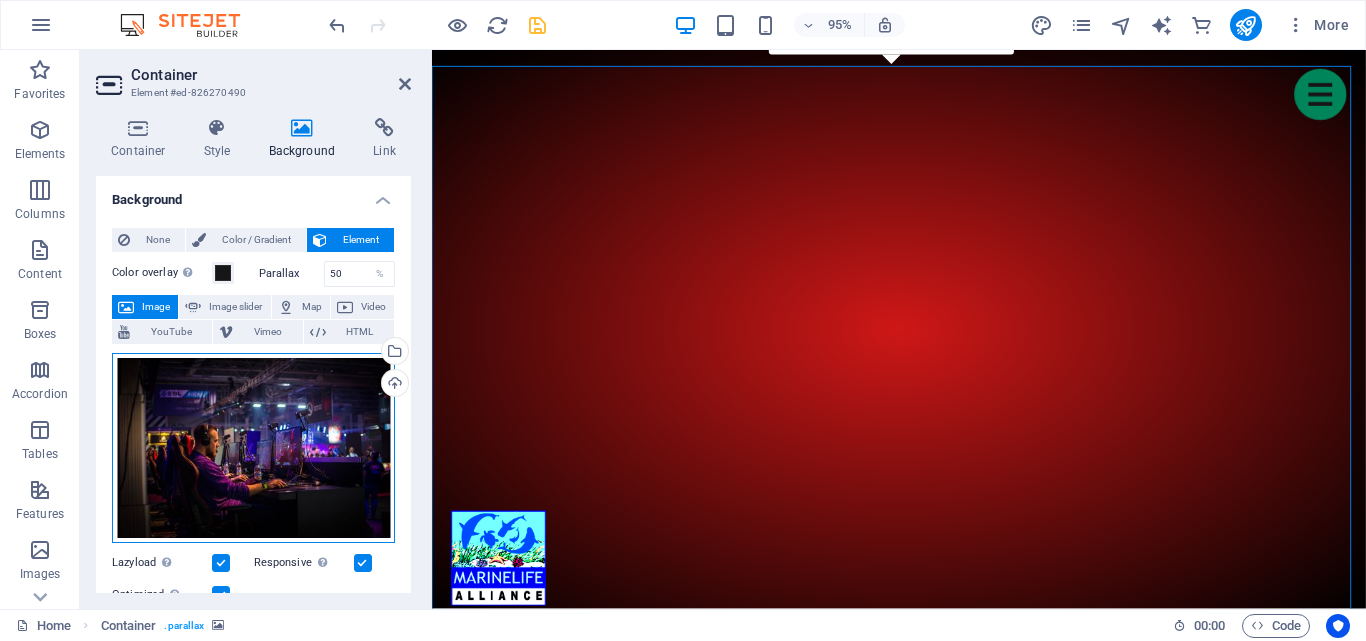 click on "Drag files here, click to choose files or select files from Files or our free stock photos & videos" at bounding box center [253, 448] 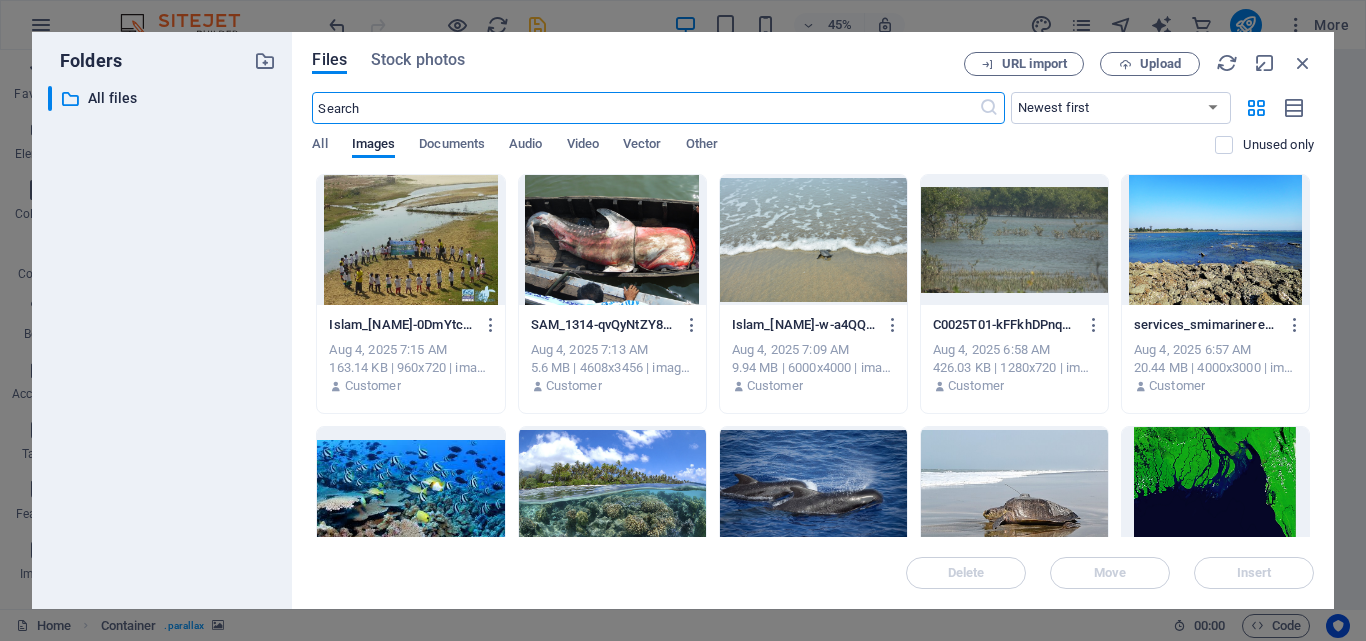 scroll, scrollTop: 873, scrollLeft: 0, axis: vertical 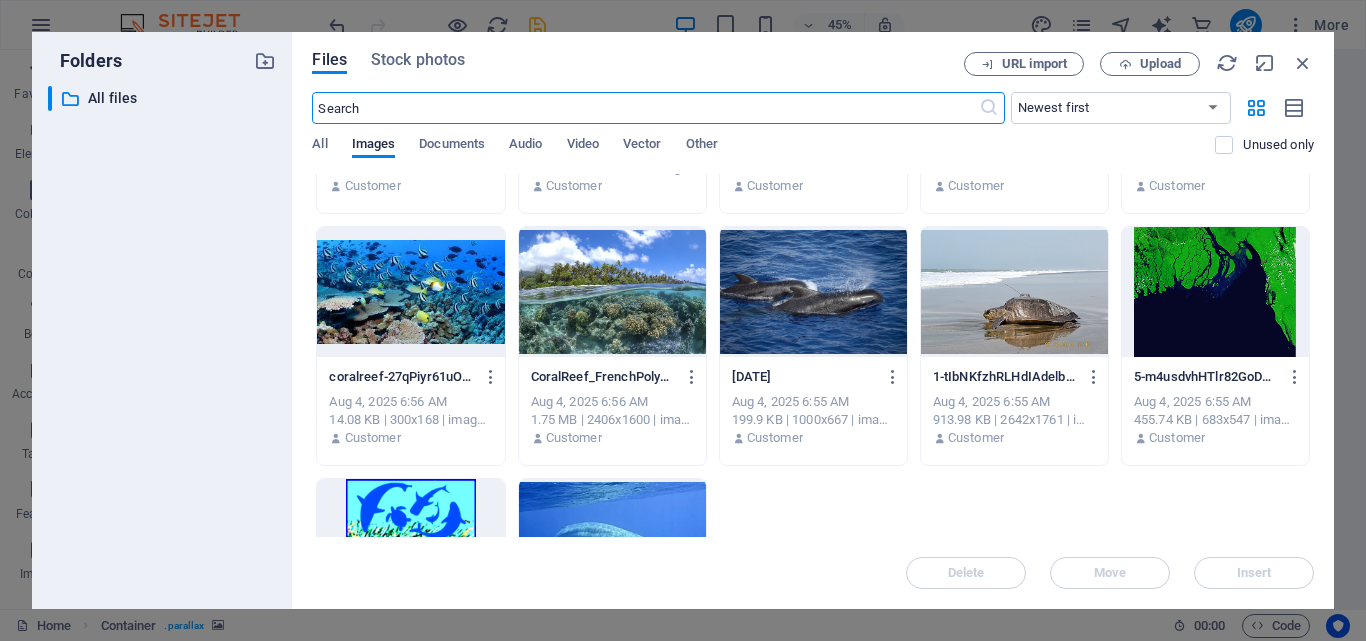 click at bounding box center (410, 292) 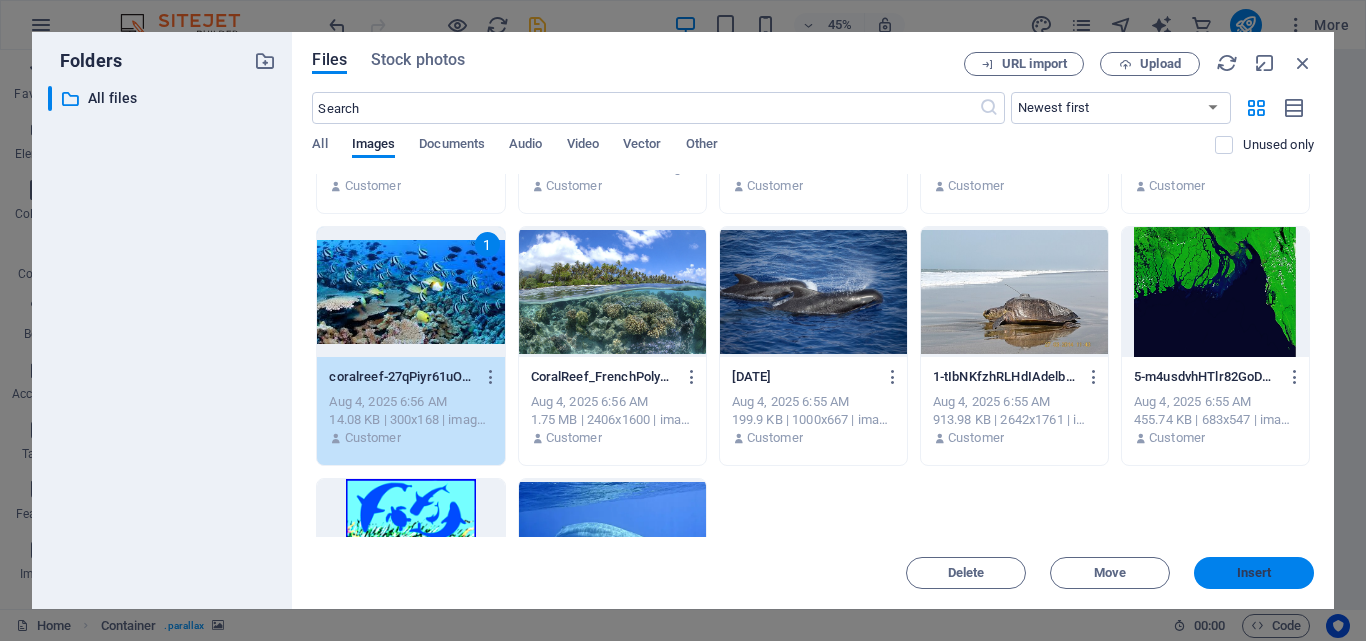 click on "Insert" at bounding box center [1254, 573] 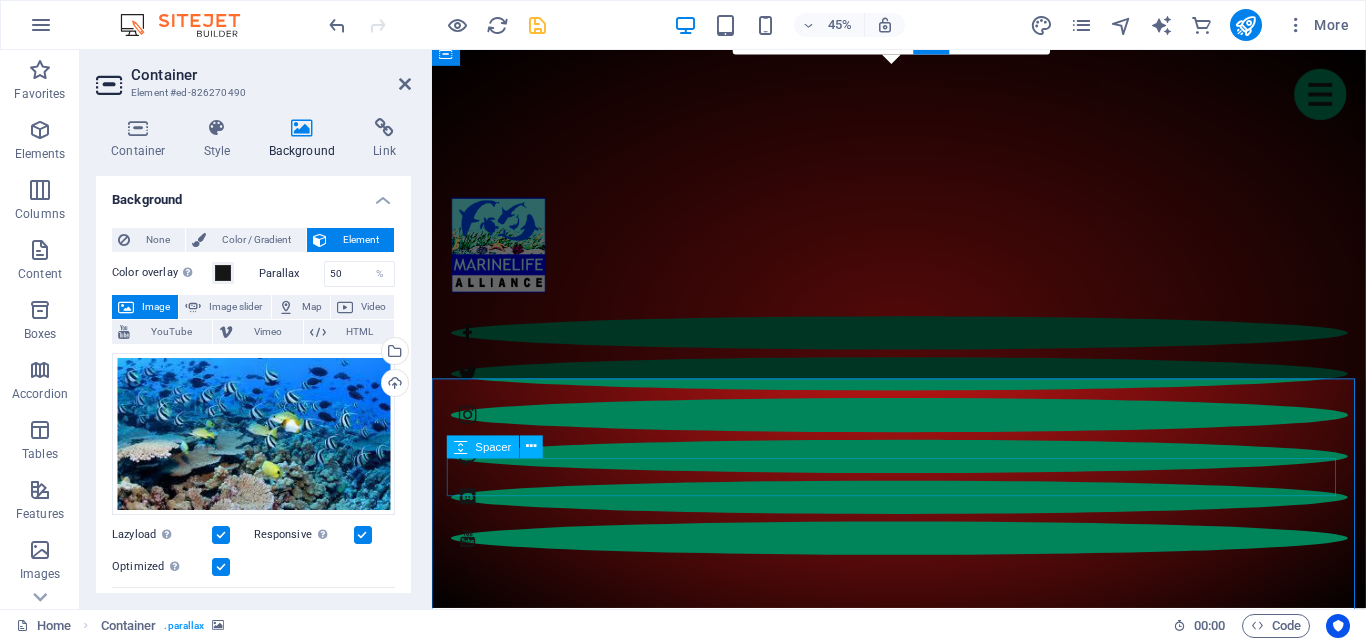 scroll, scrollTop: 544, scrollLeft: 0, axis: vertical 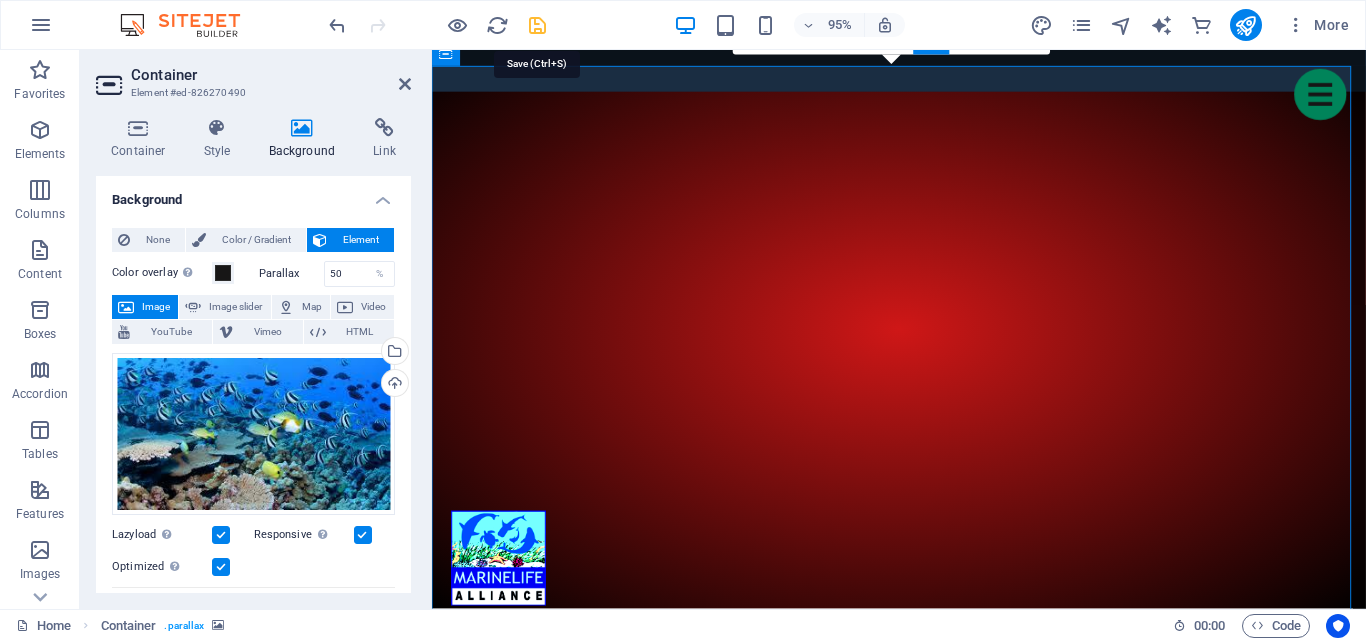 drag, startPoint x: 527, startPoint y: 25, endPoint x: 469, endPoint y: 15, distance: 58.855755 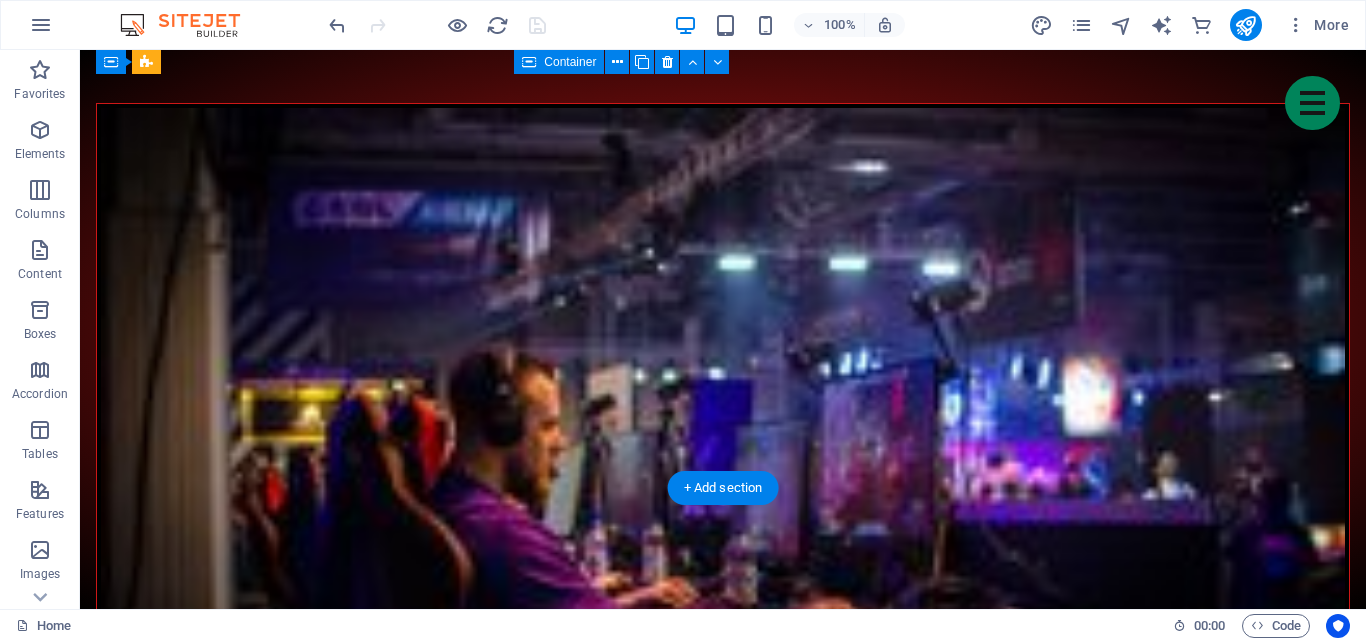 scroll, scrollTop: 1544, scrollLeft: 0, axis: vertical 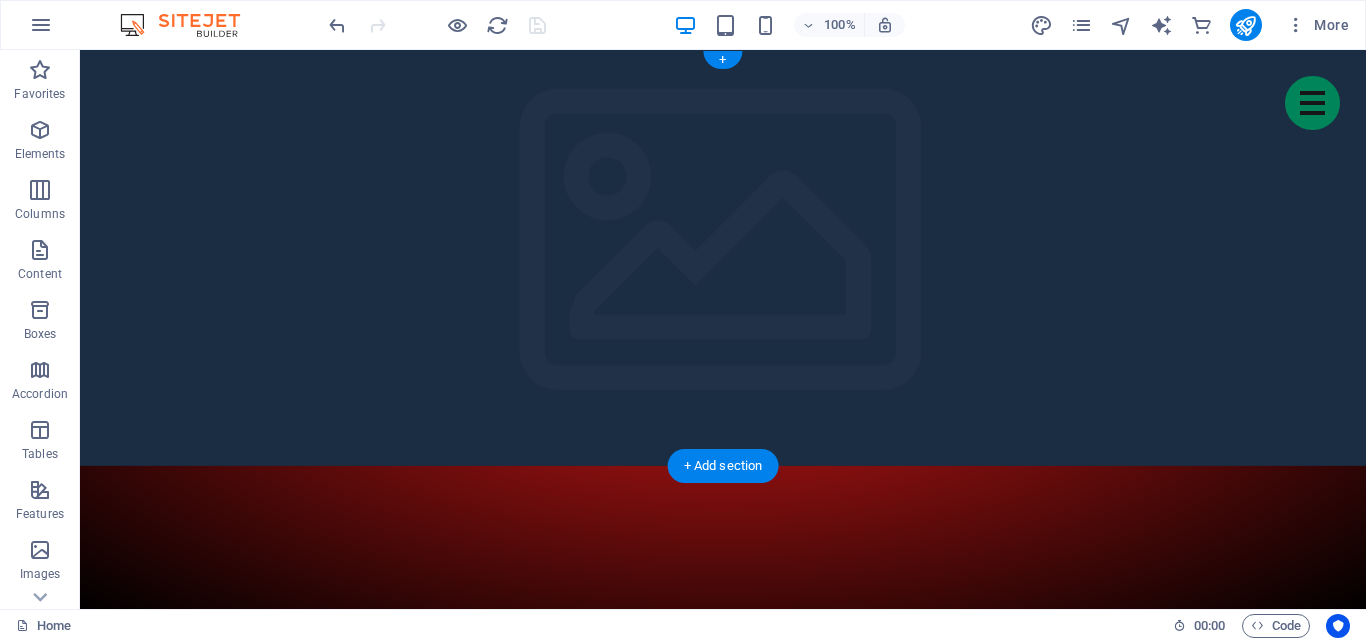 click at bounding box center [-6911, 466] 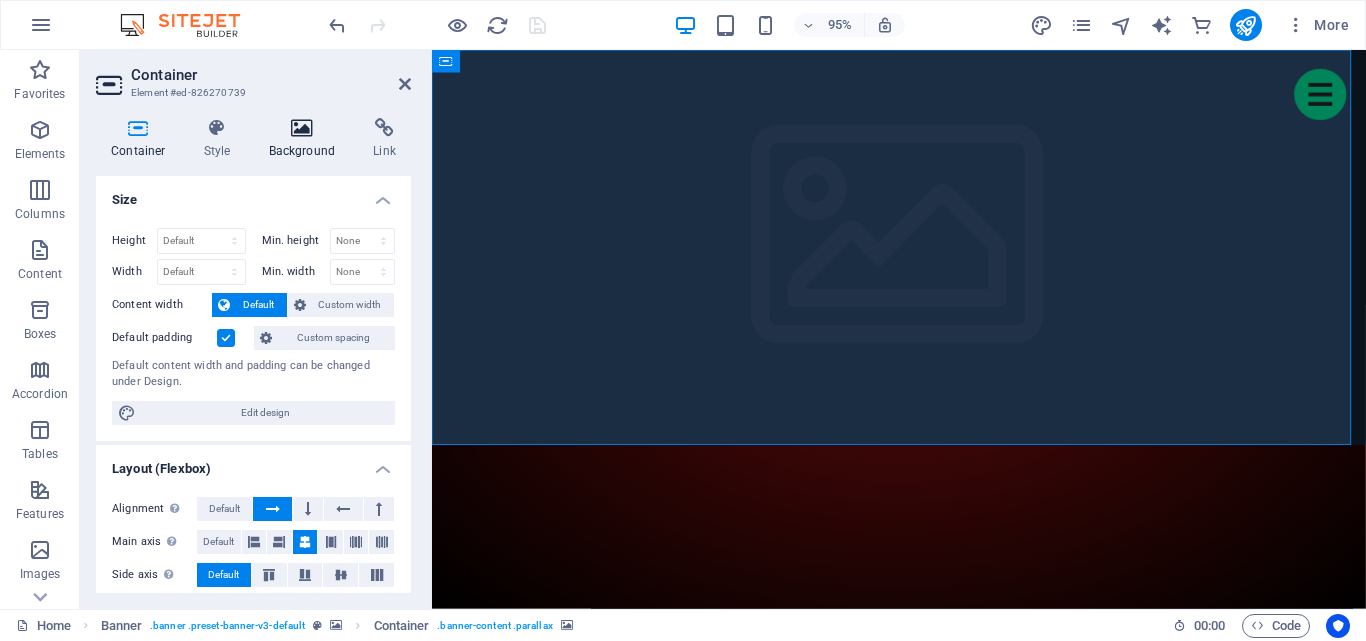click on "Background" at bounding box center (306, 139) 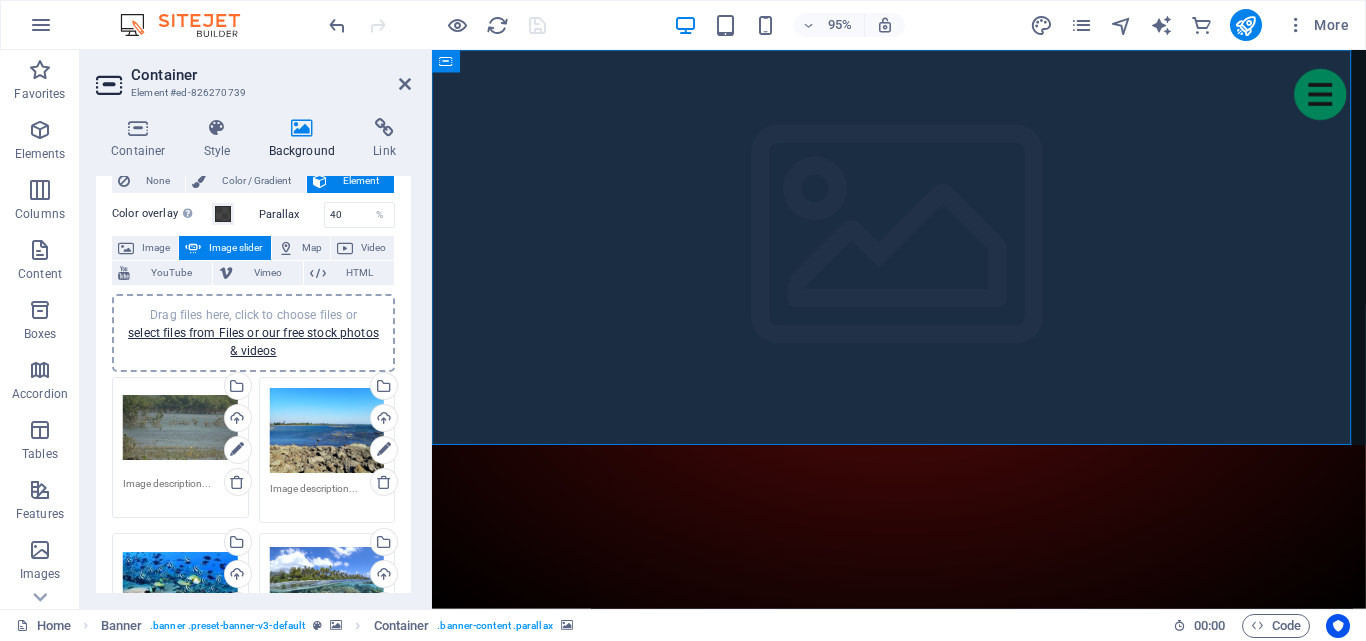 scroll, scrollTop: 0, scrollLeft: 0, axis: both 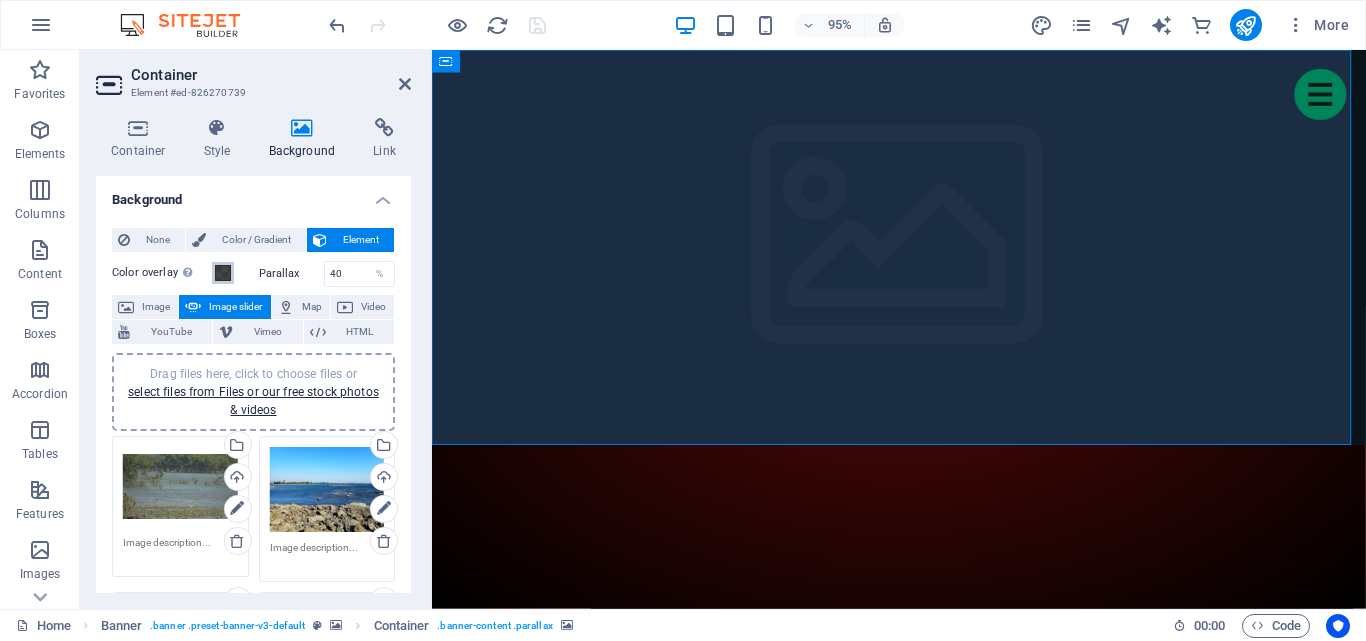 click at bounding box center [223, 273] 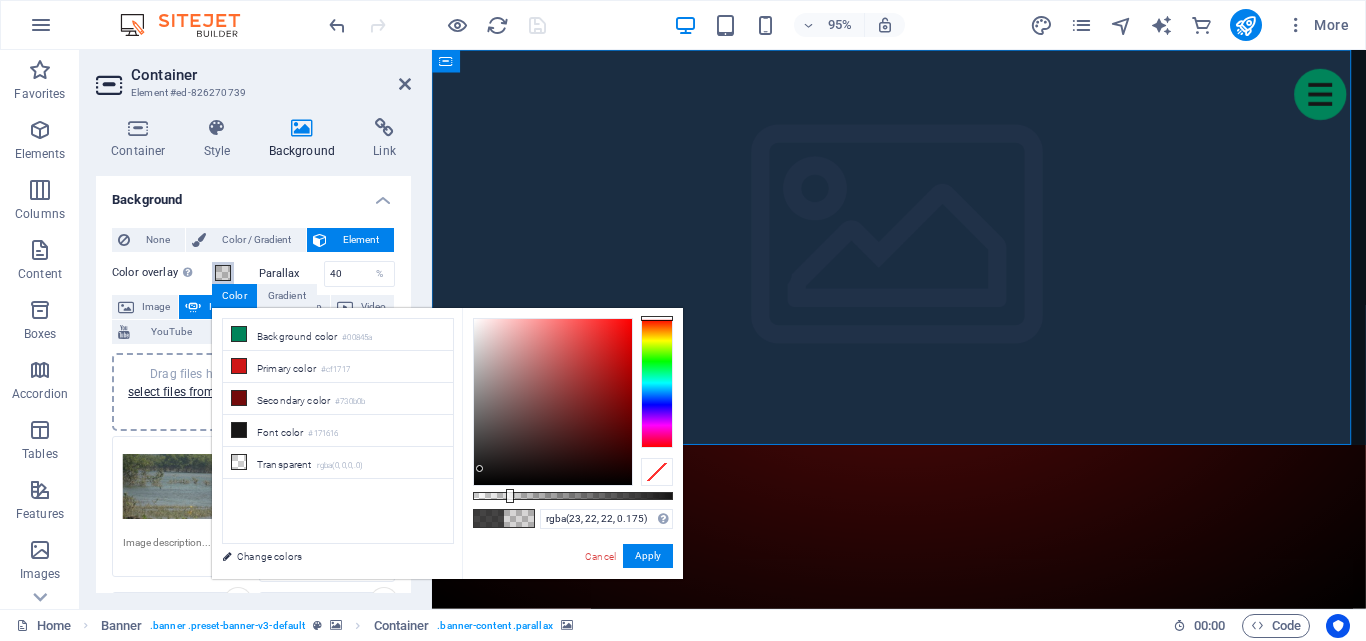 click at bounding box center [573, 496] 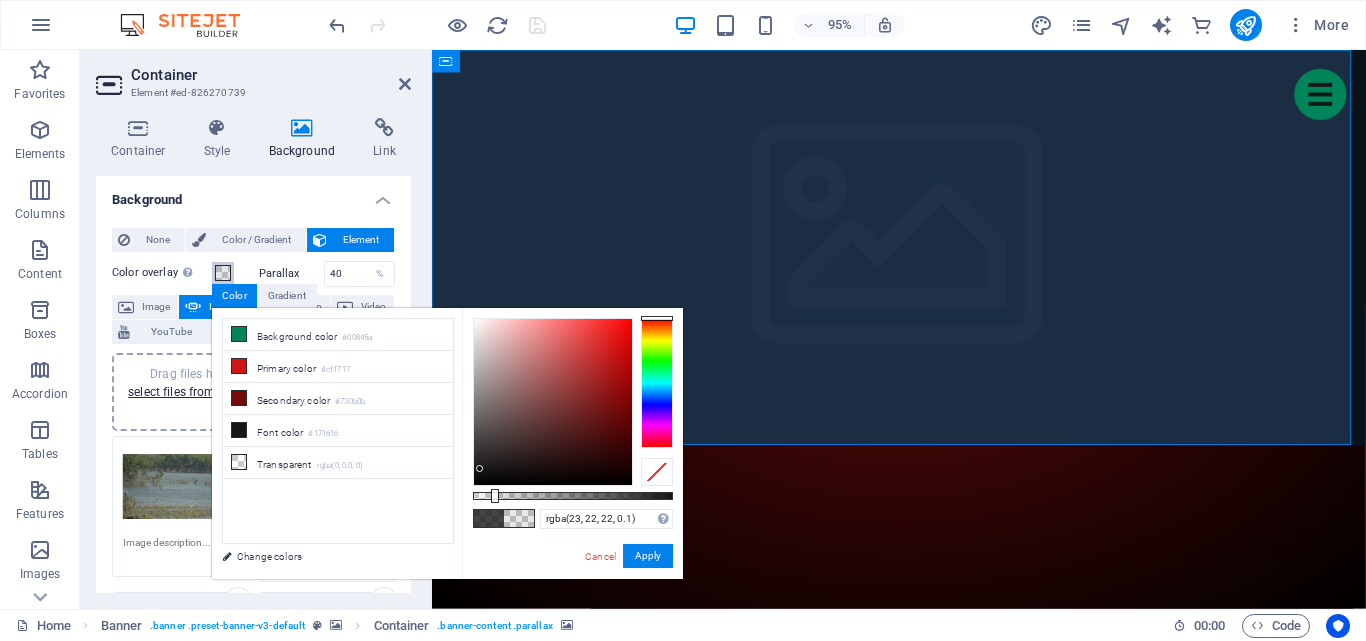click at bounding box center (573, 496) 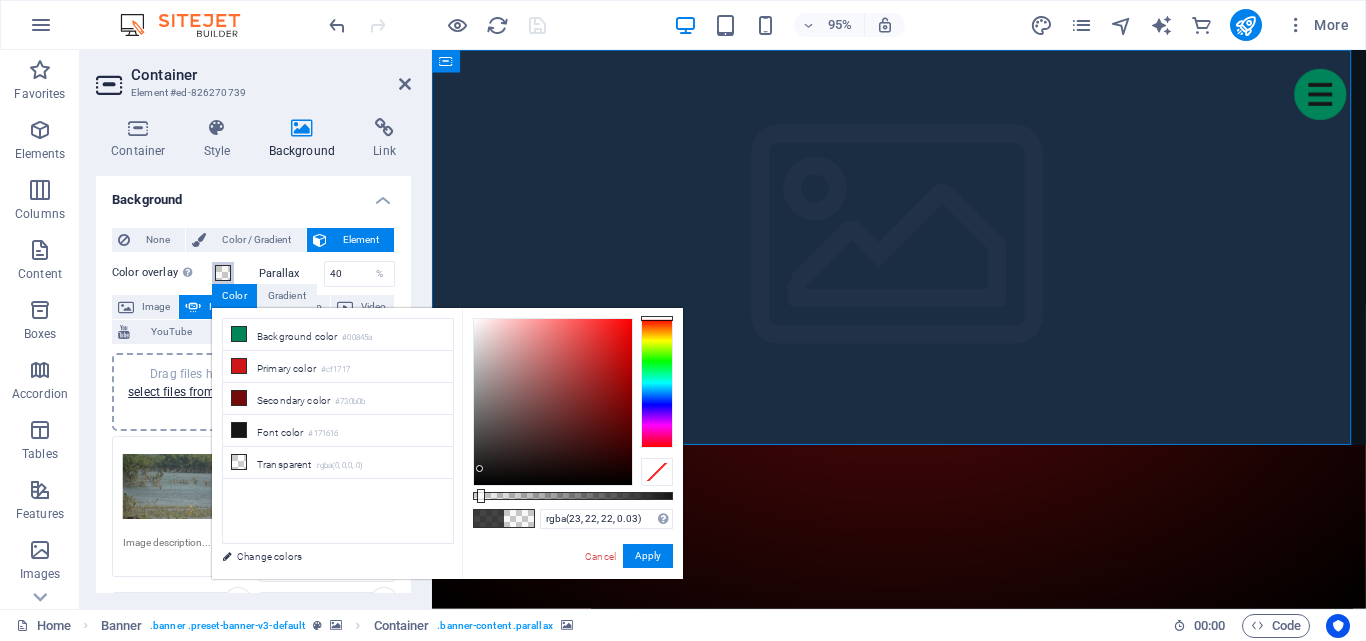 click at bounding box center [573, 496] 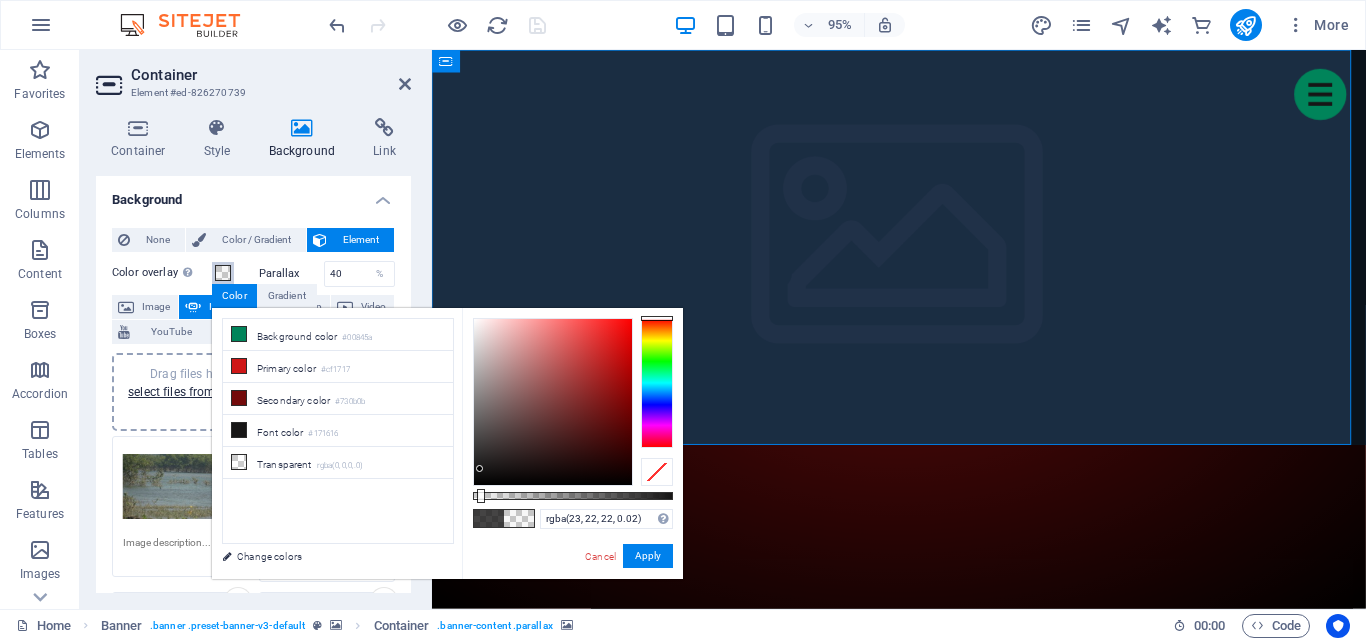 type on "rgba(23, 22, 22, 0)" 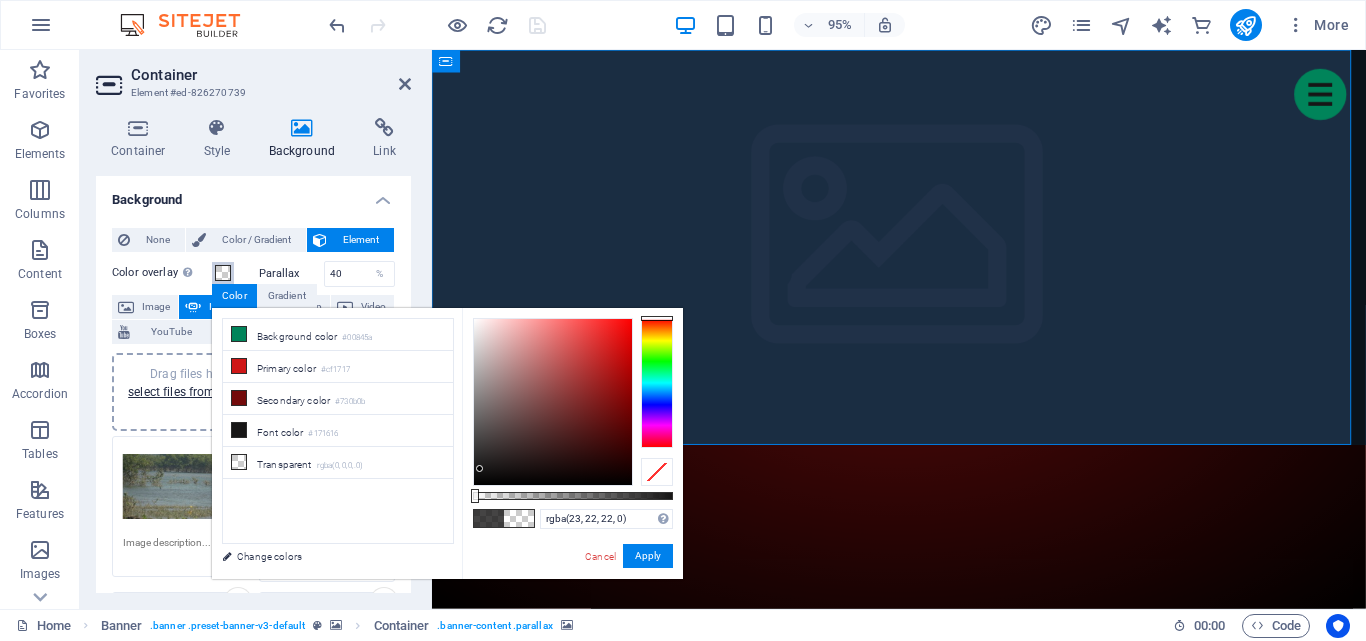 click at bounding box center (475, 496) 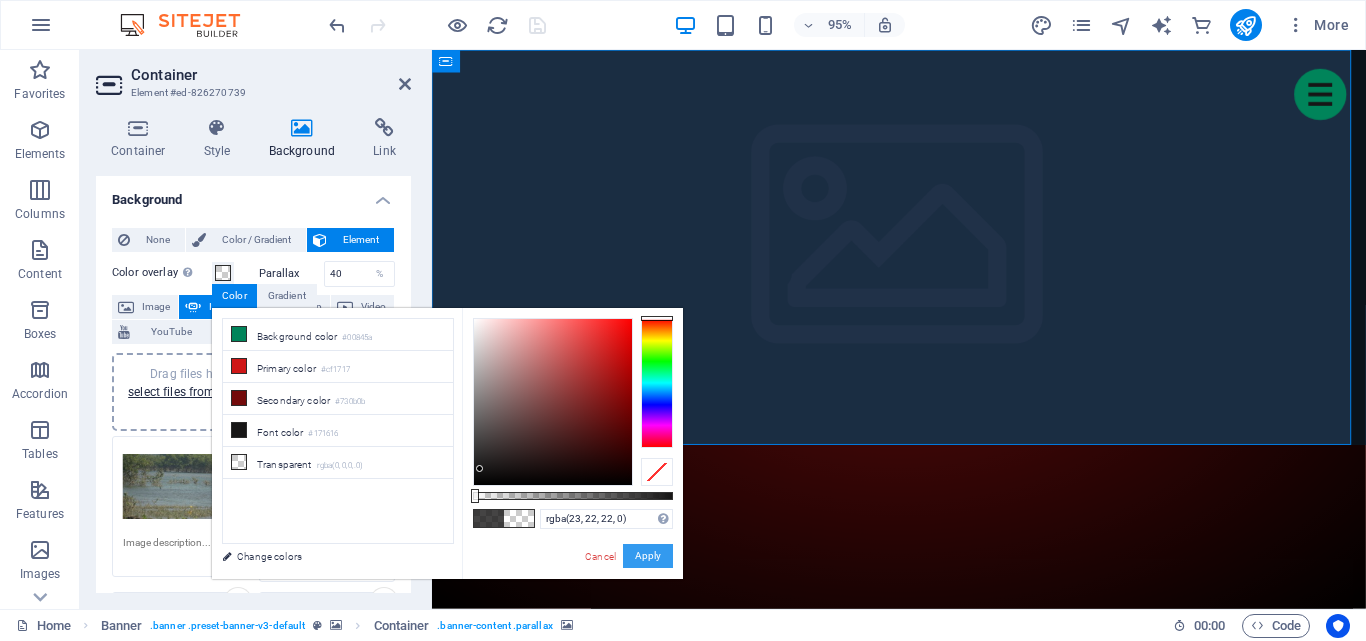 click on "Apply" at bounding box center (648, 556) 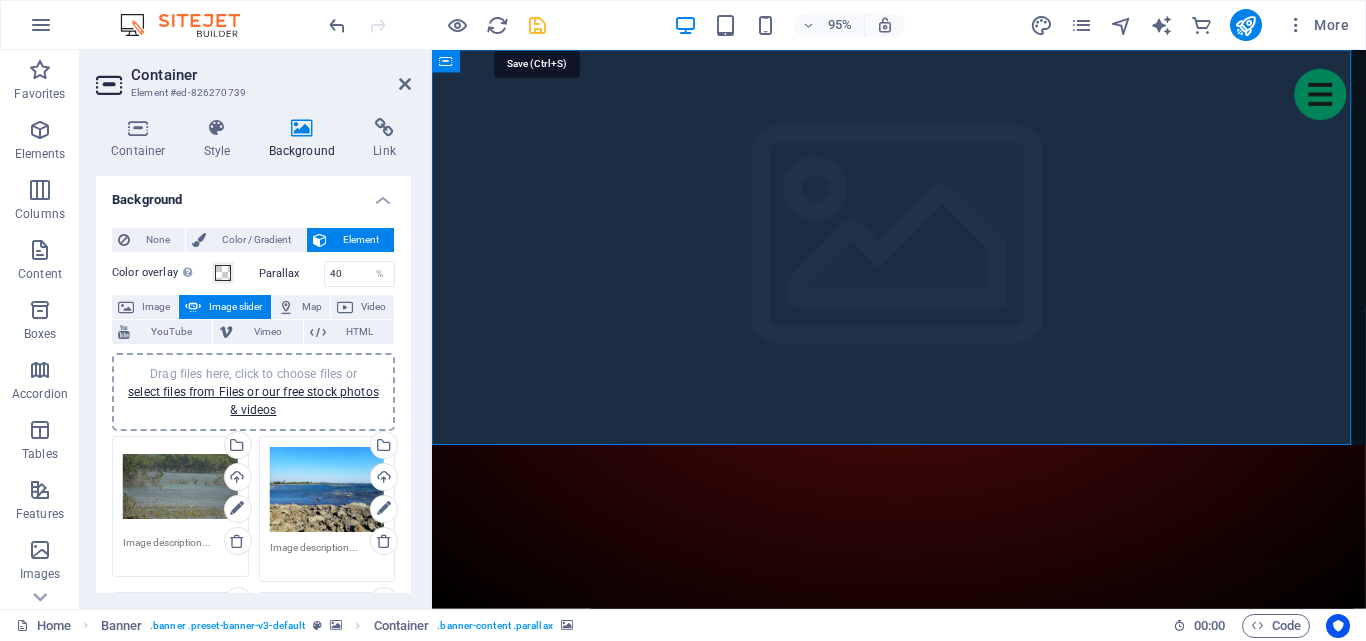 click at bounding box center (537, 25) 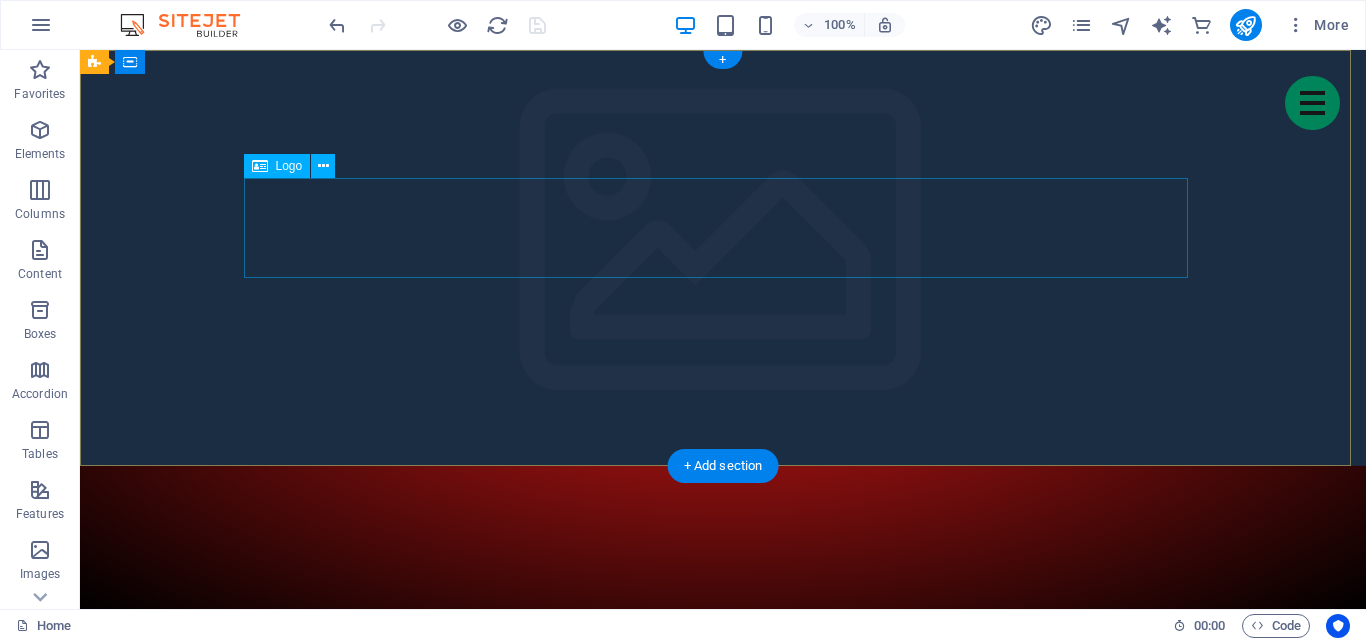 click at bounding box center [723, 1118] 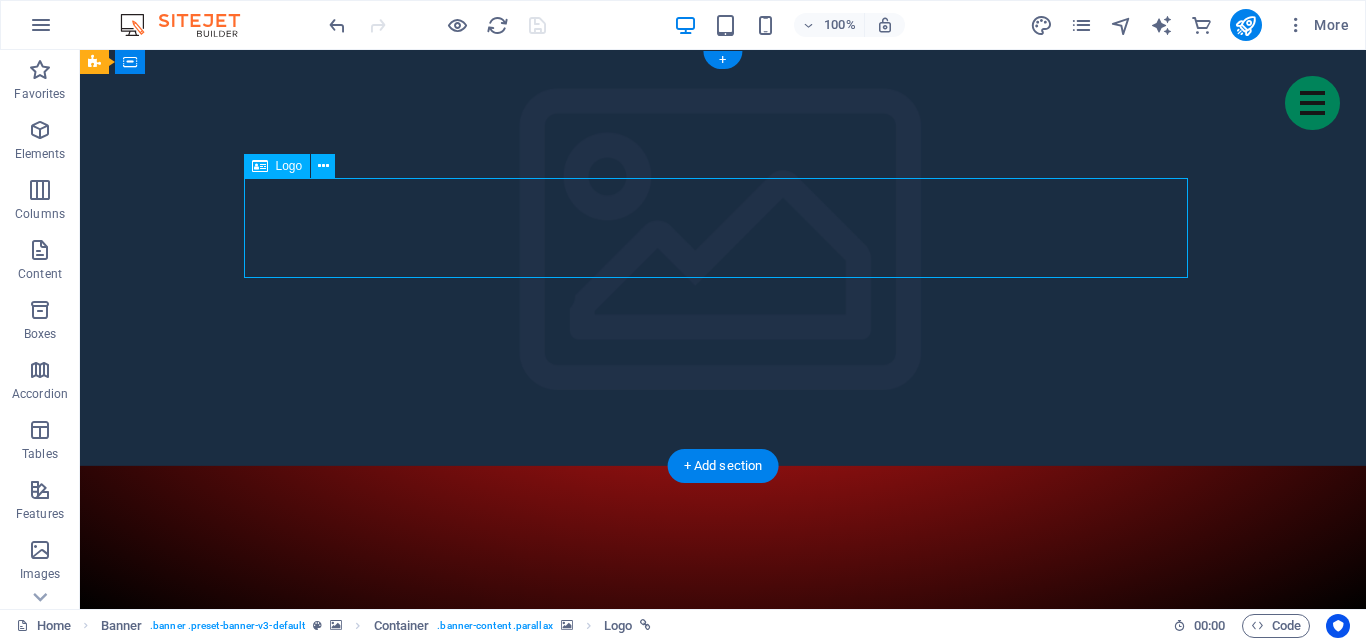 click at bounding box center [723, 1118] 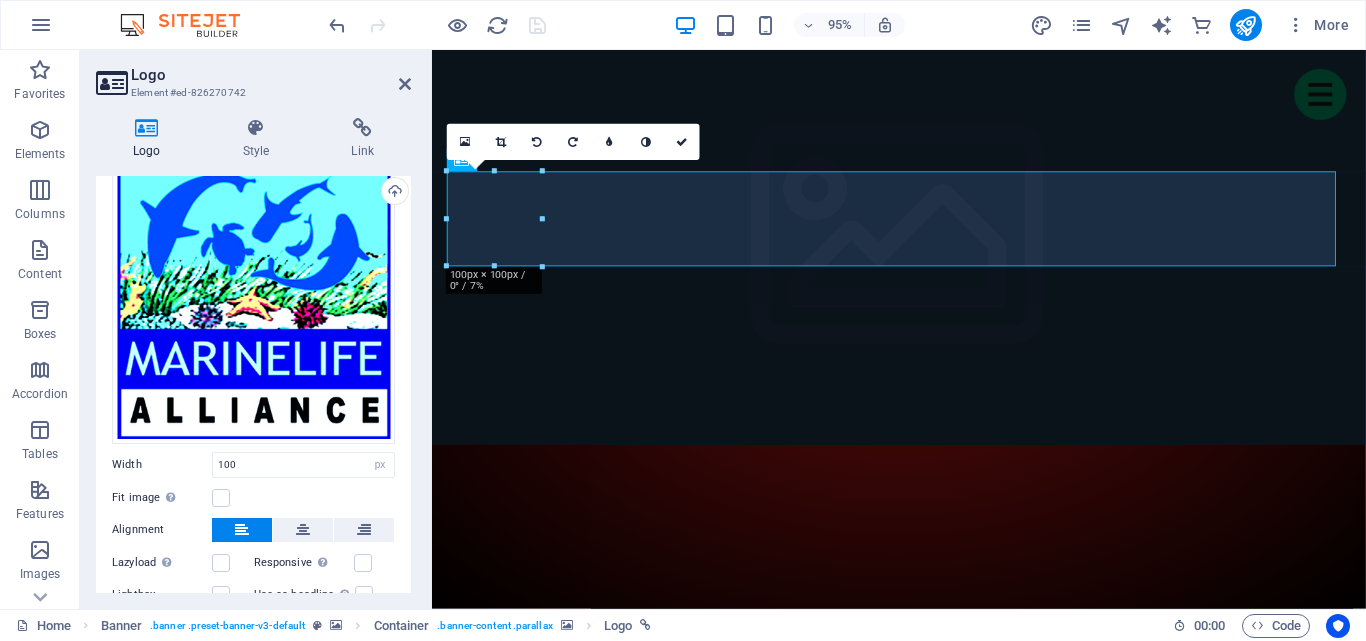 scroll, scrollTop: 206, scrollLeft: 0, axis: vertical 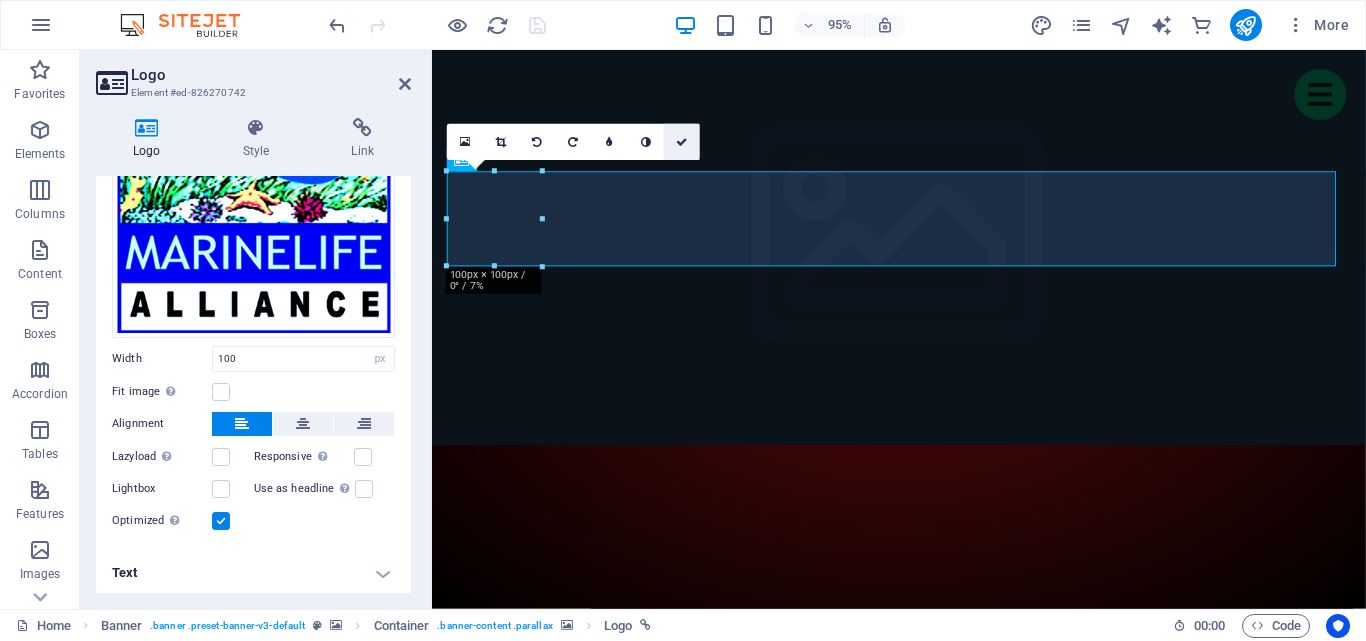 click at bounding box center [682, 141] 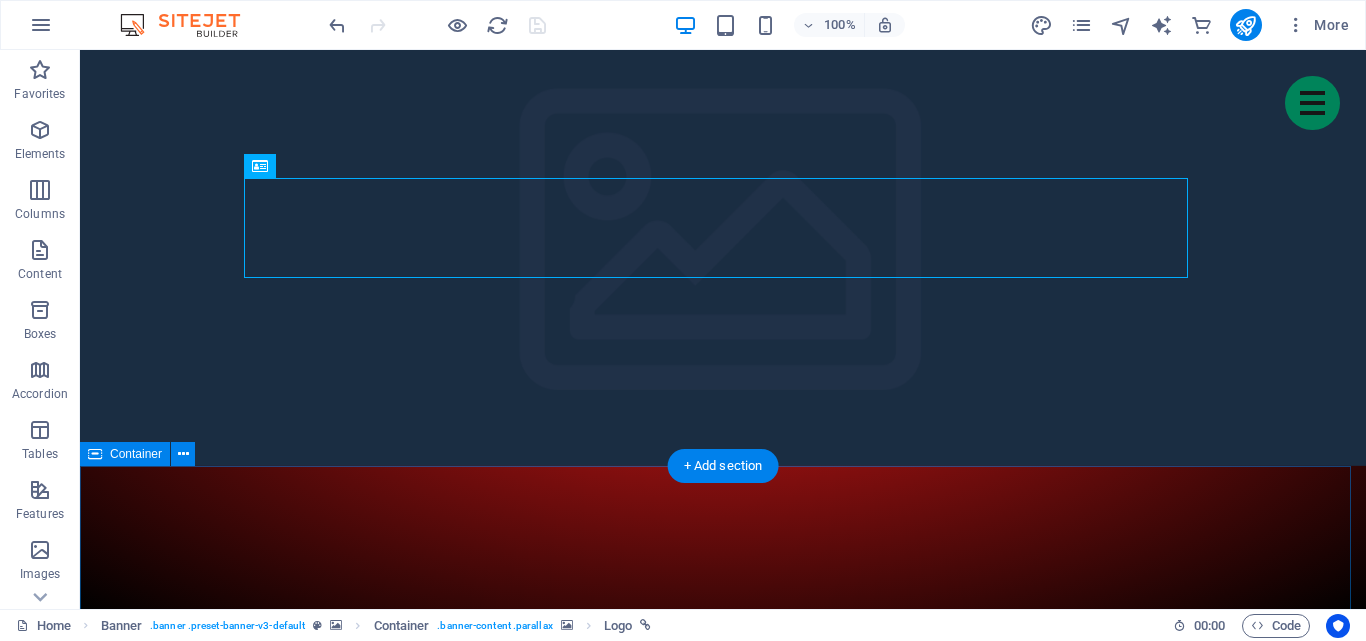 click on "Meet the noobs Games we play Upcoming events Fanart Partner clans Join us!" at bounding box center (723, 3814) 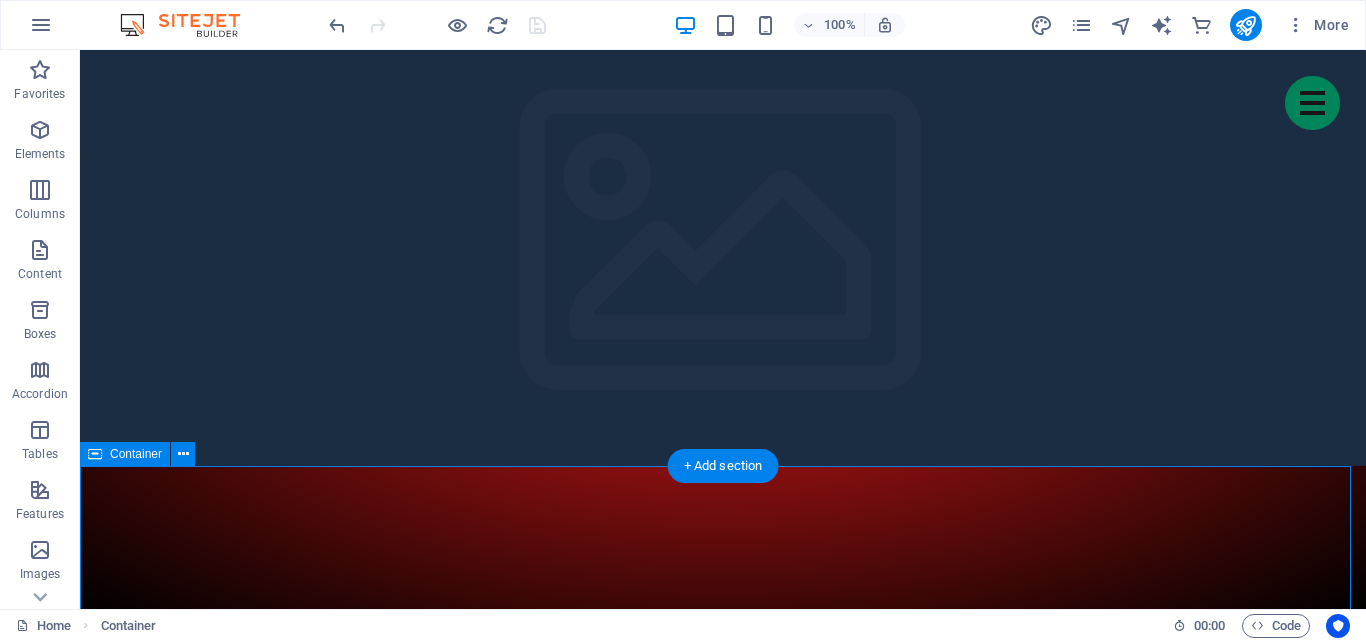 click on "Meet the noobs Games we play Upcoming events Fanart Partner clans Join us!" at bounding box center [723, 3814] 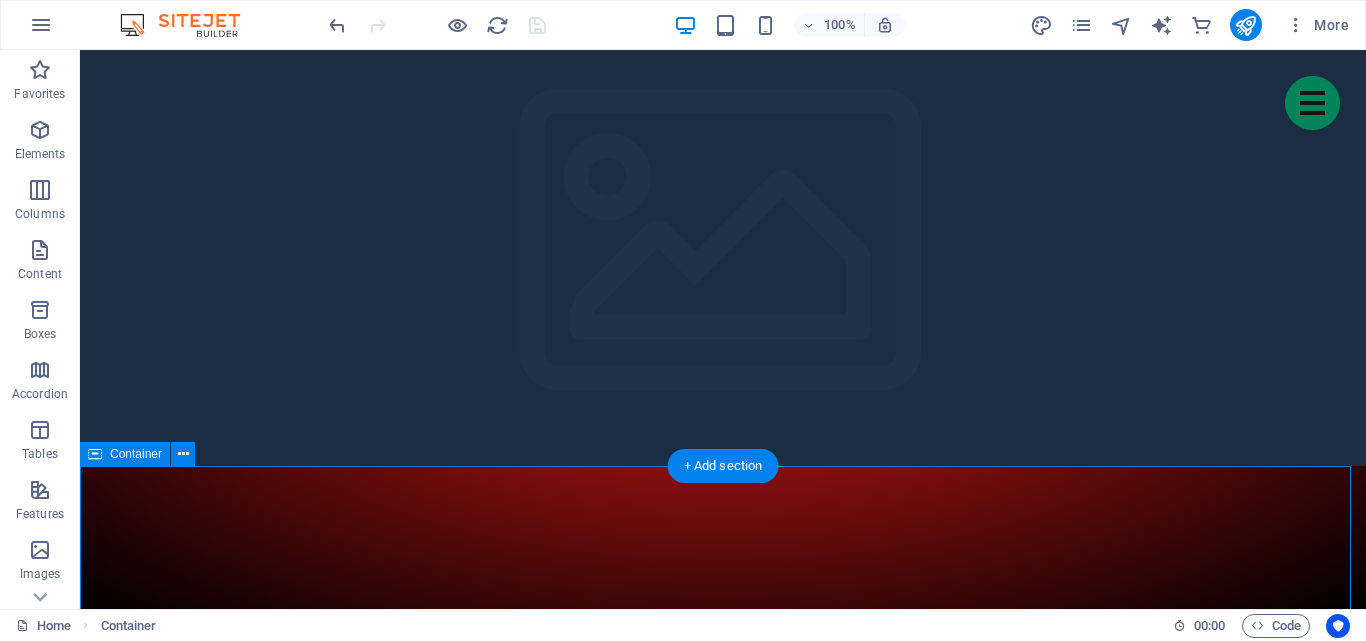 click on "Meet the noobs Games we play Upcoming events Fanart Partner clans Join us!" at bounding box center [723, 3814] 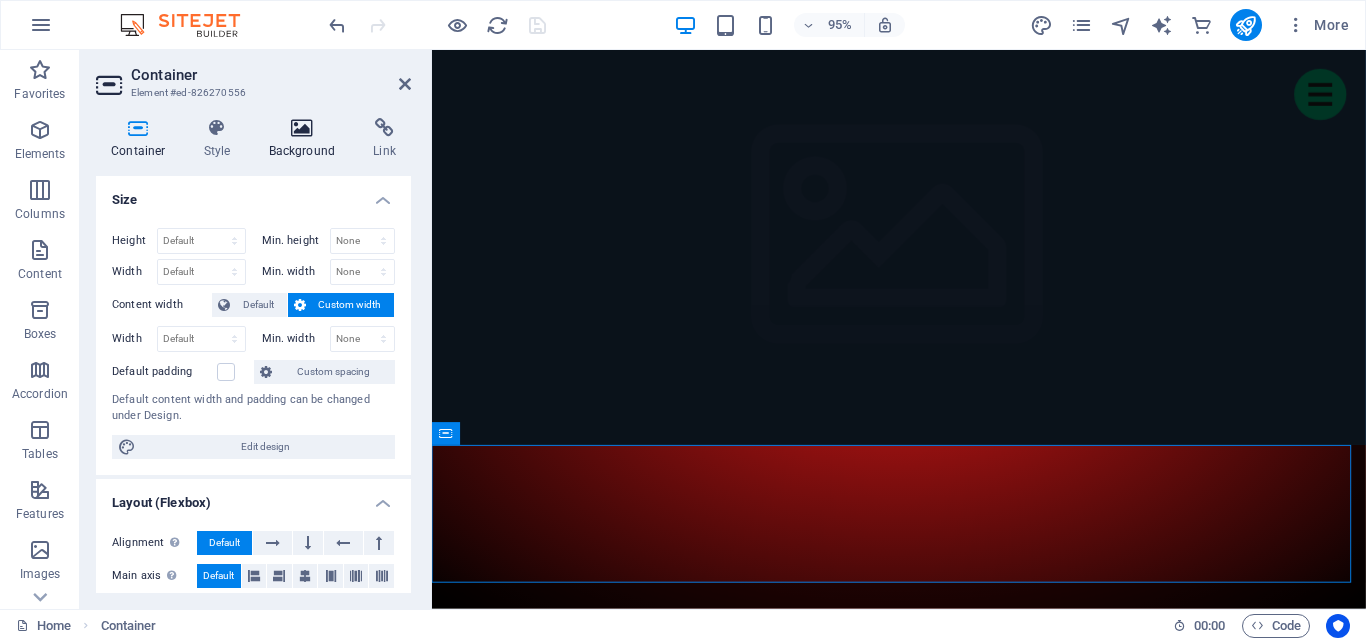 click at bounding box center (302, 128) 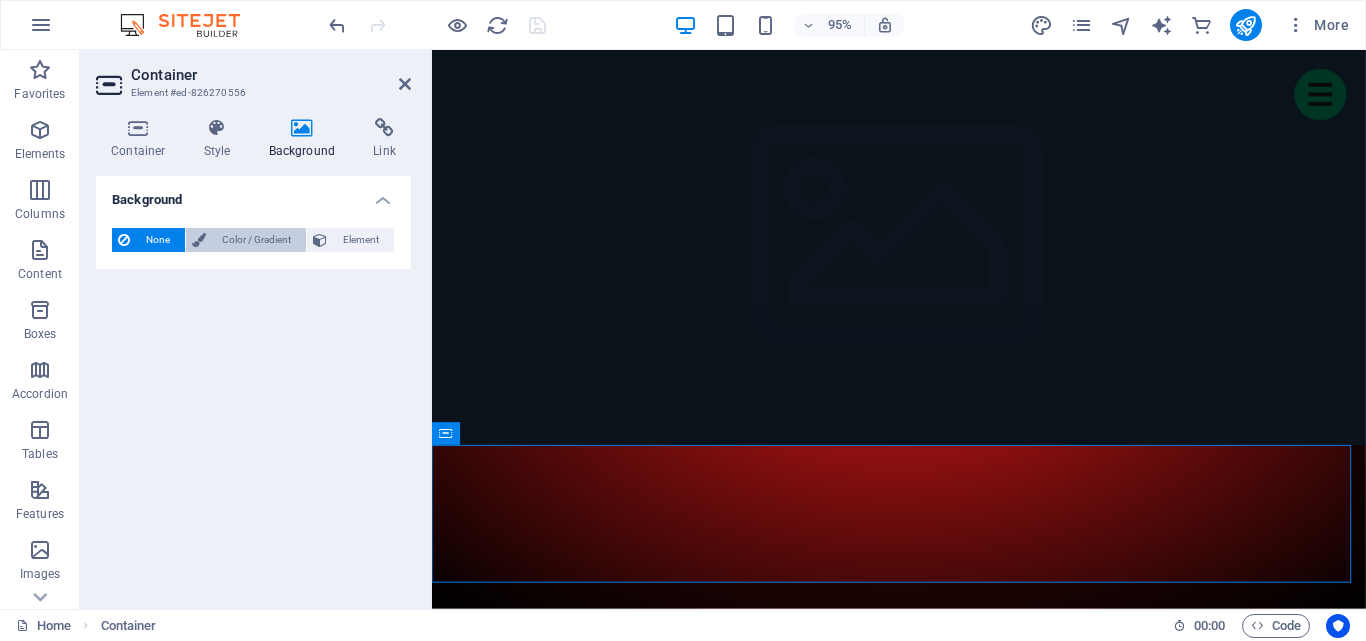 click on "Color / Gradient" at bounding box center [256, 240] 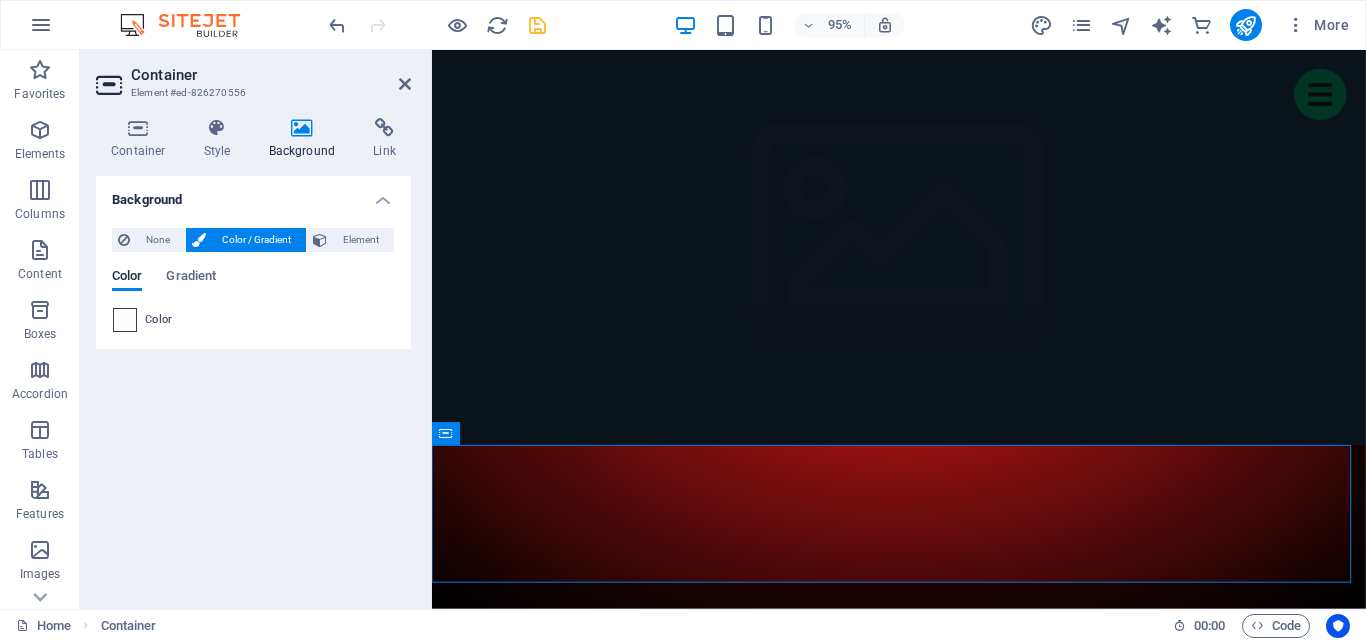 click at bounding box center [125, 320] 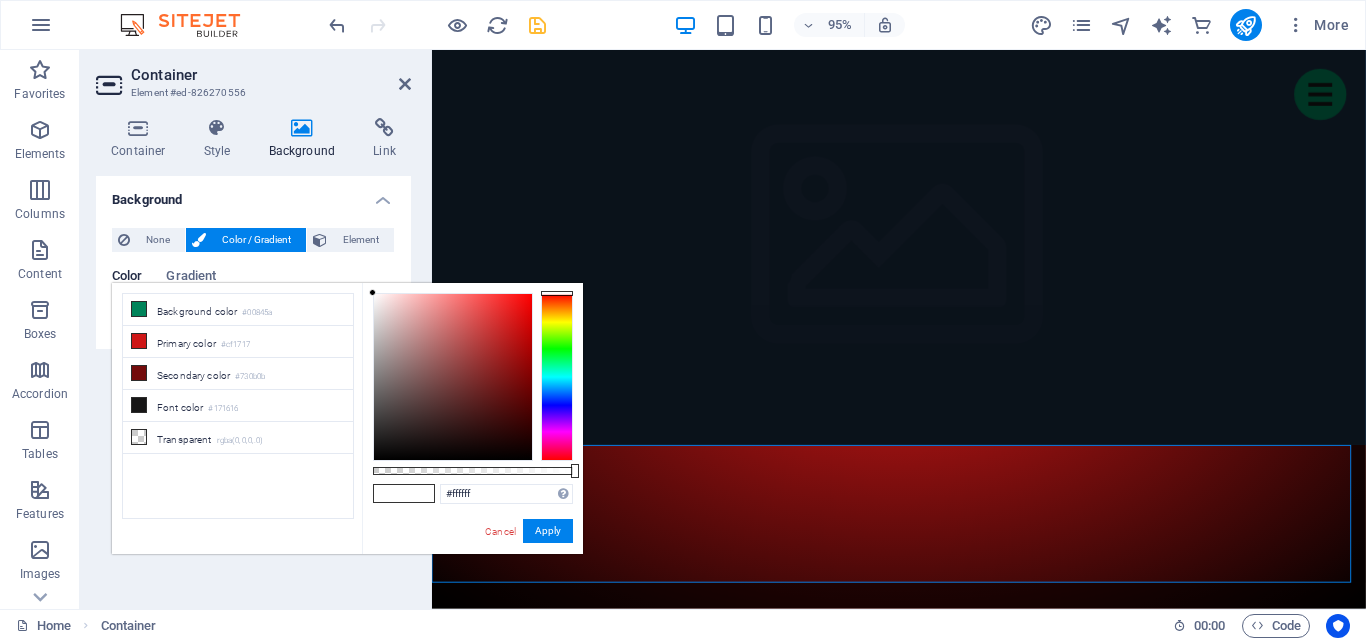 click at bounding box center (557, 377) 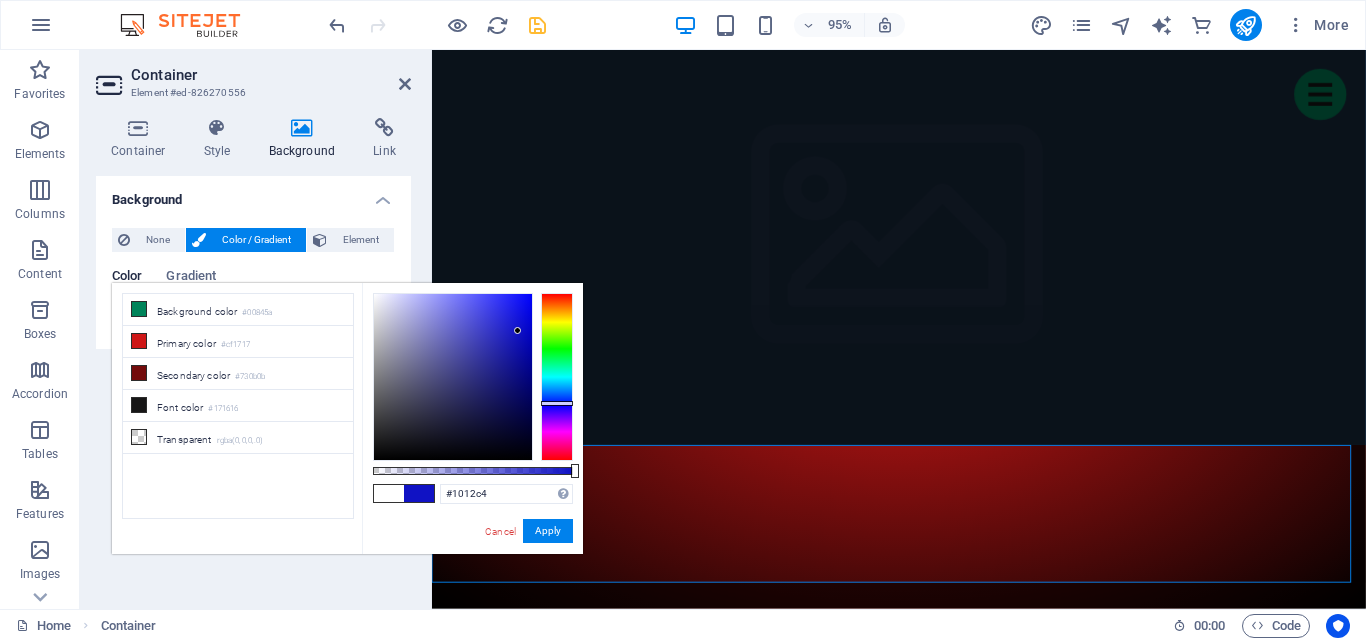 click at bounding box center (453, 377) 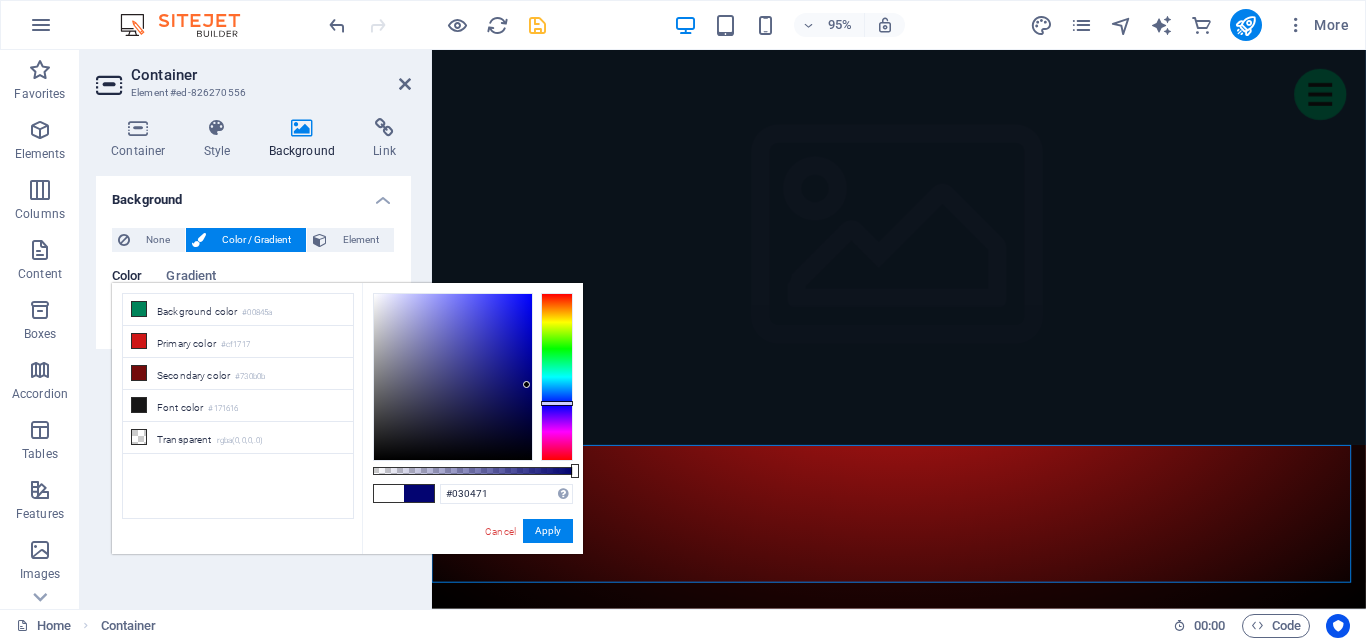 click at bounding box center [453, 377] 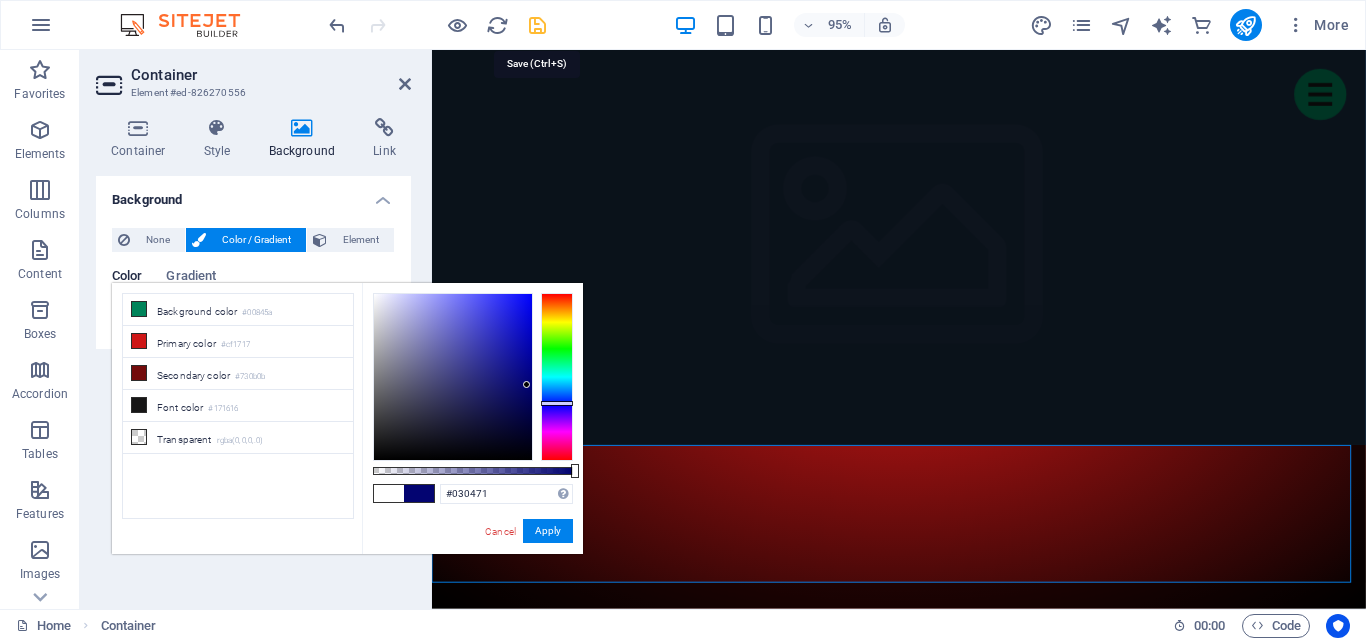 drag, startPoint x: 540, startPoint y: 25, endPoint x: 608, endPoint y: 313, distance: 295.9189 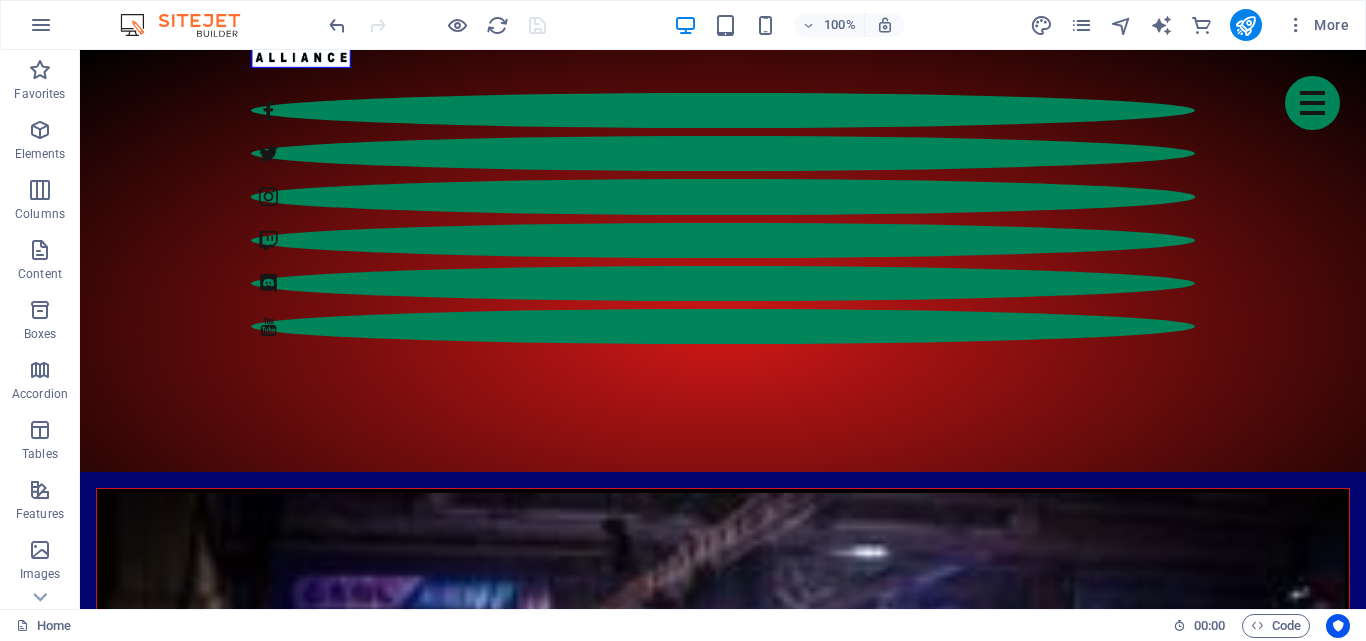 scroll, scrollTop: 1500, scrollLeft: 0, axis: vertical 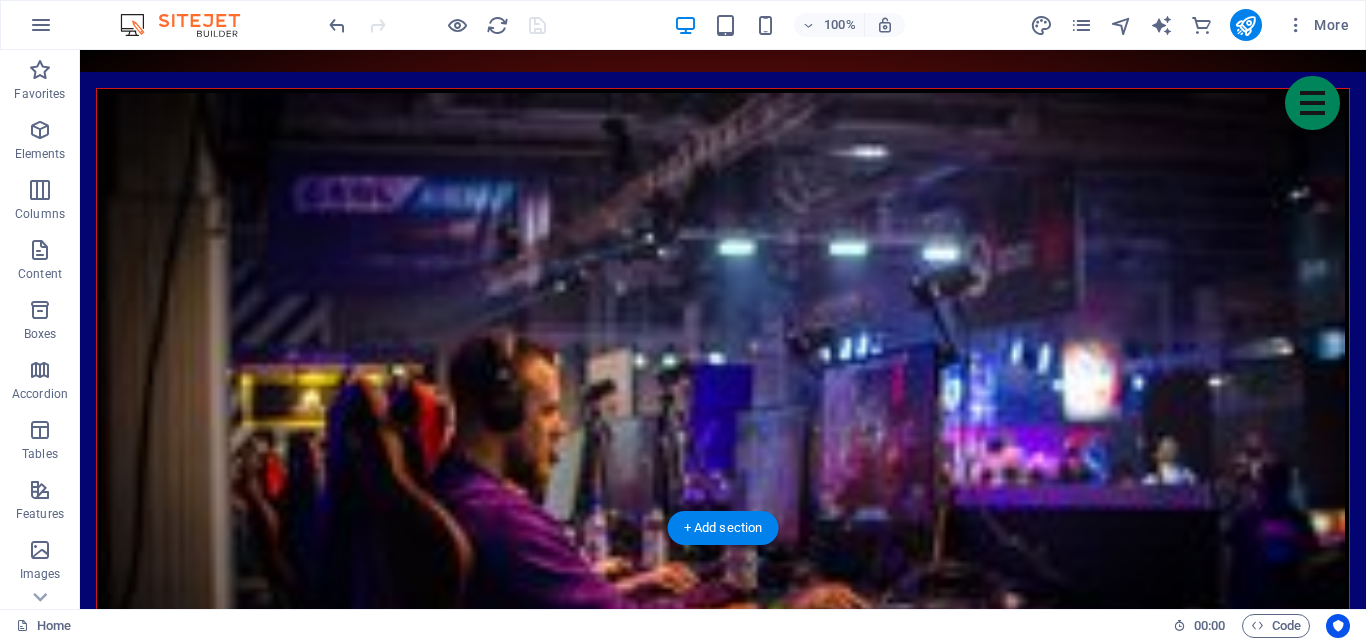 click at bounding box center [723, 5499] 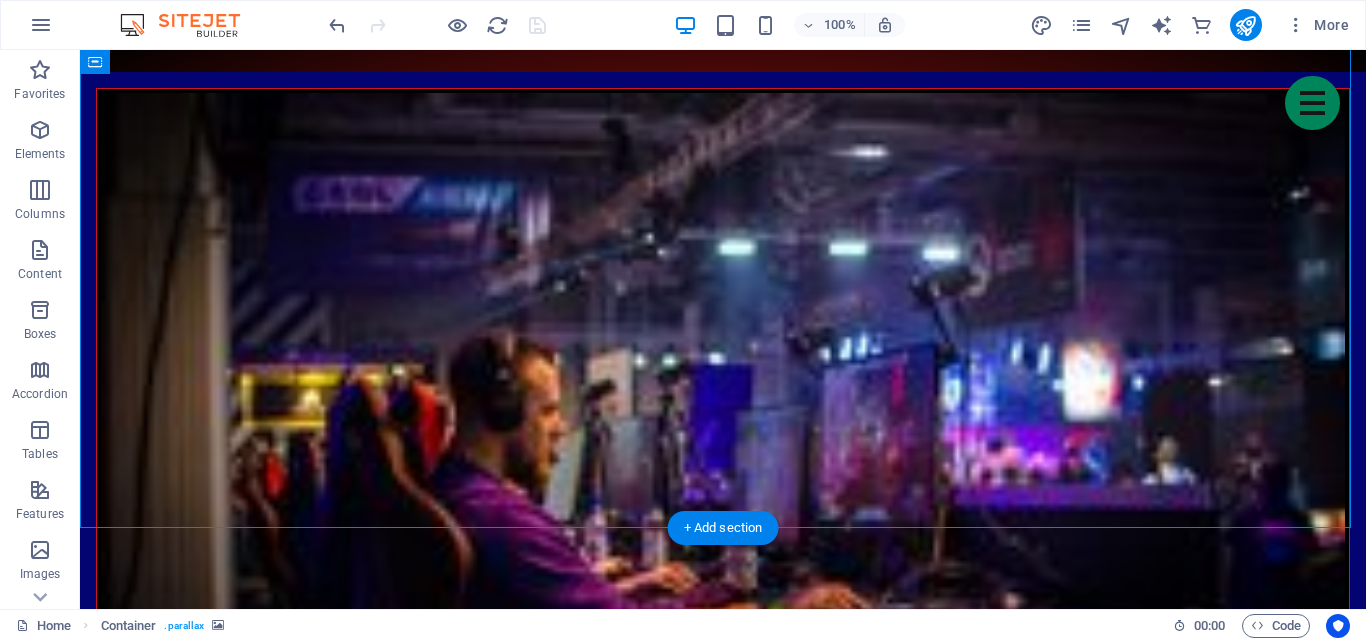 click at bounding box center (723, 5499) 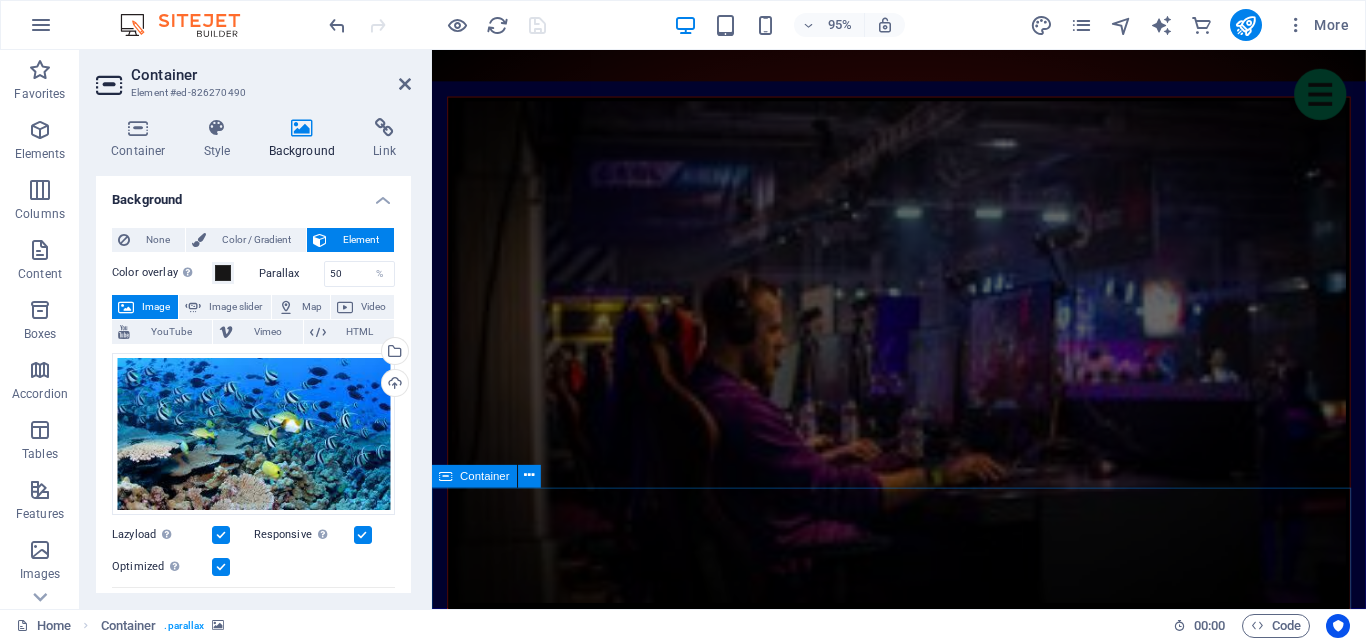 scroll, scrollTop: 2000, scrollLeft: 0, axis: vertical 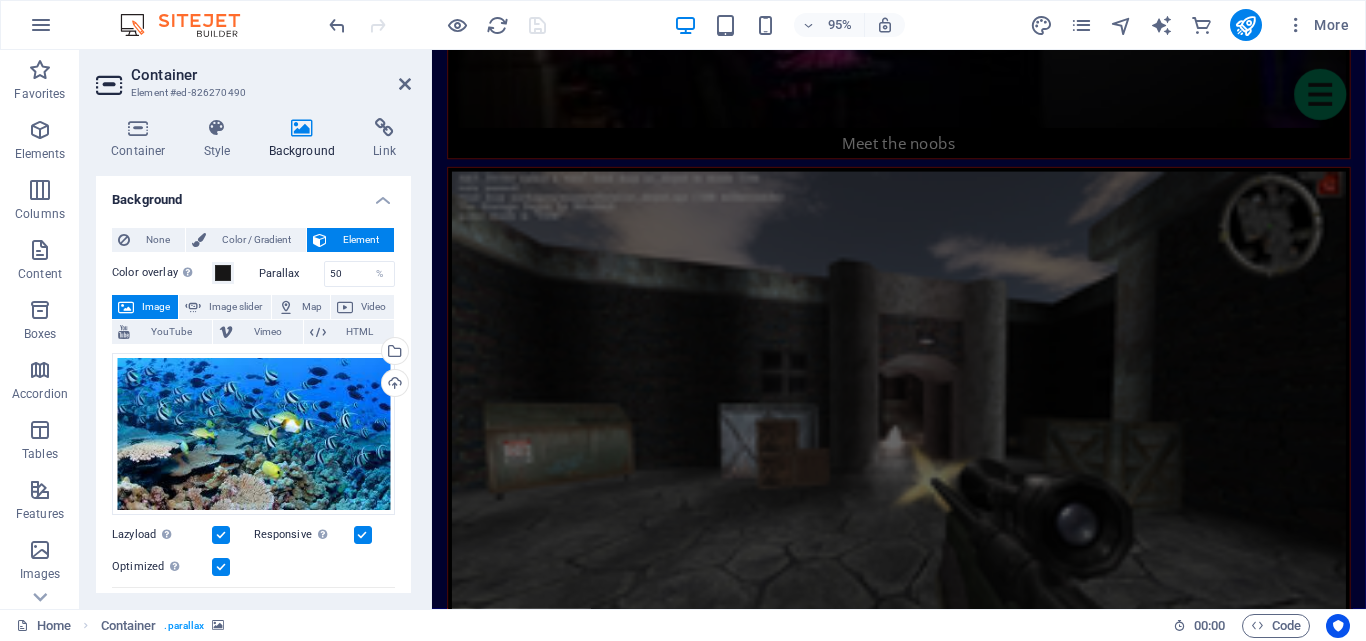 click at bounding box center (915, 10905) 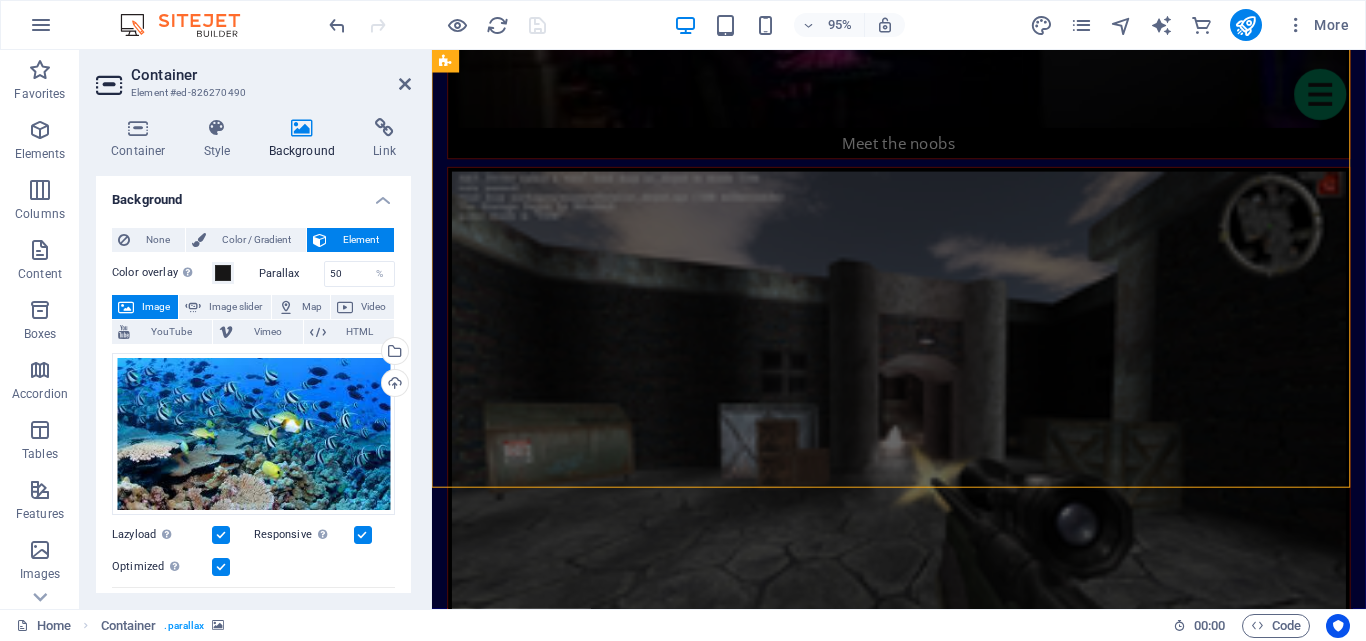 click at bounding box center (915, 10905) 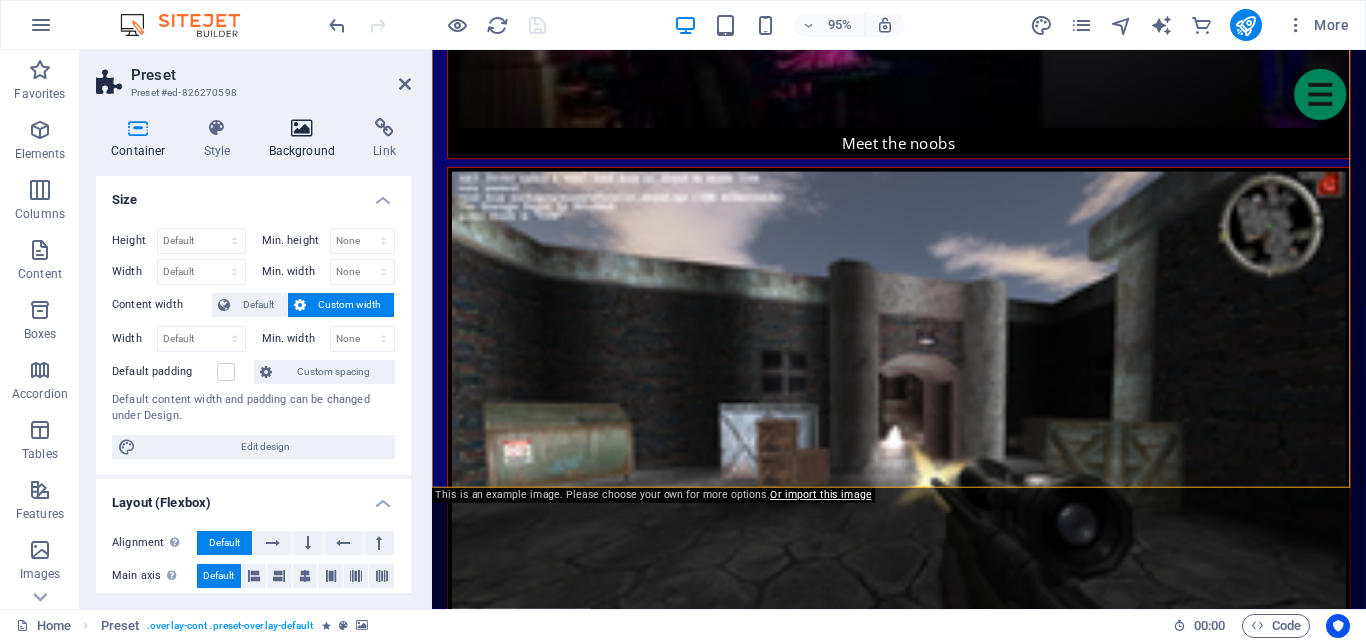 click at bounding box center (302, 128) 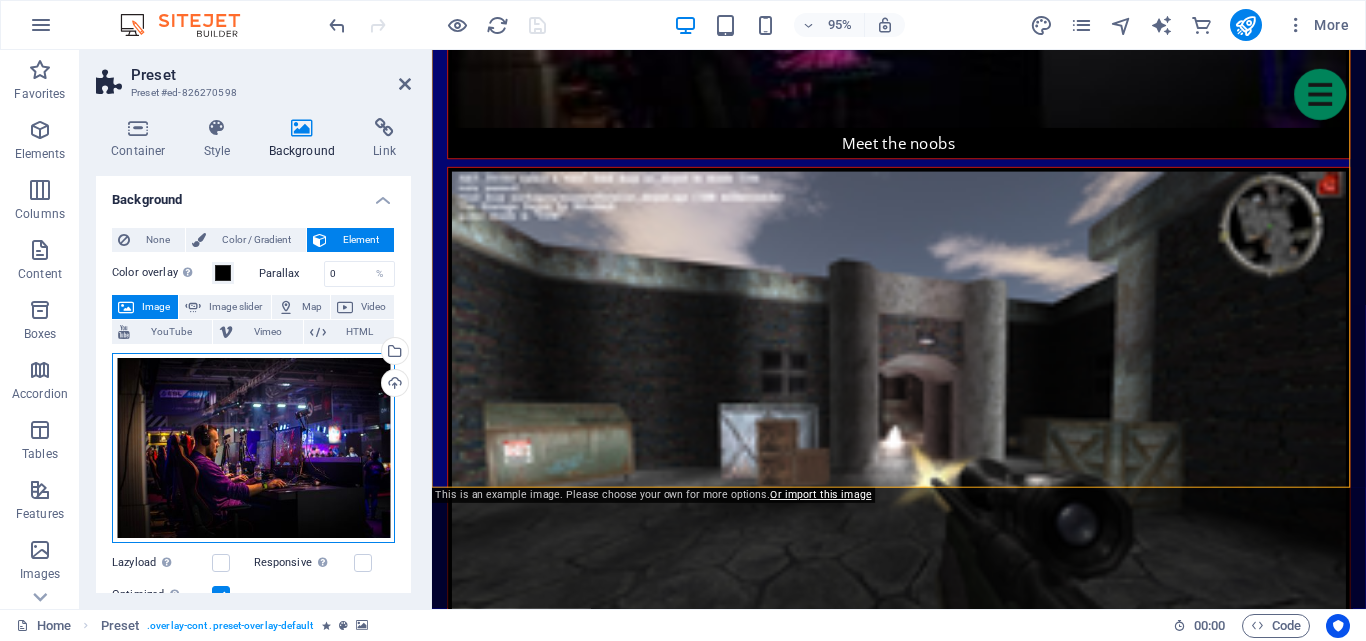 click on "Drag files here, click to choose files or select files from Files or our free stock photos & videos" at bounding box center [253, 448] 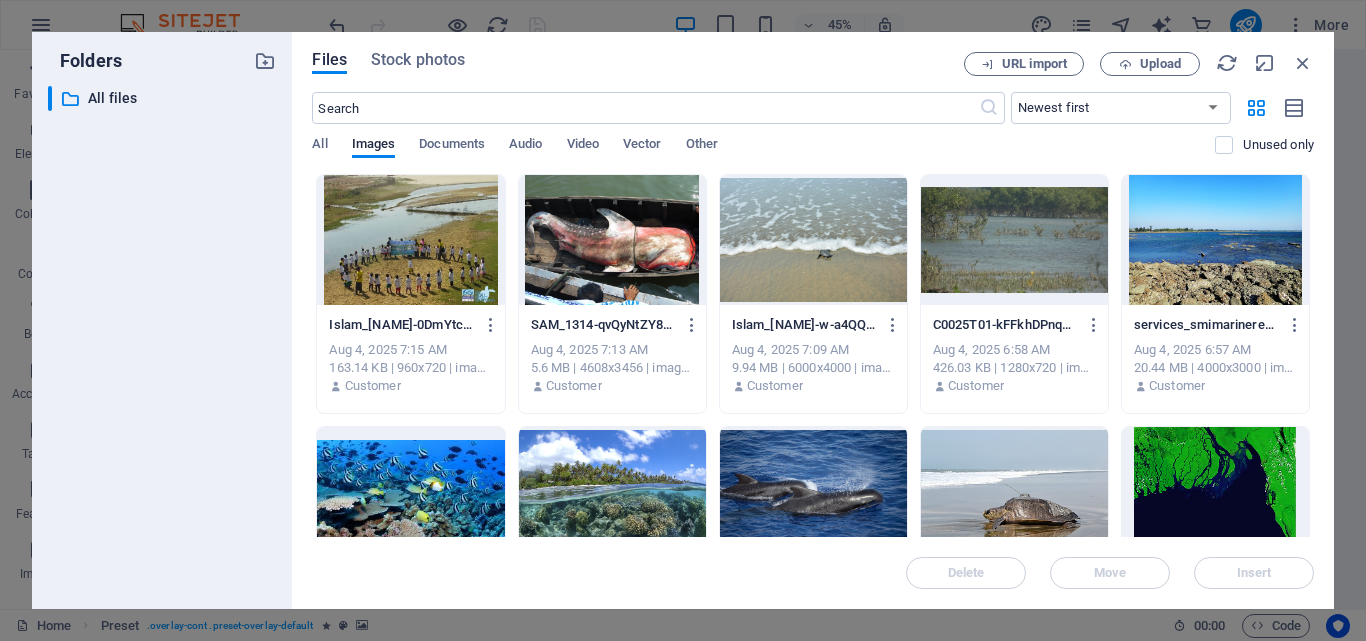 click at bounding box center (813, 492) 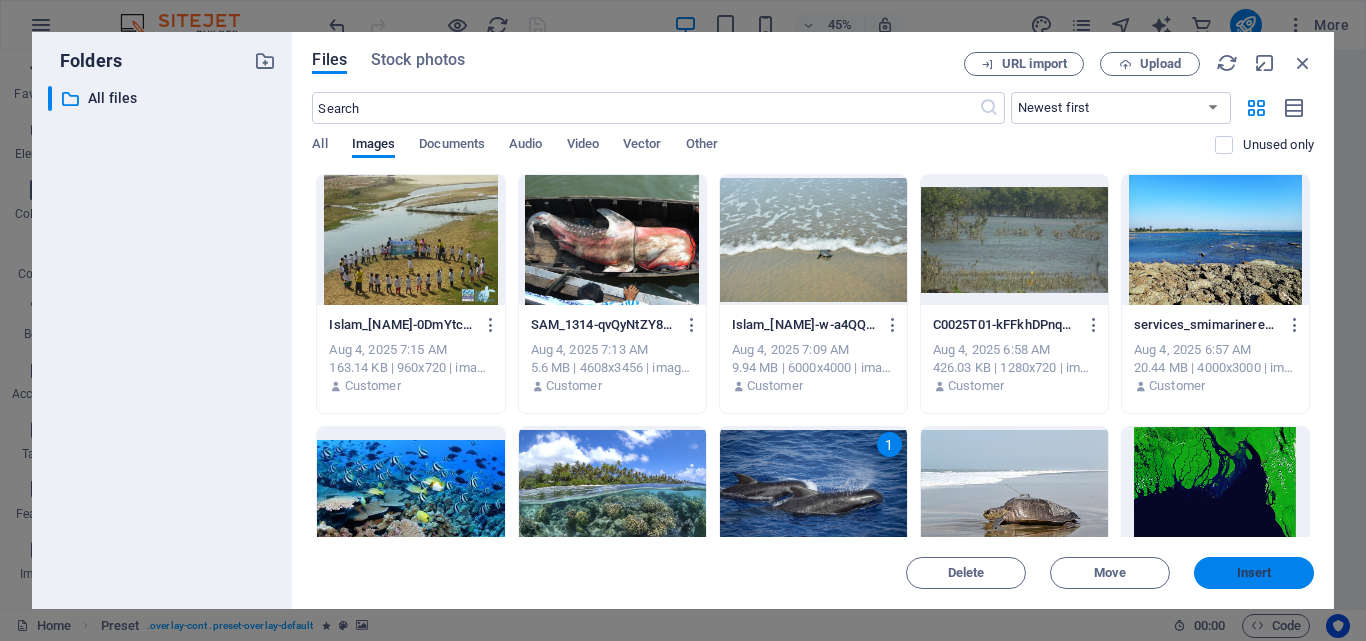 click on "Insert" at bounding box center [1254, 573] 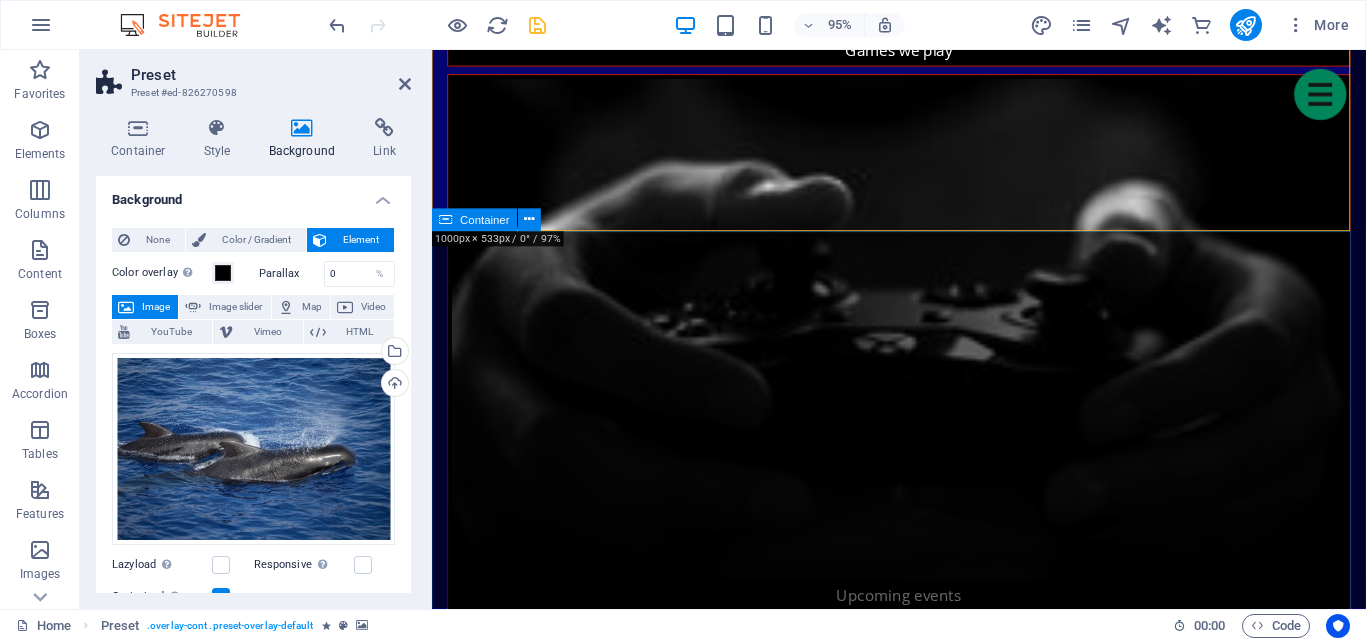 scroll, scrollTop: 2270, scrollLeft: 0, axis: vertical 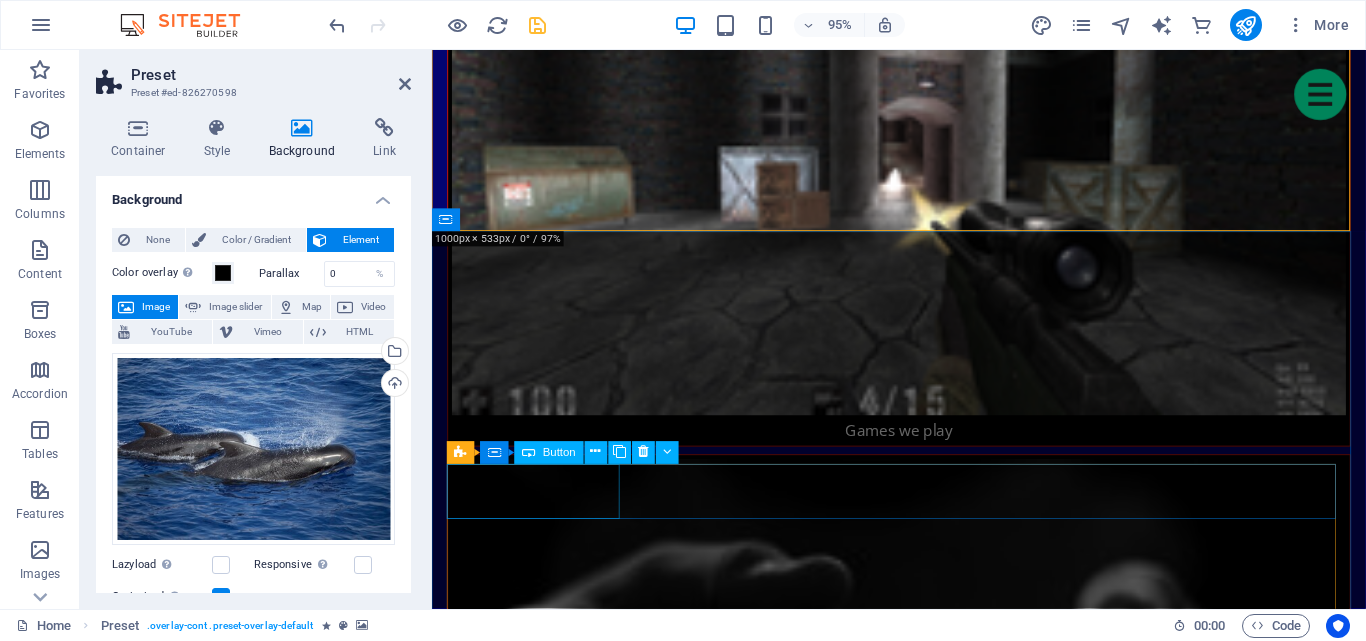 click on "Show all" at bounding box center [924, 11909] 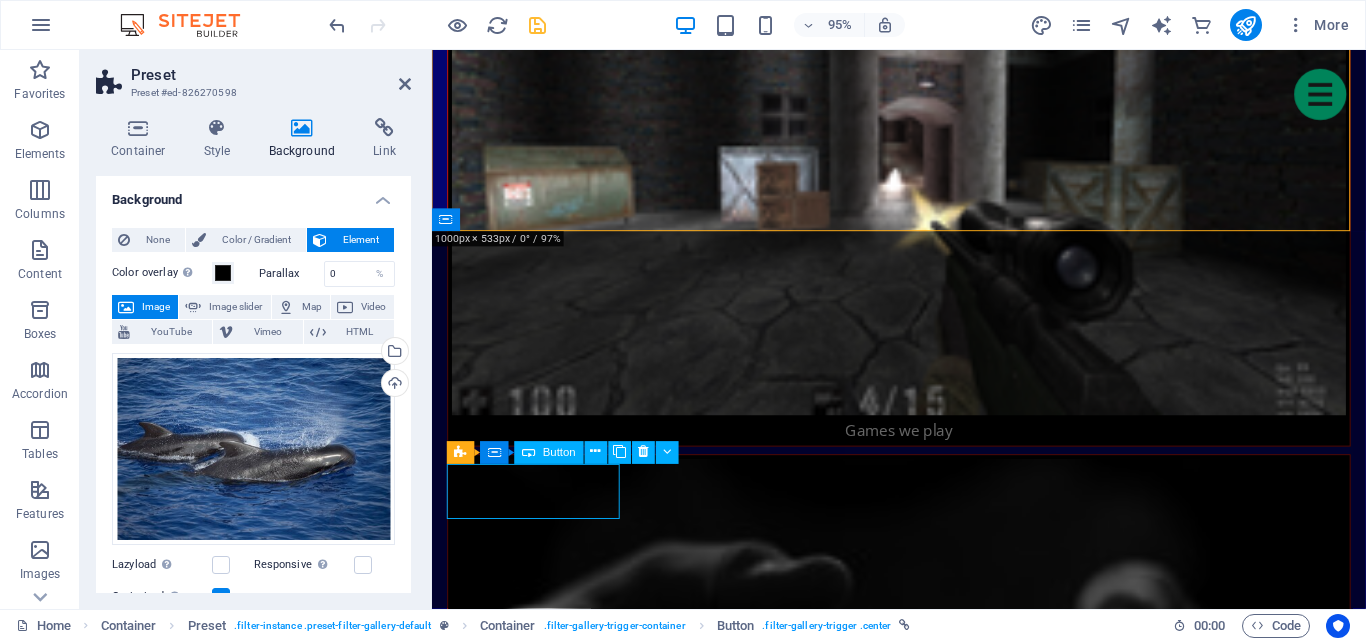 click on "Show all" at bounding box center [924, 11909] 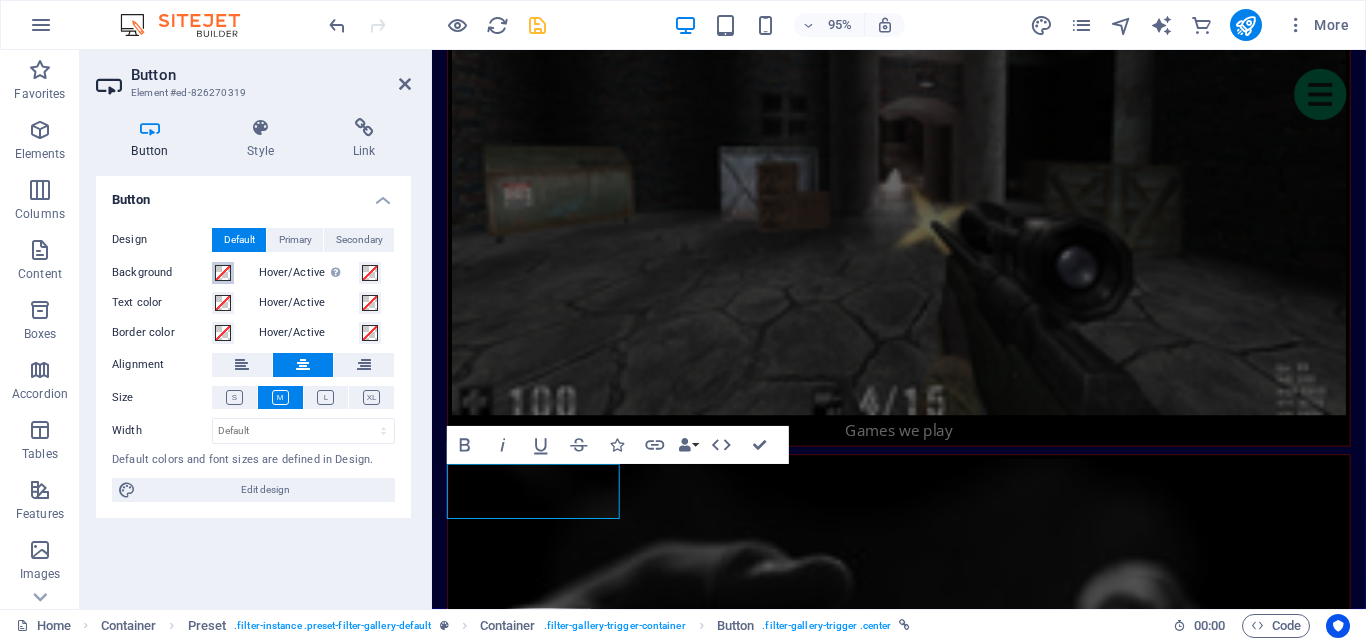 click at bounding box center [223, 273] 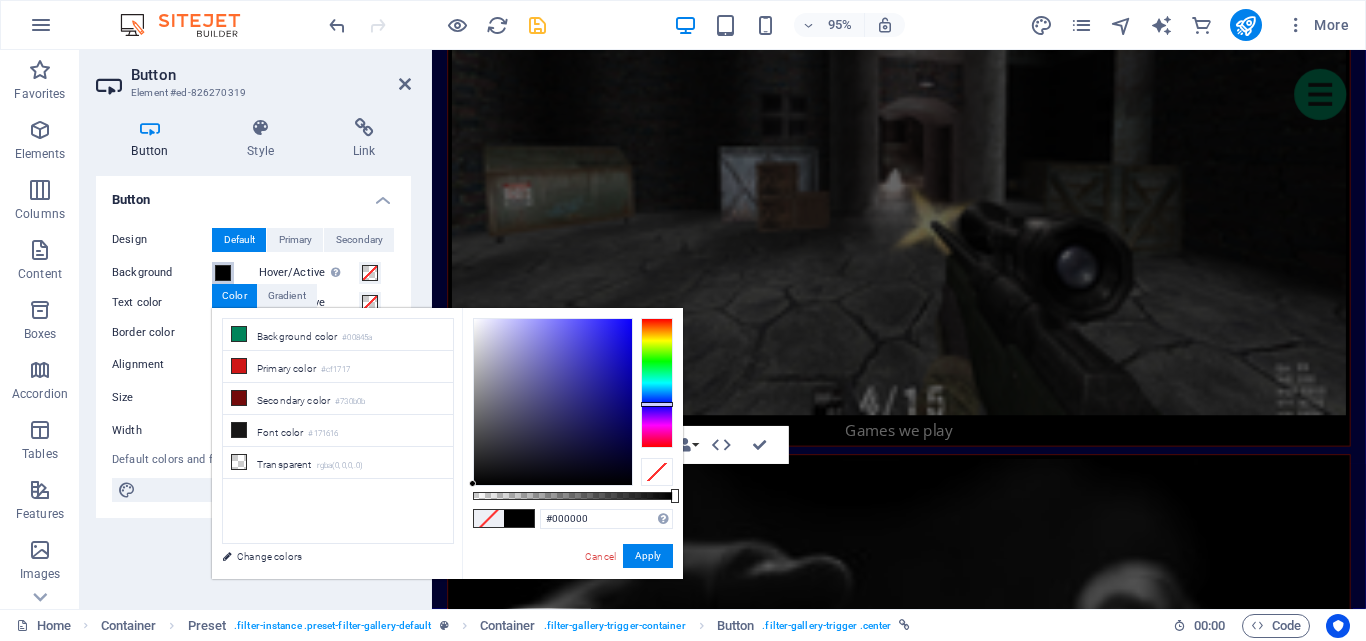click at bounding box center [657, 383] 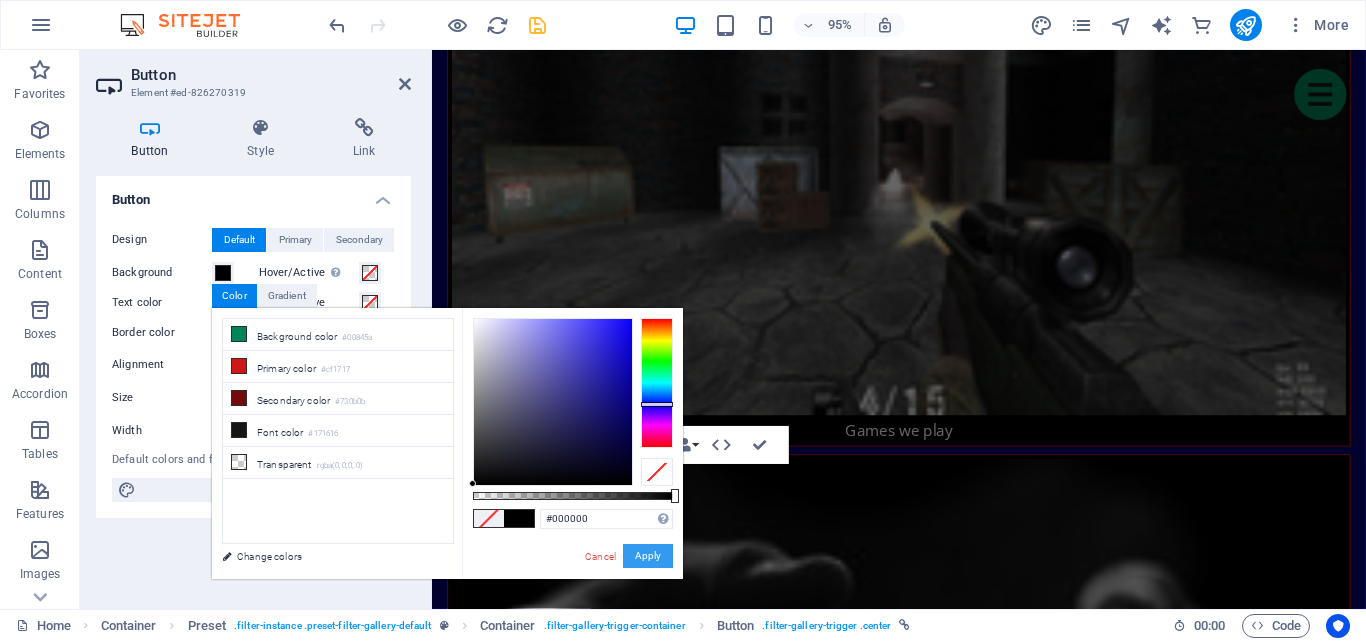 click on "Apply" at bounding box center [648, 556] 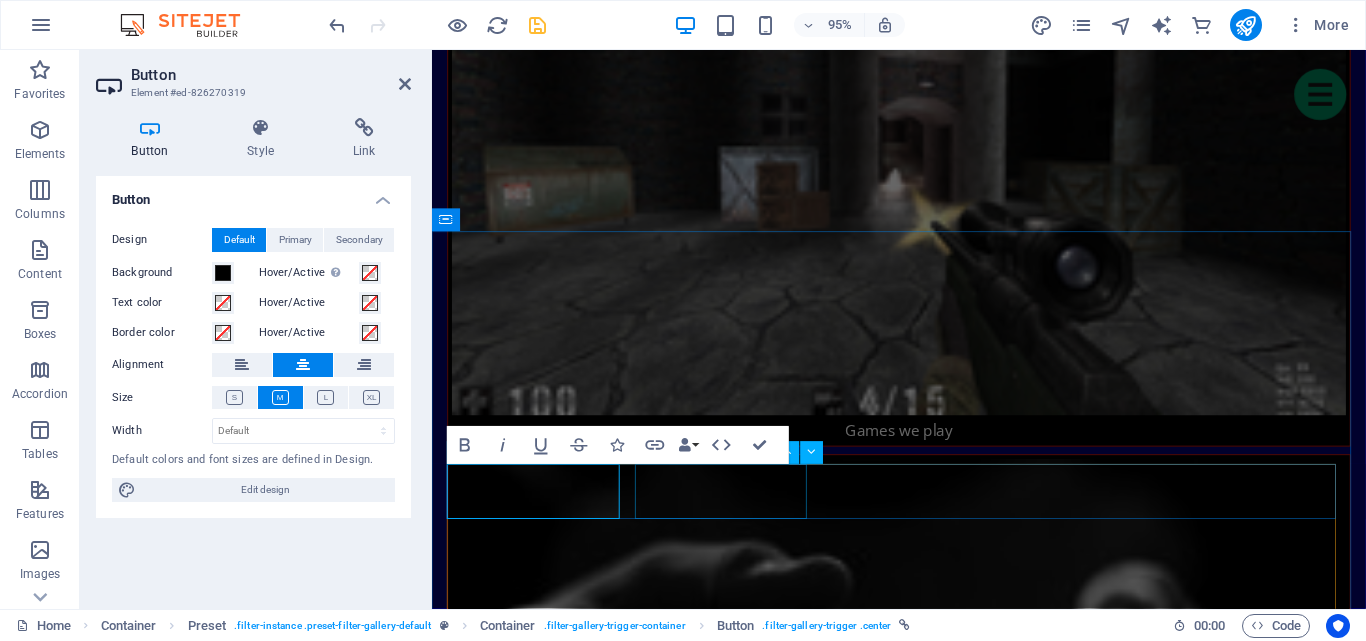 click on "Strategy" at bounding box center [924, 11975] 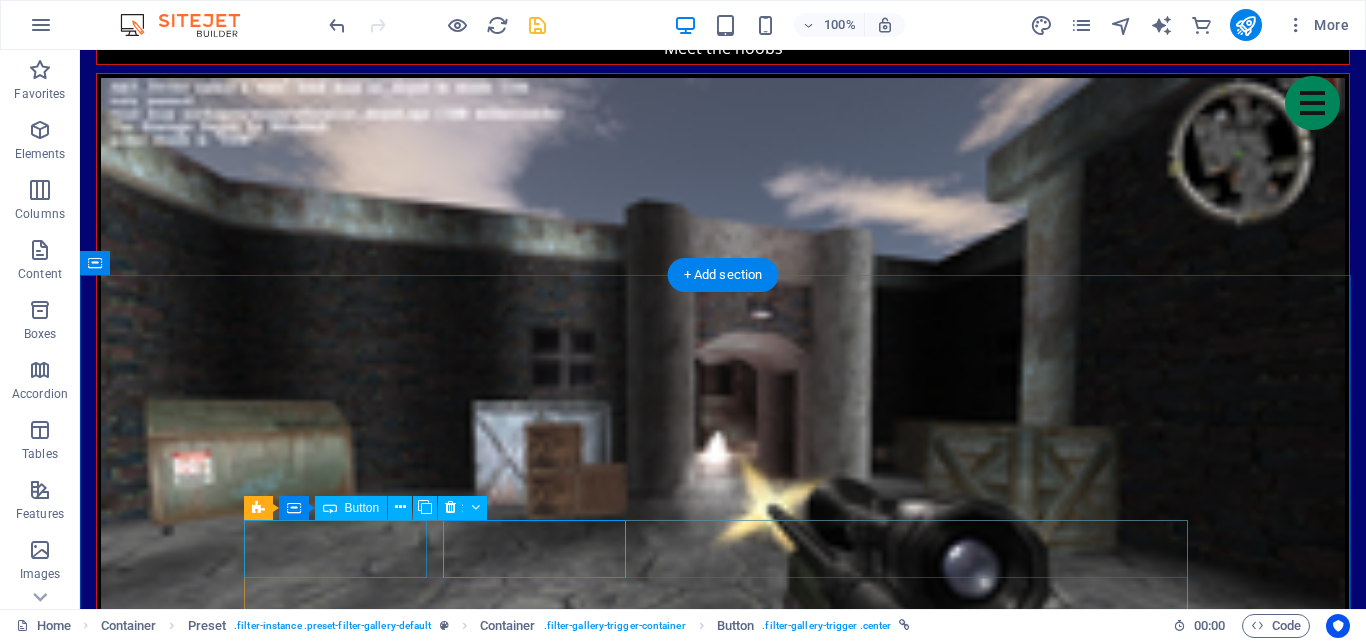 click on "Show all" at bounding box center (723, 12928) 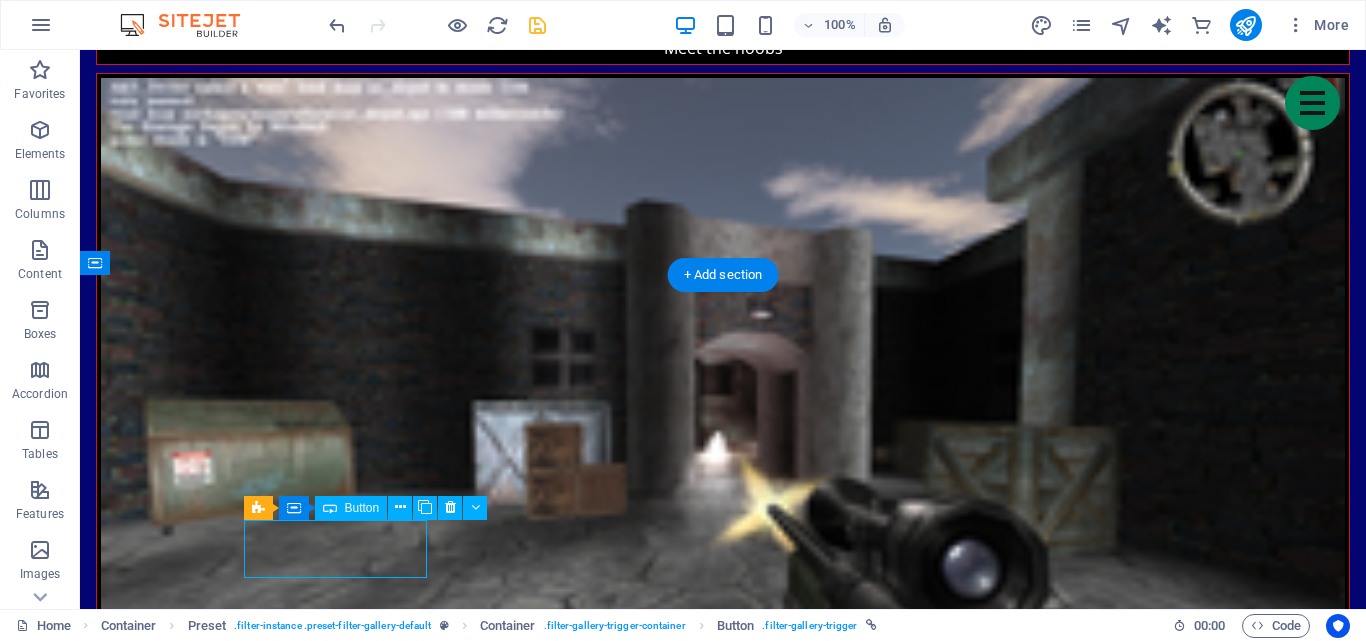 click on "Show all" at bounding box center (723, 12928) 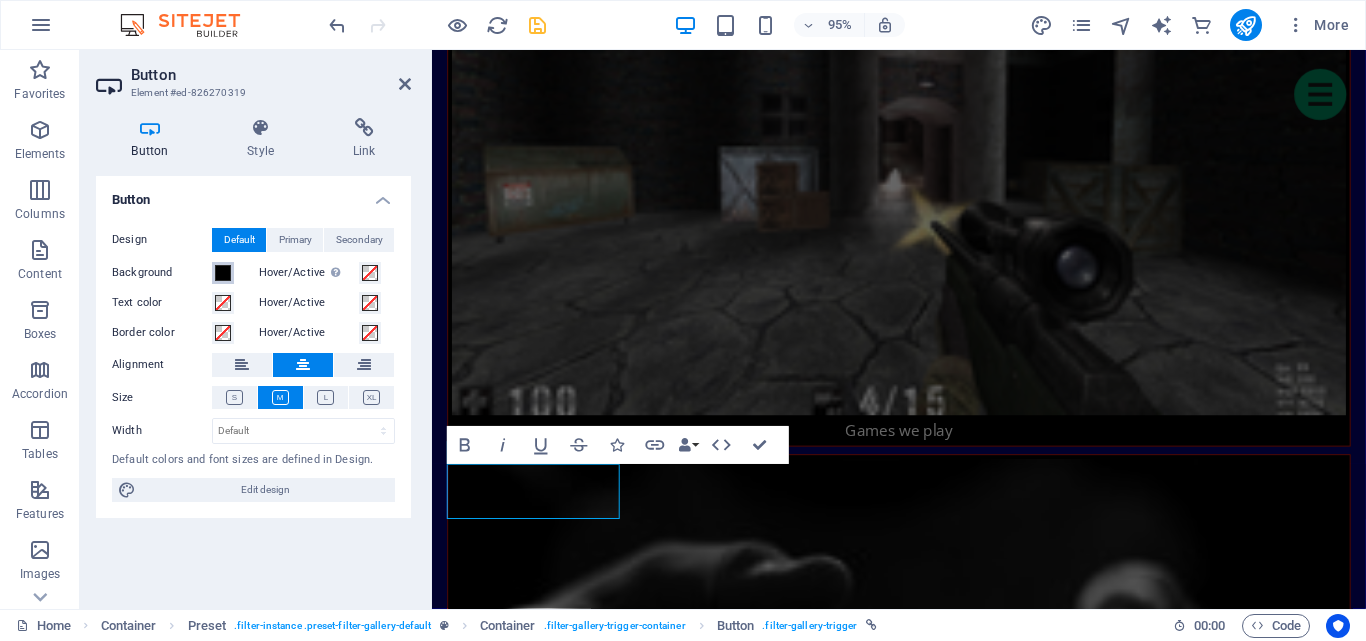 click at bounding box center (223, 273) 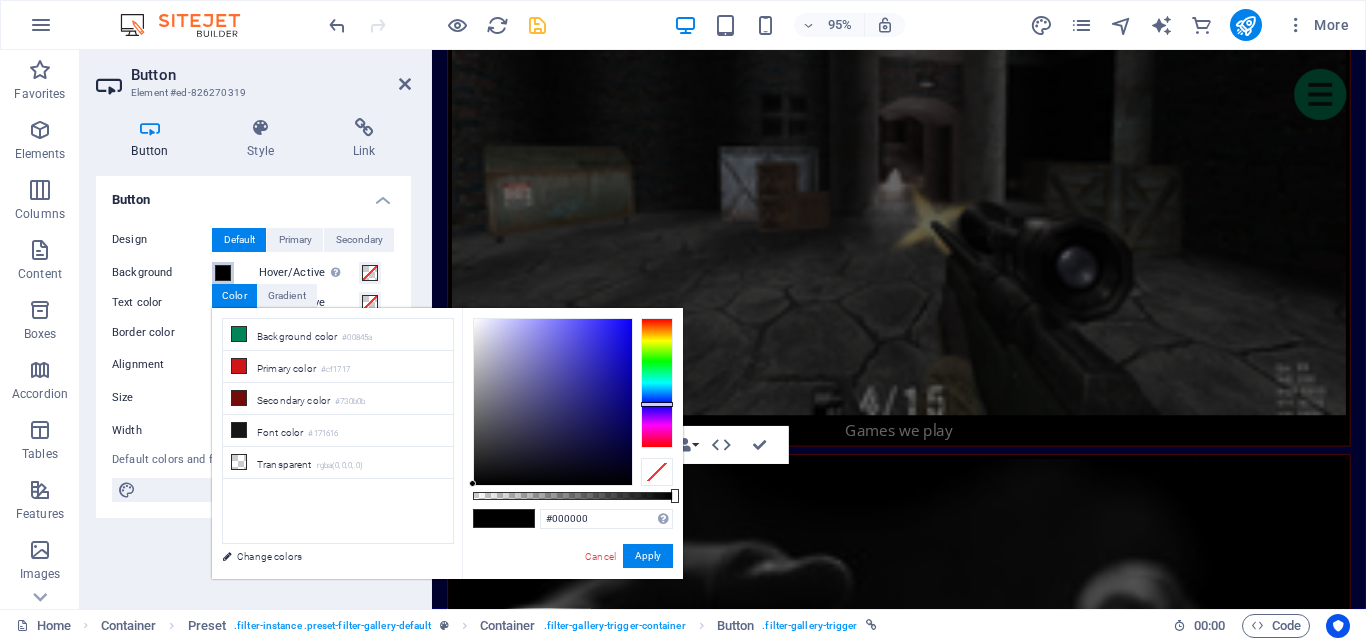 type on "#2f26e7" 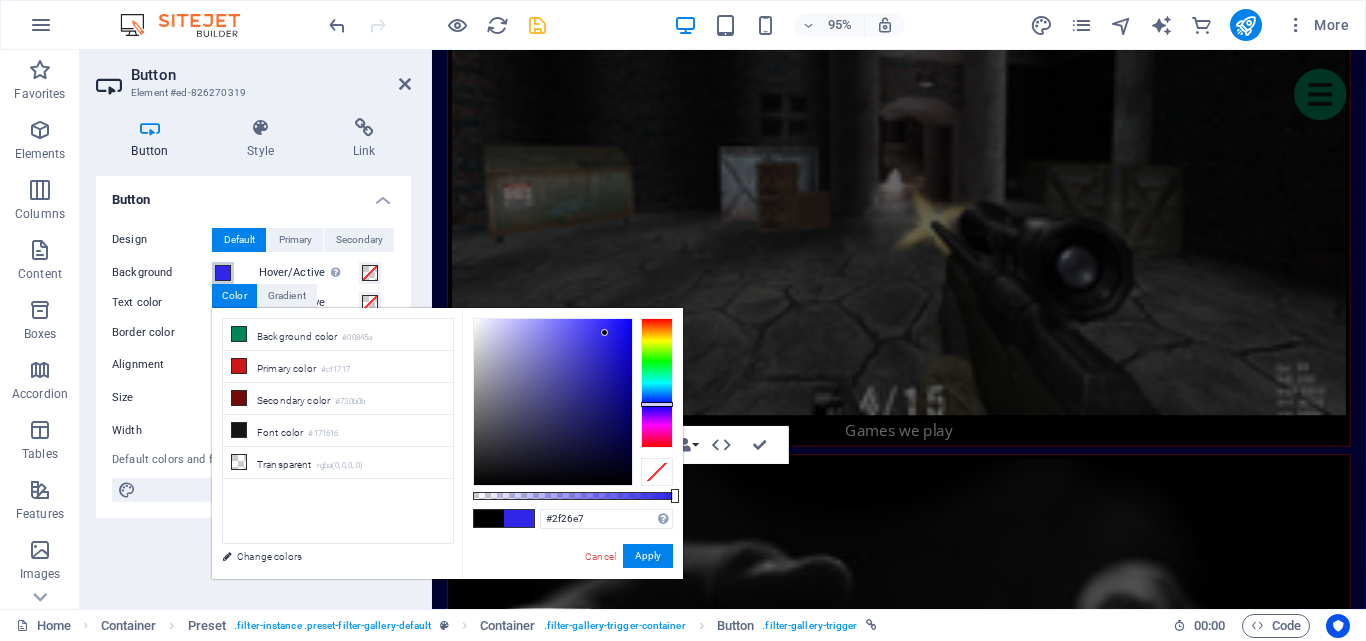 click at bounding box center [553, 402] 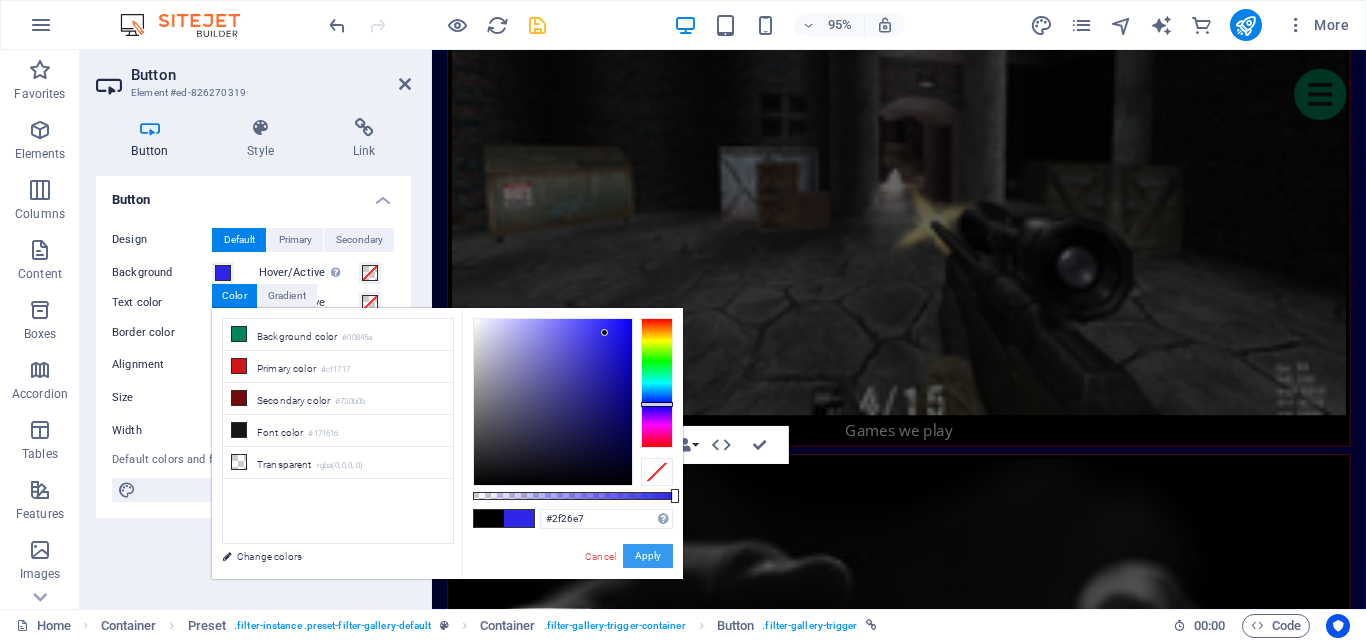 click on "Apply" at bounding box center [648, 556] 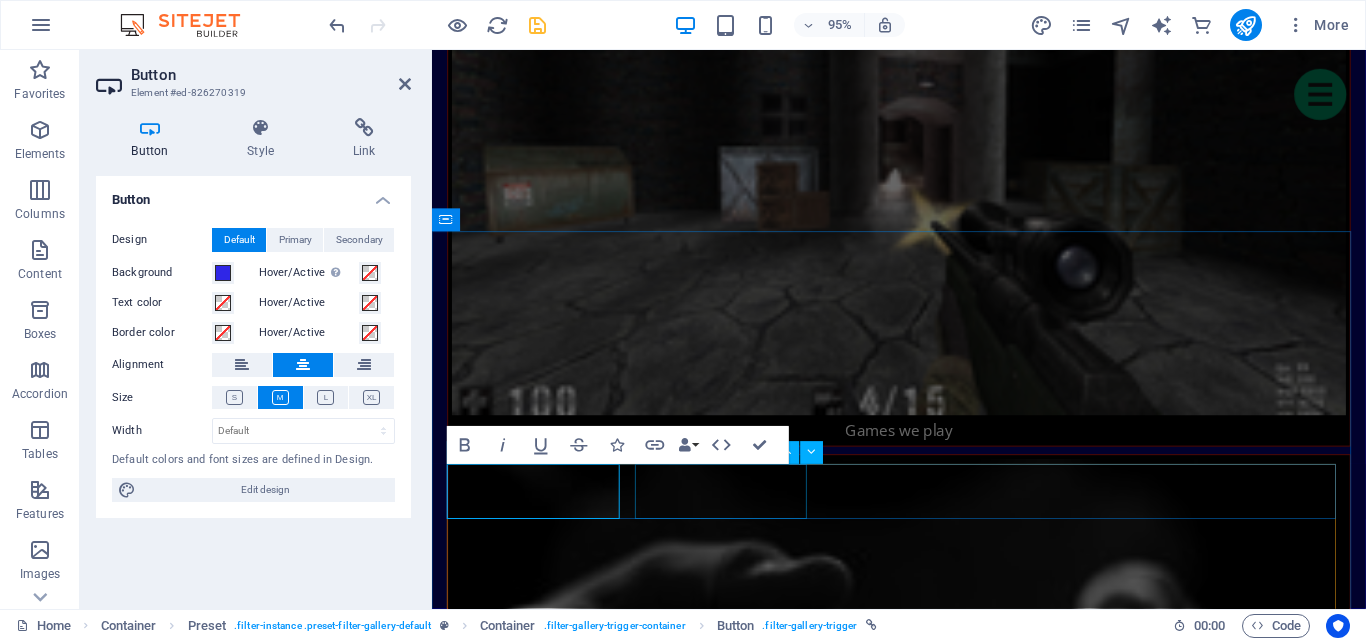 click on "Strategy" at bounding box center [924, 11975] 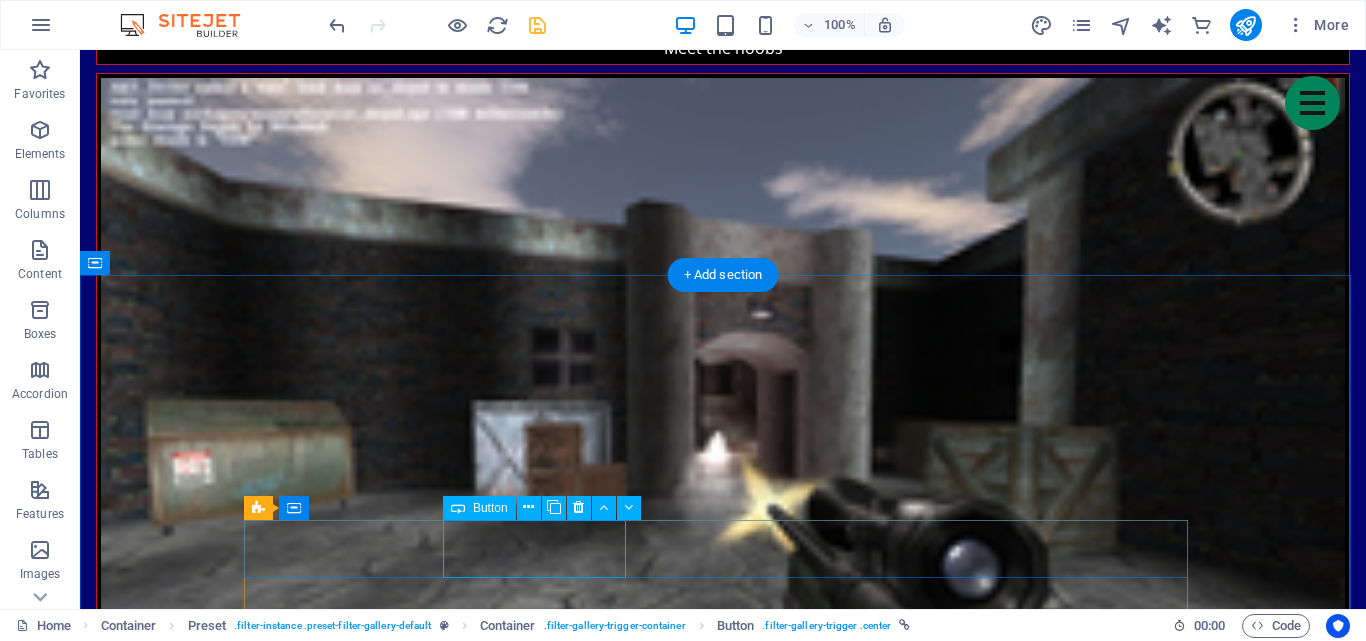 click on "Strategy" at bounding box center [723, 12994] 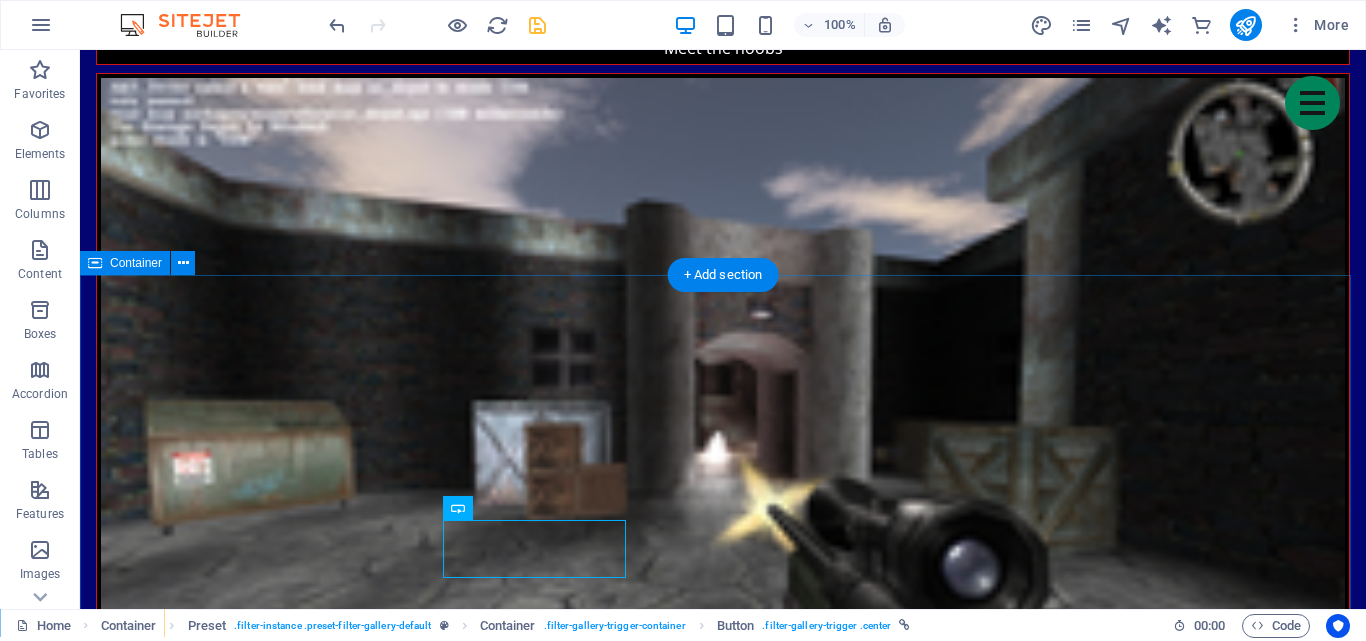 click on "our activities Show all Strategy Shooter MMO Sports Categories are classes on the image element. Each category starts with filter-. Trigger buttons are linked with #category Sea Turtle Migration  Monitoring Cetaceans Monitoring Coral Habitat Sea Turtle Conservation Whale Shark Conservation  MMO #1 Environmental Education MMO #3 MMO #4 MMO #5 Sports #1 Sports #2" at bounding box center (723, 14632) 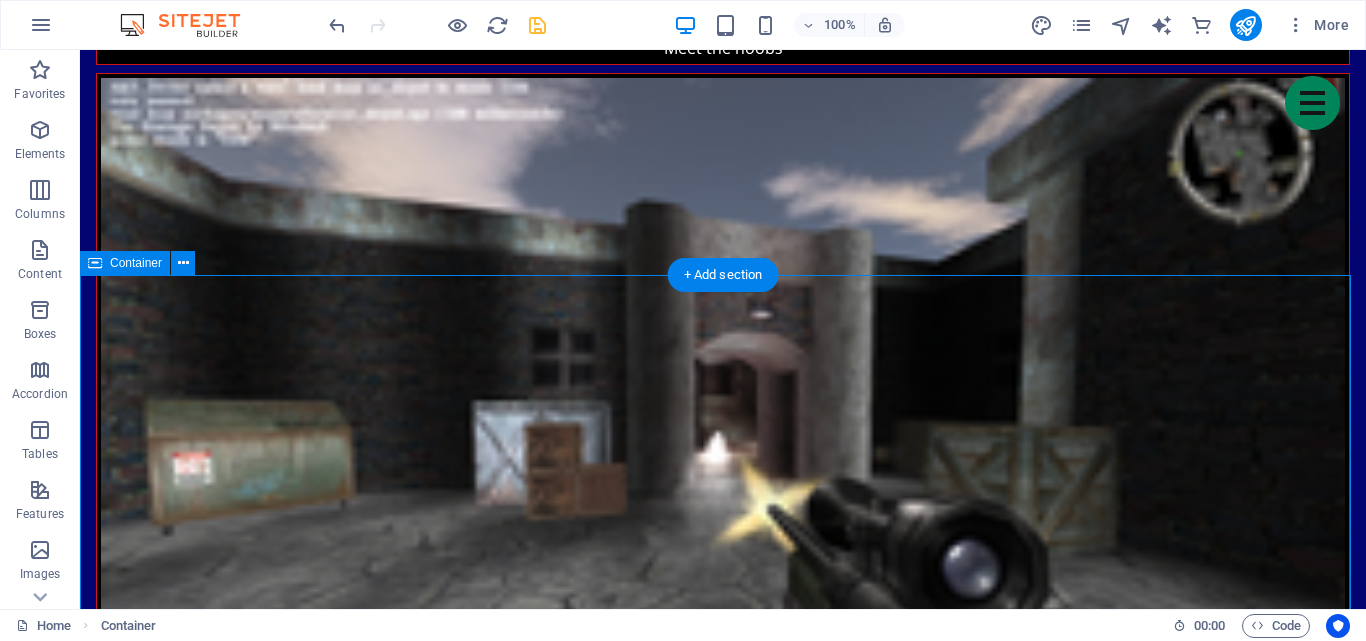 click on "our activities Show all Strategy Shooter MMO Sports Categories are classes on the image element. Each category starts with filter-. Trigger buttons are linked with #category Sea Turtle Migration  Monitoring Cetaceans Monitoring Coral Habitat Sea Turtle Conservation Whale Shark Conservation  MMO #1 Environmental Education MMO #3 MMO #4 MMO #5 Sports #1 Sports #2" at bounding box center [723, 14632] 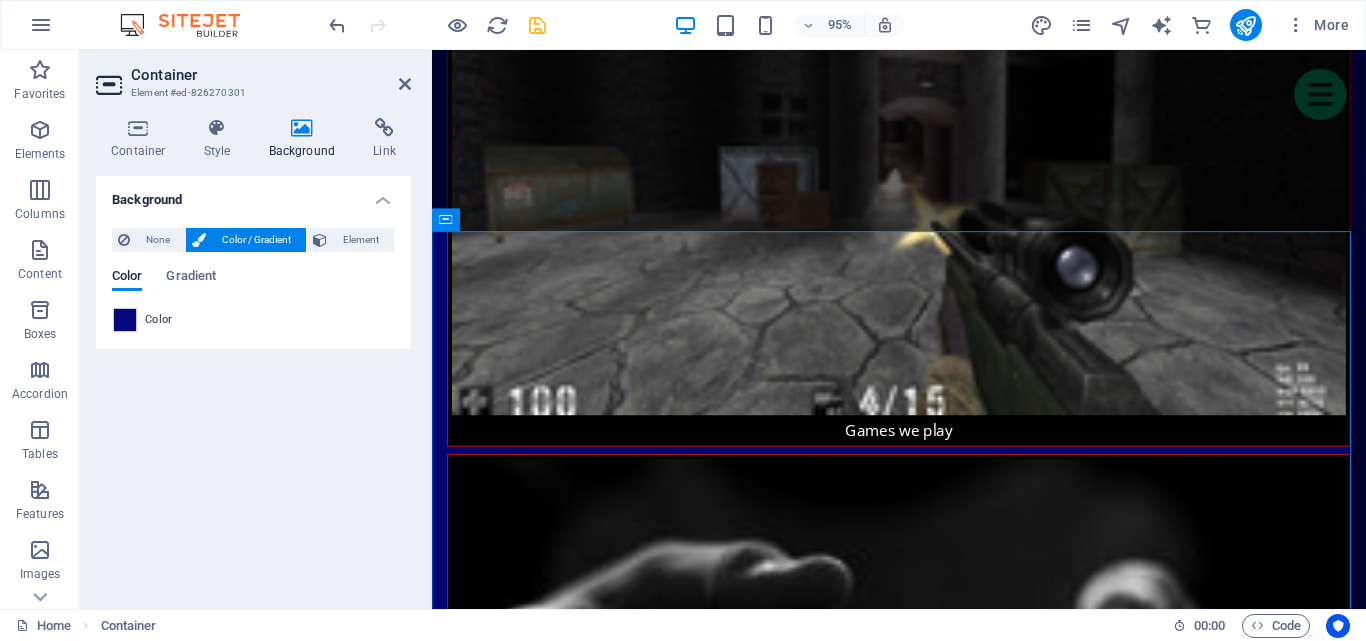 click on "Color / Gradient" at bounding box center [256, 240] 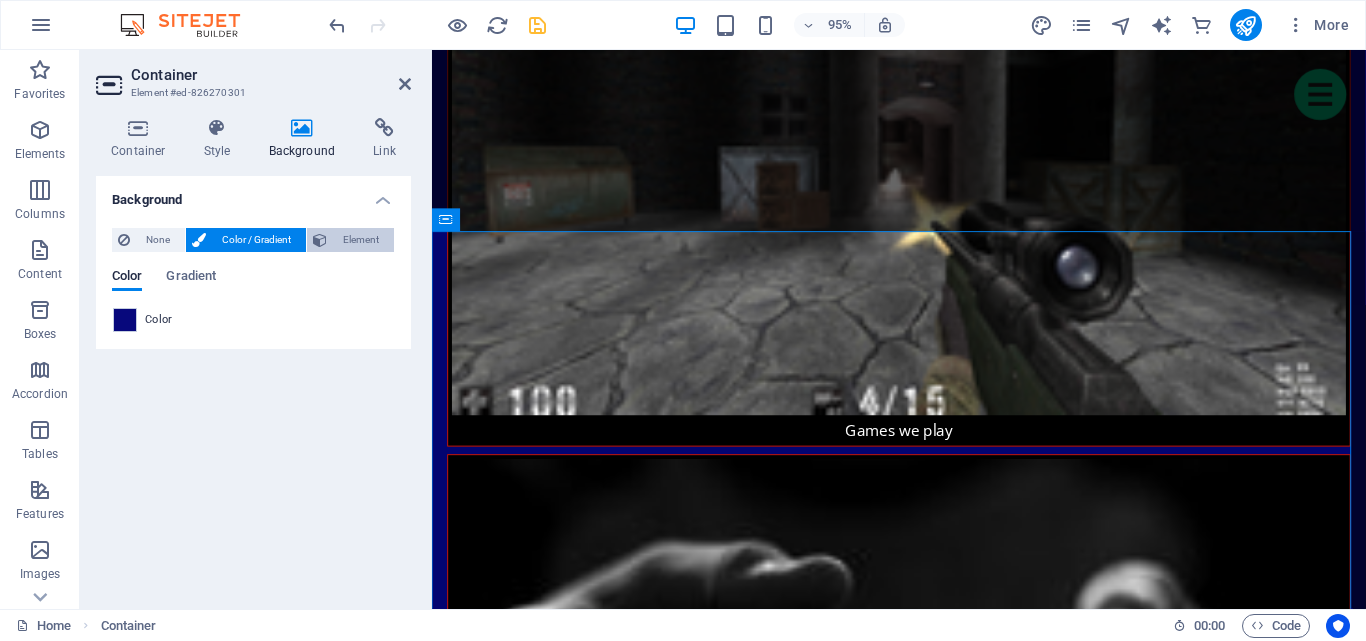 click on "Element" at bounding box center [360, 240] 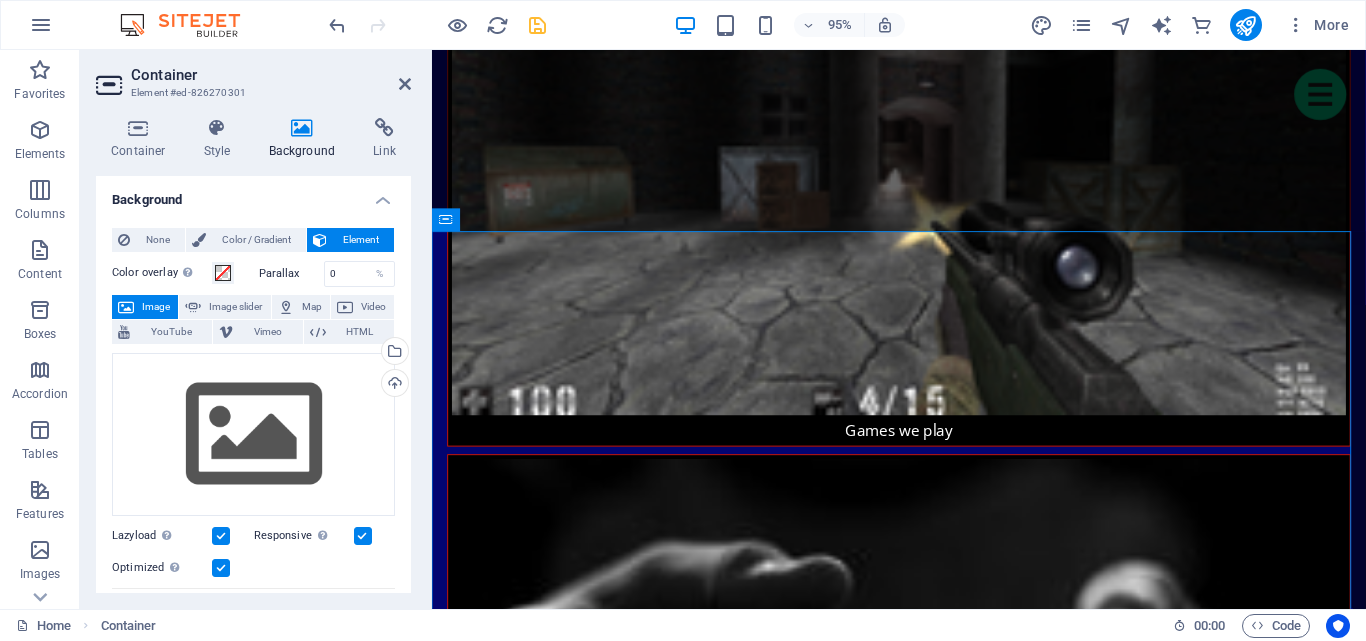 click on "Image" at bounding box center (156, 307) 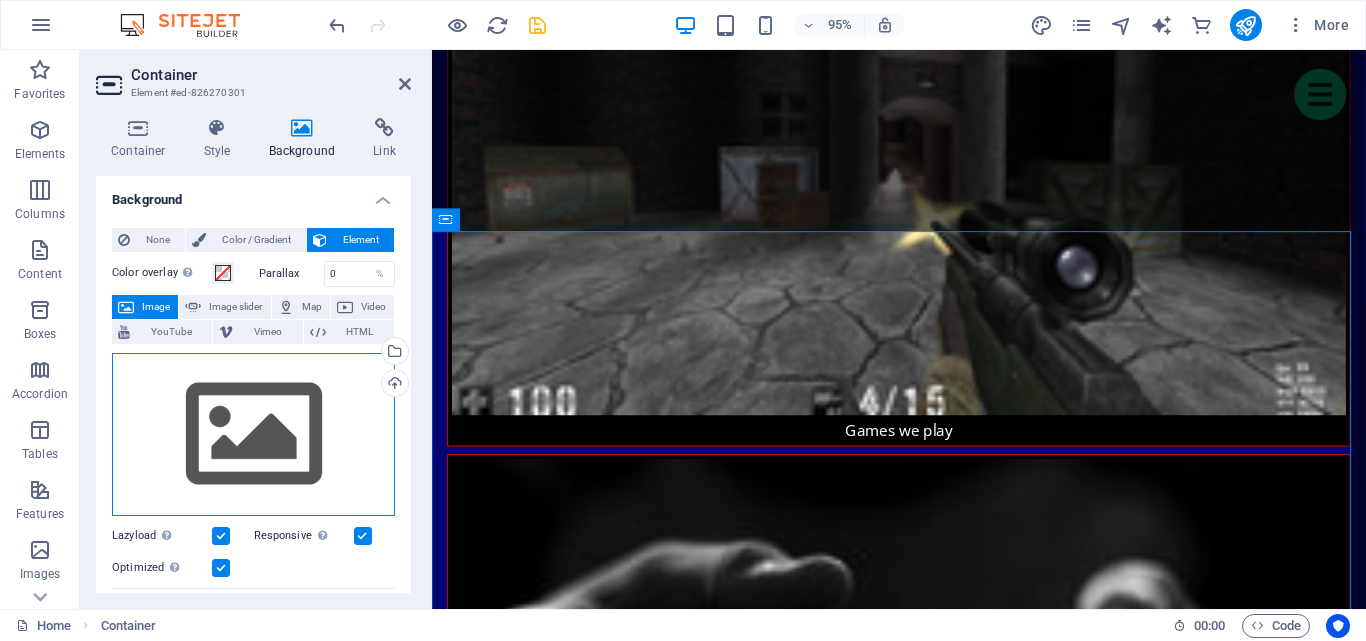 click on "Drag files here, click to choose files or select files from Files or our free stock photos & videos" at bounding box center (253, 435) 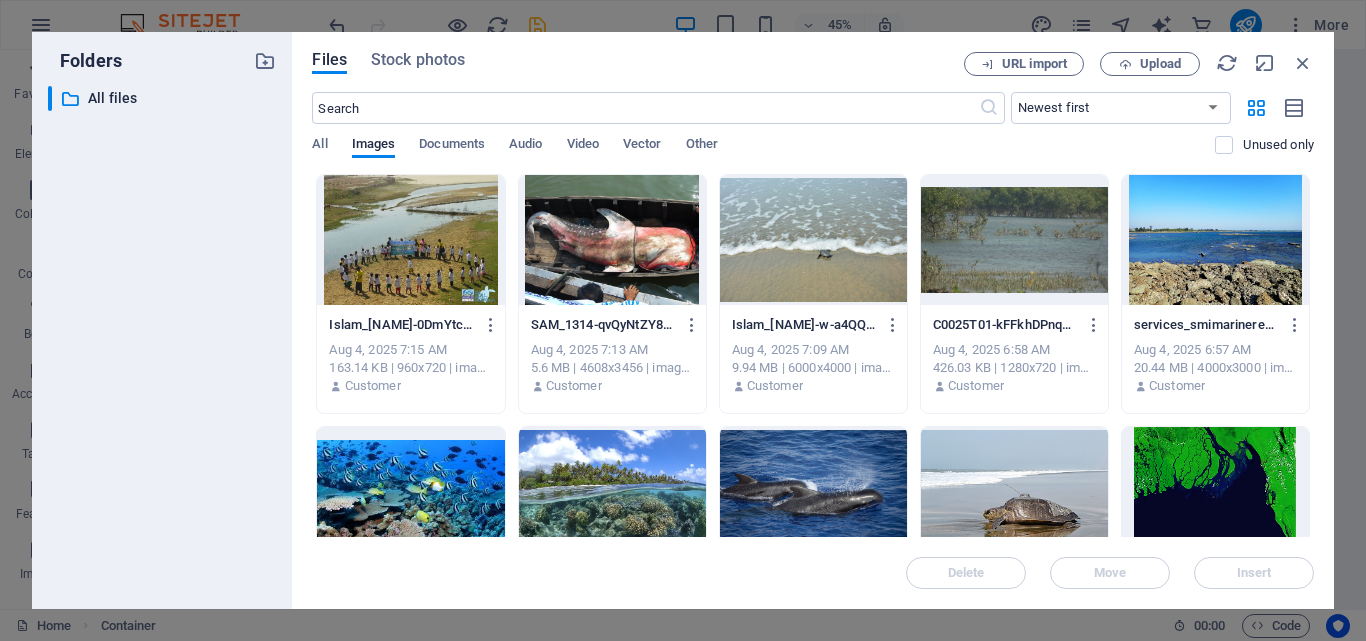 click at bounding box center [1215, 492] 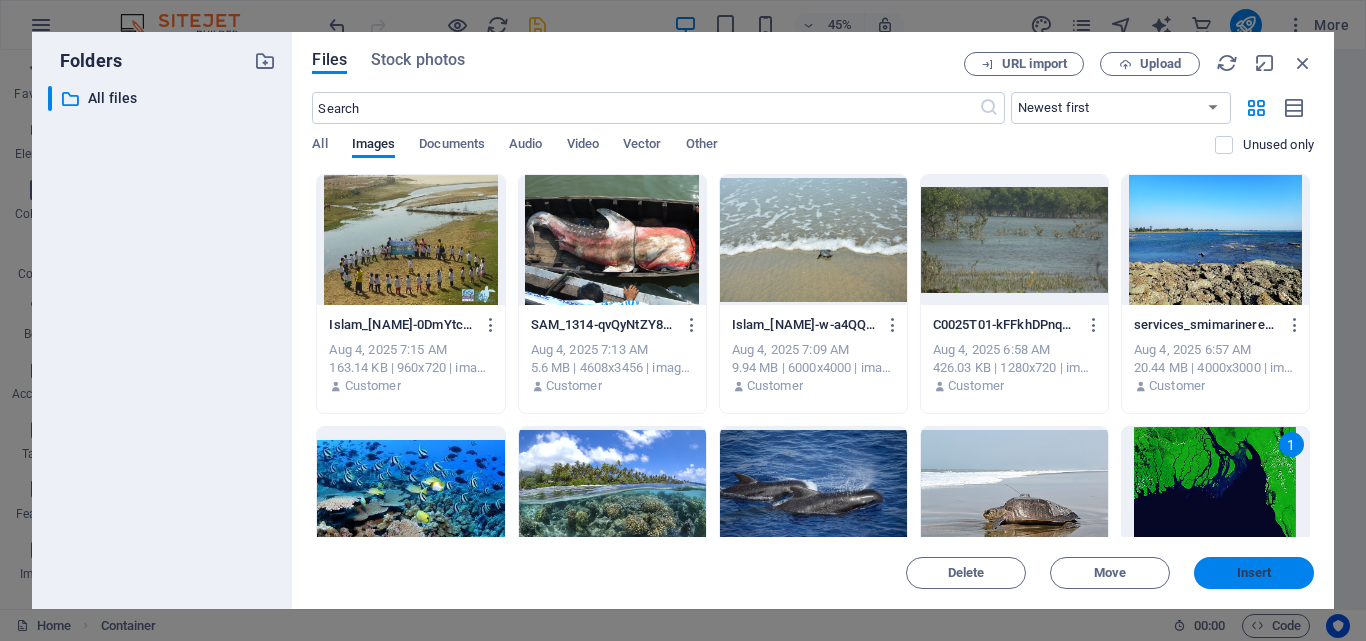 drag, startPoint x: 1233, startPoint y: 574, endPoint x: 122, endPoint y: 436, distance: 1119.5378 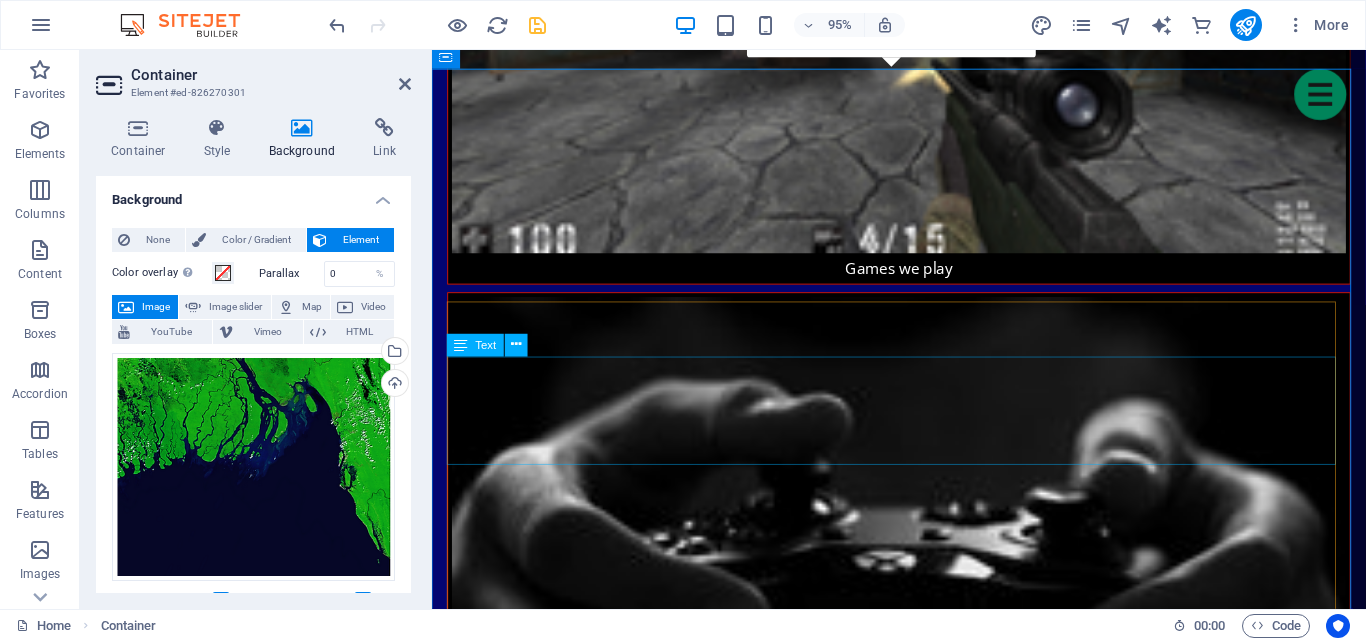 scroll, scrollTop: 2541, scrollLeft: 0, axis: vertical 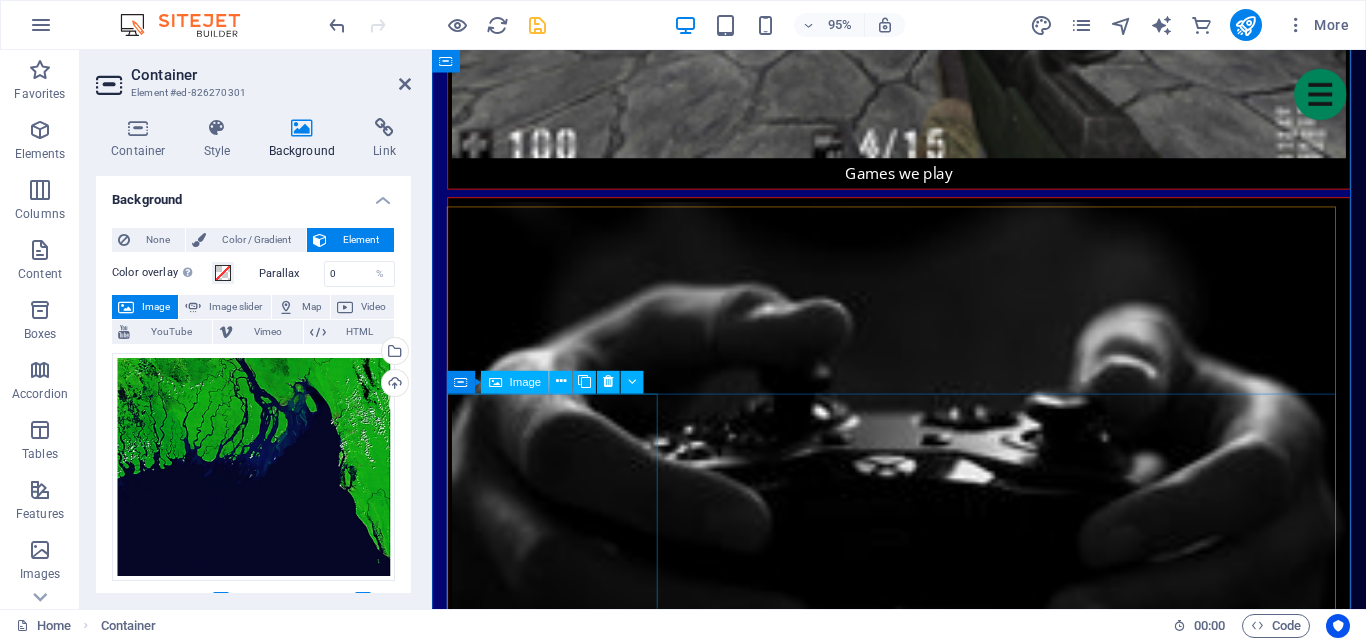 click on "Sea Turtle Migration" at bounding box center [564, 13553] 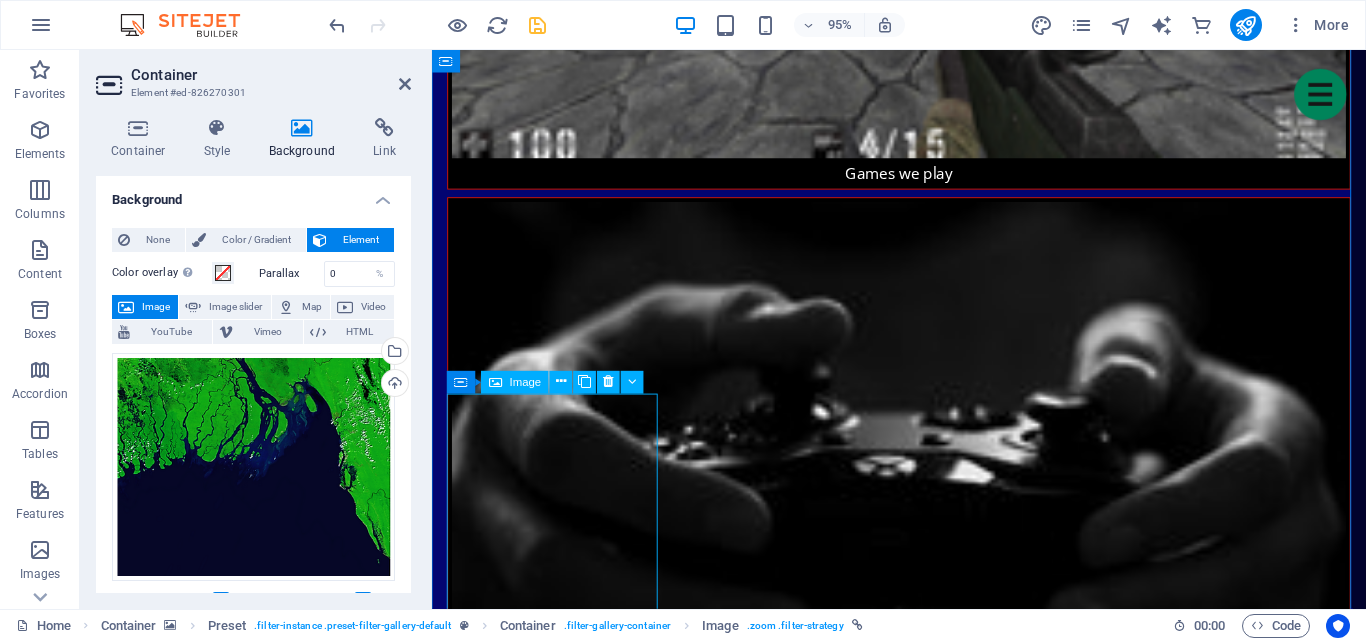 click on "Sea Turtle Migration" at bounding box center [564, 13553] 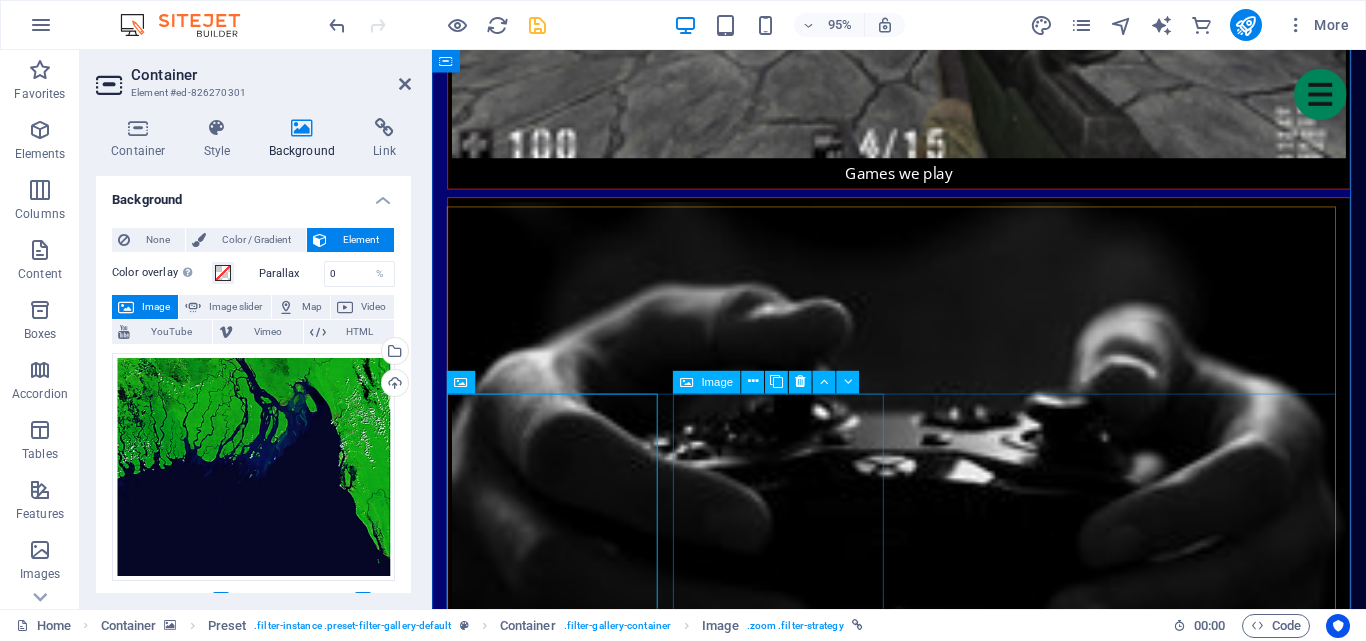 click on "Monitoring Cetaceans" at bounding box center [564, 13813] 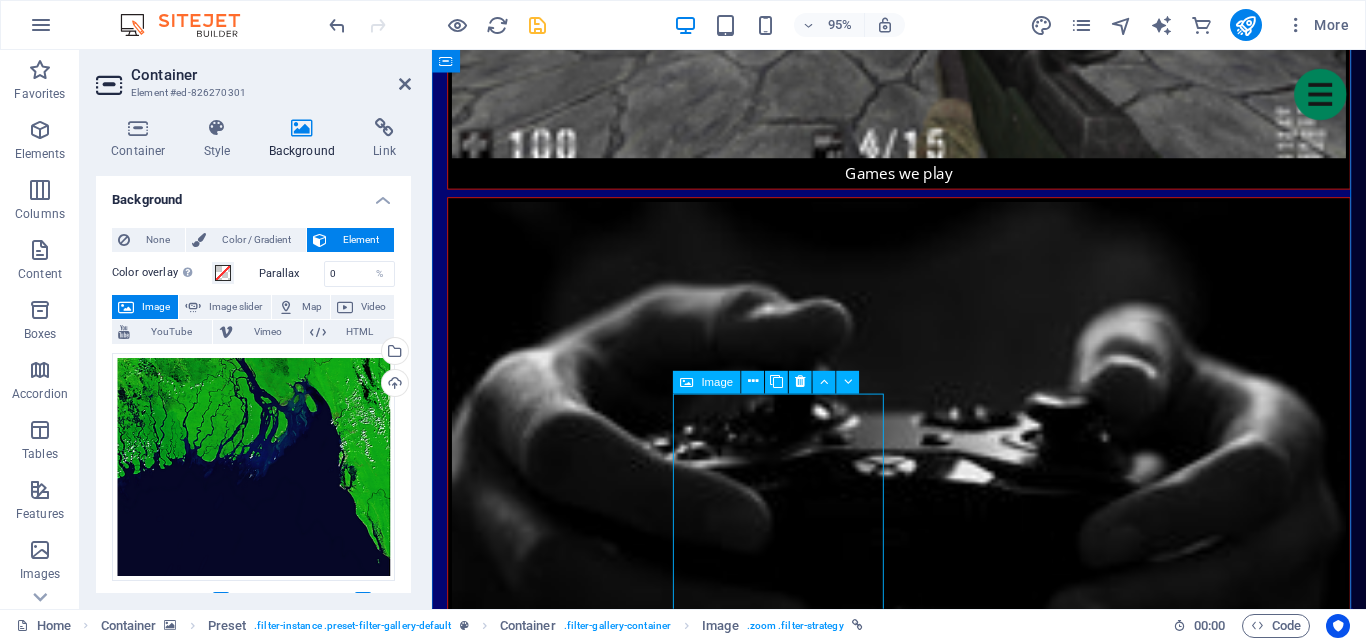click on "Monitoring Cetaceans" at bounding box center (564, 13813) 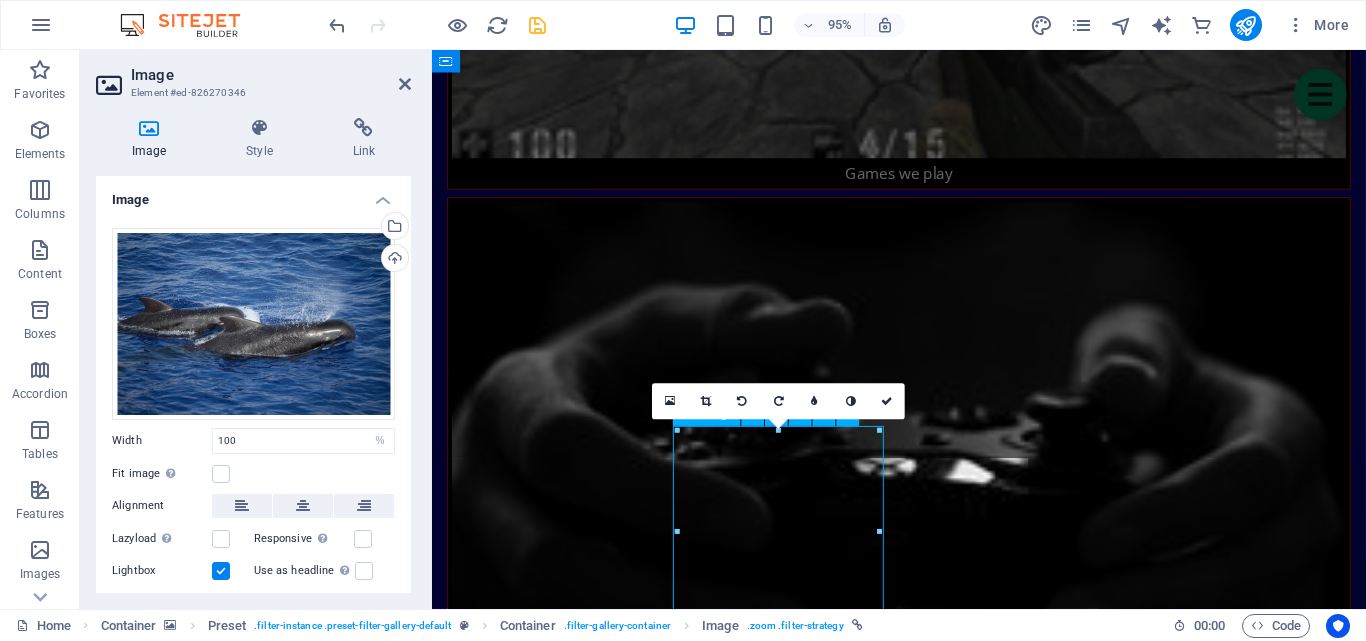 scroll, scrollTop: 2507, scrollLeft: 0, axis: vertical 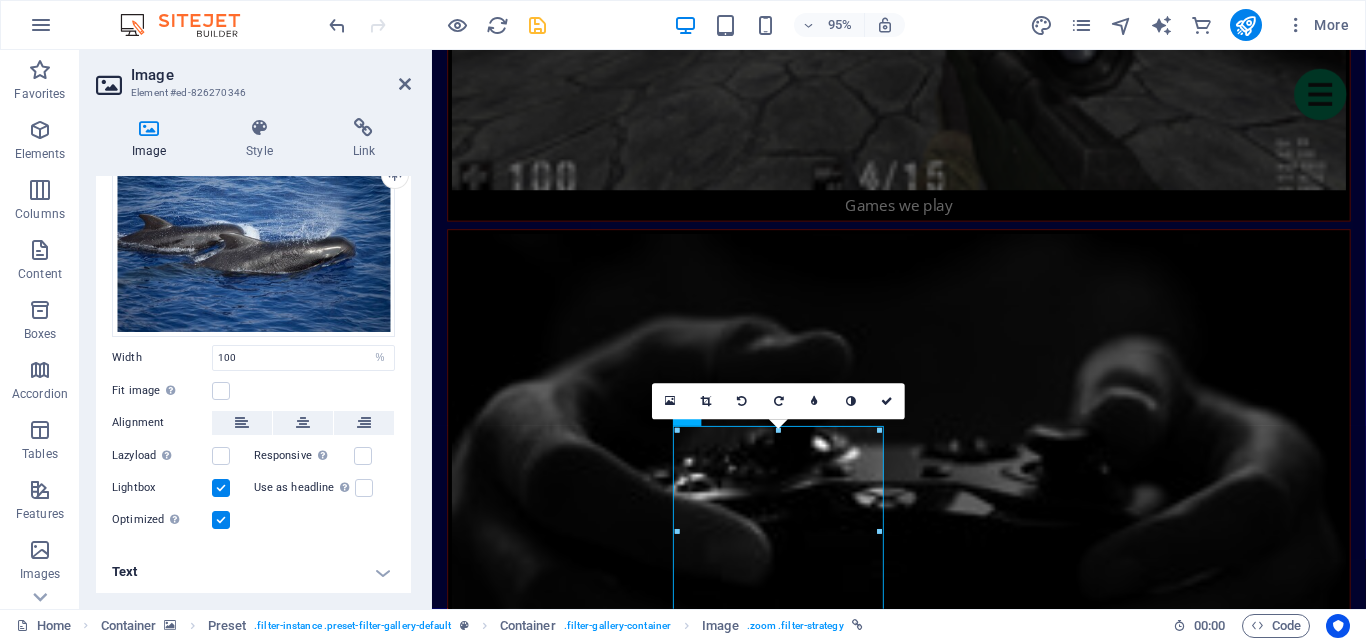 click at bounding box center (221, 488) 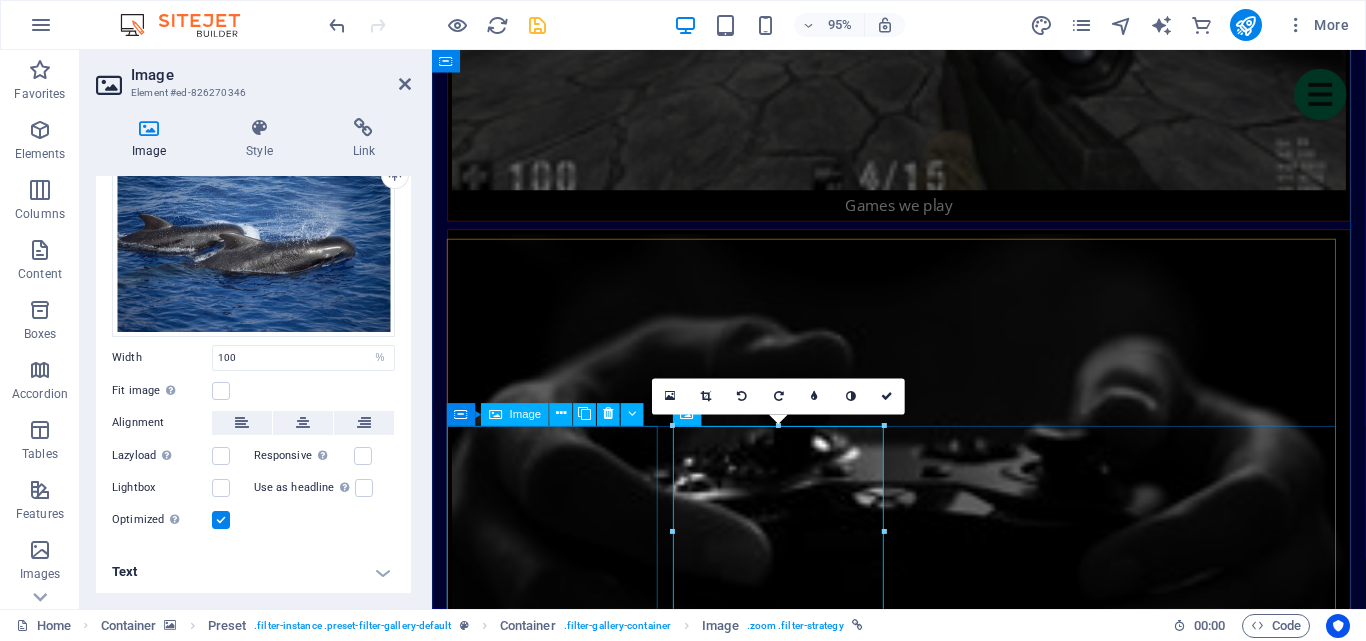 click on "Sea Turtle Migration" at bounding box center [564, 13587] 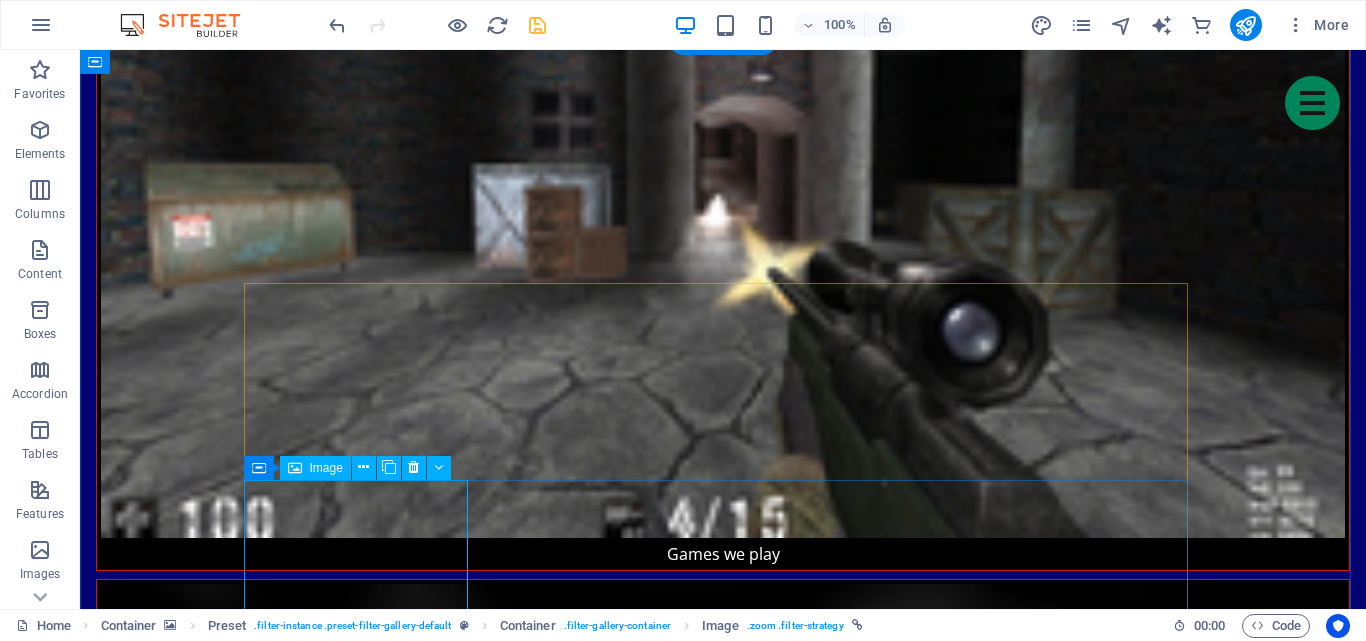 click on "Sea Turtle Migration" at bounding box center (363, 14606) 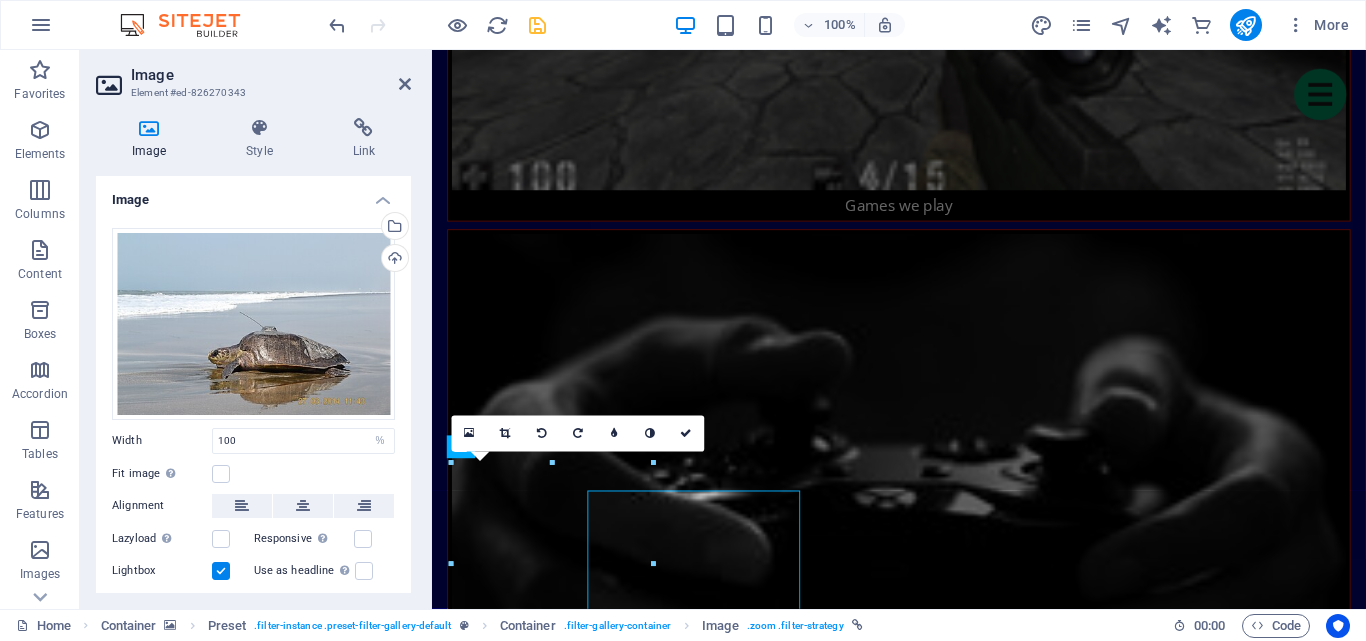 scroll, scrollTop: 2473, scrollLeft: 0, axis: vertical 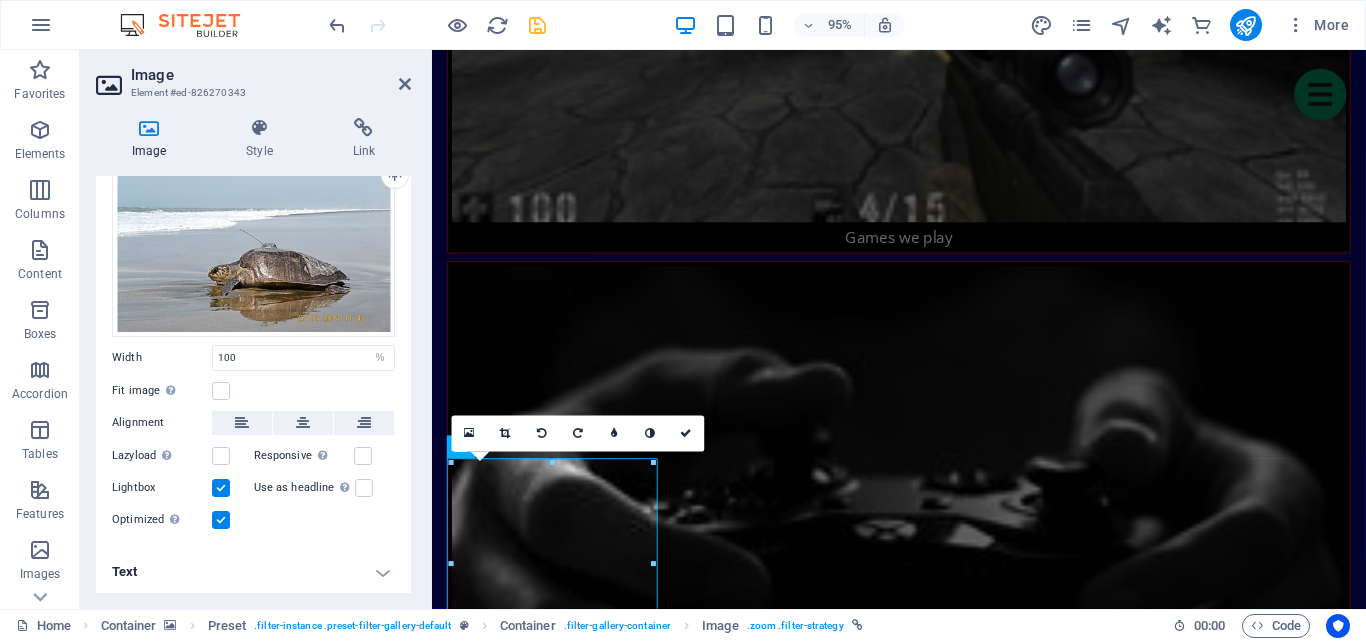 click at bounding box center (221, 488) 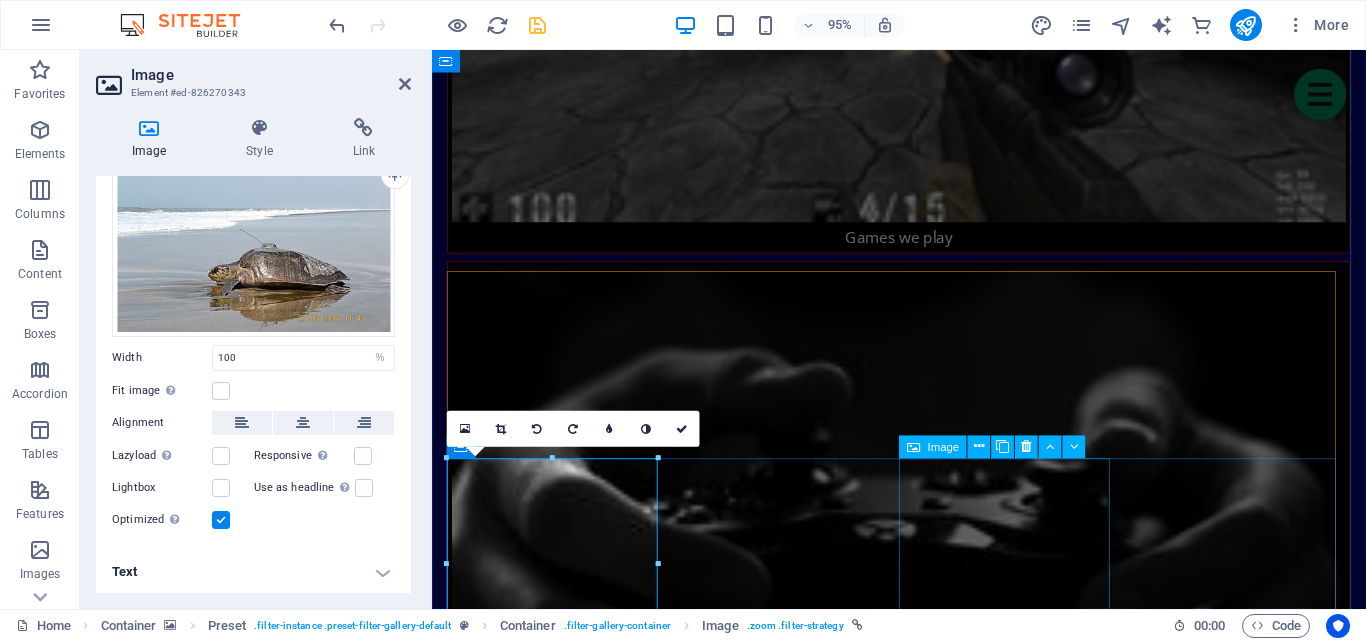 click on "Monitoring Coral Habitat" at bounding box center (564, 14134) 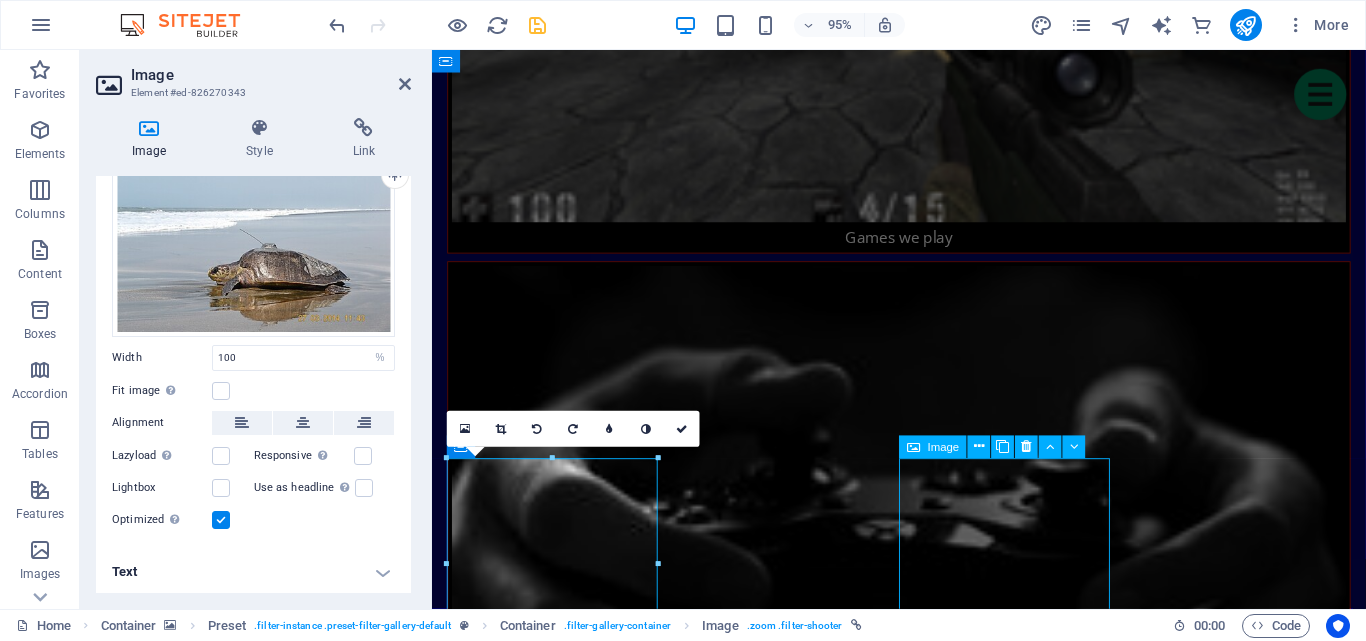 drag, startPoint x: 964, startPoint y: 557, endPoint x: 743, endPoint y: 509, distance: 226.1526 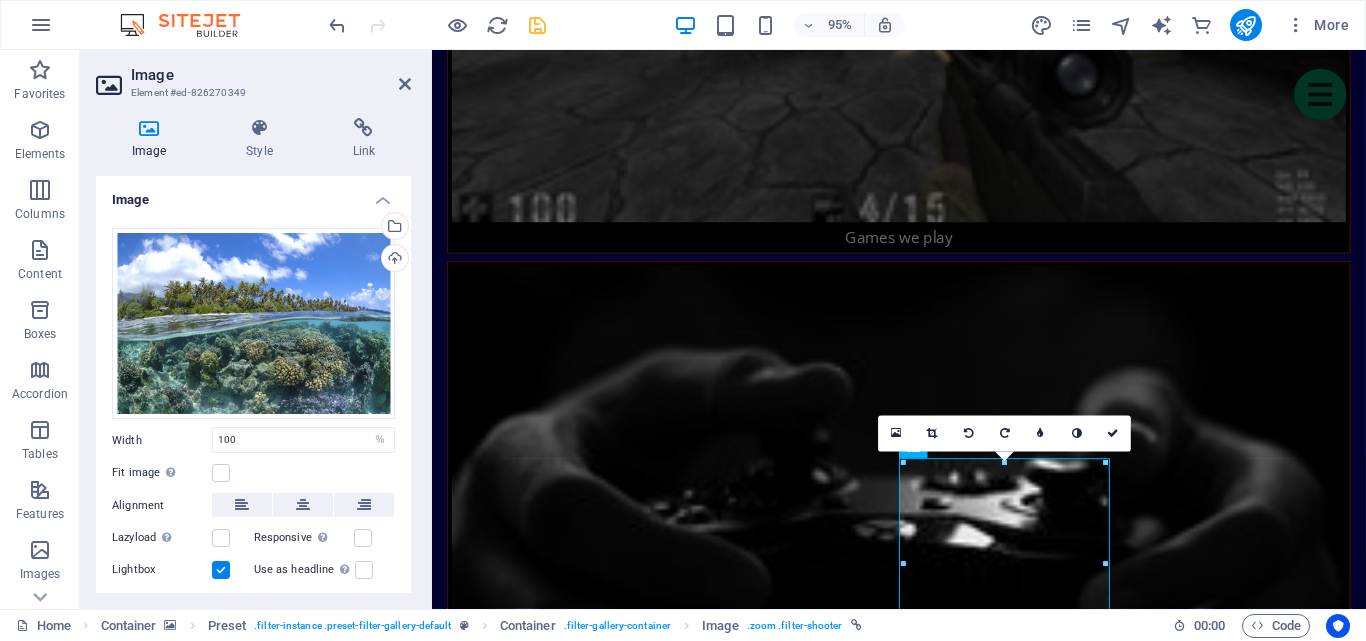 scroll, scrollTop: 82, scrollLeft: 0, axis: vertical 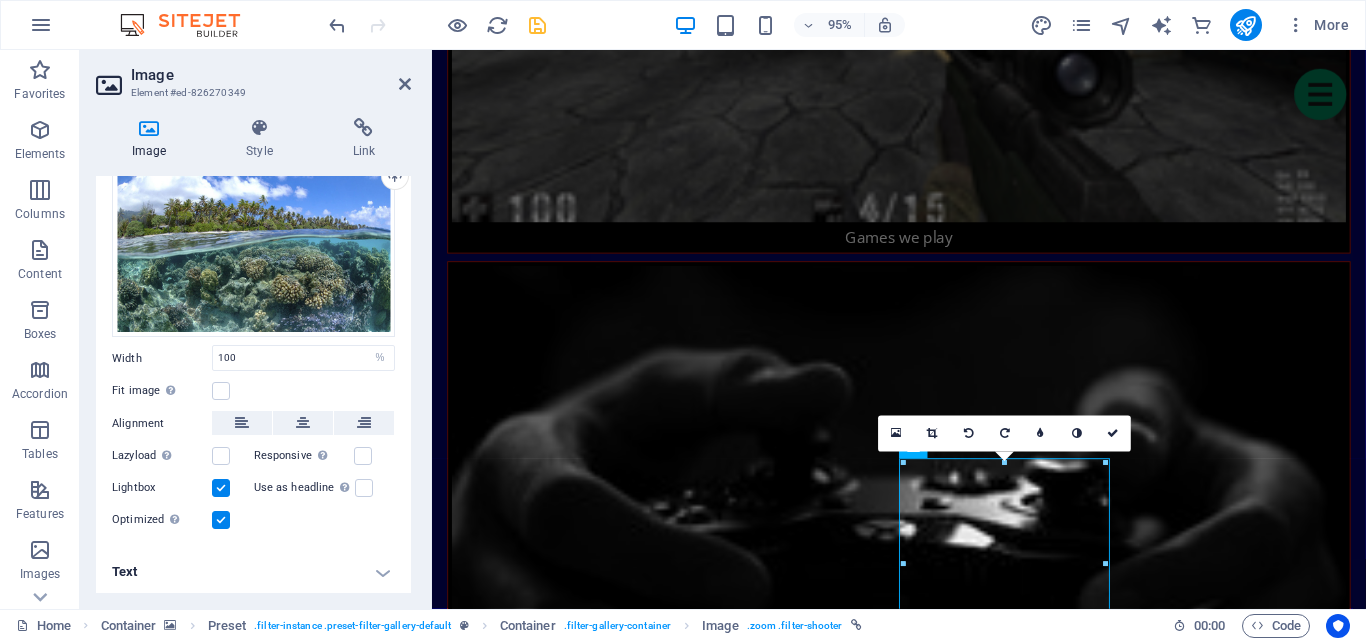 click at bounding box center (221, 488) 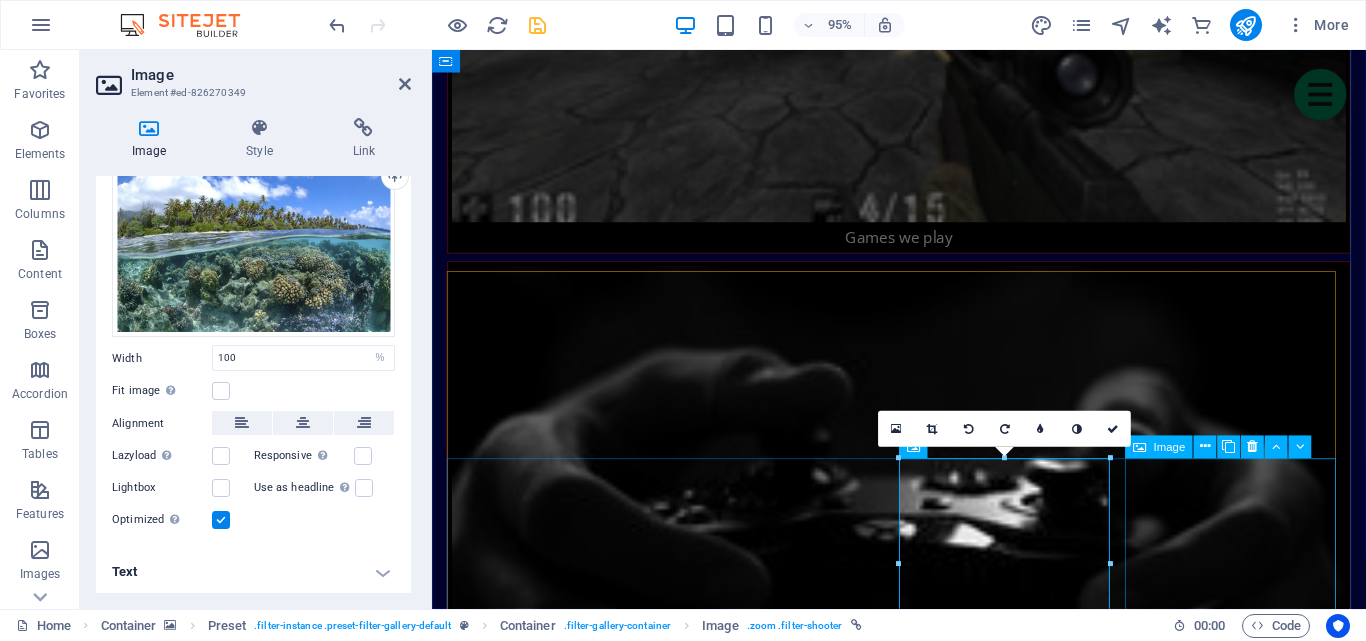 click on "Sea Turtle Conservation" at bounding box center [564, 14391] 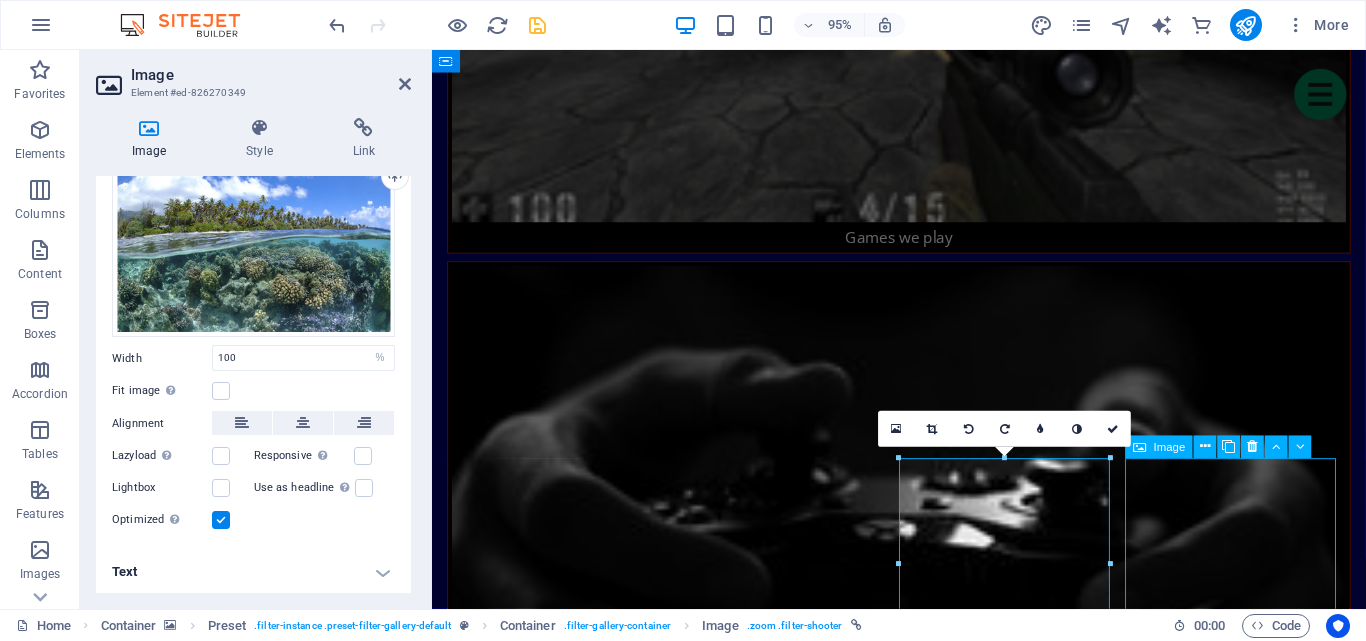 click on "Sea Turtle Conservation" at bounding box center (564, 14391) 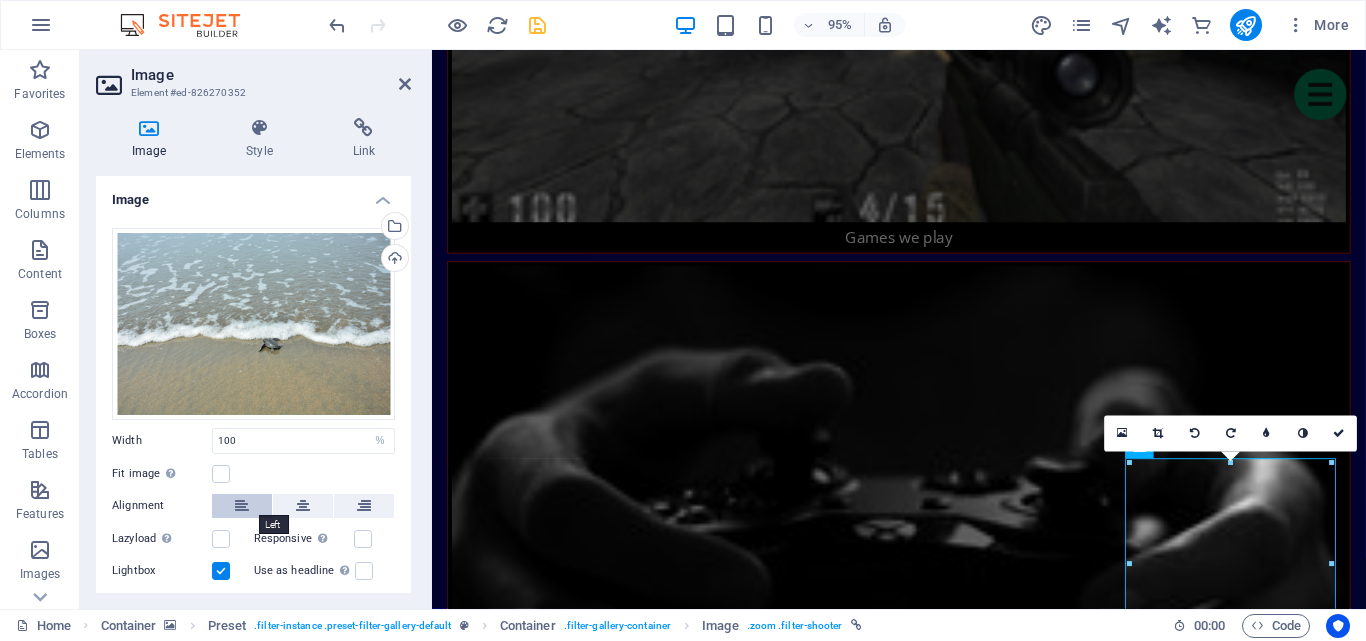 scroll, scrollTop: 83, scrollLeft: 0, axis: vertical 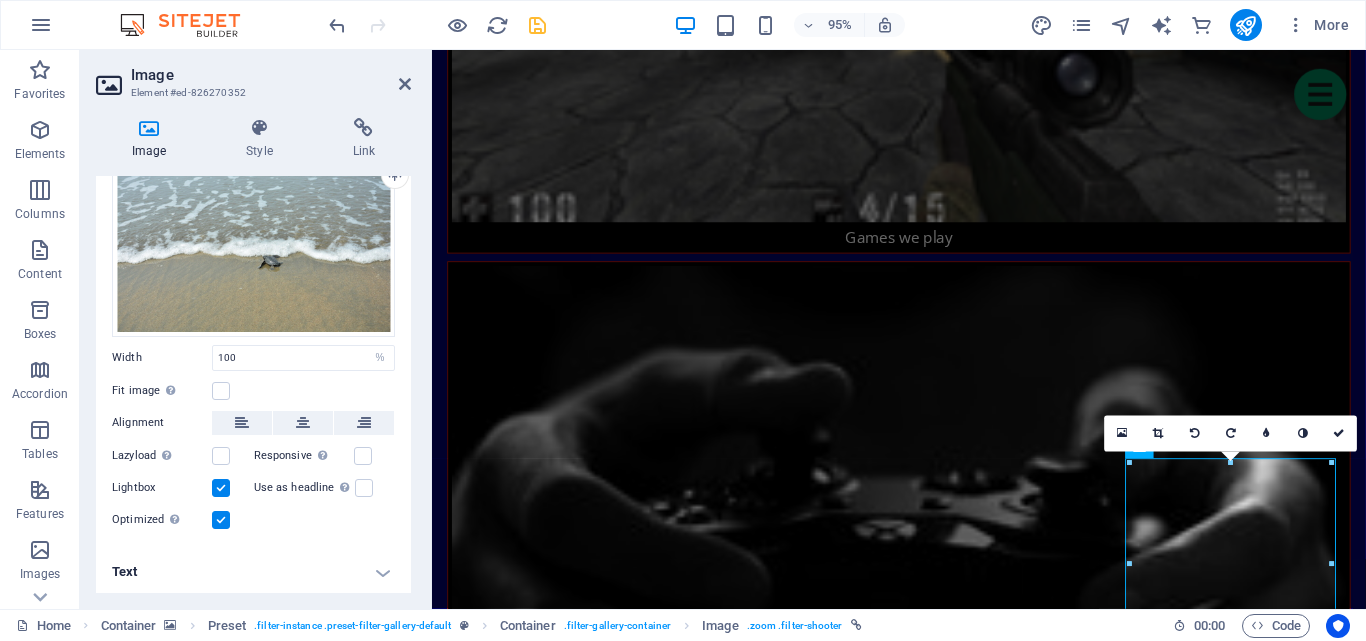 click at bounding box center (221, 488) 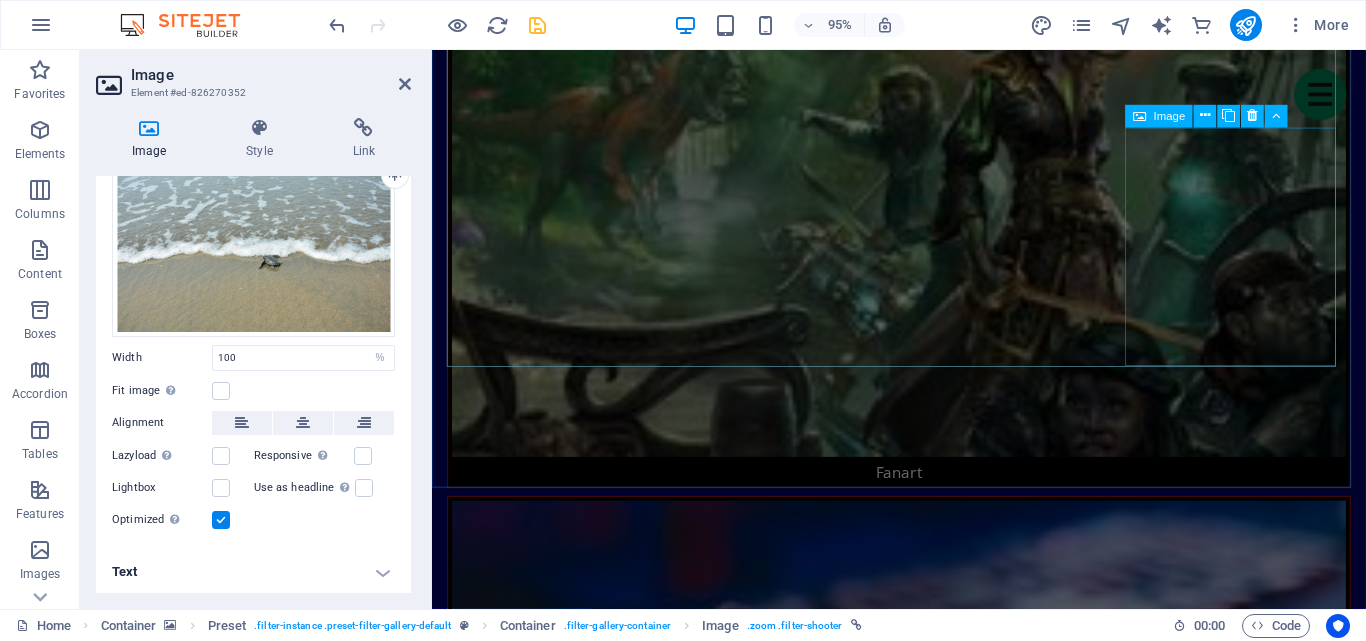 scroll, scrollTop: 2973, scrollLeft: 0, axis: vertical 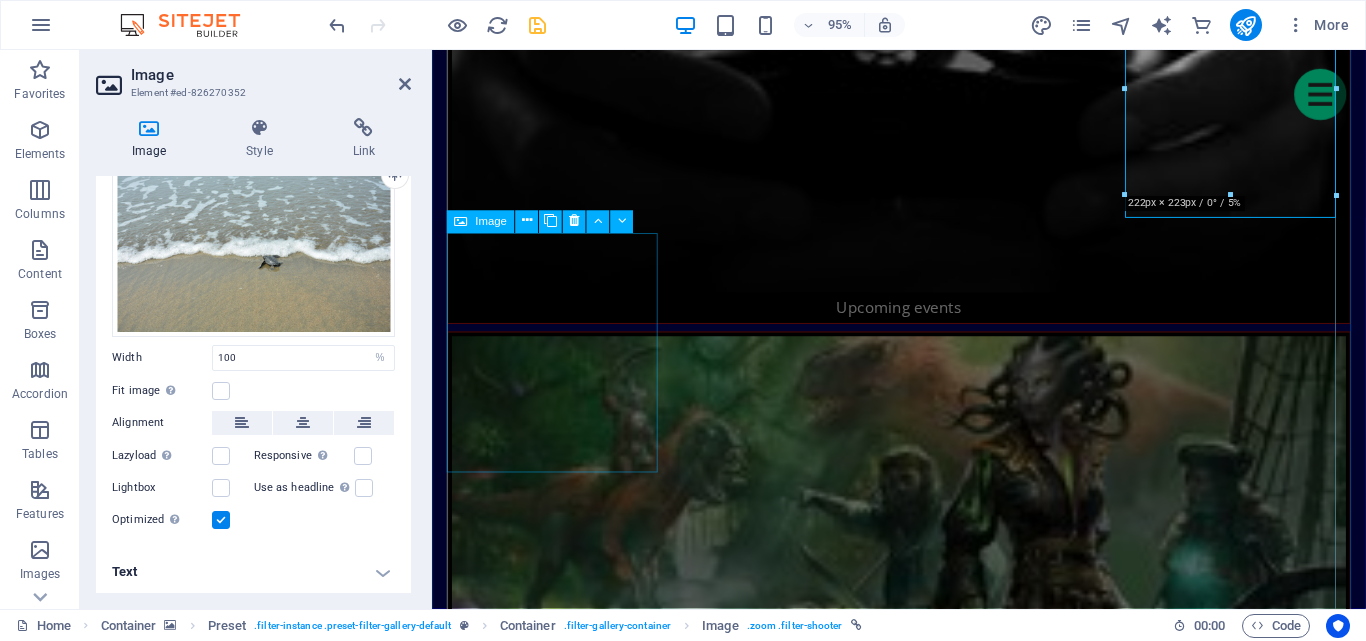 click on "Whale Shark Conservation" at bounding box center [564, 14144] 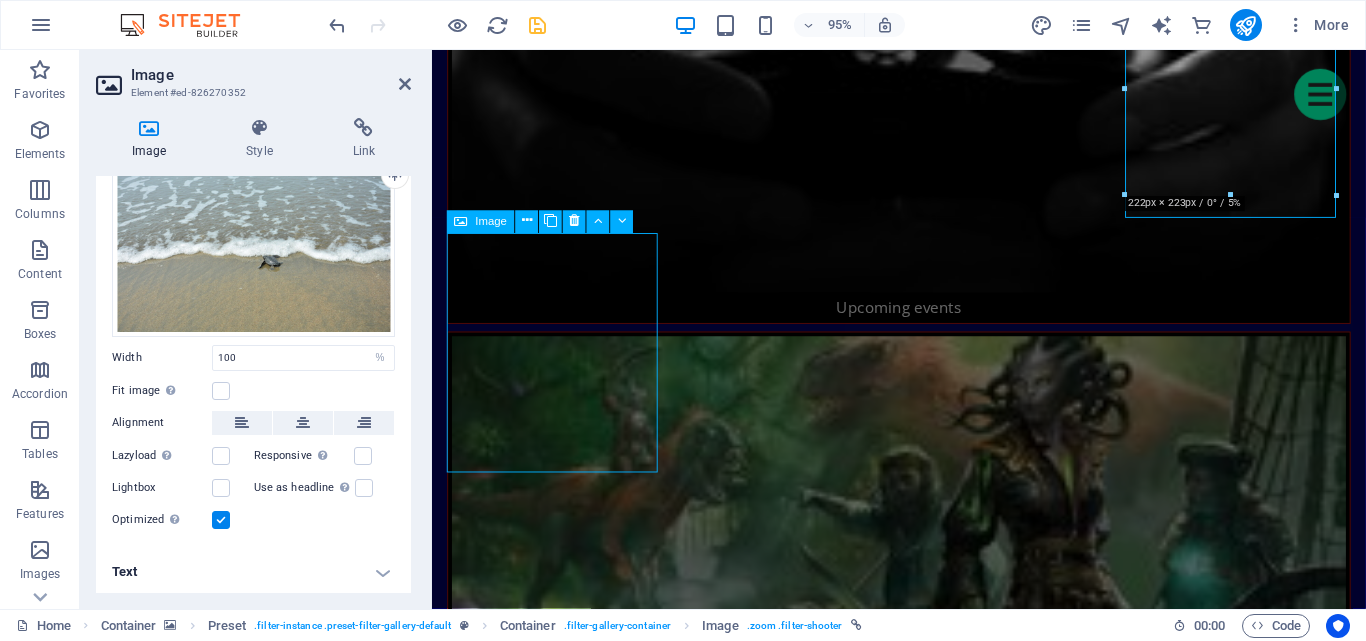 click on "Whale Shark Conservation" at bounding box center (564, 14144) 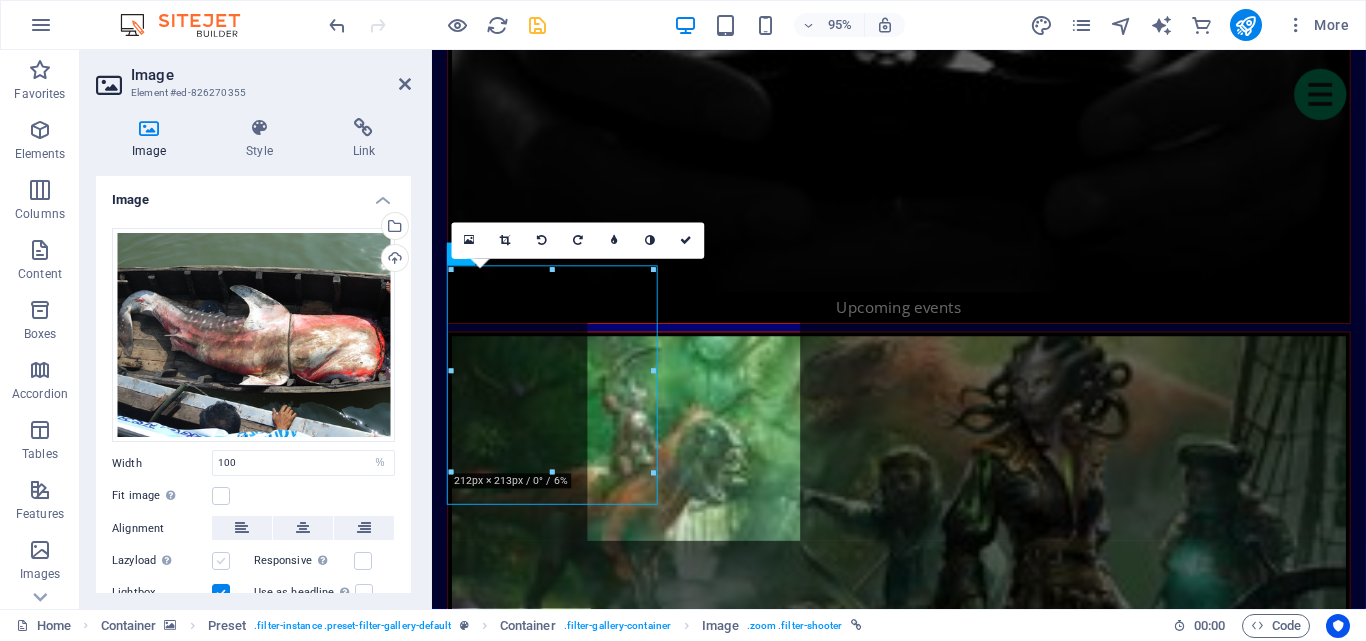 scroll, scrollTop: 2939, scrollLeft: 0, axis: vertical 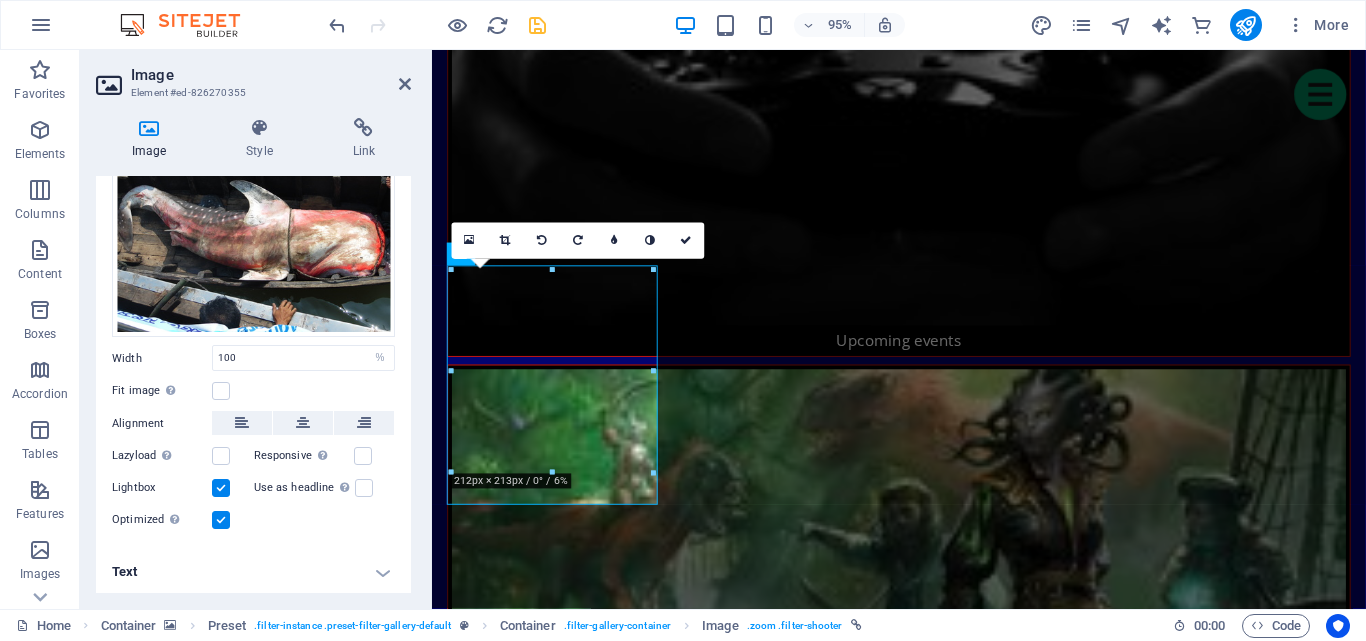 click at bounding box center (221, 488) 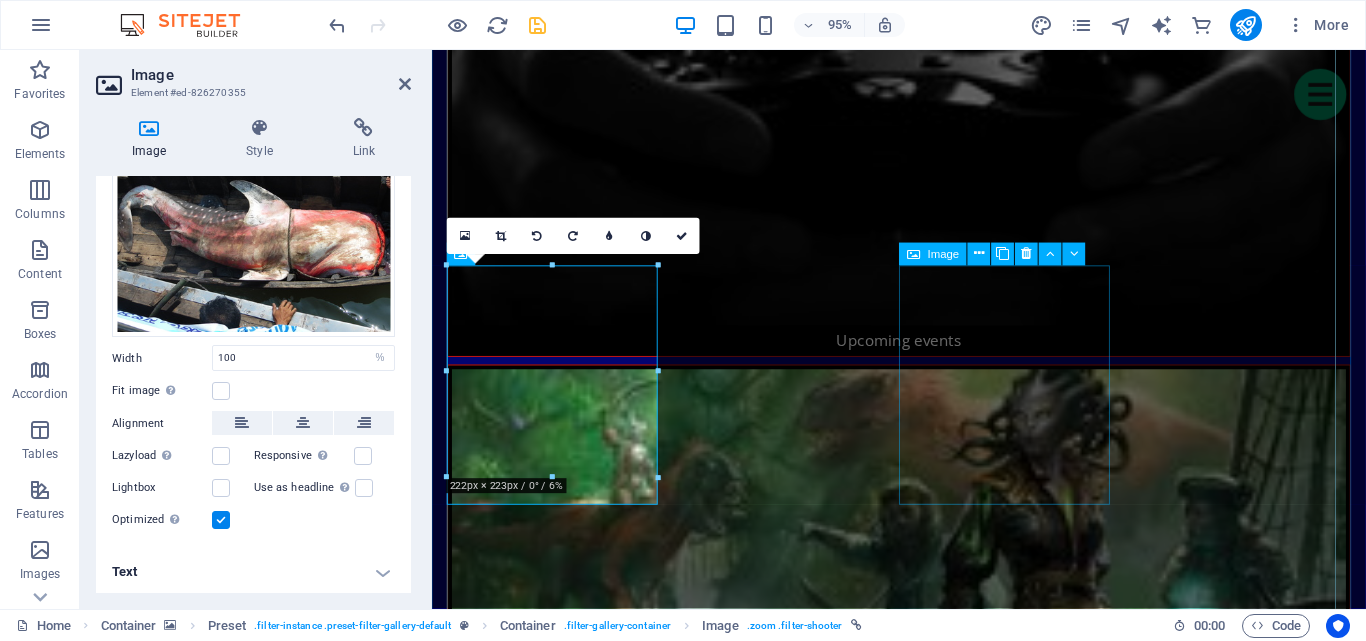click on "Environmental Education" at bounding box center (564, 14698) 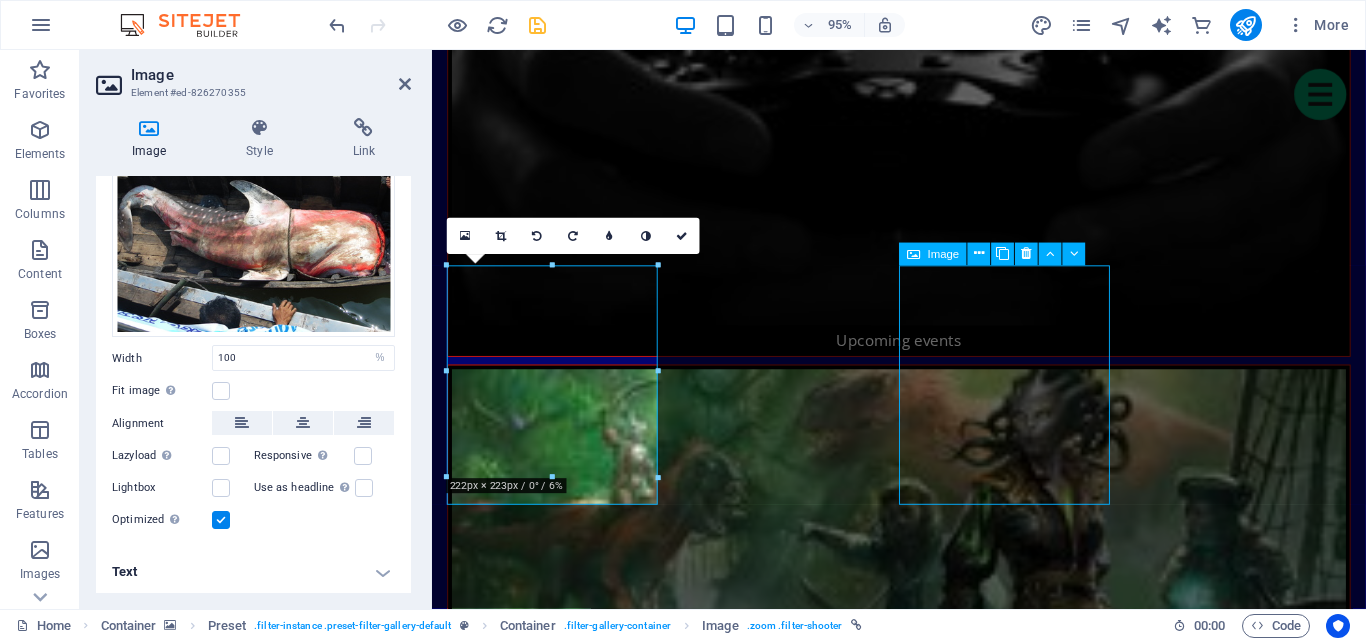 click on "Environmental Education" at bounding box center (564, 14698) 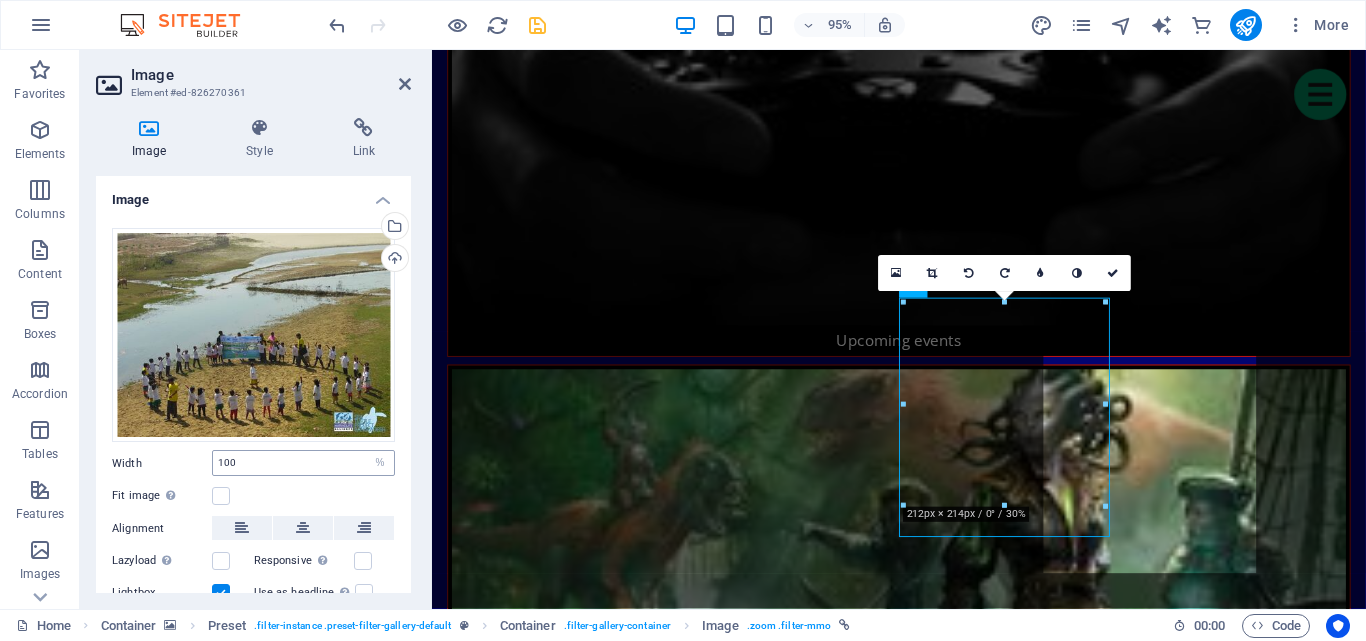 scroll, scrollTop: 2905, scrollLeft: 0, axis: vertical 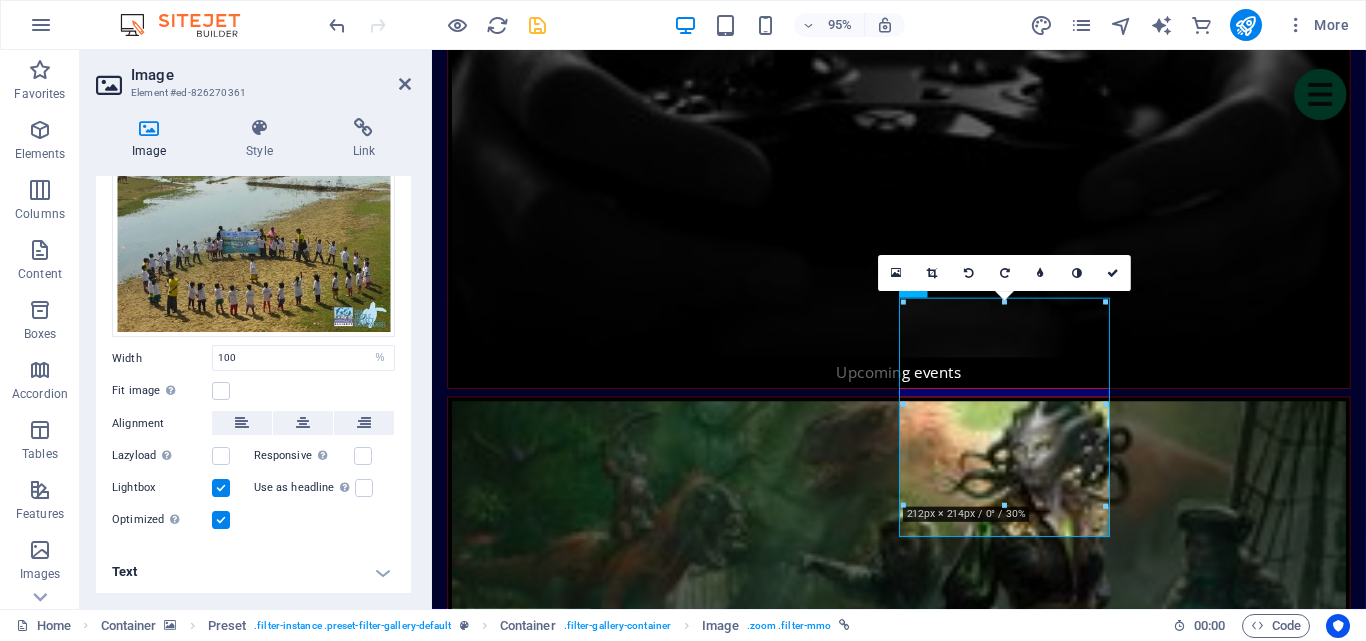 click at bounding box center [221, 488] 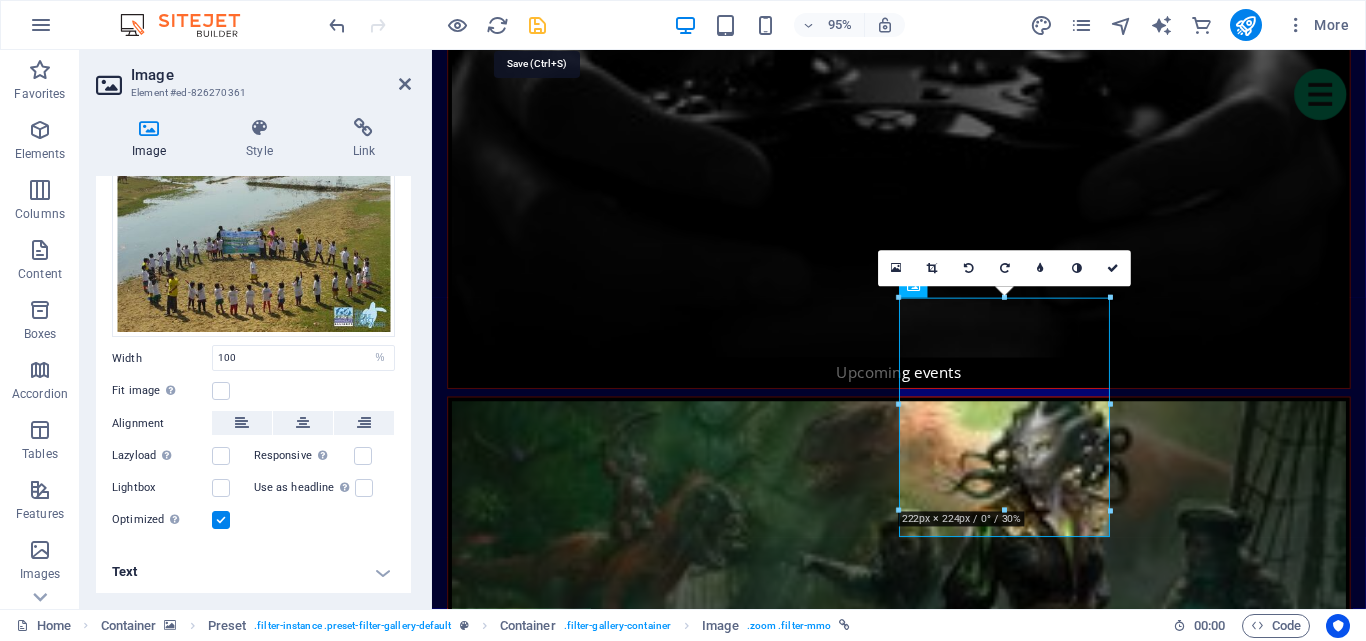 click at bounding box center (537, 25) 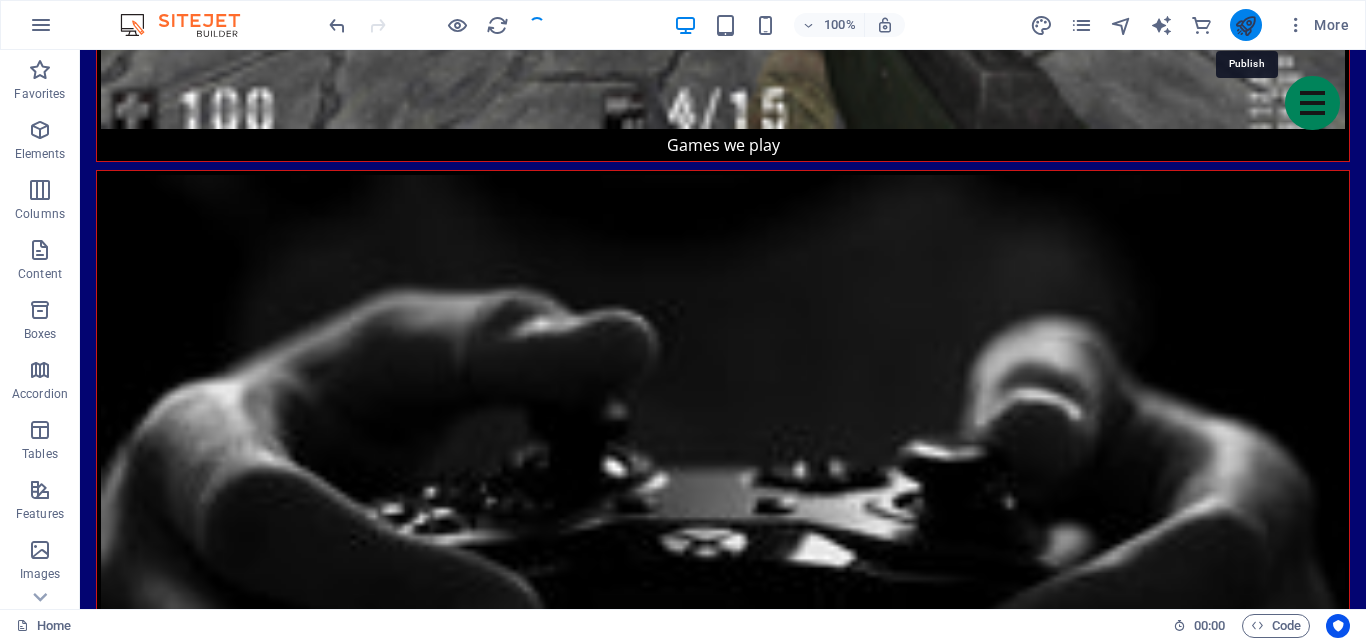 click at bounding box center [1245, 25] 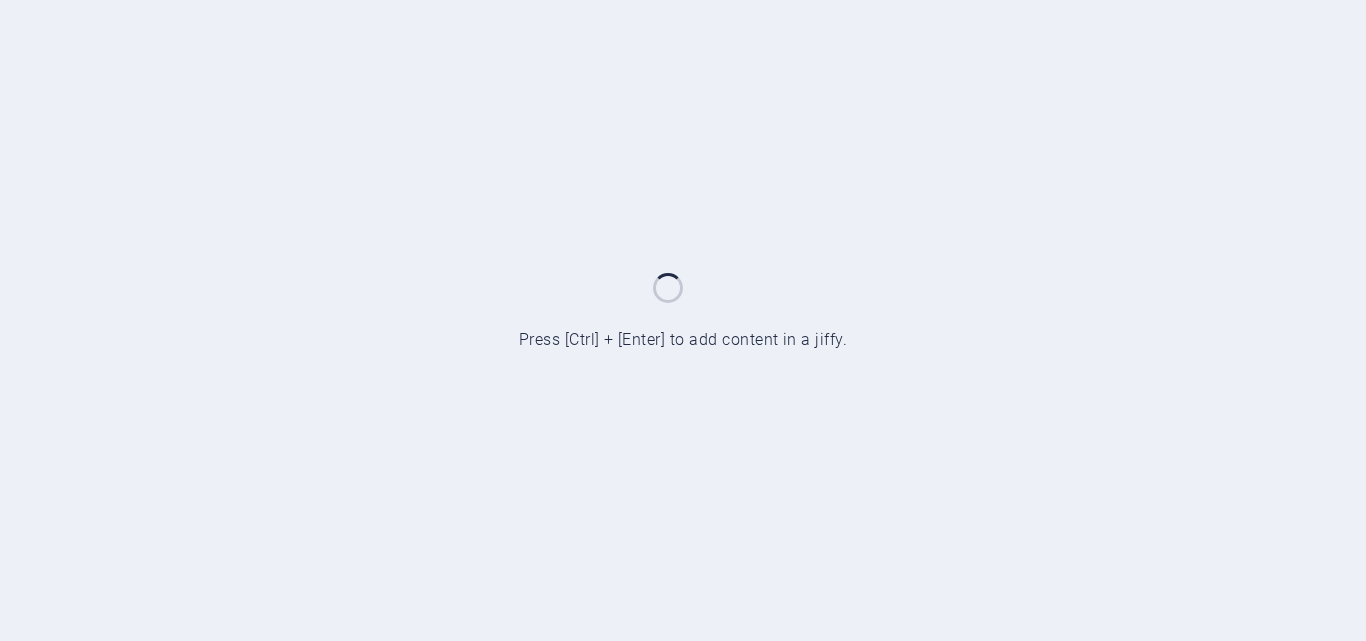 scroll, scrollTop: 0, scrollLeft: 0, axis: both 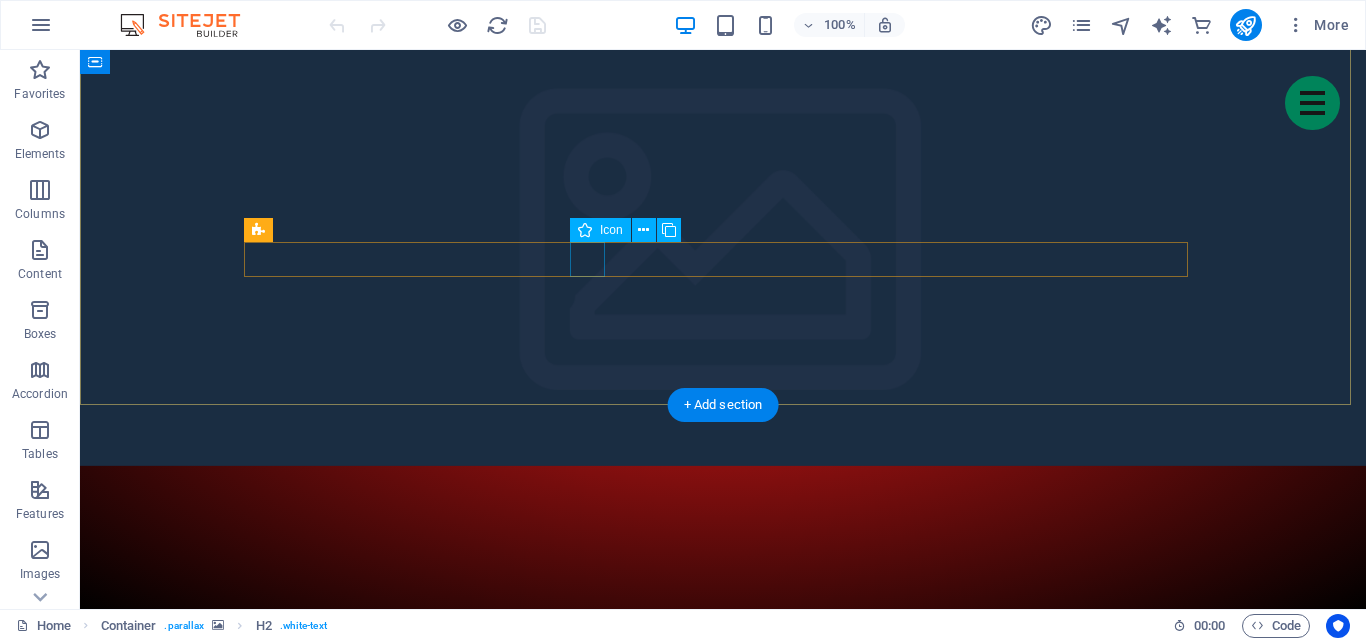 click on "Meet the noobs Games we play Upcoming events Fanart Partner clans Join us!" at bounding box center (723, 3814) 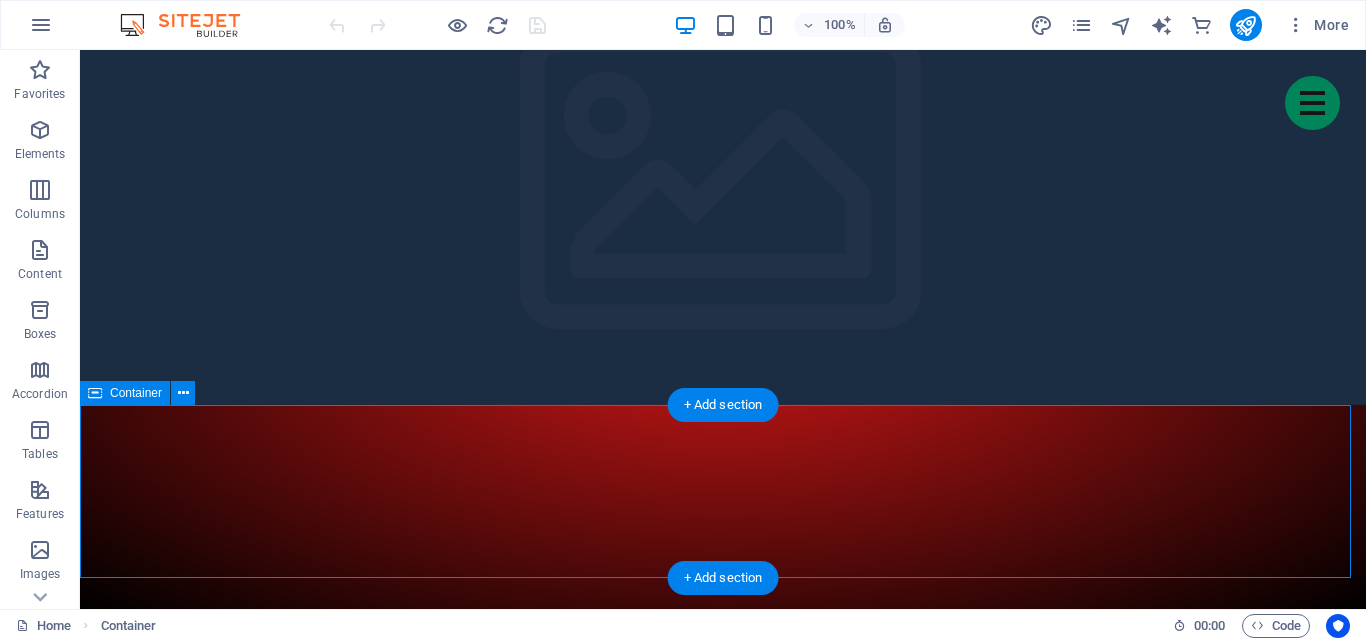 scroll, scrollTop: 61, scrollLeft: 0, axis: vertical 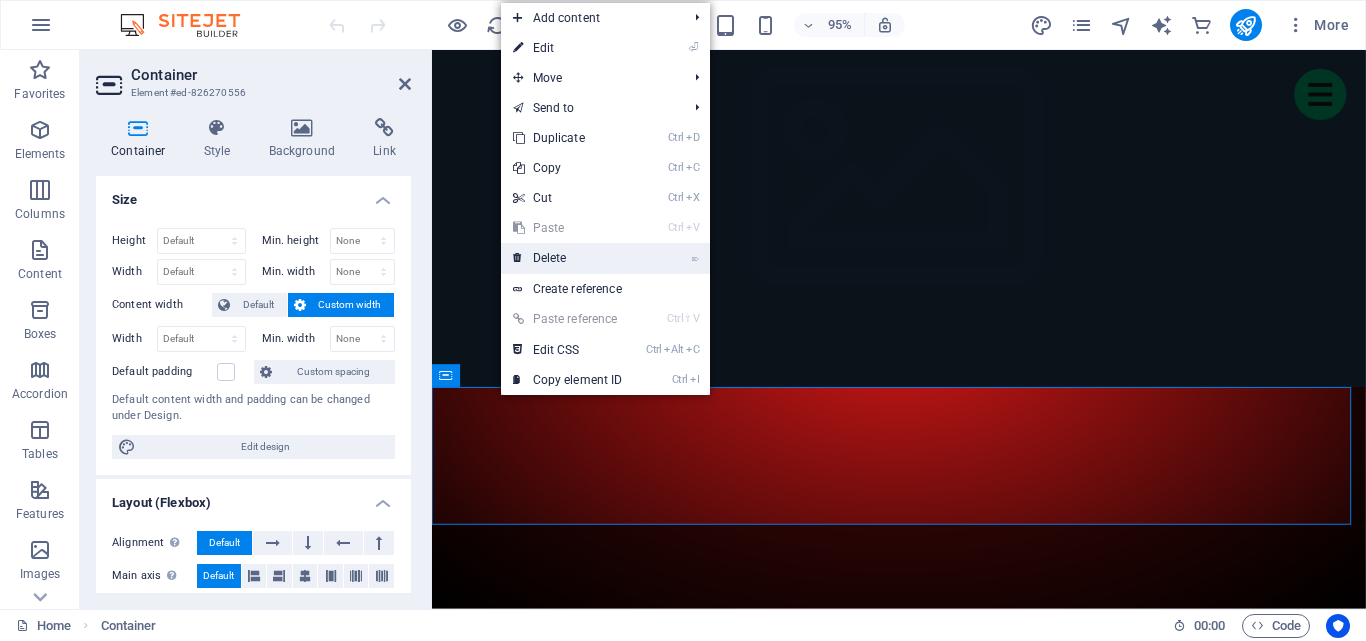 click on "⌦  Delete" at bounding box center (568, 258) 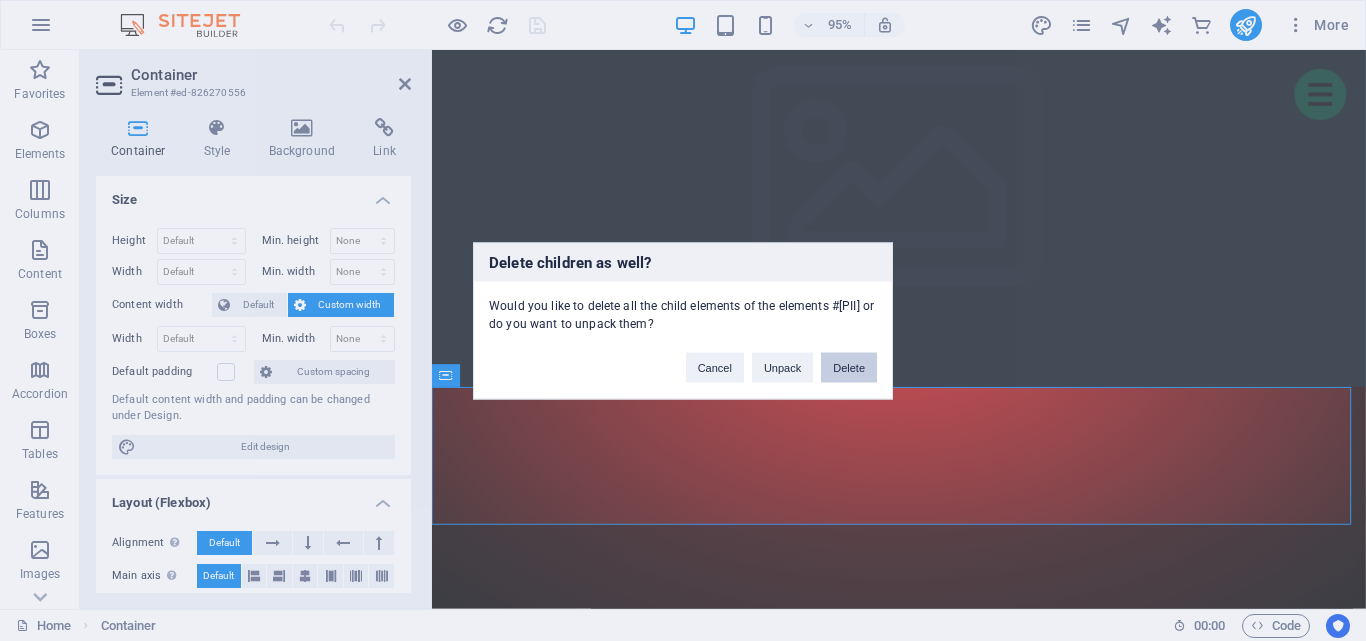 click on "Delete" at bounding box center [849, 367] 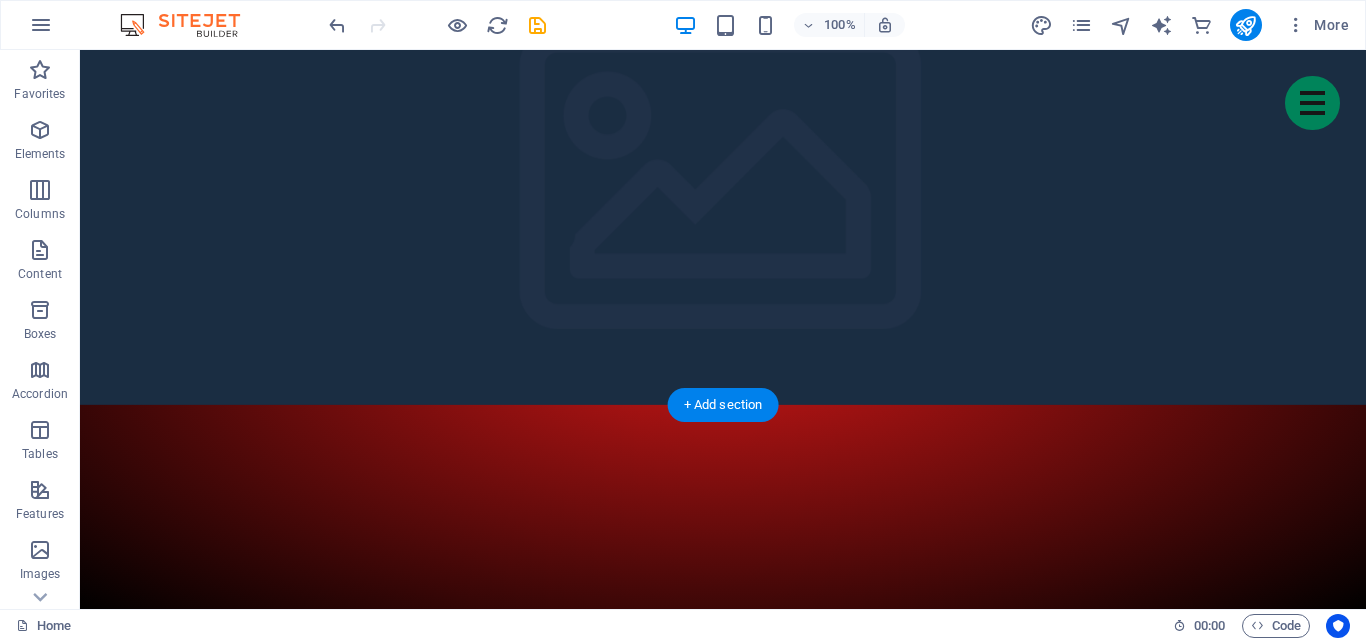 click at bounding box center (-1827, 429) 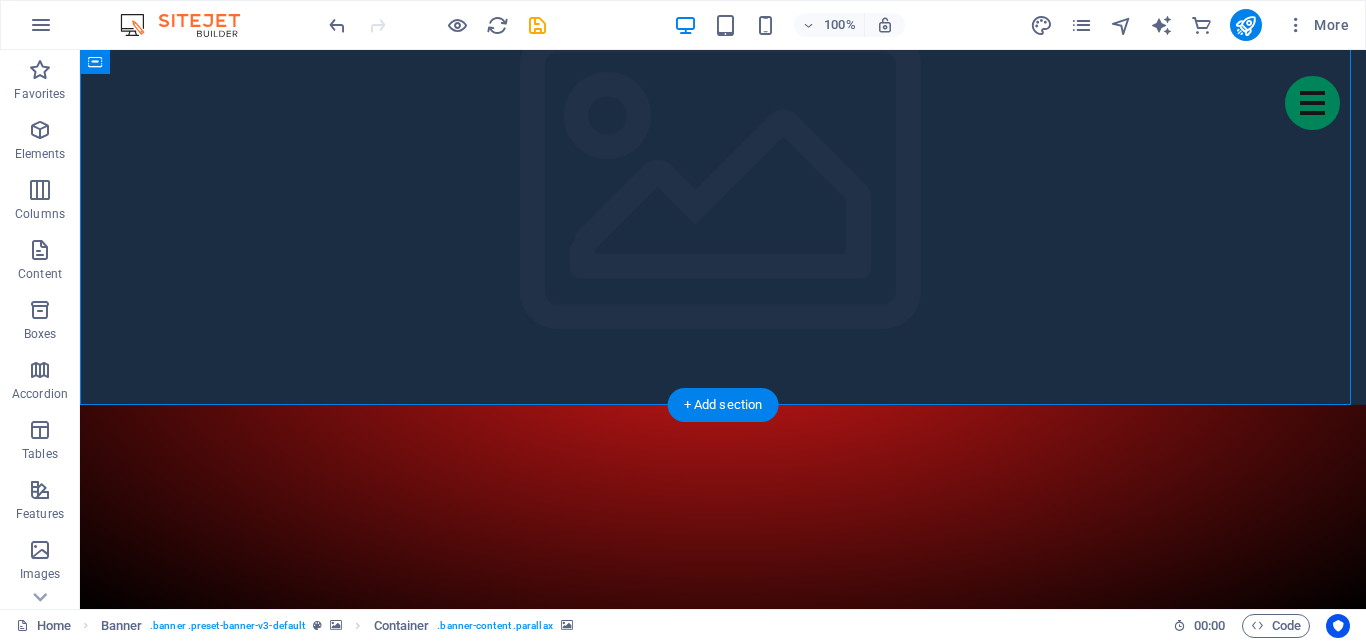 click at bounding box center (-1827, 429) 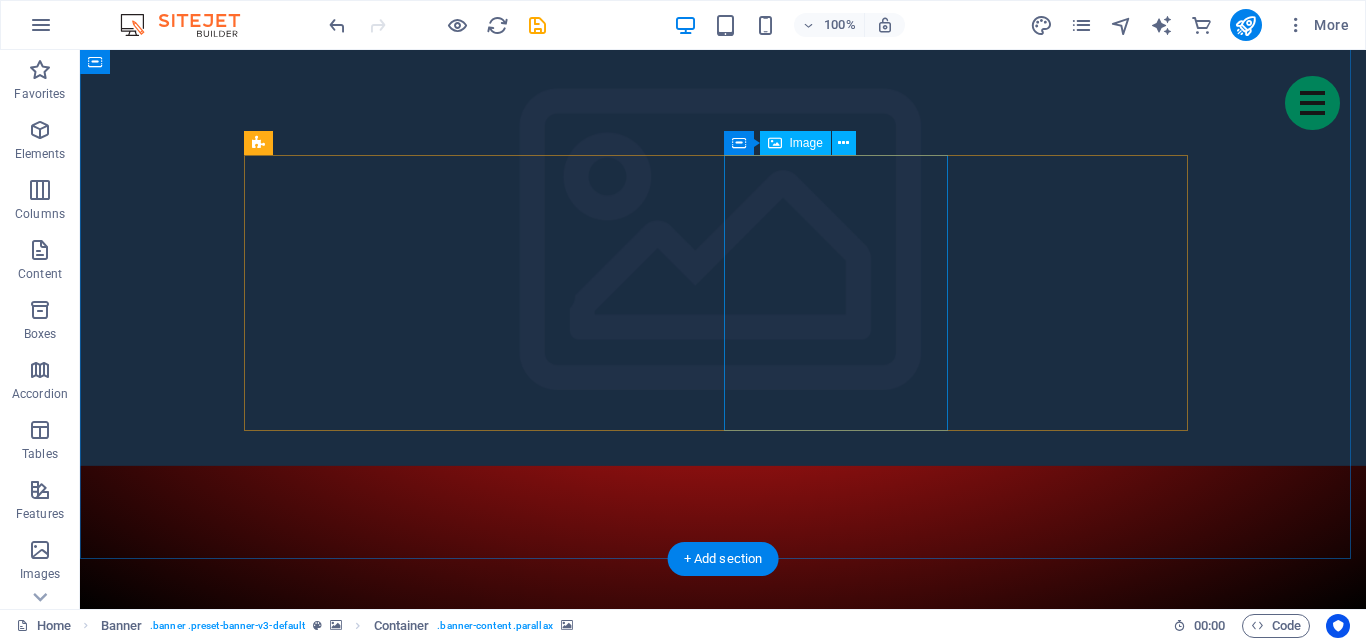 scroll, scrollTop: 2040, scrollLeft: 0, axis: vertical 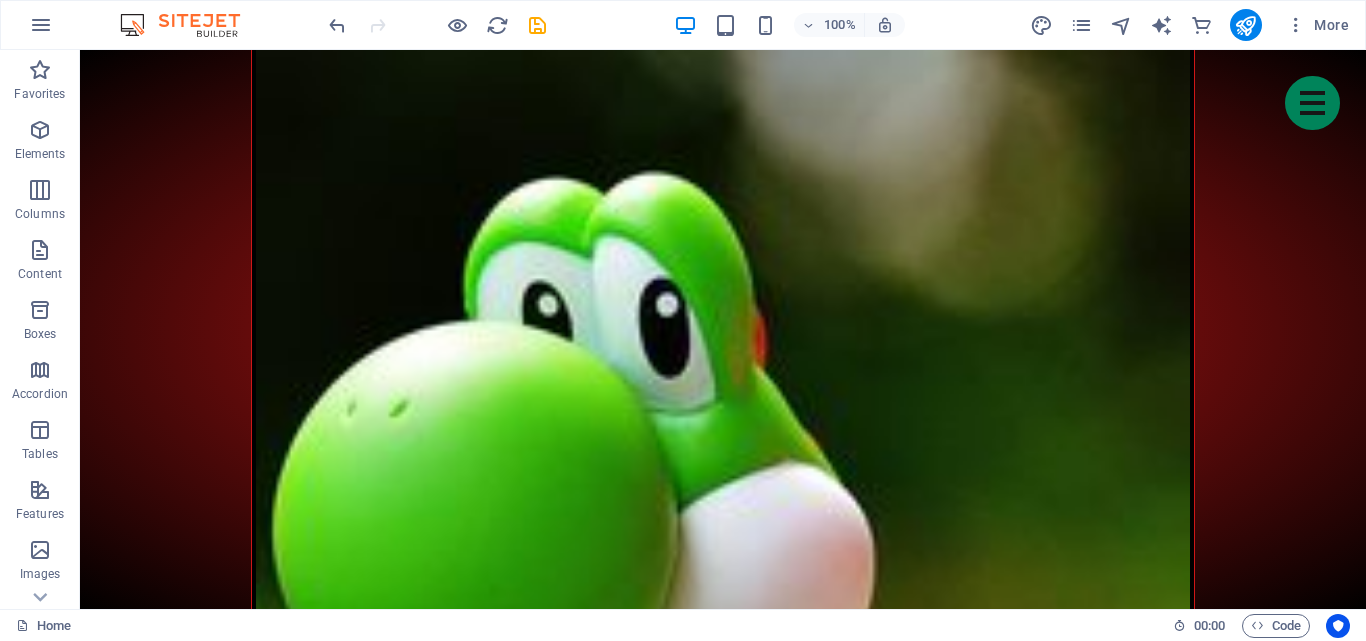 click on "Home Meet the noobs Games we play Upcoming Events Fanart Partner Clans Join us! Meet the noobs Lorem ipsum dolor sit amet, consectetur adipisicing elit. Veritatis, vero, totam, atque quas quo error voluptates eveniet accusantium sed ipsum praesentium sint dolores autem qui ea exercitationem nostrum magnam amet blanditiis quam quibusdam inventore harum asperiores eius consectetur accusamus saepe fugiat sapiente deleniti tempore. 2018 Dolores autem qui ea exercitationem nostrum magnam amet blanditiis quam quibusdam inventore harum asperiores eius consectetur accusamus saepe fugiat sapiente deleniti tempore. Founder [FIRST] [LAST] Founder [FIRST] Member [FIRST] Member [FIRST] [LAST] Member [FIRST] Member [FIRST] Member [FIRST], quisquam iste repudiandae quos quae obcaecati perferendis! Corrupti, nostrum, quae, fugit, pariatur vero in at laboriosam cupiditate sunt maxime velit voluptates optio aspernatur ipsum illo beatae possimus ratione. Favorite Games: Shooter Strategy MMO our activities Show all Strategy Shooter MMO Sports Event" at bounding box center [723, 6805] 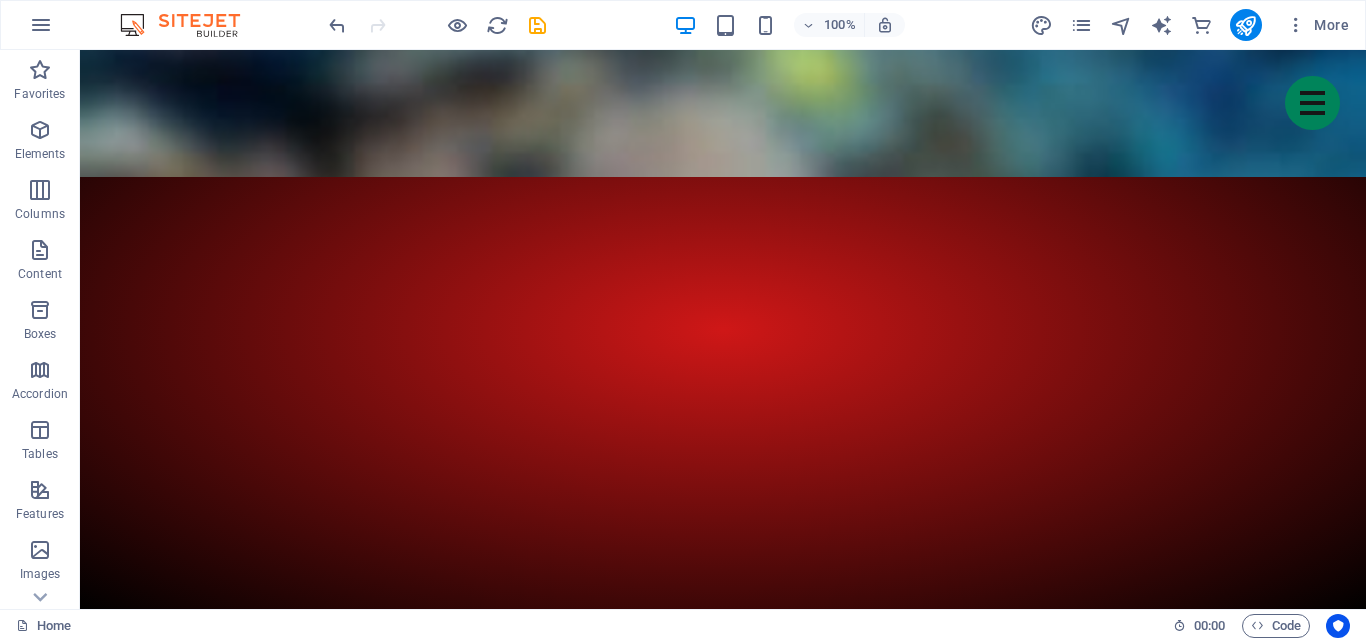 scroll, scrollTop: 2454, scrollLeft: 0, axis: vertical 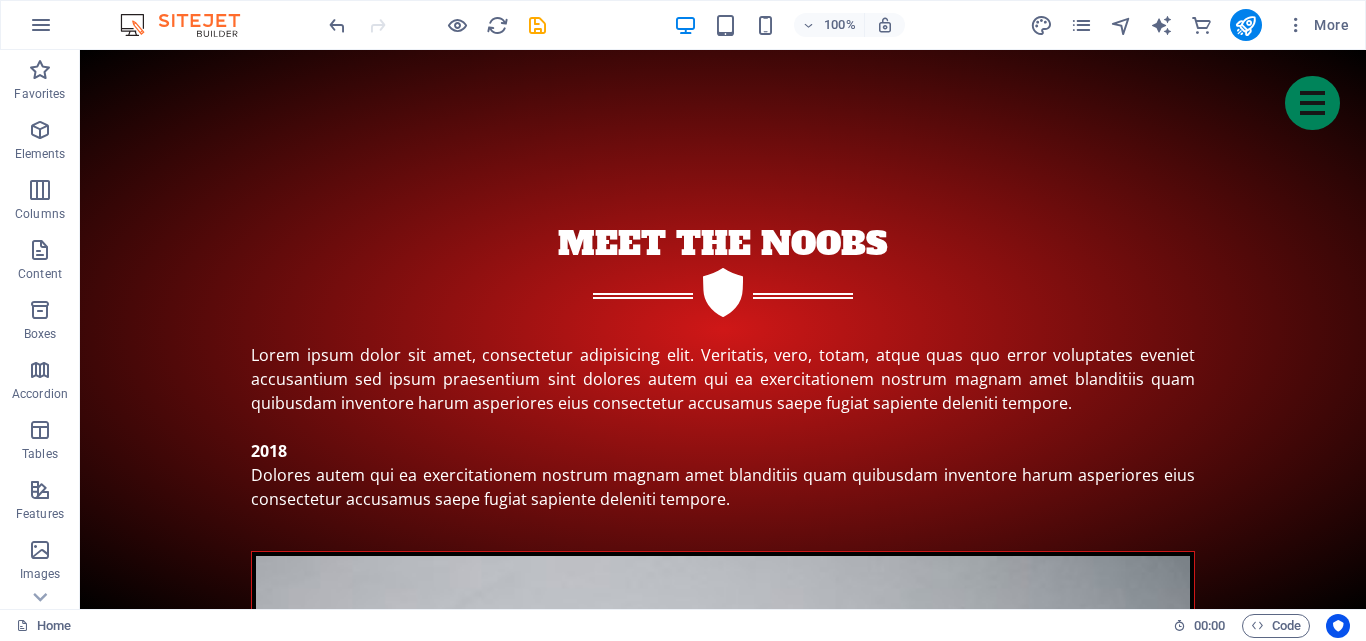 click at bounding box center (723, 8635) 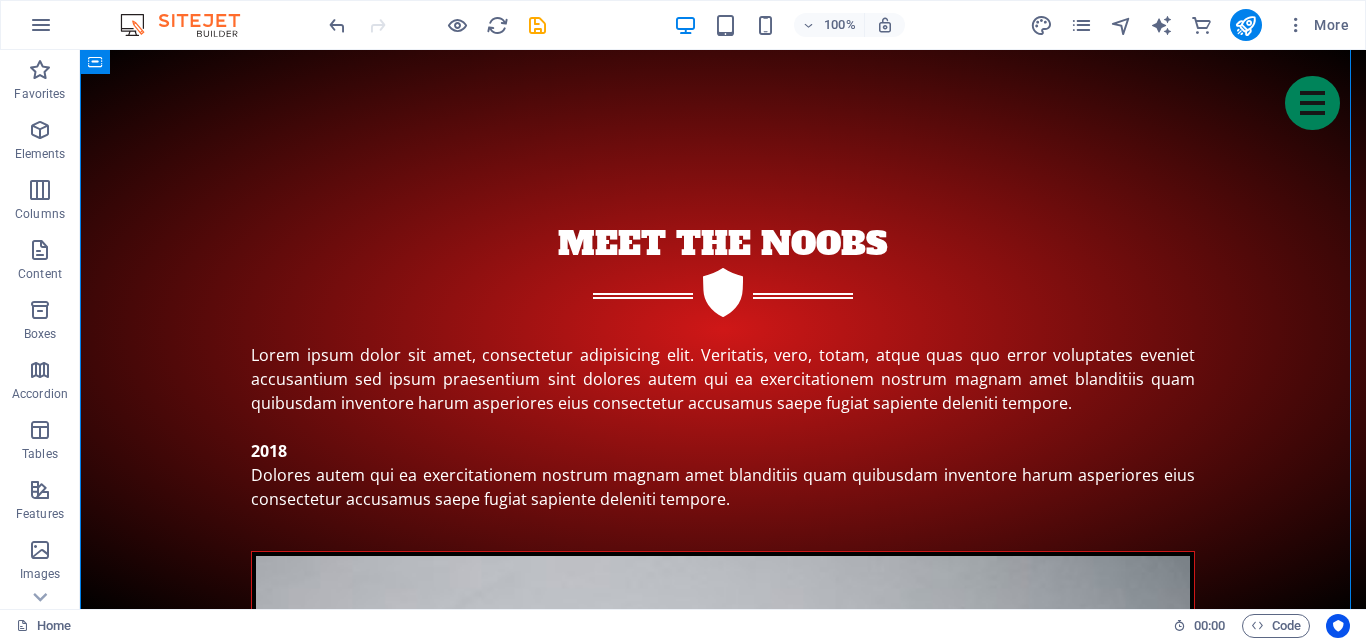 click at bounding box center [723, 8635] 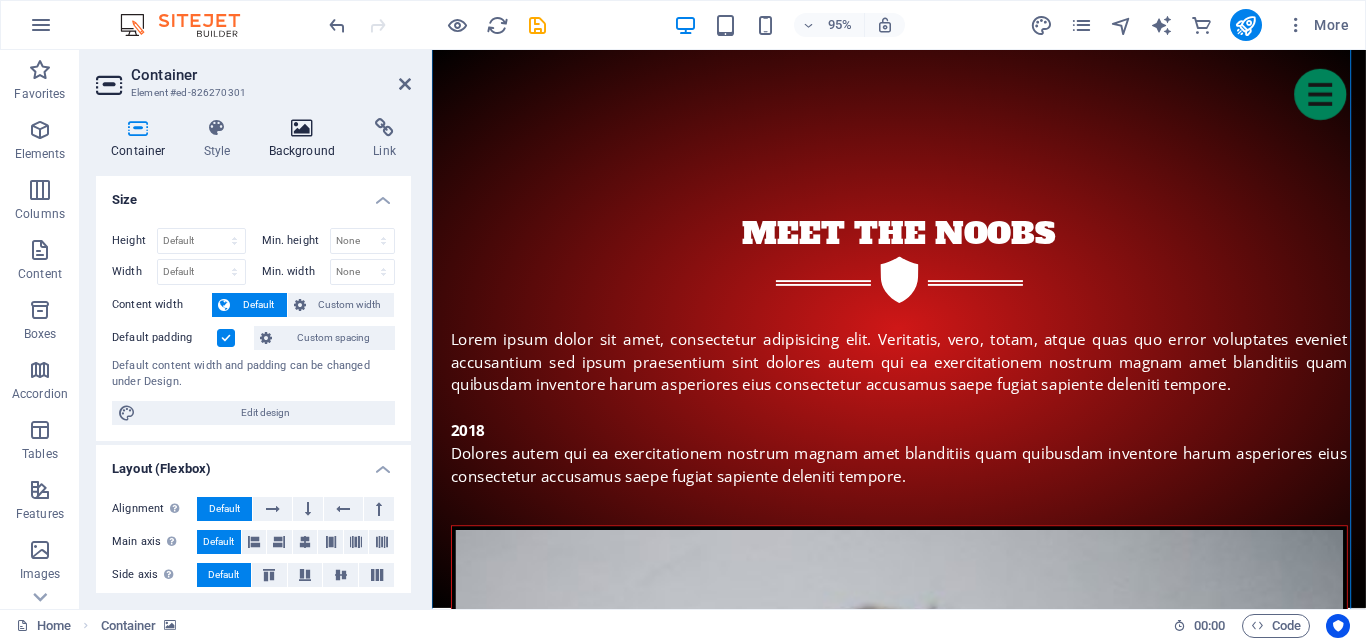click on "Background" at bounding box center [306, 139] 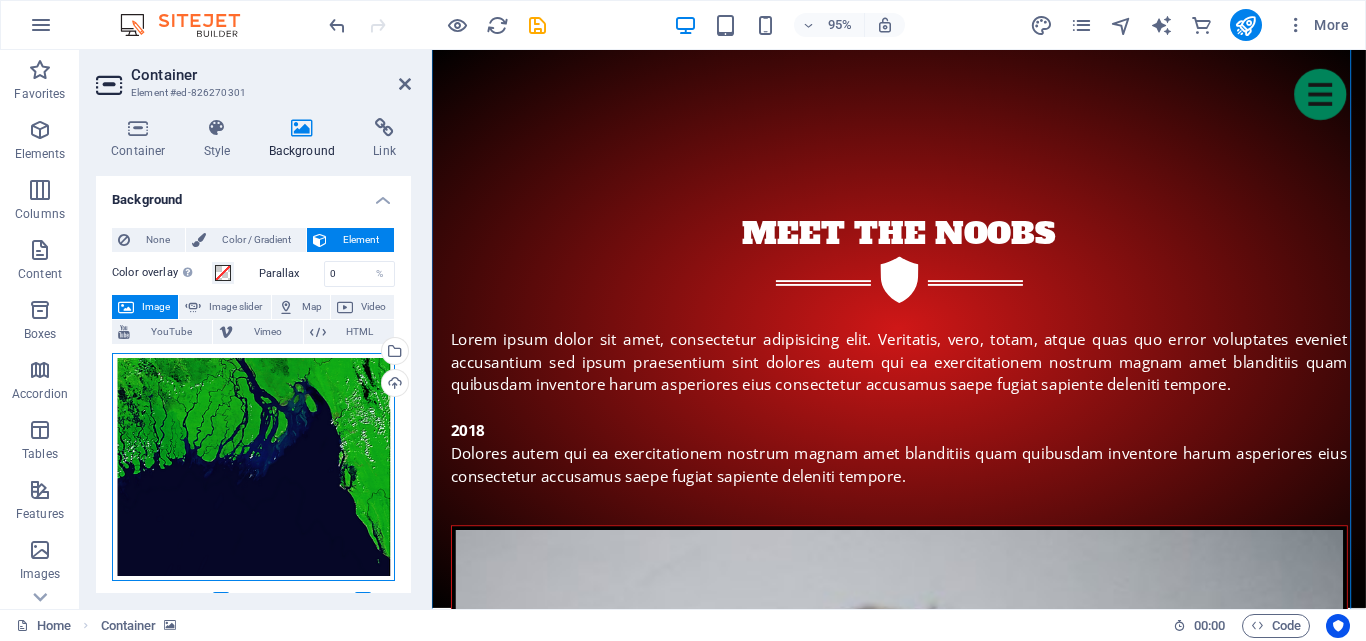 click on "Drag files here, click to choose files or select files from Files or our free stock photos & videos" at bounding box center (253, 467) 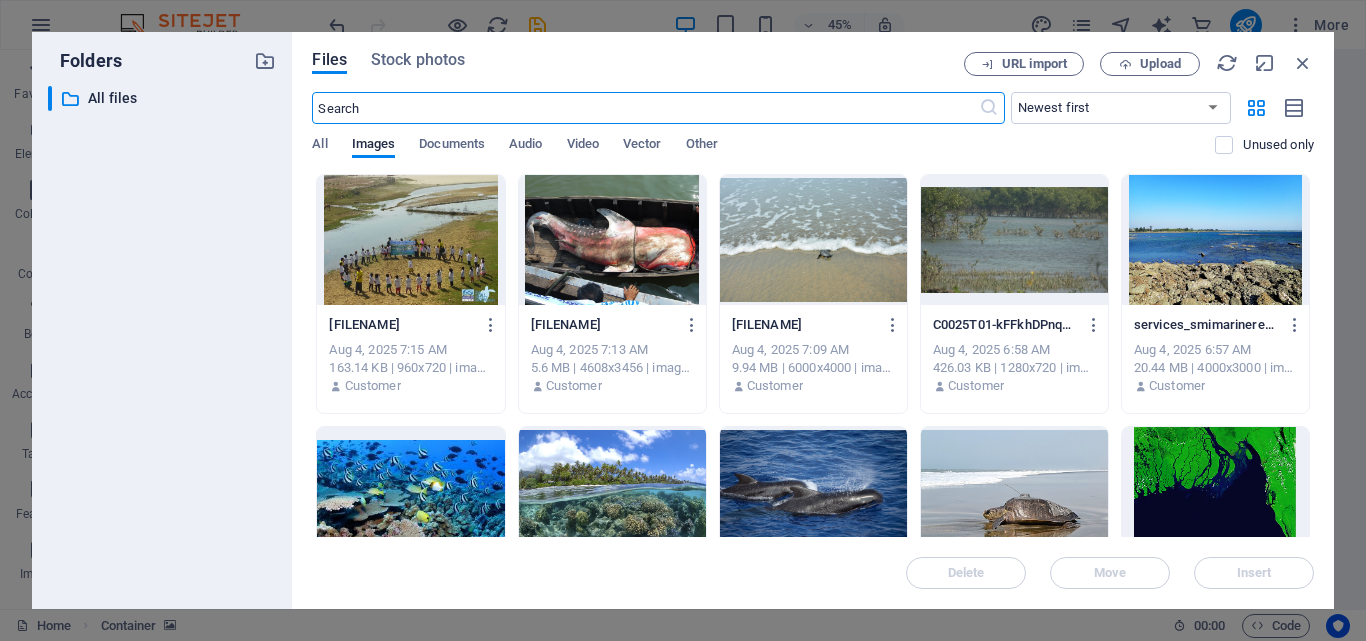 scroll, scrollTop: 2786, scrollLeft: 0, axis: vertical 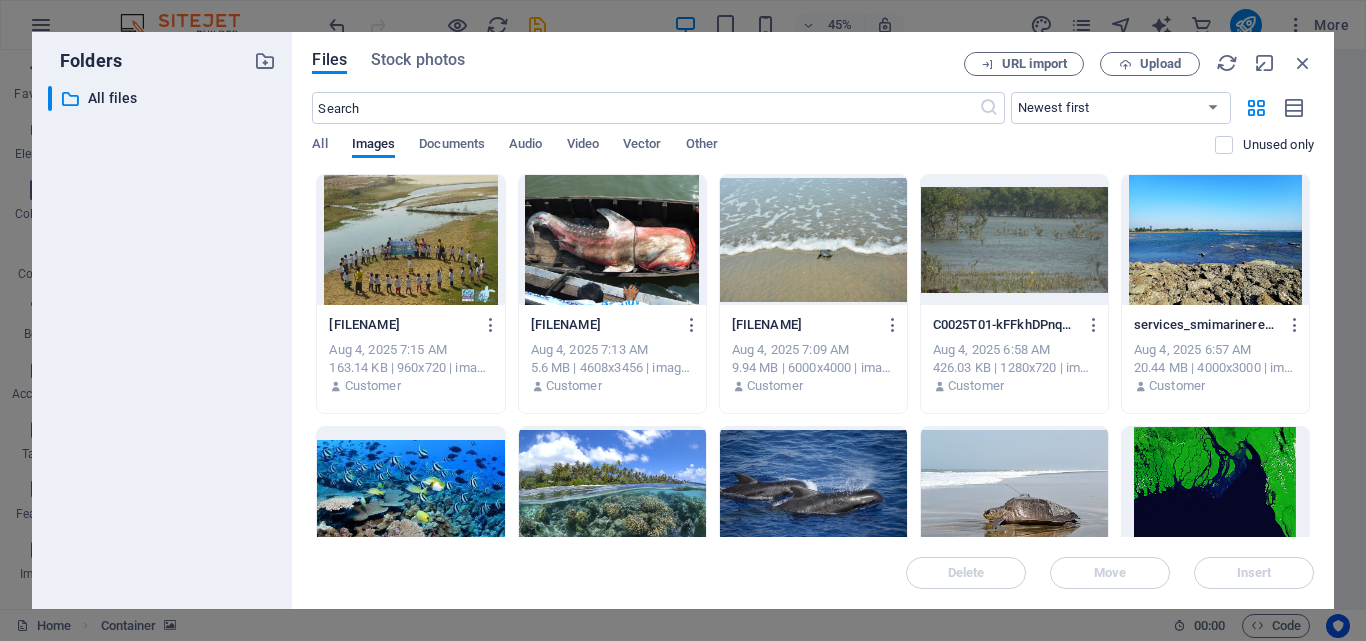 click at bounding box center [813, 240] 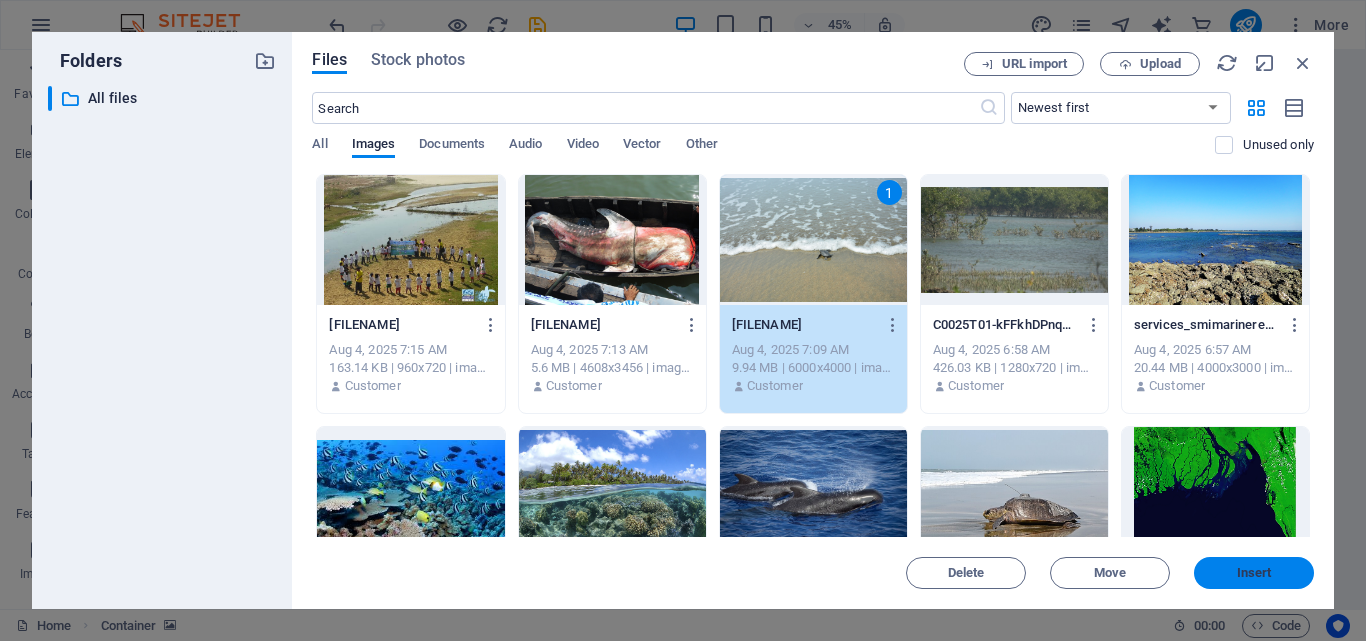drag, startPoint x: 1266, startPoint y: 570, endPoint x: 493, endPoint y: 475, distance: 778.8158 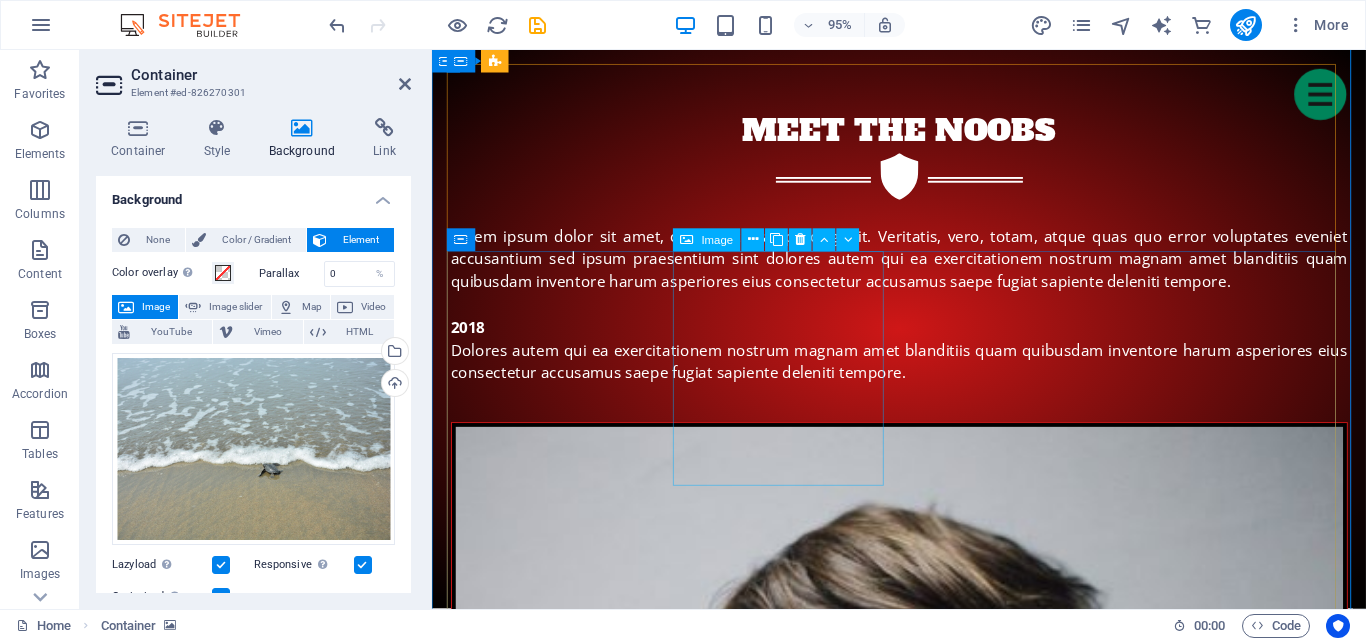 scroll, scrollTop: 2486, scrollLeft: 0, axis: vertical 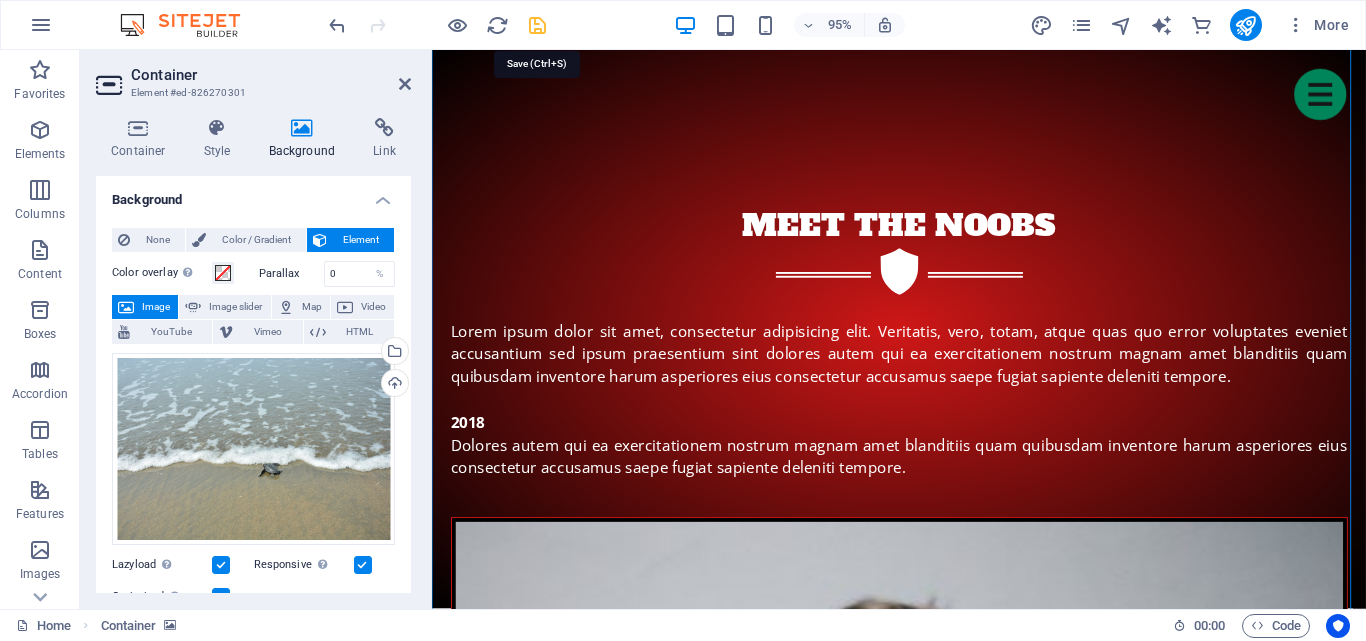 drag, startPoint x: 534, startPoint y: 25, endPoint x: 375, endPoint y: 142, distance: 197.4082 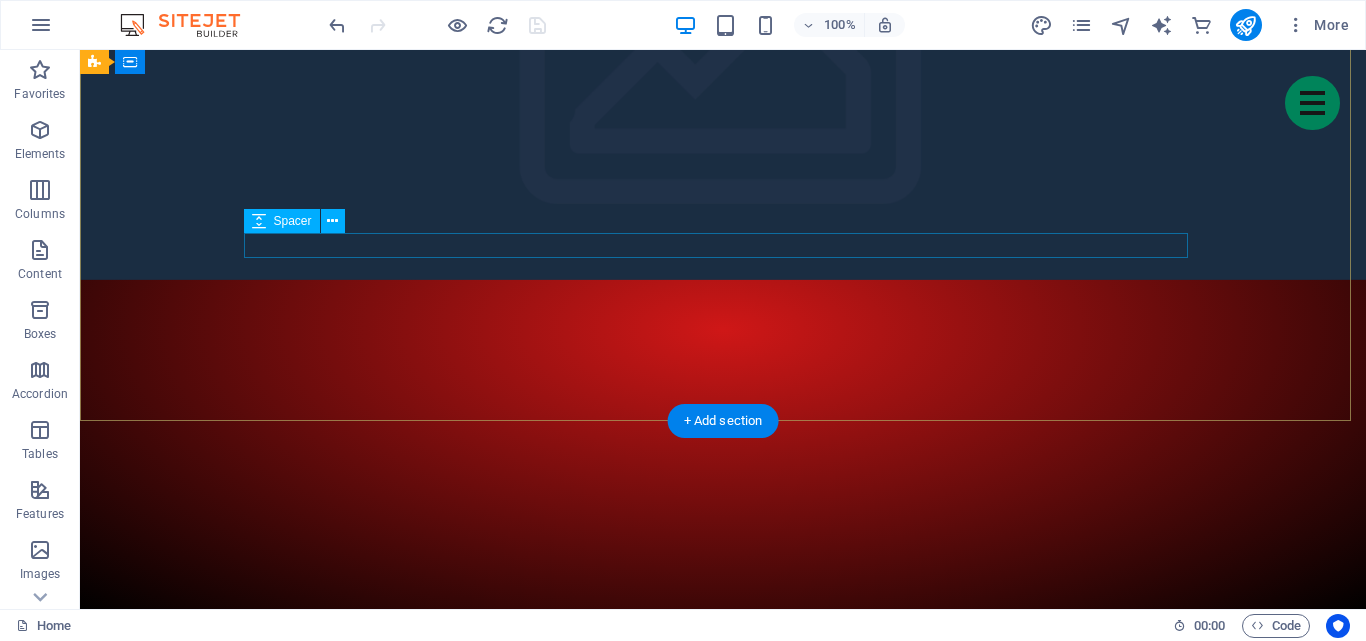 scroll, scrollTop: 0, scrollLeft: 0, axis: both 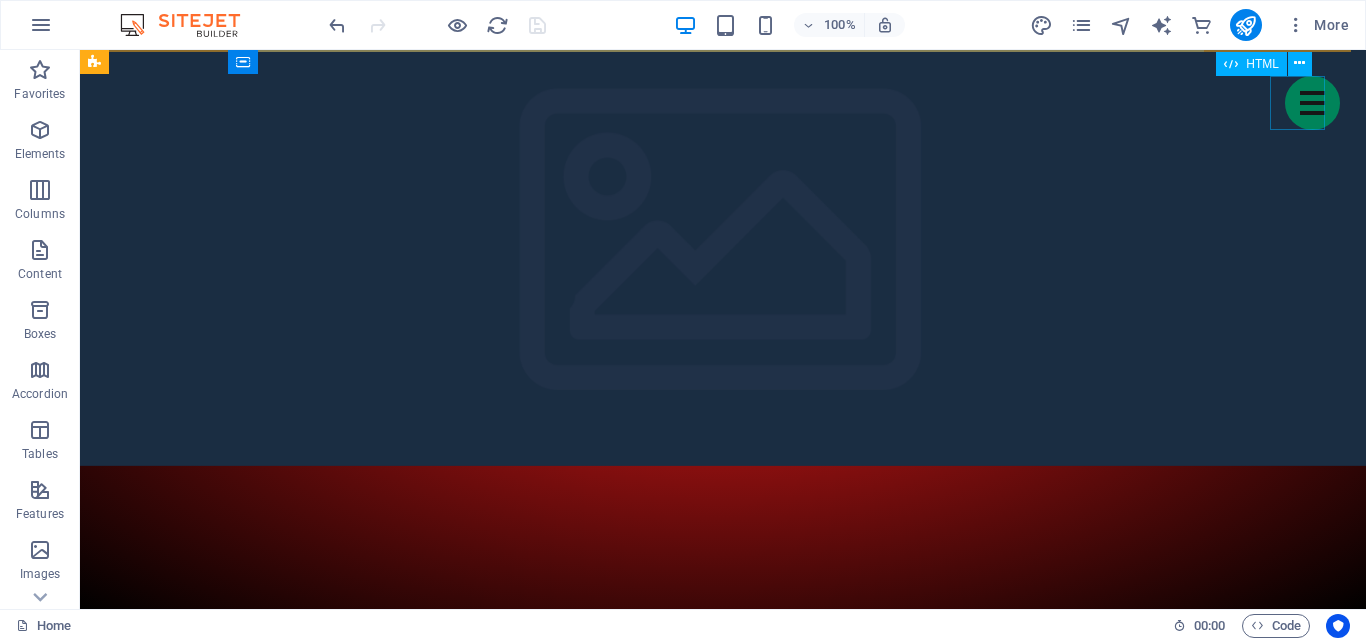 click at bounding box center [1312, 103] 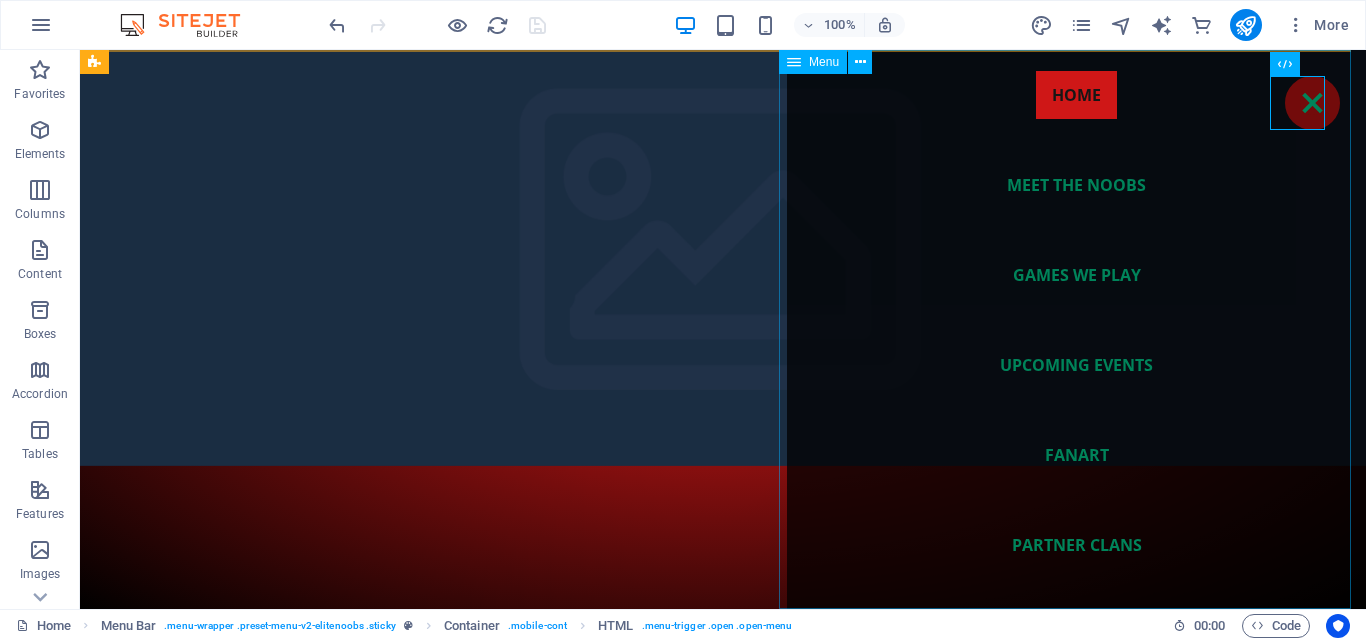 click on "Home Meet the noobs Games we play Upcoming Events Fanart Partner Clans Join us!" at bounding box center [1076, 329] 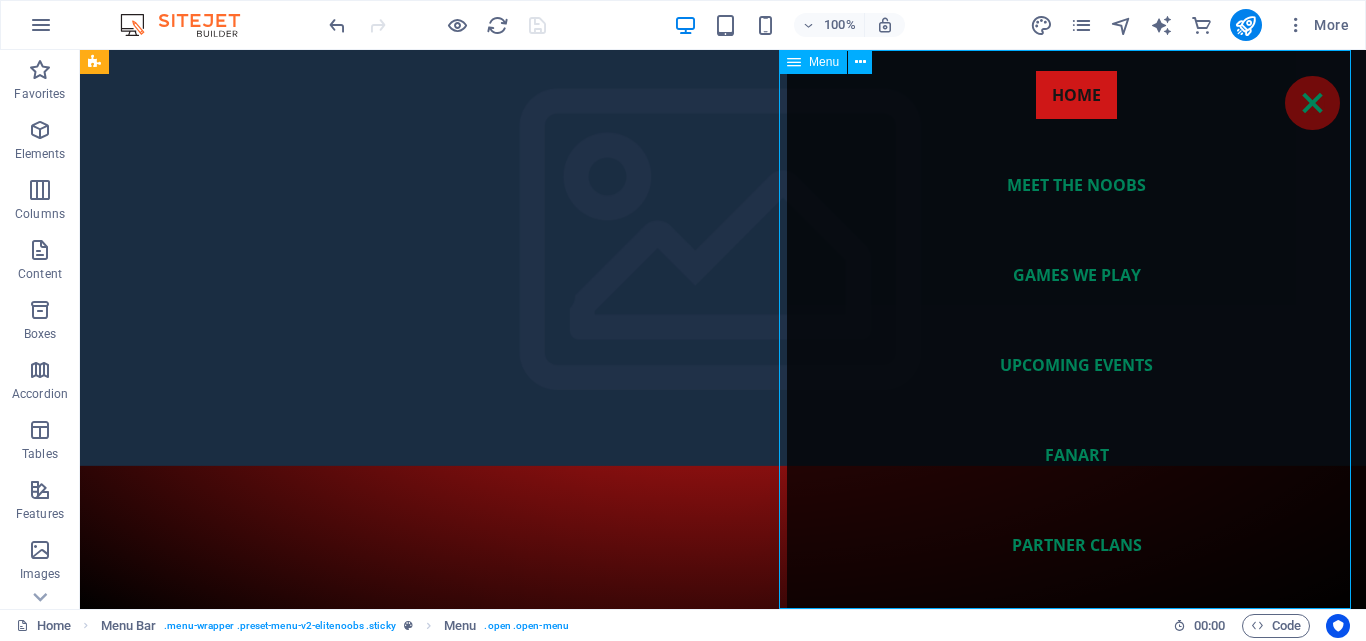 click on "Home Meet the noobs Games we play Upcoming Events Fanart Partner Clans Join us!" at bounding box center (1076, 329) 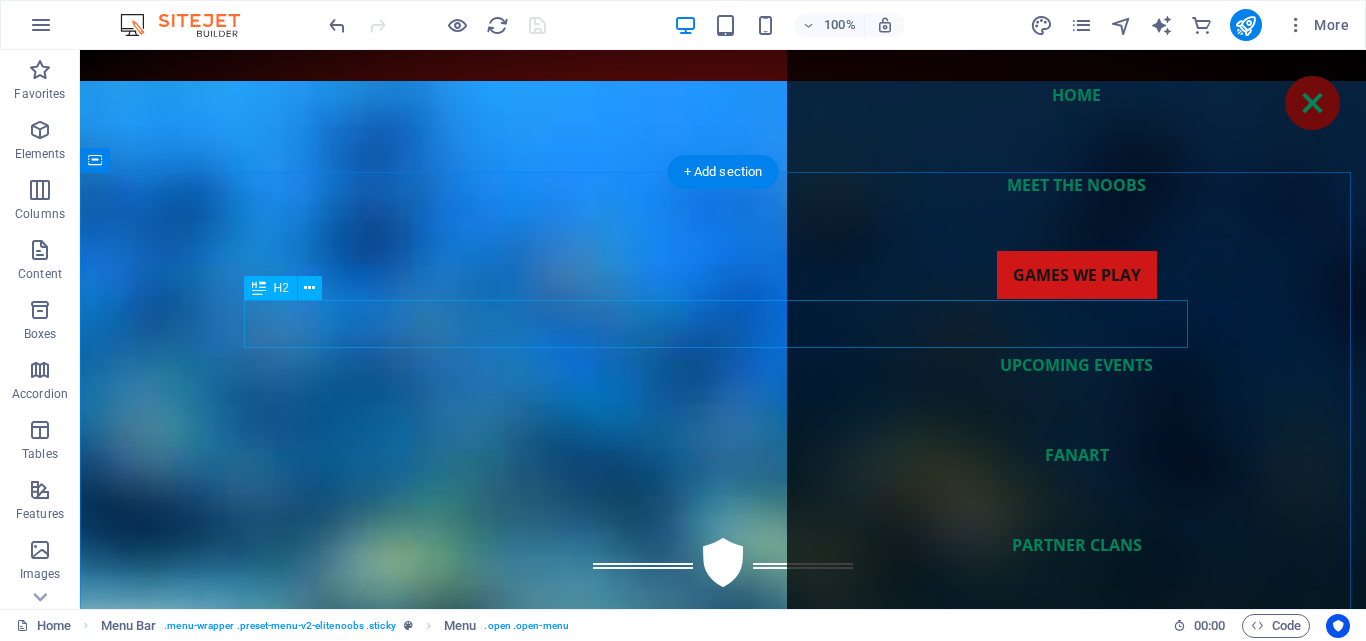 scroll, scrollTop: 2200, scrollLeft: 0, axis: vertical 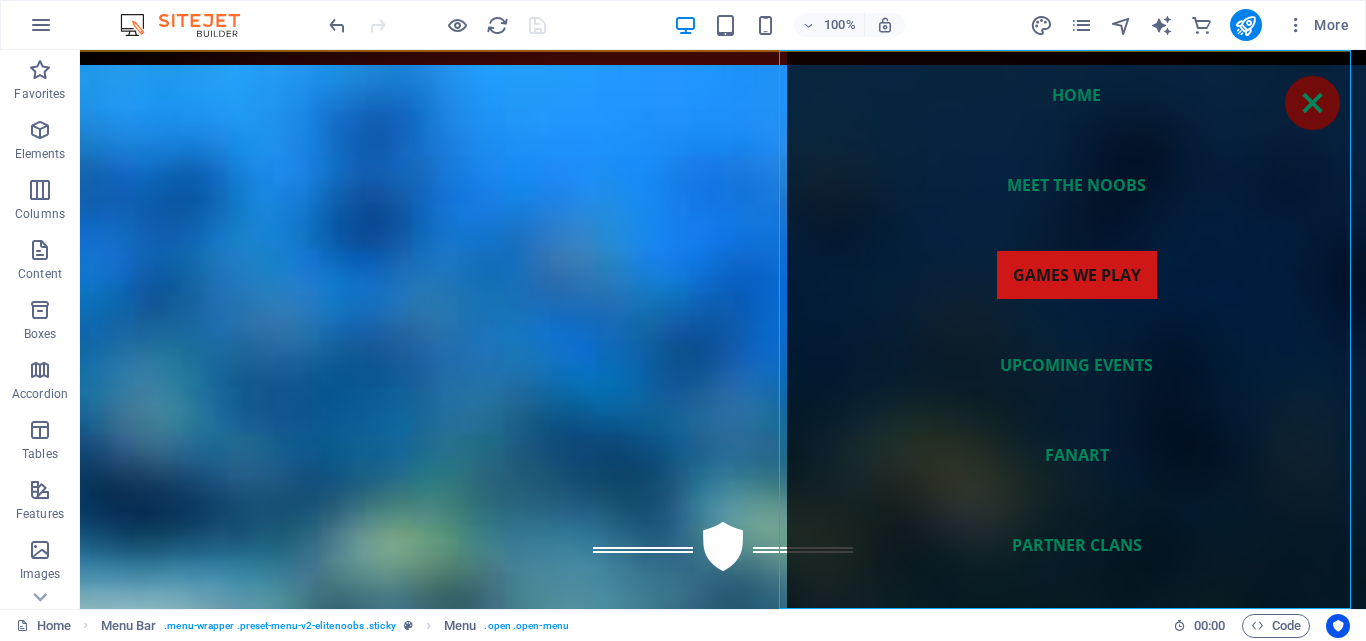 click on "Home Meet the noobs Games we play Upcoming Events Fanart Partner Clans Join us!" at bounding box center (1076, 329) 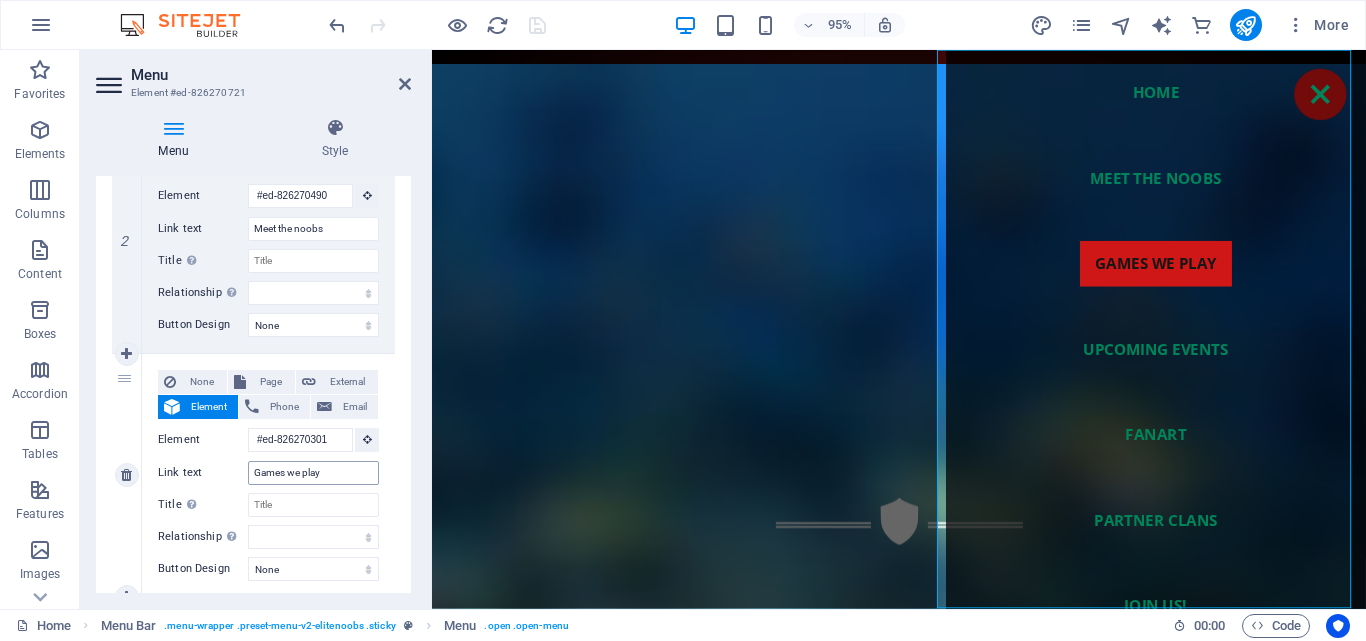 scroll, scrollTop: 800, scrollLeft: 0, axis: vertical 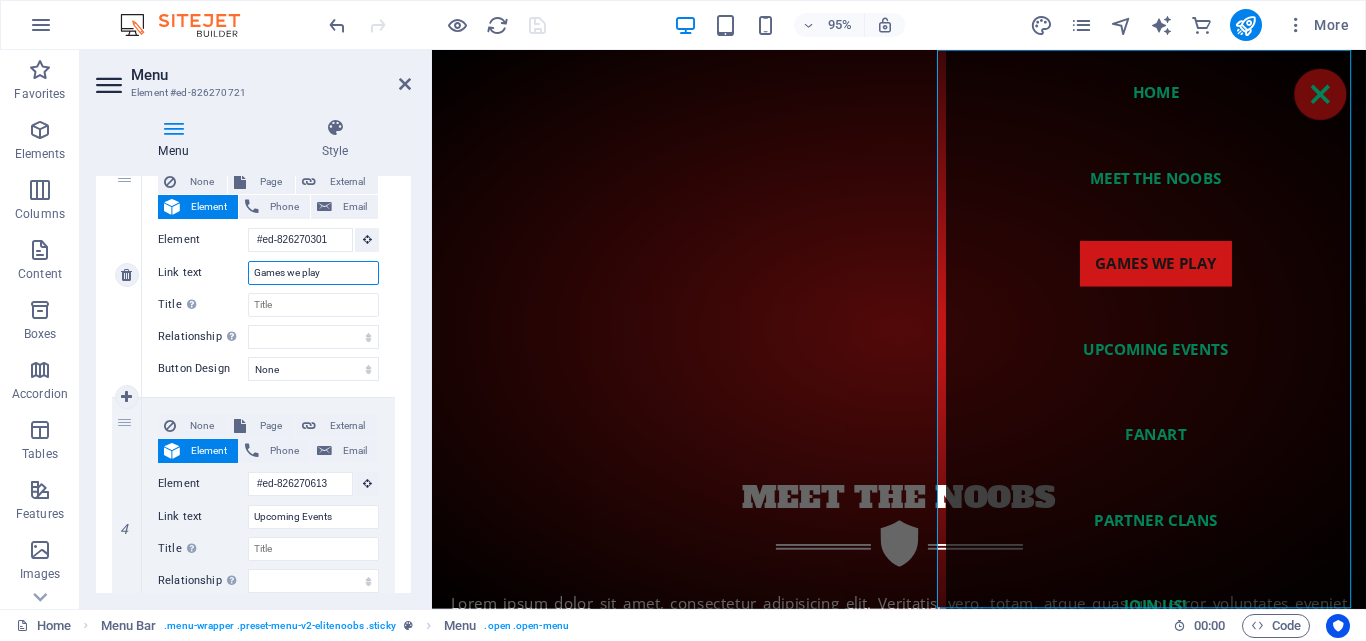 drag, startPoint x: 334, startPoint y: 277, endPoint x: 244, endPoint y: 277, distance: 90 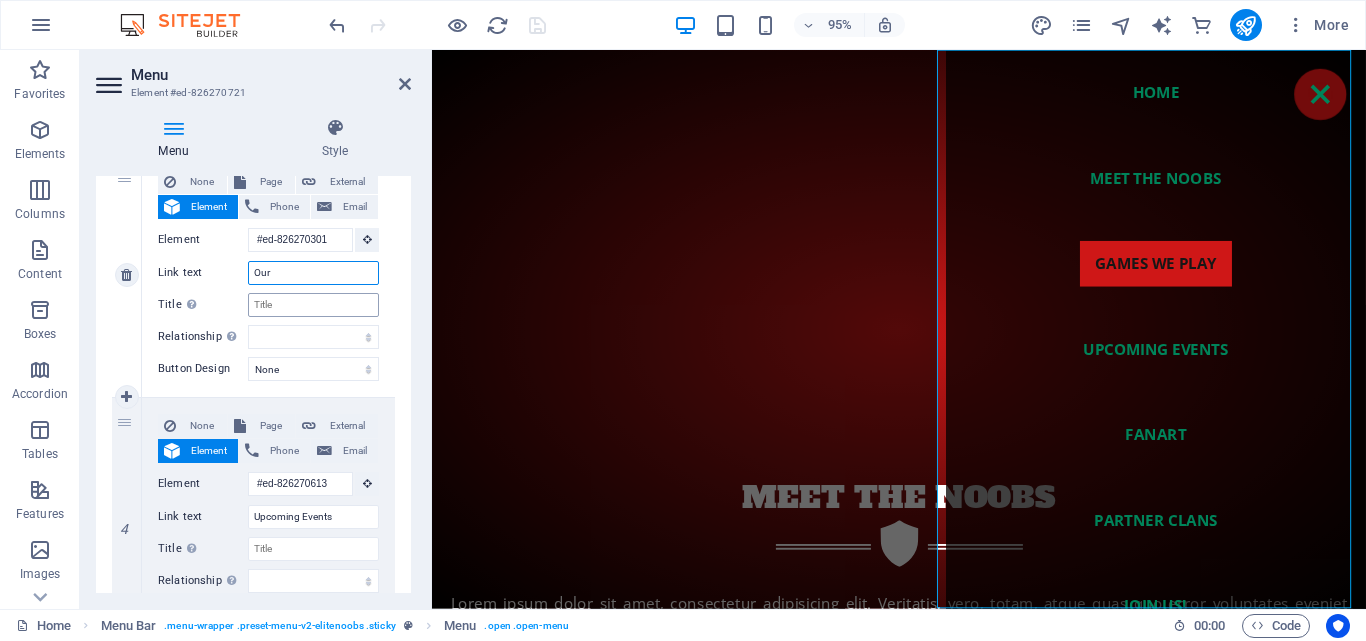 type on "Our" 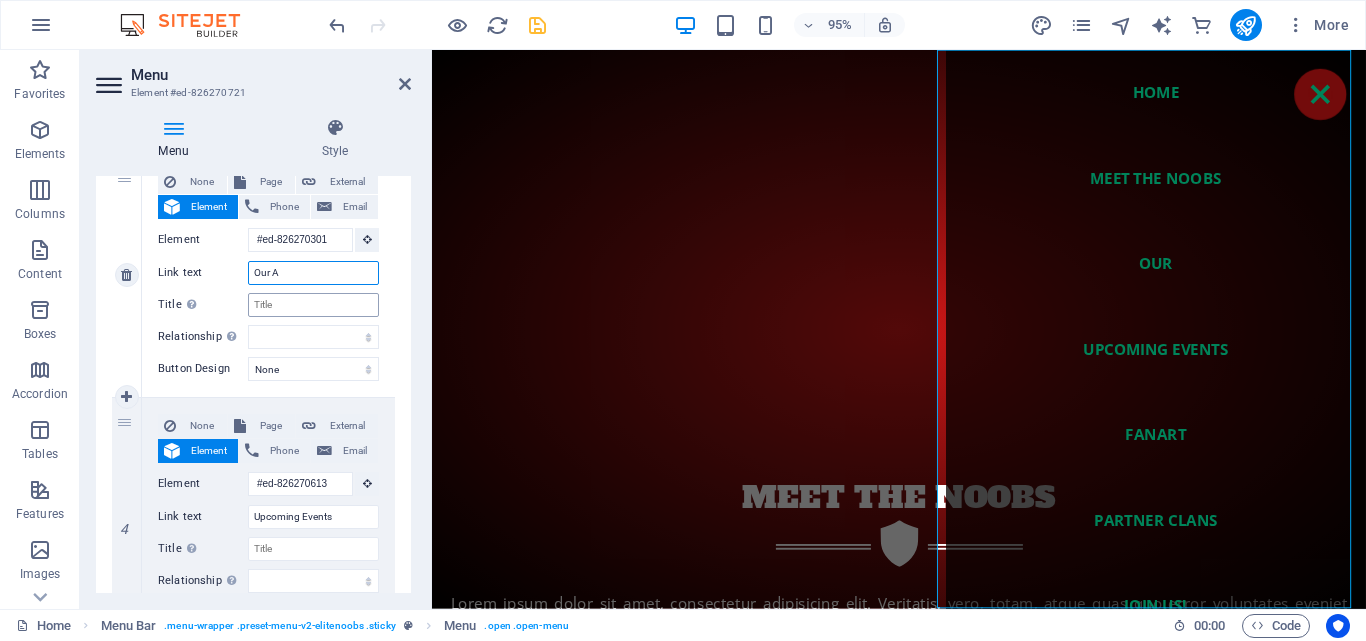 type on "Our Ac" 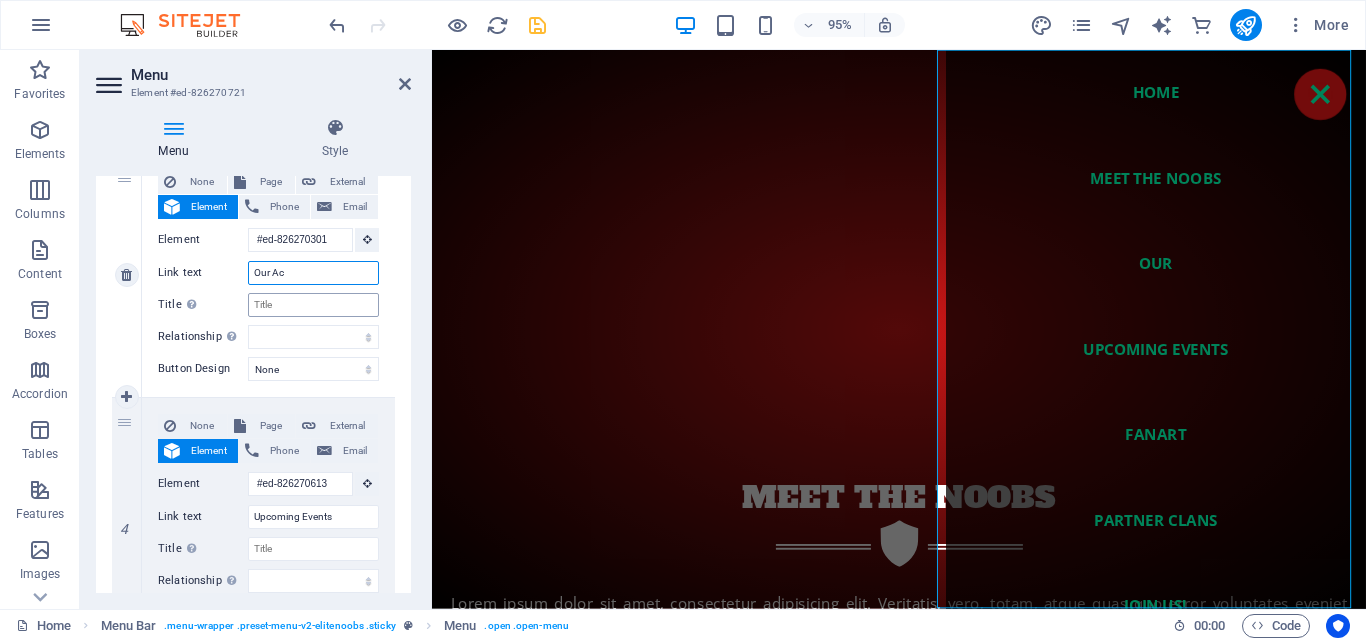 select 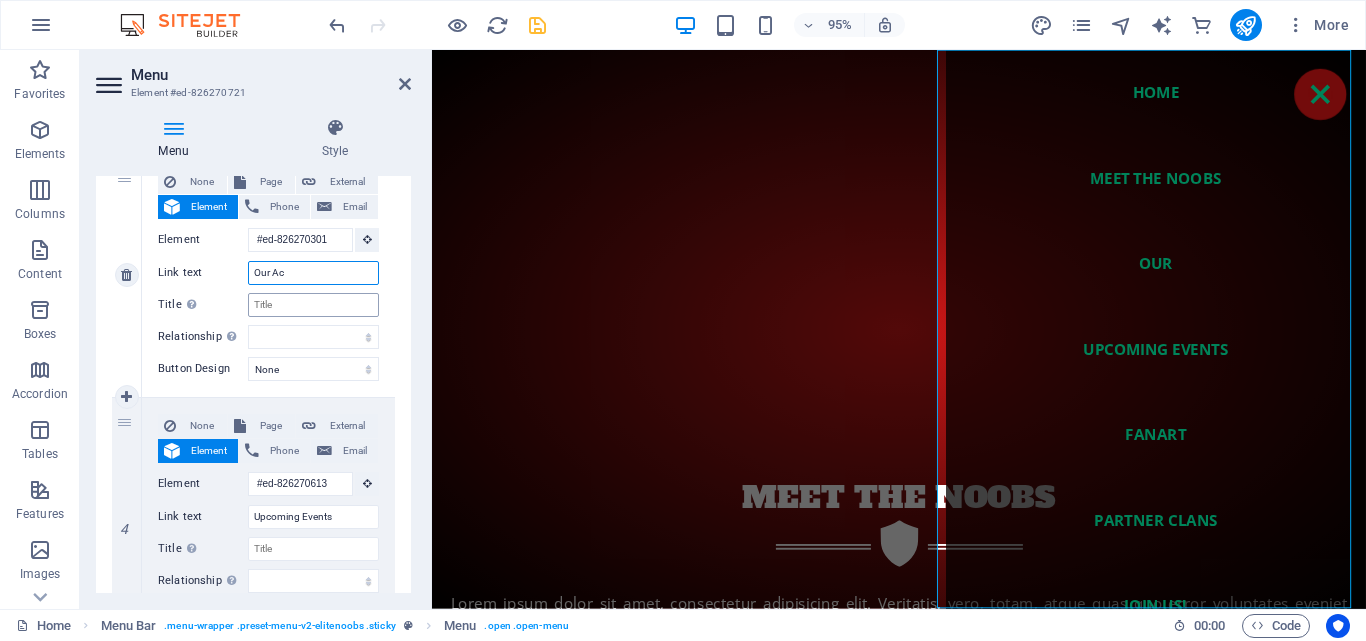 select 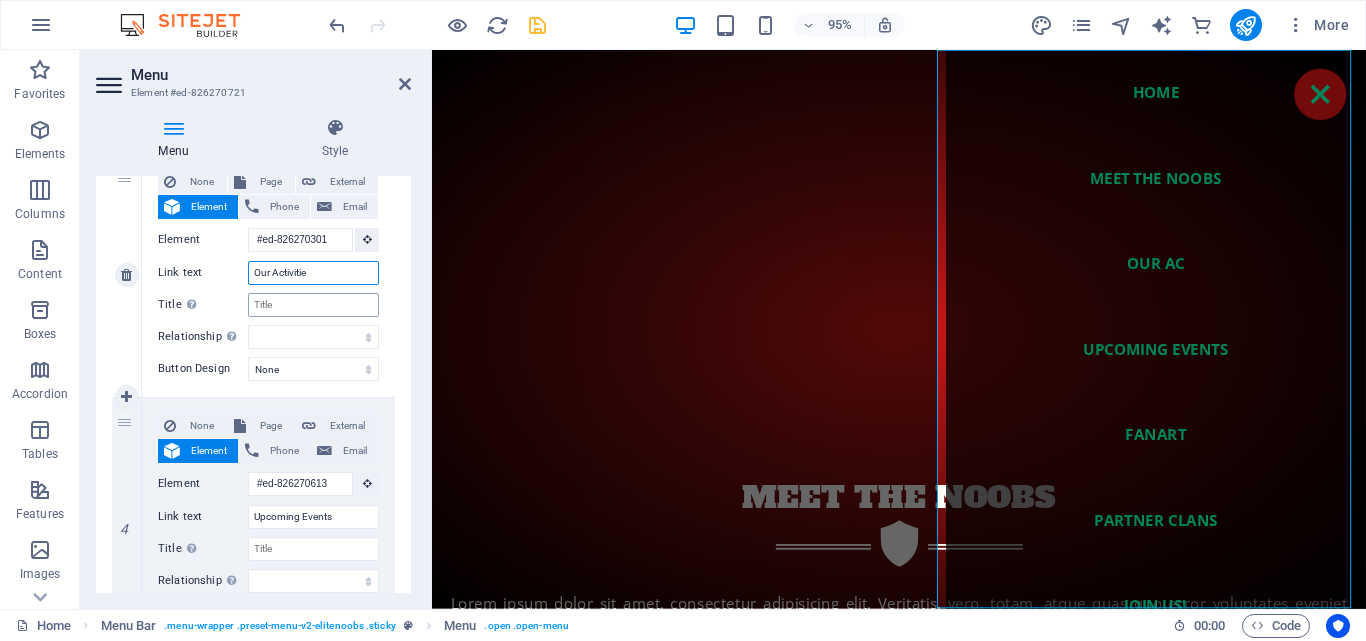 type on "Our Activities" 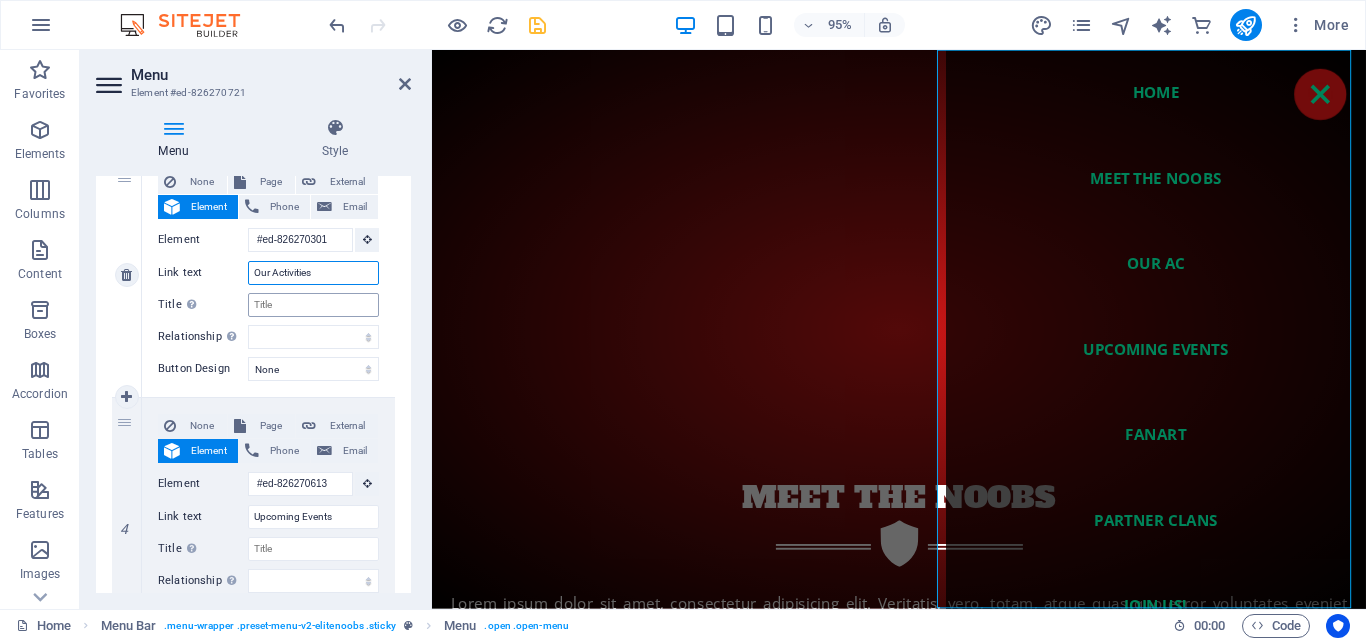 select 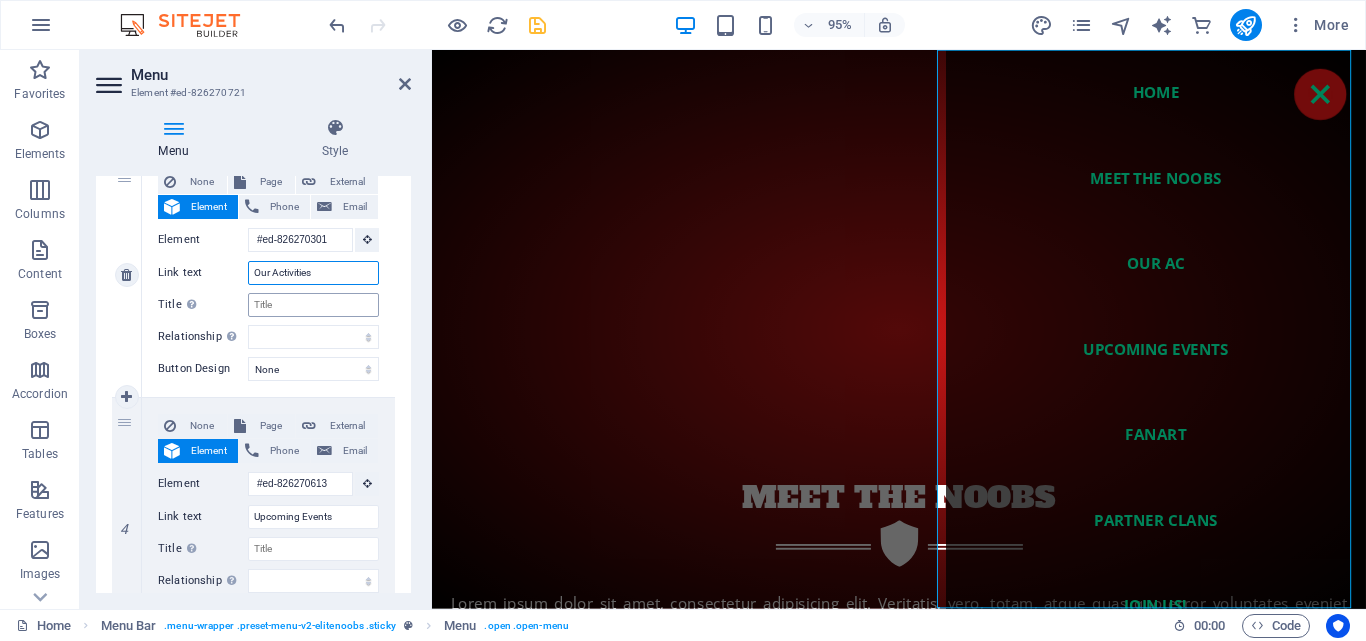select 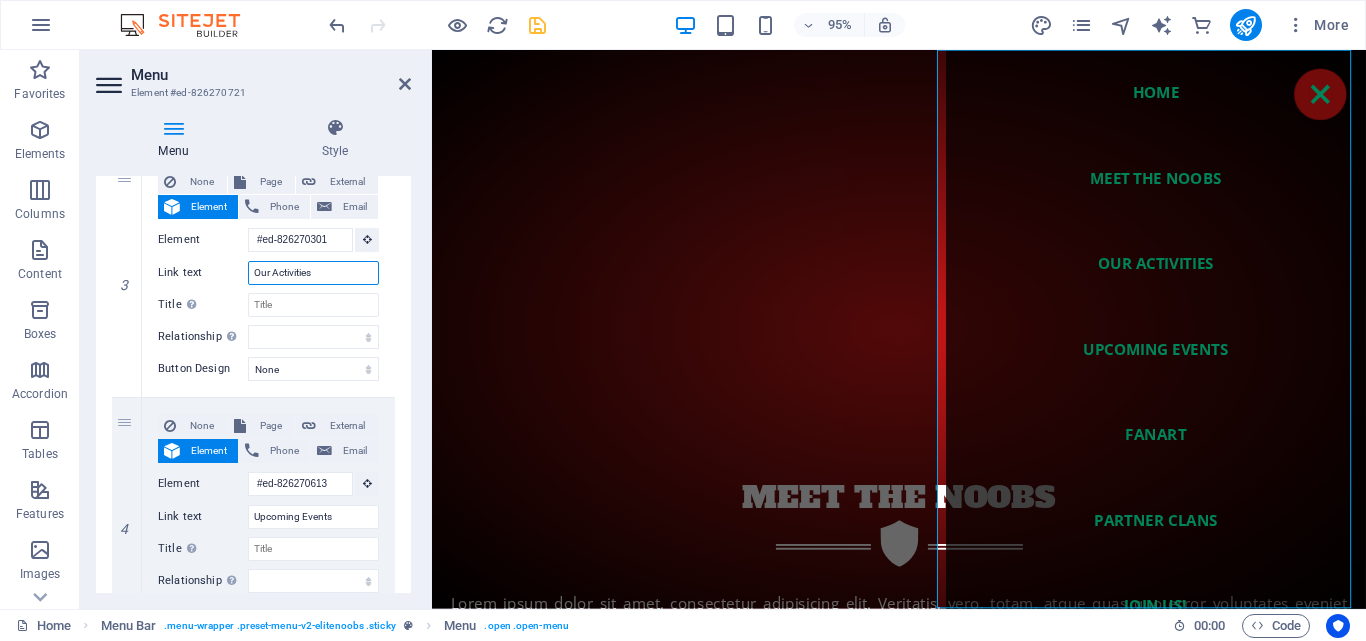 type on "Our Activities" 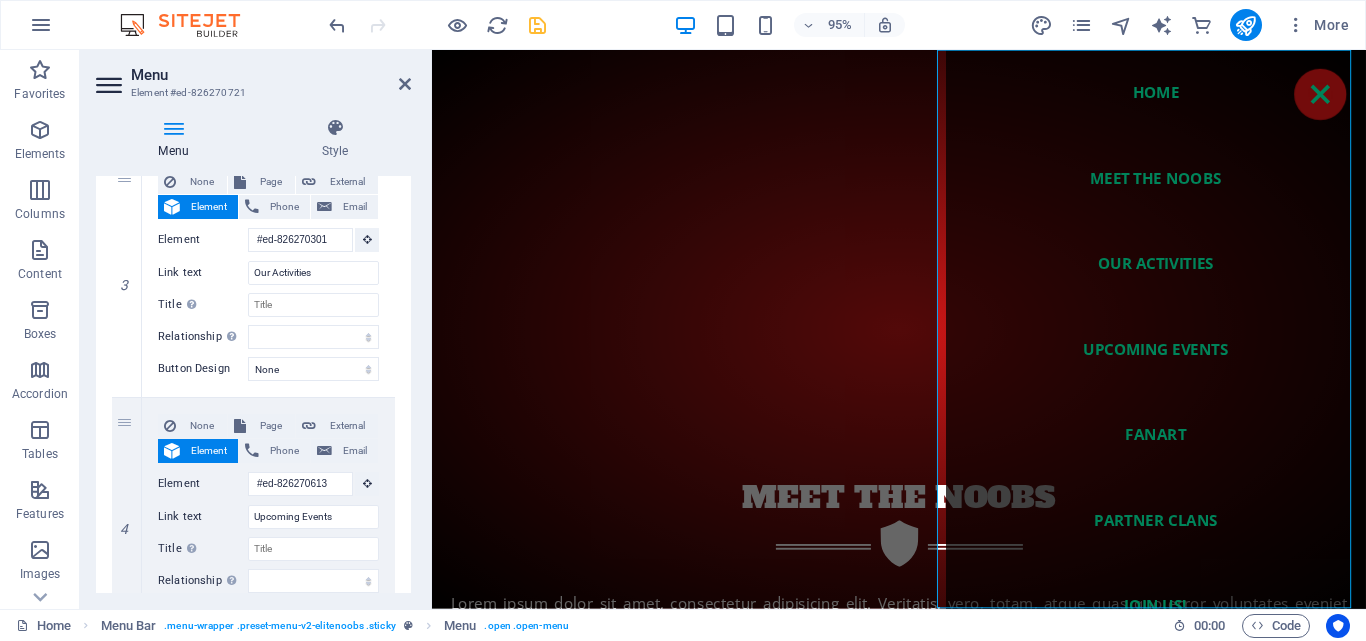 click at bounding box center (537, 25) 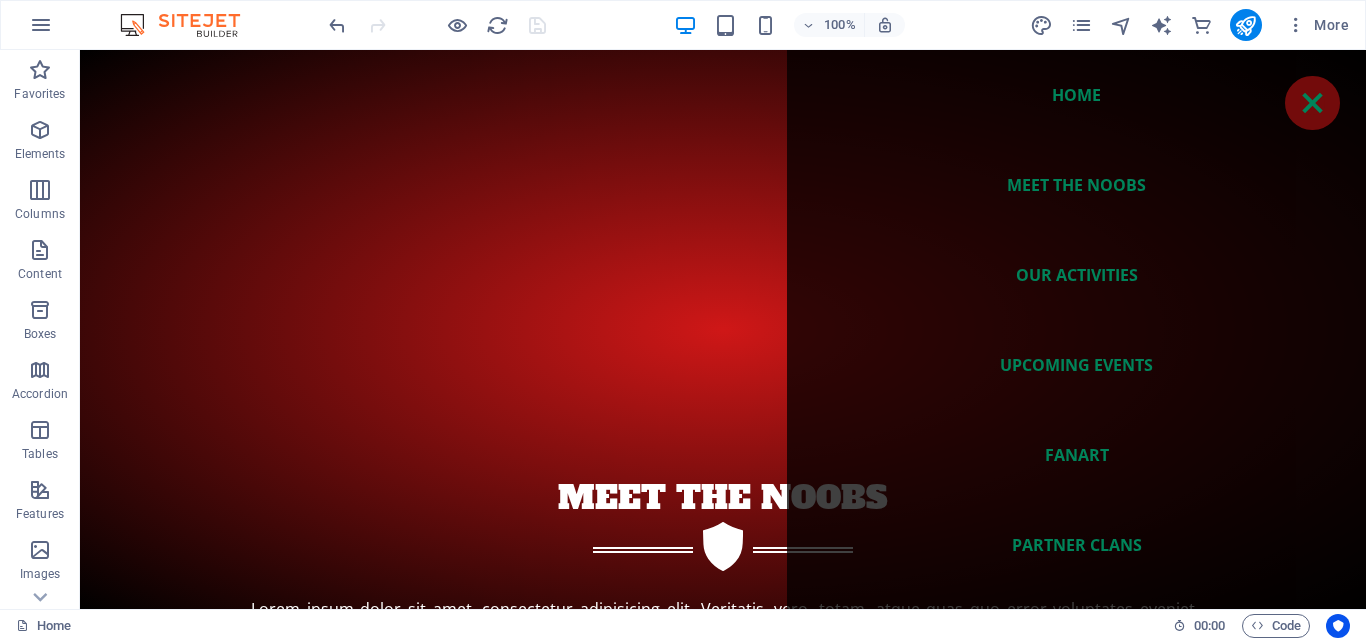 click at bounding box center (1246, 25) 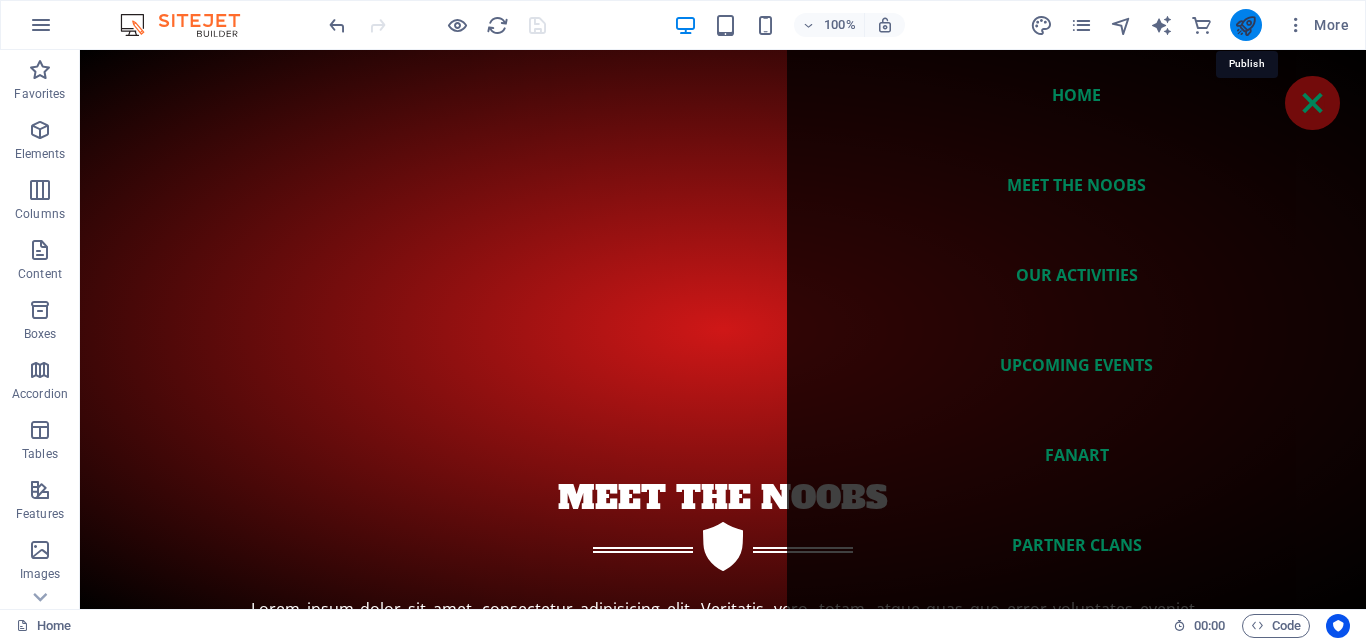 click at bounding box center (1245, 25) 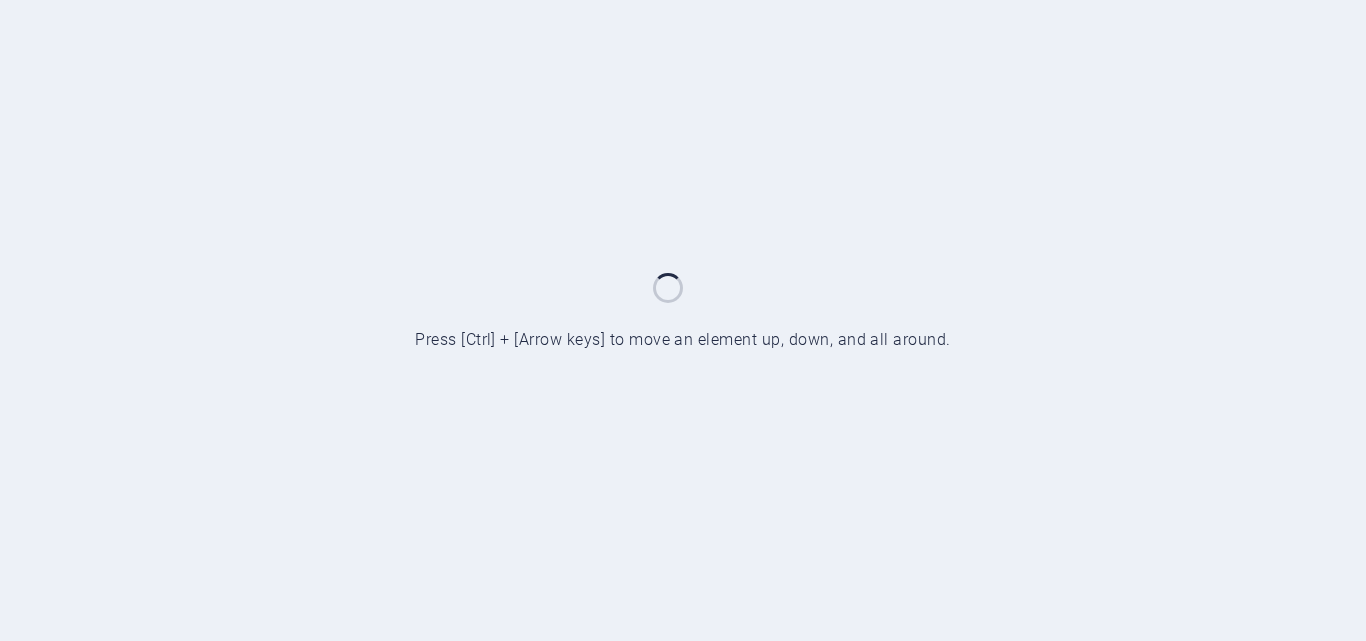scroll, scrollTop: 0, scrollLeft: 0, axis: both 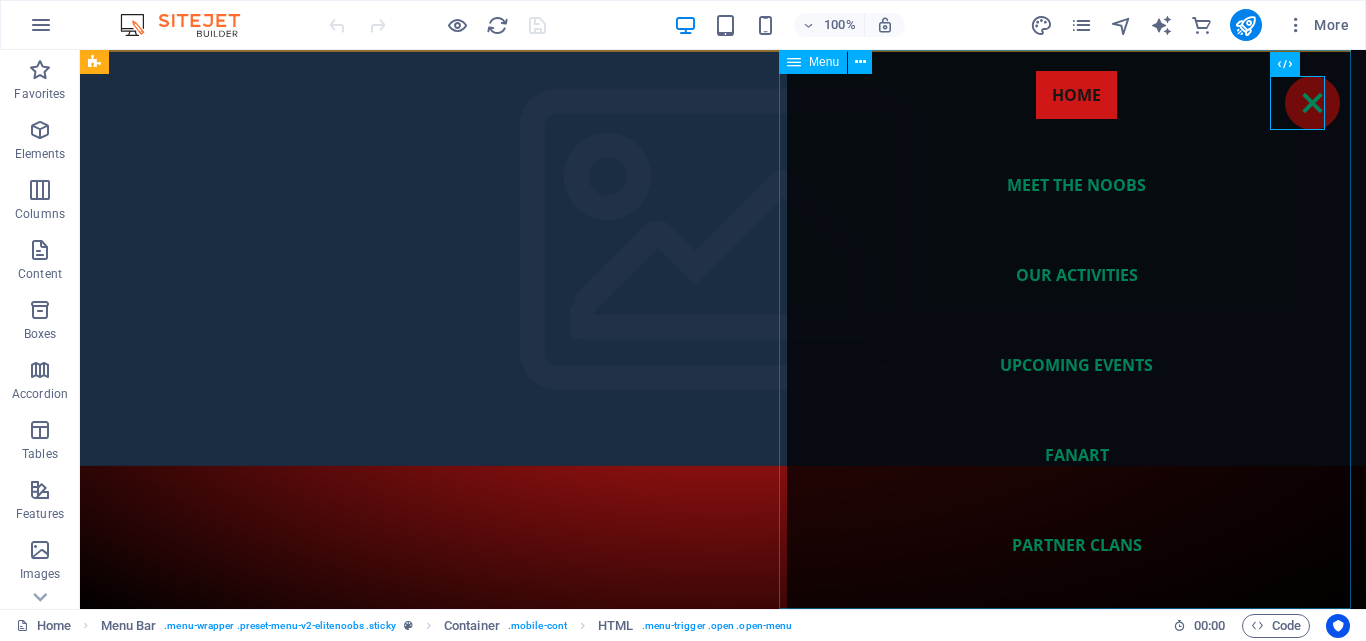 click on "Home Meet the noobs Our Activities Upcoming Events Fanart Partner Clans Join us!" at bounding box center [1076, 329] 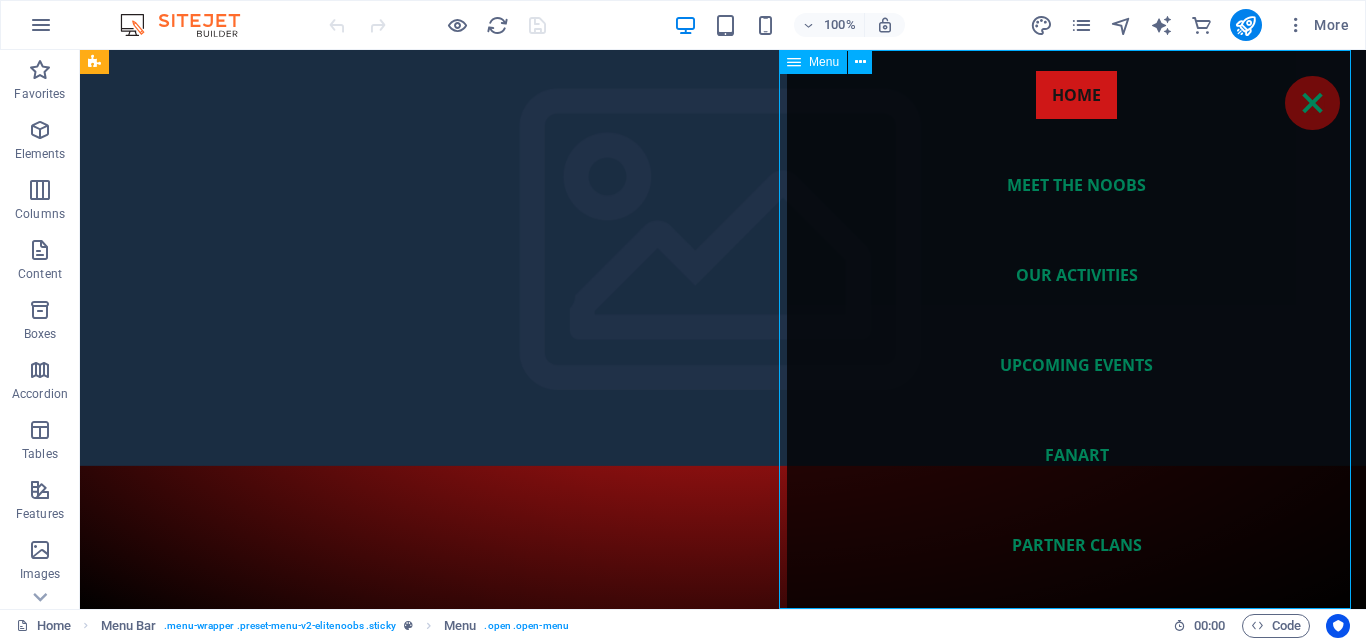 click on "Home Meet the noobs Our Activities Upcoming Events Fanart Partner Clans Join us!" at bounding box center [1076, 329] 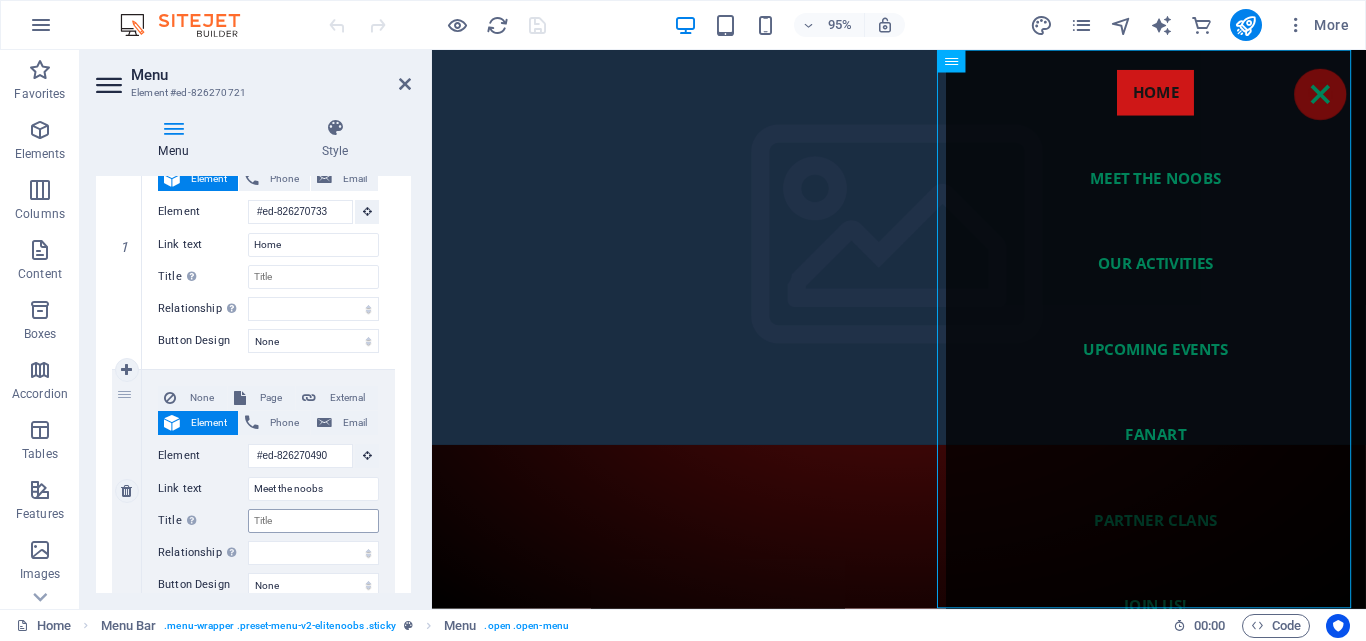 scroll, scrollTop: 300, scrollLeft: 0, axis: vertical 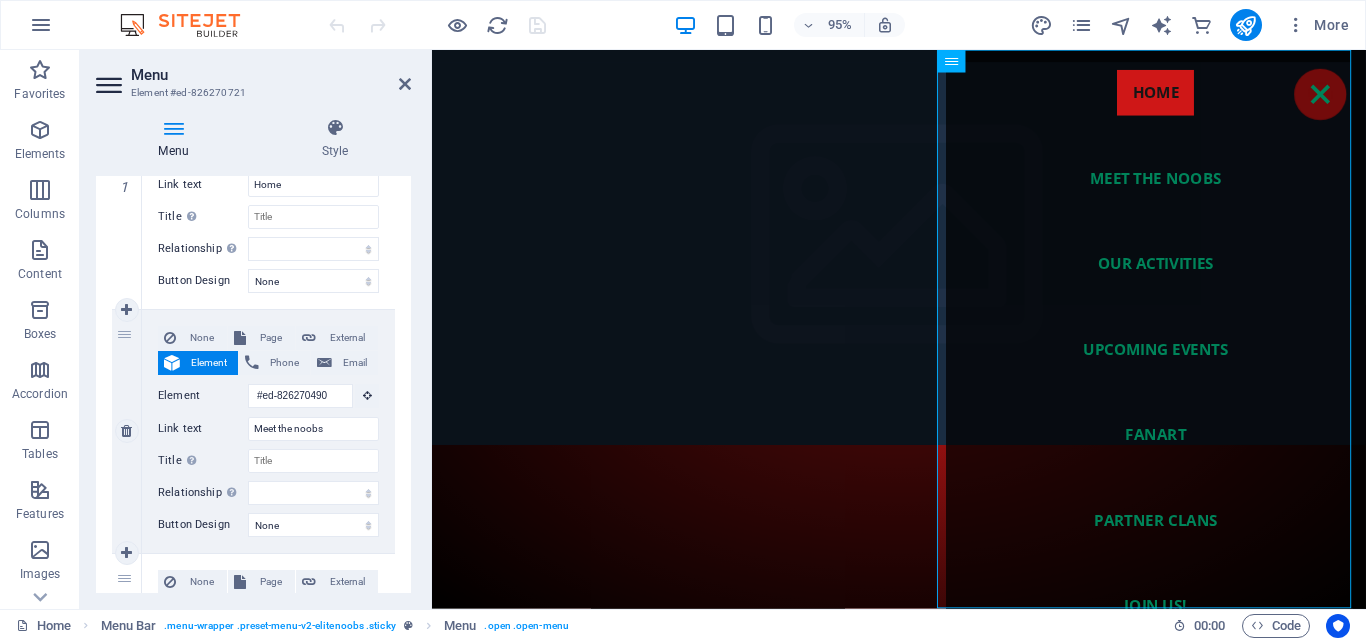 click on "Element" at bounding box center [209, 363] 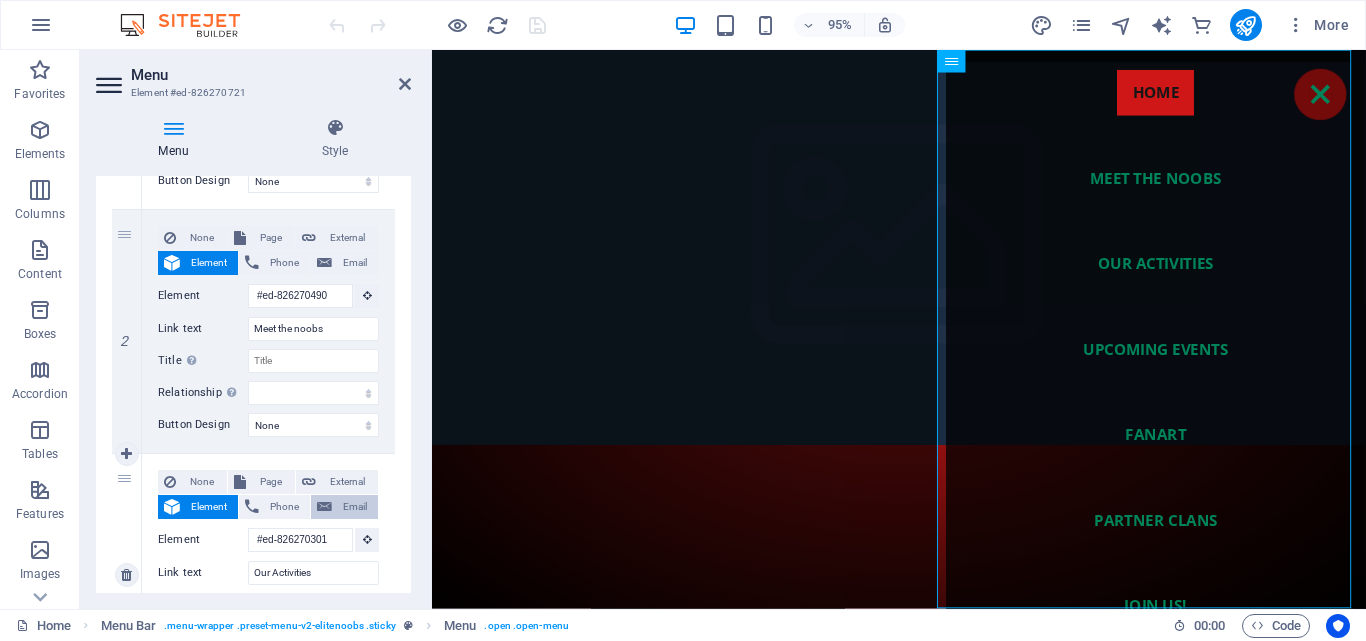 scroll, scrollTop: 600, scrollLeft: 0, axis: vertical 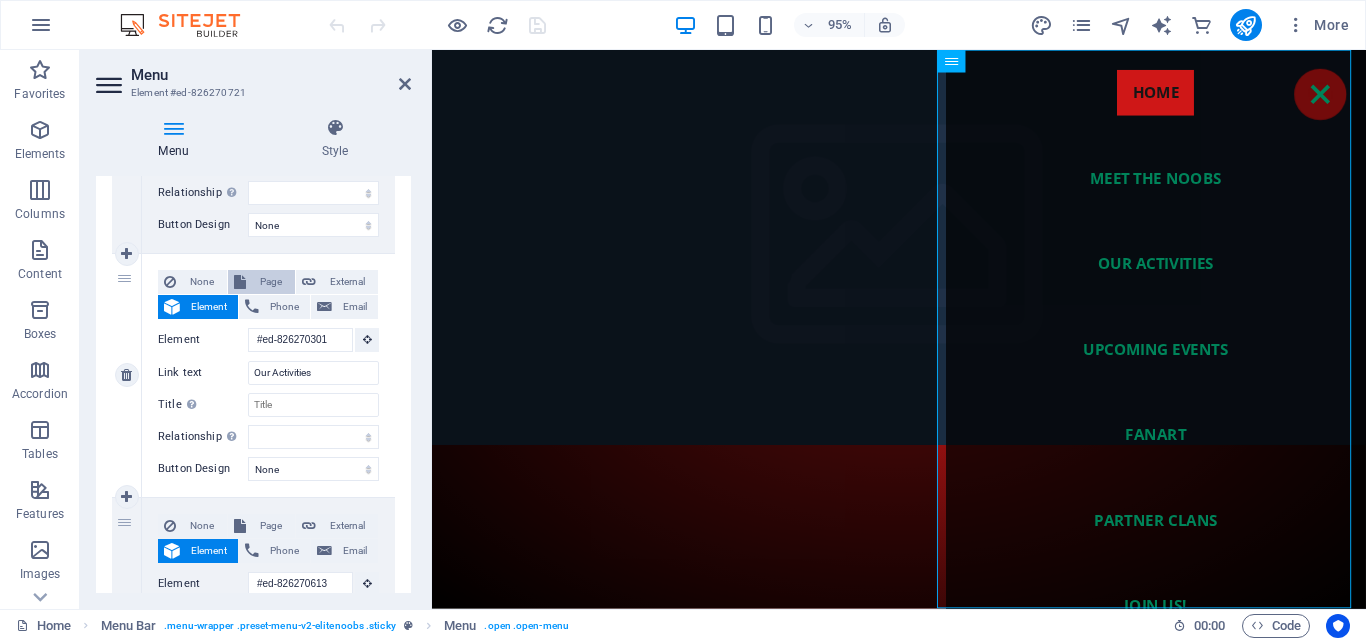 click on "Page" at bounding box center (270, 282) 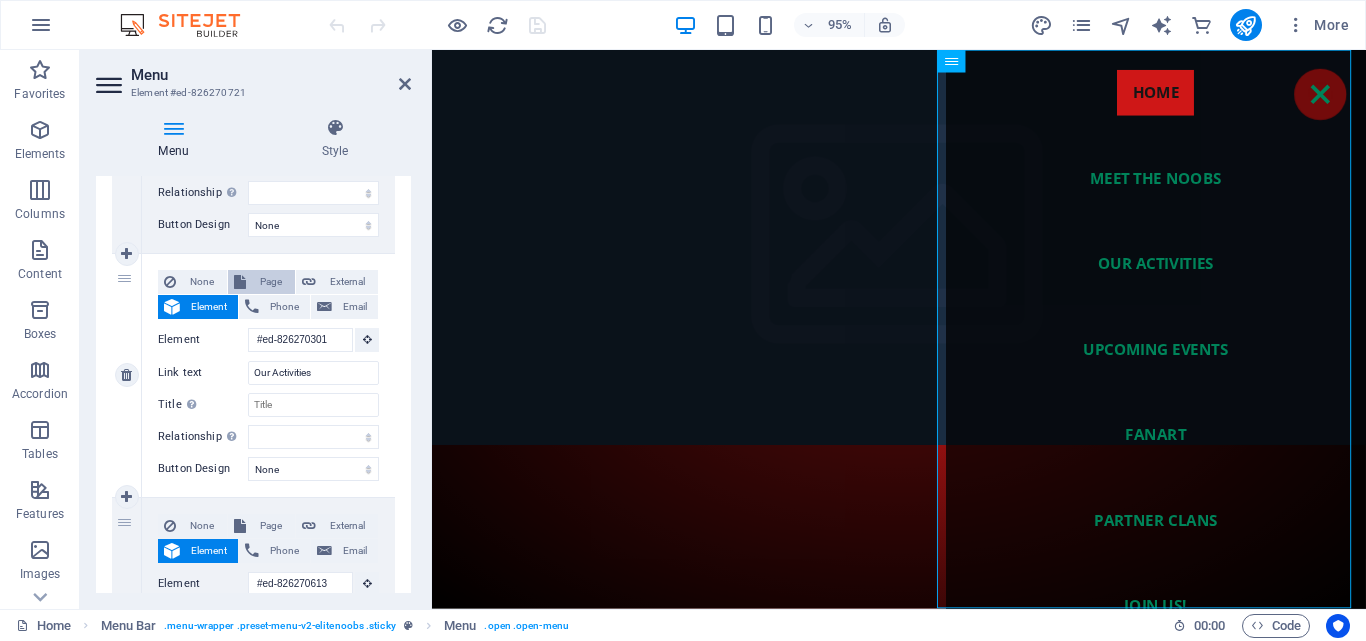 select 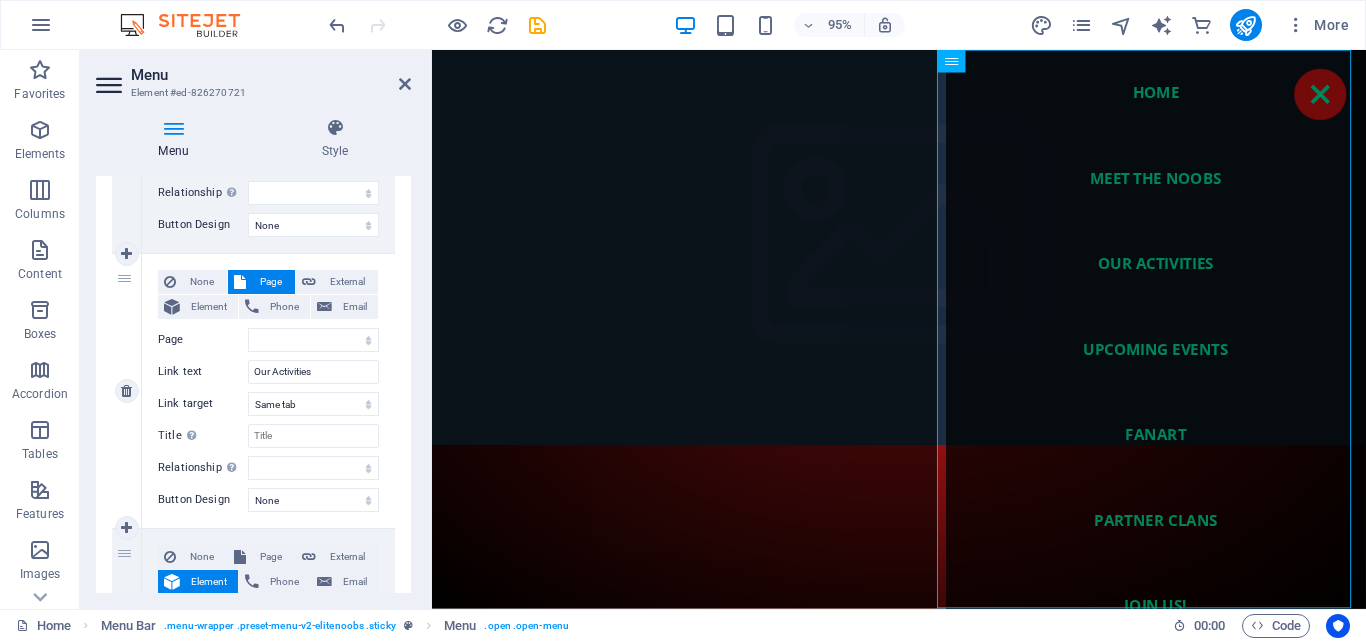drag, startPoint x: 261, startPoint y: 279, endPoint x: 247, endPoint y: 503, distance: 224.43707 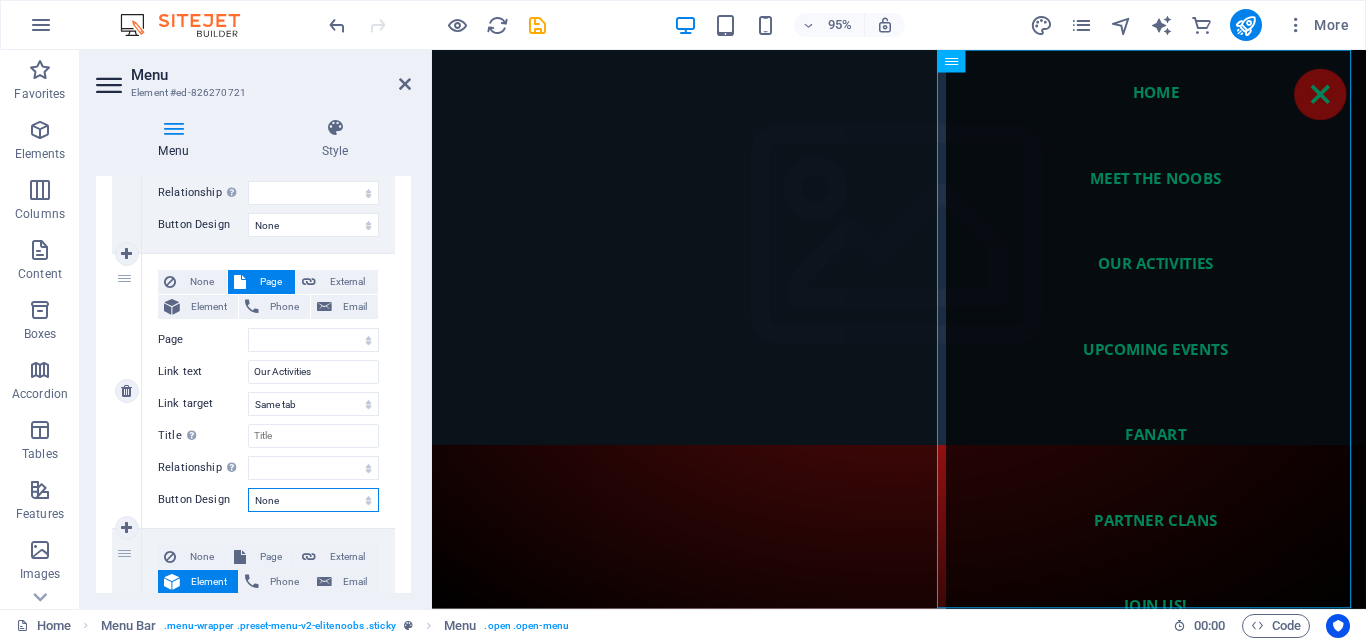 click on "None Default Primary Secondary" at bounding box center (313, 500) 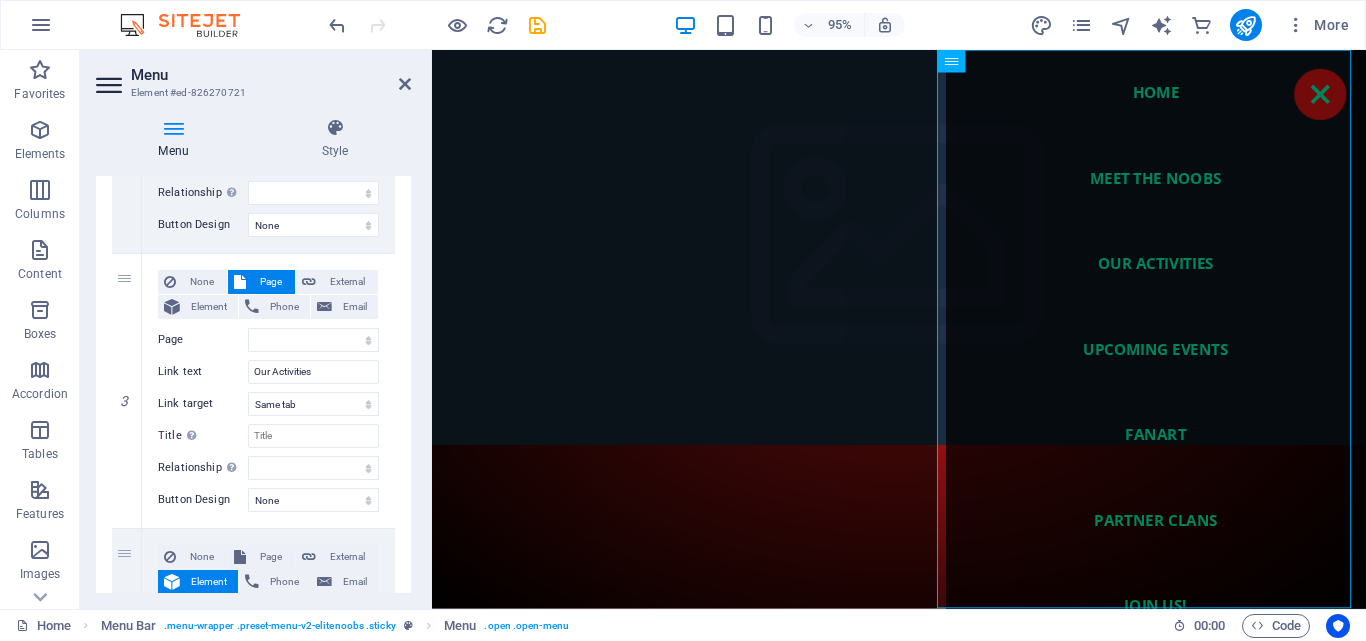 click at bounding box center (923, 1868) 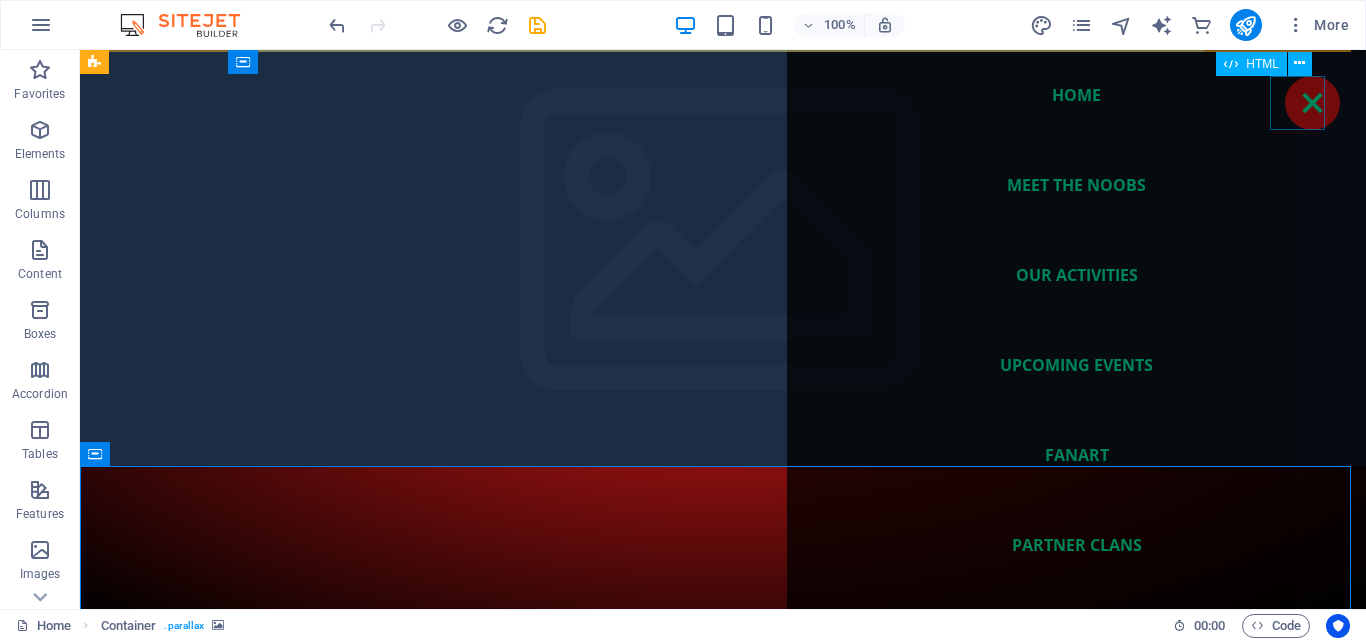 click at bounding box center (1312, 103) 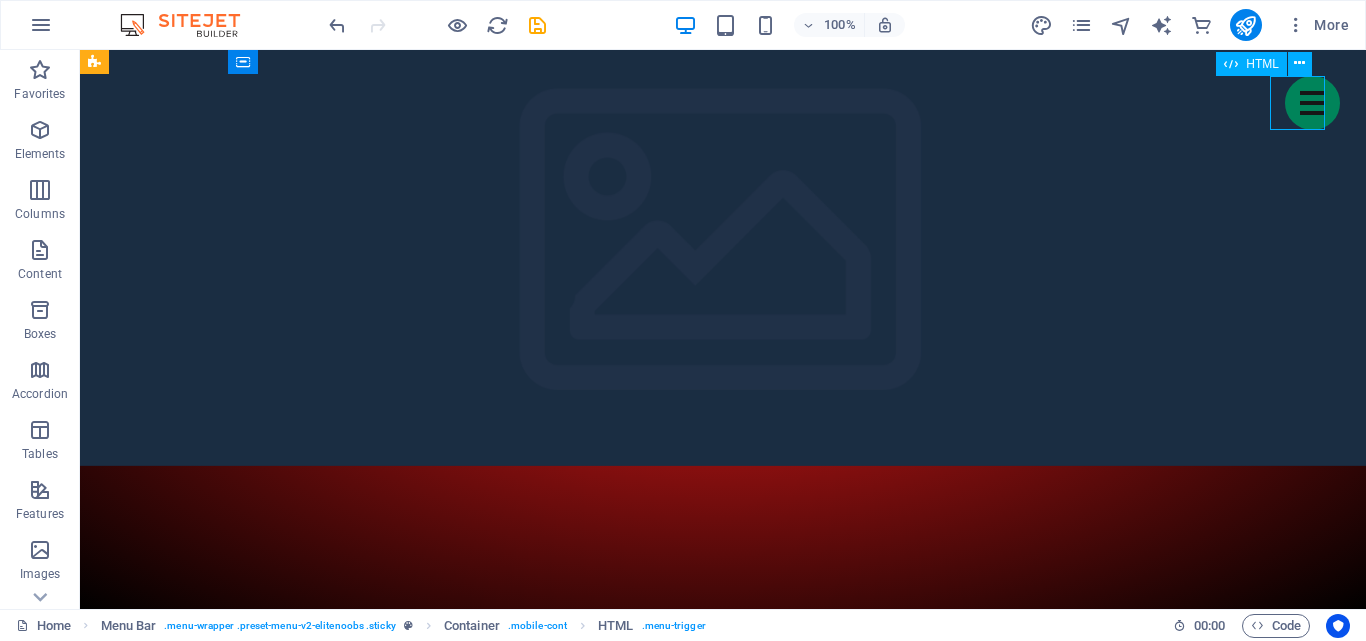 click at bounding box center [1312, 103] 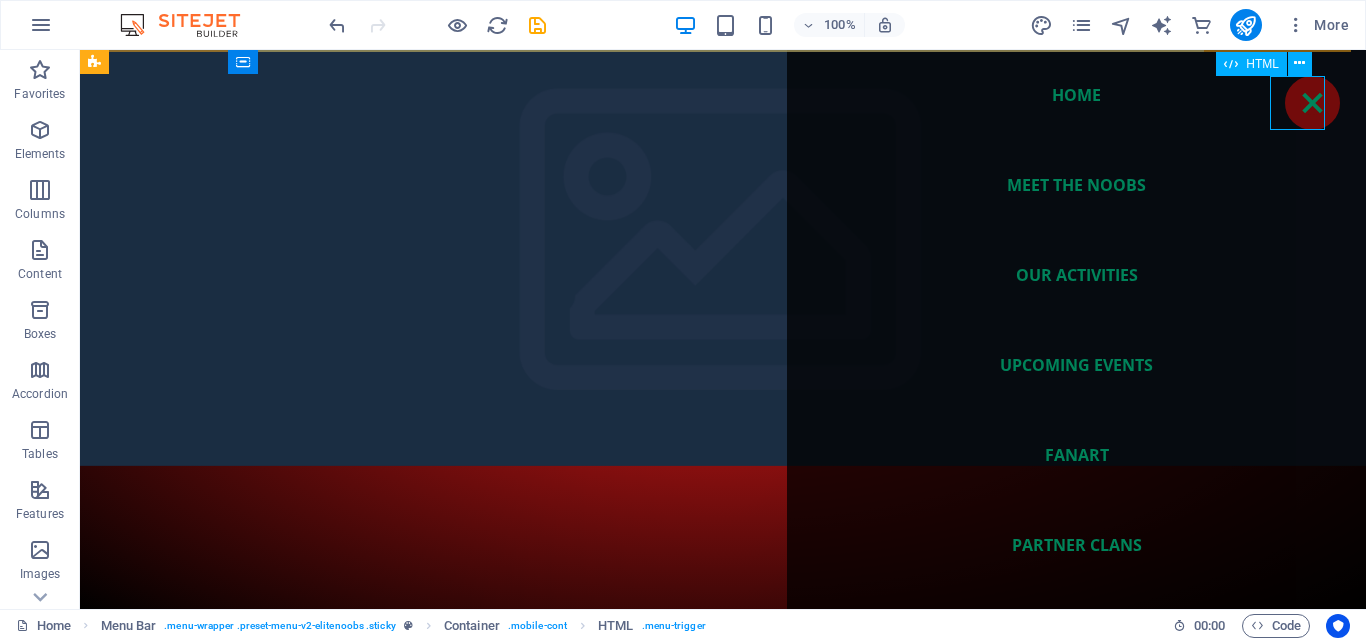 click at bounding box center [1312, 103] 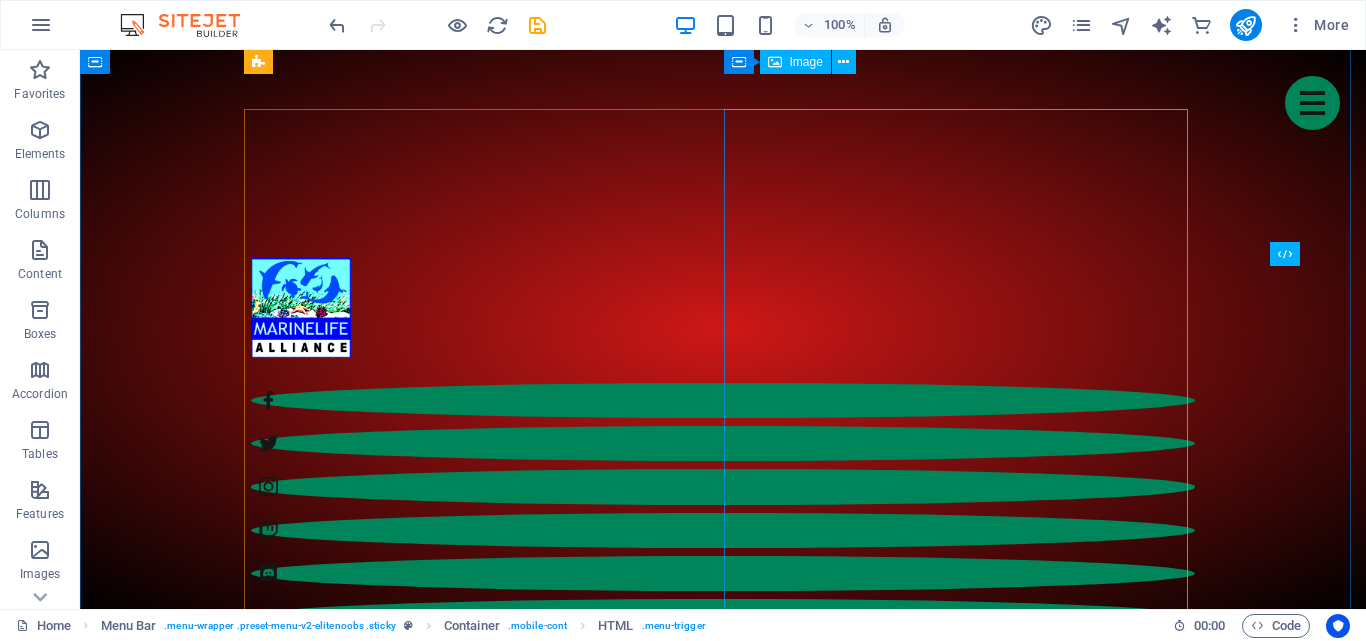 scroll, scrollTop: 800, scrollLeft: 0, axis: vertical 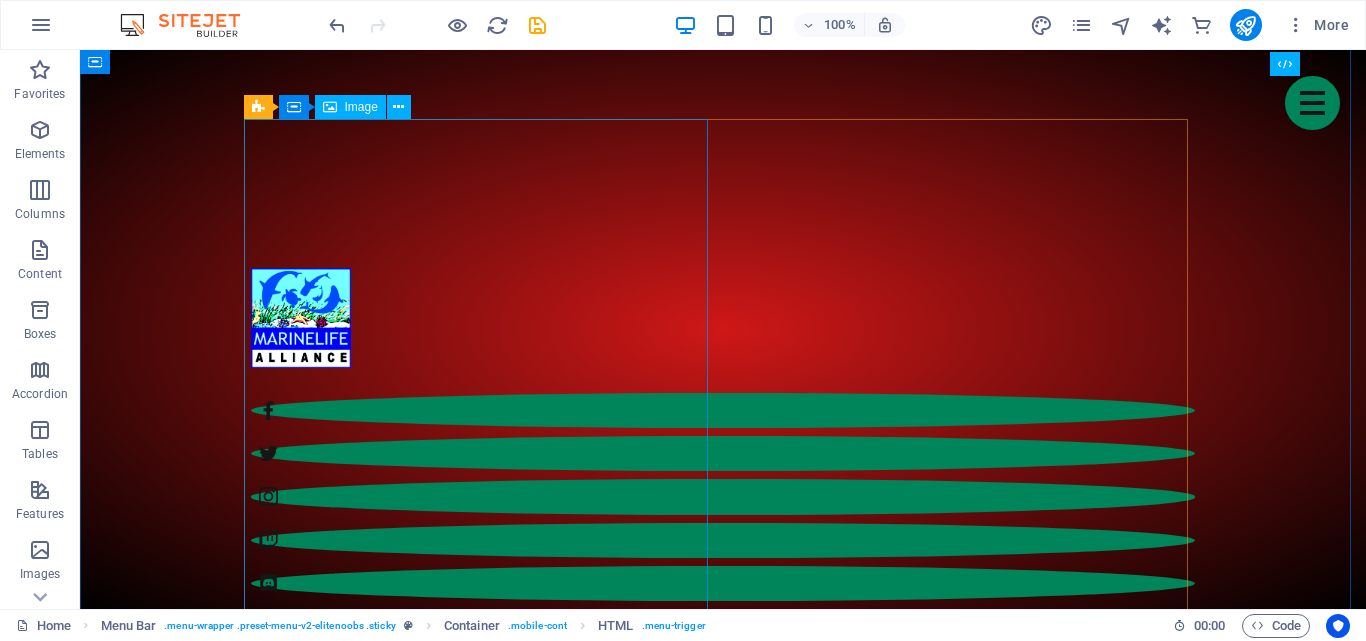 click on "Founder [FIRST] [LAST]" at bounding box center [723, 2703] 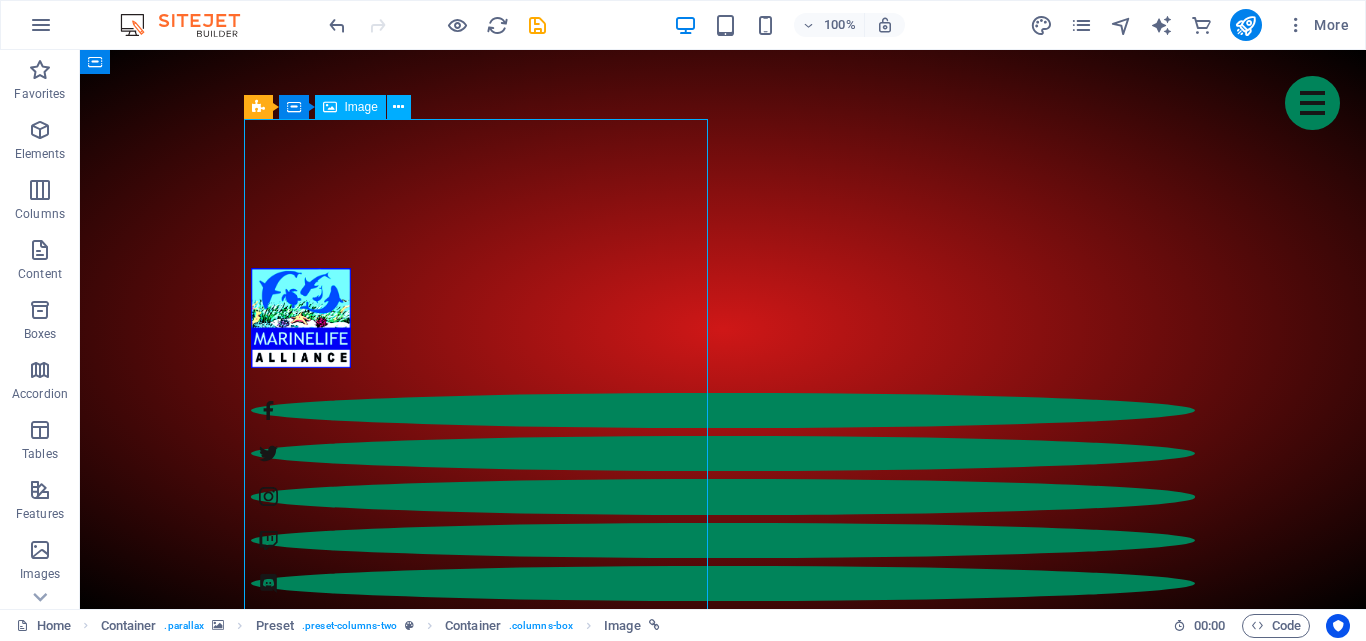 click on "Founder [FIRST] [LAST]" at bounding box center (723, 2703) 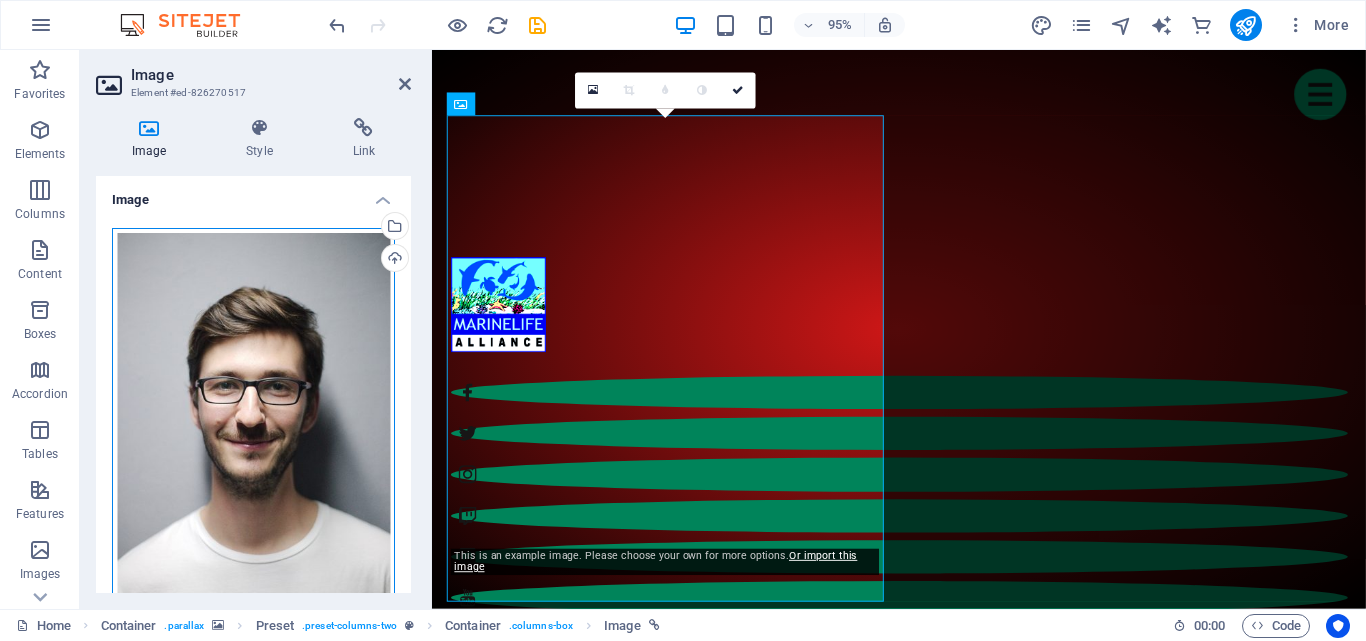 click on "Drag files here, click to choose files or select files from Files or our free stock photos & videos" at bounding box center (253, 438) 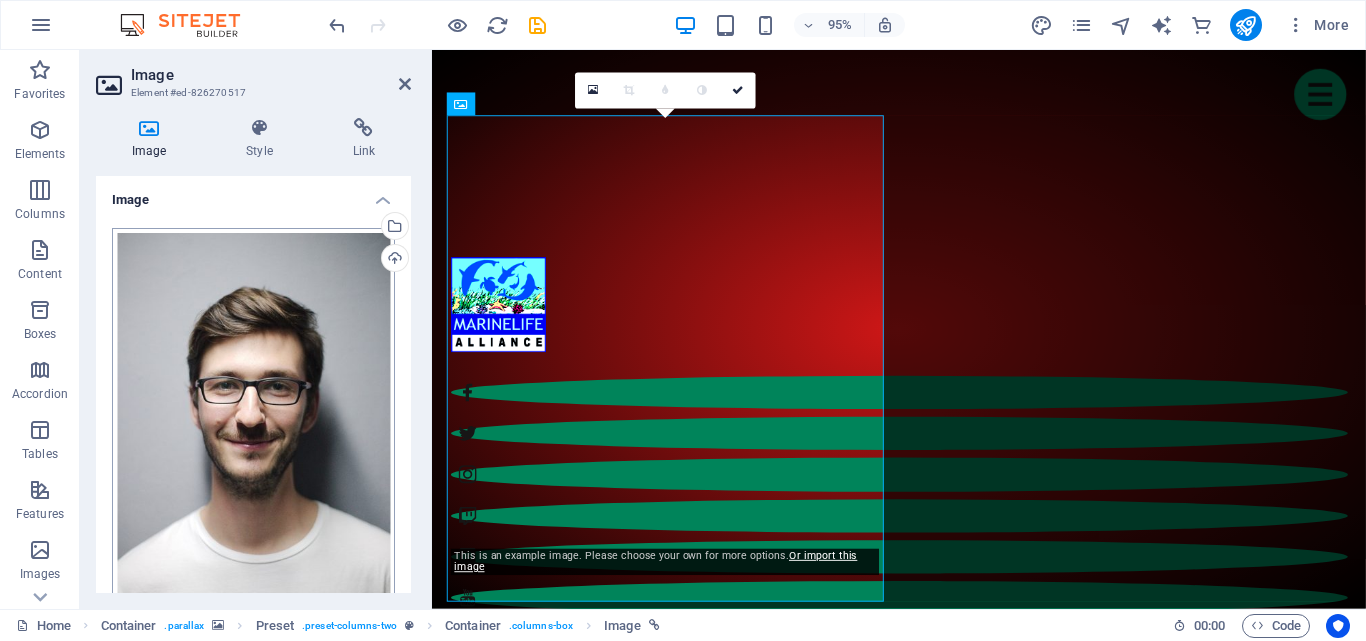 click on "marinelife-bd.org Home Favorites Elements Columns Content Boxes Accordion Tables Features Images Slider Header Footer Forms Marketing Collections Commerce Image Element #ed-826270517 Image Style Link Image Drag files here, click to choose files or select files from Files or our free stock photos & videos Select files from the file manager, stock photos, or upload file(s) Upload Width 100 Default auto px rem % em vh vw Fit image Automatically fit image to a fixed width and height Height Default auto px Alignment Lazyload Loading images after the page loads improves page speed. Responsive Automatically load retina image and smartphone optimized sizes. Lightbox Use as headline The image will be wrapped in an H1 headline tag. Useful for giving alternative text the weight of an H1 headline, e.g. for the logo. Leave unchecked if uncertain. Optimized Images are compressed to improve page speed. Position Direction Custom X offset 50 px %" at bounding box center [683, 320] 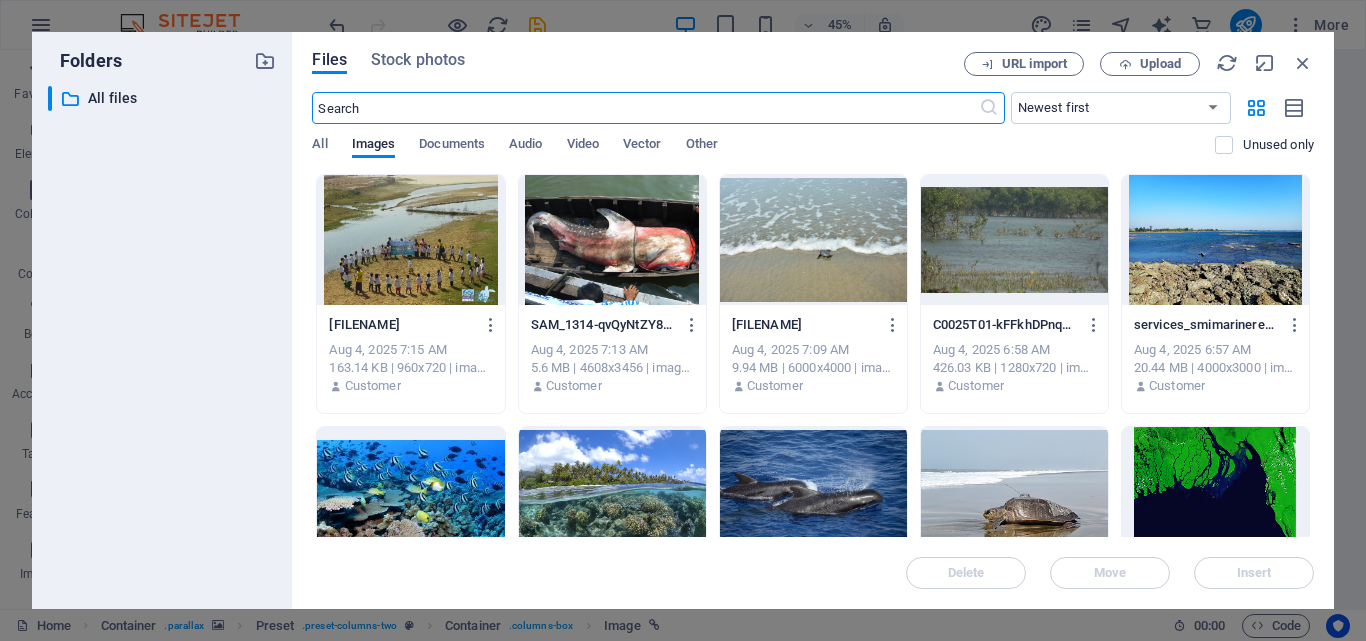 scroll, scrollTop: 1129, scrollLeft: 0, axis: vertical 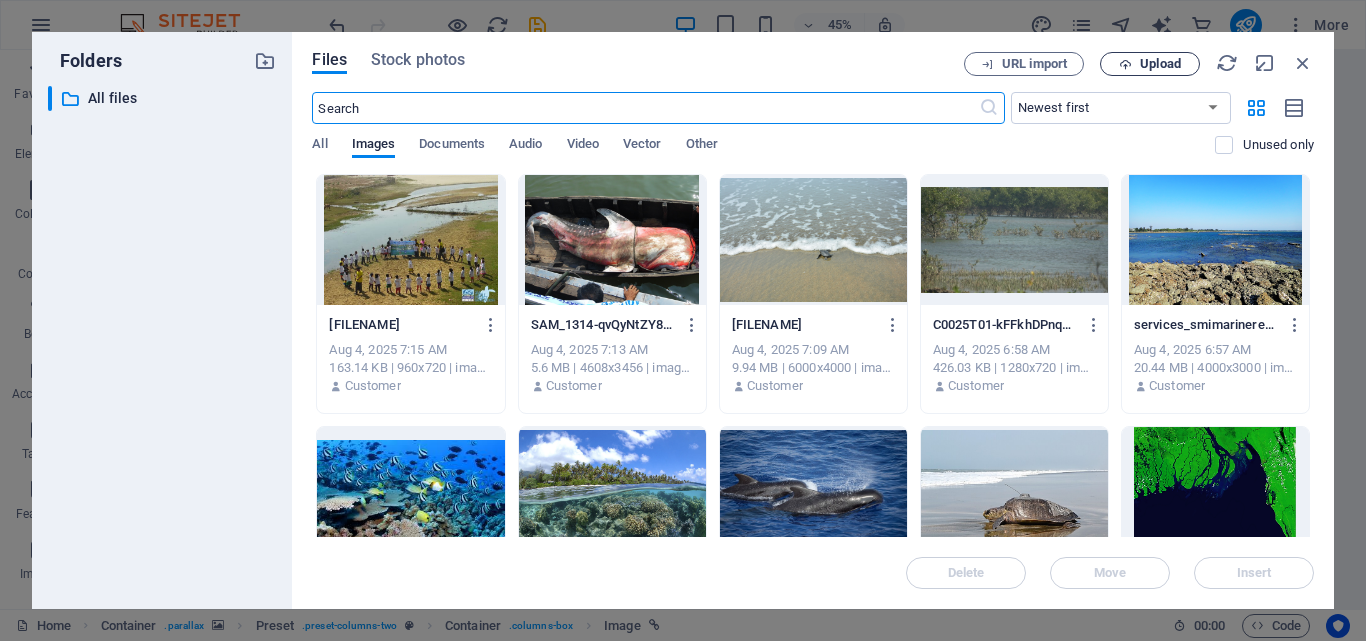 click on "Upload" at bounding box center [1160, 64] 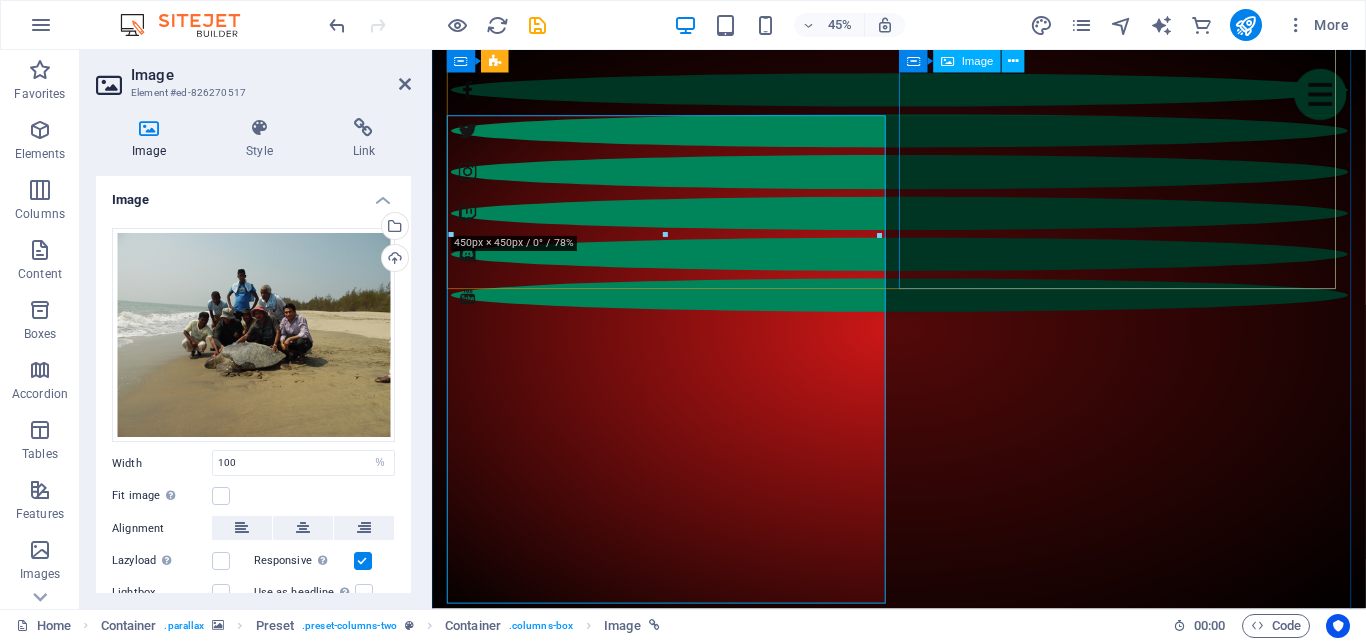 click on "Founder [FIRST]" at bounding box center [924, 3401] 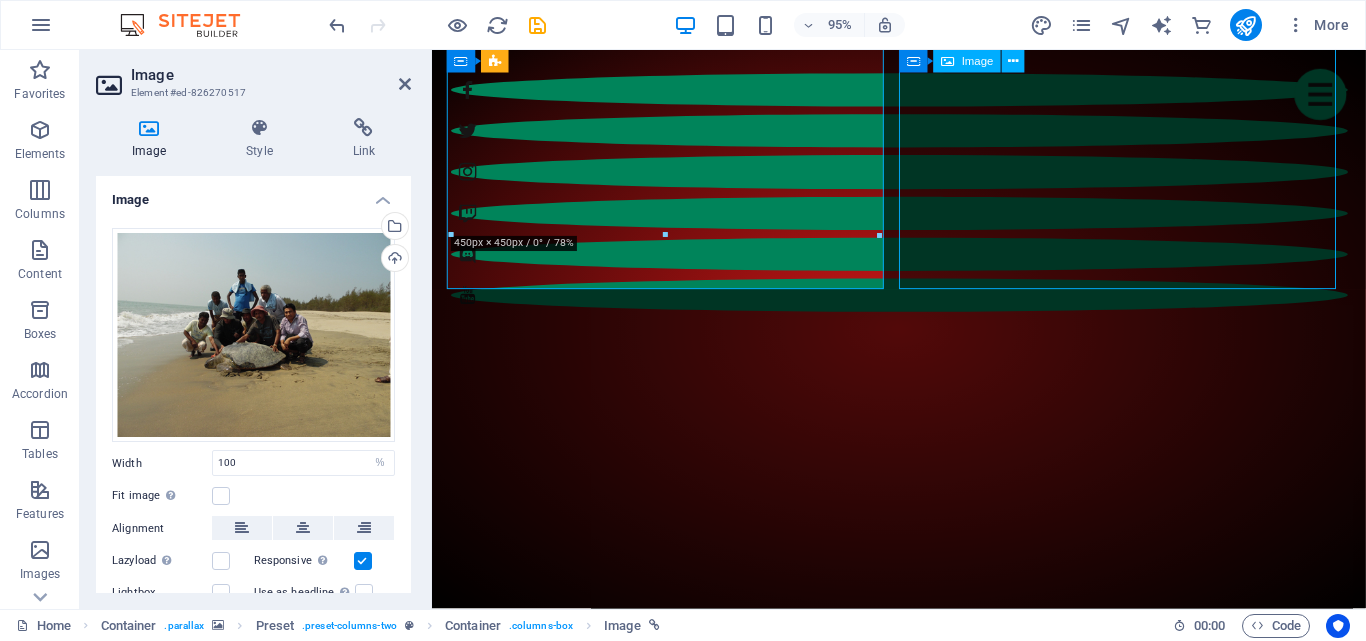 click on "Founder [FIRST]" at bounding box center [924, 3401] 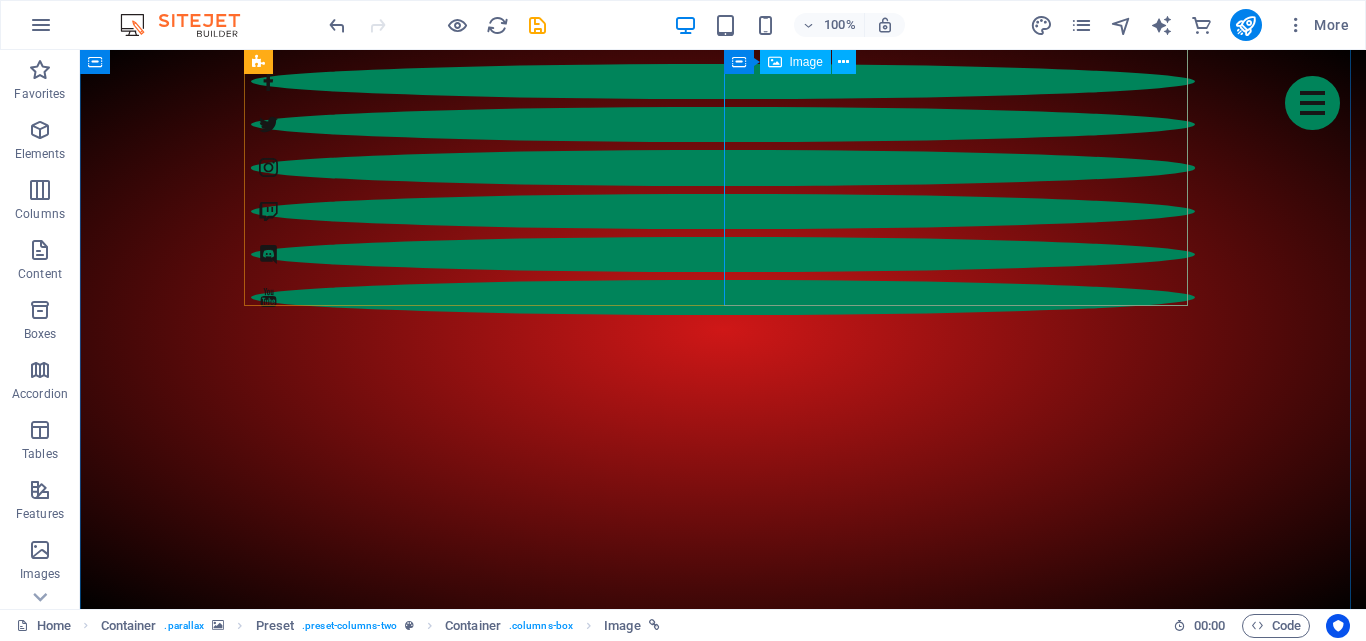 click on "Founder [FIRST]" at bounding box center [723, 3378] 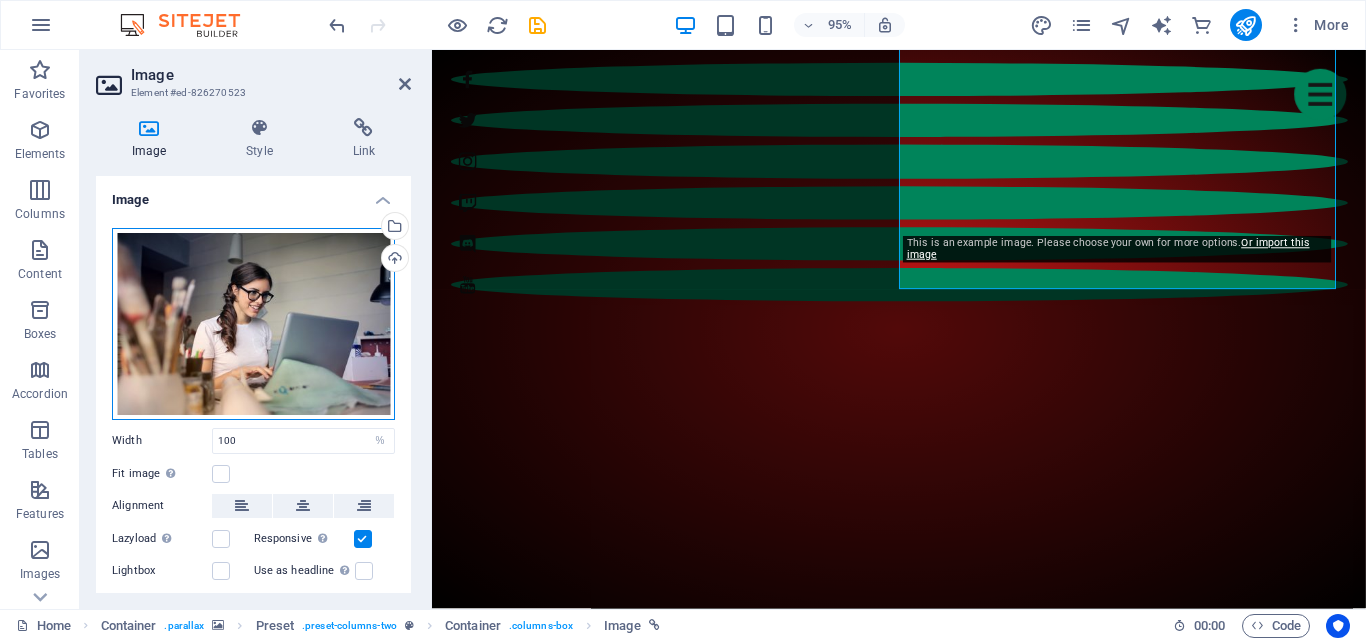 click on "Drag files here, click to choose files or select files from Files or our free stock photos & videos" at bounding box center (253, 324) 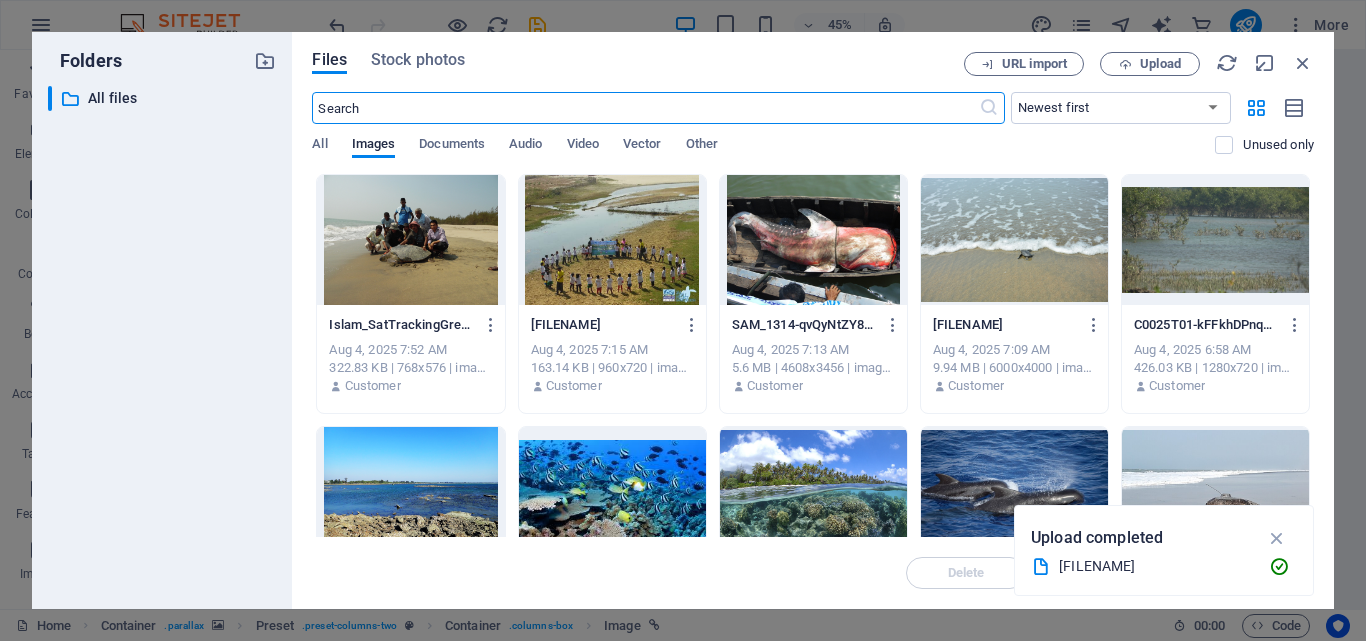 scroll, scrollTop: 1458, scrollLeft: 0, axis: vertical 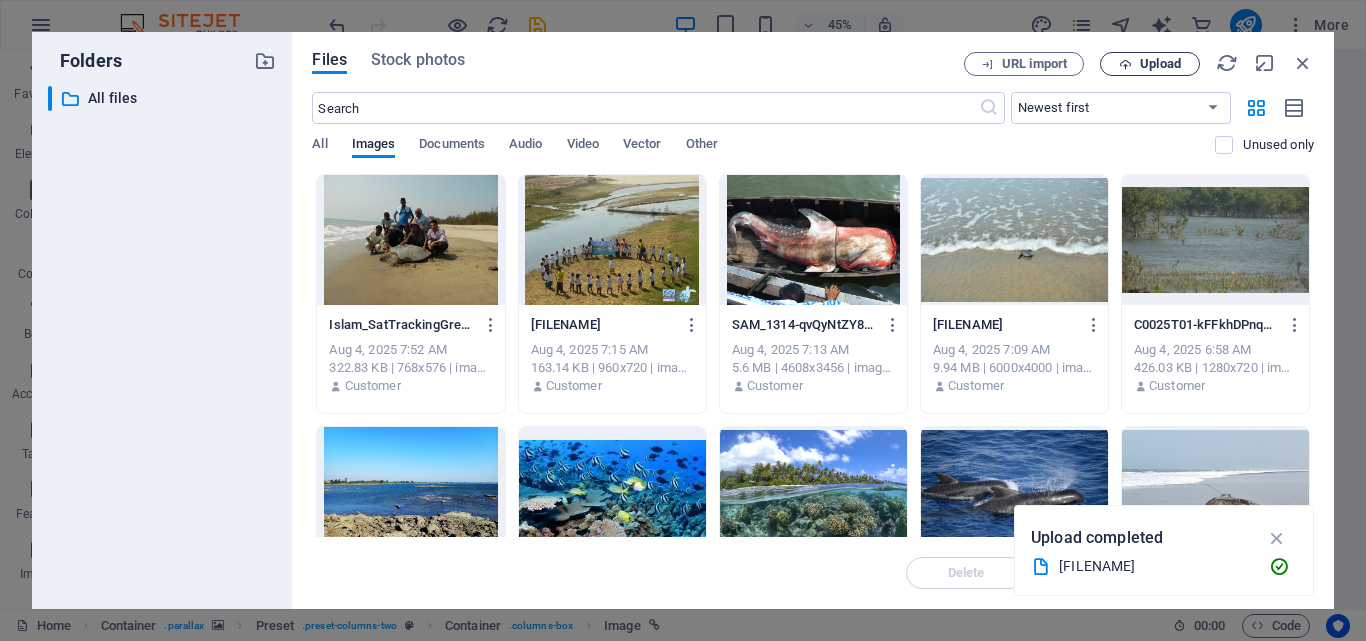 click on "Upload" at bounding box center [1160, 64] 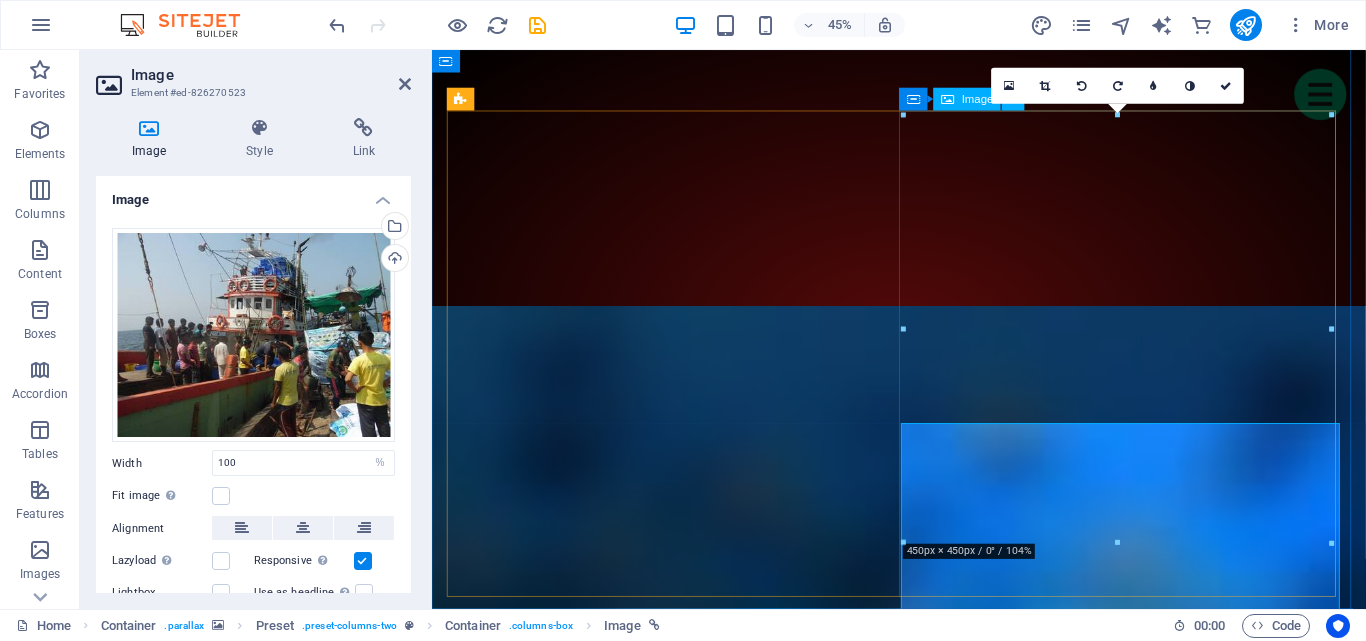 scroll, scrollTop: 805, scrollLeft: 0, axis: vertical 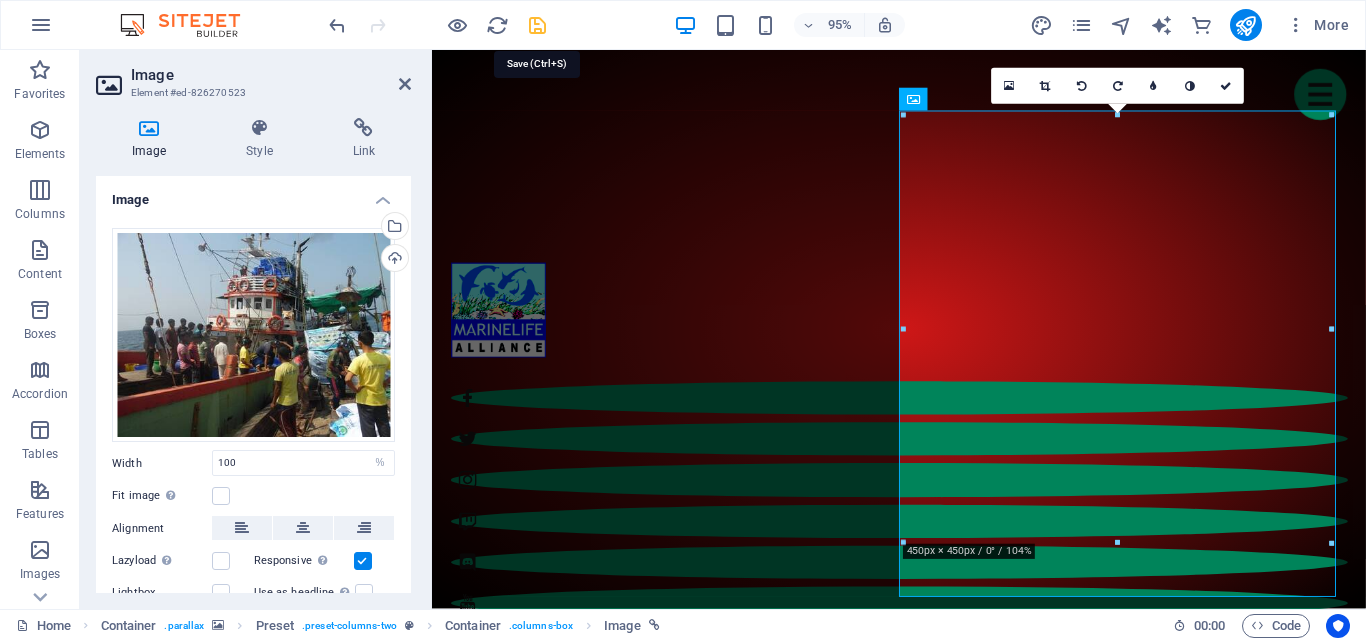 drag, startPoint x: 541, startPoint y: 21, endPoint x: 642, endPoint y: 2, distance: 102.77159 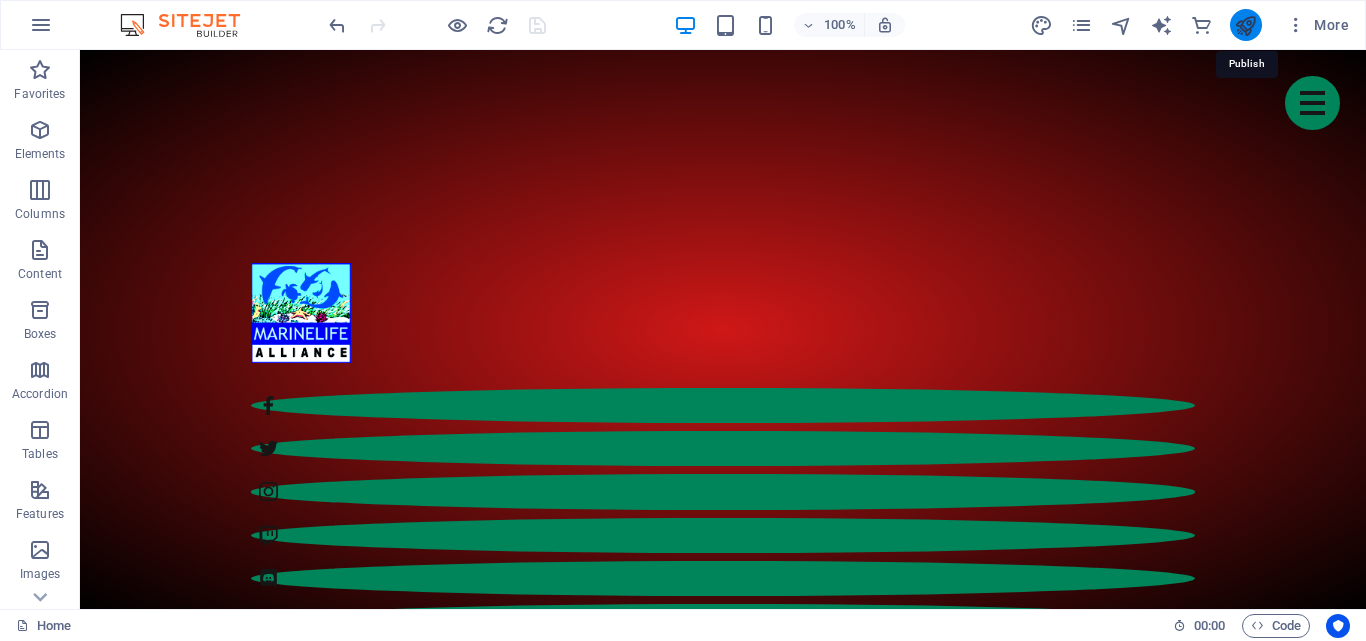 click at bounding box center [1245, 25] 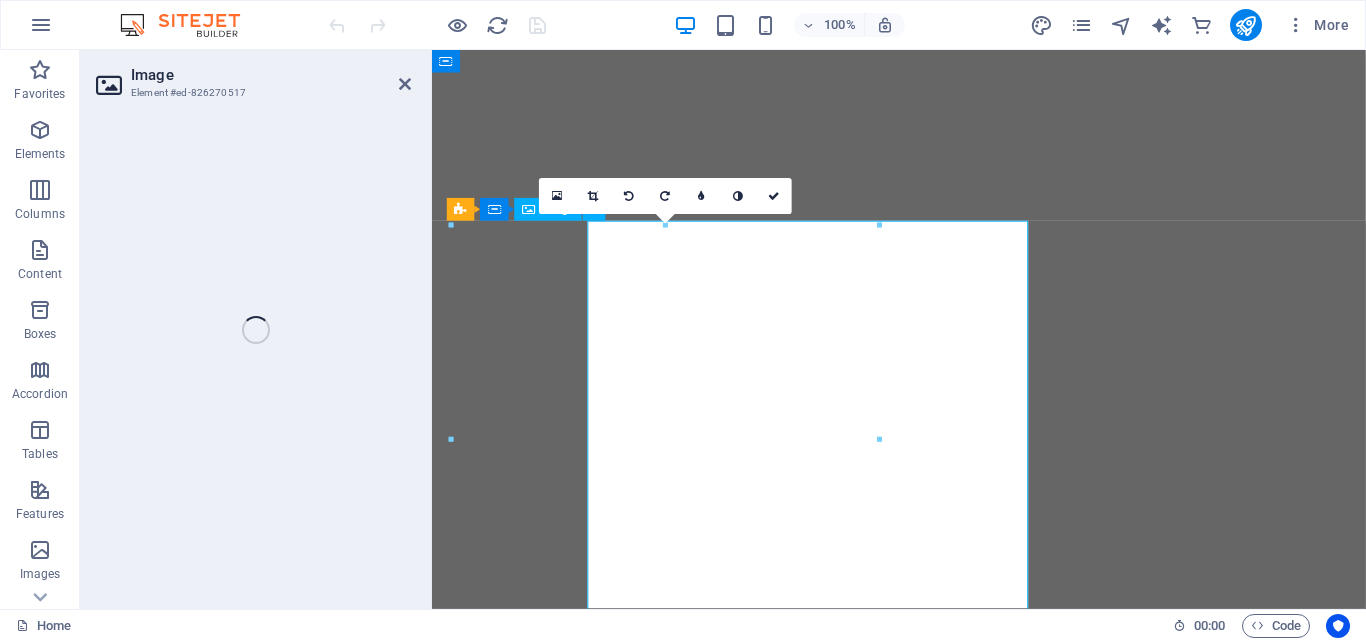 scroll, scrollTop: 0, scrollLeft: 0, axis: both 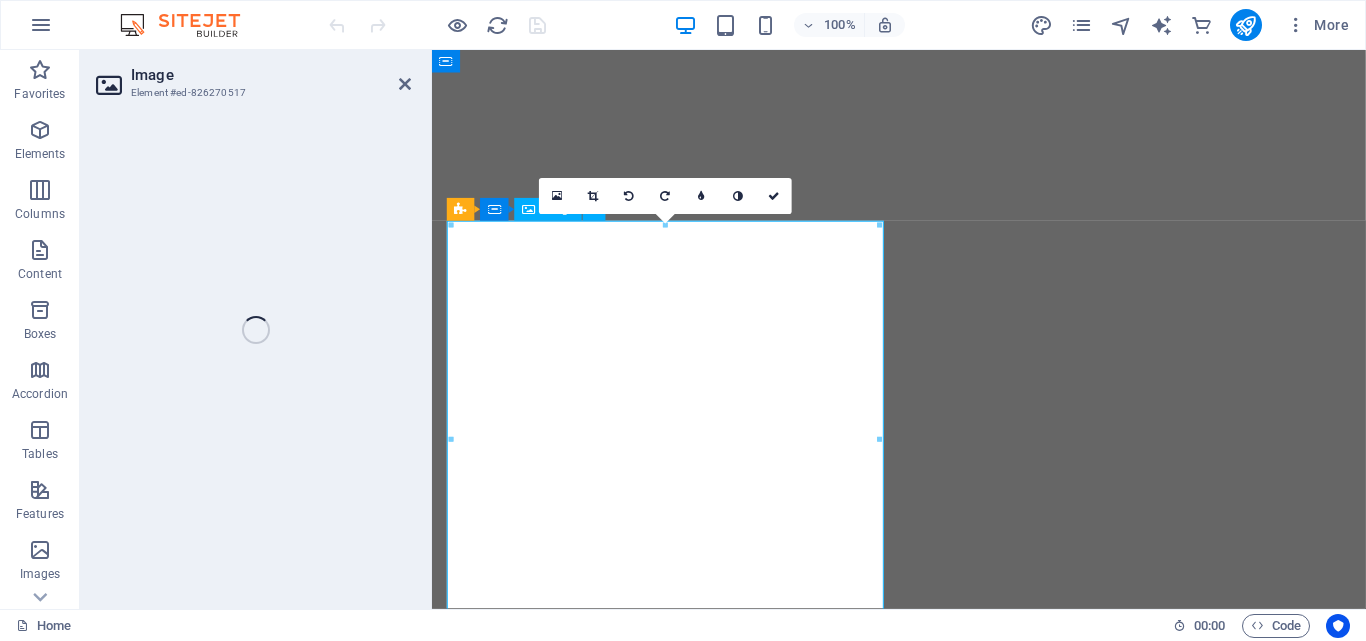 select on "%" 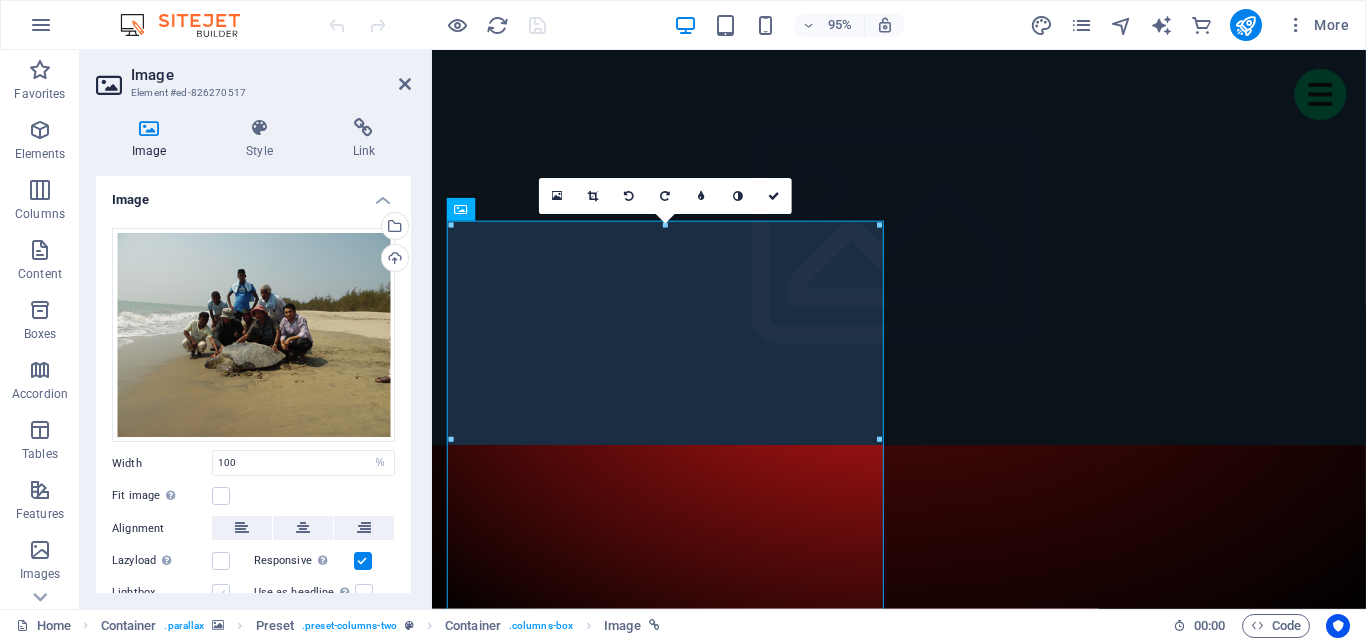 scroll, scrollTop: 0, scrollLeft: 0, axis: both 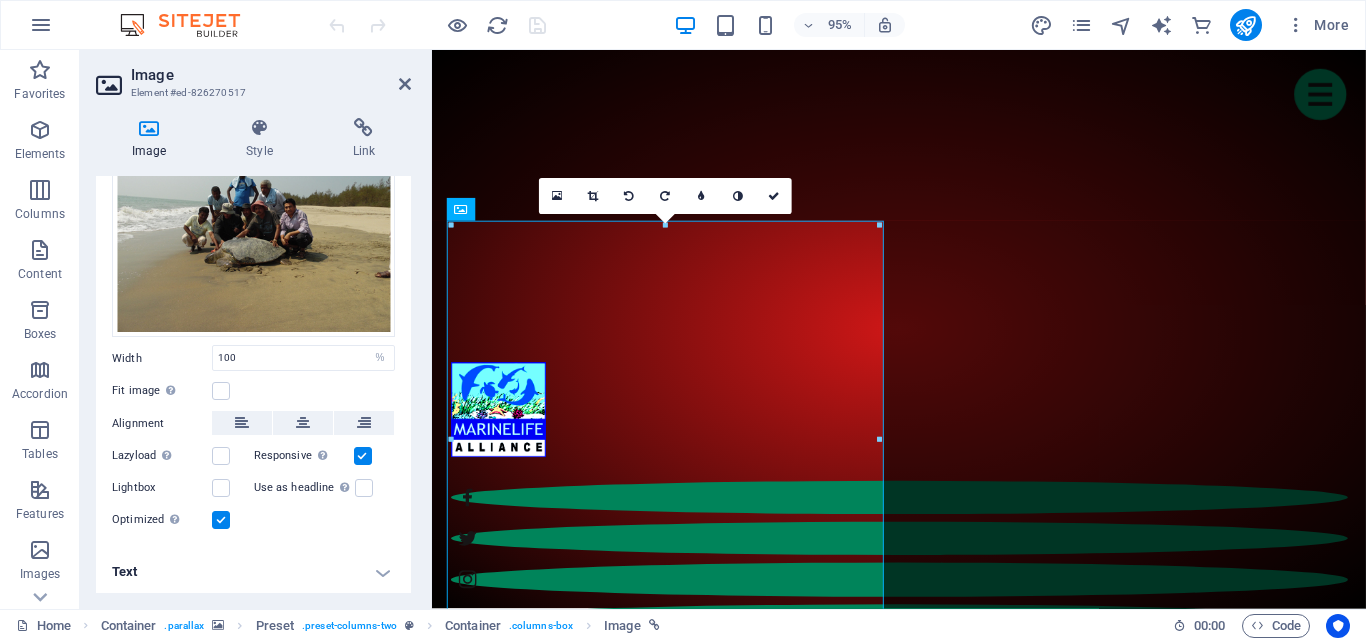 click at bounding box center (363, 456) 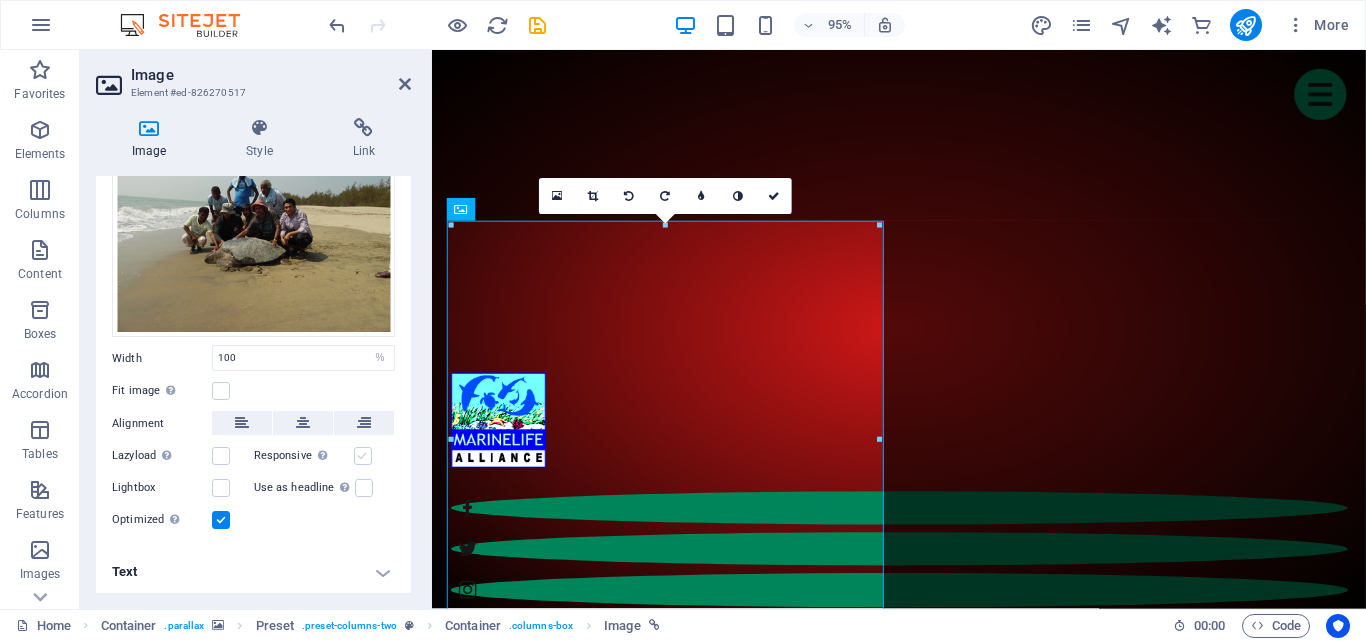 click at bounding box center (363, 456) 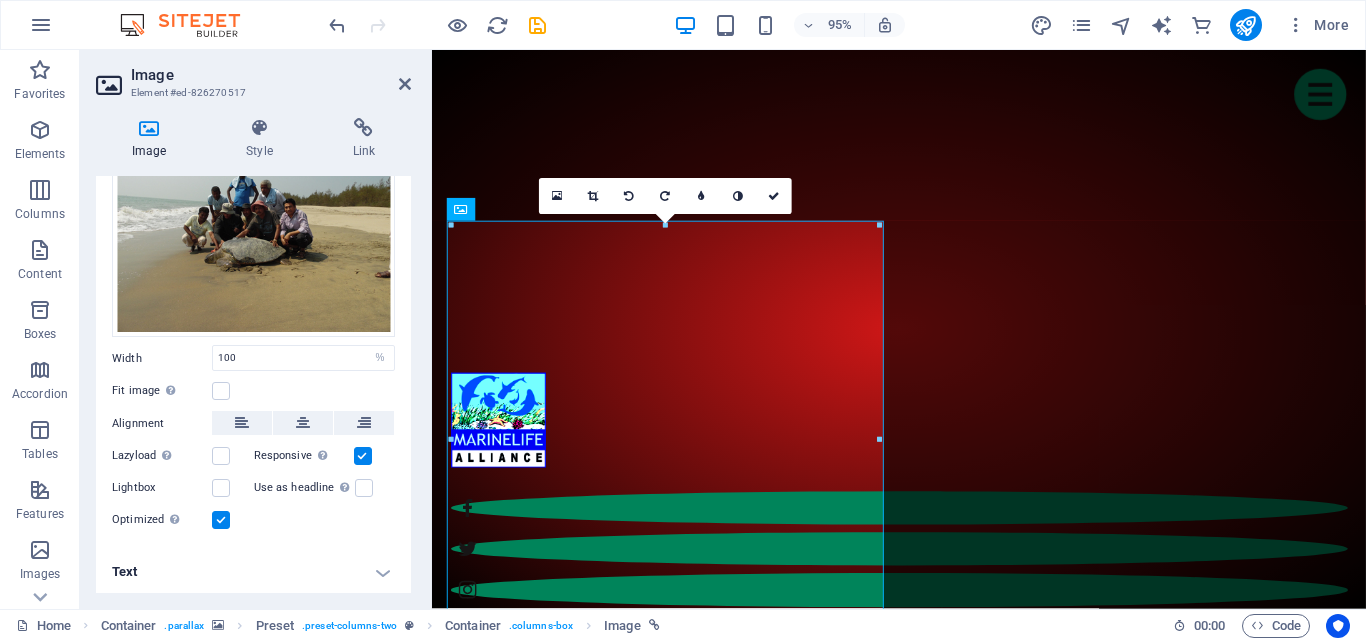 click at bounding box center [363, 456] 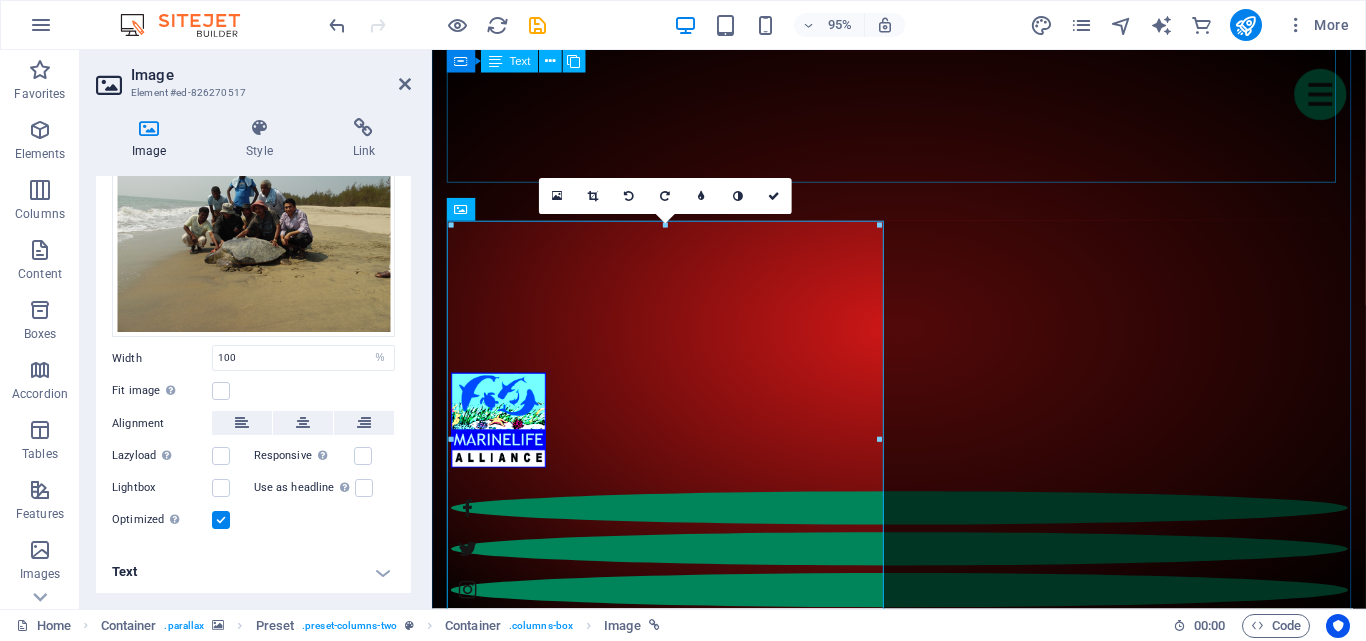 click on "Lorem ipsum dolor sit amet, consectetur adipisicing elit. Veritatis, vero, totam, atque quas quo error voluptates eveniet accusantium sed ipsum praesentium sint dolores autem qui ea exercitationem nostrum magnam amet blanditiis quam quibusdam inventore harum asperiores eius consectetur accusamus saepe fugiat sapiente deleniti tempore. 2018 Dolores autem qui ea exercitationem nostrum magnam amet blanditiis quam quibusdam inventore harum asperiores eius consectetur accusamus saepe fugiat sapiente deleniti tempore." at bounding box center (924, 2215) 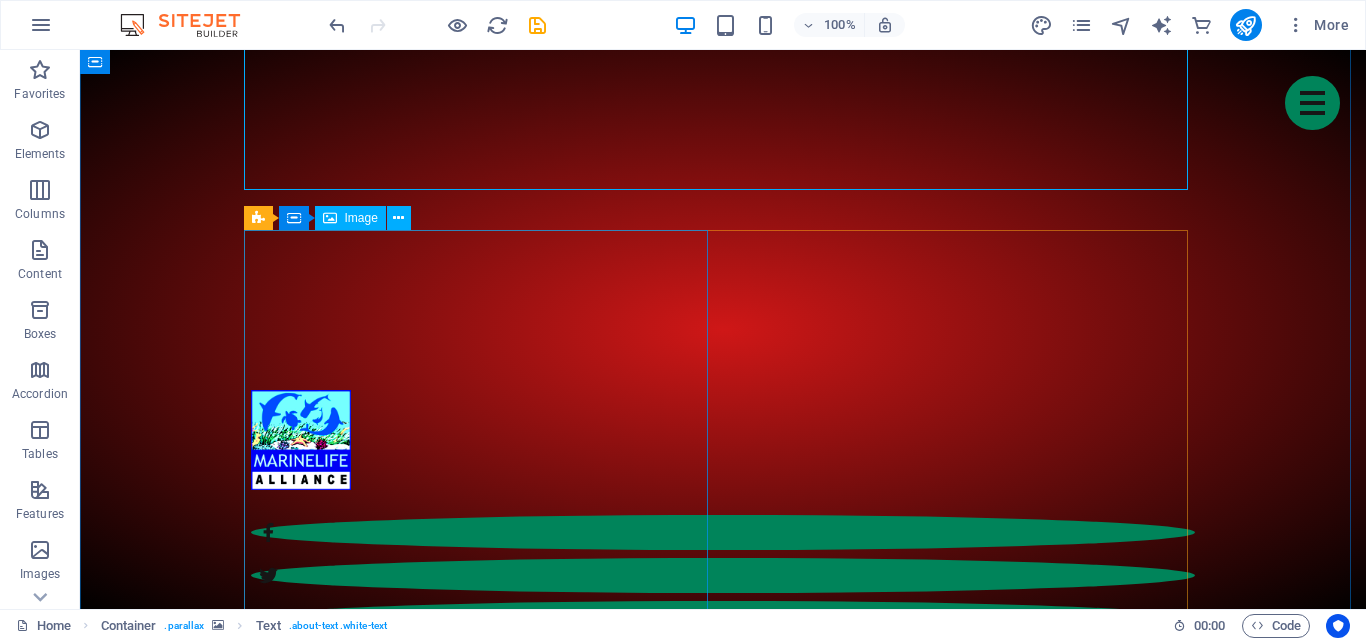 click on "Founder [FIRST] [LAST]" at bounding box center [723, 2837] 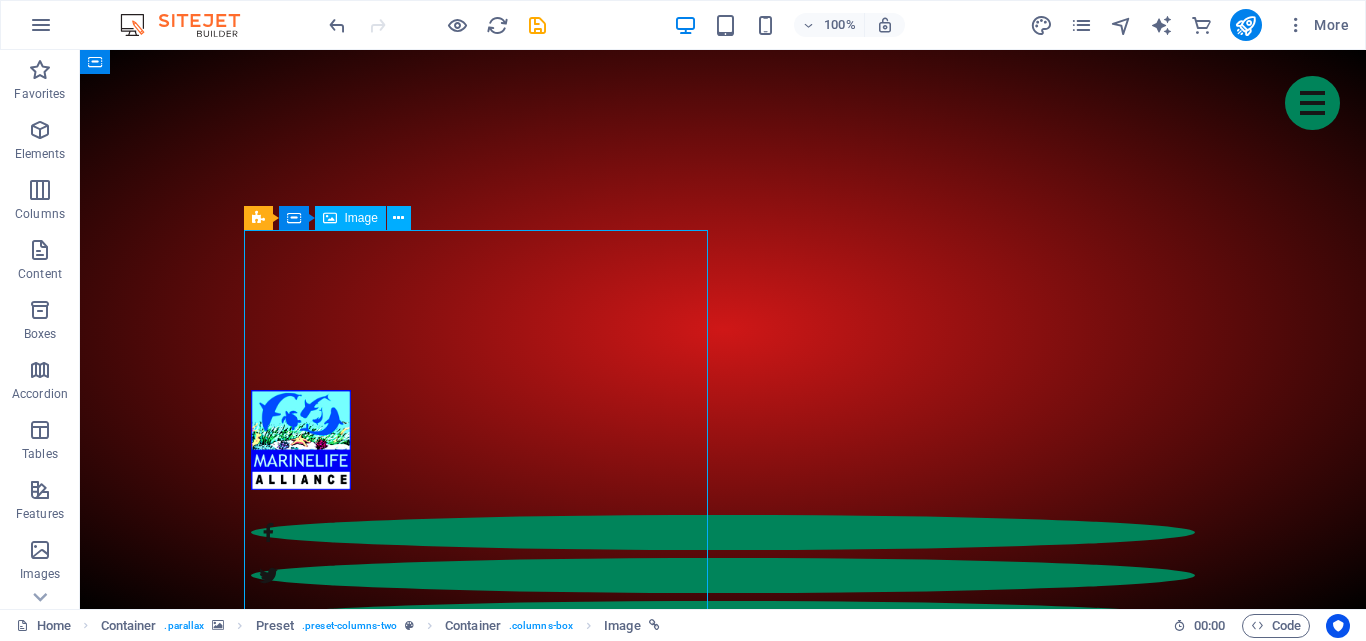 click on "Founder [FIRST] [LAST]" at bounding box center (723, 2837) 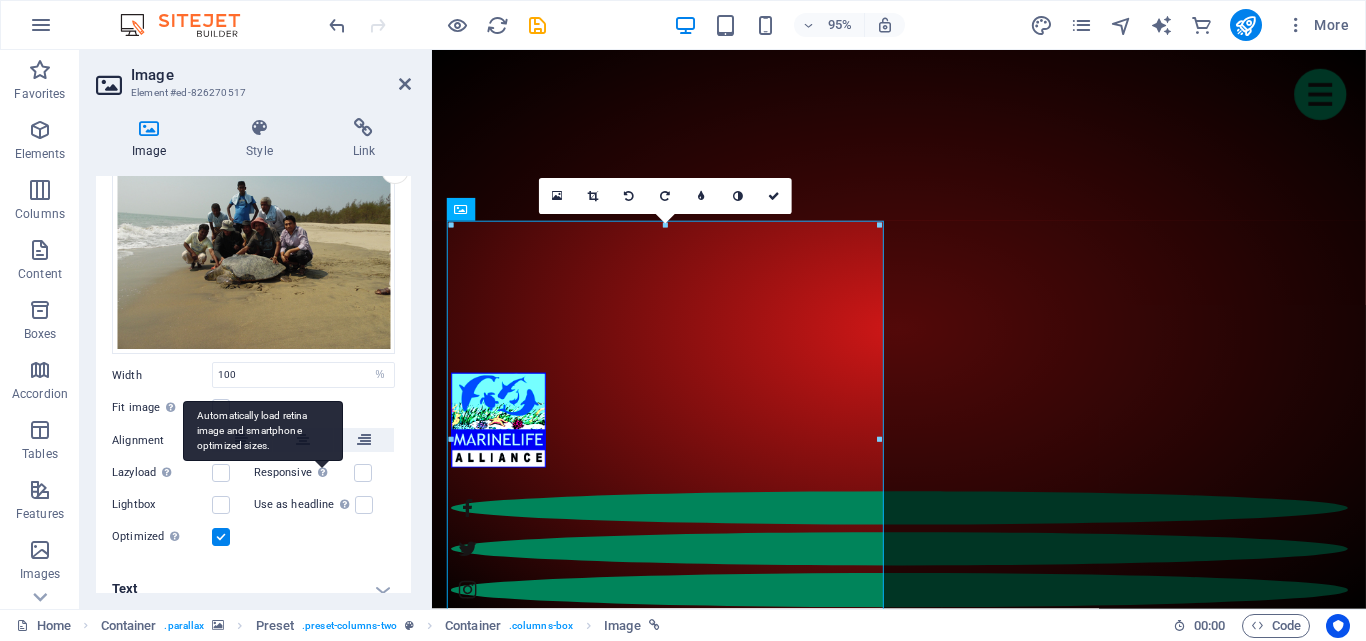 scroll, scrollTop: 105, scrollLeft: 0, axis: vertical 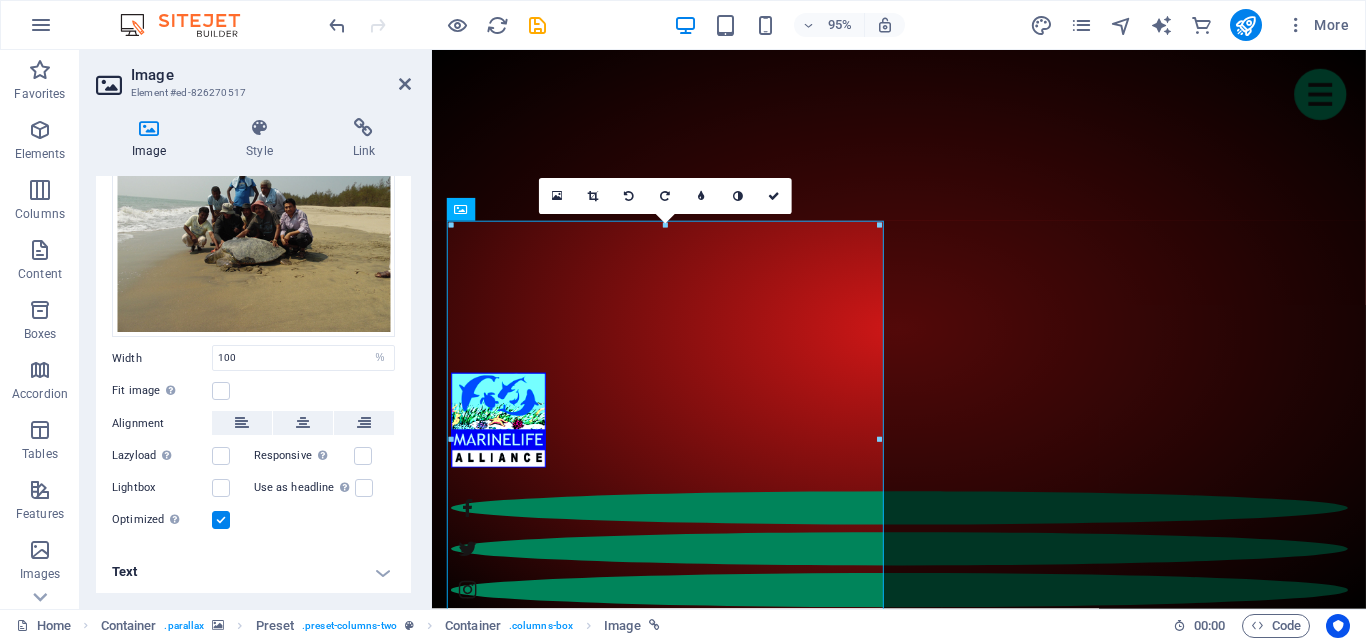 click at bounding box center (221, 520) 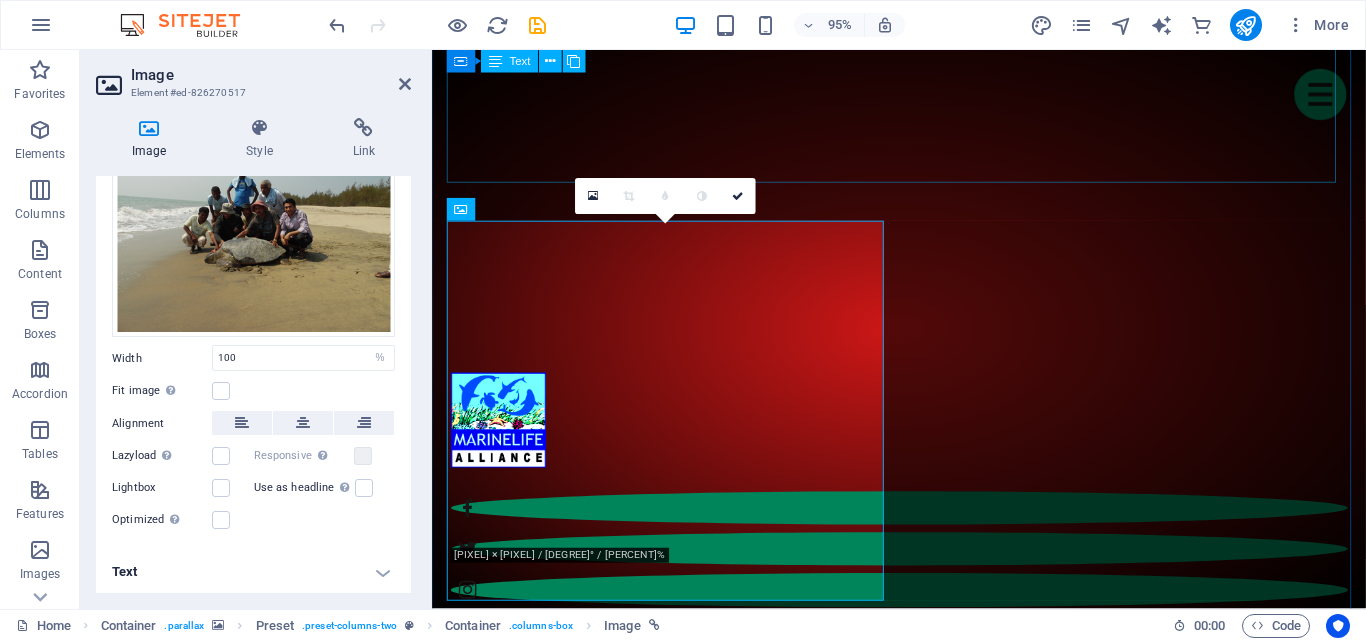 click on "Lorem ipsum dolor sit amet, consectetur adipisicing elit. Veritatis, vero, totam, atque quas quo error voluptates eveniet accusantium sed ipsum praesentium sint dolores autem qui ea exercitationem nostrum magnam amet blanditiis quam quibusdam inventore harum asperiores eius consectetur accusamus saepe fugiat sapiente deleniti tempore. 2018 Dolores autem qui ea exercitationem nostrum magnam amet blanditiis quam quibusdam inventore harum asperiores eius consectetur accusamus saepe fugiat sapiente deleniti tempore." at bounding box center [924, 2215] 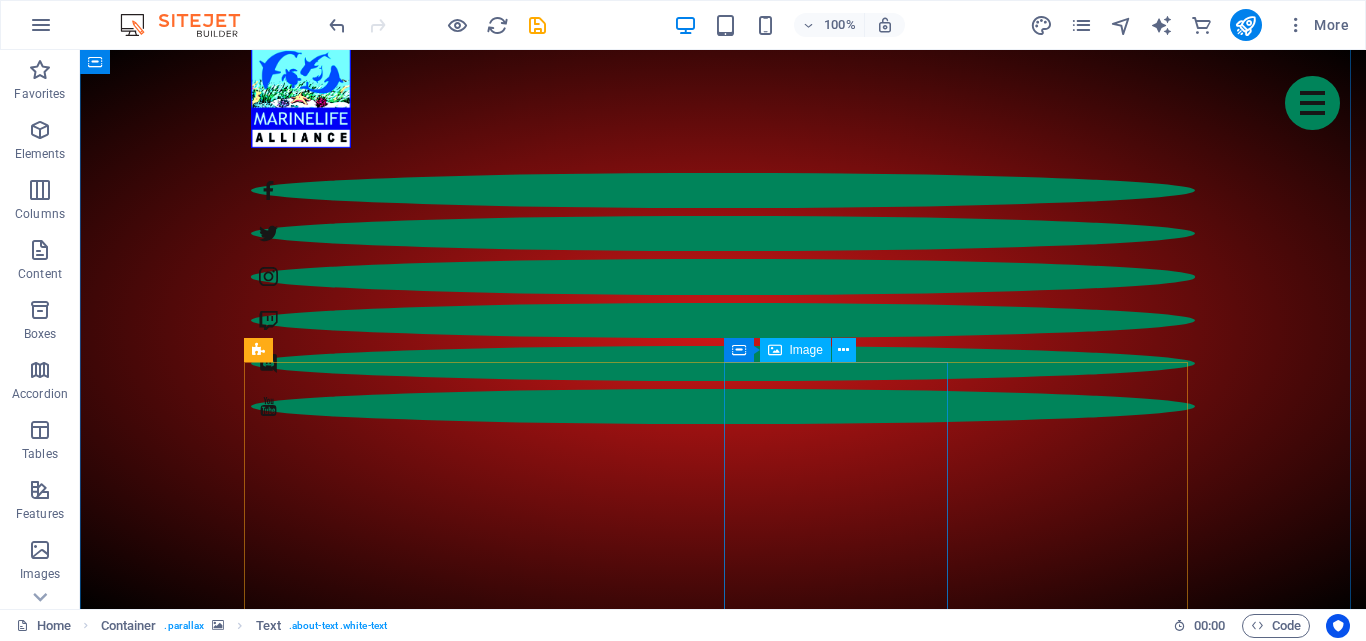 scroll, scrollTop: 1089, scrollLeft: 0, axis: vertical 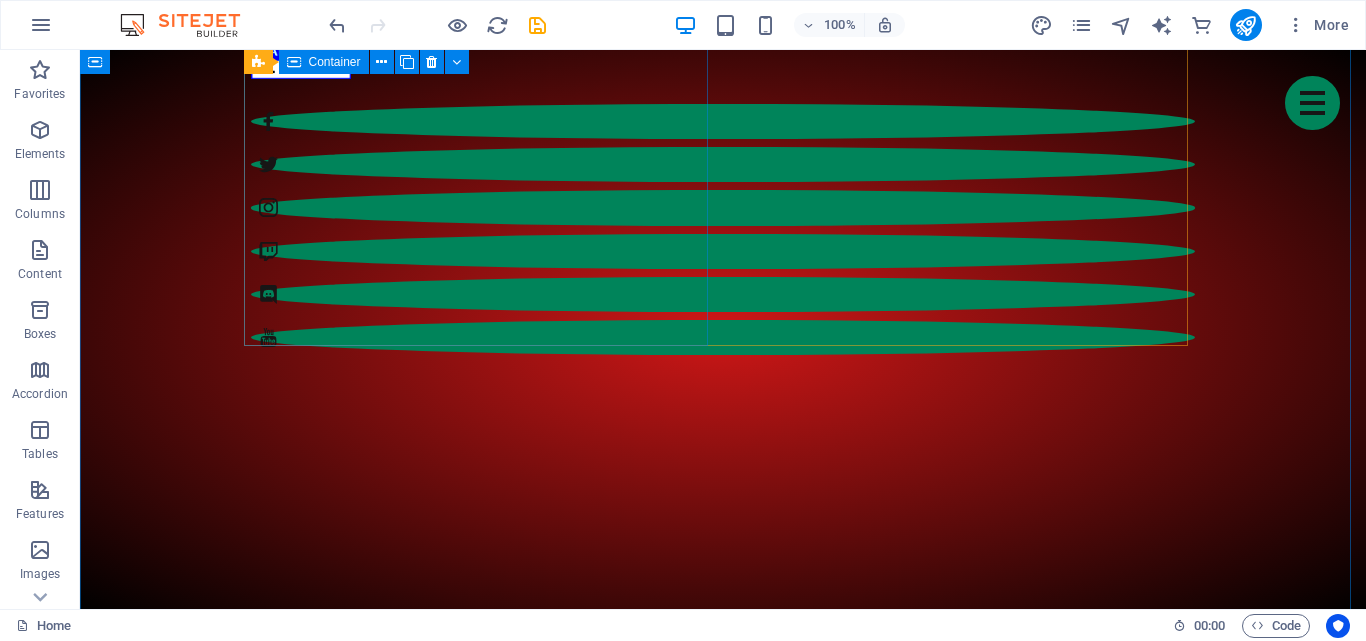 click on "Founder [FIRST] [LAST]" at bounding box center (723, 2297) 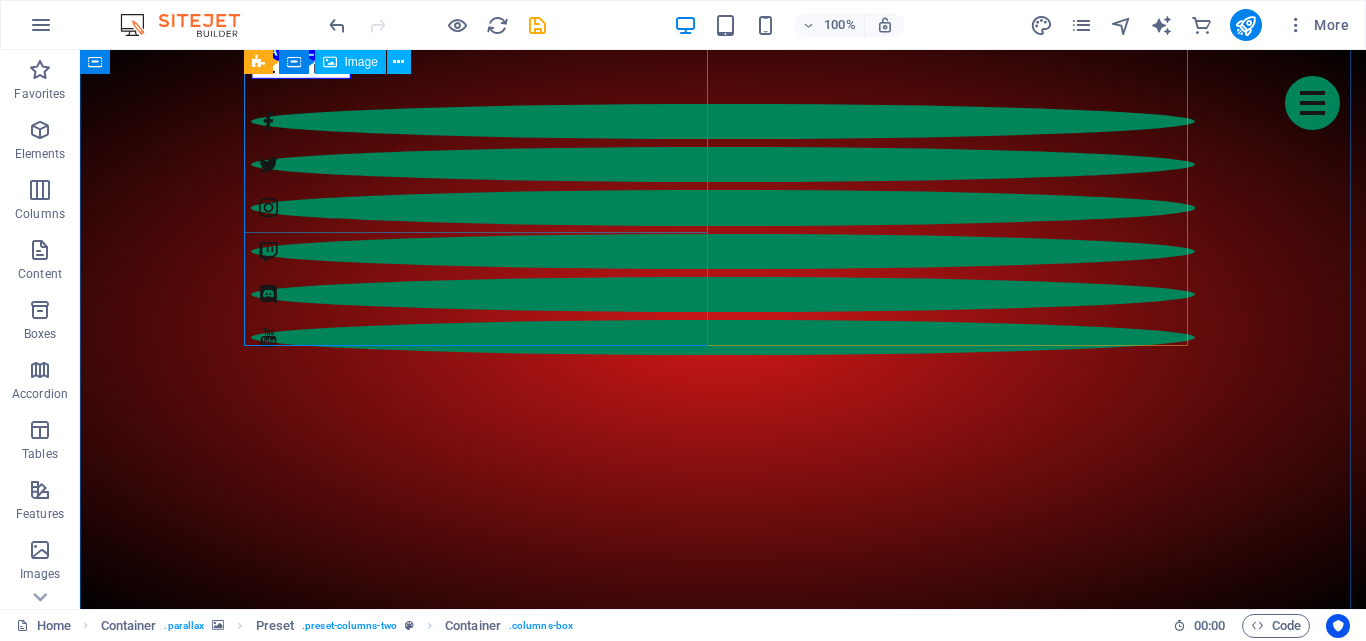 click on "Founder [FIRST] [LAST]" at bounding box center (723, 2297) 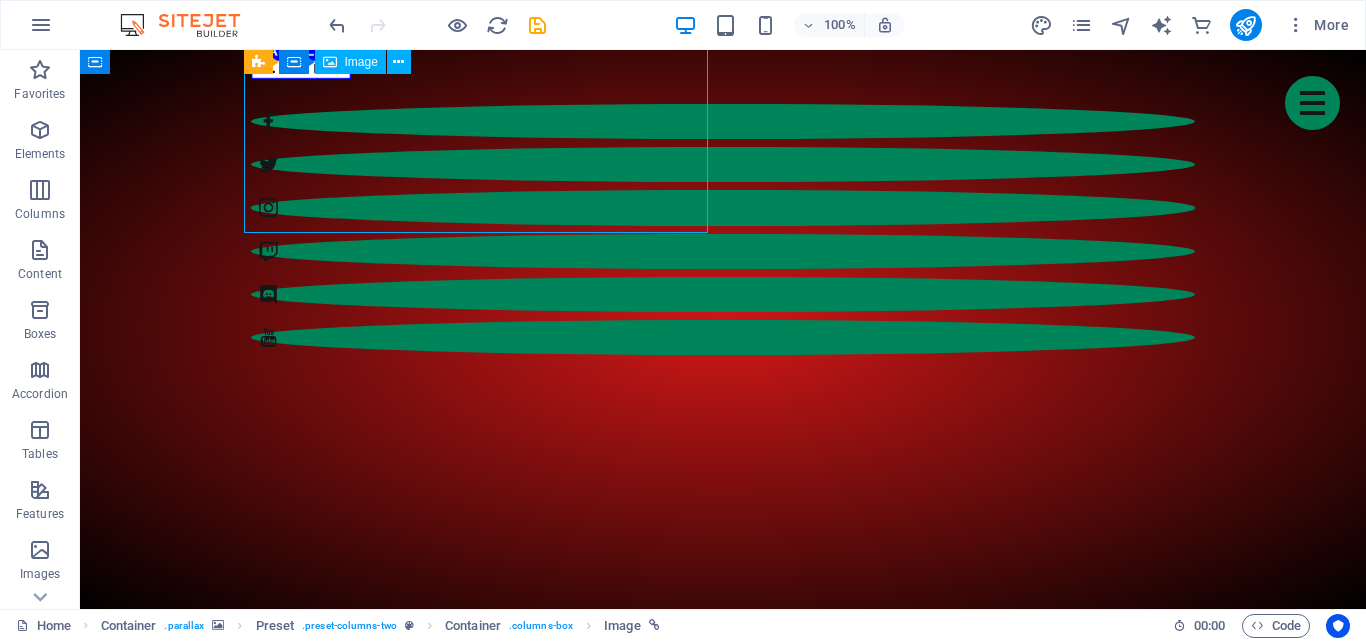 click on "Founder [FIRST] [LAST]" at bounding box center (723, 2297) 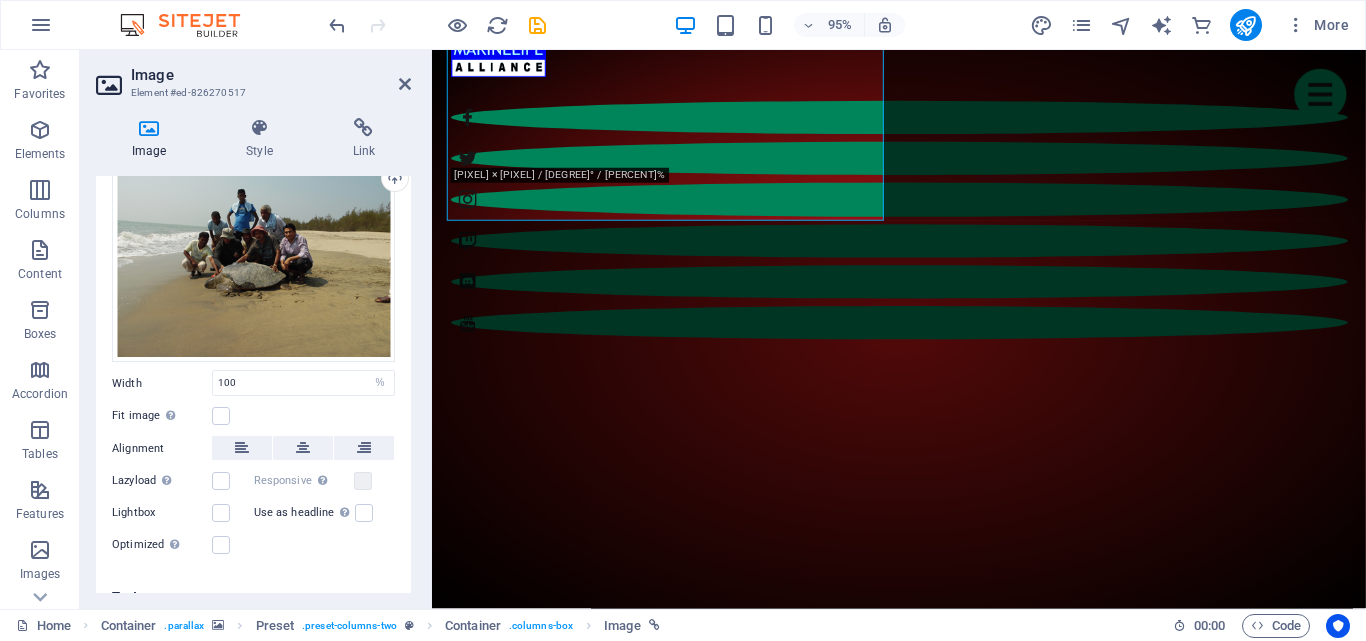 scroll, scrollTop: 105, scrollLeft: 0, axis: vertical 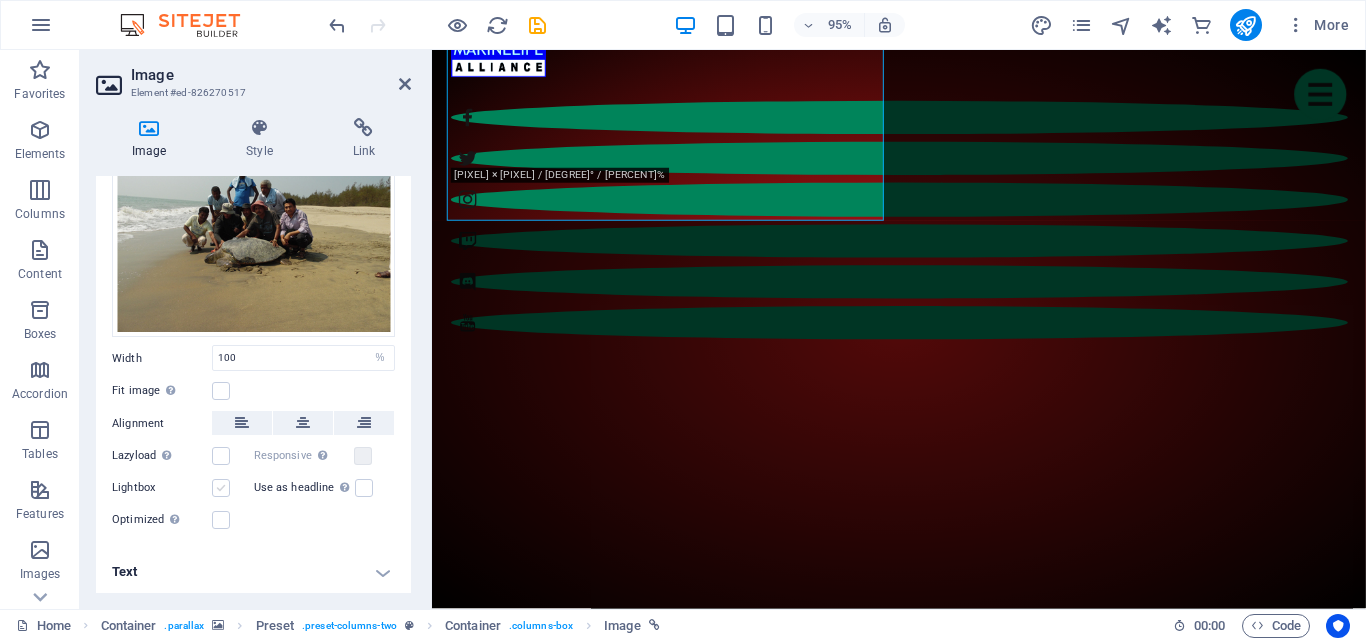 click at bounding box center [221, 488] 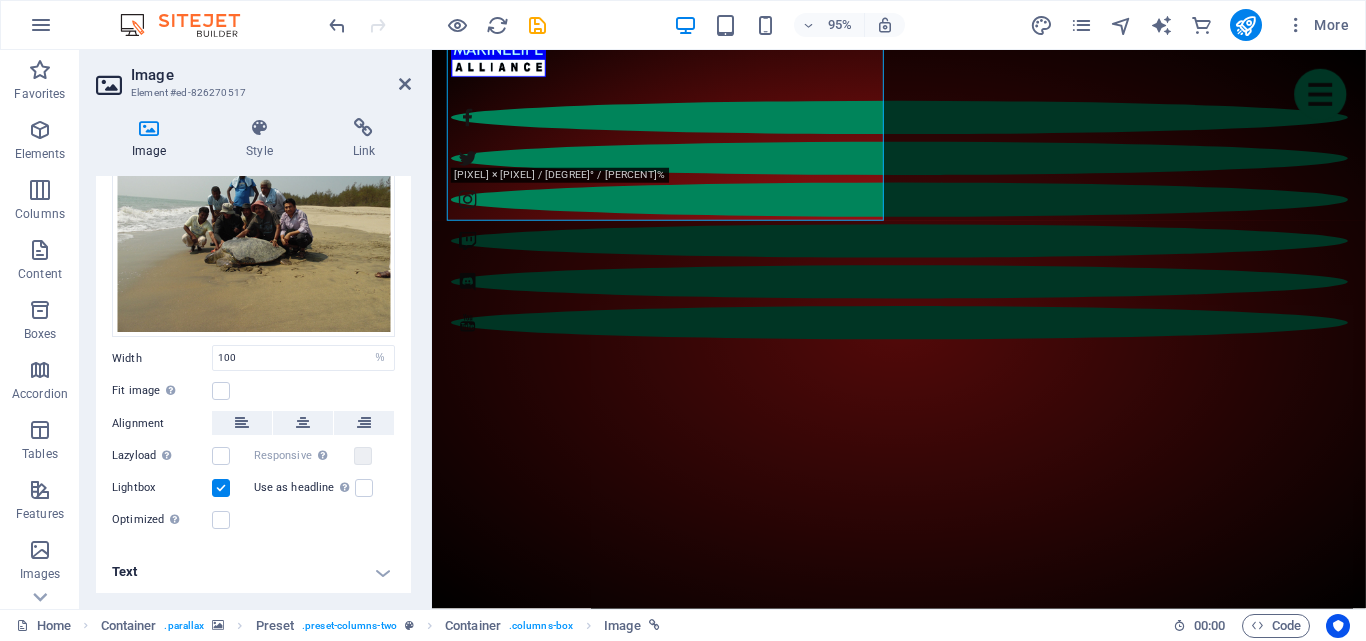 click at bounding box center [221, 488] 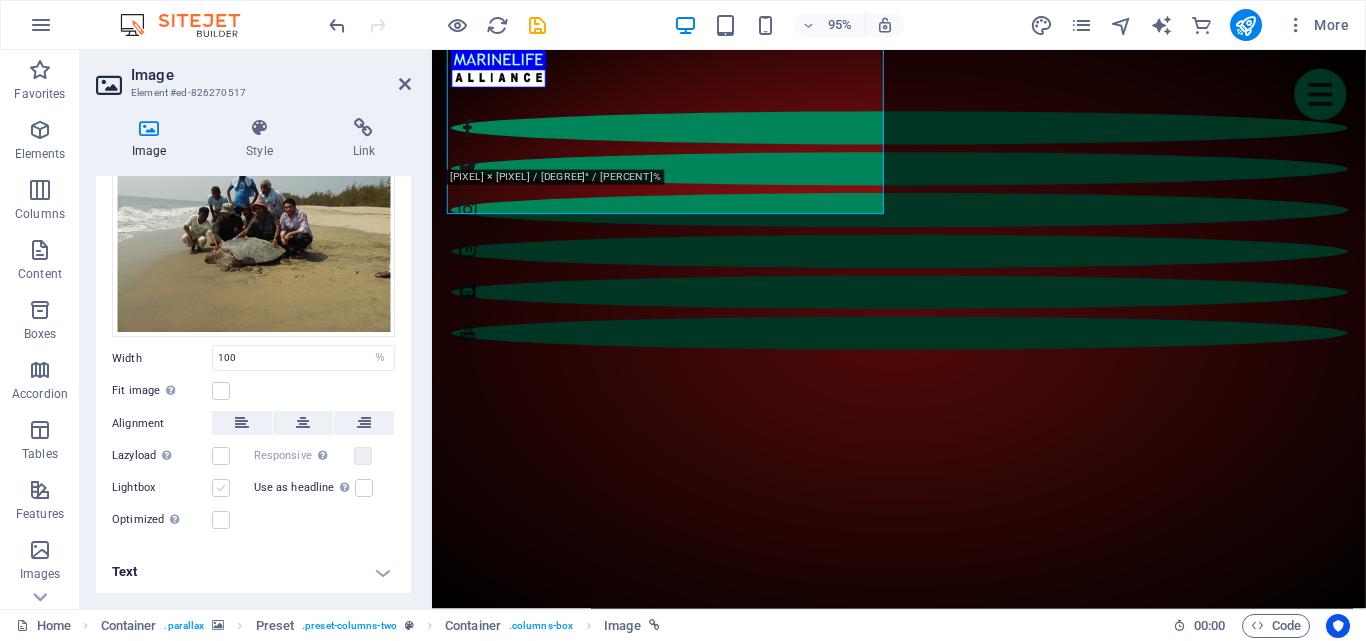 click at bounding box center (221, 488) 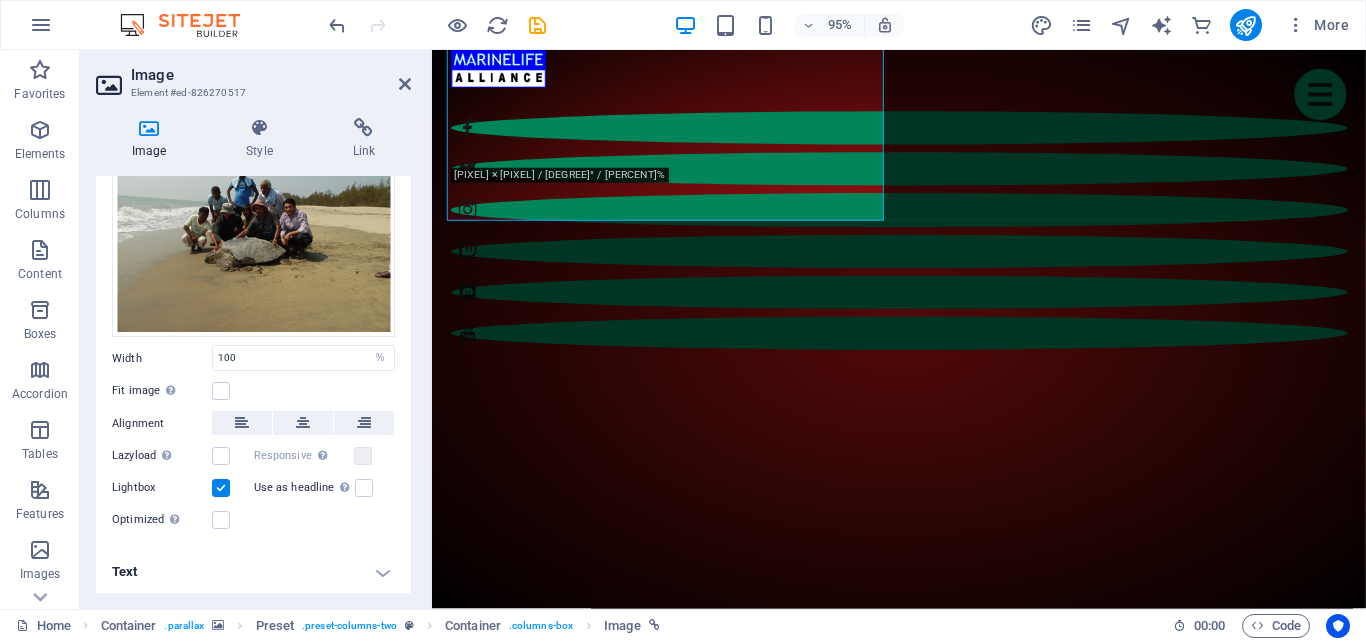 click at bounding box center (221, 488) 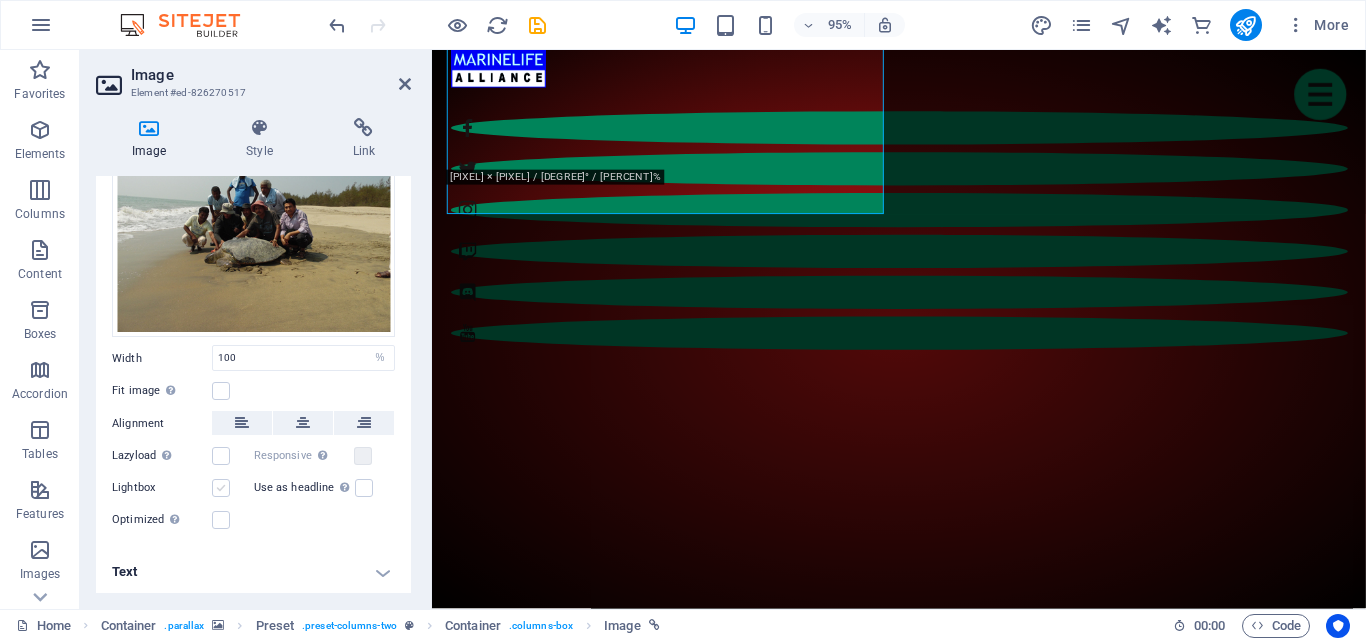 click at bounding box center (221, 488) 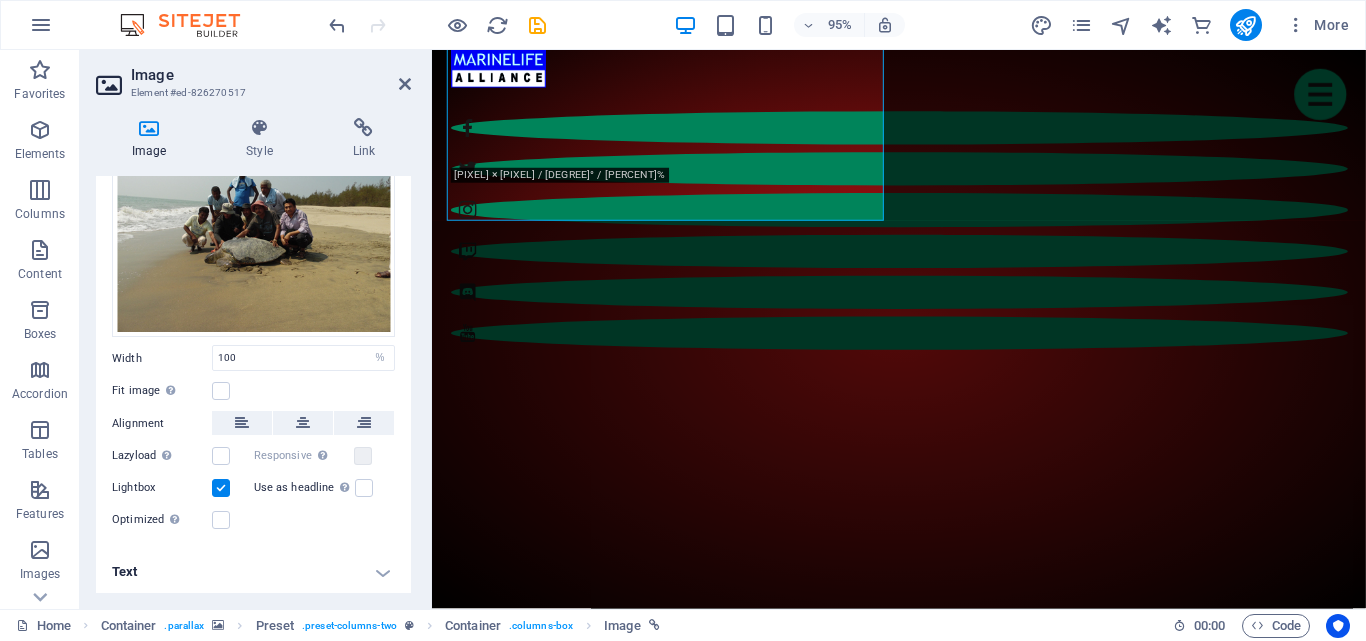 click at bounding box center [221, 488] 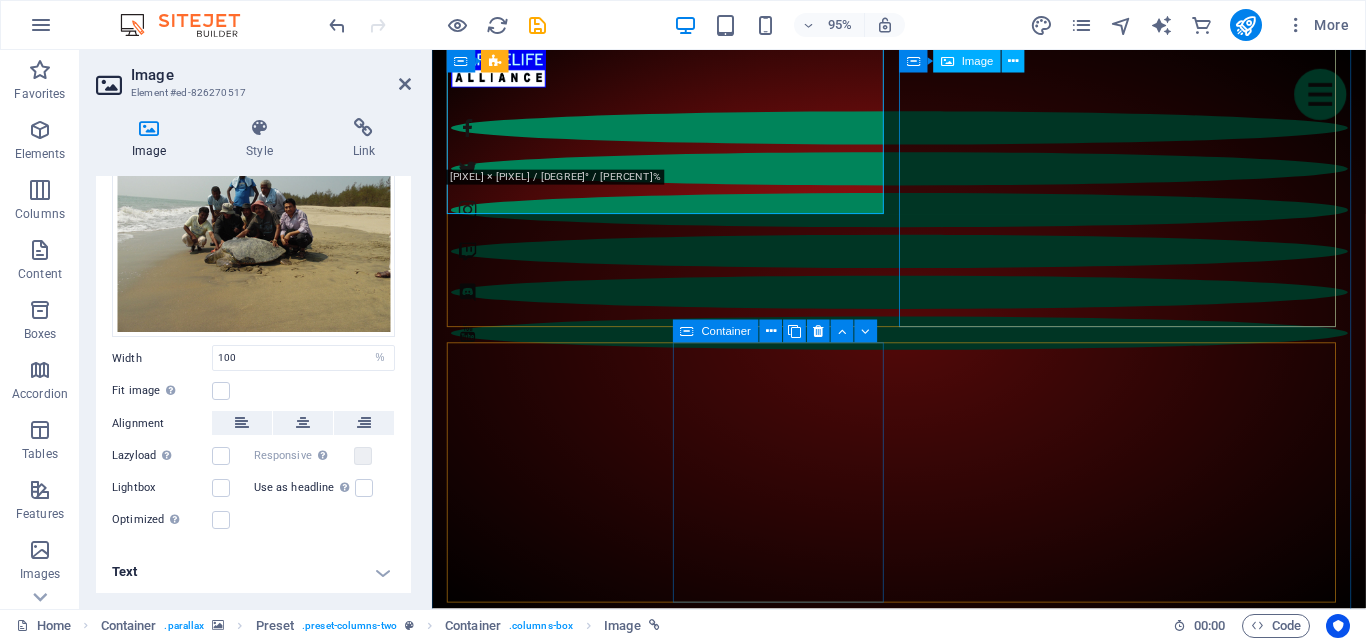click on "Founder [FIRST]" at bounding box center (924, 3201) 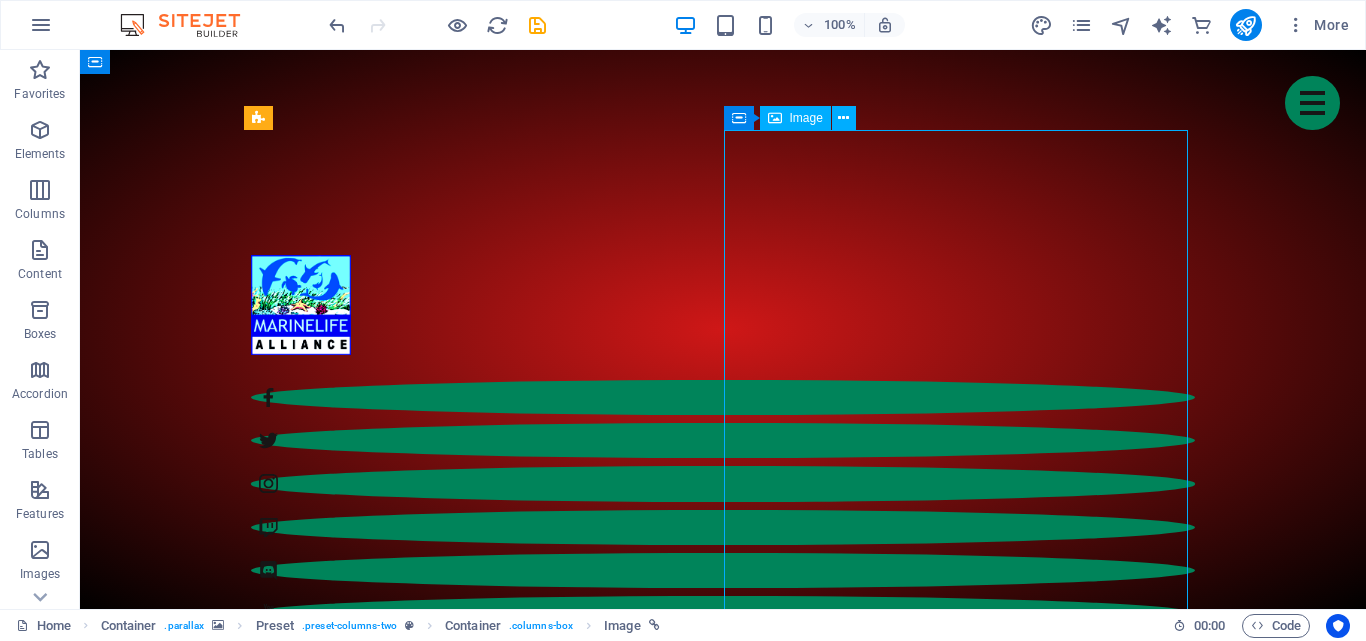 scroll, scrollTop: 789, scrollLeft: 0, axis: vertical 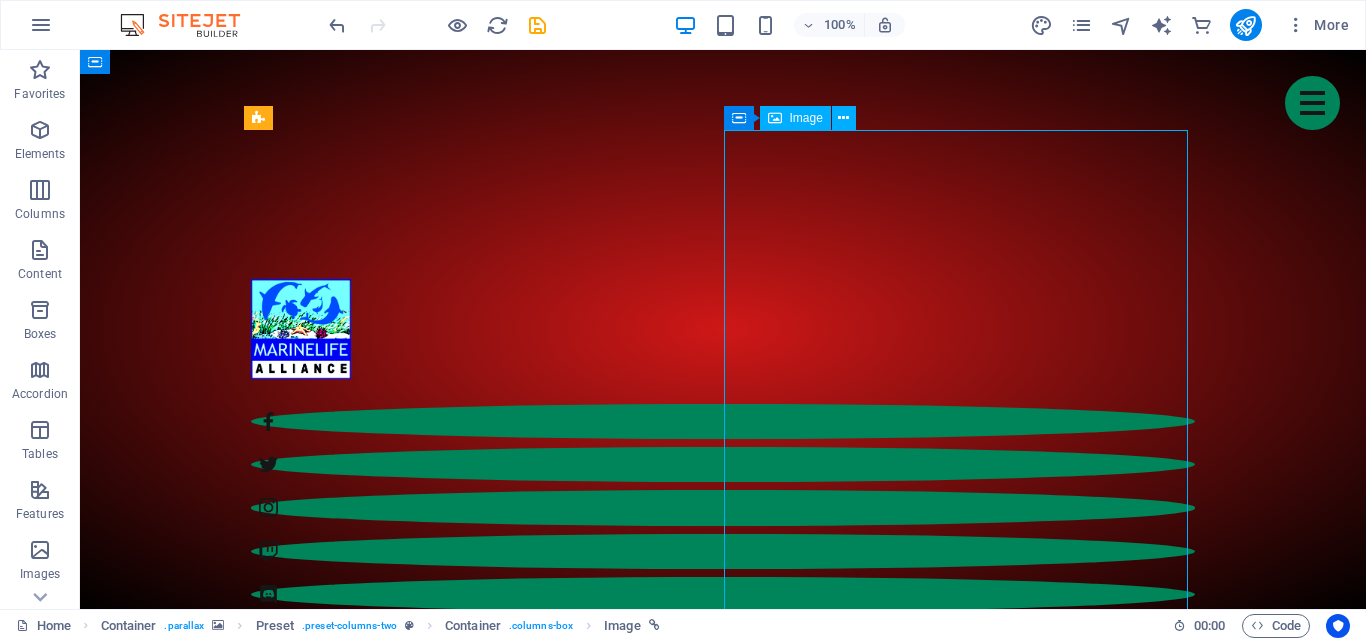 click on "Founder [FIRST]" at bounding box center [723, 3478] 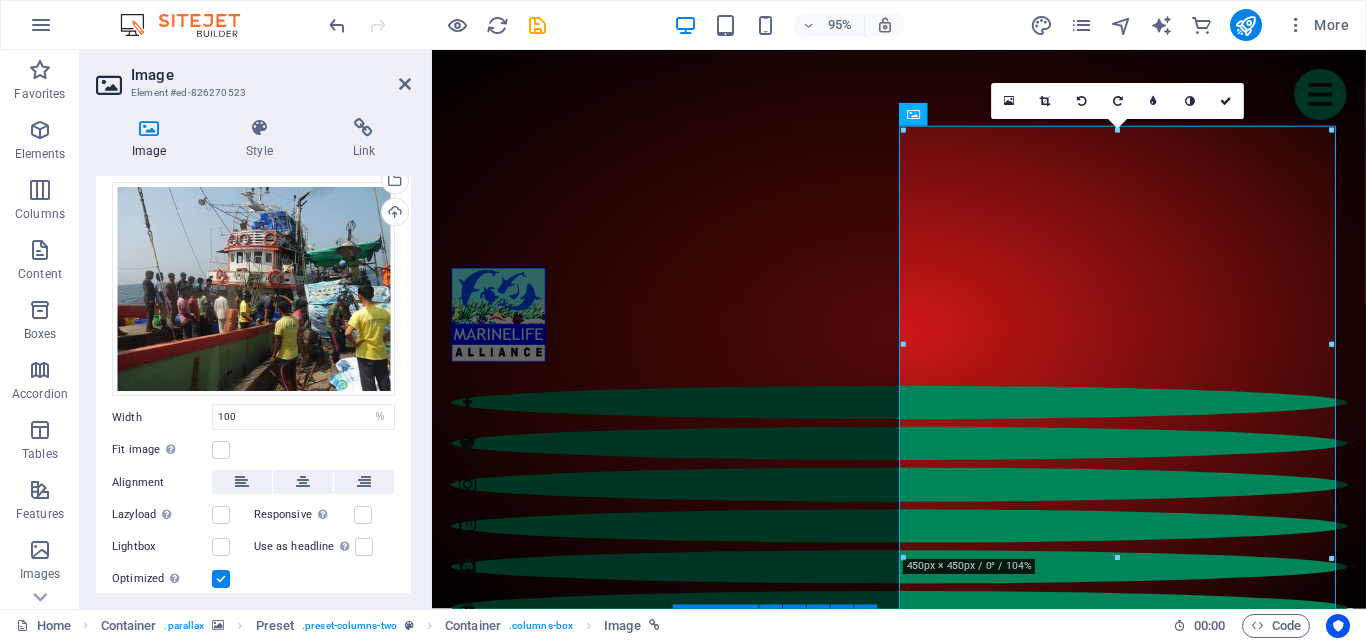 scroll, scrollTop: 105, scrollLeft: 0, axis: vertical 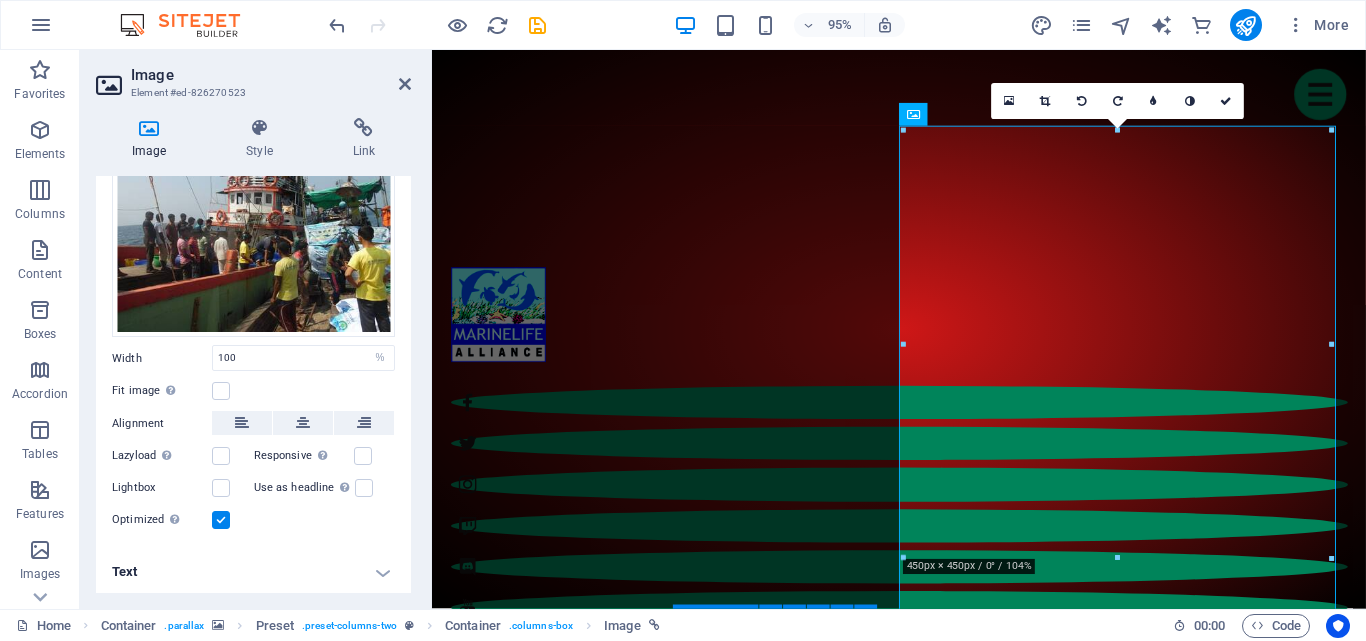 click at bounding box center [221, 520] 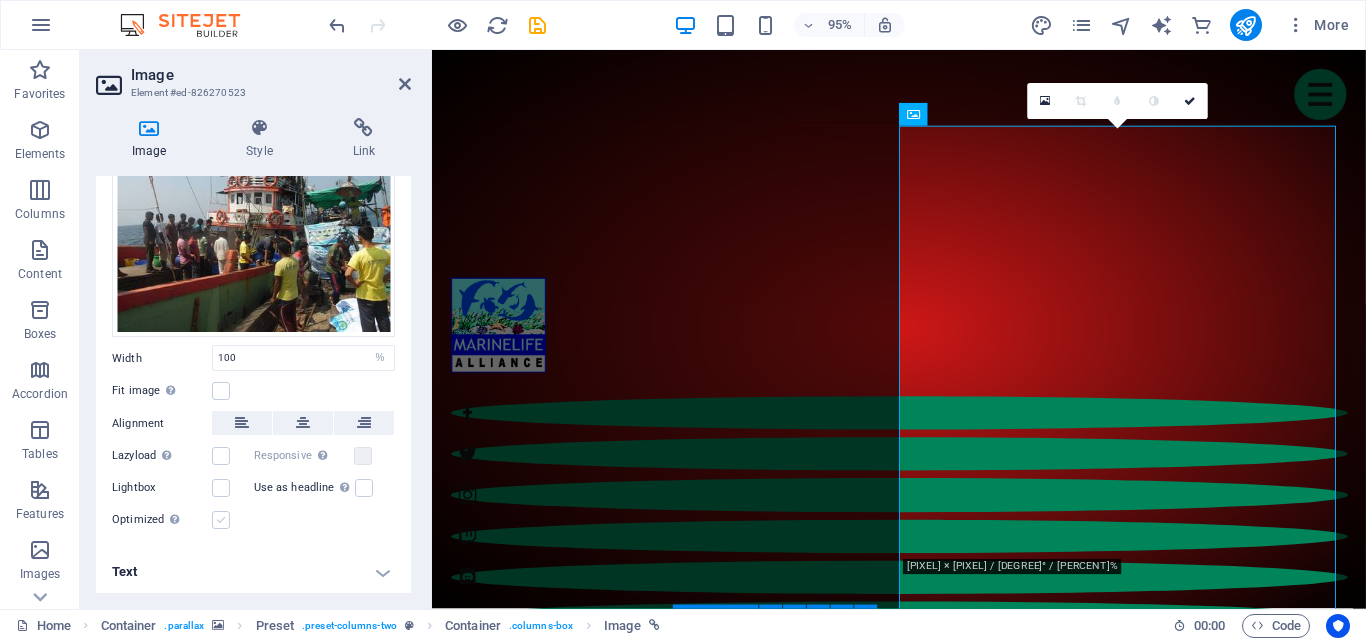 click at bounding box center (221, 520) 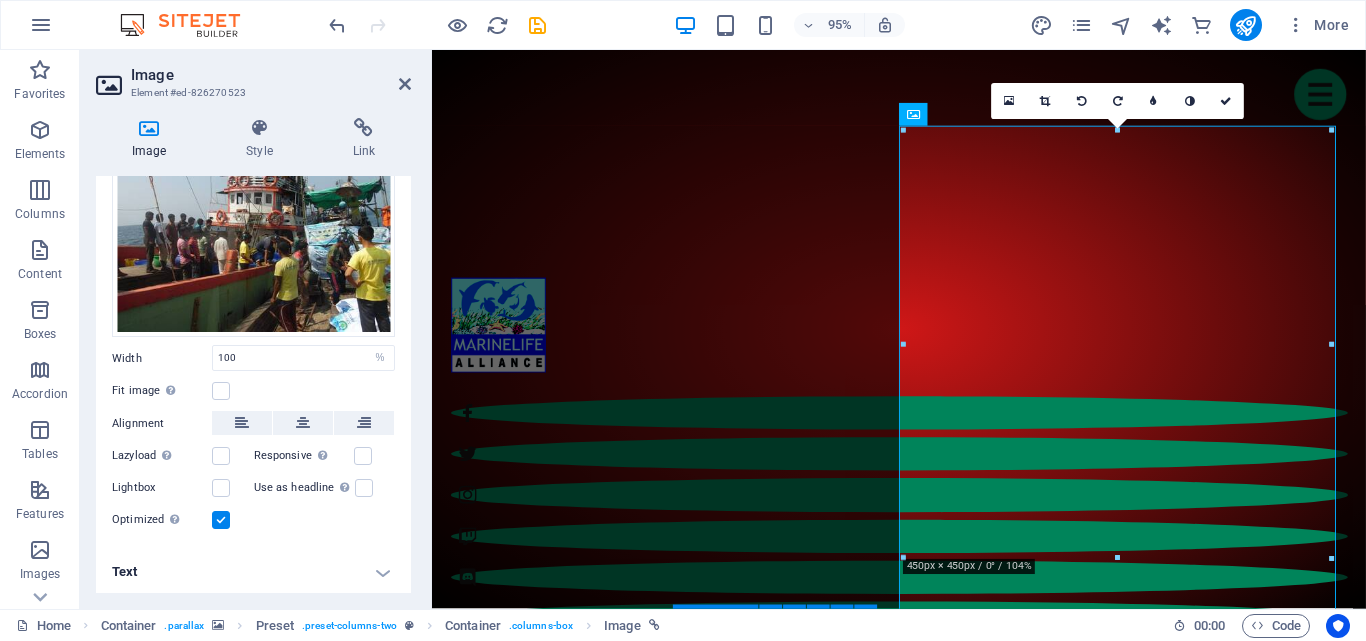 click at bounding box center [221, 520] 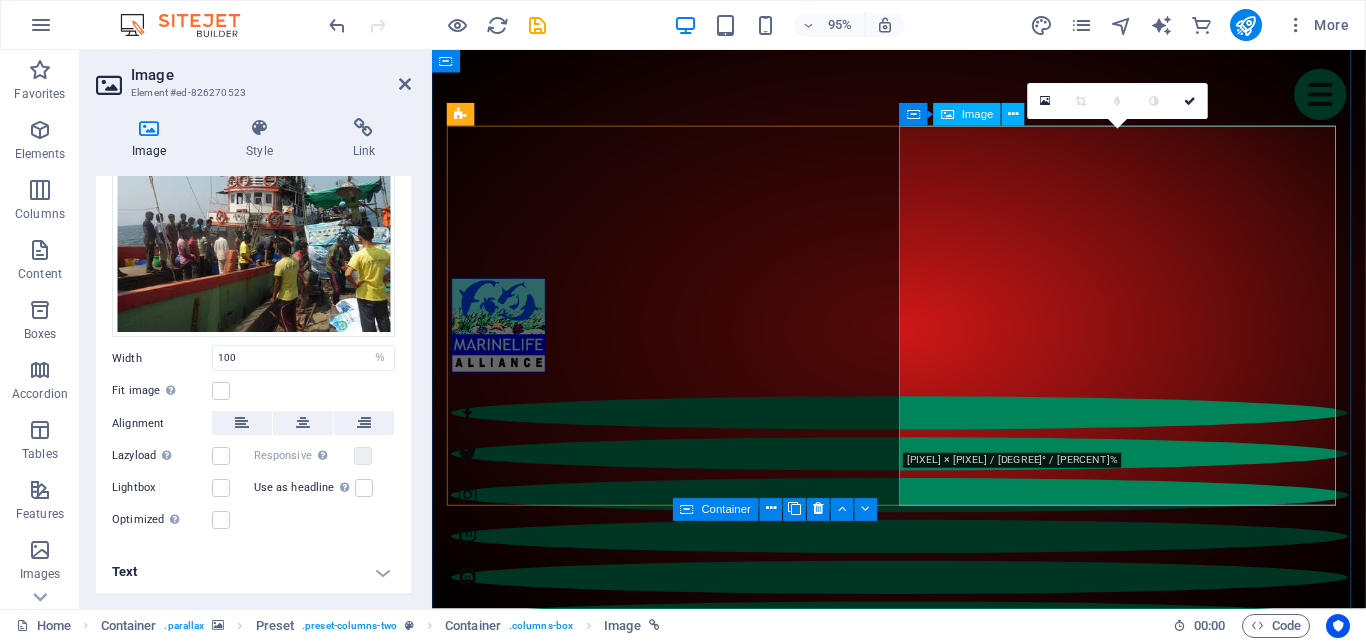 click on "Founder [FIRST]" at bounding box center (924, 3327) 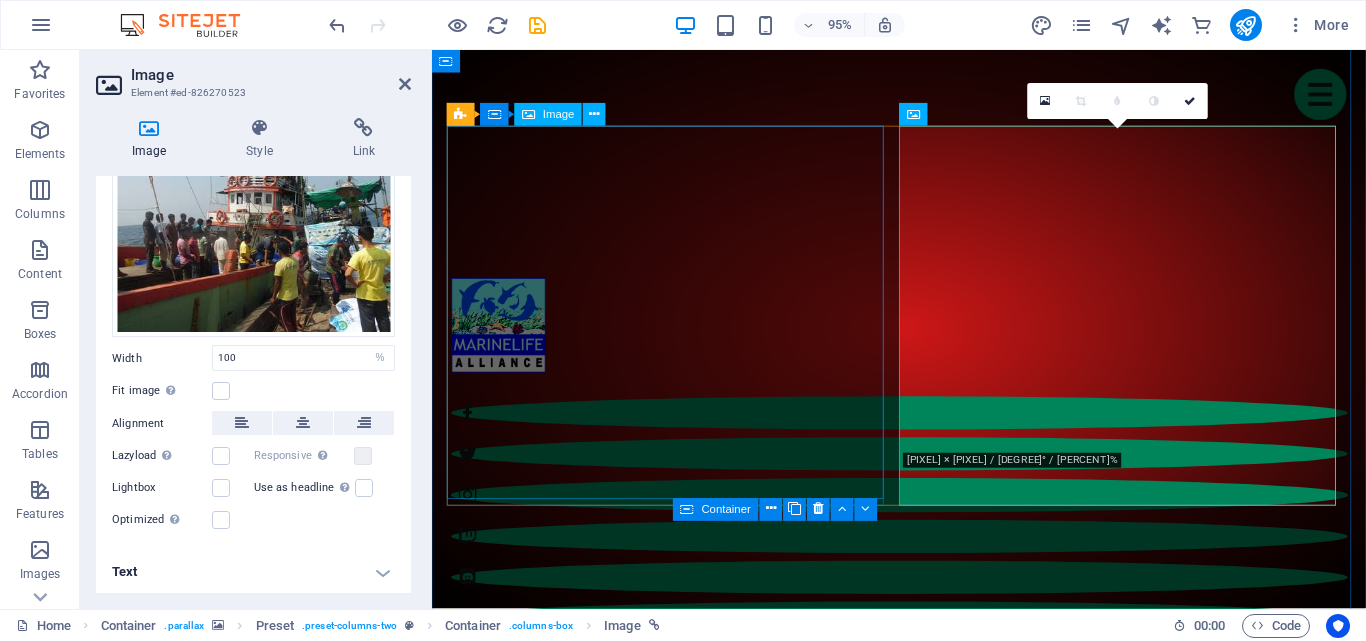 click on "Founder [FIRST] [LAST]" at bounding box center (924, 2560) 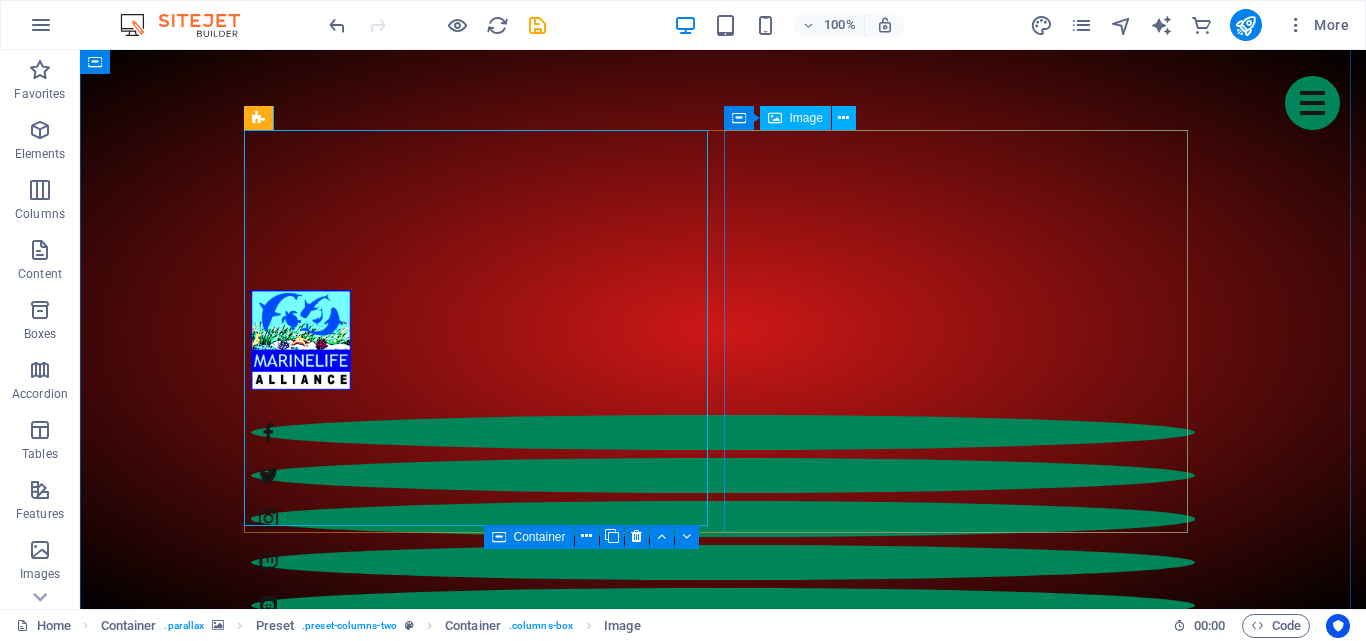 click on "Founder [FIRST]" at bounding box center [723, 3327] 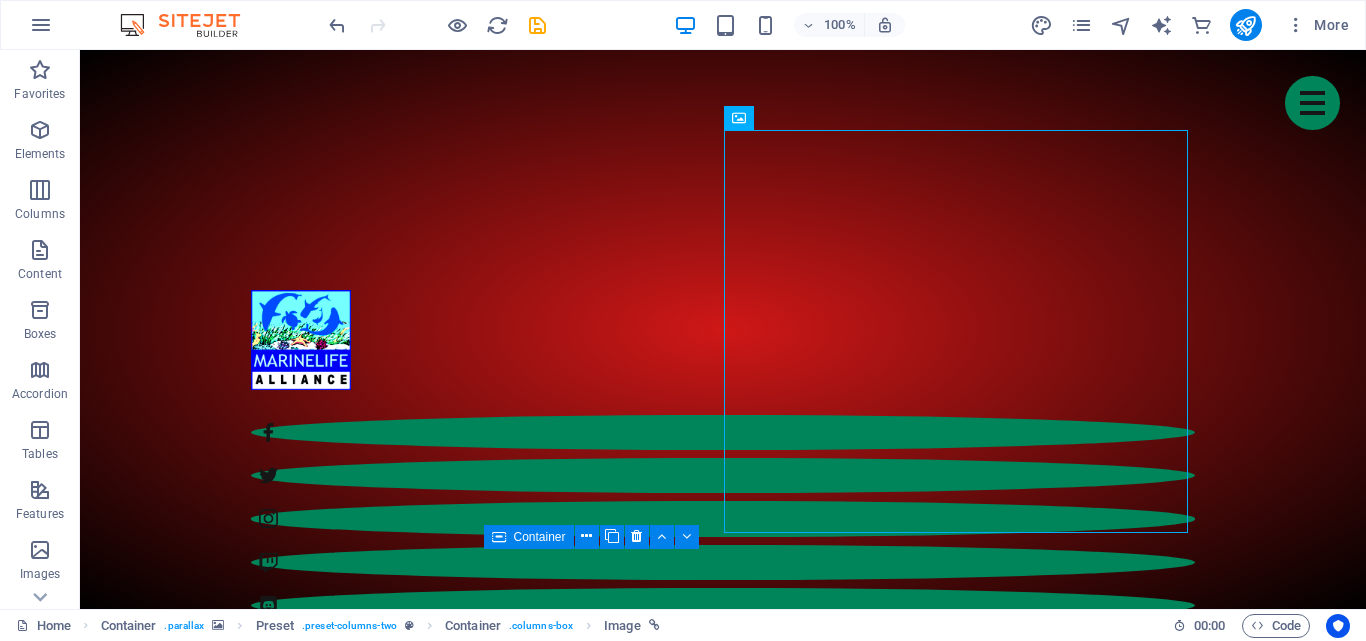 click at bounding box center [723, 1445] 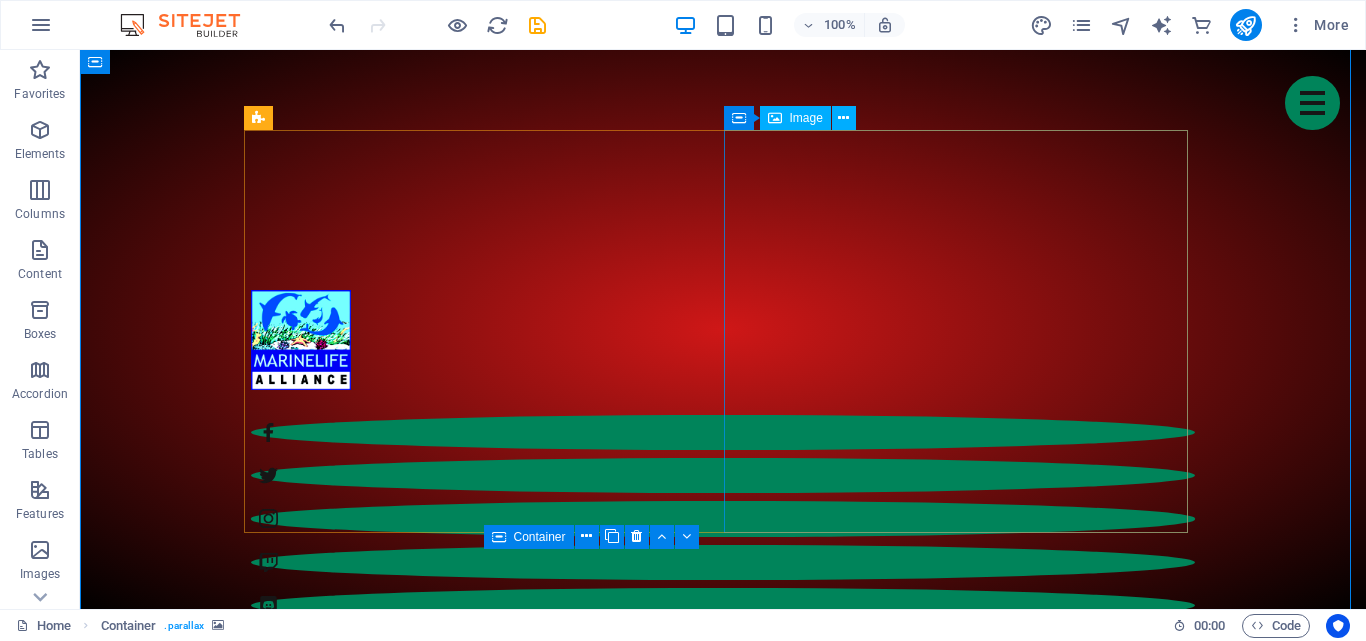 click on "Founder [FIRST]" at bounding box center [723, 3327] 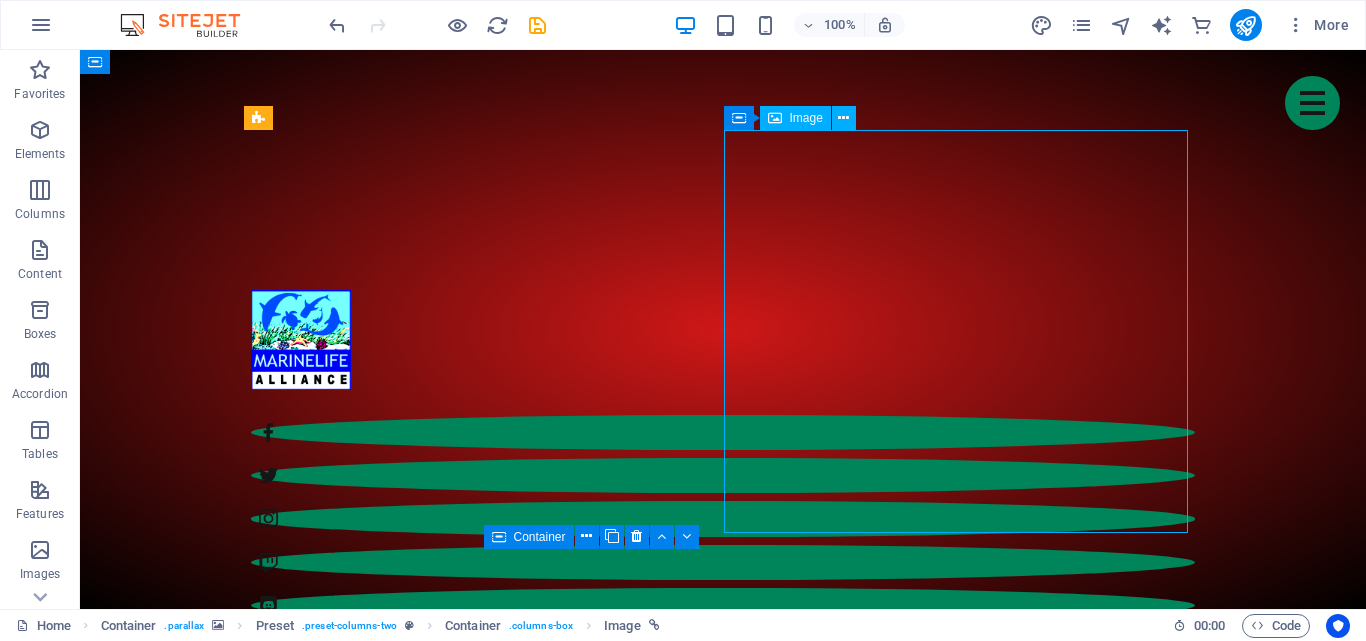 click on "Founder [FIRST]" at bounding box center [723, 3327] 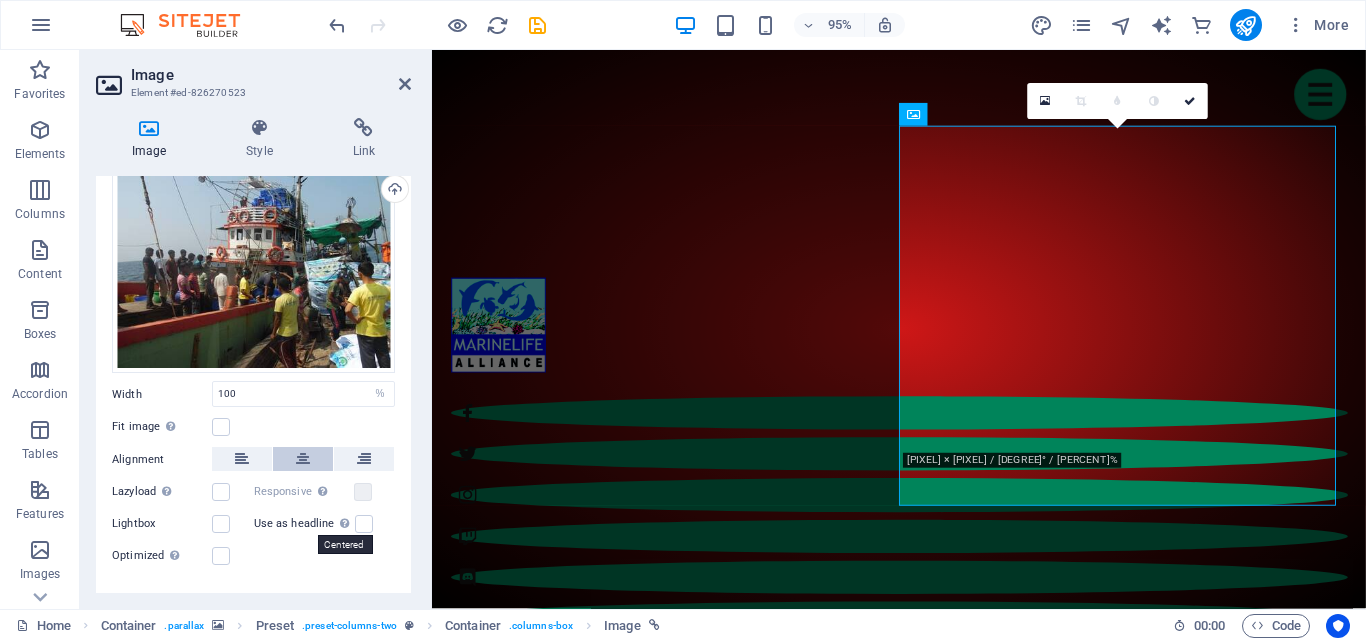 scroll, scrollTop: 105, scrollLeft: 0, axis: vertical 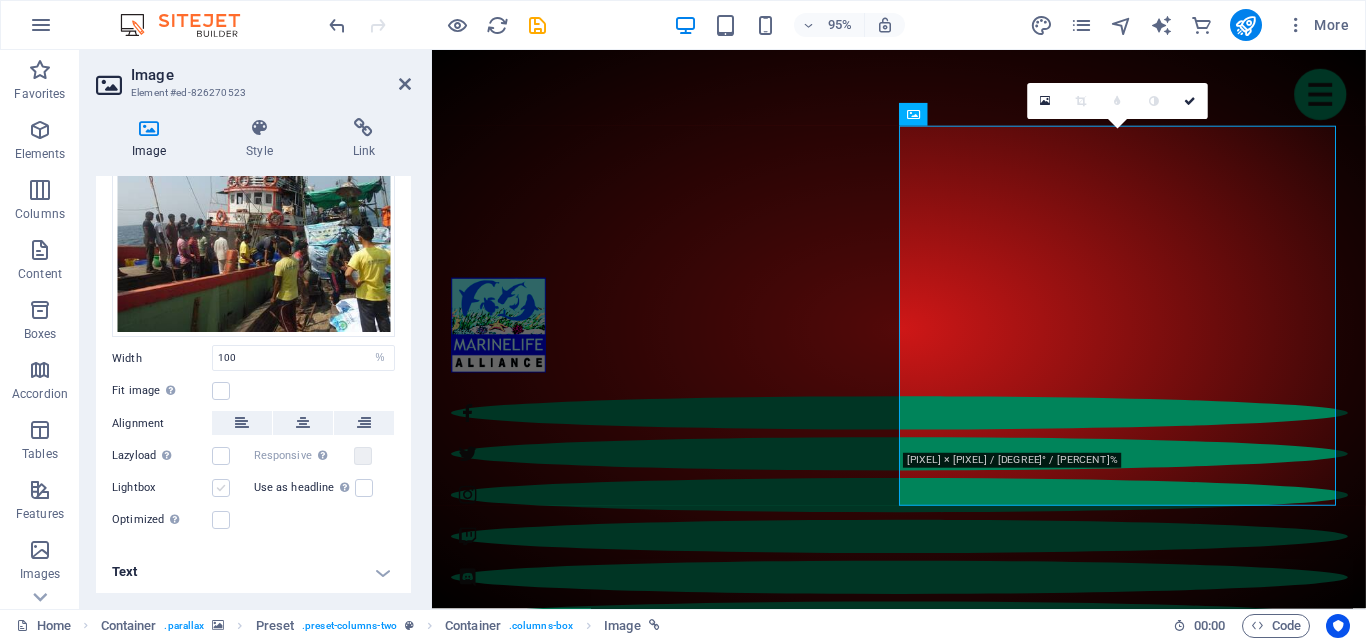 click at bounding box center [221, 488] 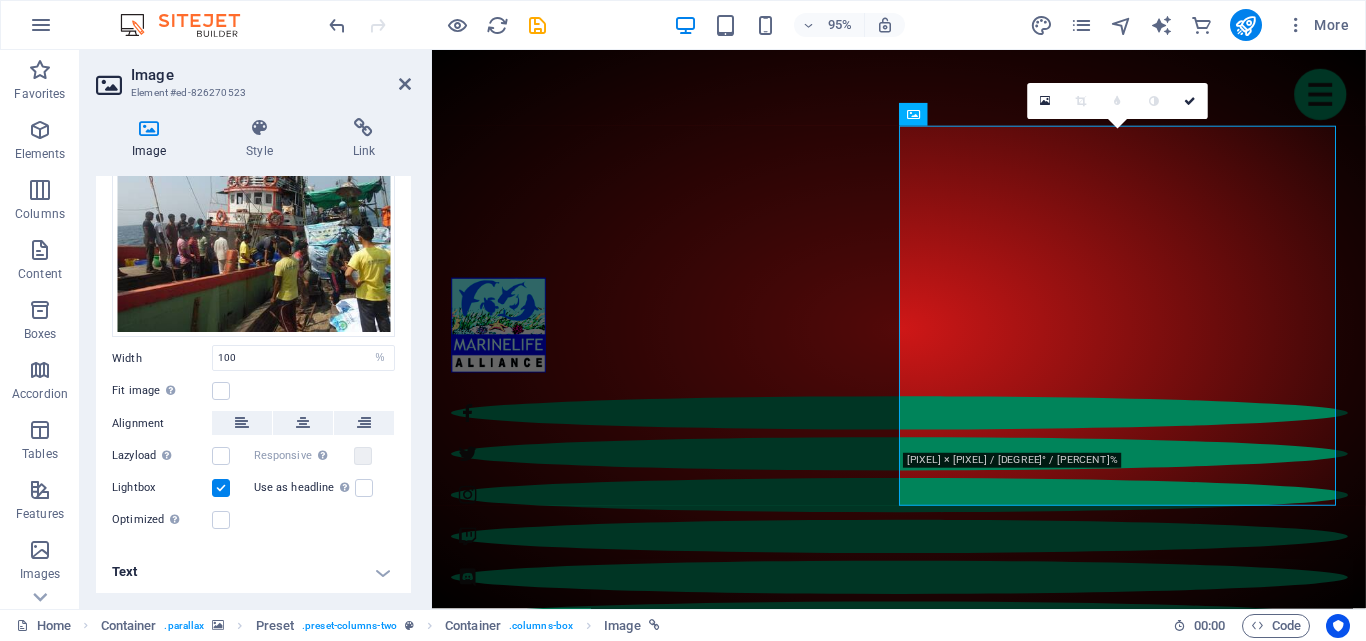 click at bounding box center [221, 488] 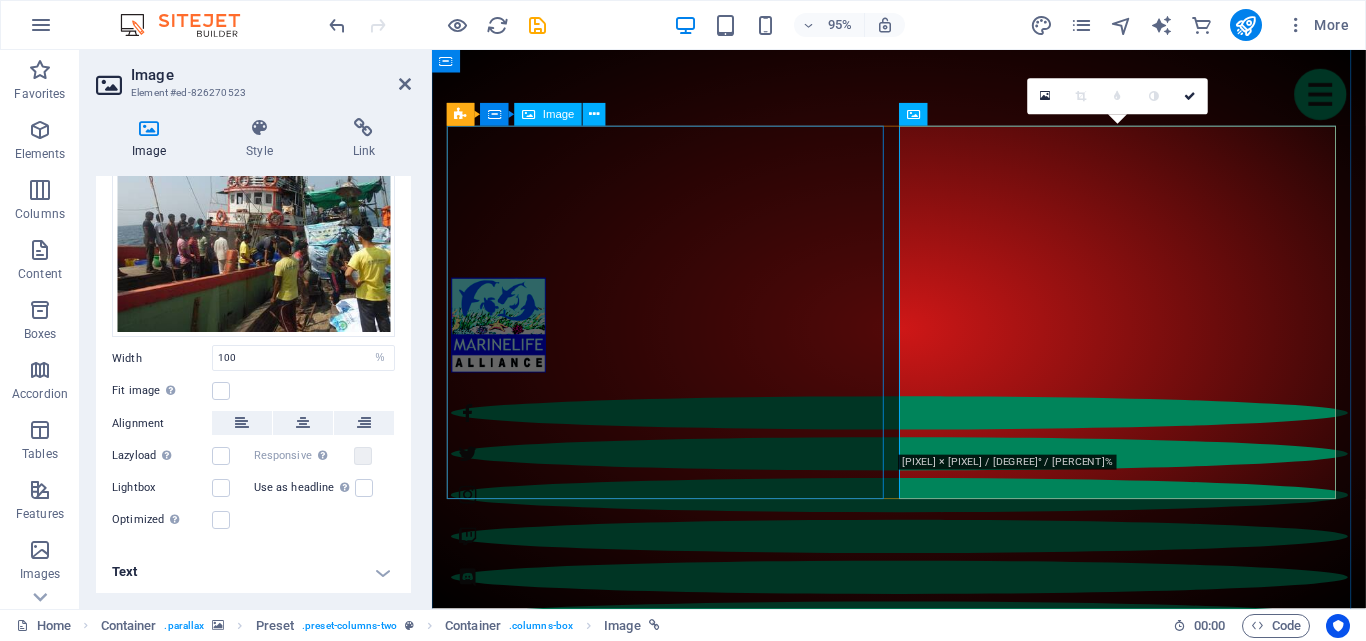 click on "Founder [FIRST] [LAST]" at bounding box center [924, 2557] 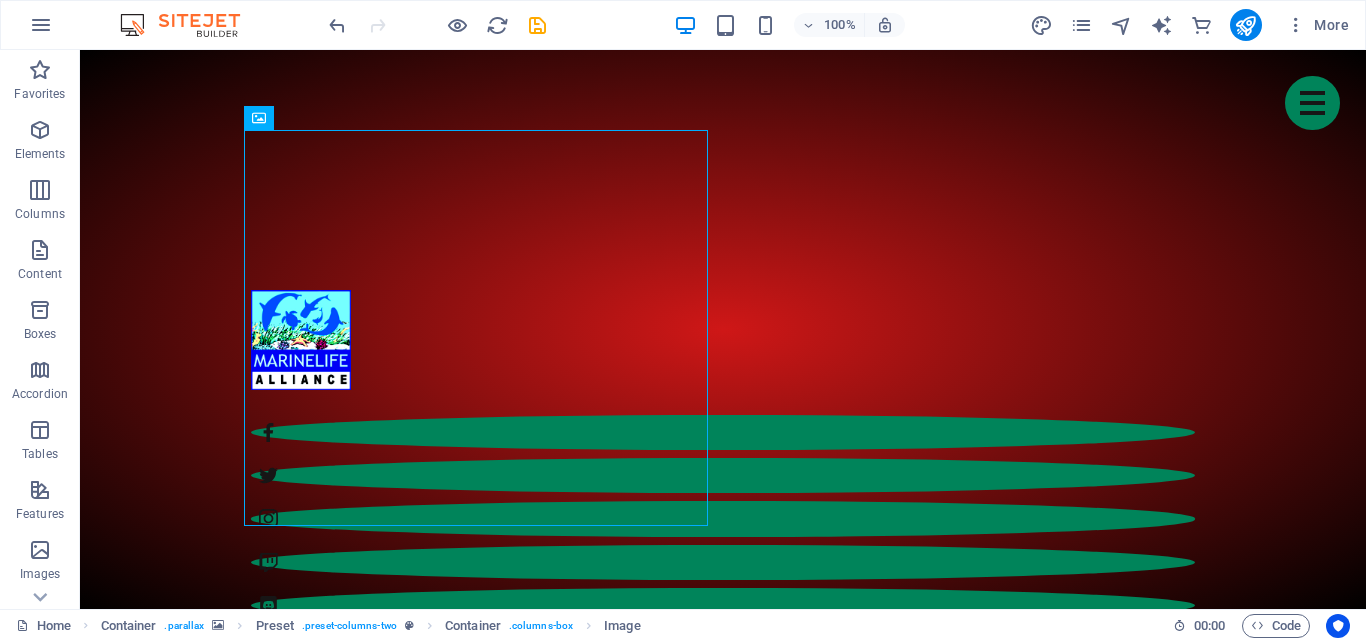 click at bounding box center (723, 1444) 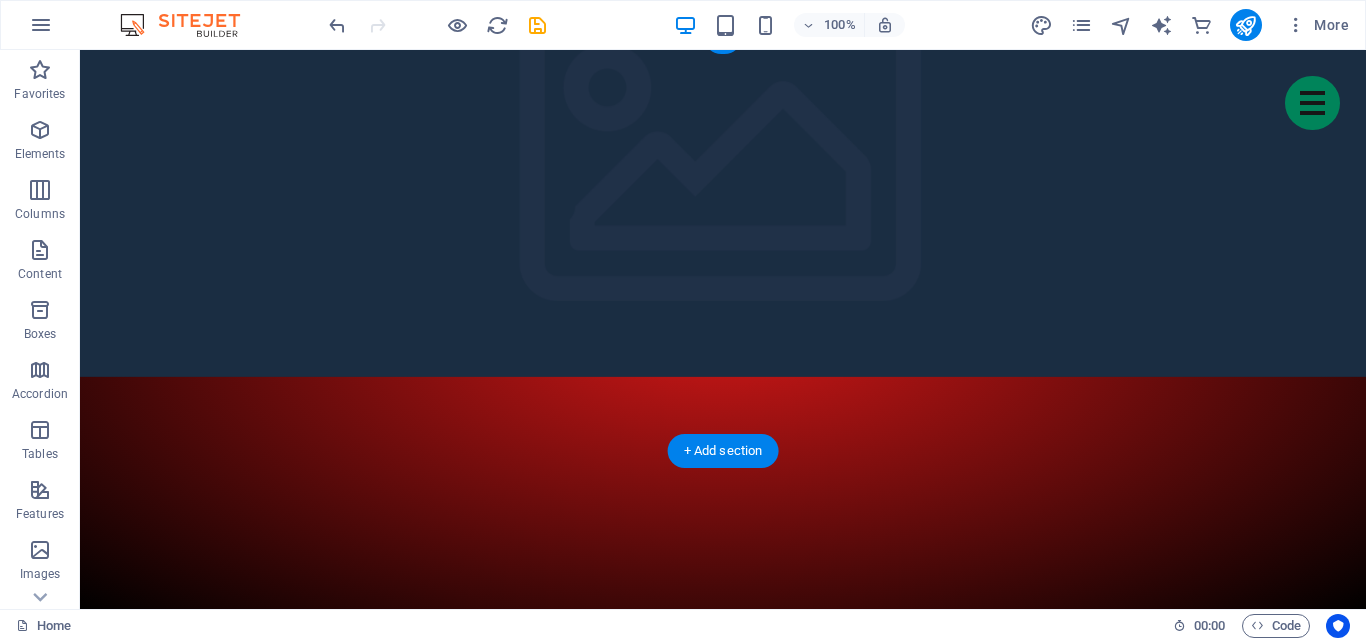 scroll, scrollTop: 0, scrollLeft: 0, axis: both 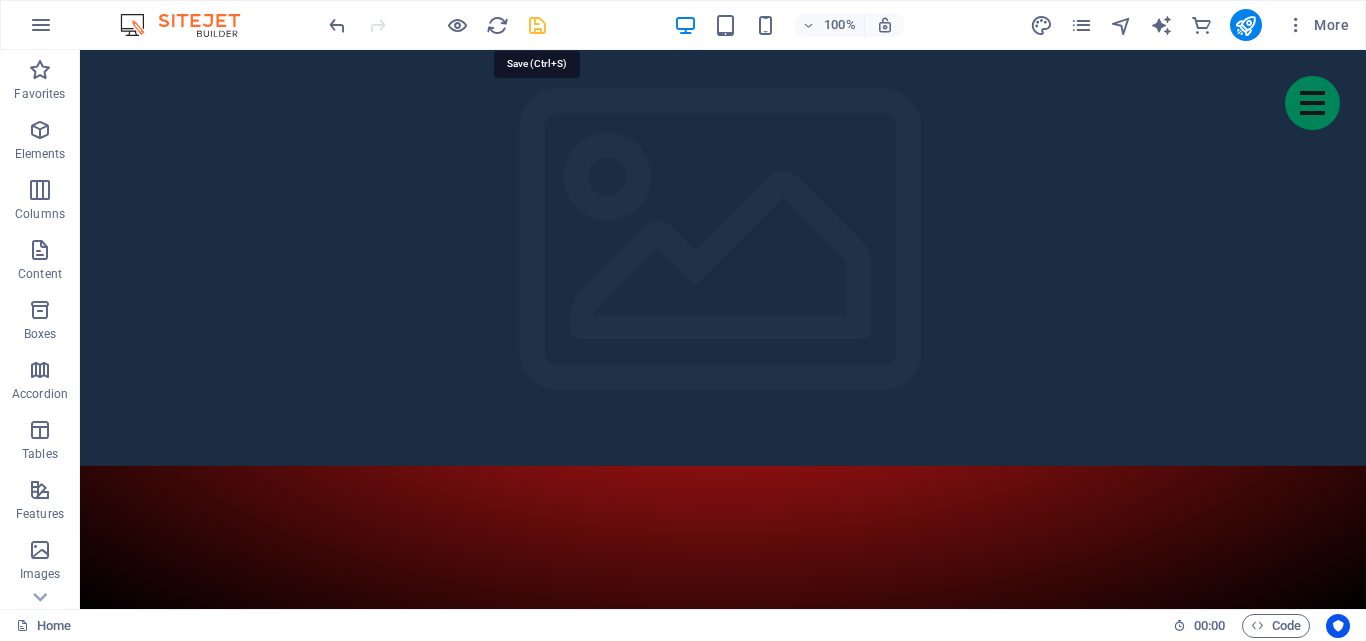 click at bounding box center [537, 25] 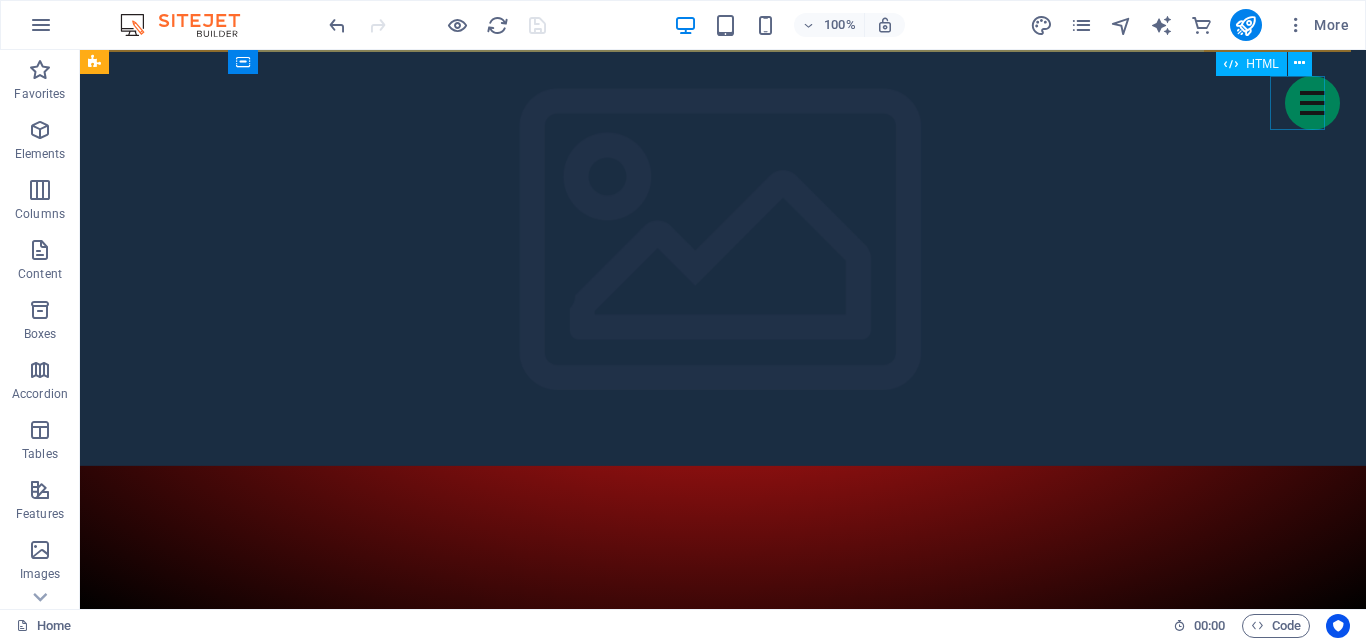 click at bounding box center [1312, 103] 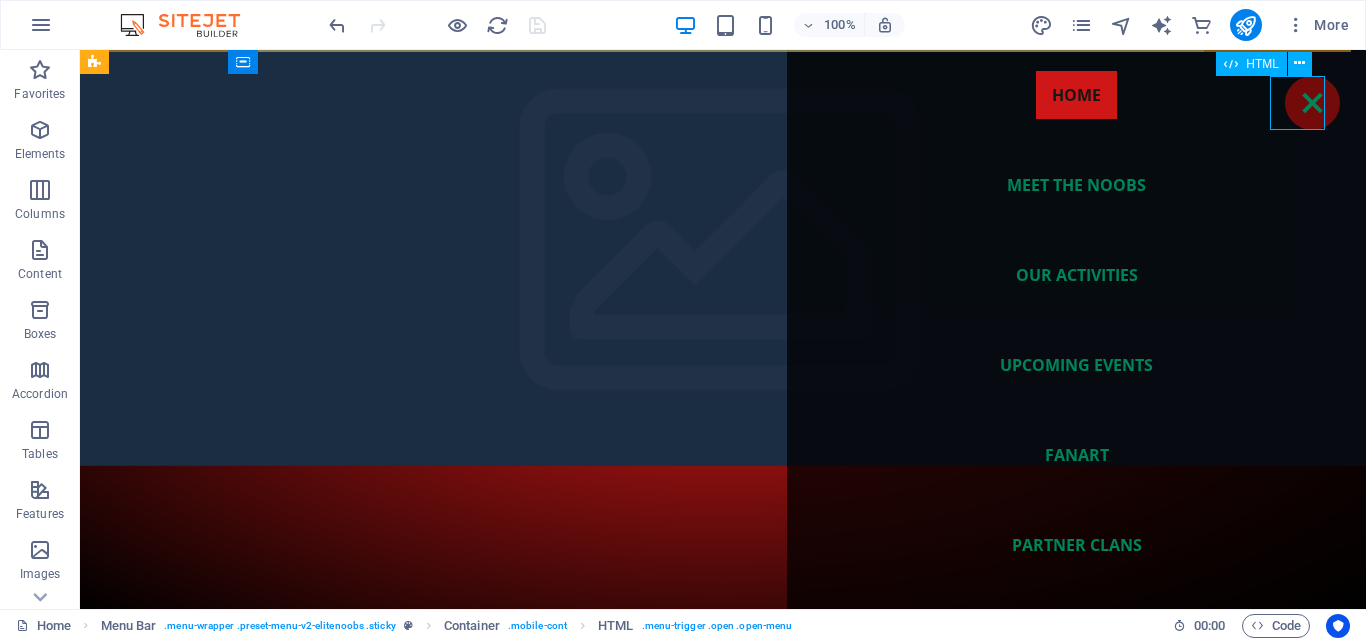 click at bounding box center [1312, 103] 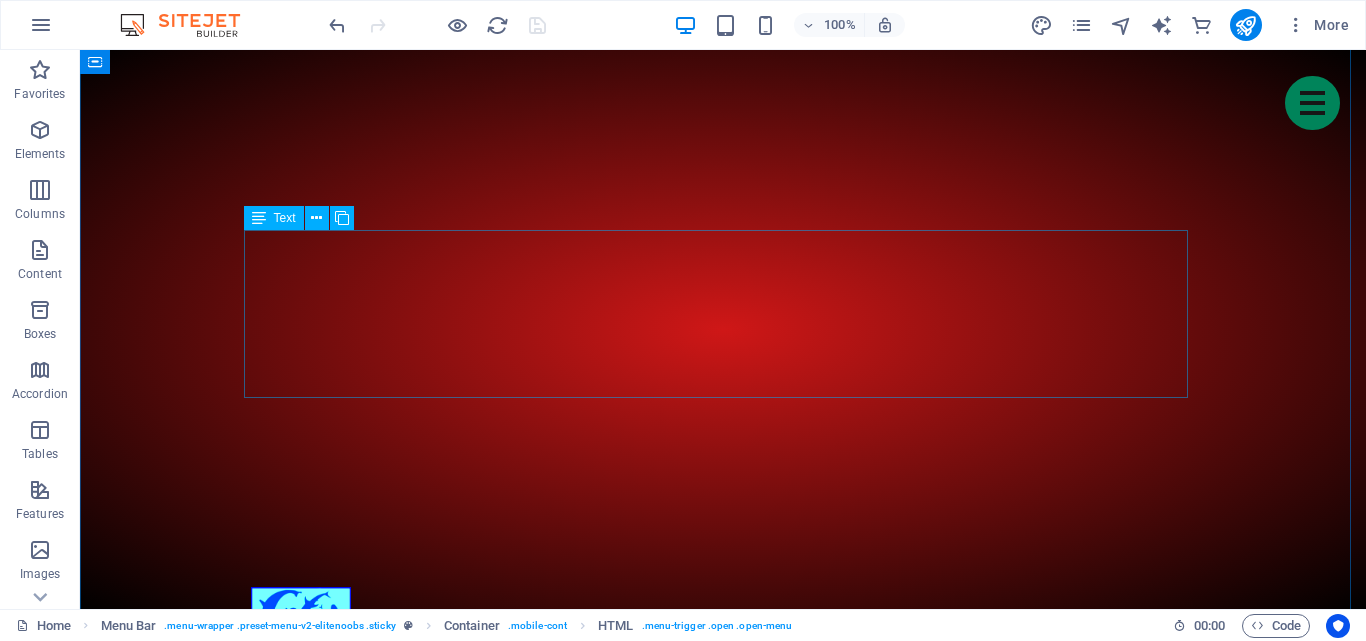 scroll, scrollTop: 500, scrollLeft: 0, axis: vertical 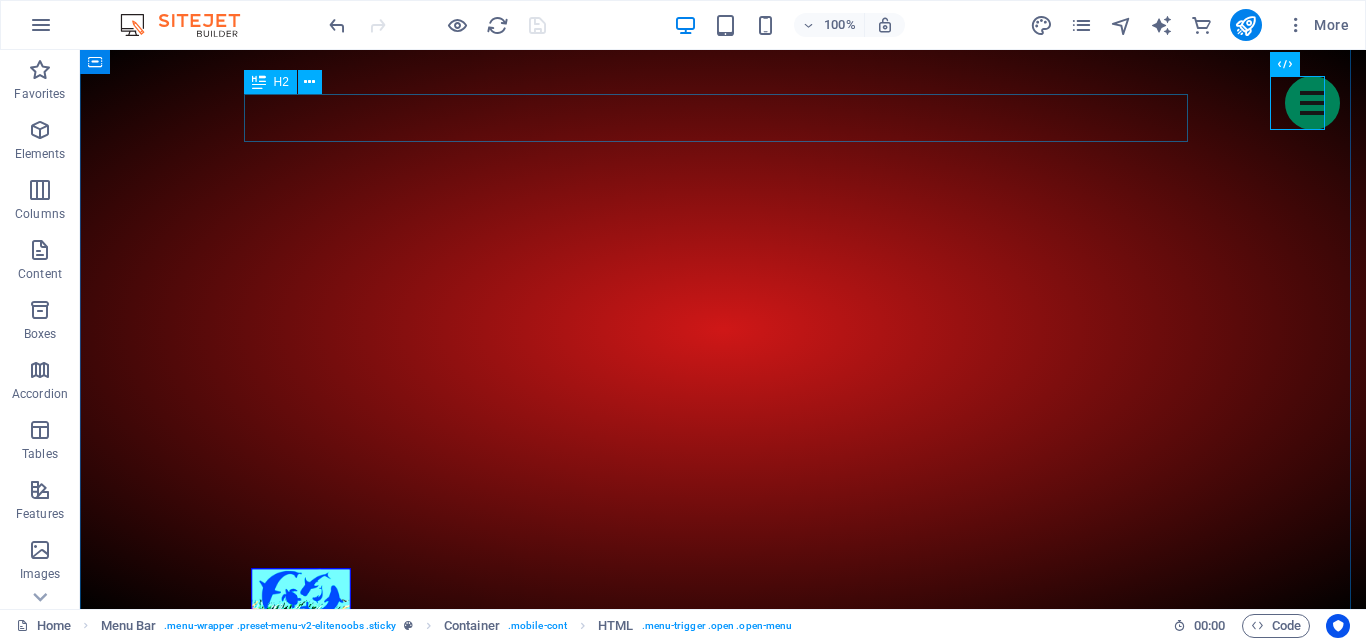 click on "Meet the noobs" at bounding box center (723, 2138) 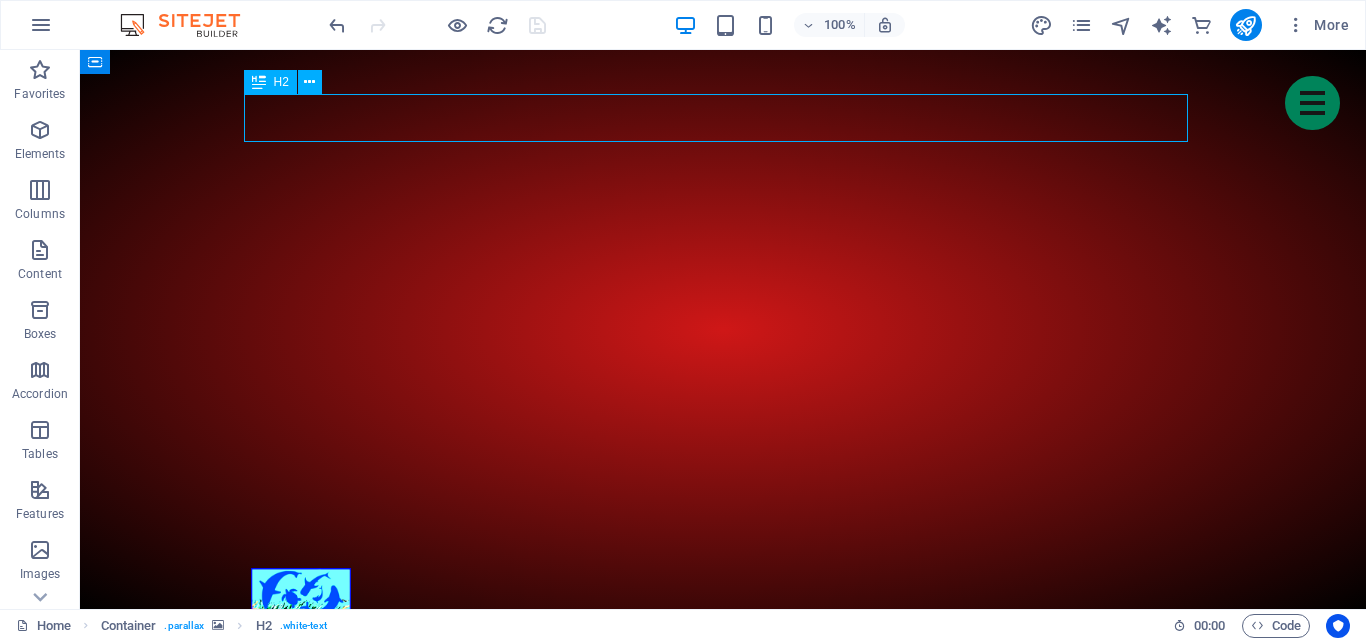 click on "Meet the noobs" at bounding box center (723, 2138) 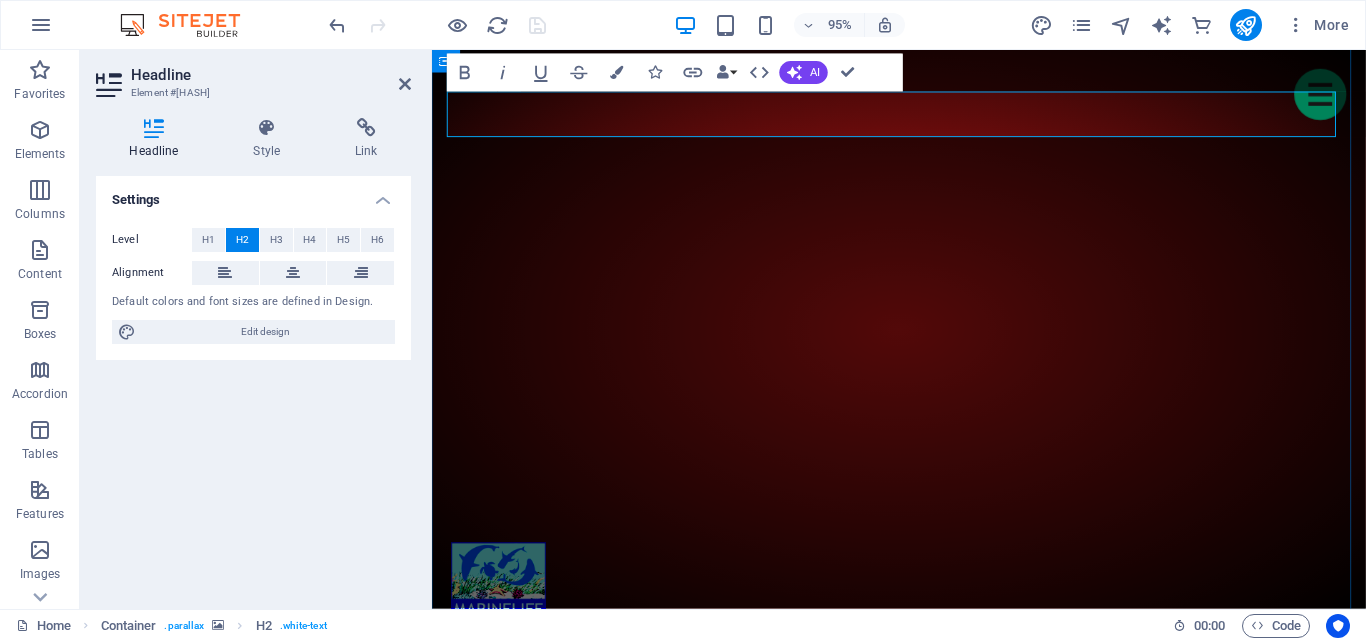 click on "Meet the noobs" at bounding box center (924, 2138) 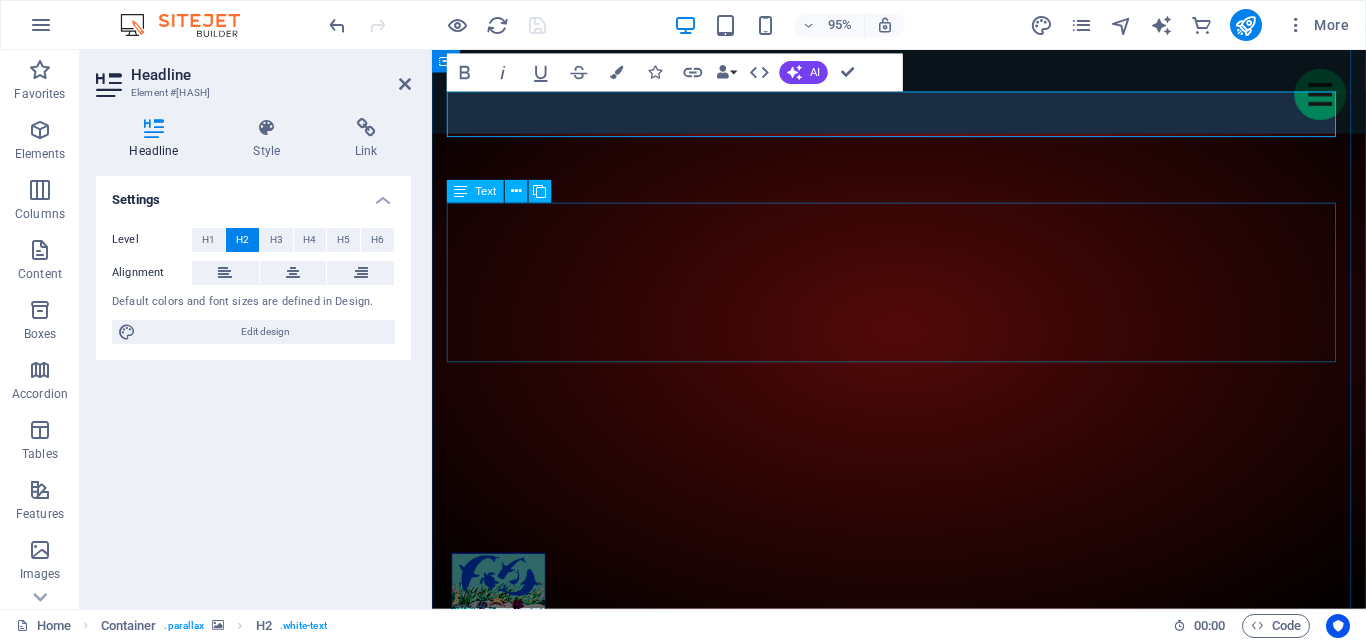 click on "Lorem ipsum dolor sit amet, consectetur adipisicing elit. Veritatis, vero, totam, atque quas quo error voluptates eveniet accusantium sed ipsum praesentium sint dolores autem qui ea exercitationem nostrum magnam amet blanditiis quam quibusdam inventore harum asperiores eius consectetur accusamus saepe fugiat sapiente deleniti tempore. 2018 Dolores autem qui ea exercitationem nostrum magnam amet blanditiis quam quibusdam inventore harum asperiores eius consectetur accusamus saepe fugiat sapiente deleniti tempore." at bounding box center [924, 2344] 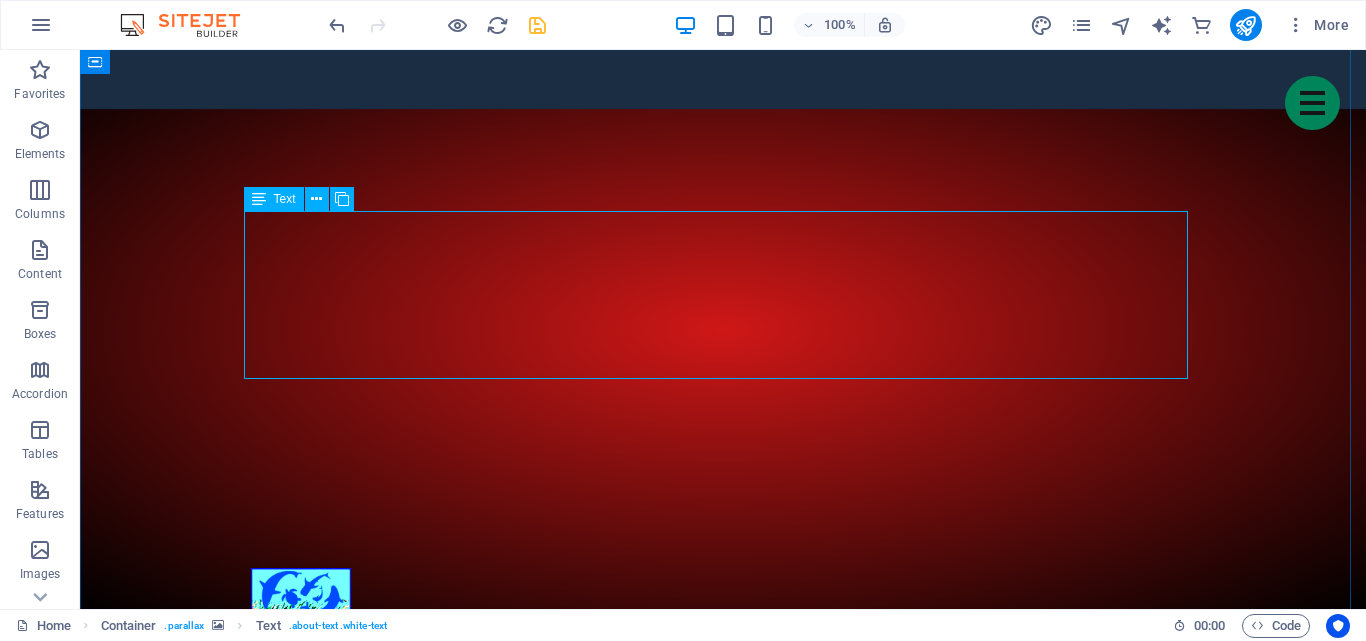 click on "Lorem ipsum dolor sit amet, consectetur adipisicing elit. Veritatis, vero, totam, atque quas quo error voluptates eveniet accusantium sed ipsum praesentium sint dolores autem qui ea exercitationem nostrum magnam amet blanditiis quam quibusdam inventore harum asperiores eius consectetur accusamus saepe fugiat sapiente deleniti tempore. 2018 Dolores autem qui ea exercitationem nostrum magnam amet blanditiis quam quibusdam inventore harum asperiores eius consectetur accusamus saepe fugiat sapiente deleniti tempore." at bounding box center [723, 2321] 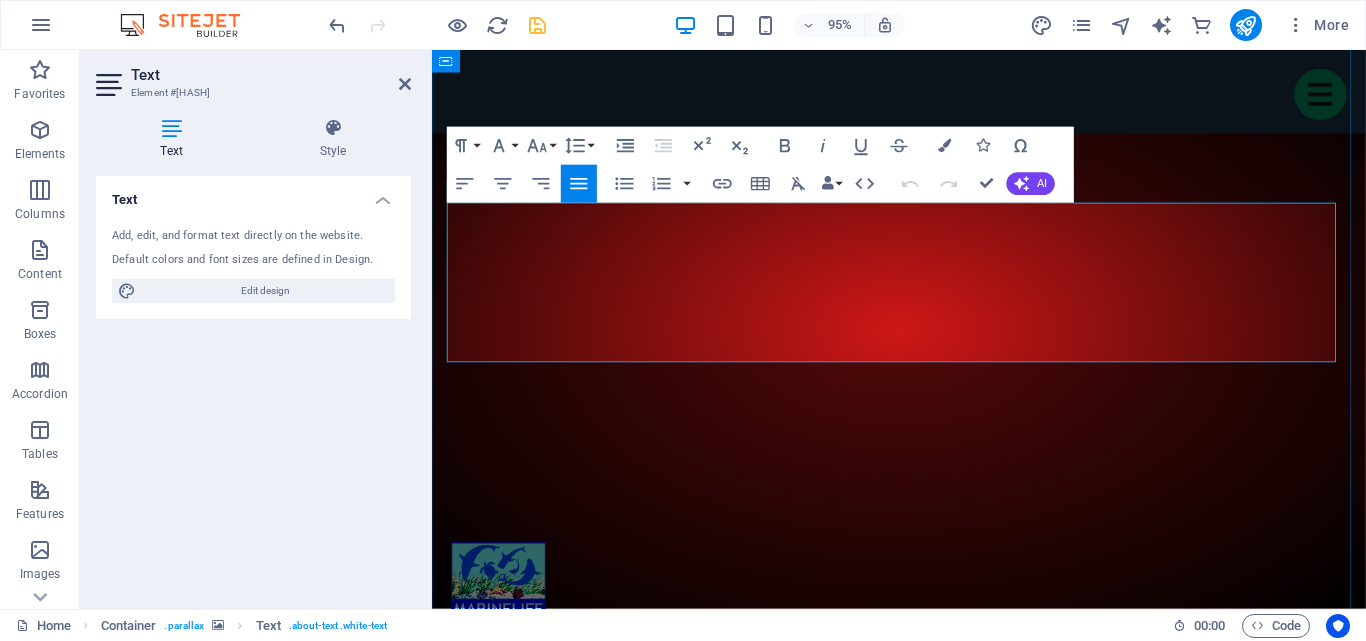 drag, startPoint x: 920, startPoint y: 365, endPoint x: 448, endPoint y: 216, distance: 494.9596 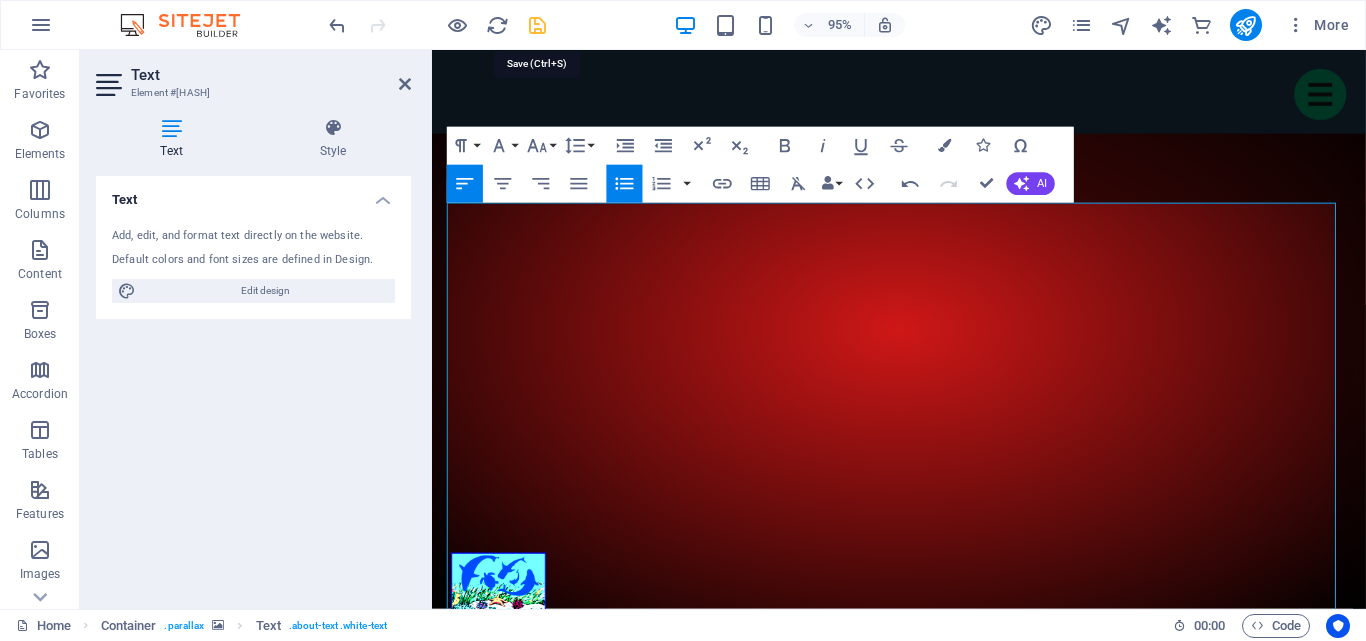 click at bounding box center (537, 25) 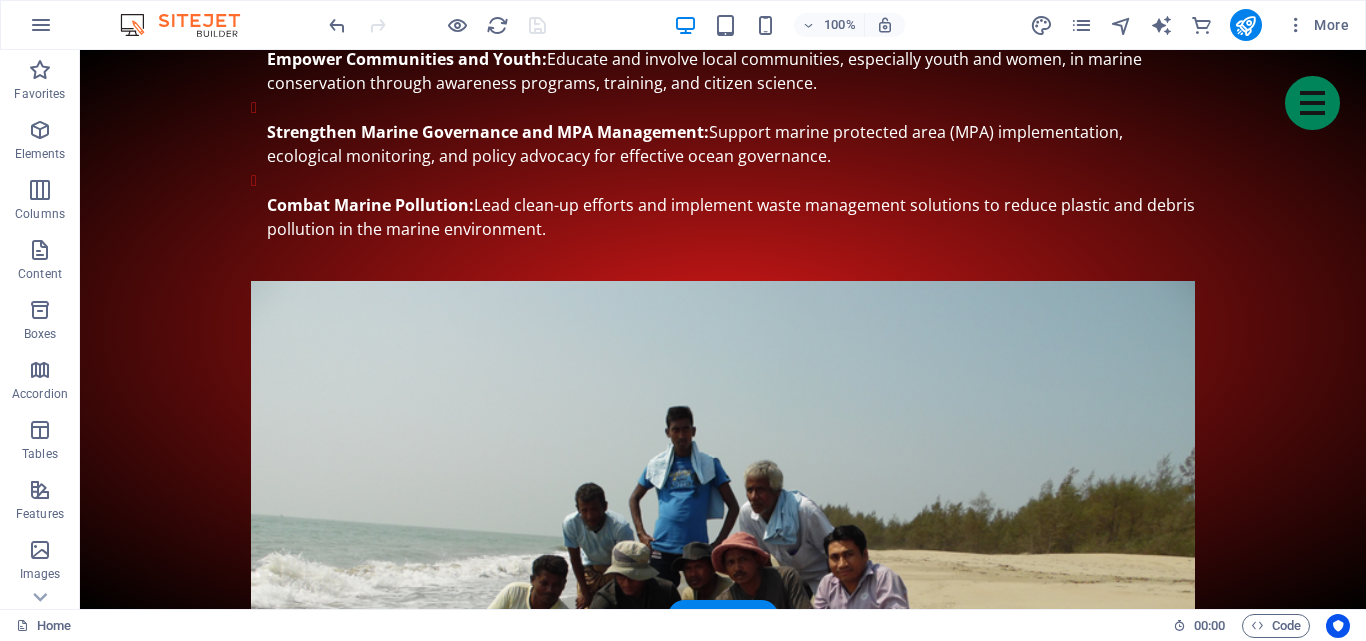 scroll, scrollTop: 3600, scrollLeft: 0, axis: vertical 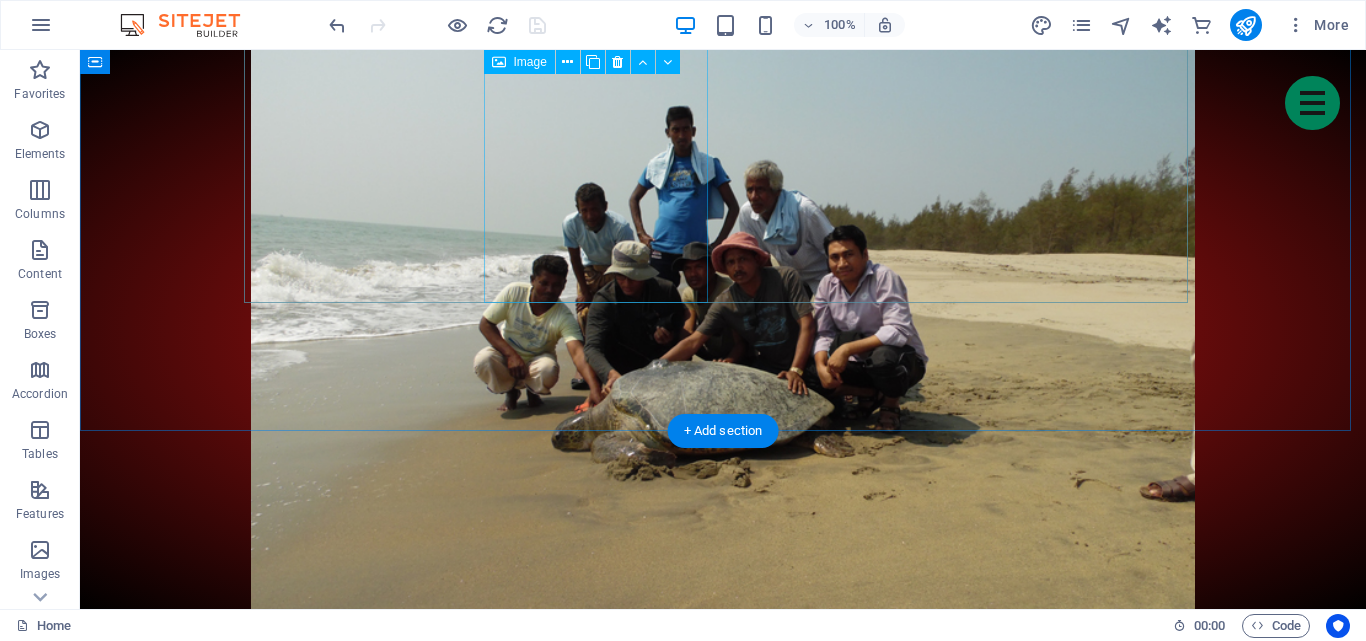 click on "MMO #5" at bounding box center (363, 11432) 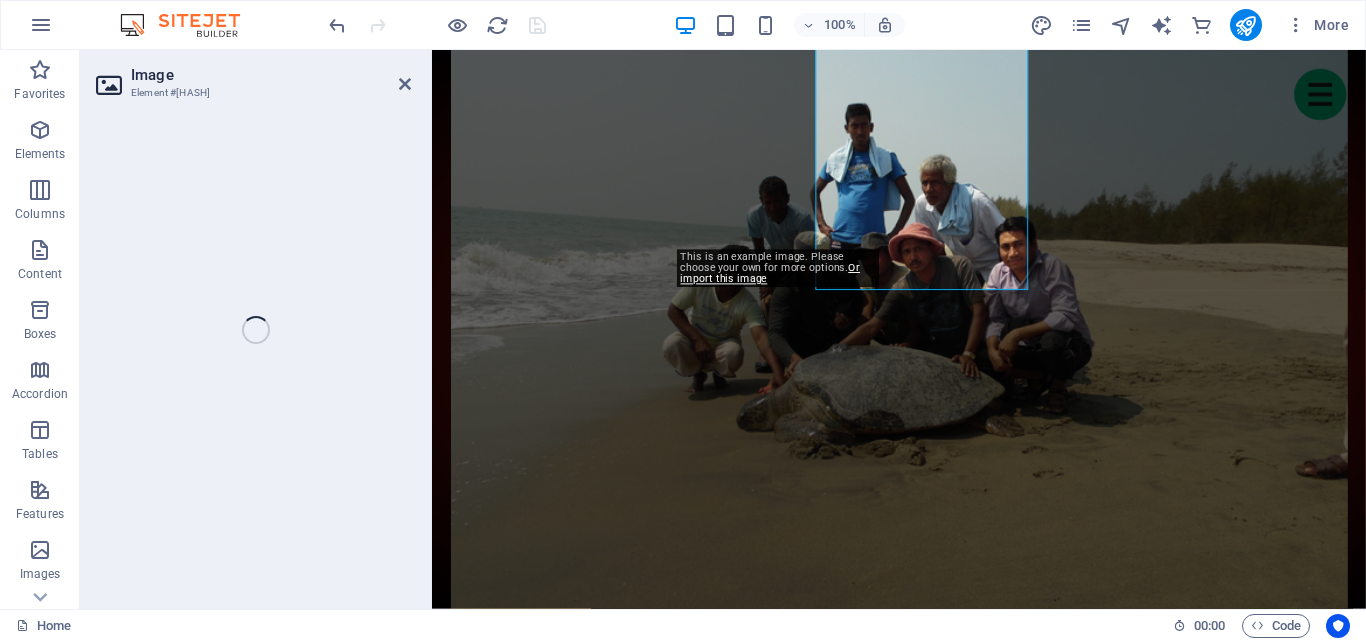select on "%" 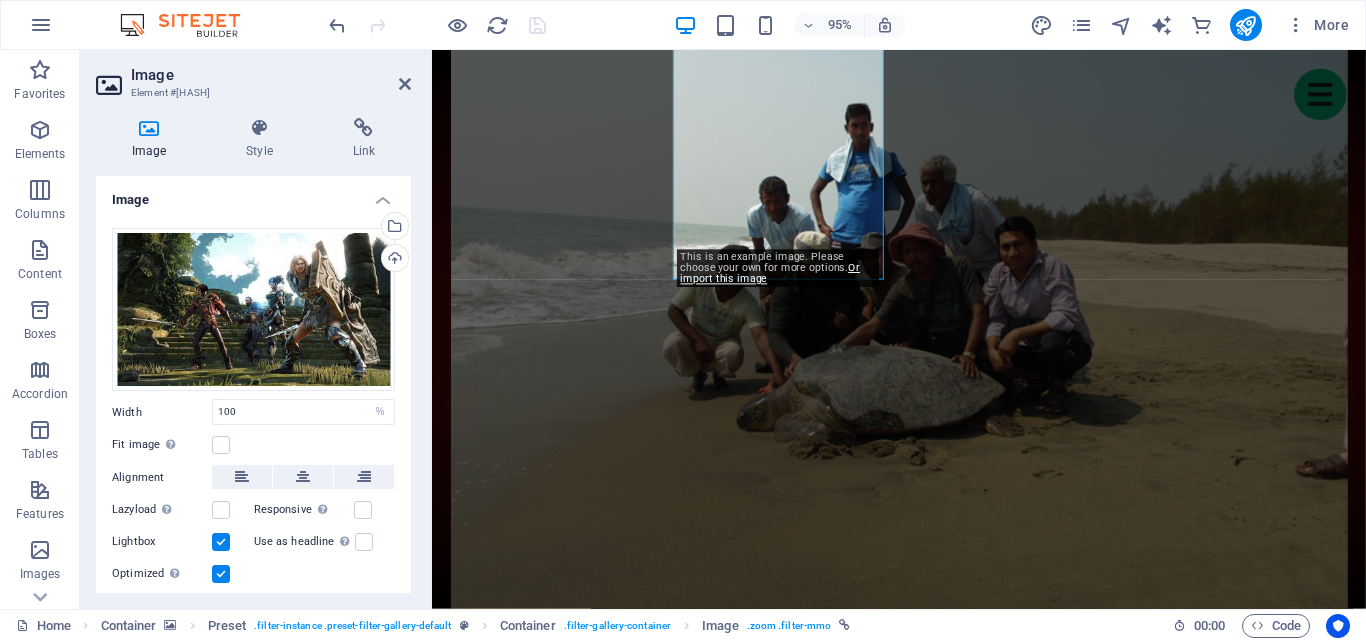 scroll, scrollTop: 55, scrollLeft: 0, axis: vertical 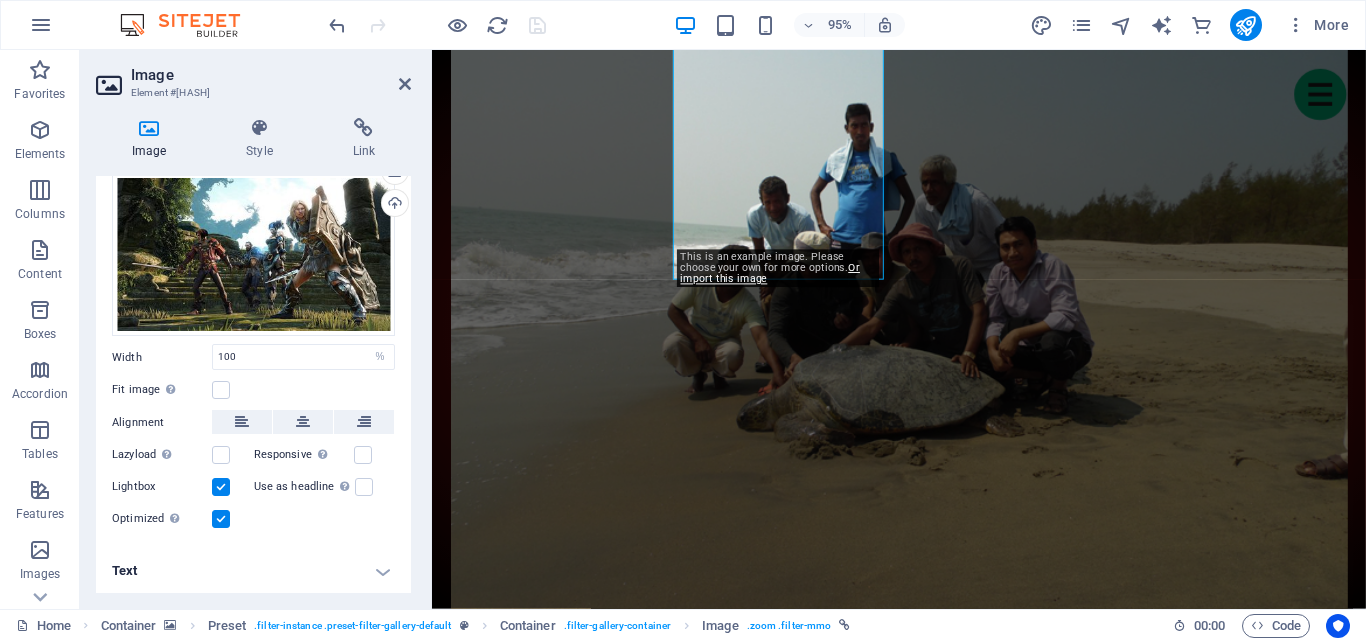 click on "Text" at bounding box center [253, 571] 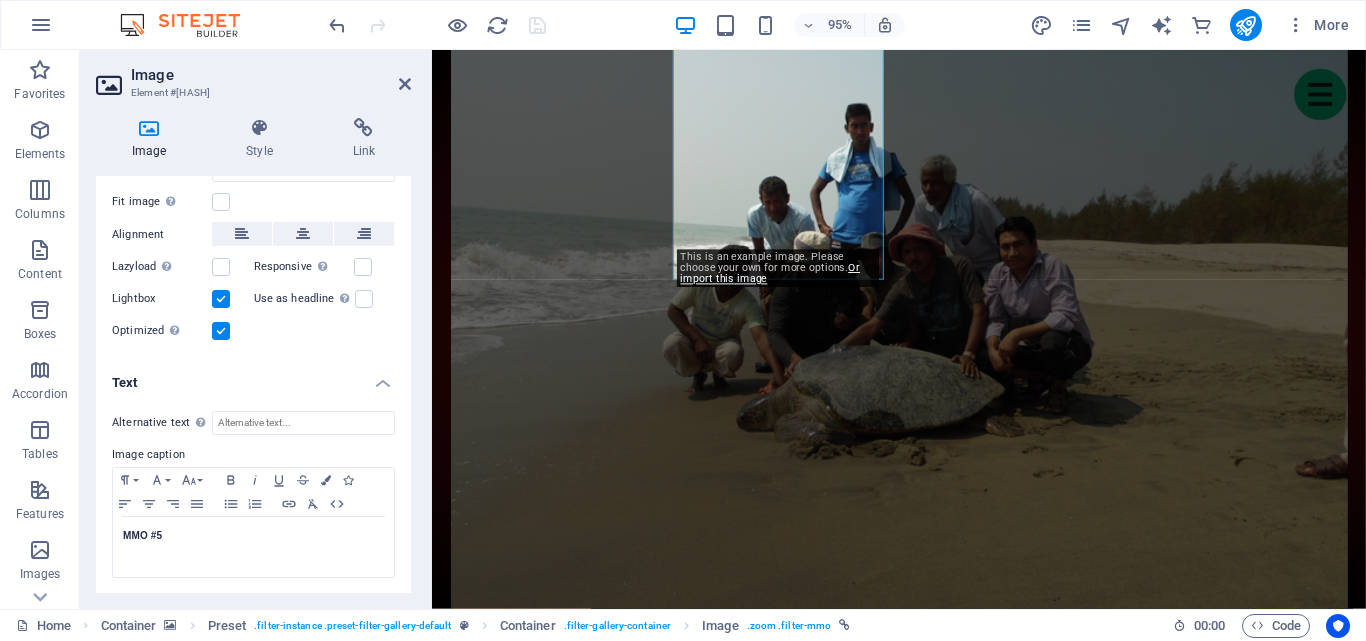 scroll, scrollTop: 0, scrollLeft: 0, axis: both 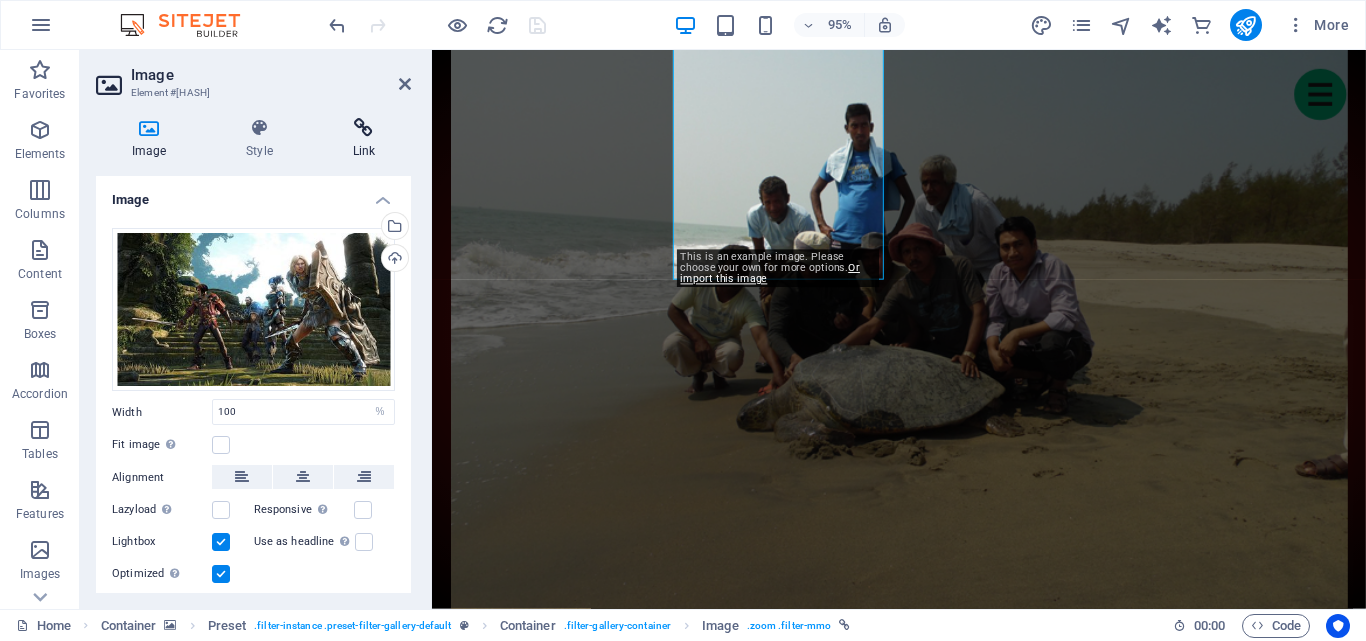 drag, startPoint x: 353, startPoint y: 134, endPoint x: 6, endPoint y: 201, distance: 353.40912 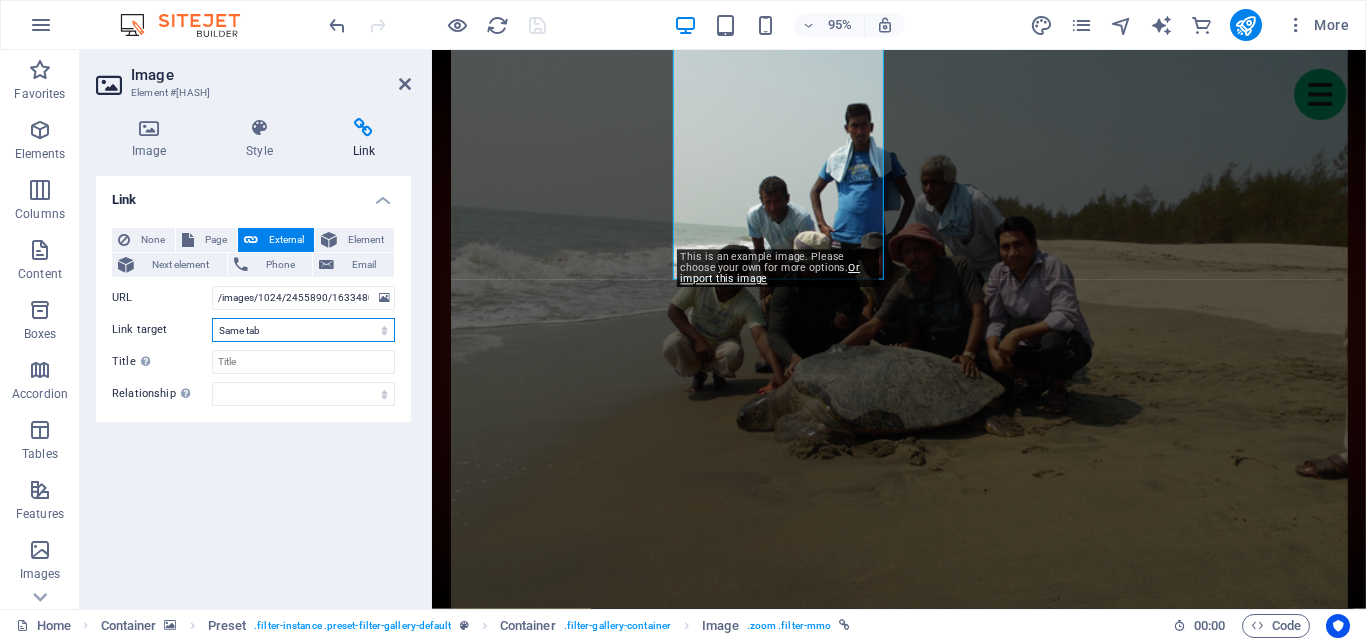 click on "New tab Same tab Overlay" at bounding box center [303, 330] 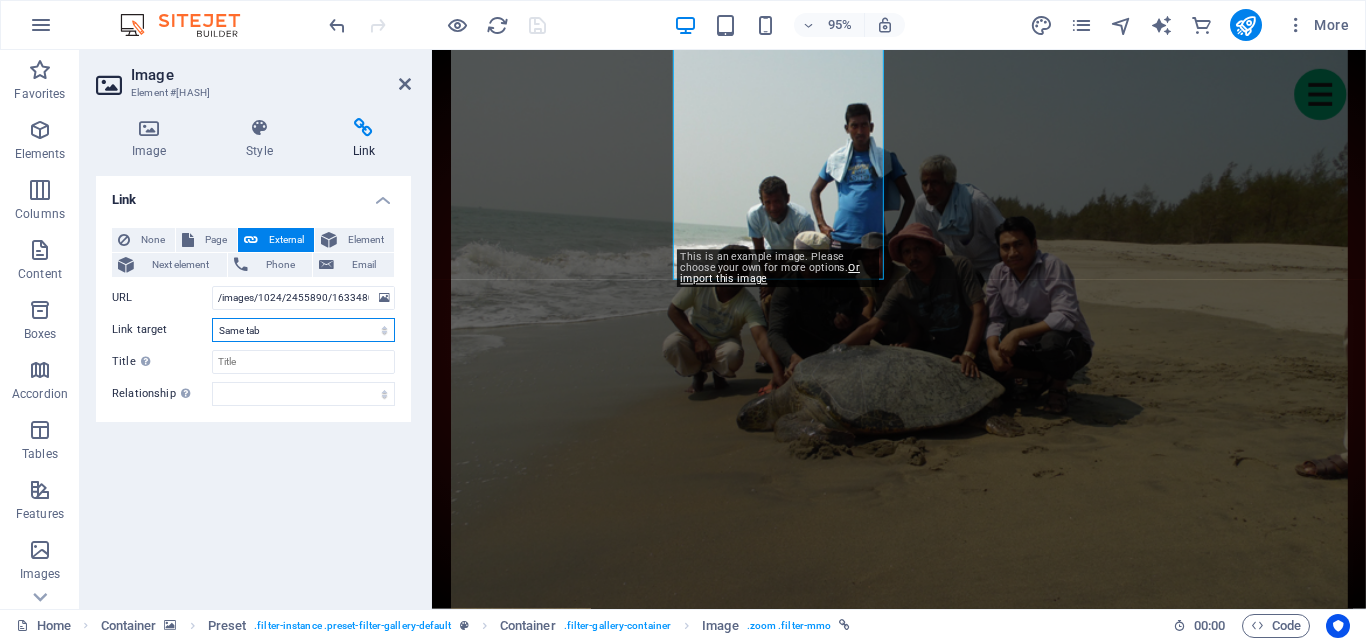 select on "blank" 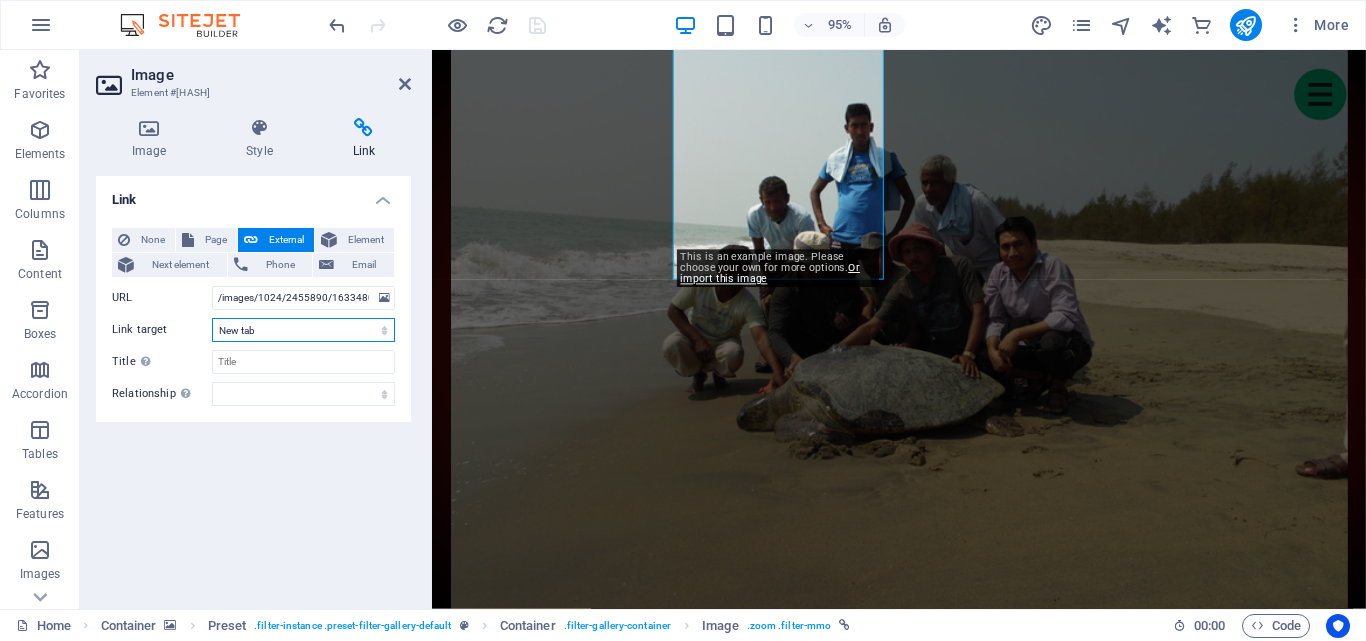 click on "New tab Same tab Overlay" at bounding box center (303, 330) 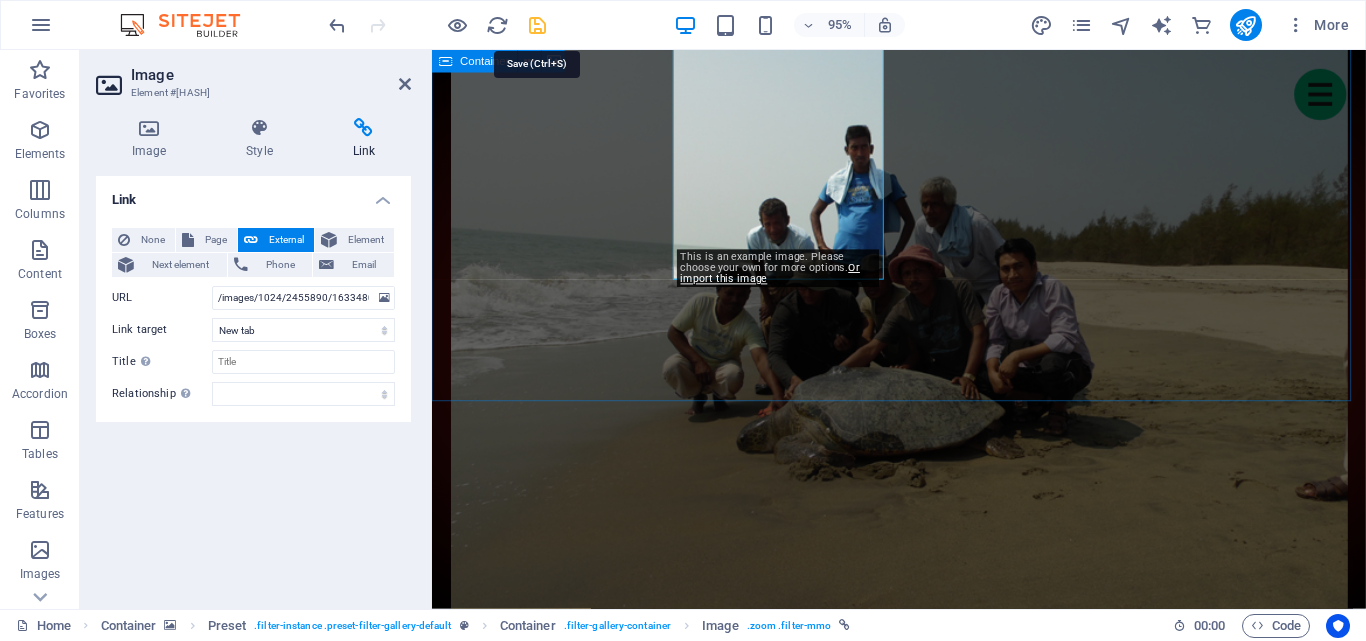 click at bounding box center (537, 25) 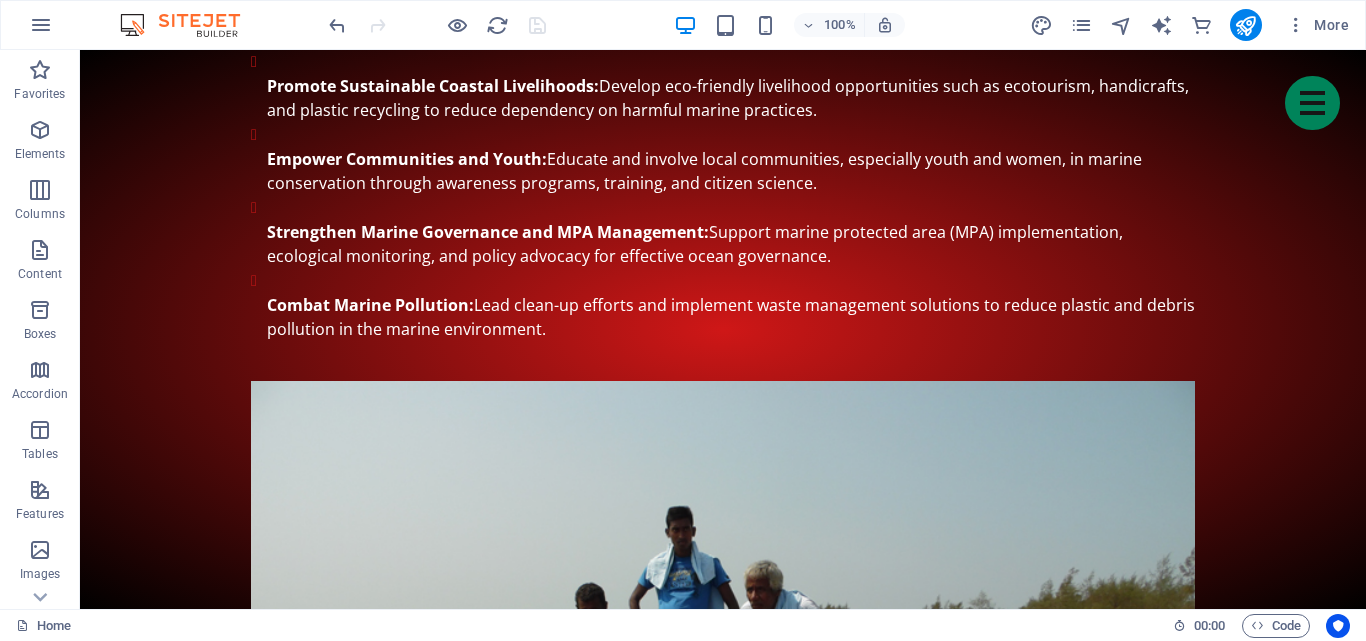 scroll, scrollTop: 3100, scrollLeft: 0, axis: vertical 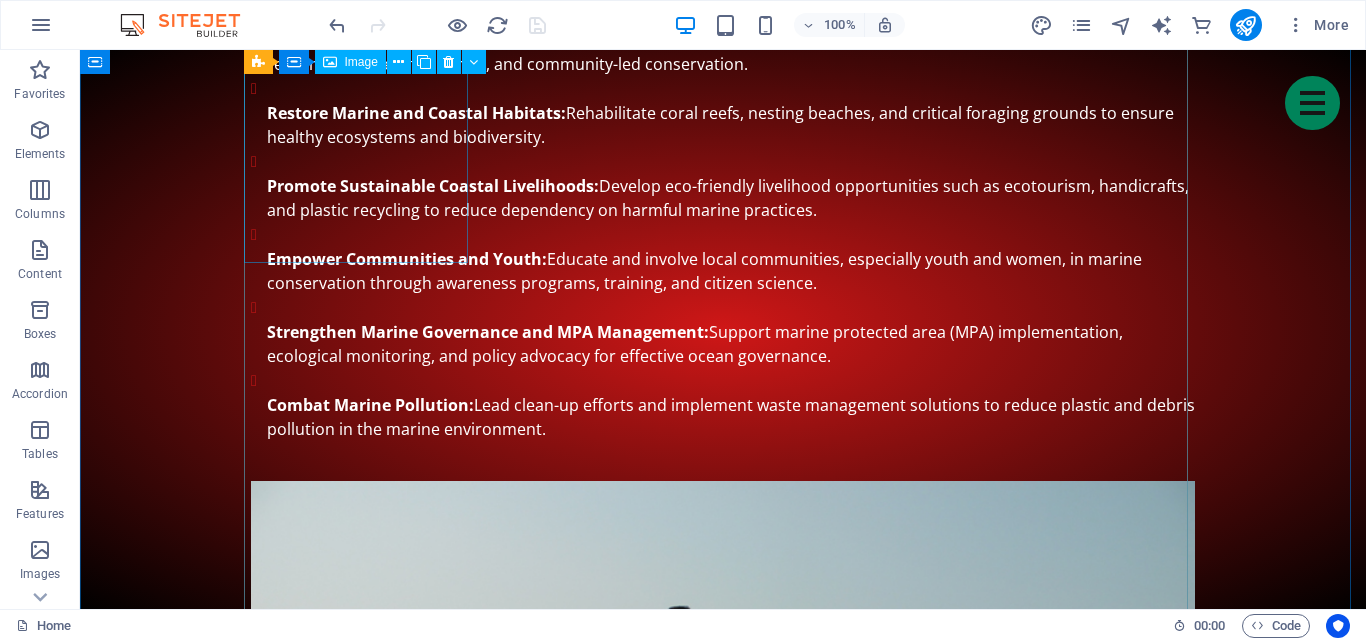 click on "Sea Turtle Migration" at bounding box center (363, 9601) 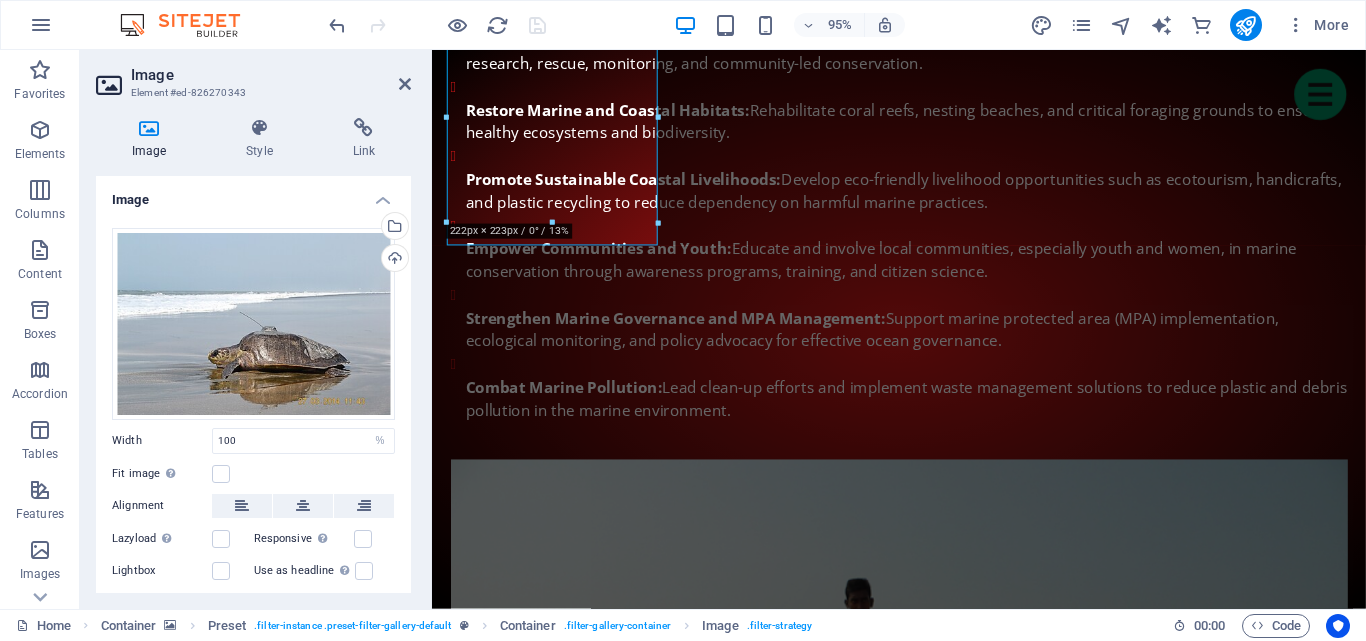 click at bounding box center (364, 128) 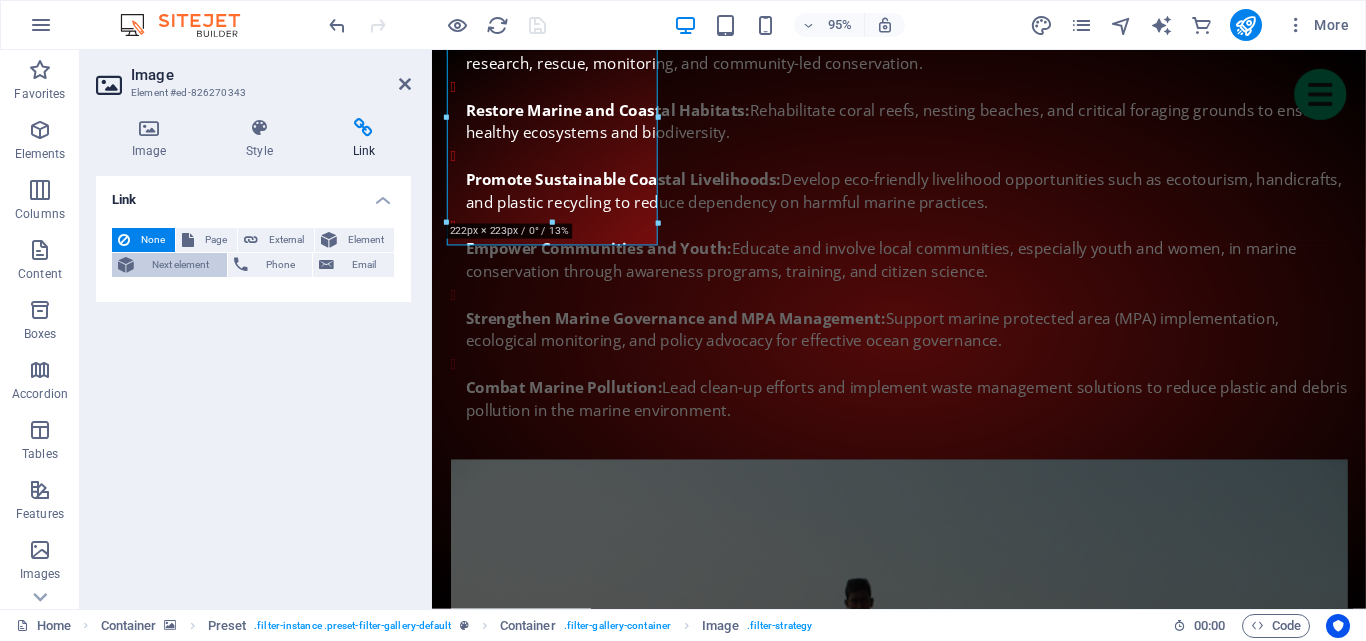 click on "Next element" at bounding box center [180, 265] 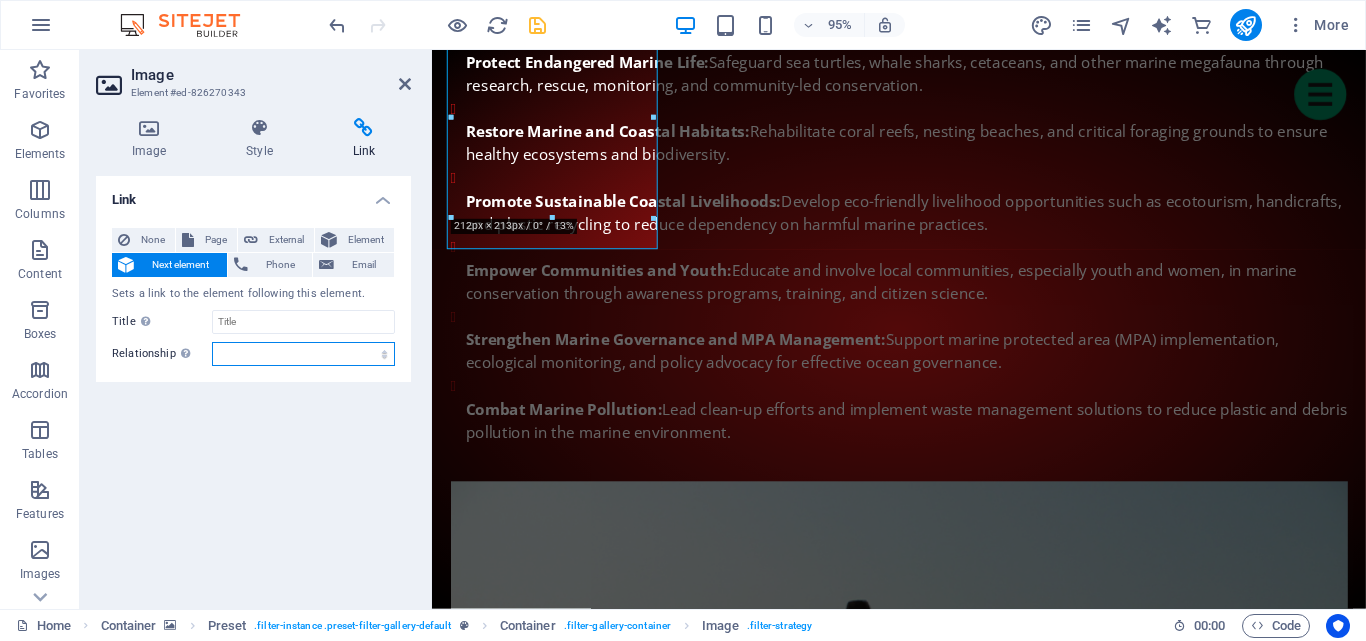 click on "alternate author bookmark external help license next nofollow noreferrer noopener prev search tag" at bounding box center (303, 354) 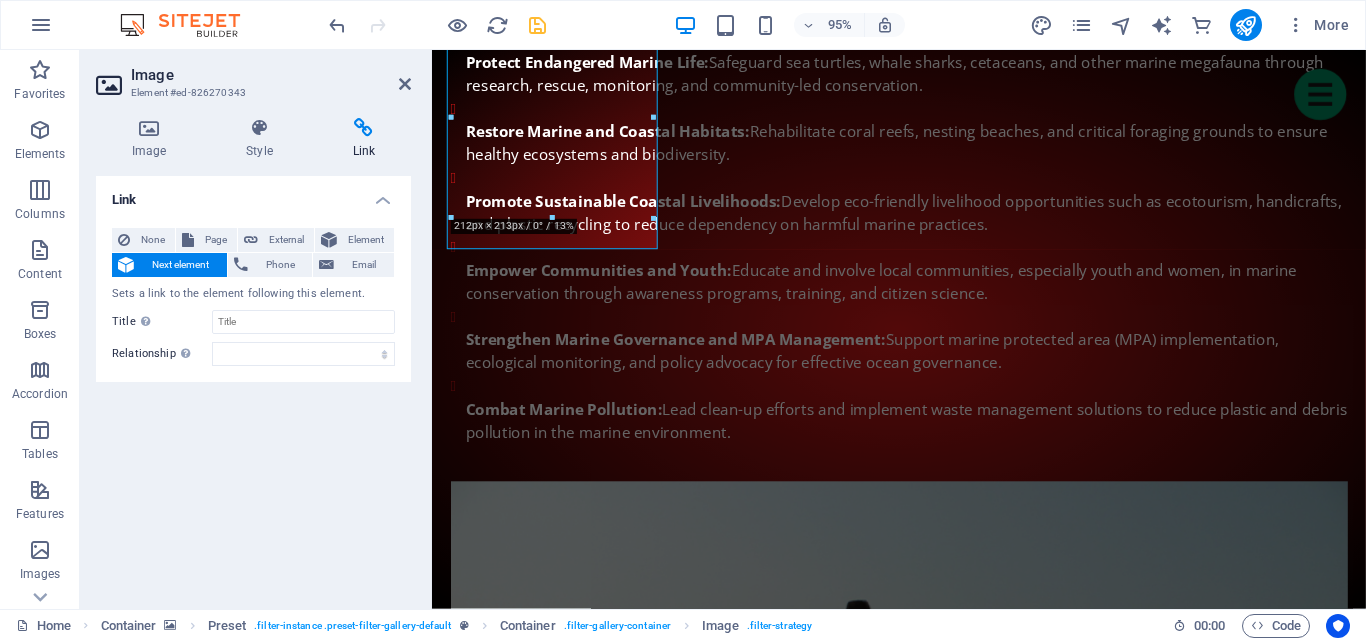 click on "Link None Page External Element Next element Phone Email Sets a link to the element following this element. Page Home Subpage Legal Notice Privacy Element
URL Phone Email Link target New tab Same tab Overlay Title Additional link description, should not be the same as the link text. The title is most often shown as a tooltip text when the mouse moves over the element. Leave empty if uncertain. Relationship Sets the  relationship of this link to the link target . For example, the value "nofollow" instructs search engines not to follow the link. Can be left empty. alternate author bookmark external help license next nofollow noreferrer noopener prev search tag" at bounding box center (253, 384) 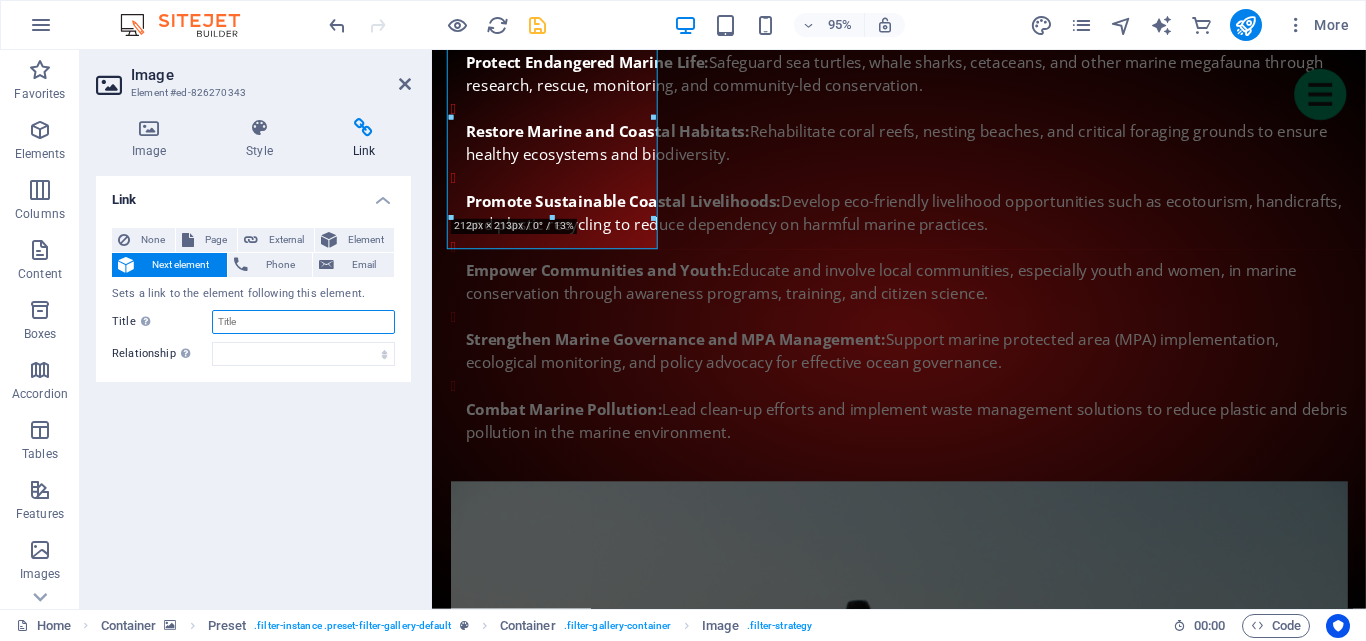 click on "Title Additional link description, should not be the same as the link text. The title is most often shown as a tooltip text when the mouse moves over the element. Leave empty if uncertain." at bounding box center [303, 322] 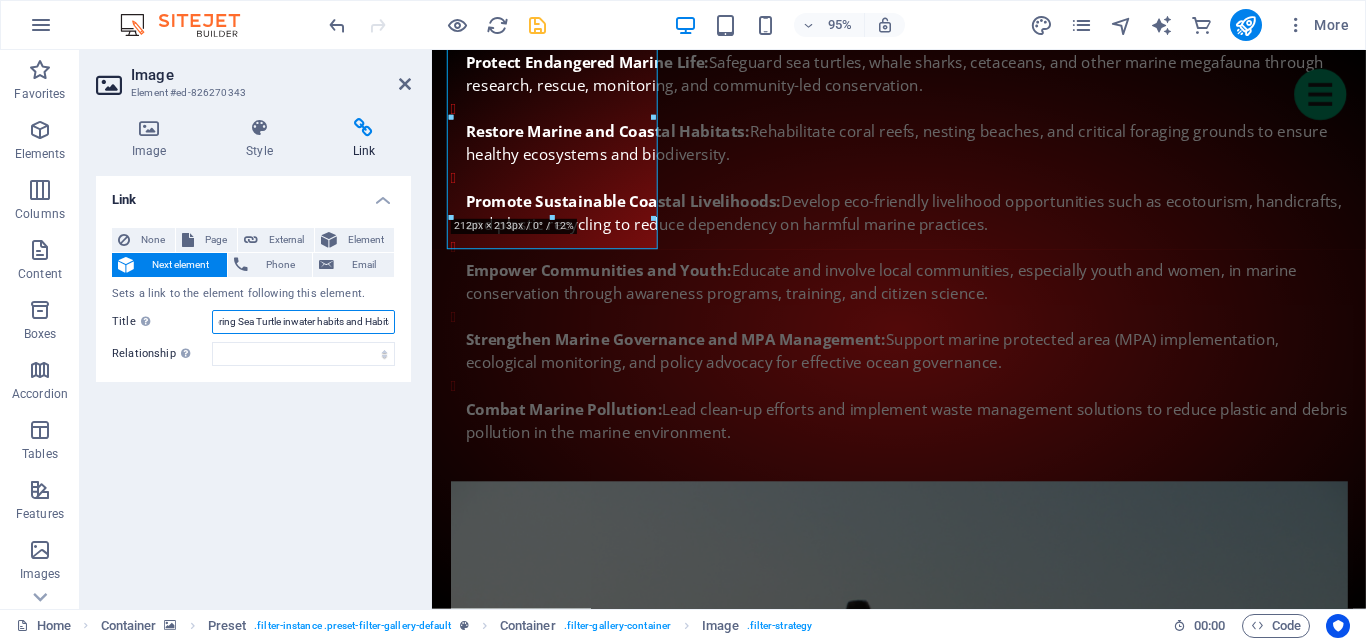 scroll, scrollTop: 0, scrollLeft: 36, axis: horizontal 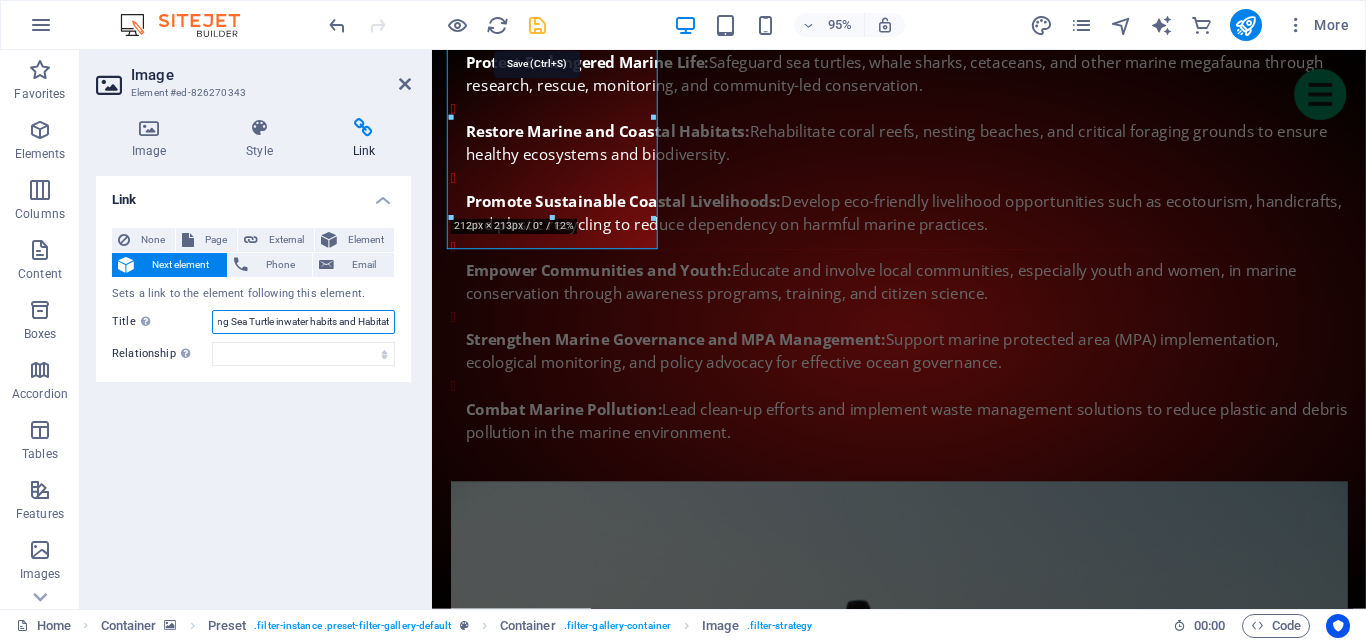 type on "Exploring Sea Turtle inwater habits and Habitat" 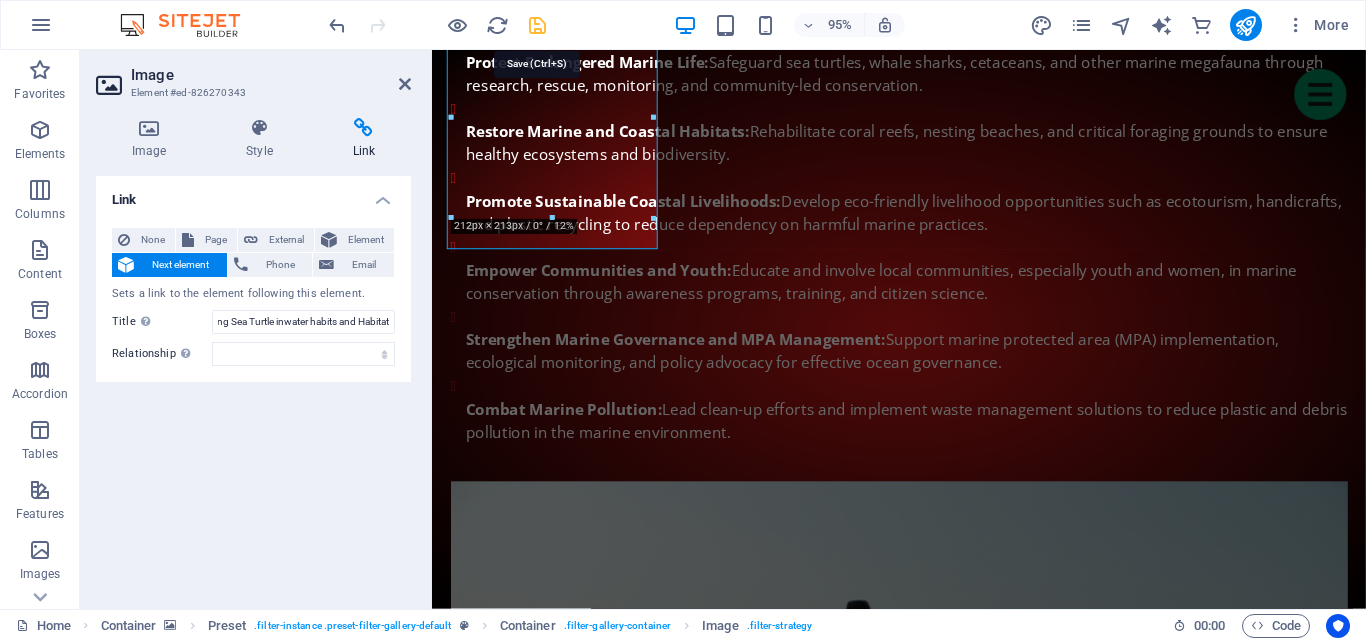 scroll, scrollTop: 0, scrollLeft: 0, axis: both 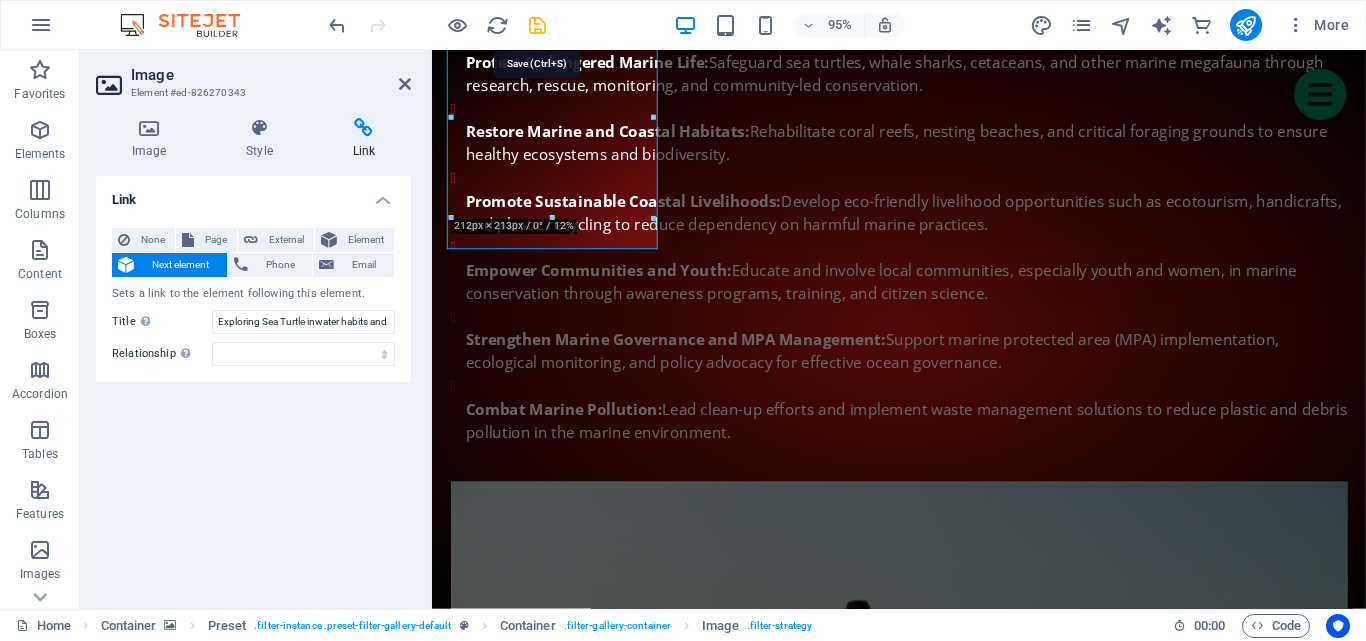 click at bounding box center [537, 25] 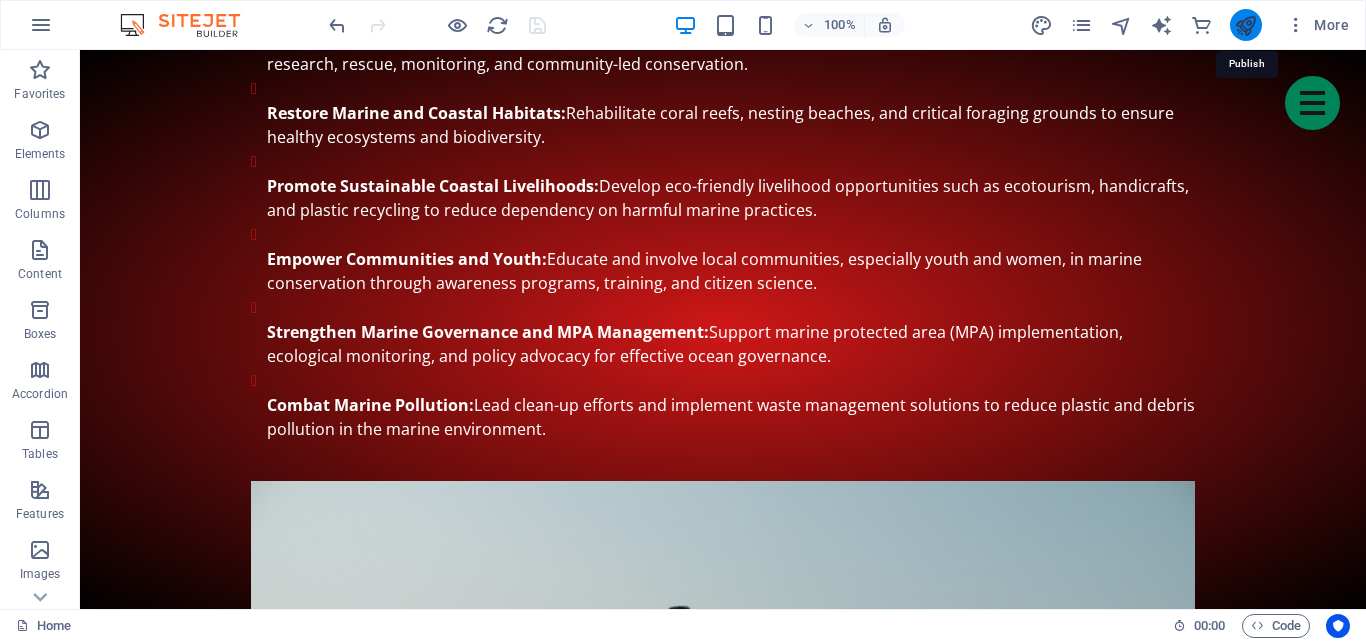 drag, startPoint x: 1236, startPoint y: 21, endPoint x: 1057, endPoint y: 236, distance: 279.76062 